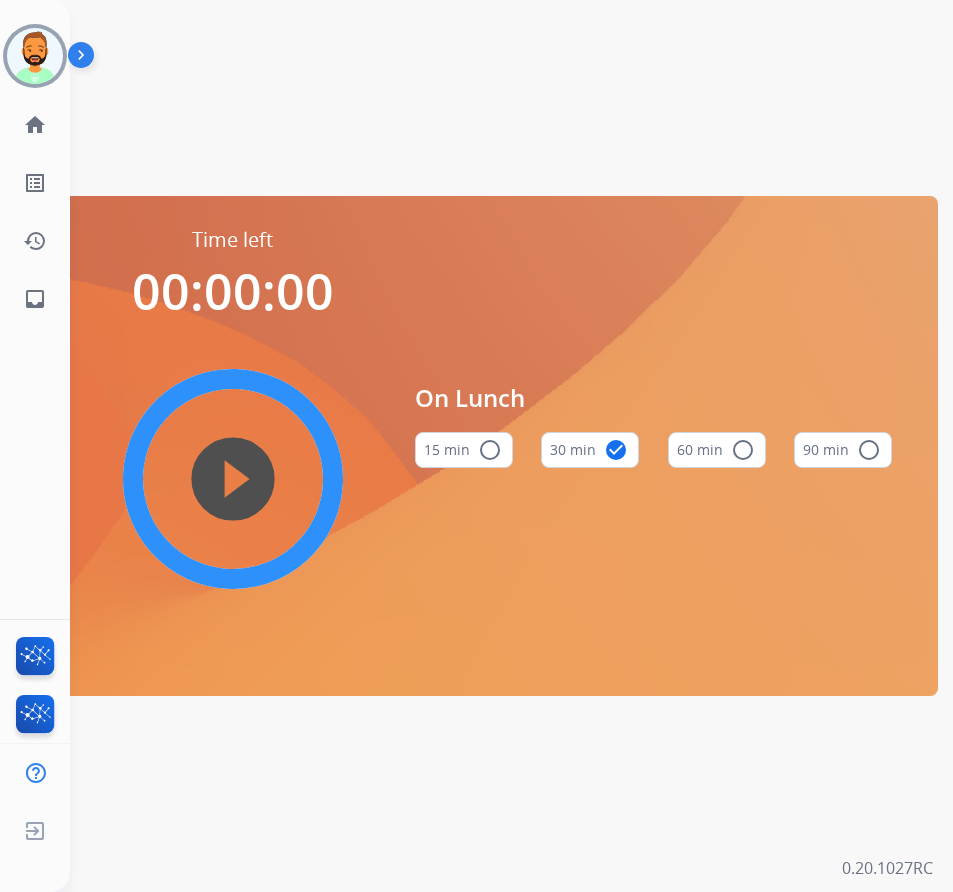 scroll, scrollTop: 0, scrollLeft: 0, axis: both 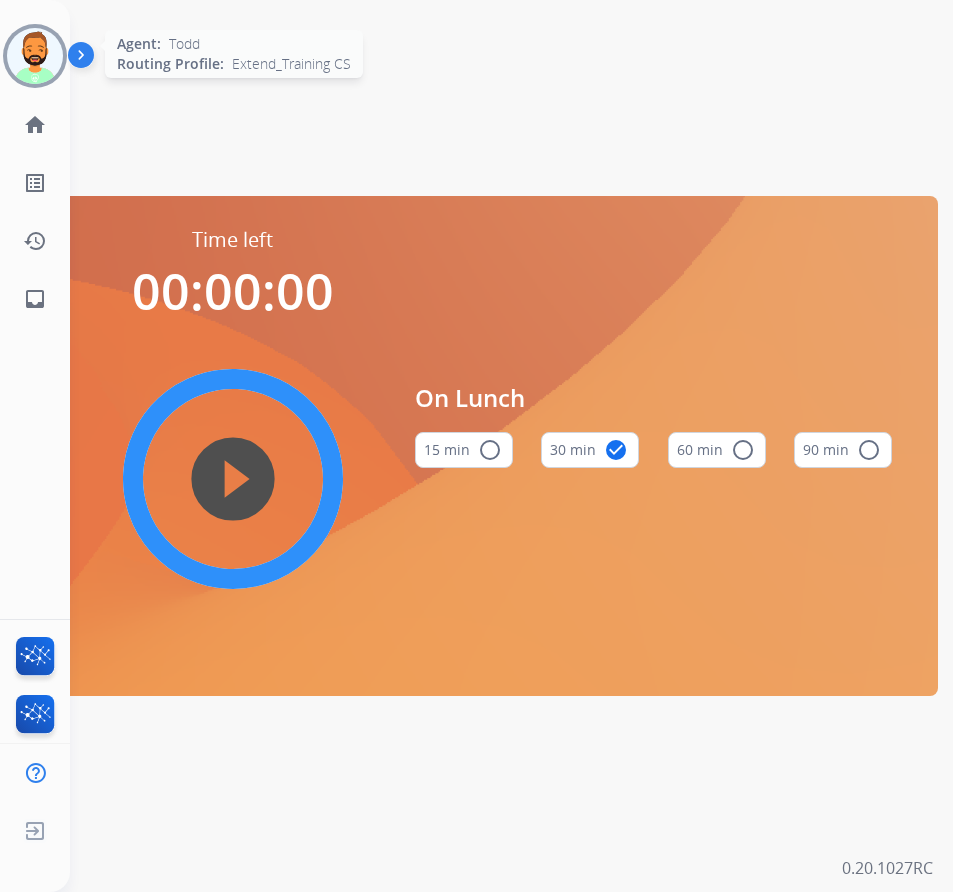 click at bounding box center [35, 56] 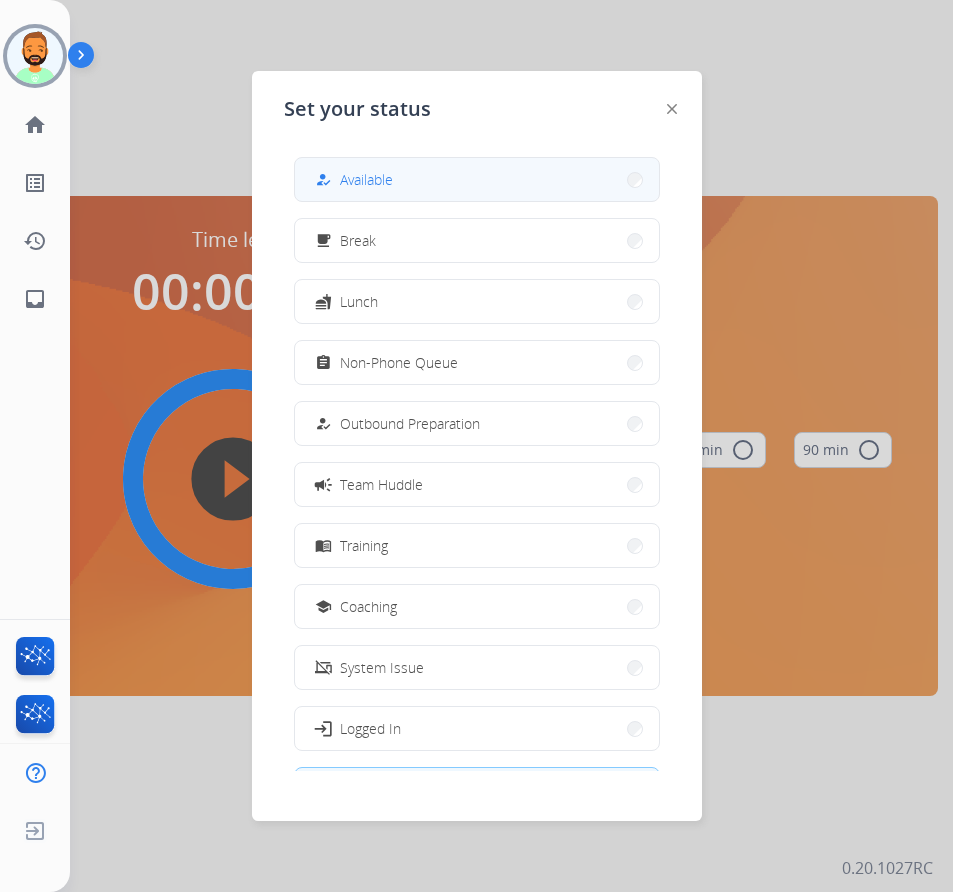 click on "how_to_reg Available" at bounding box center (477, 179) 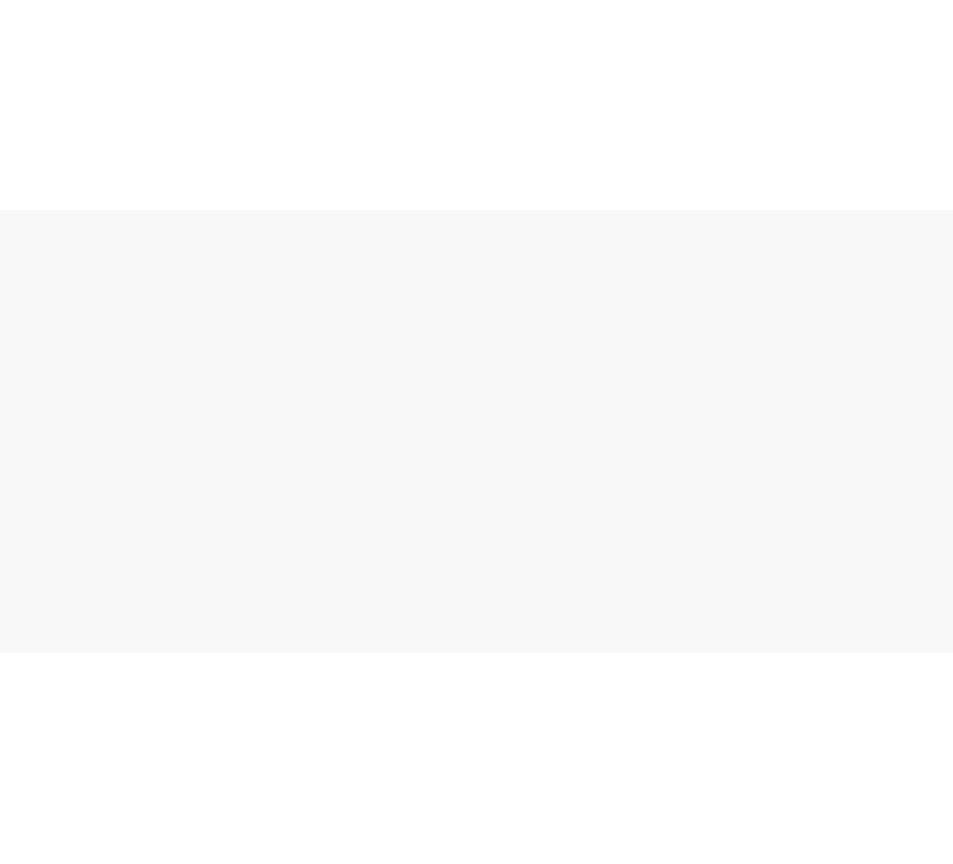 scroll, scrollTop: 0, scrollLeft: 0, axis: both 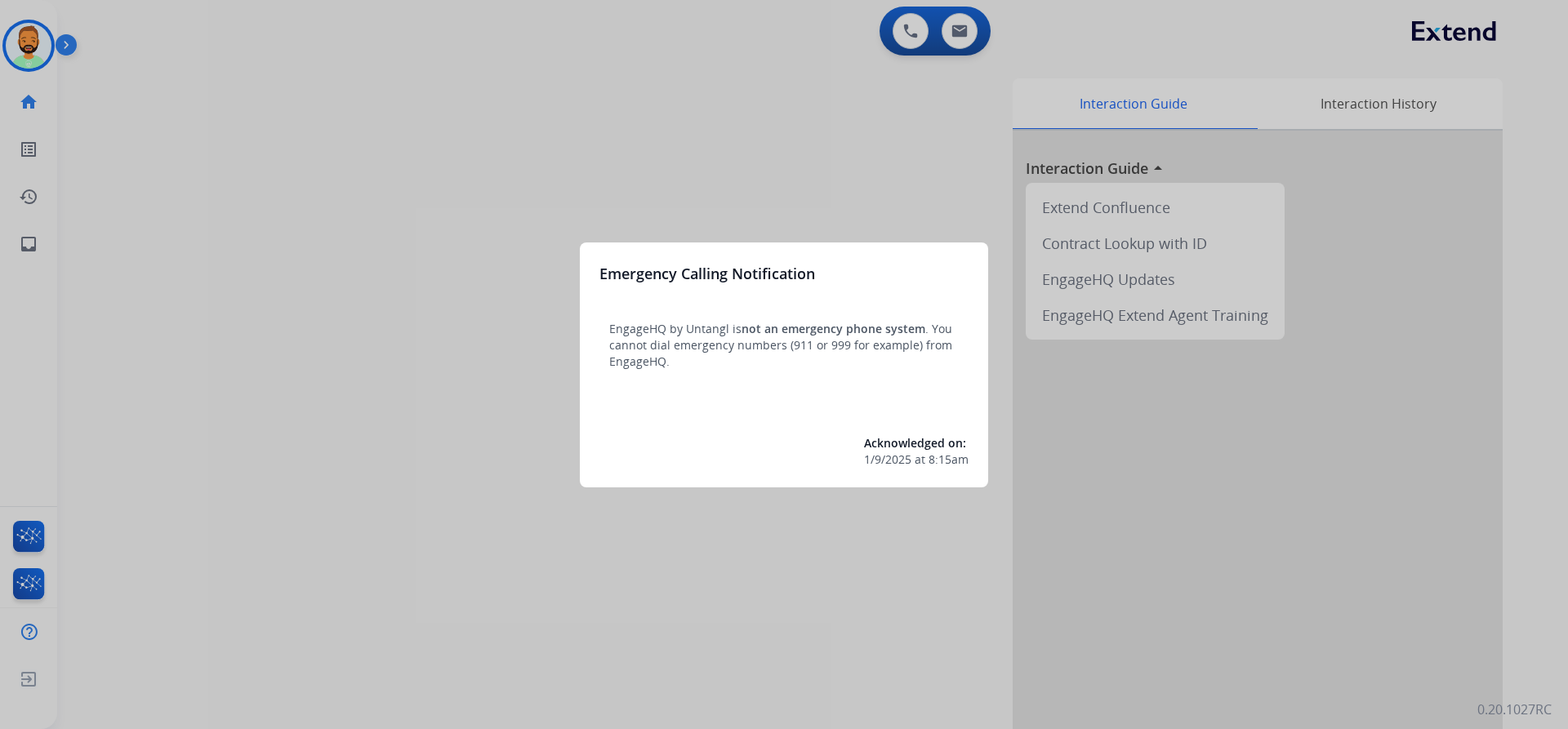 click at bounding box center (784, 364) 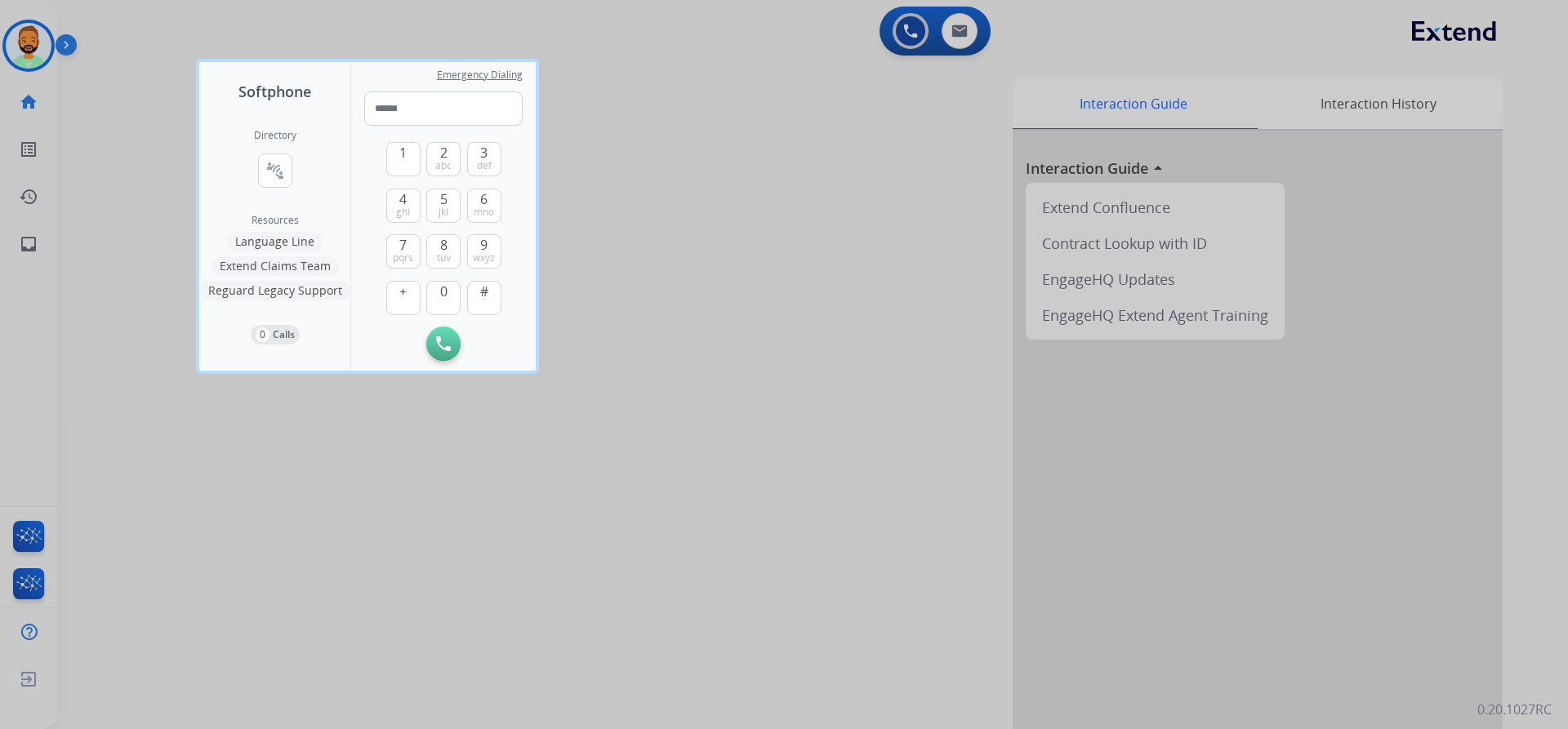 click at bounding box center (784, 364) 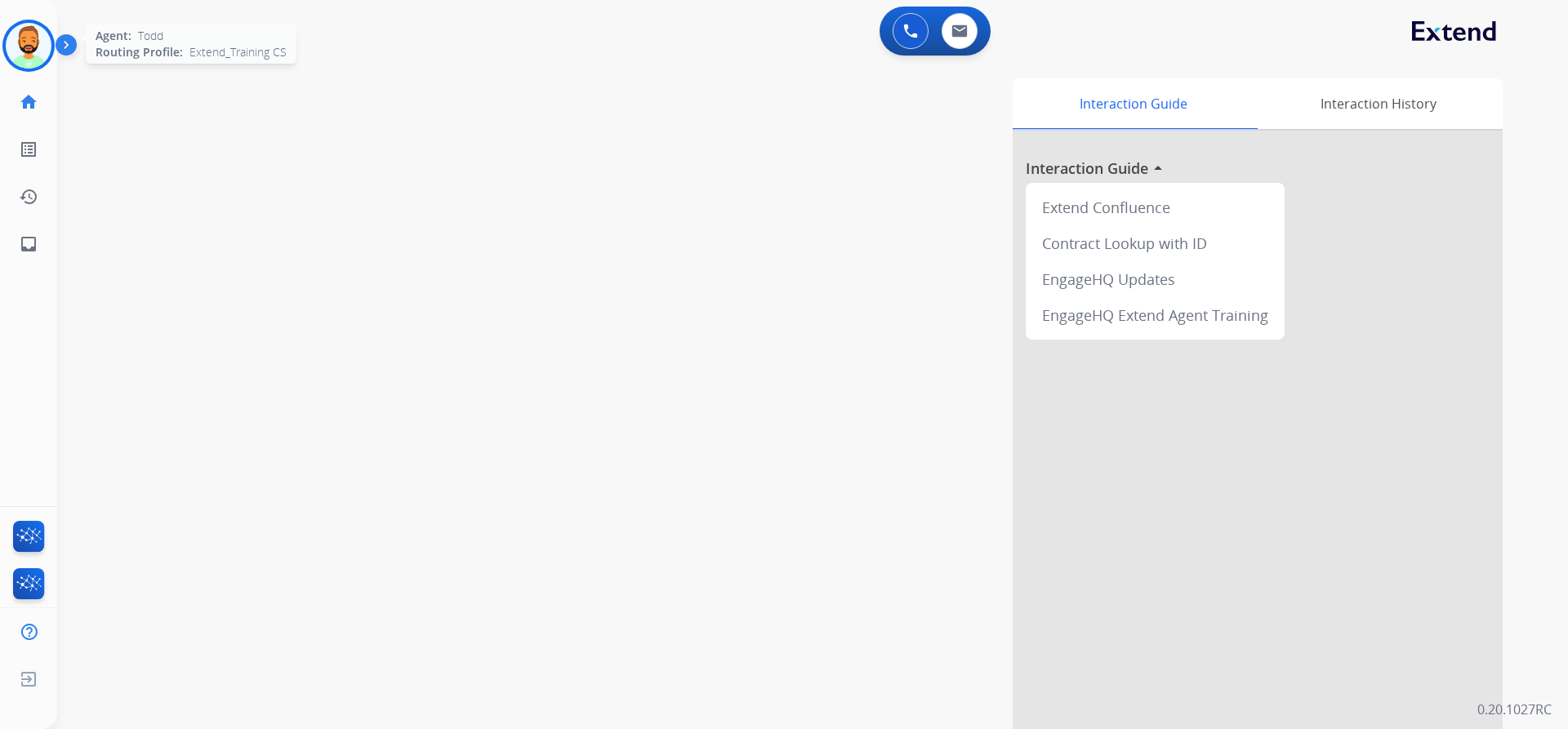 click at bounding box center [29, 46] 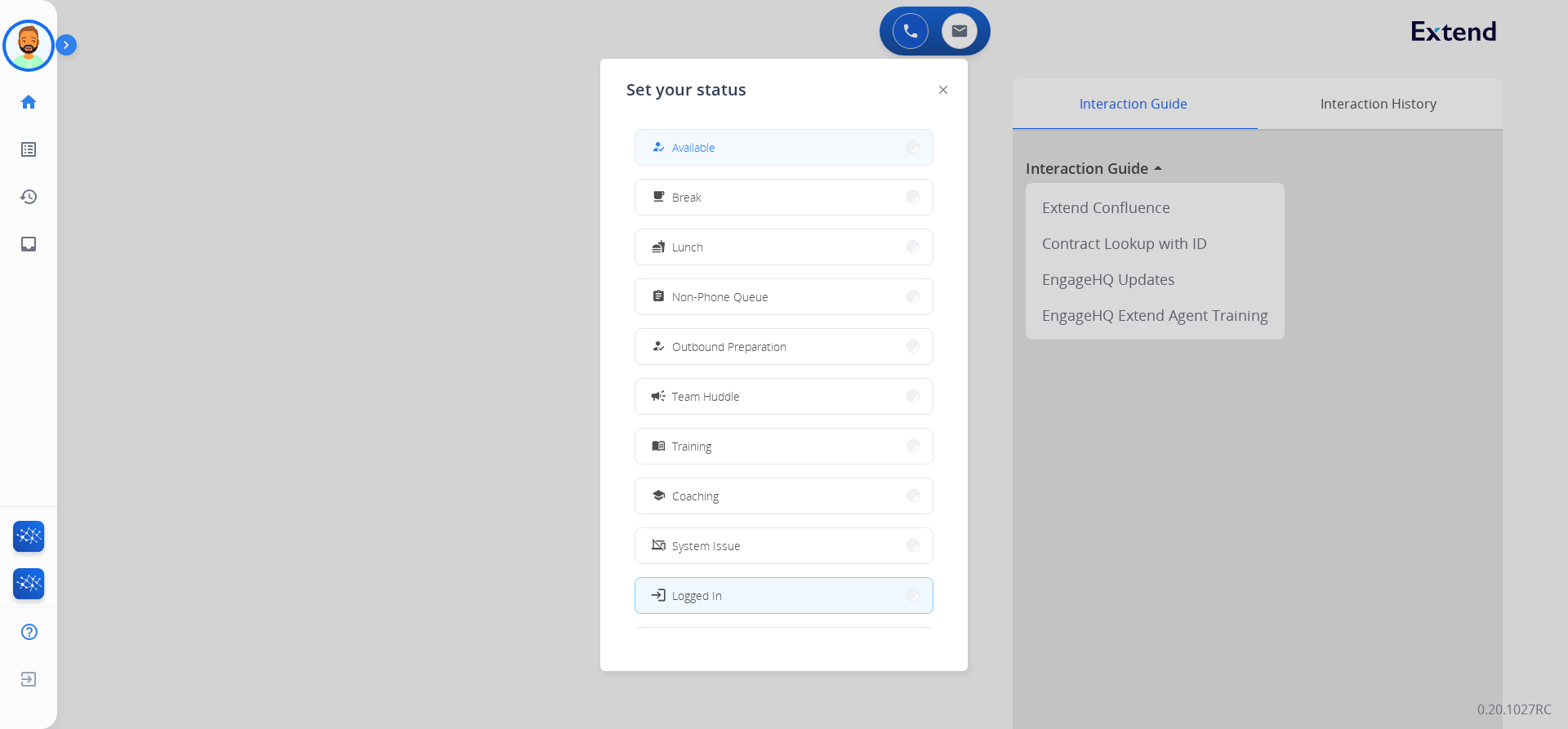 click on "Available" at bounding box center [693, 147] 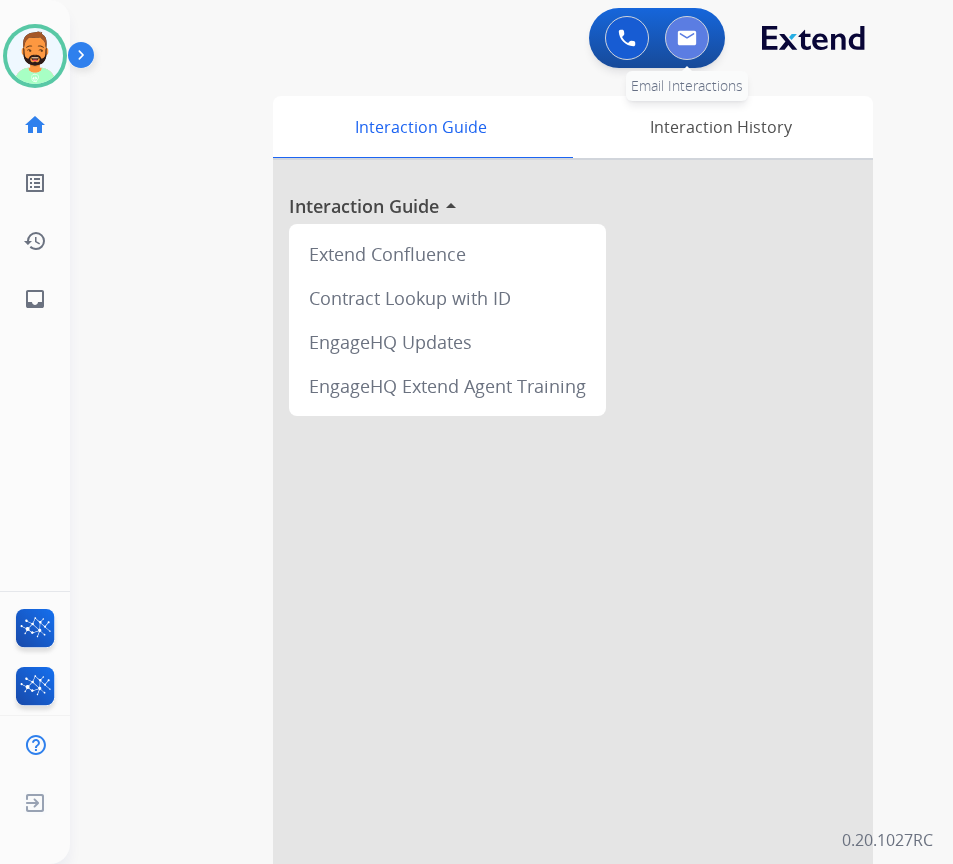 click at bounding box center [687, 38] 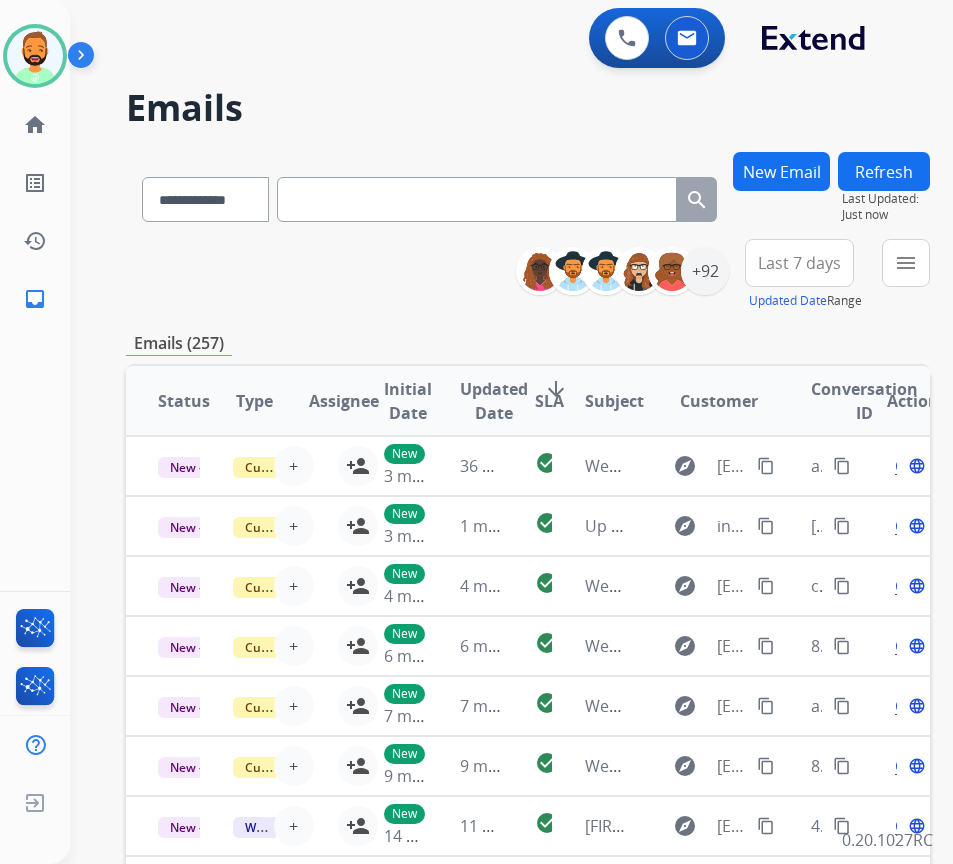 click on "Last 7 days" at bounding box center [799, 263] 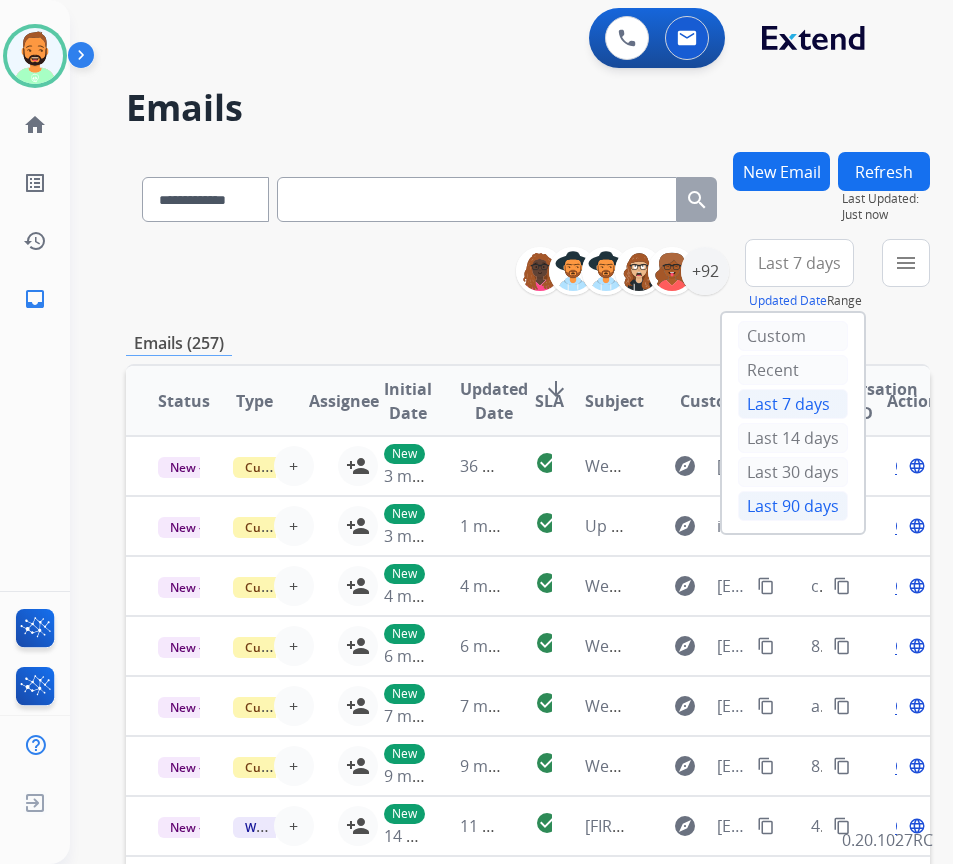 click on "Last 90 days" at bounding box center (793, 506) 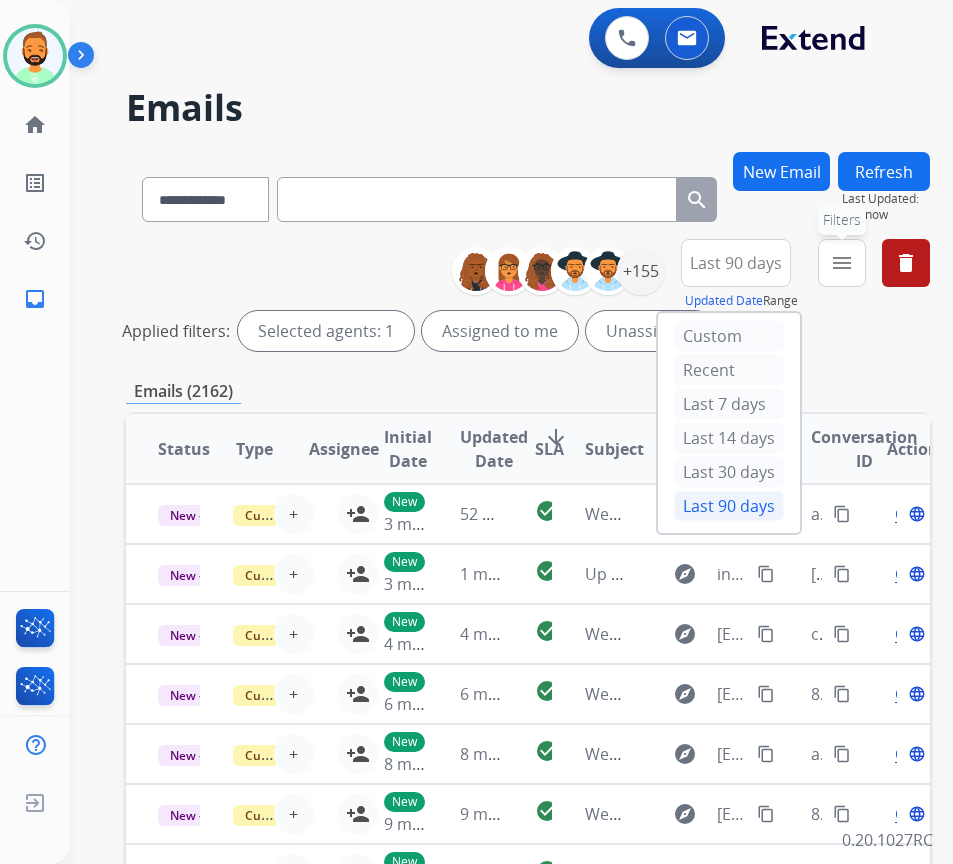 click on "menu" at bounding box center (842, 263) 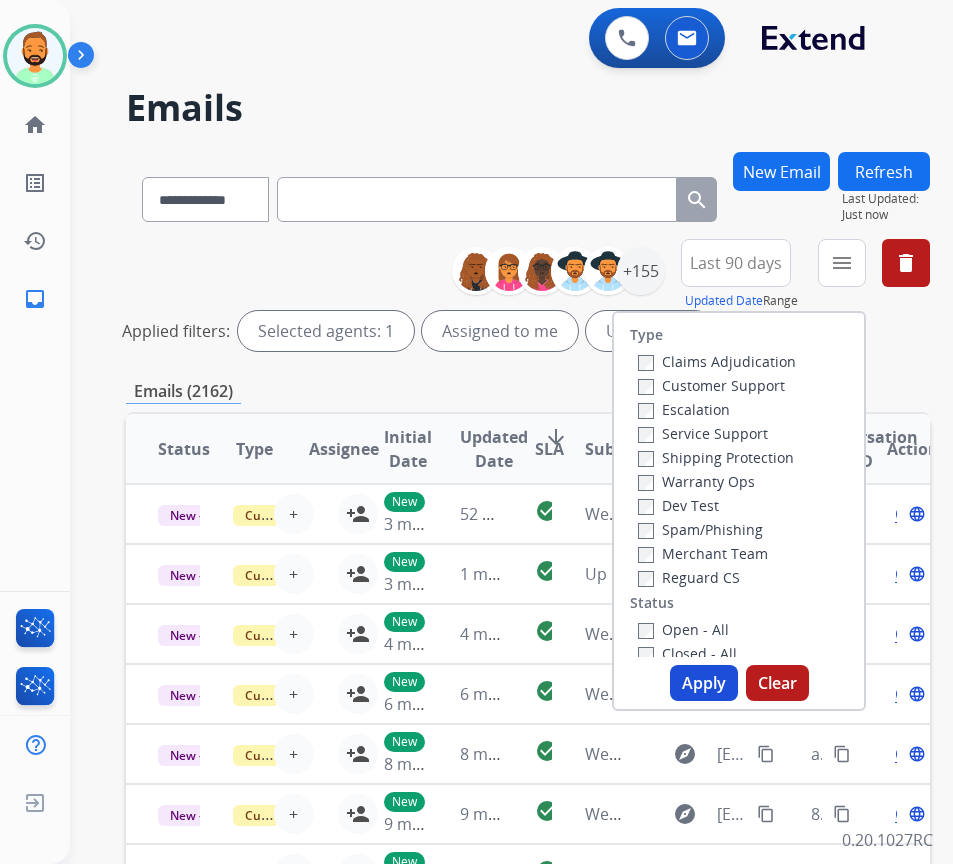 click on "Escalation" at bounding box center (717, 409) 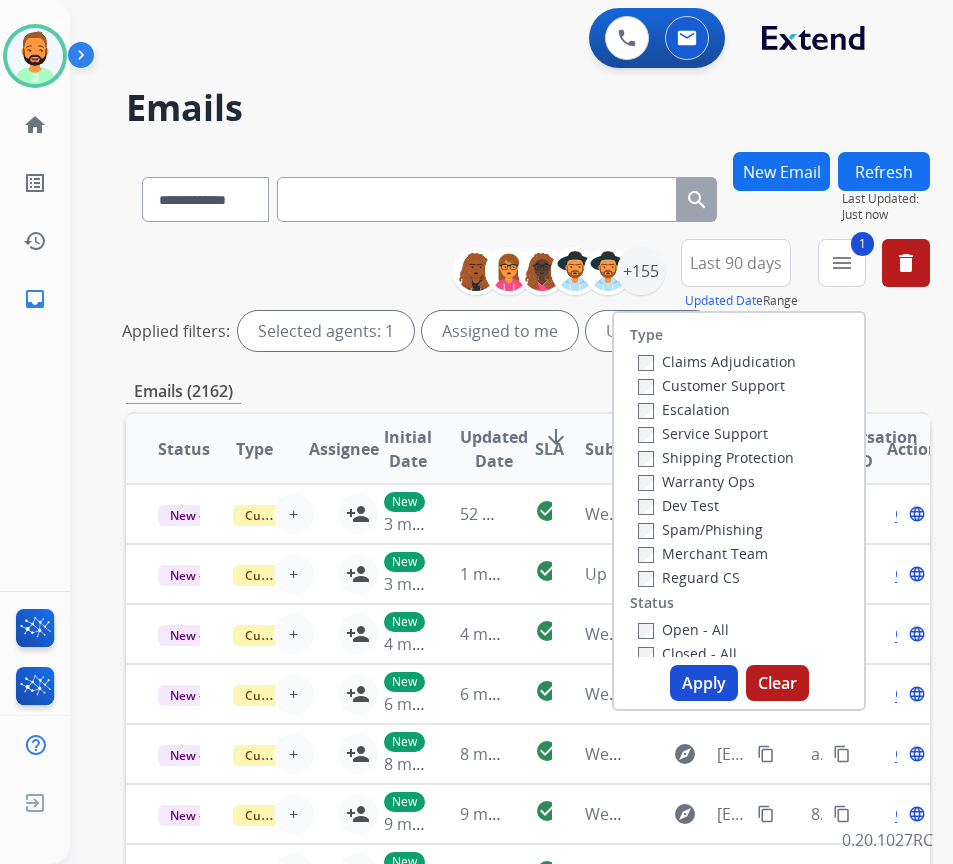drag, startPoint x: 697, startPoint y: 380, endPoint x: 714, endPoint y: 403, distance: 28.600698 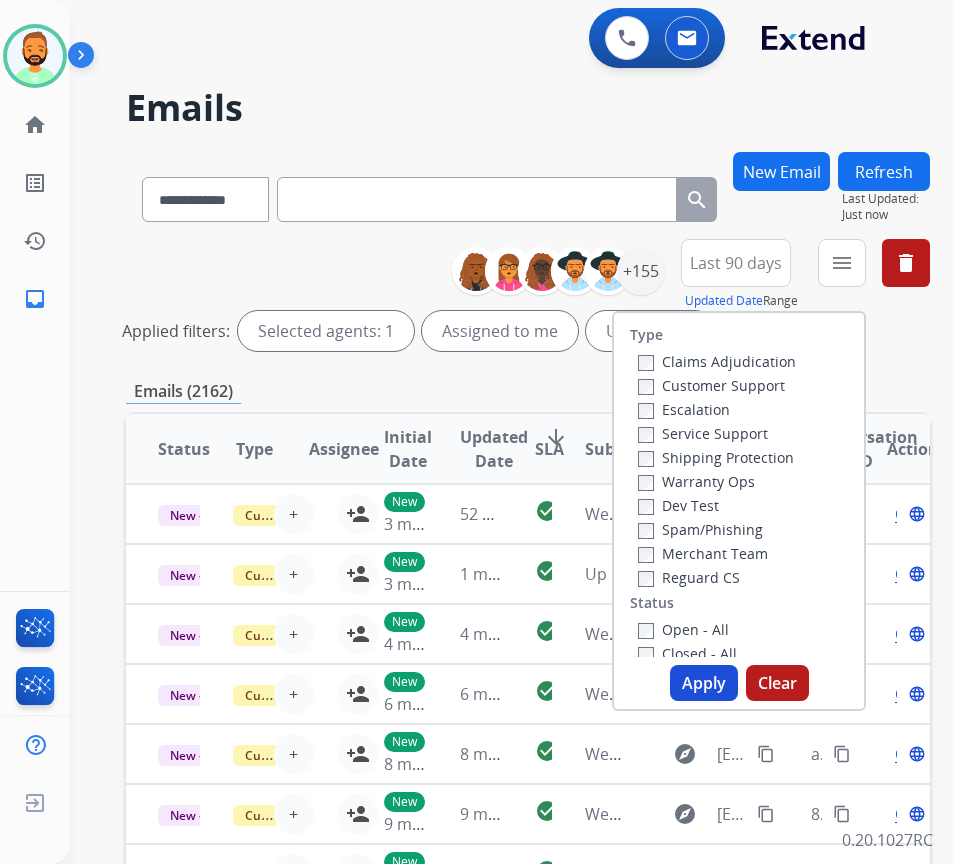 click on "Customer Support" at bounding box center (717, 385) 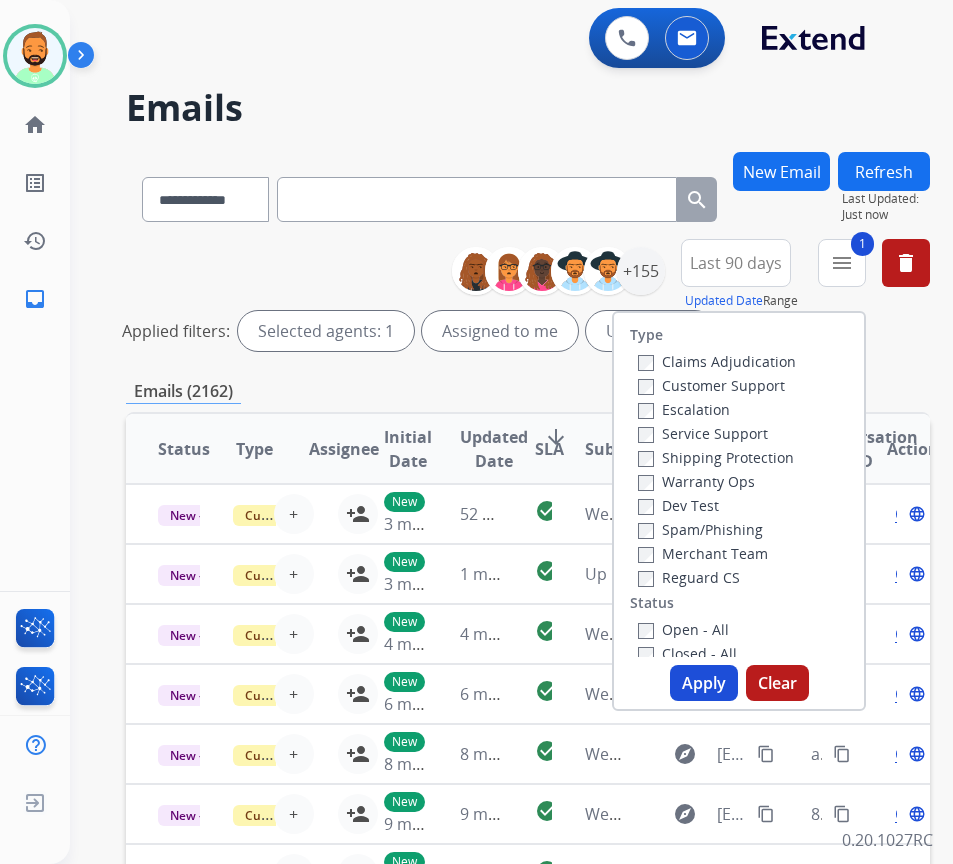 click on "Shipping Protection" at bounding box center (716, 457) 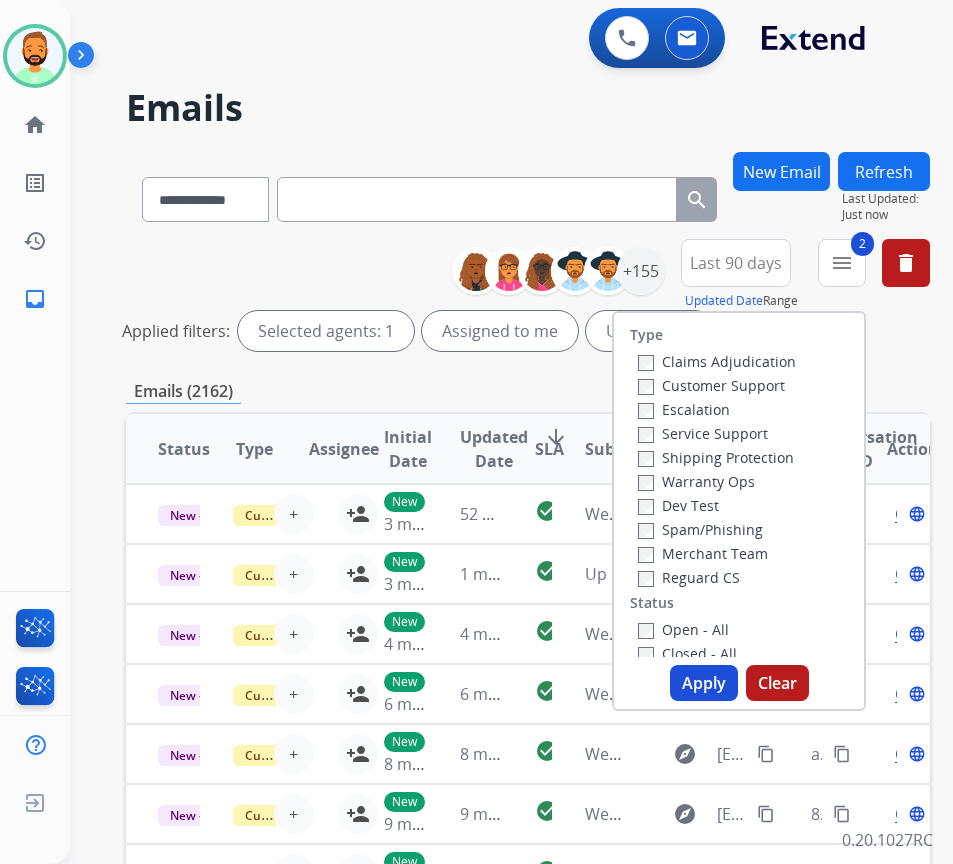 click on "Open - All" at bounding box center [683, 629] 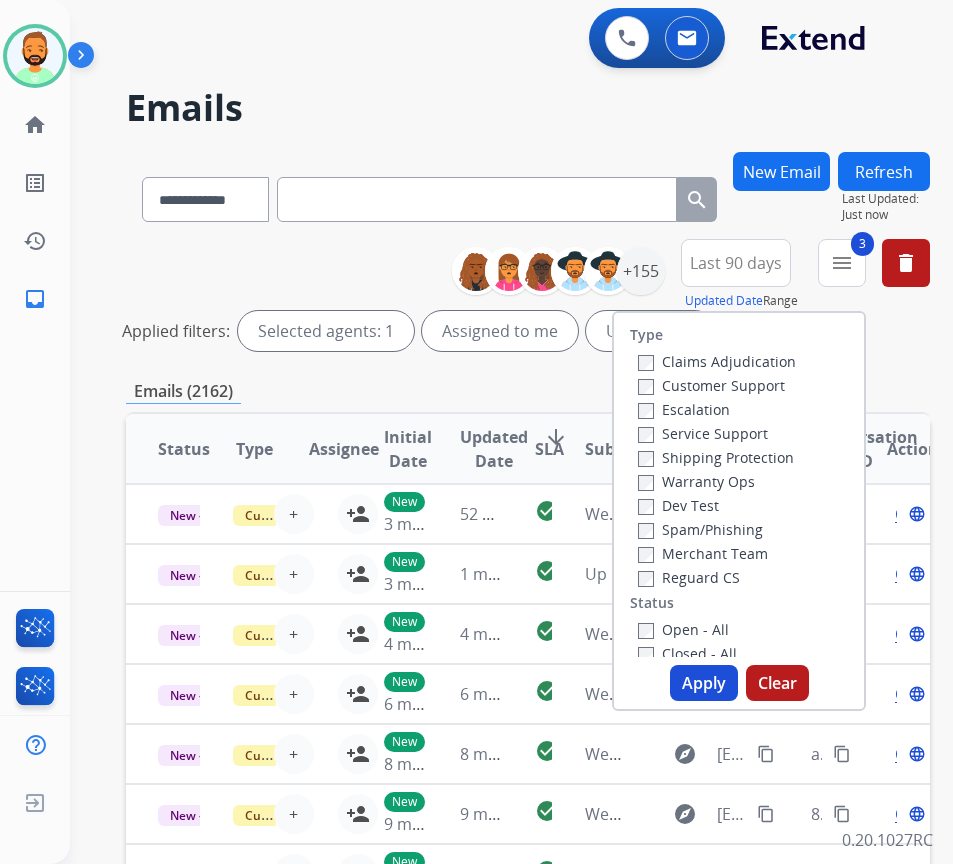 click on "Apply" at bounding box center [704, 683] 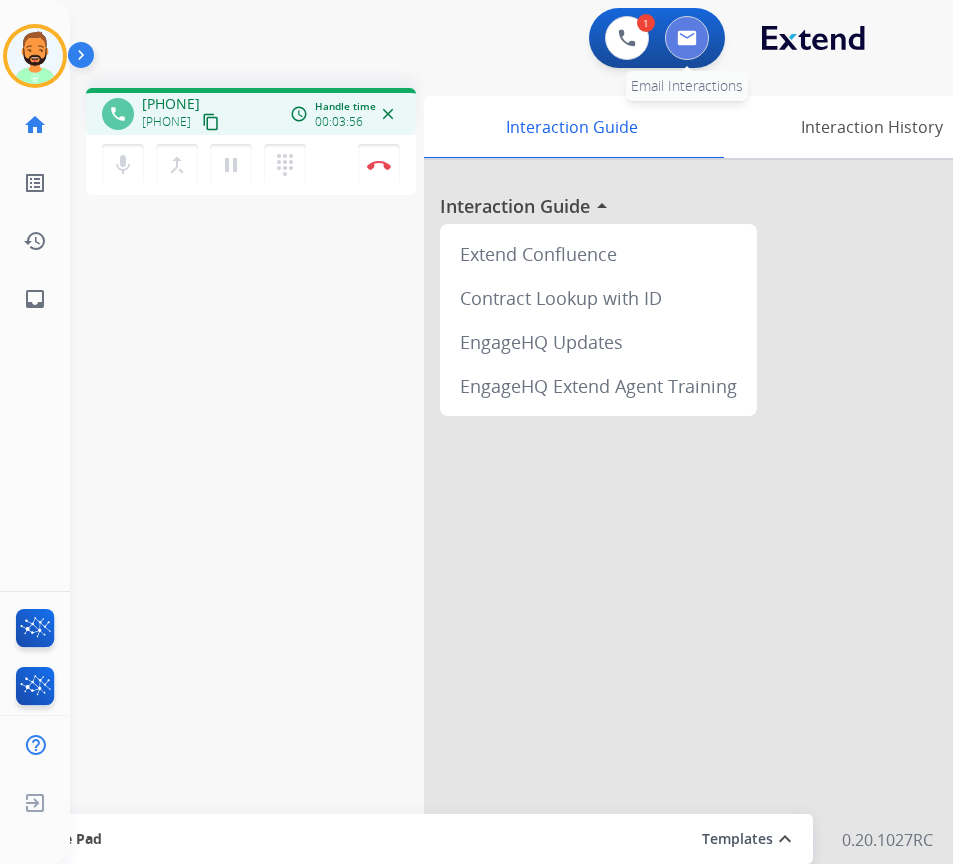 click at bounding box center (687, 38) 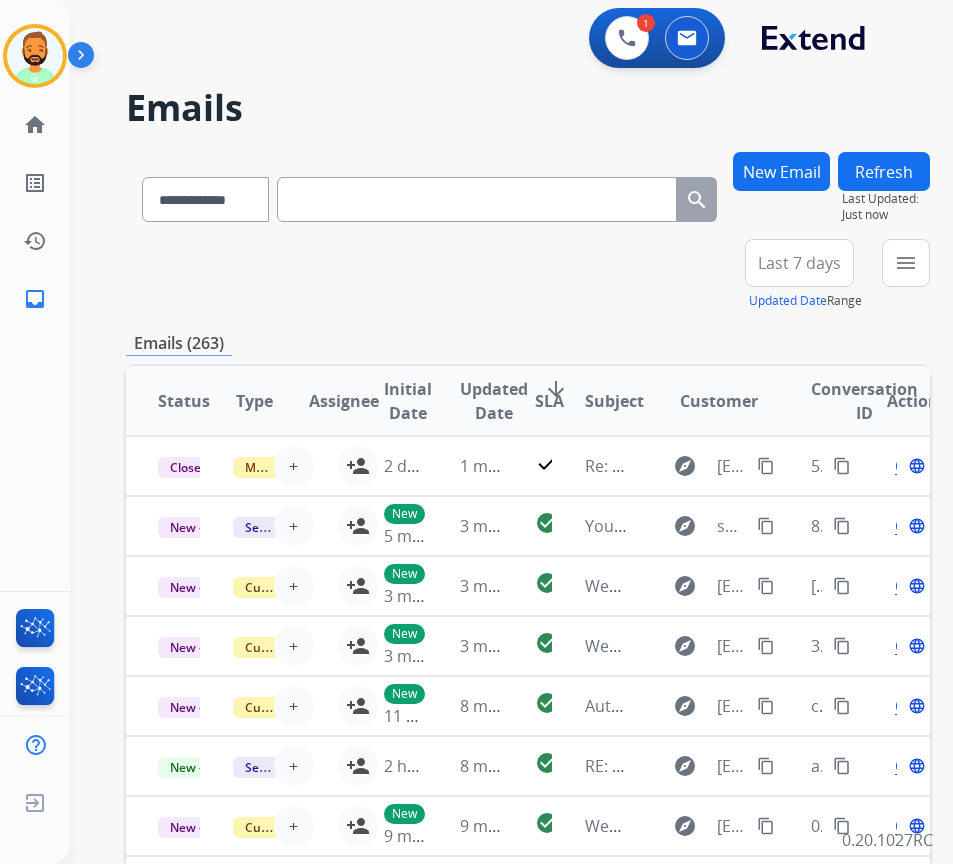 paste on "**********" 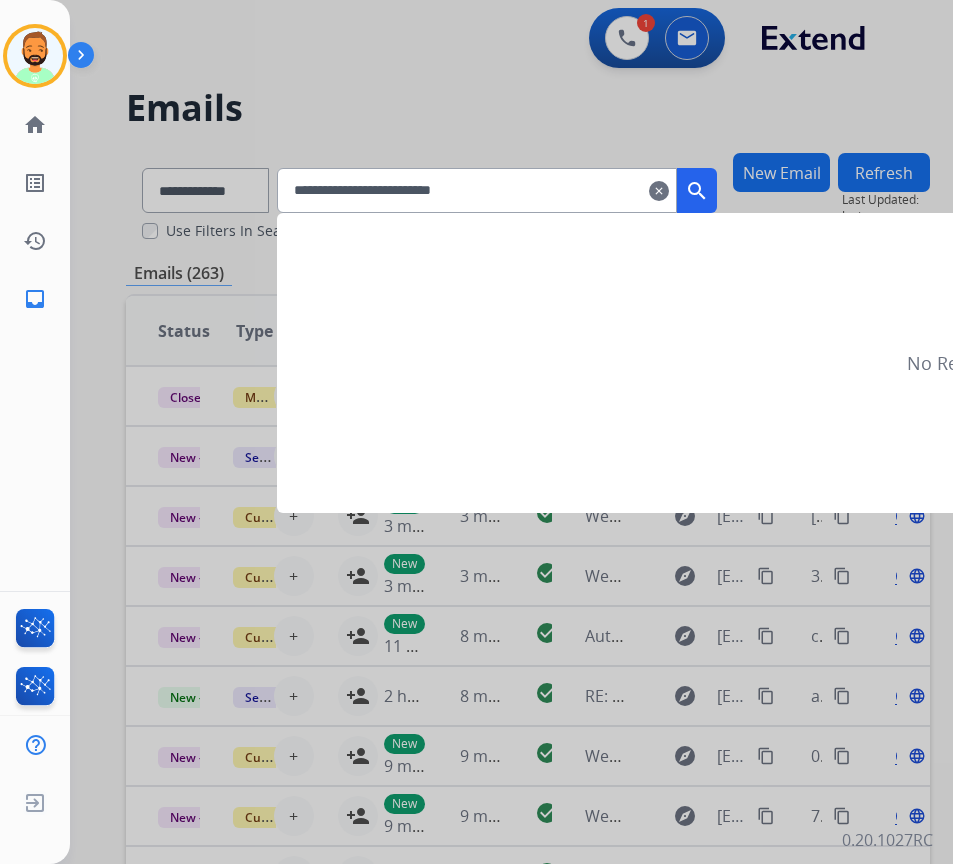 type on "**********" 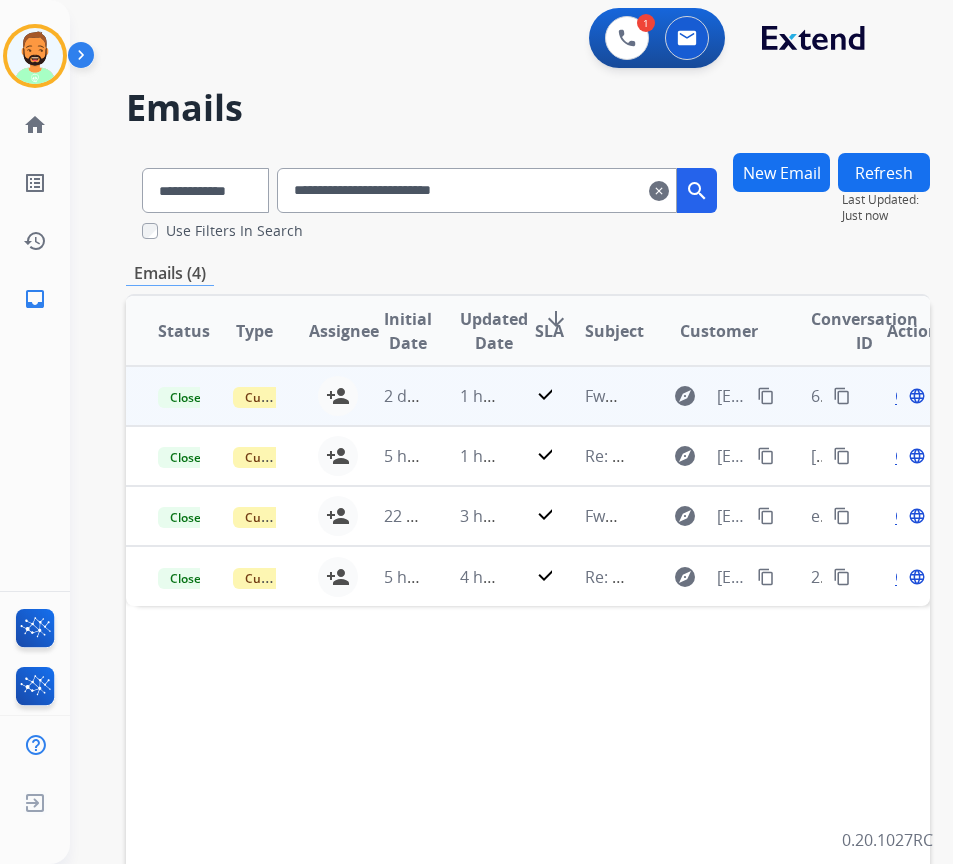 drag, startPoint x: 432, startPoint y: 399, endPoint x: 436, endPoint y: 409, distance: 10.770329 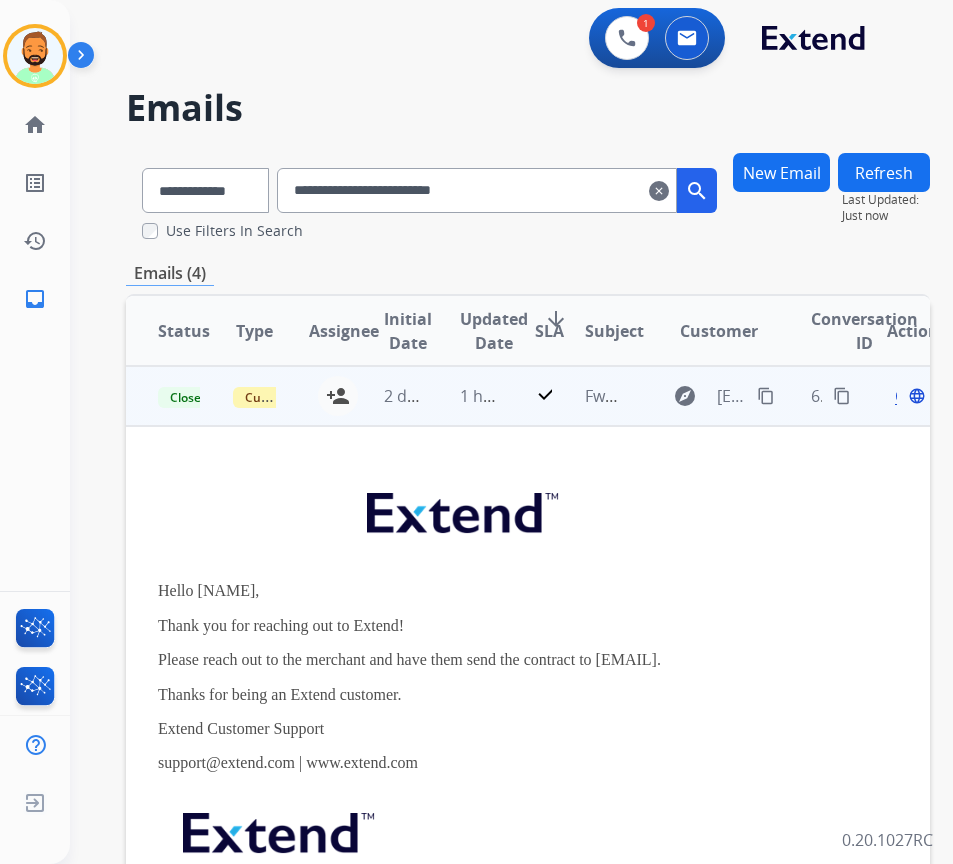 click on "Open language" at bounding box center (908, 396) 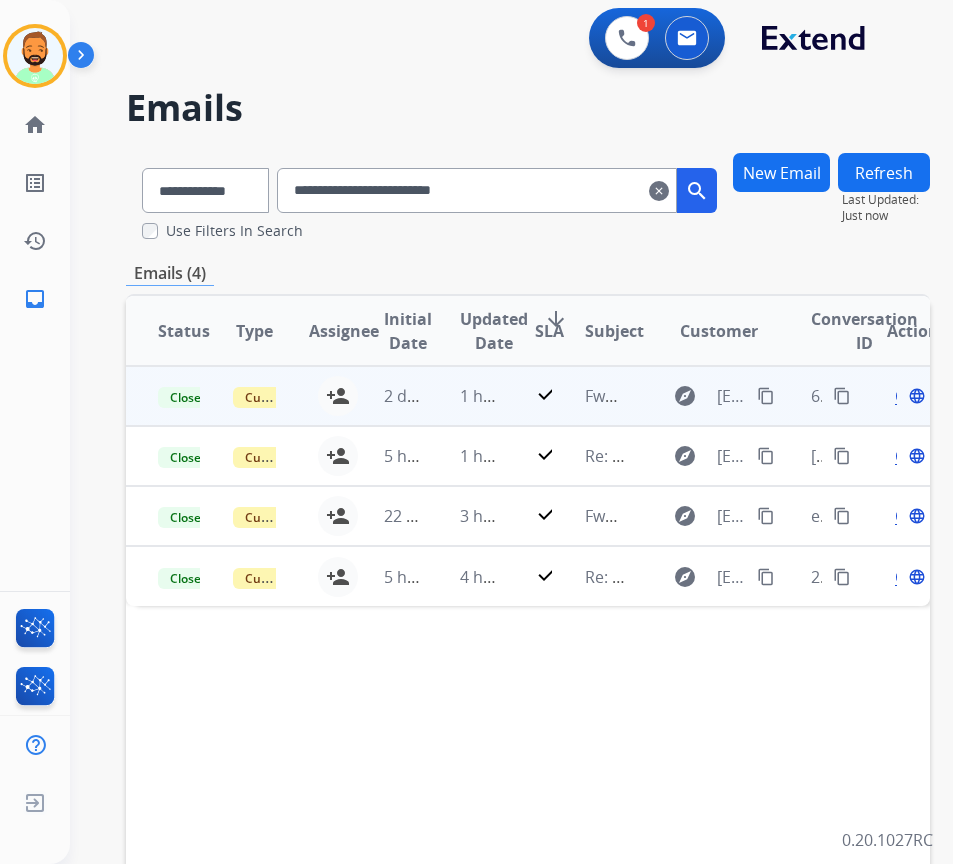 click on "Open" at bounding box center [915, 396] 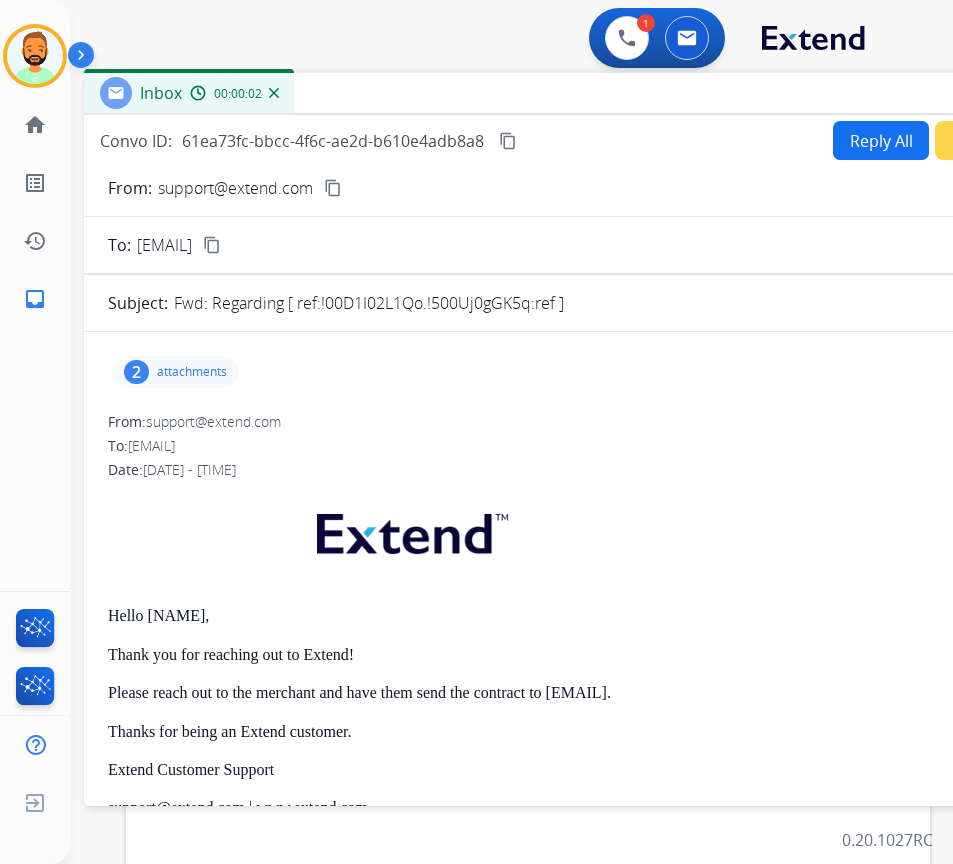 drag, startPoint x: 373, startPoint y: 159, endPoint x: 574, endPoint y: 128, distance: 203.3765 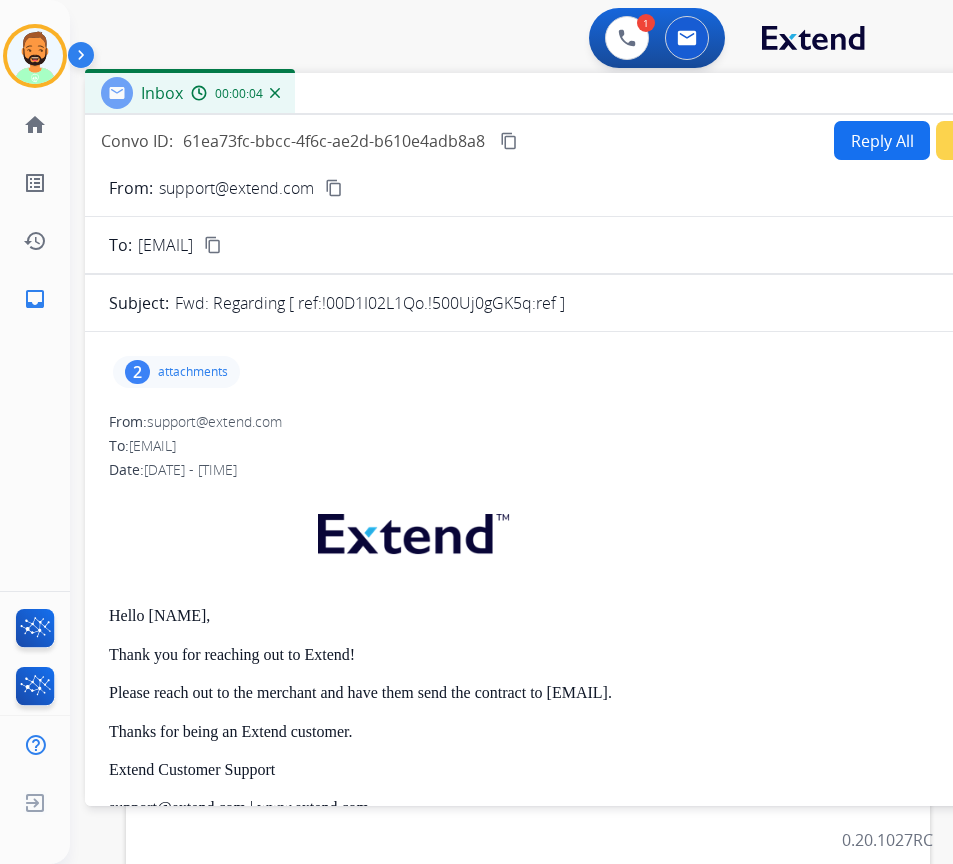 click on "attachments" at bounding box center [193, 372] 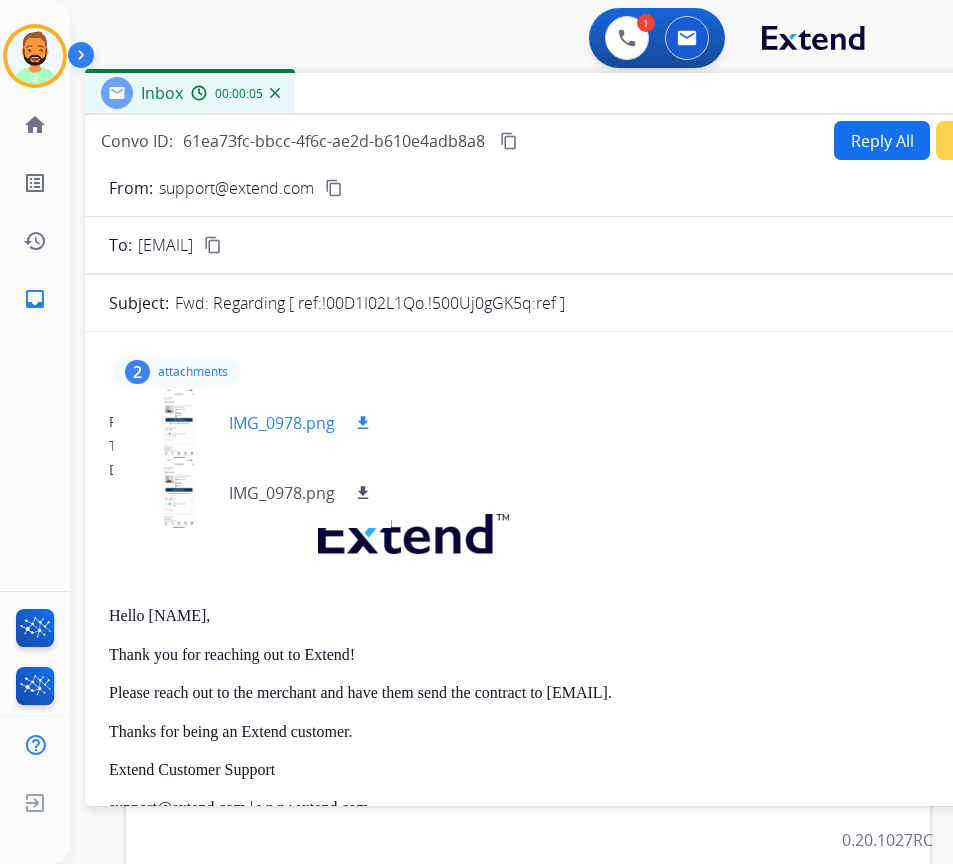 click at bounding box center [179, 423] 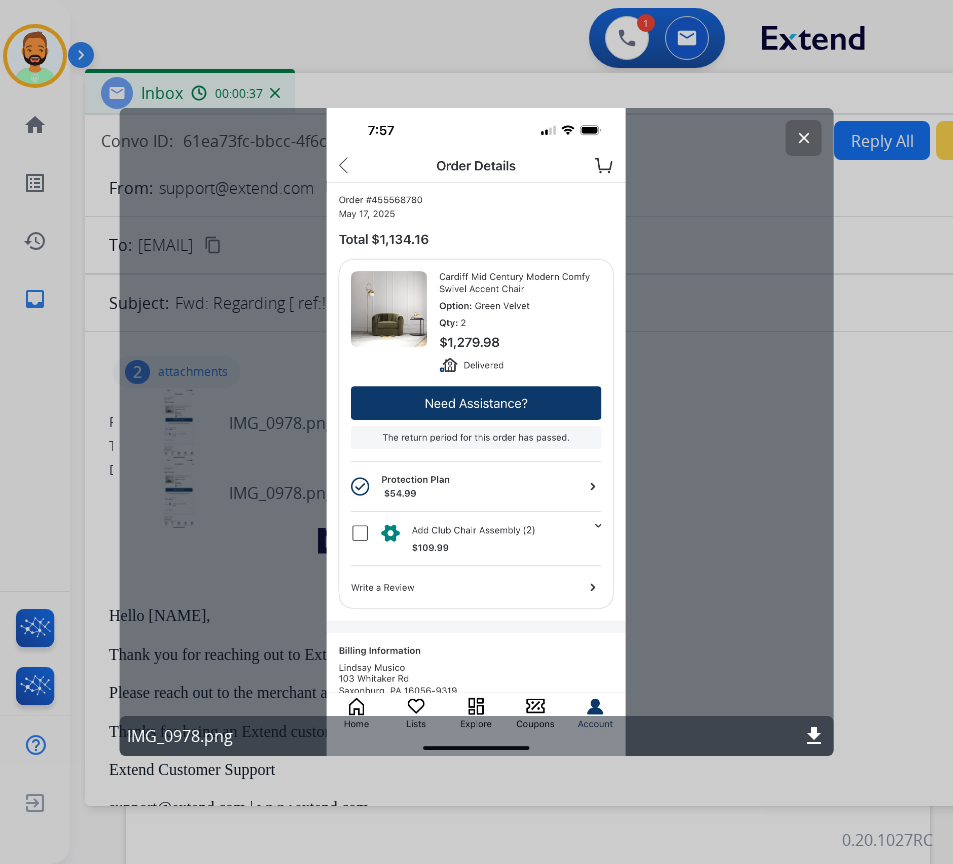 click on "clear" 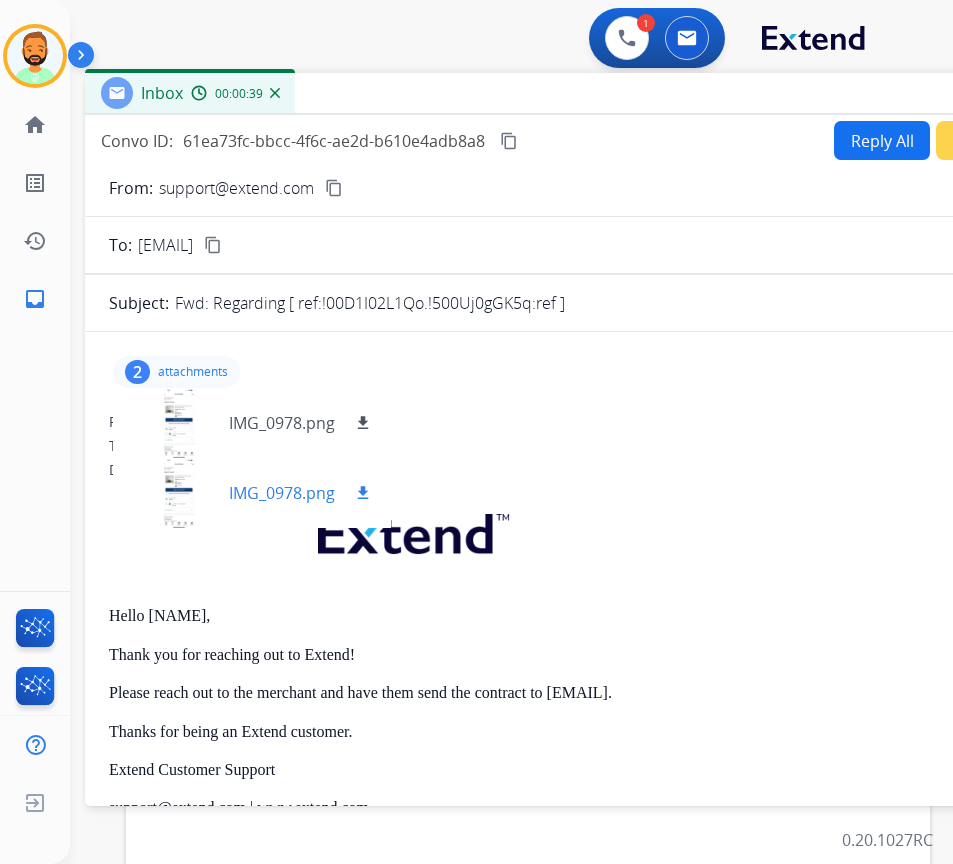 click at bounding box center (179, 493) 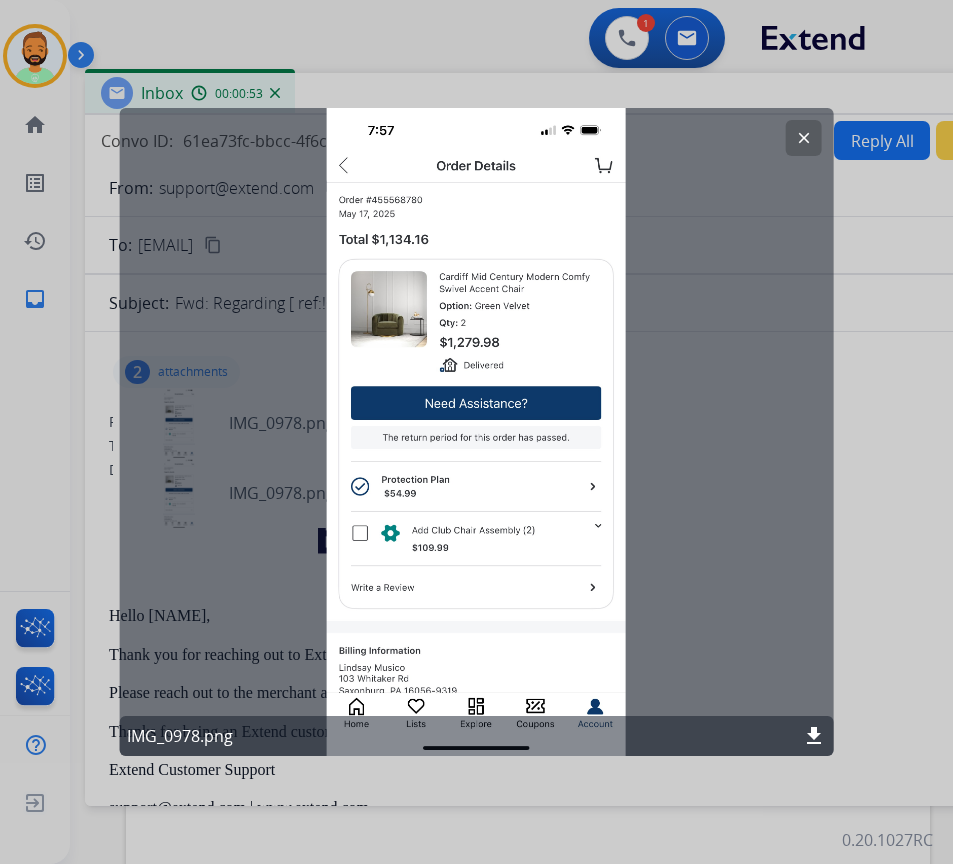 click on "clear IMG_0978.png download" 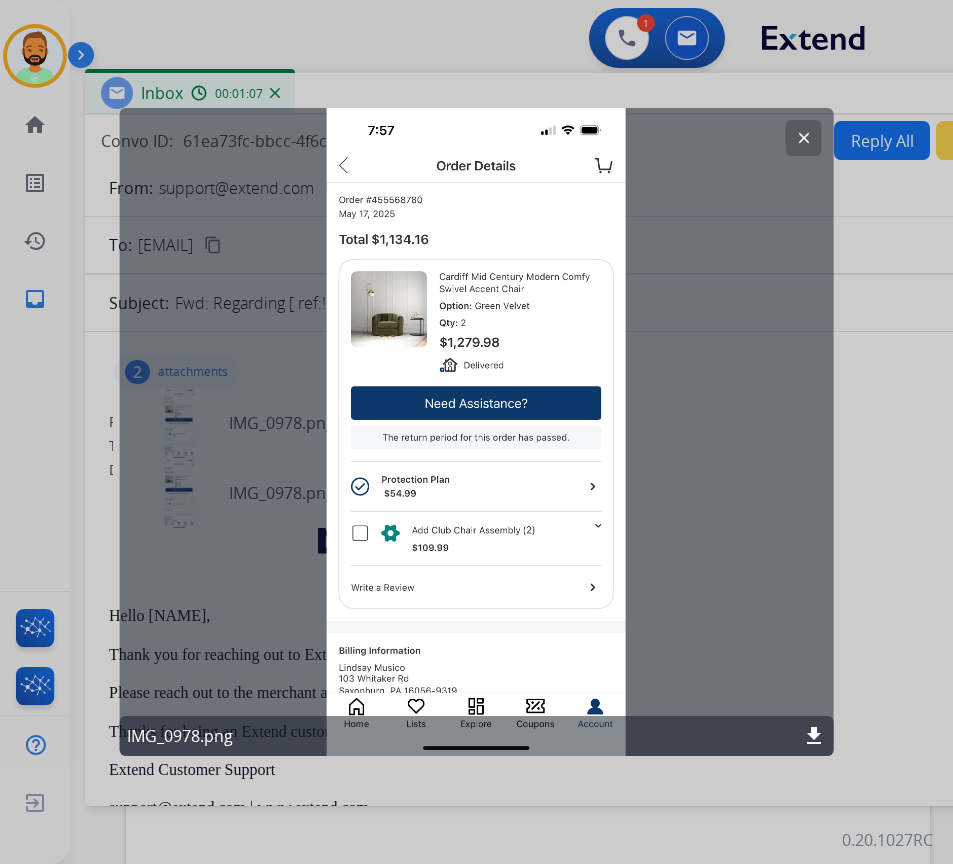 drag, startPoint x: 464, startPoint y: 642, endPoint x: 466, endPoint y: 662, distance: 20.09975 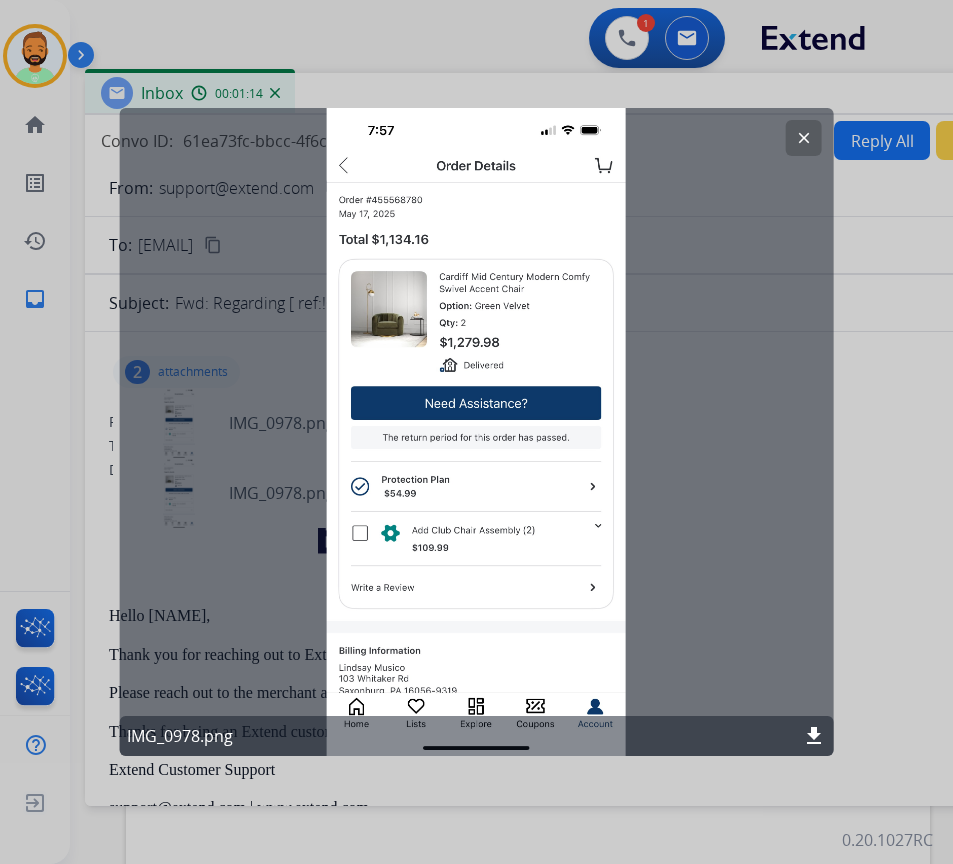 click on "clear" 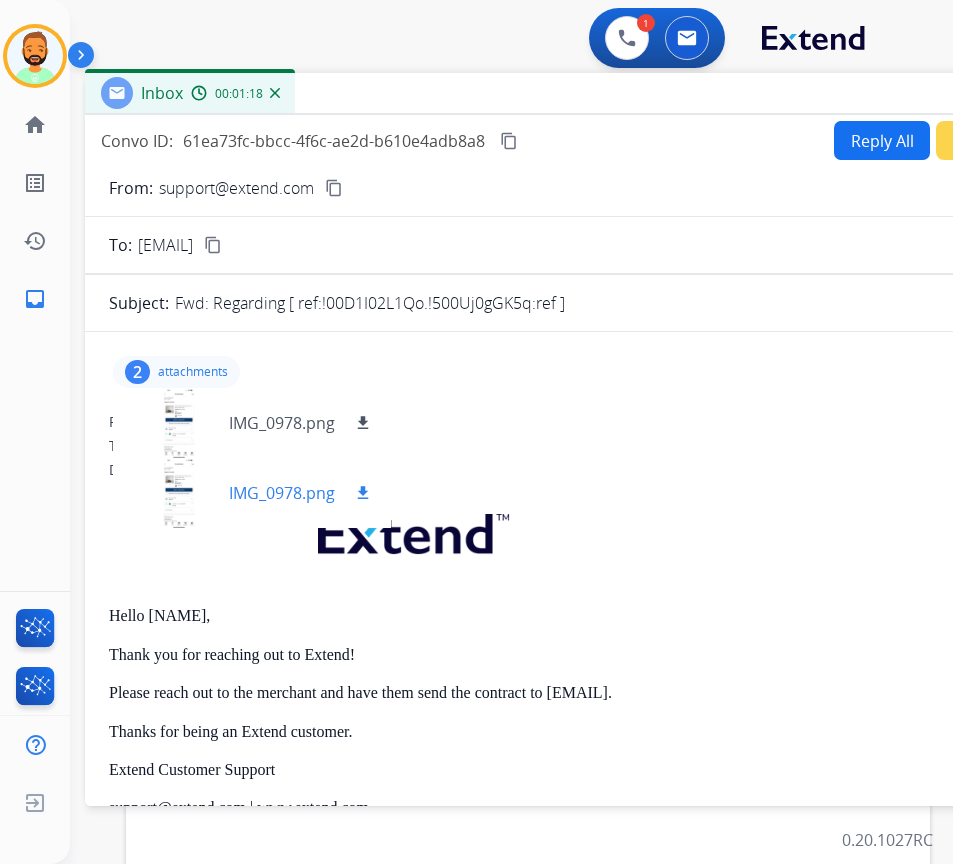 click at bounding box center [179, 493] 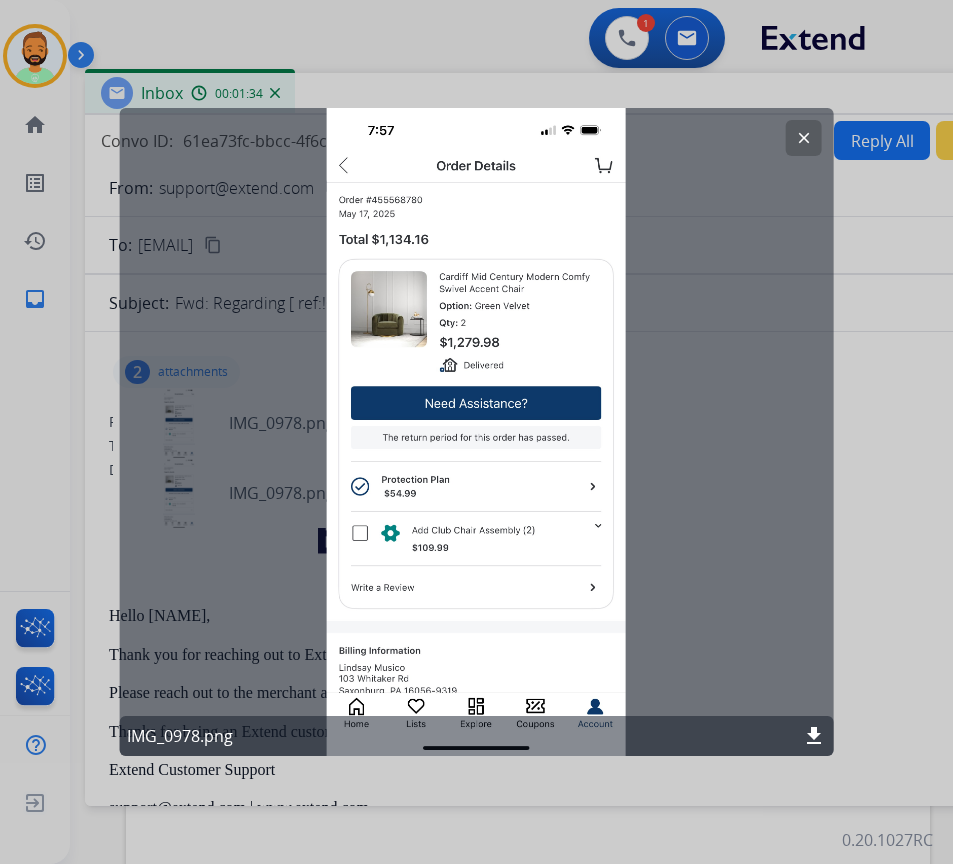 click on "clear" 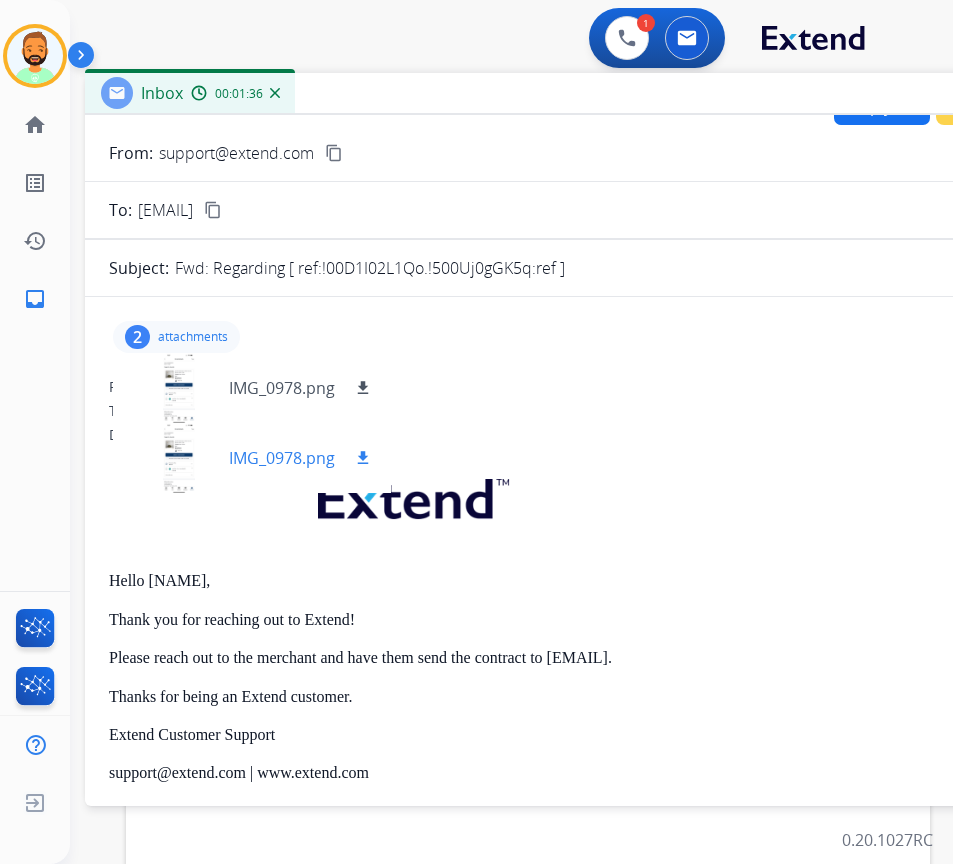 scroll, scrollTop: 0, scrollLeft: 0, axis: both 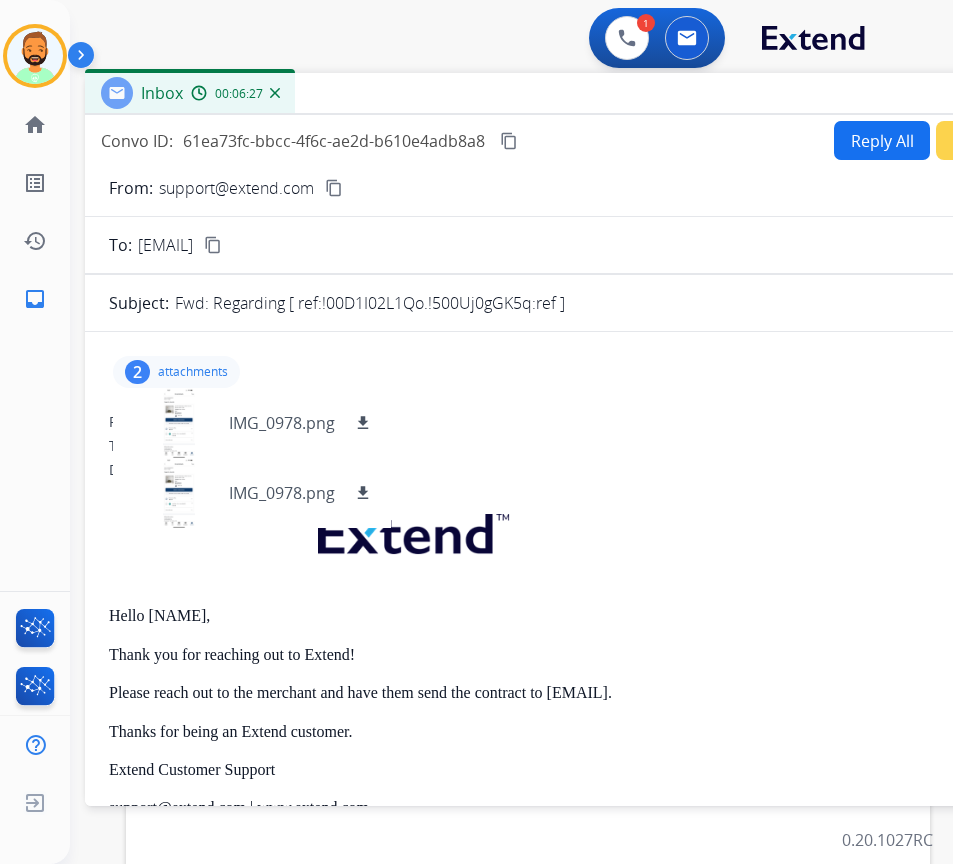 click on "content_copy" at bounding box center [509, 141] 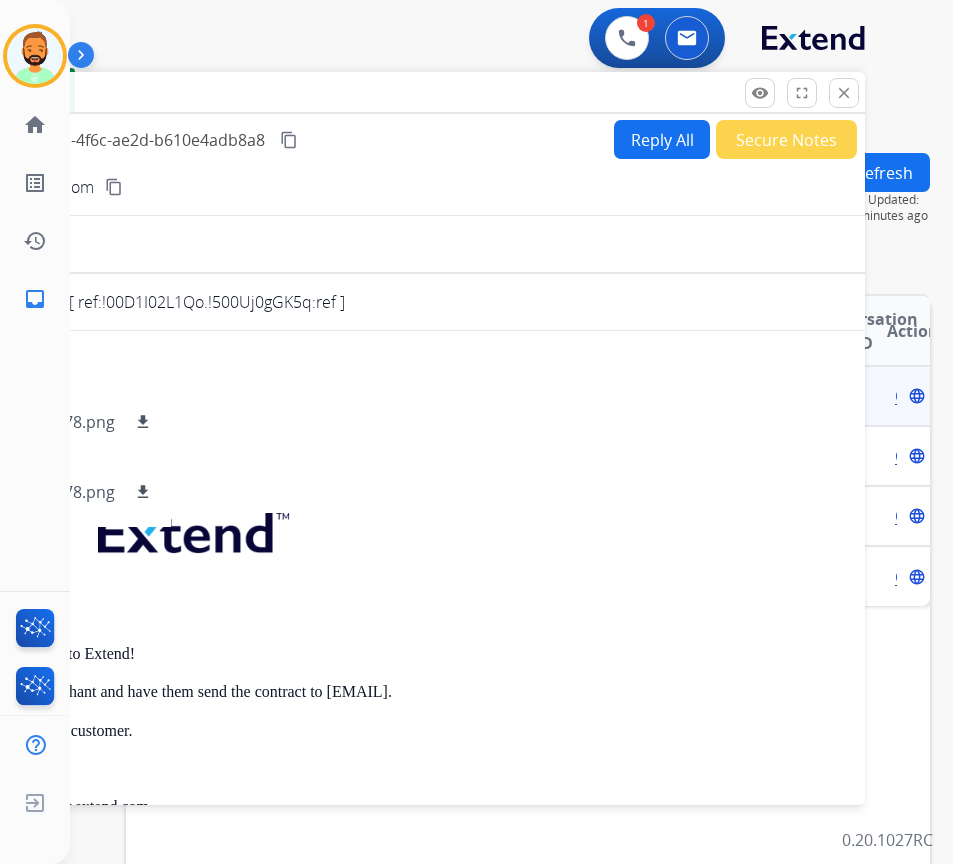drag, startPoint x: 579, startPoint y: 86, endPoint x: 640, endPoint y: 104, distance: 63.600315 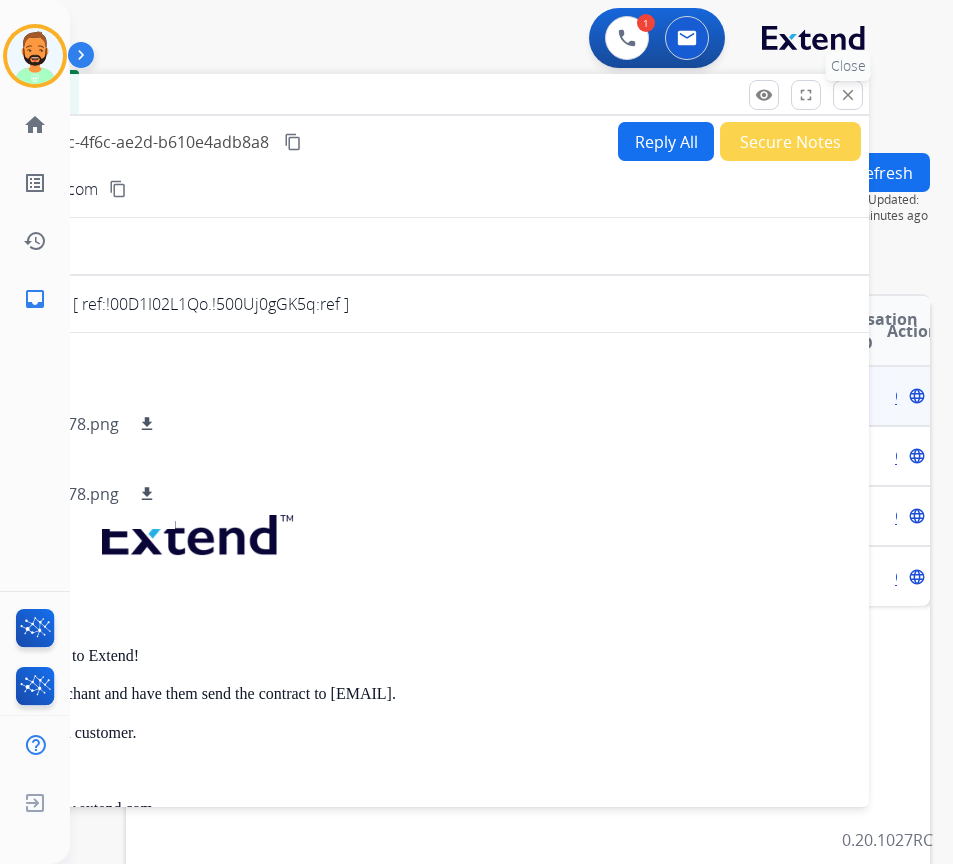 click on "close" at bounding box center (848, 95) 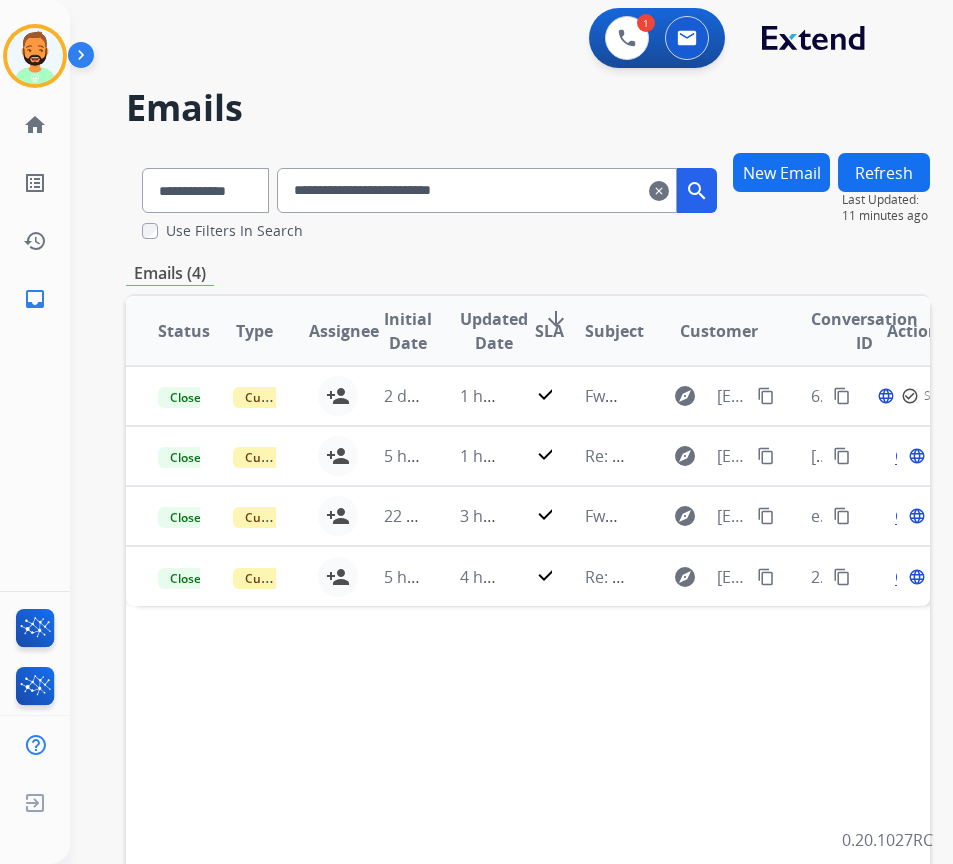 click on "clear" at bounding box center (659, 191) 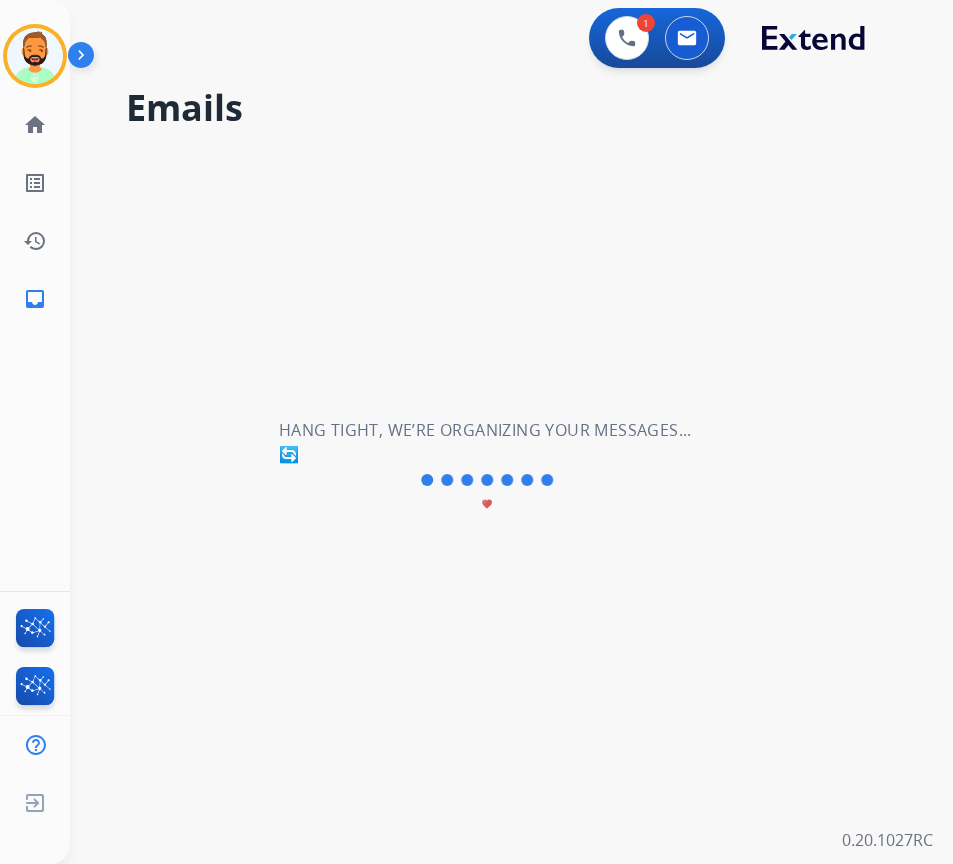 type 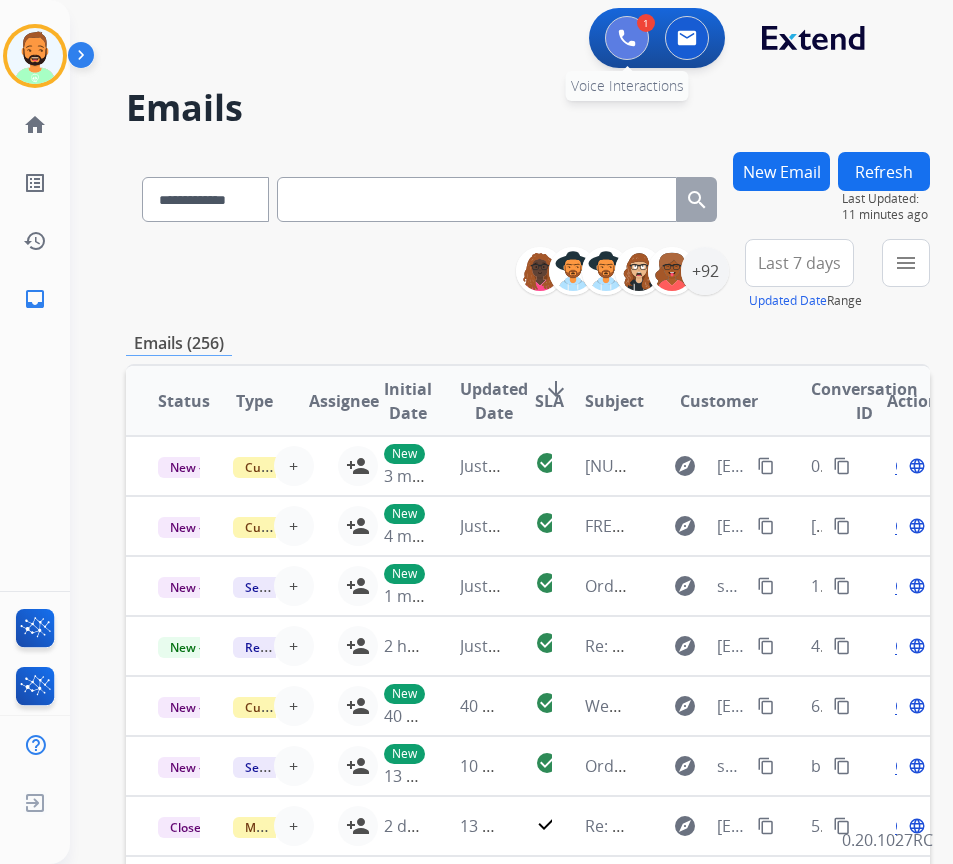 click at bounding box center [627, 38] 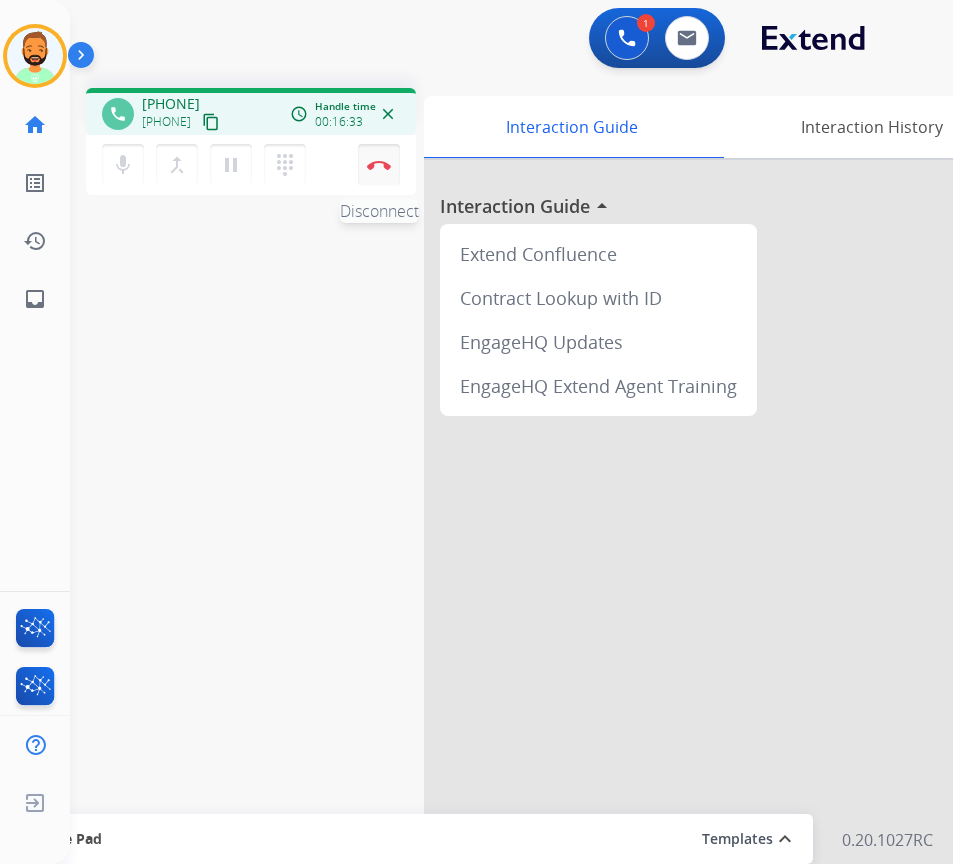click at bounding box center [379, 165] 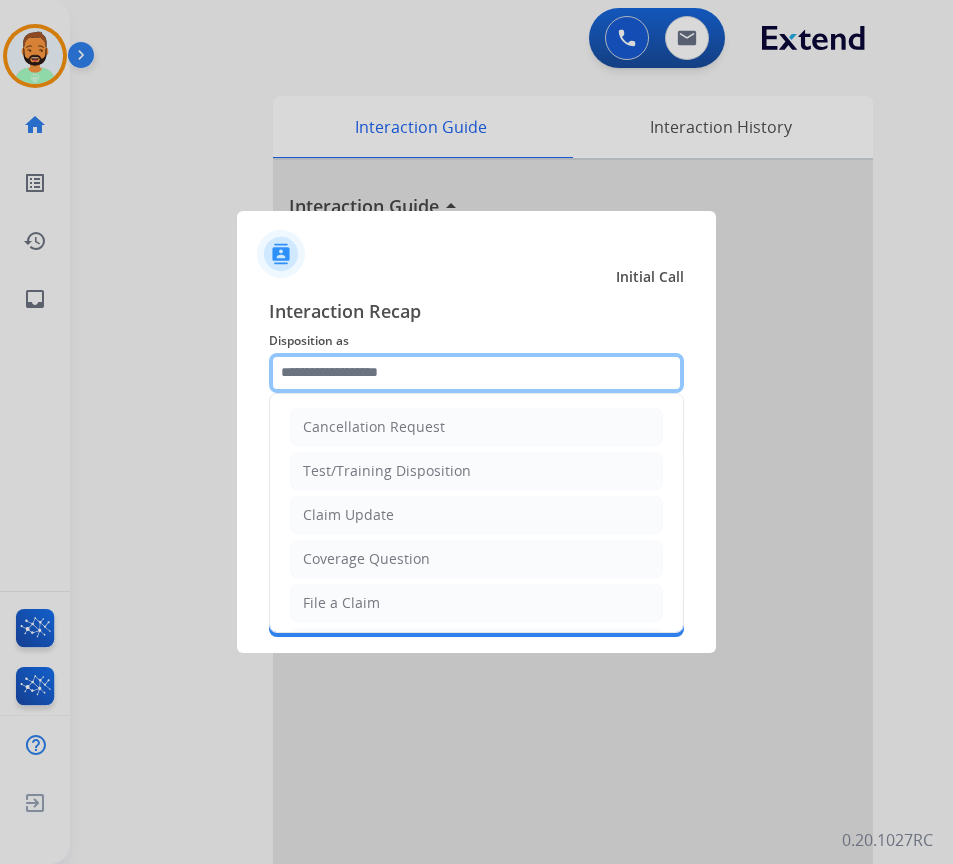 click 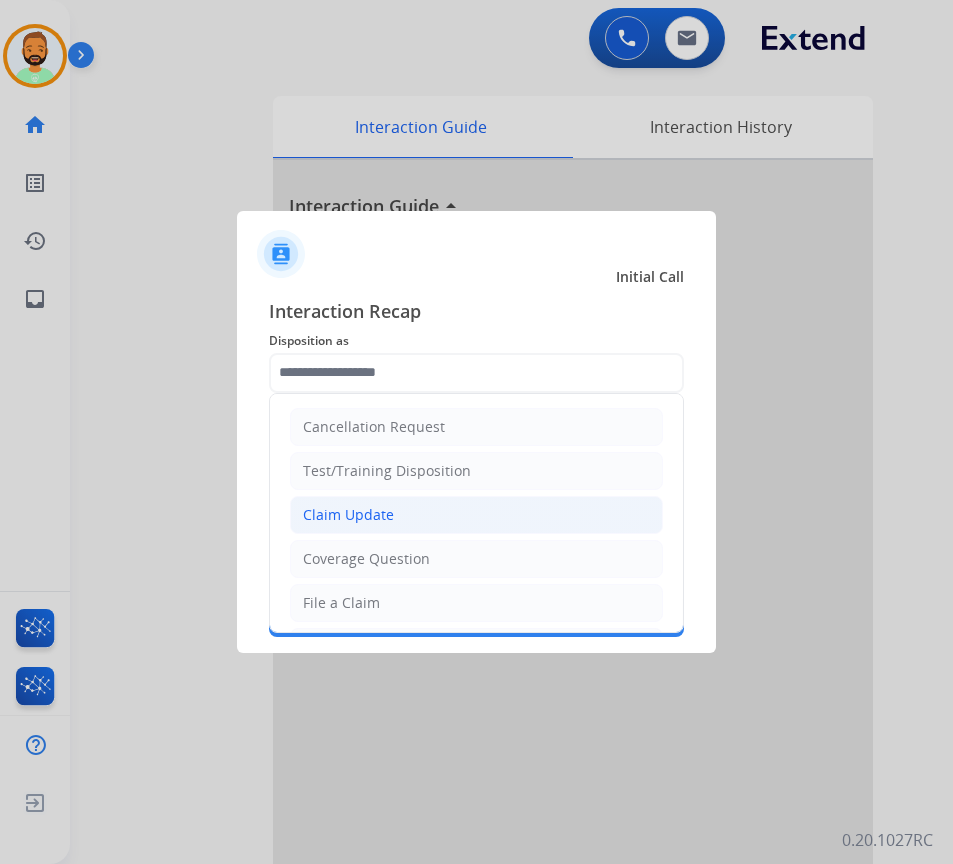 click on "Claim Update" 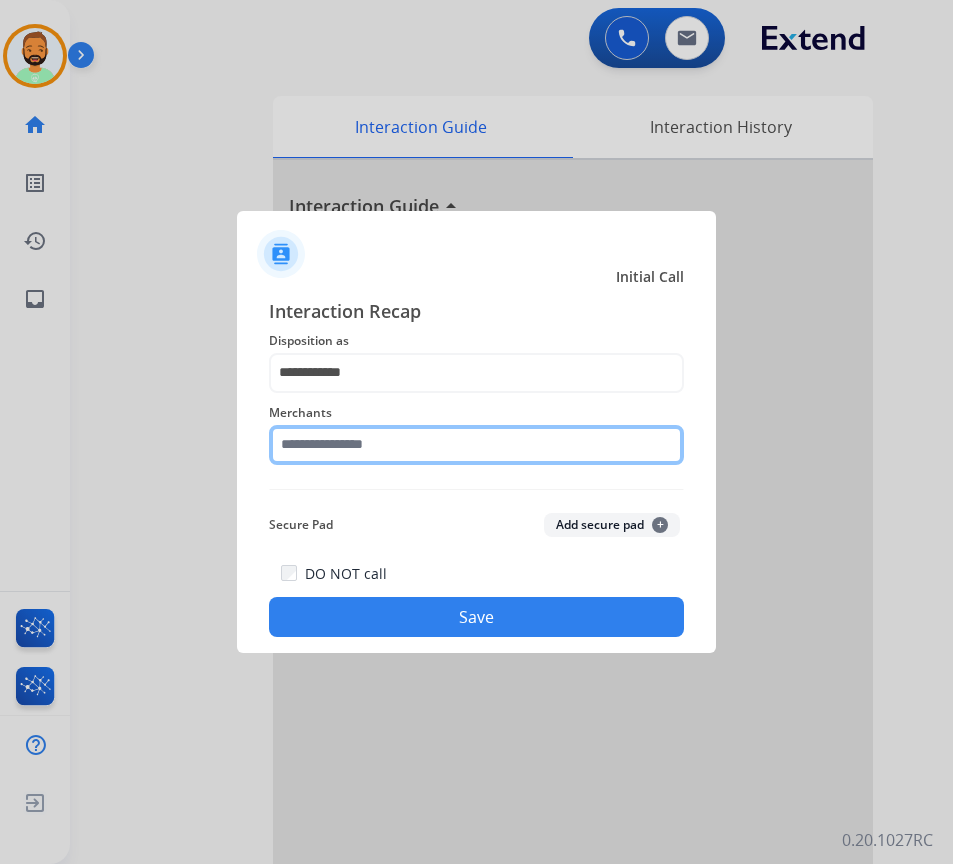 click 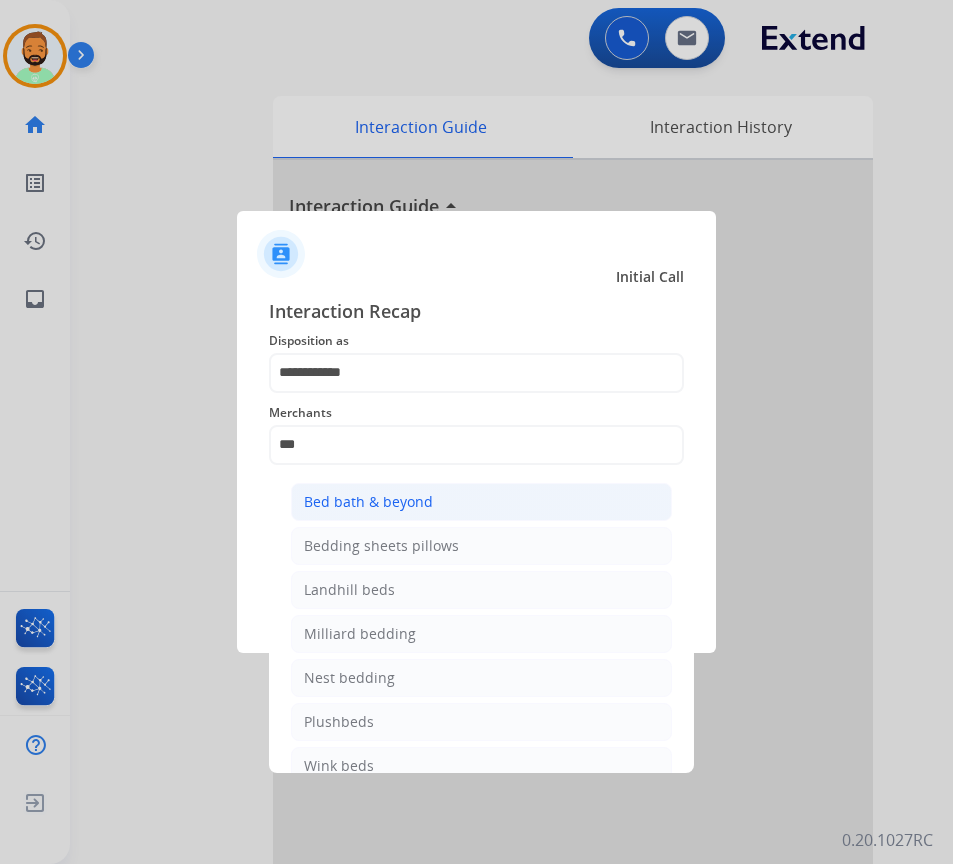 click on "Bed bath & beyond" 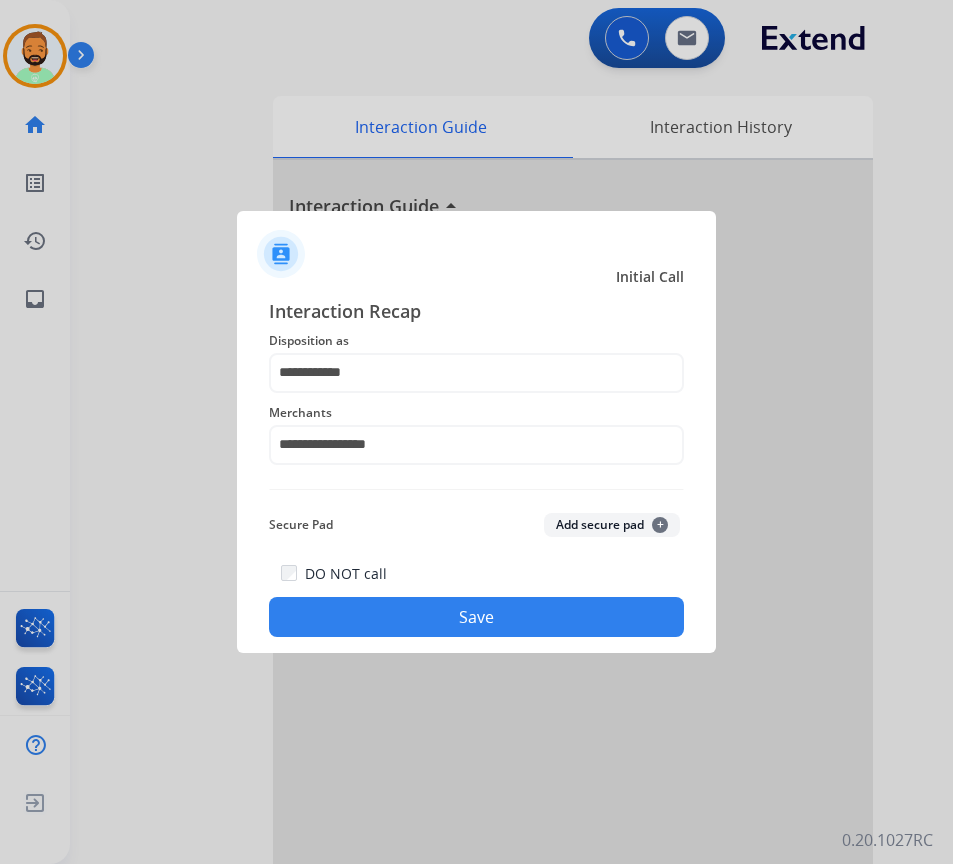 click on "Save" 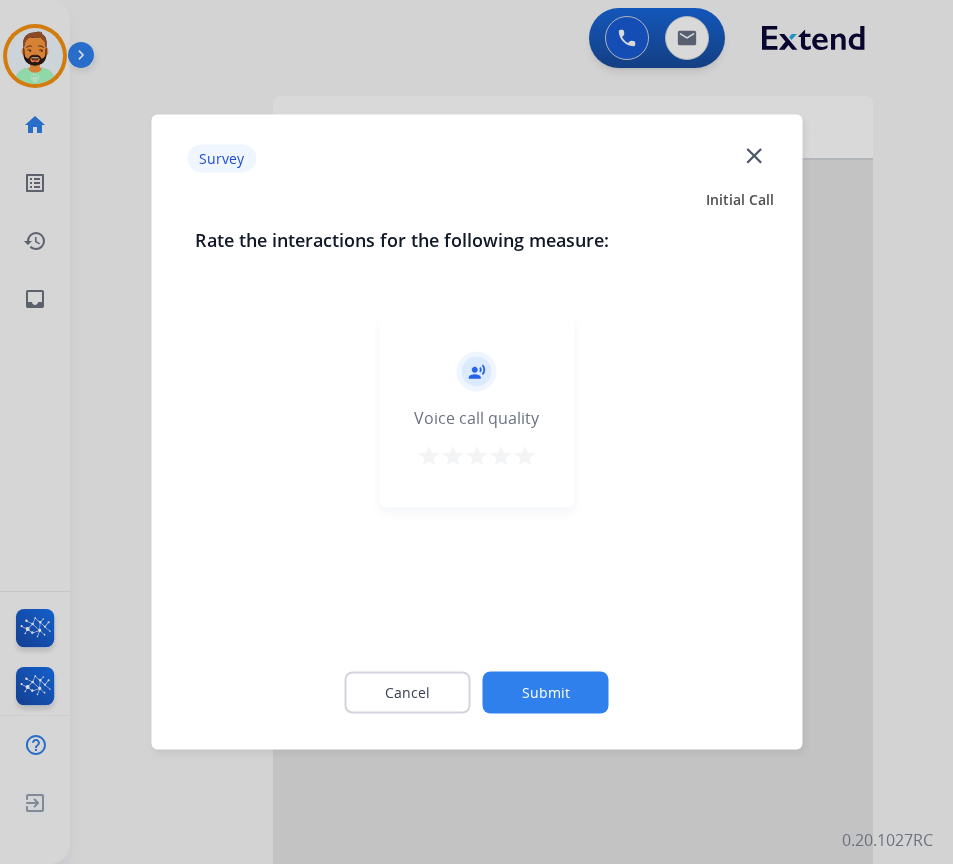click on "Submit" 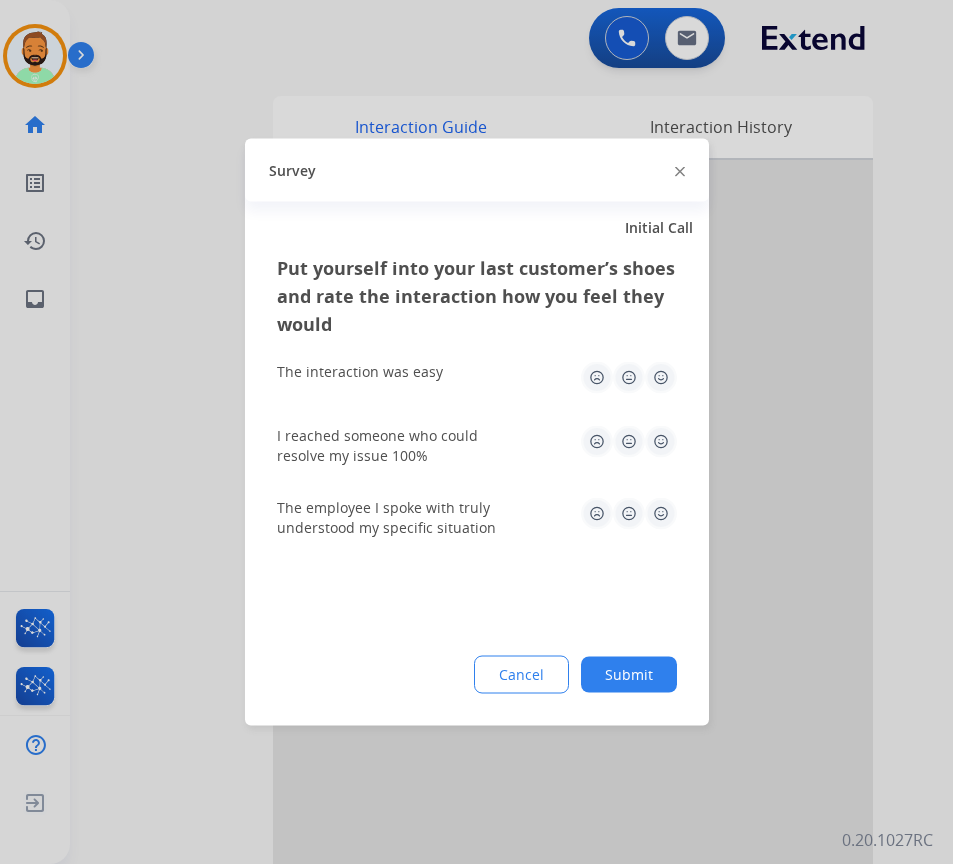 click on "Submit" 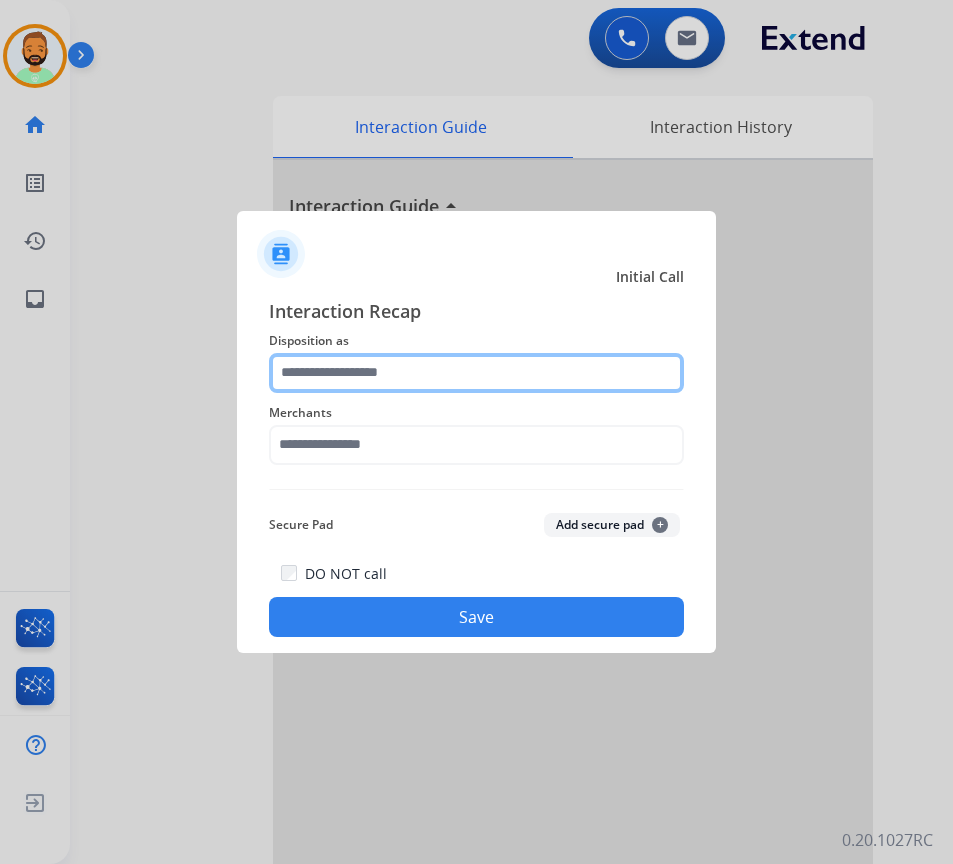 click 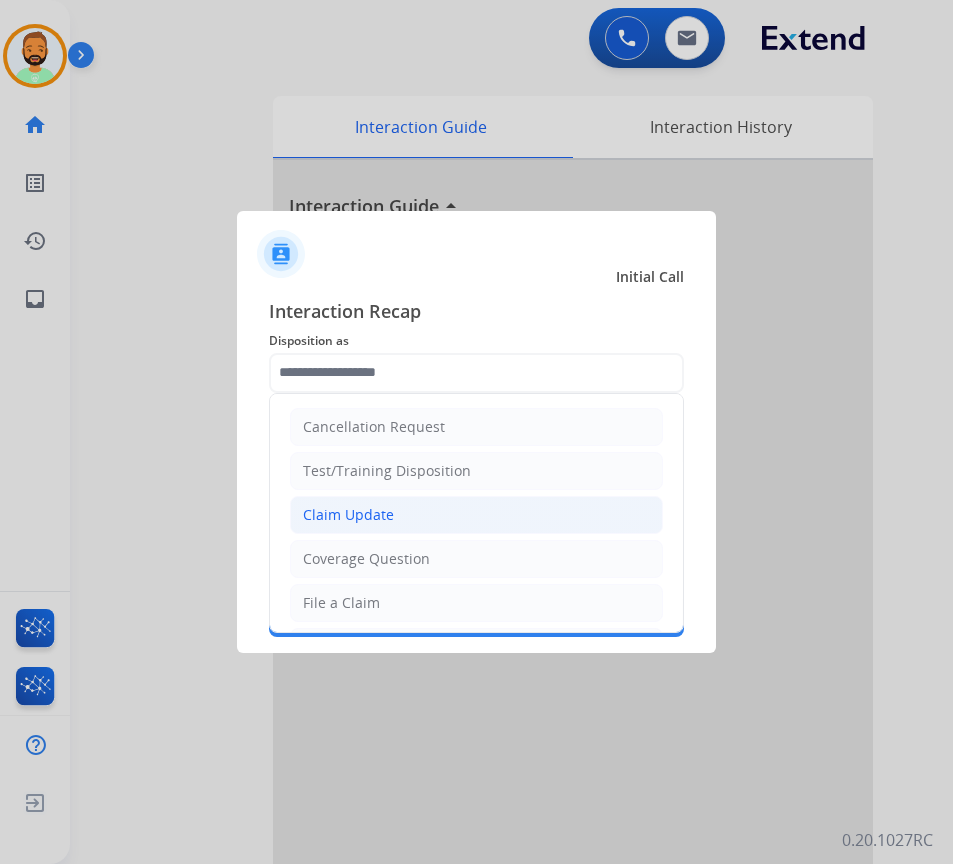click on "Claim Update" 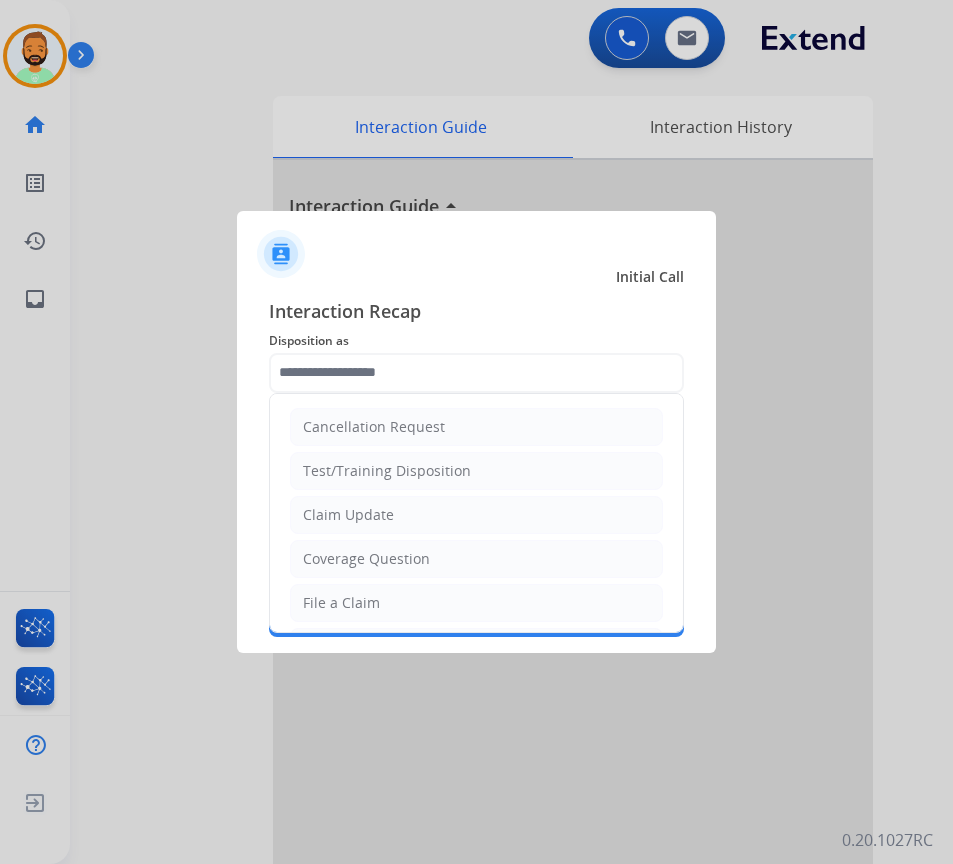 type on "**********" 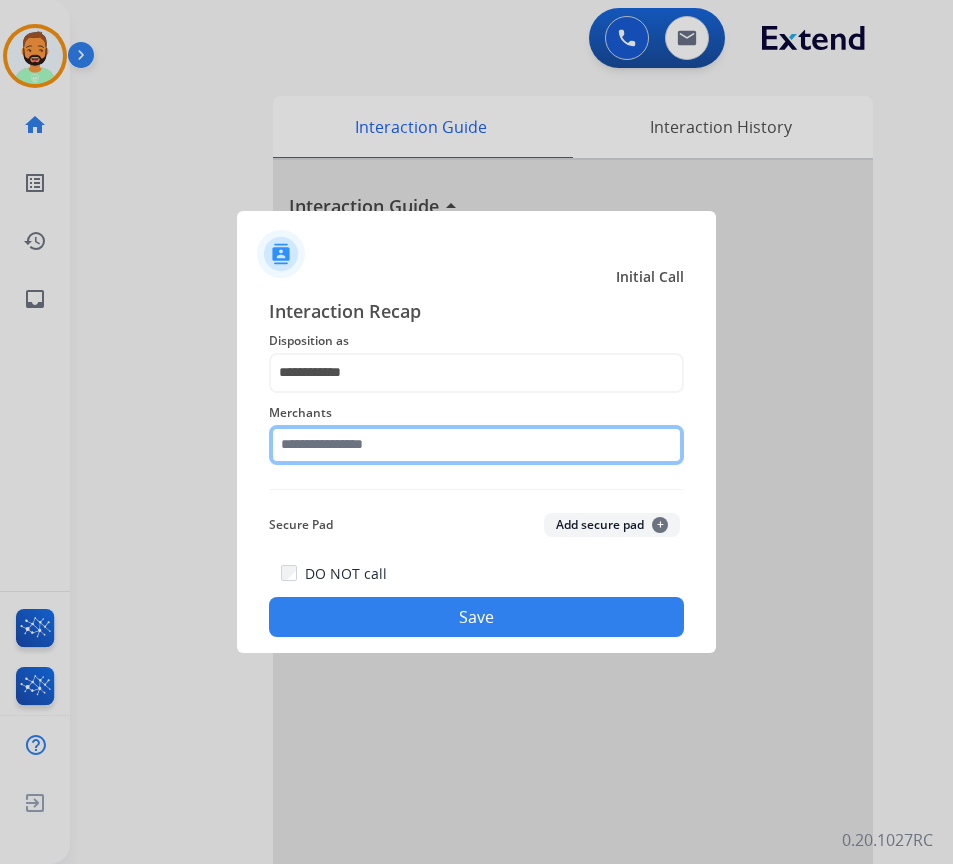 click 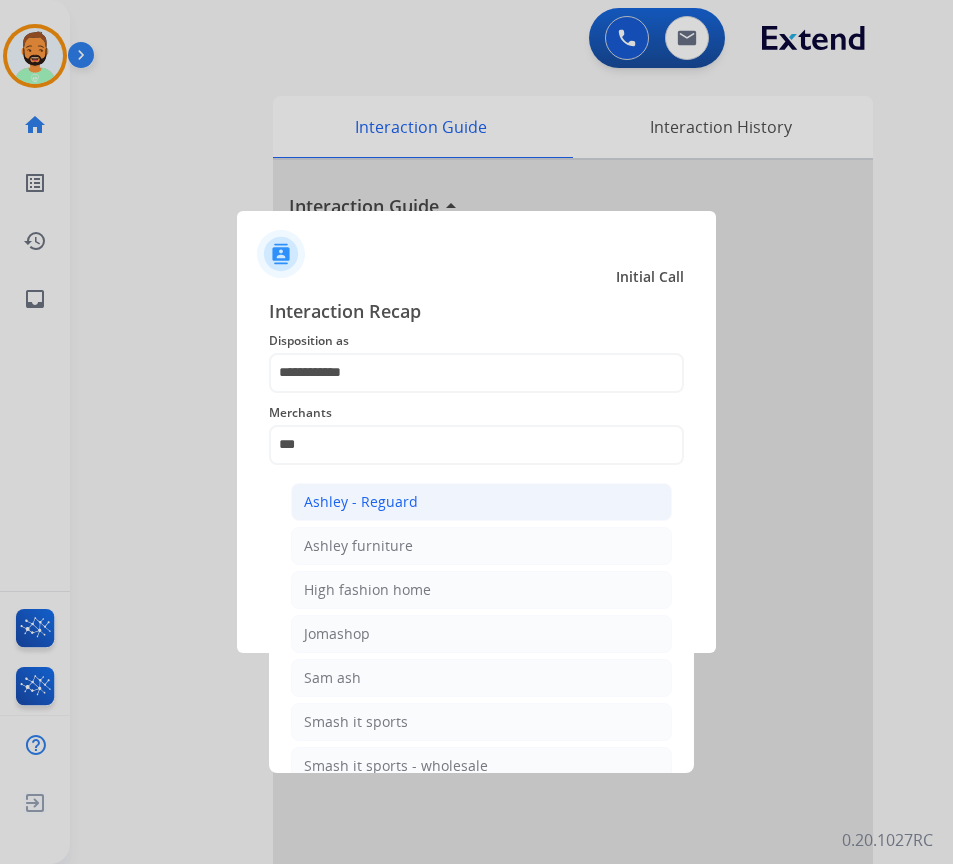 click on "Ashley - Reguard" 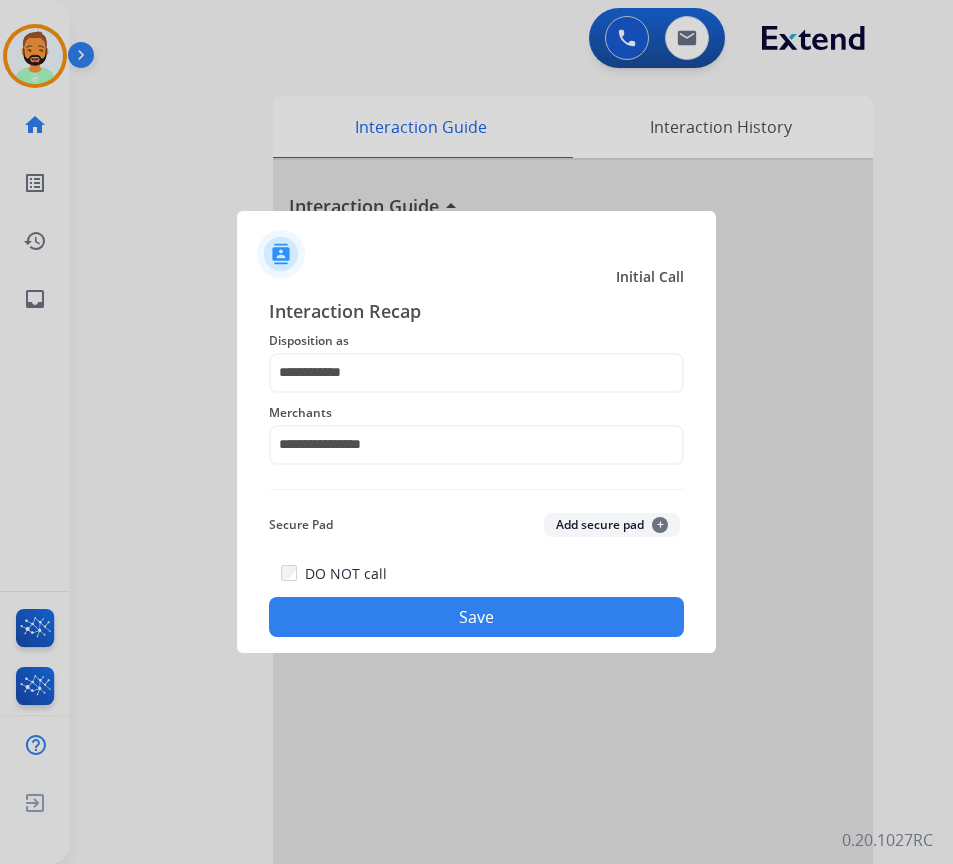 click on "DO NOT call   Save" 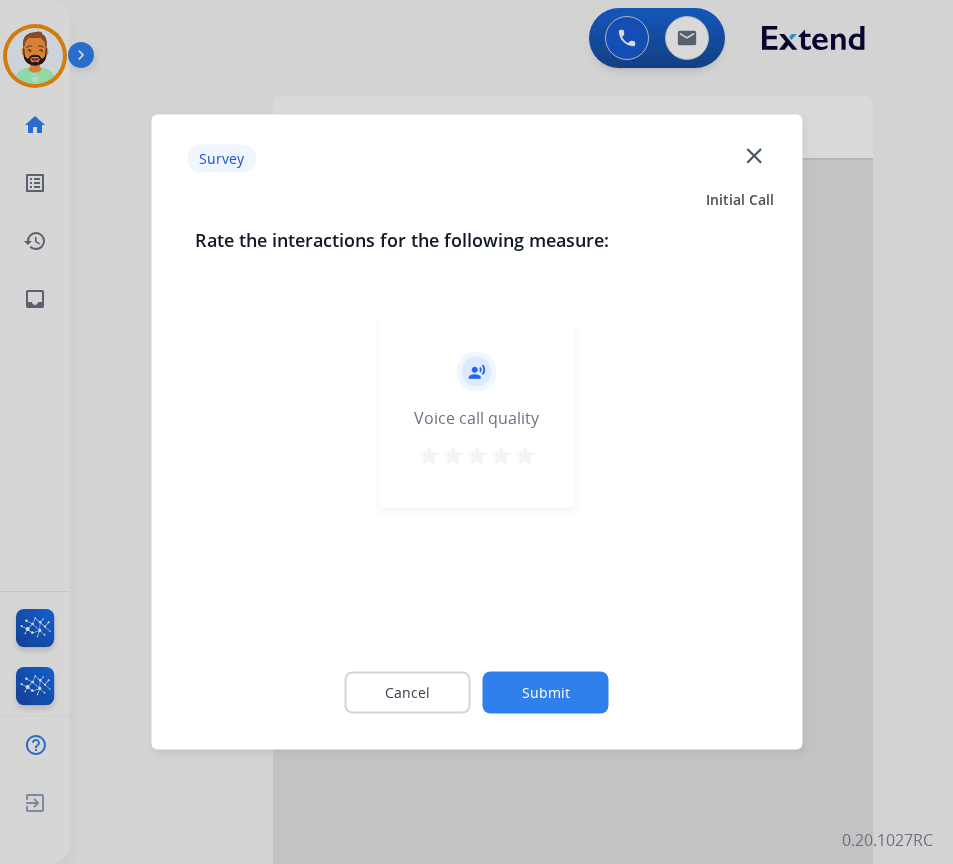 click on "Submit" 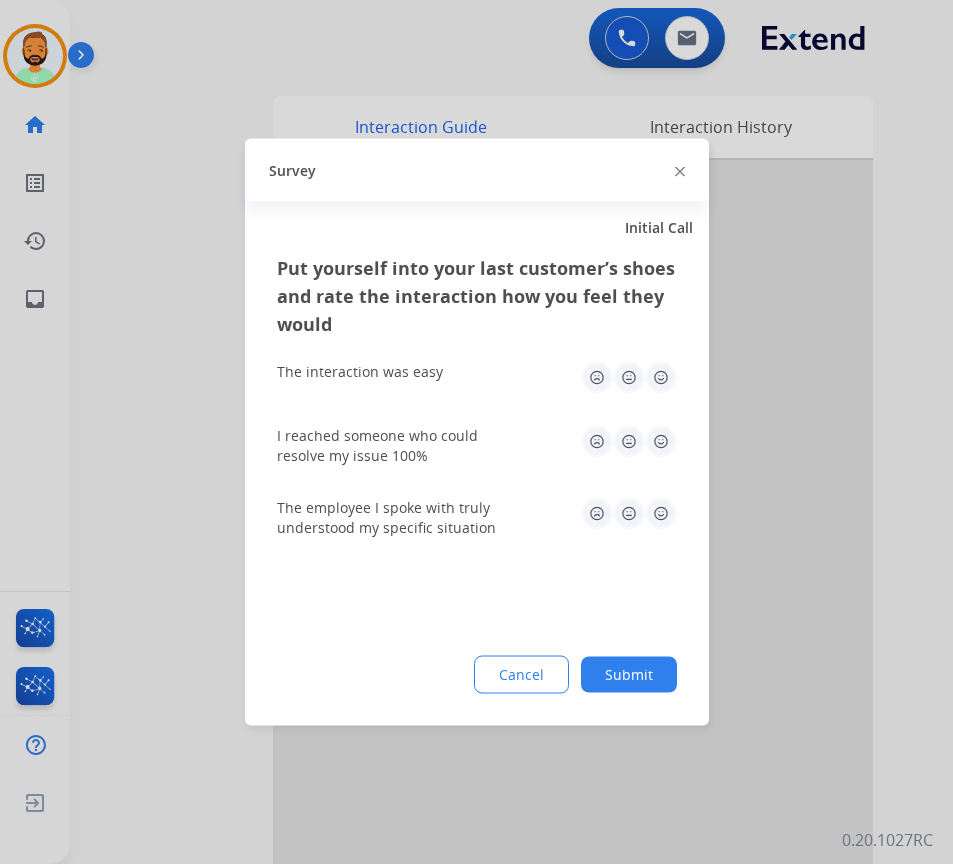 click on "Submit" 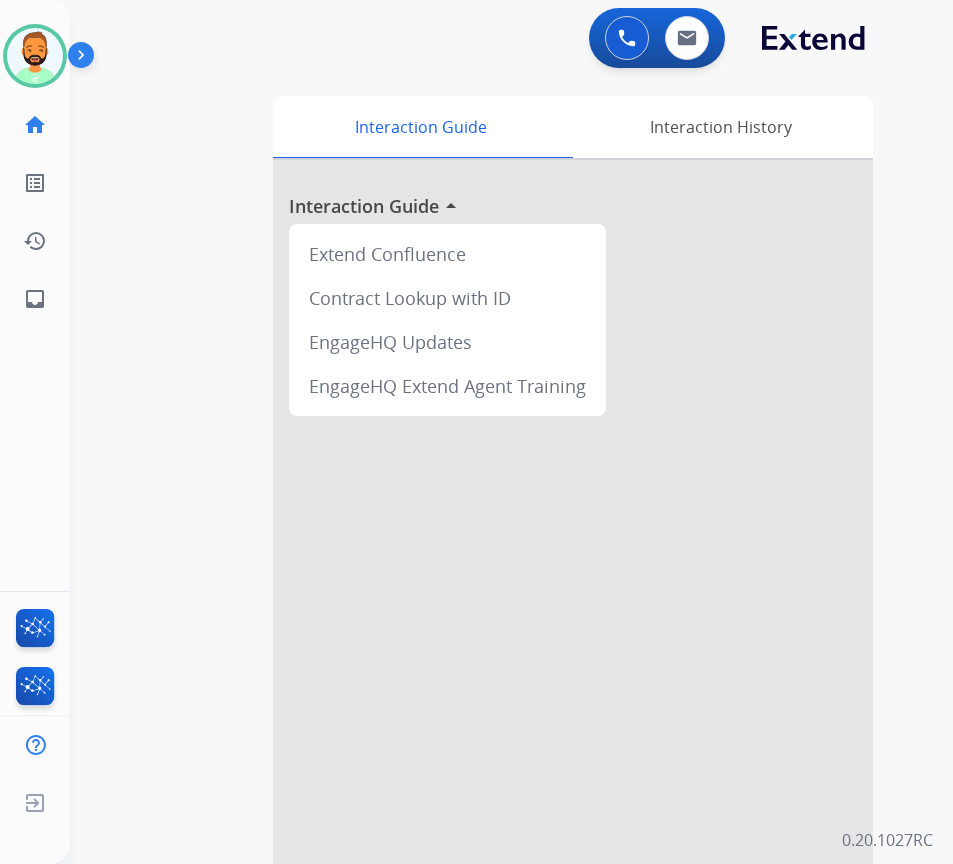 click on "Todd Available Edit Avatar Agent: Todd Routing Profile: Extend_Training CS home Home Home list_alt Outbound Leads Outbound Leads history Interaction Log Interaction Log inbox Emails Emails" 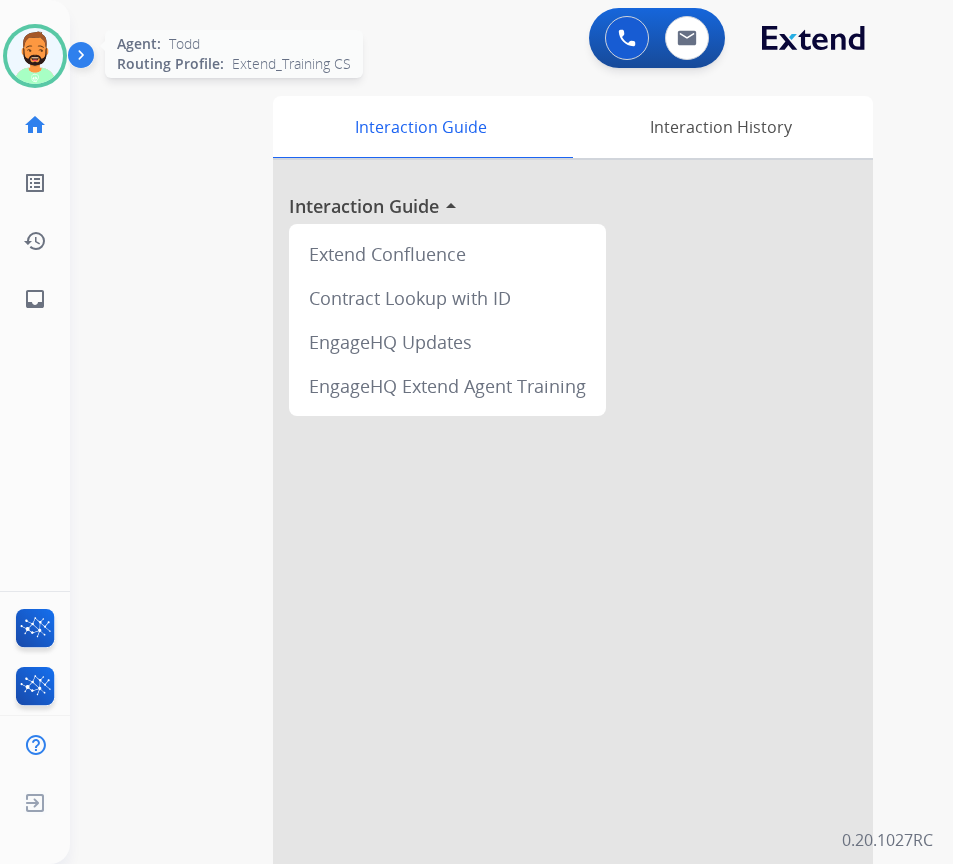 click at bounding box center [35, 56] 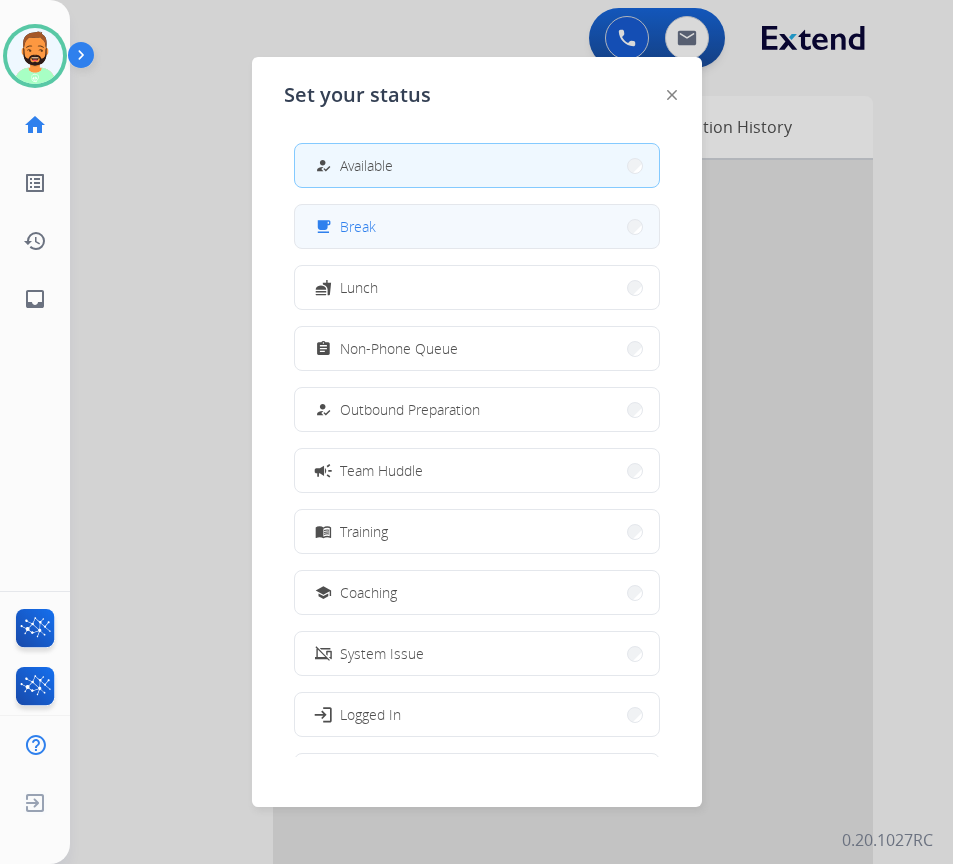 click on "free_breakfast Break" at bounding box center (477, 226) 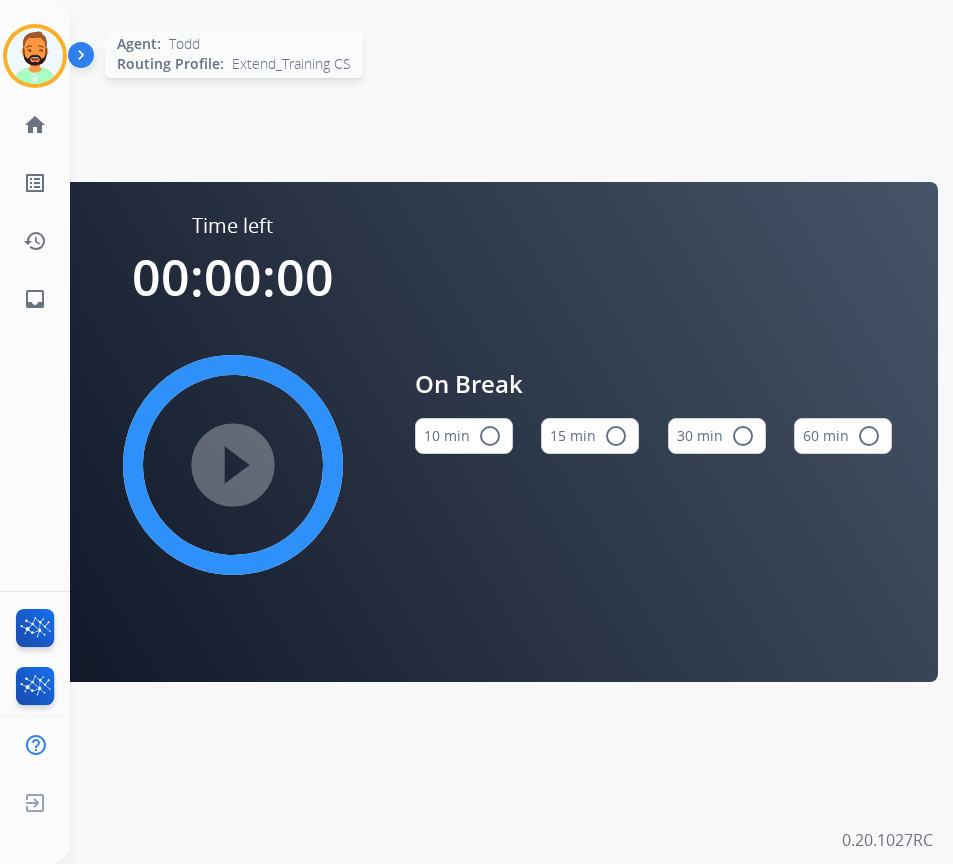 click at bounding box center [35, 56] 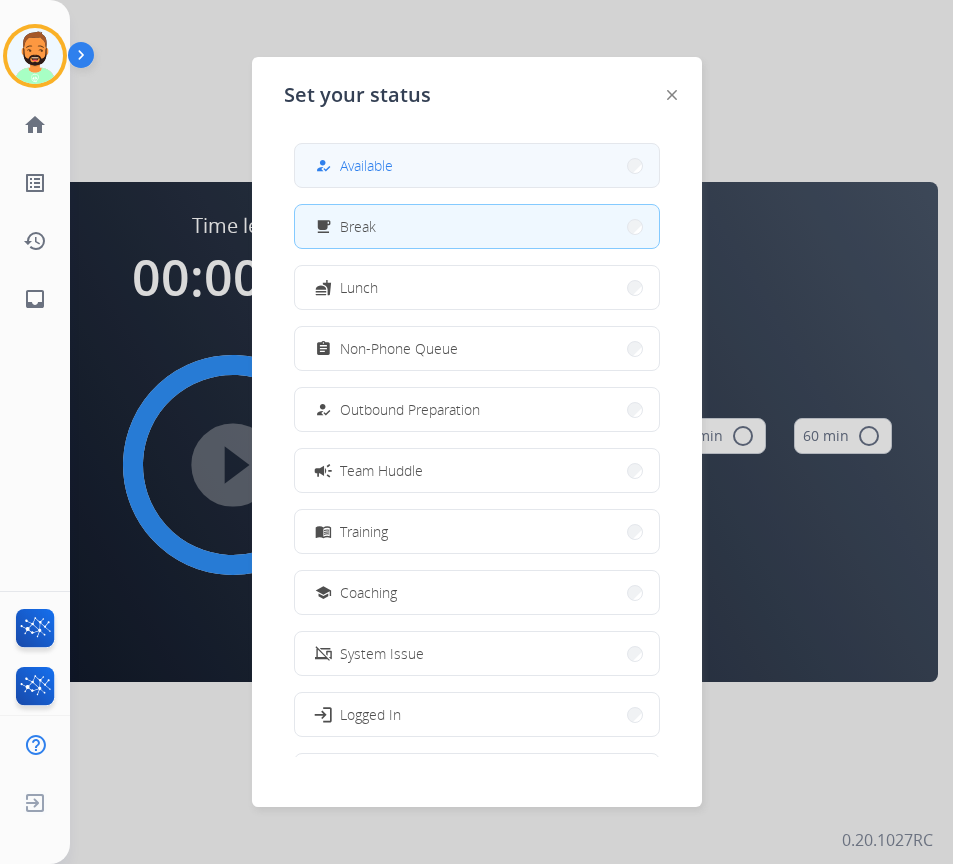 click on "how_to_reg Available" at bounding box center [477, 165] 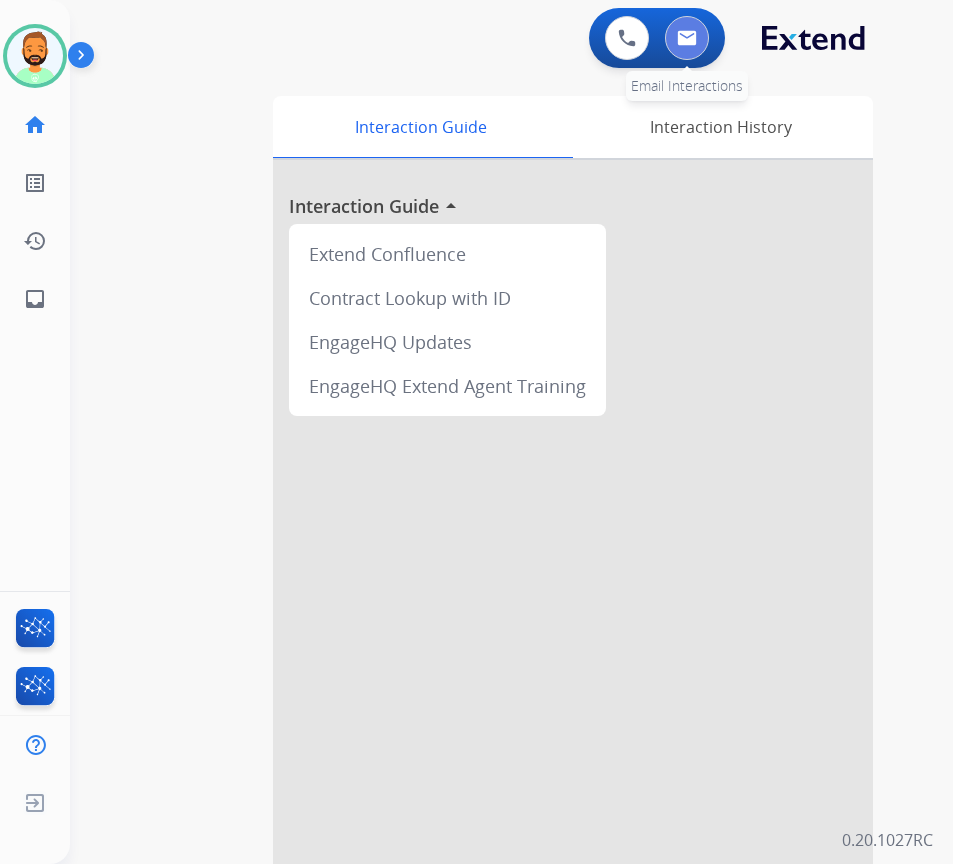 click at bounding box center [687, 38] 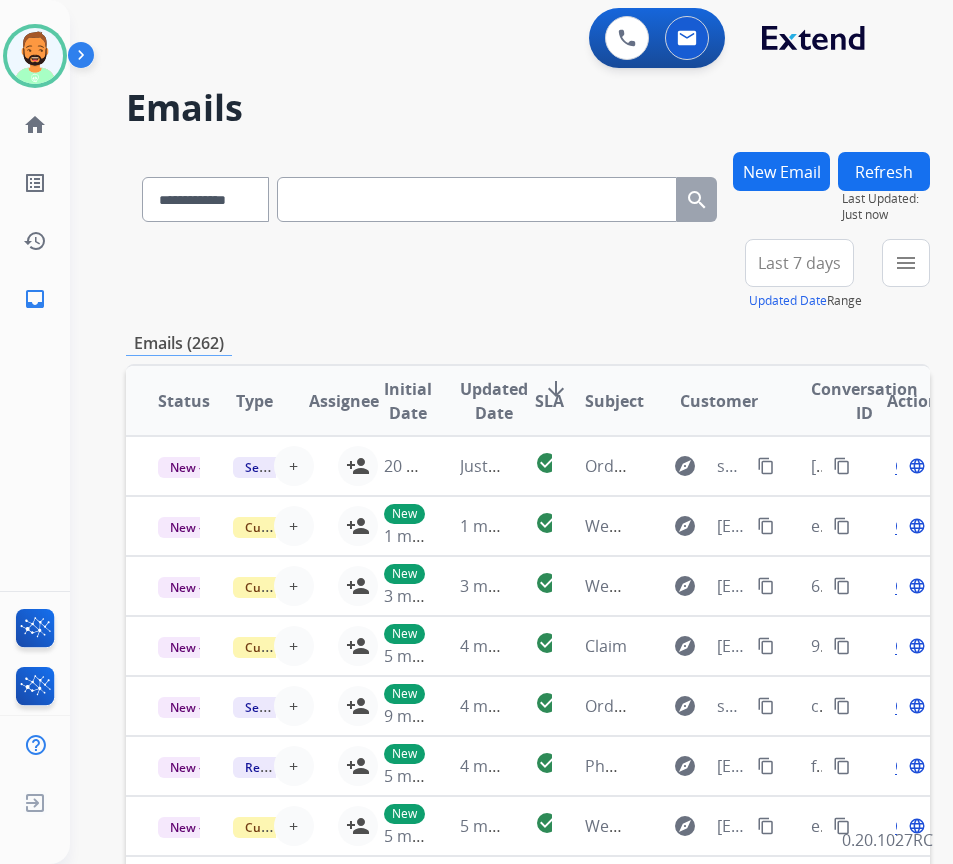 drag, startPoint x: 827, startPoint y: 247, endPoint x: 848, endPoint y: 248, distance: 21.023796 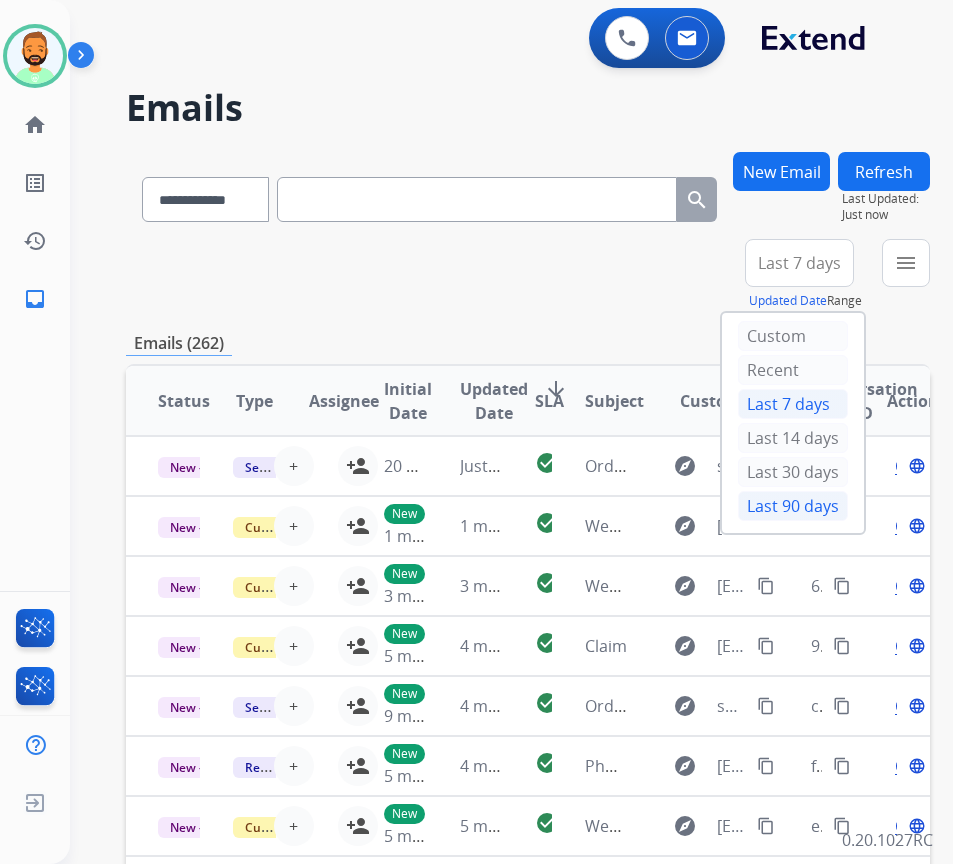 click on "Last 90 days" at bounding box center (793, 506) 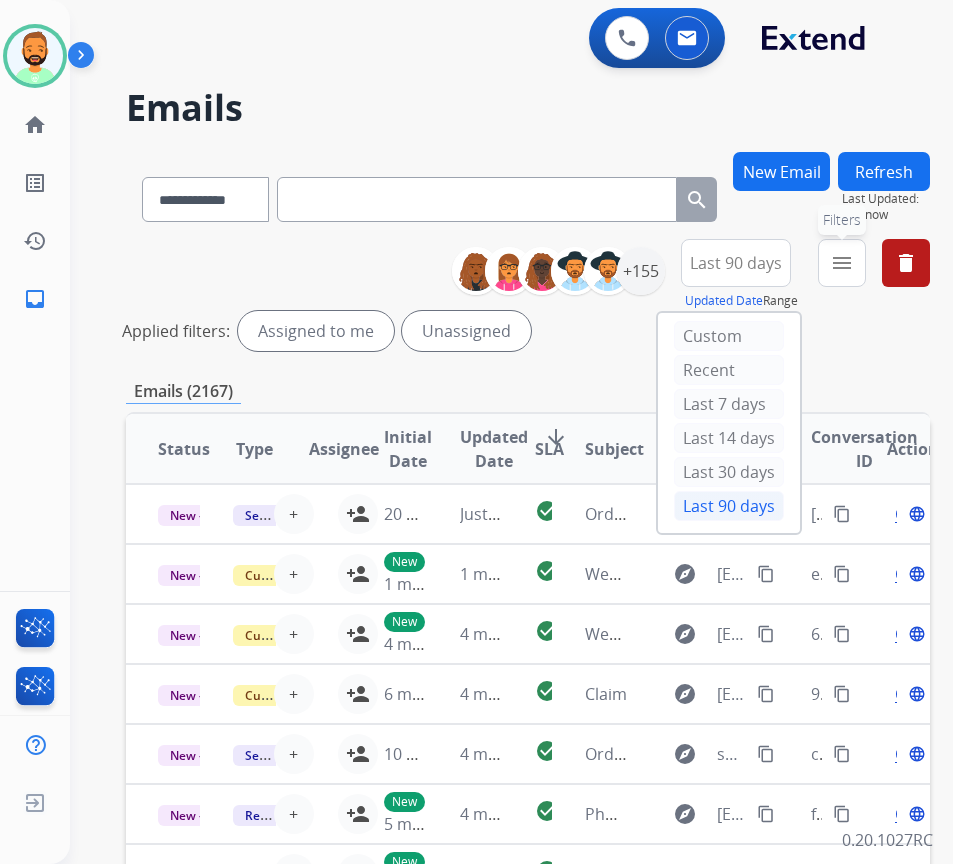 click on "menu" at bounding box center (842, 263) 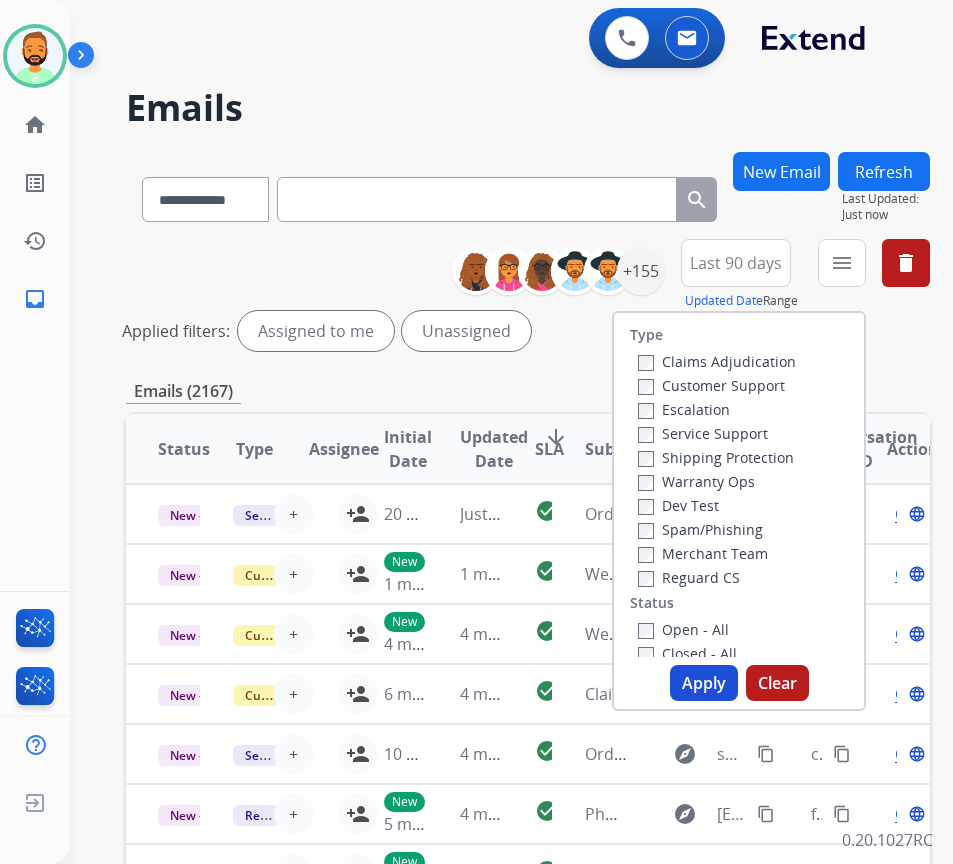 click on "Customer Support" at bounding box center [711, 385] 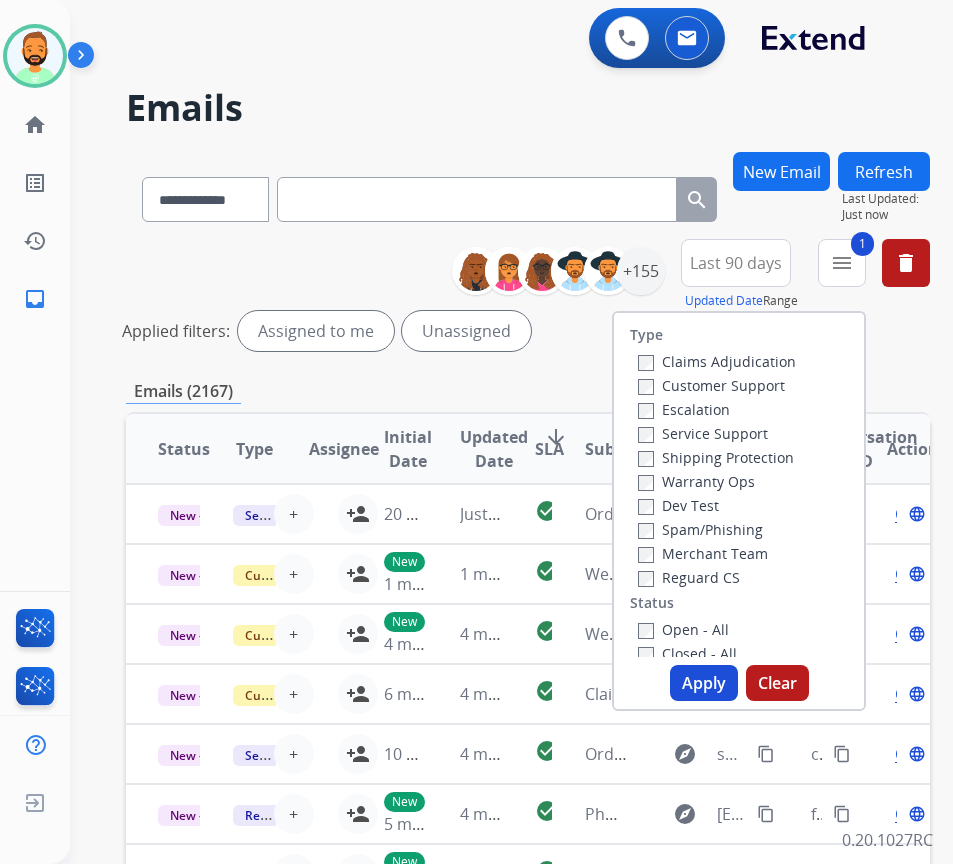 click on "Shipping Protection" at bounding box center (716, 457) 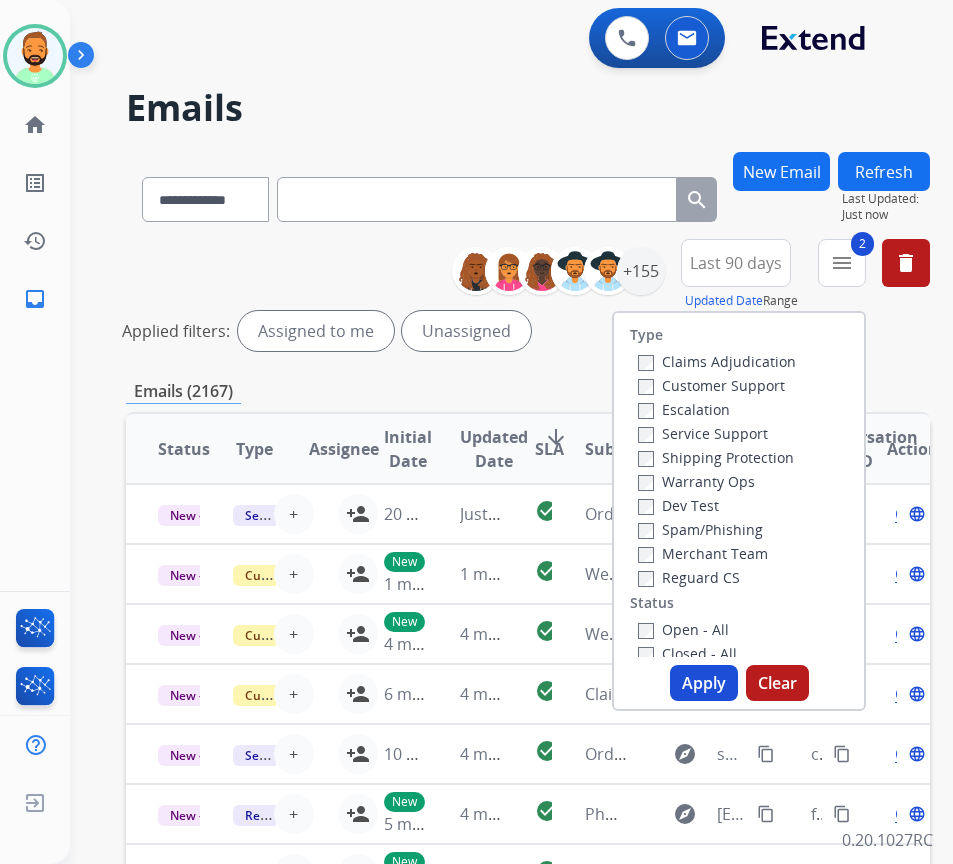 click on "Open - All" at bounding box center (683, 629) 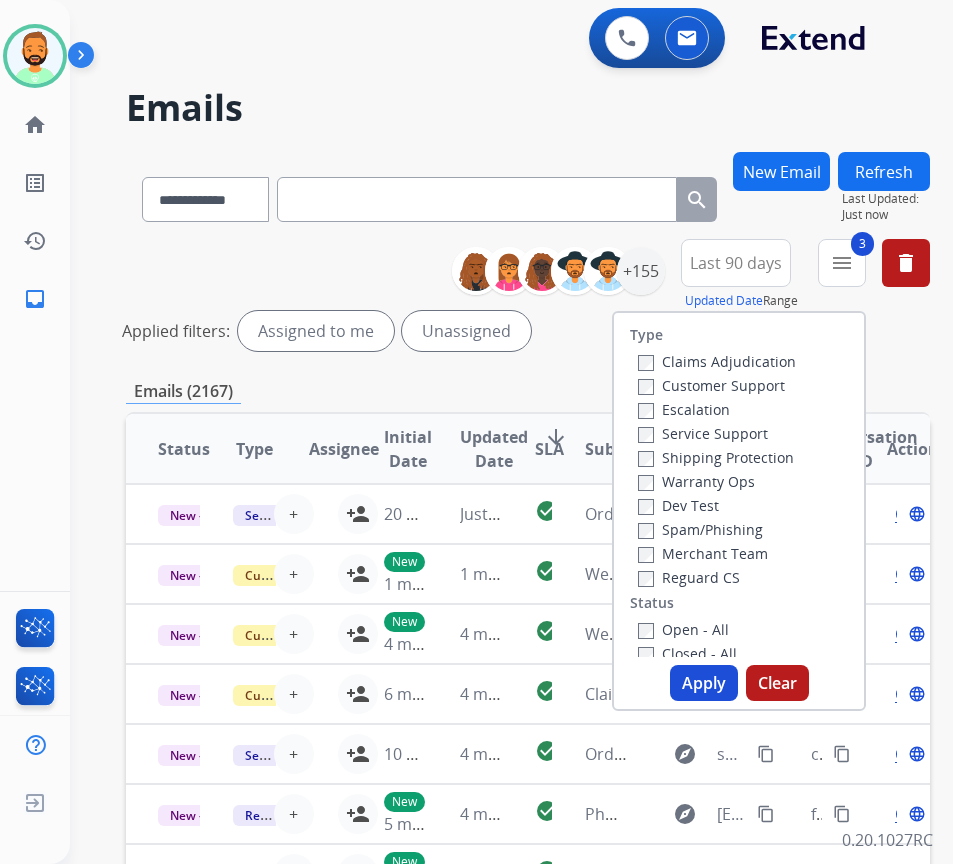 click on "Apply" at bounding box center [704, 683] 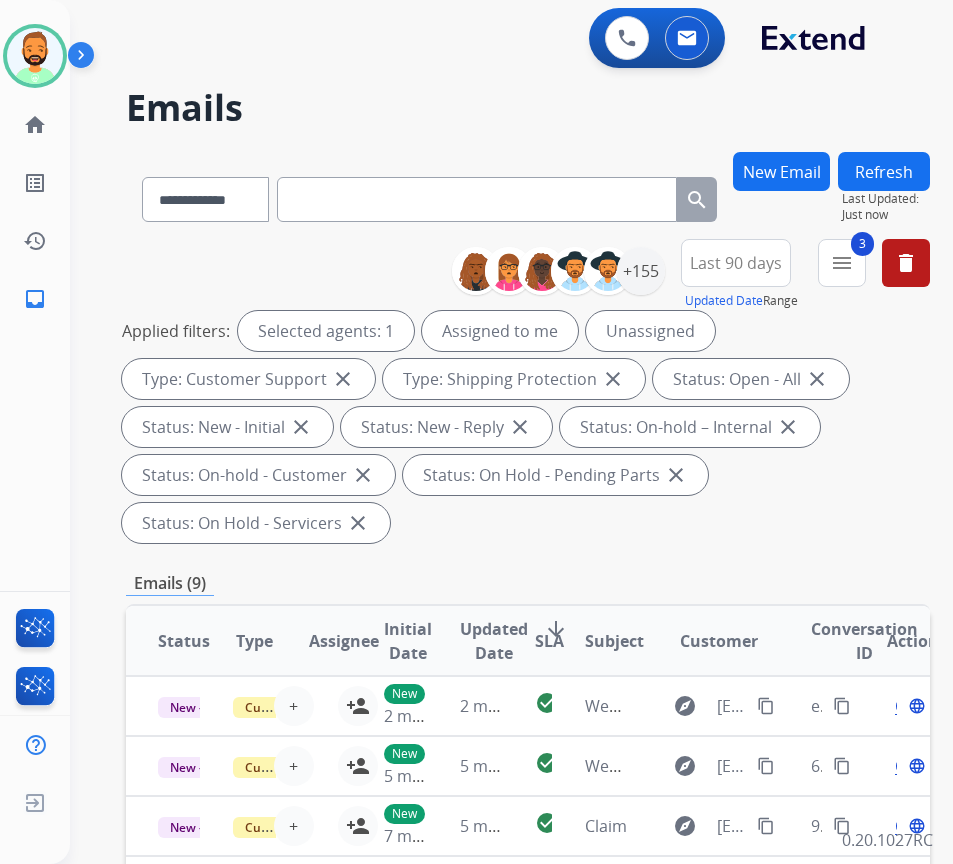 click on "Applied filters:  Selected agents: 1  Assigned to me Unassigned  Type: Customer Support  close  Type: Shipping Protection  close  Status: Open - All  close  Status: New - Initial  close  Status: New - Reply  close  Status: On-hold – Internal  close  Status: On-hold - Customer  close  Status: On Hold - Pending Parts  close  Status: On Hold - Servicers  close" at bounding box center (524, 427) 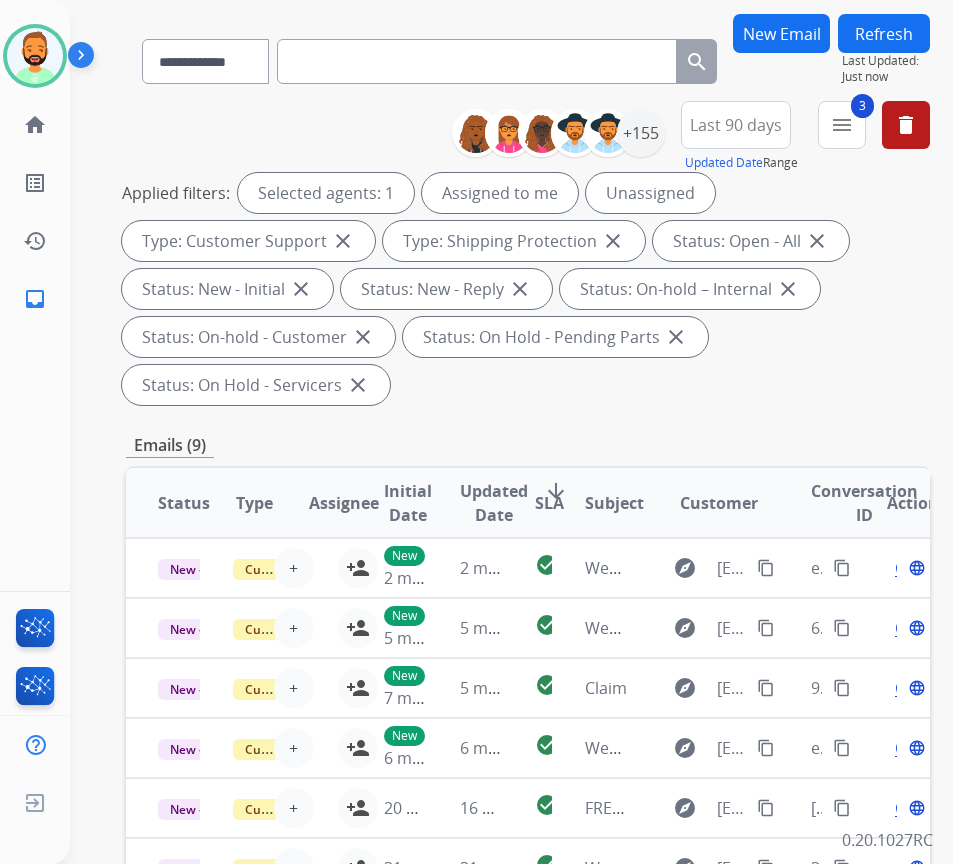 scroll, scrollTop: 0, scrollLeft: 0, axis: both 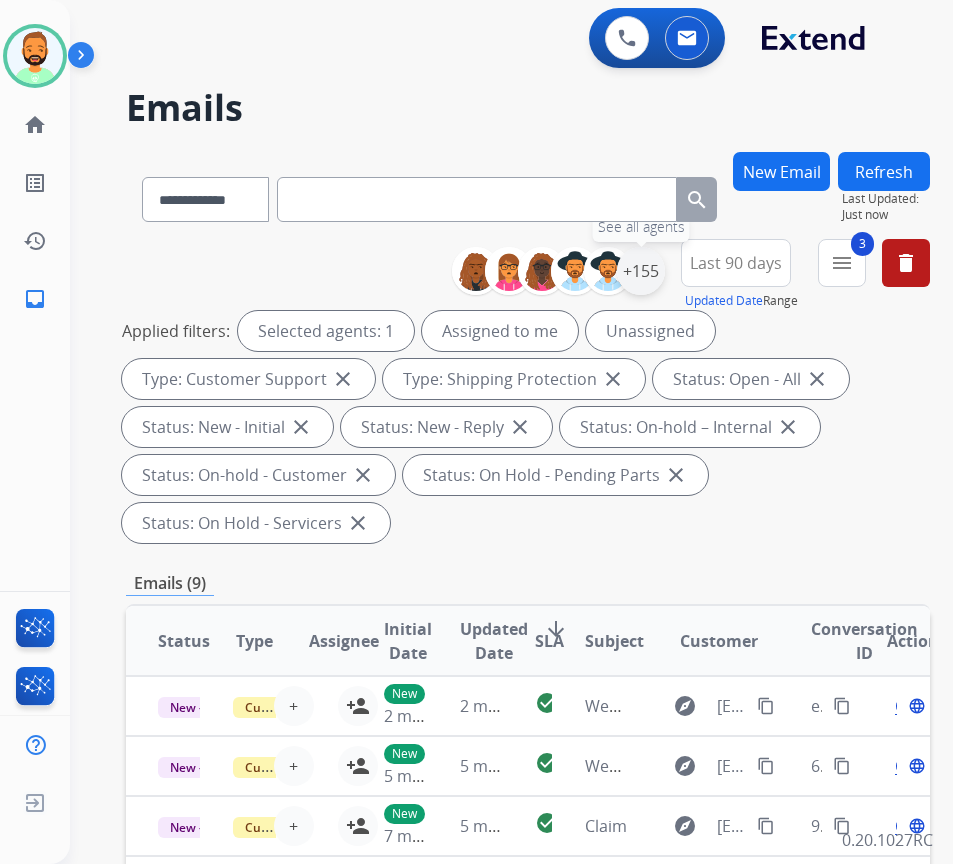 click on "+155" at bounding box center (641, 271) 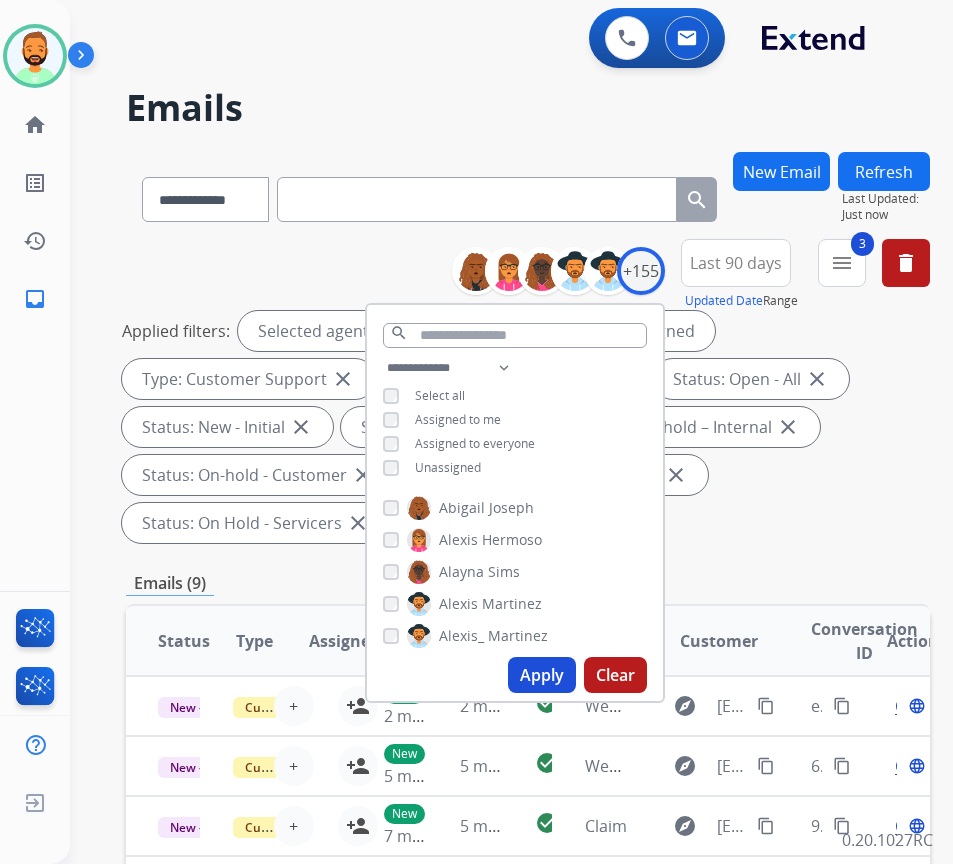 click on "**********" at bounding box center [515, 420] 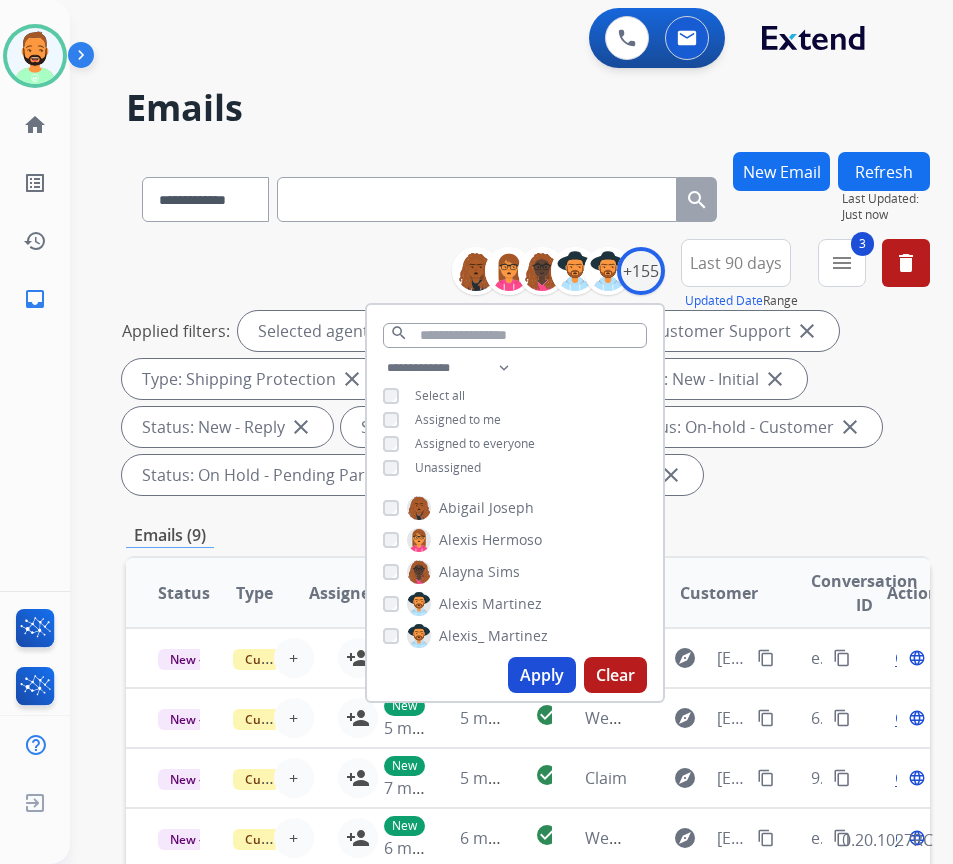click on "Apply" at bounding box center (542, 675) 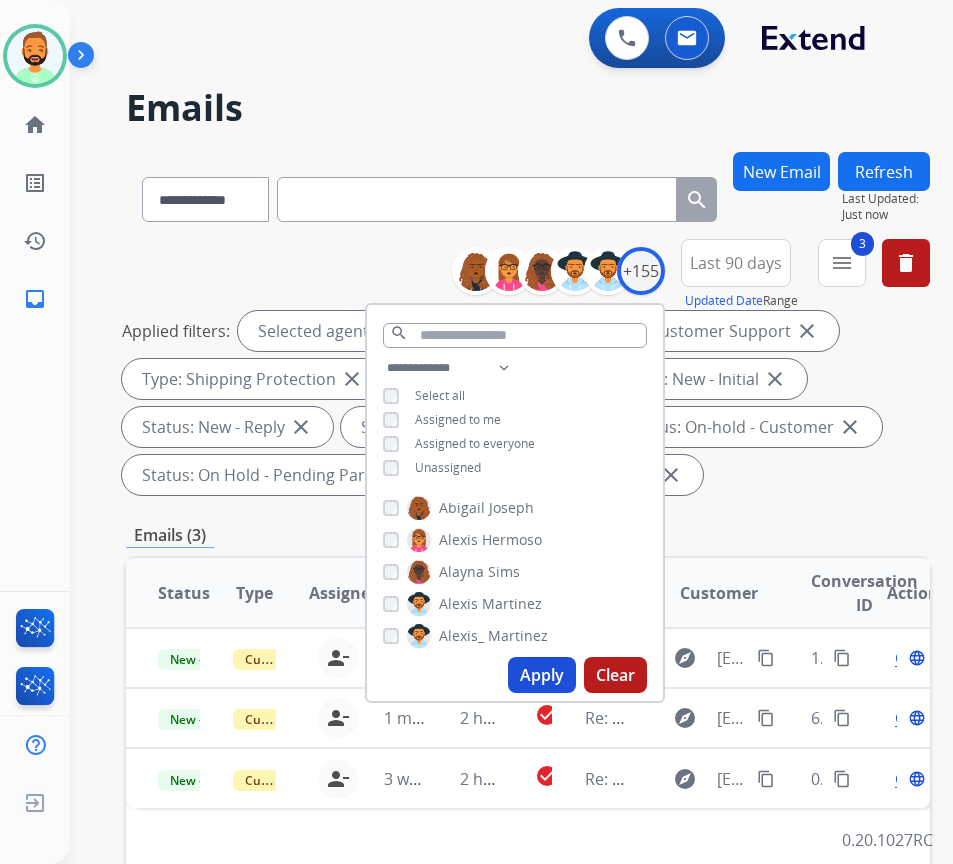 click on "**********" at bounding box center [528, 741] 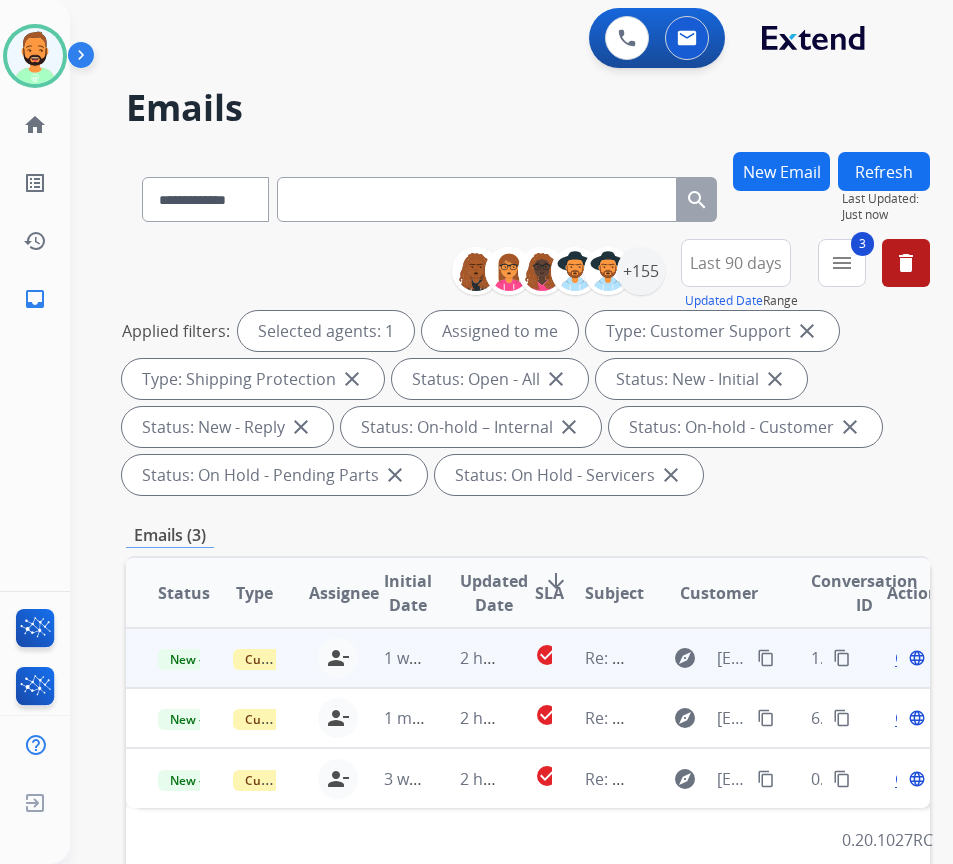 click on "2 hours ago" at bounding box center [465, 658] 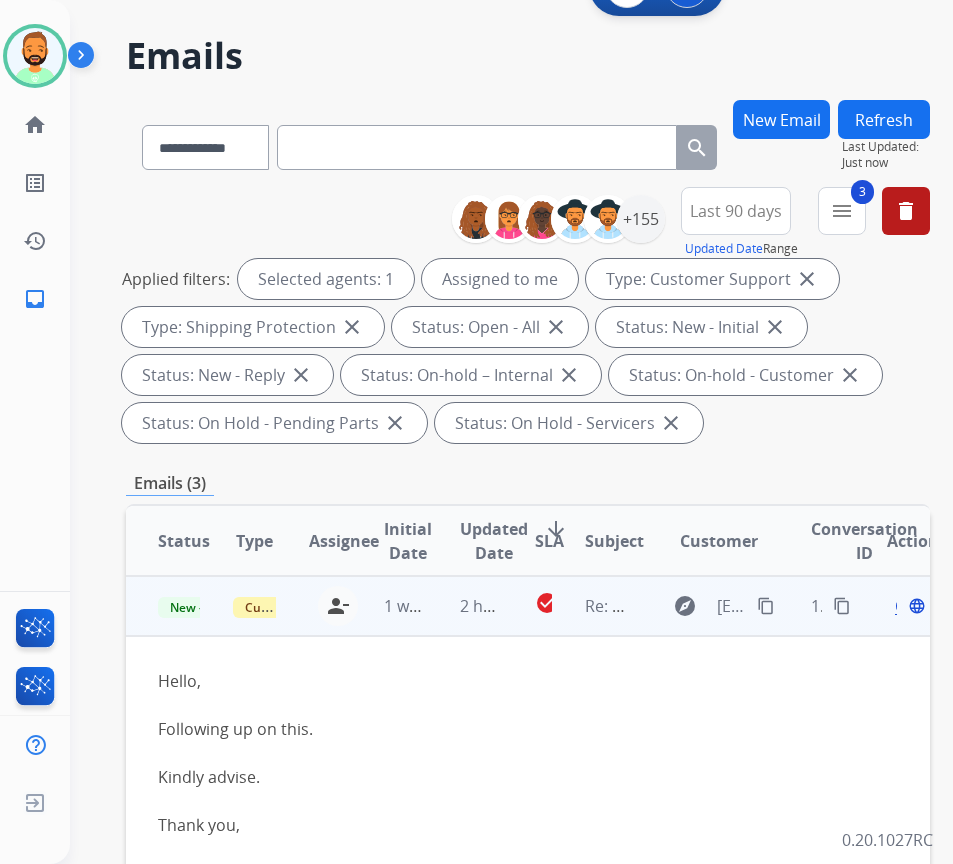 scroll, scrollTop: 100, scrollLeft: 0, axis: vertical 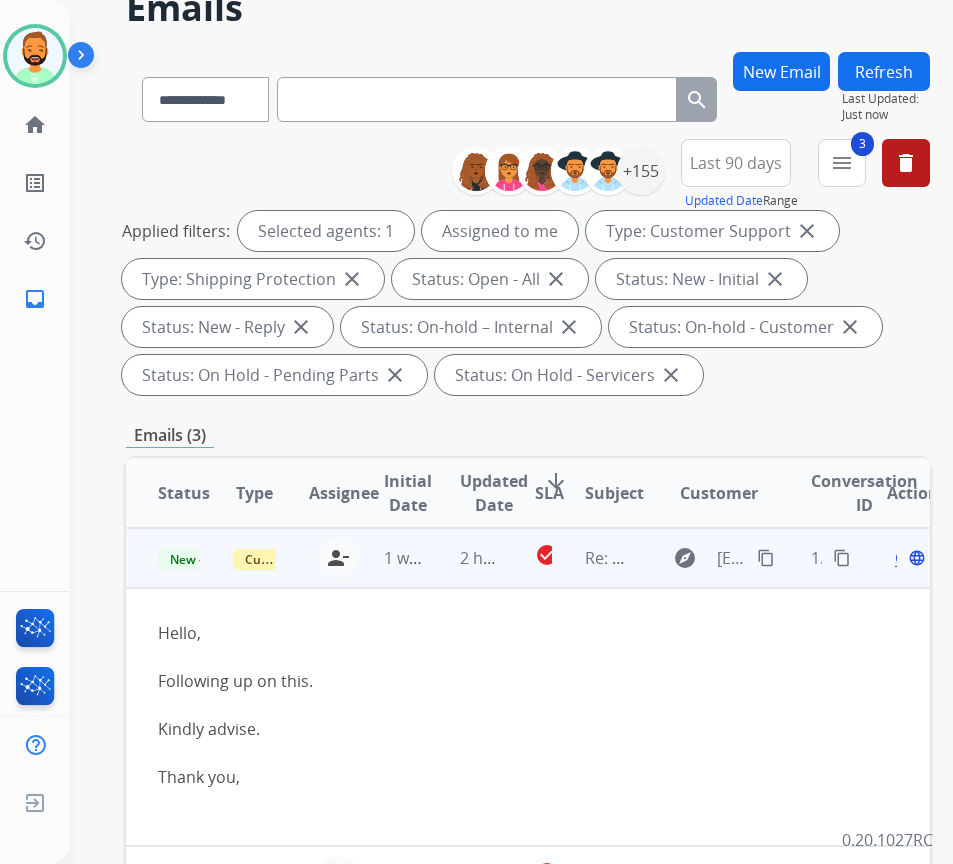 click on "Open" at bounding box center [915, 558] 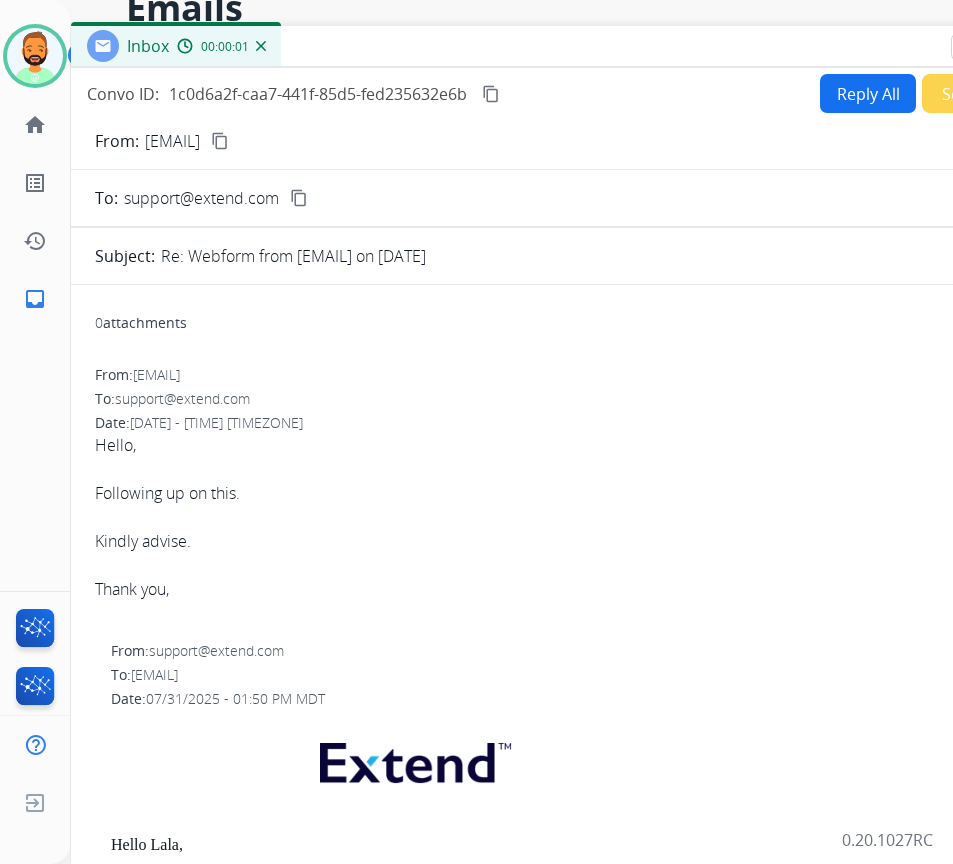 drag, startPoint x: 408, startPoint y: 41, endPoint x: 587, endPoint y: 53, distance: 179.40178 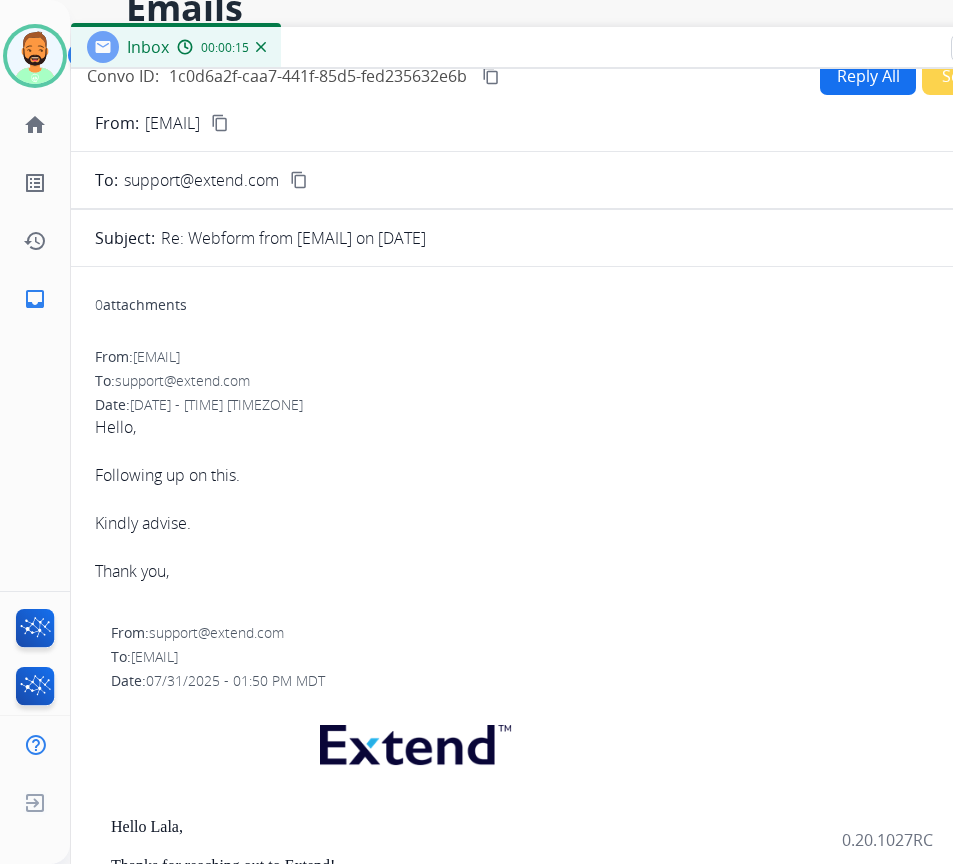 scroll, scrollTop: 0, scrollLeft: 0, axis: both 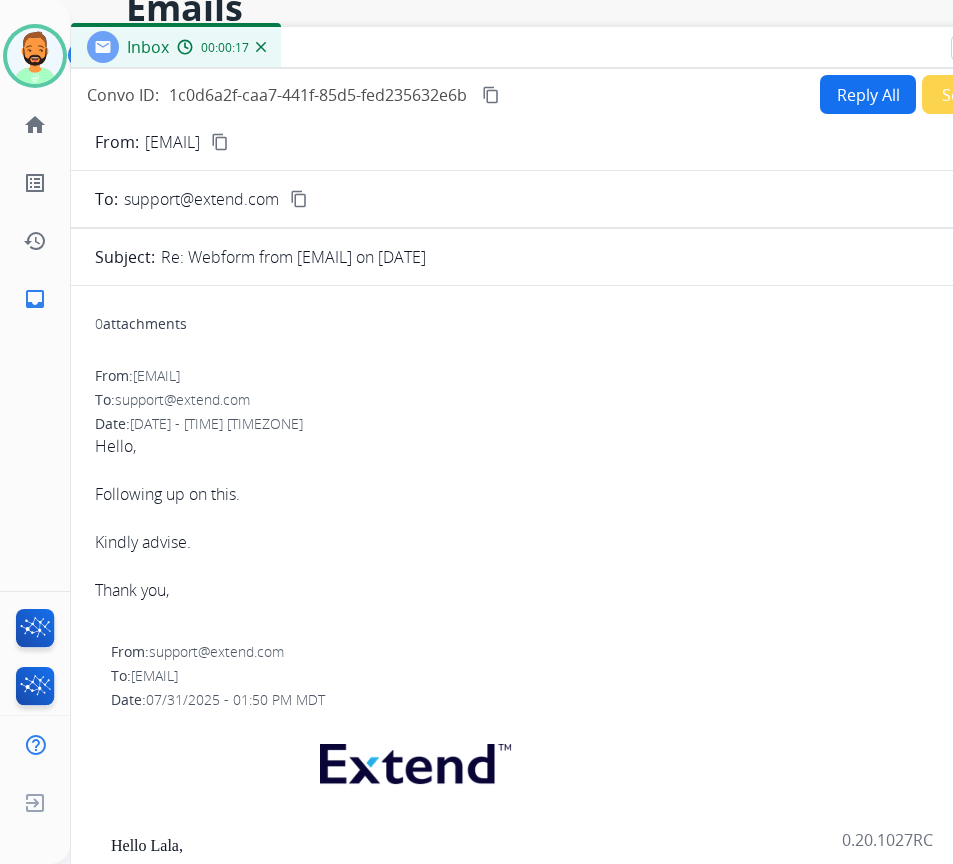 click on "content_copy" at bounding box center (220, 142) 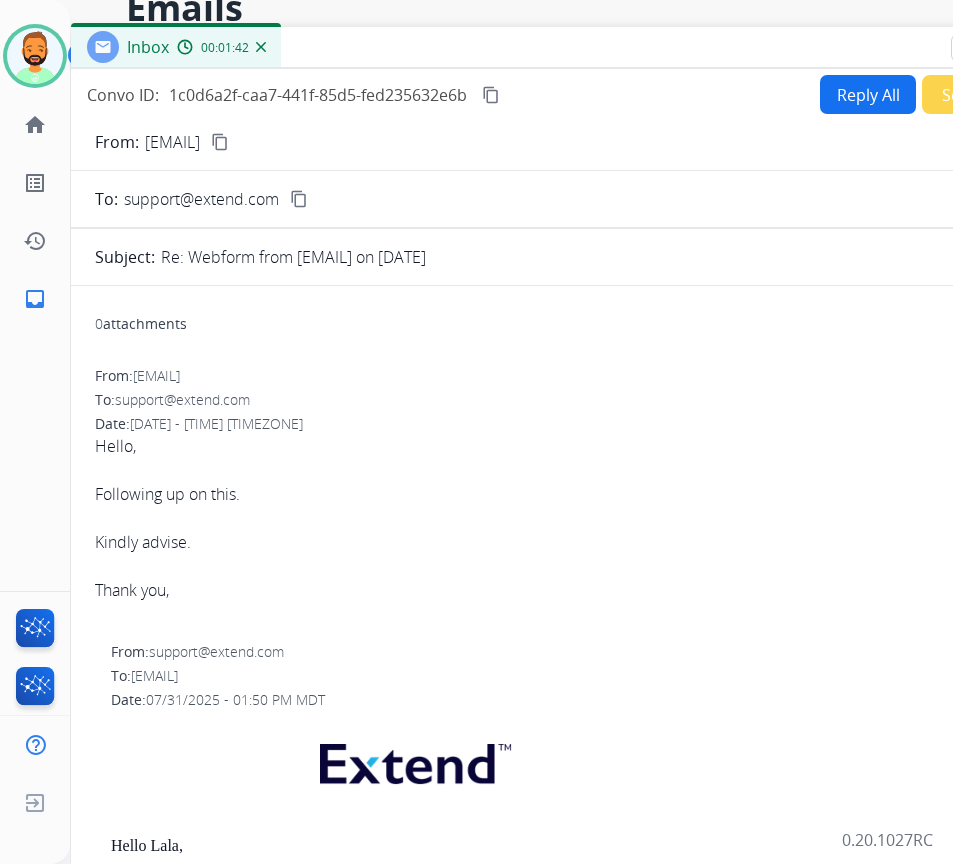 click on "Reply All" at bounding box center (868, 94) 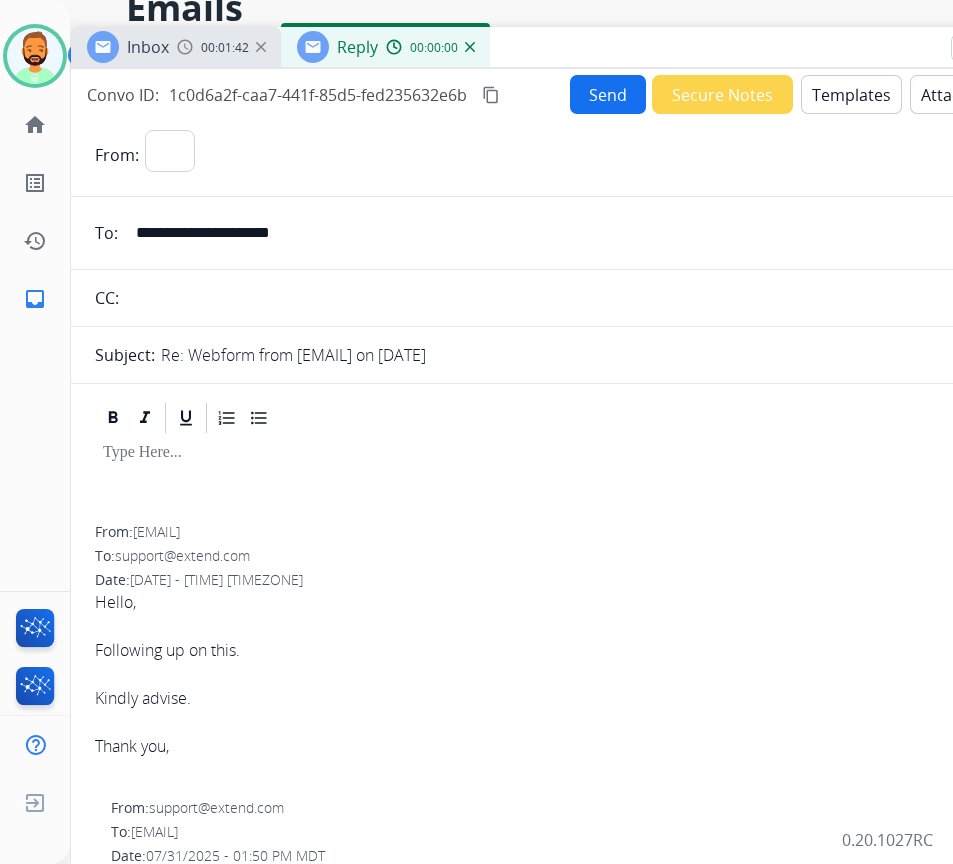 select on "**********" 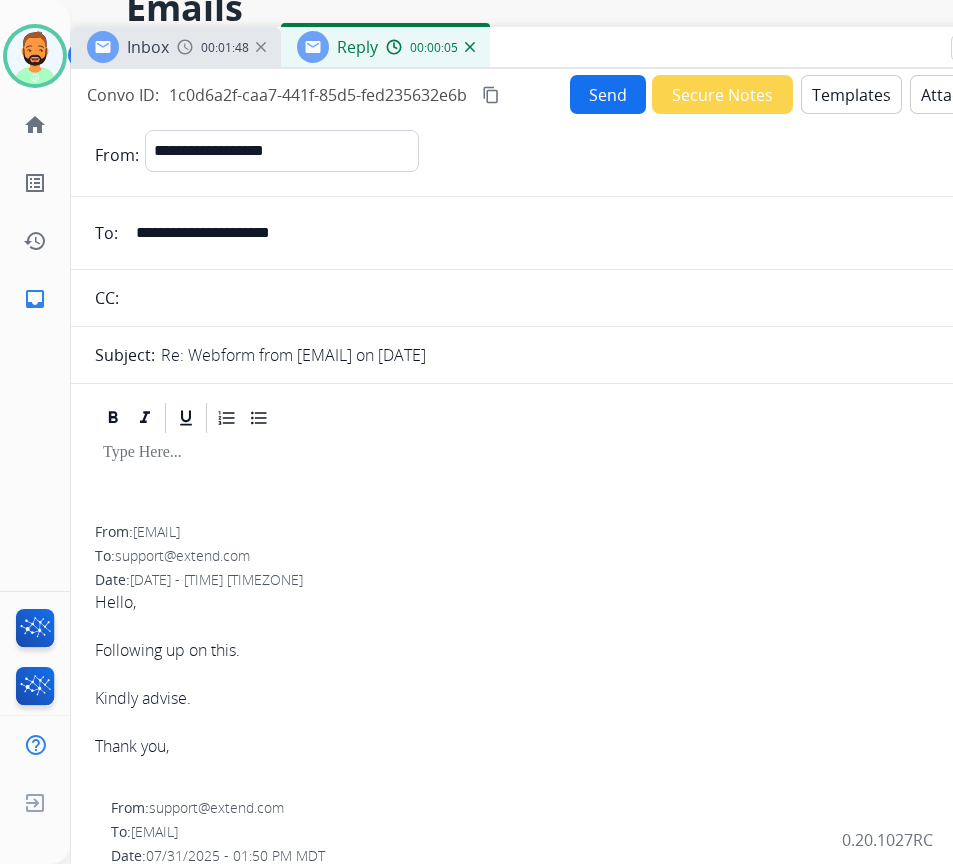 click on "Templates" at bounding box center (851, 94) 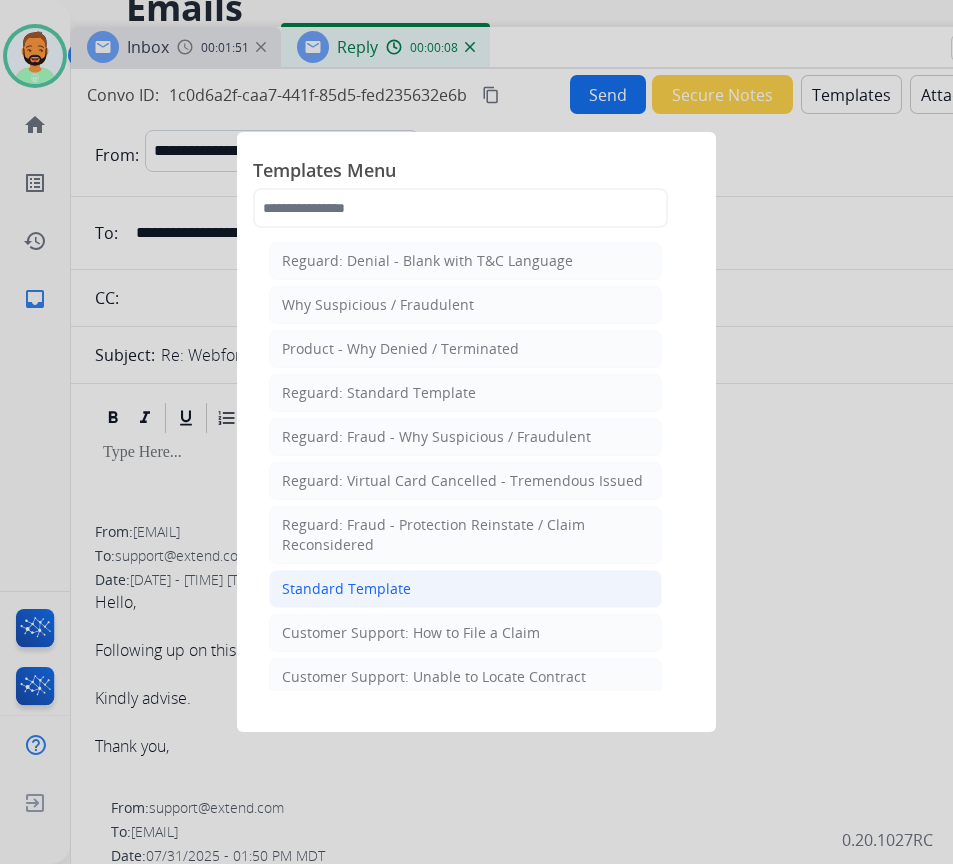click on "Standard Template" 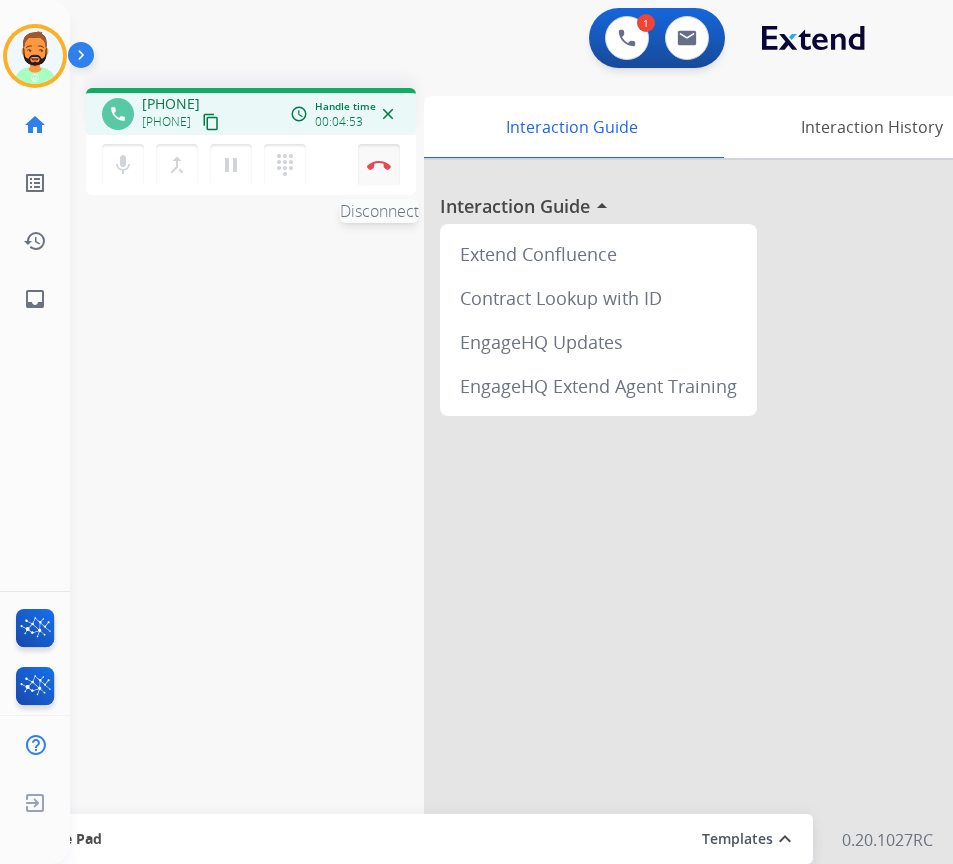 click on "Disconnect" at bounding box center (379, 165) 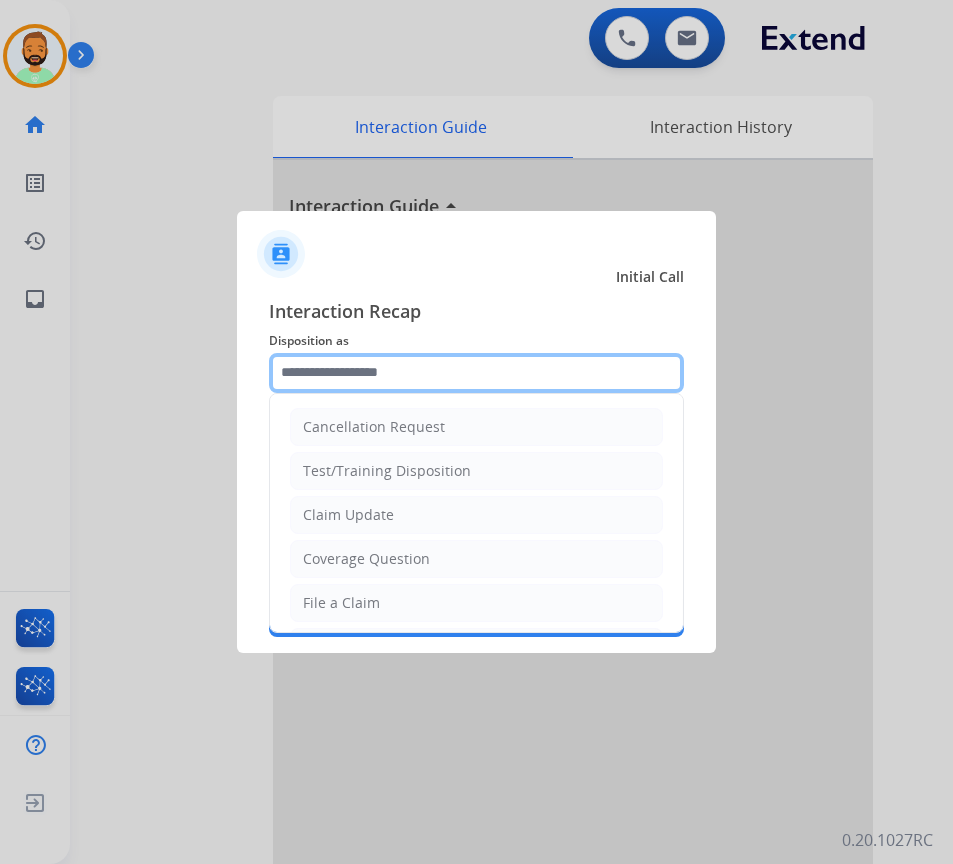 drag, startPoint x: 516, startPoint y: 376, endPoint x: 534, endPoint y: 380, distance: 18.439089 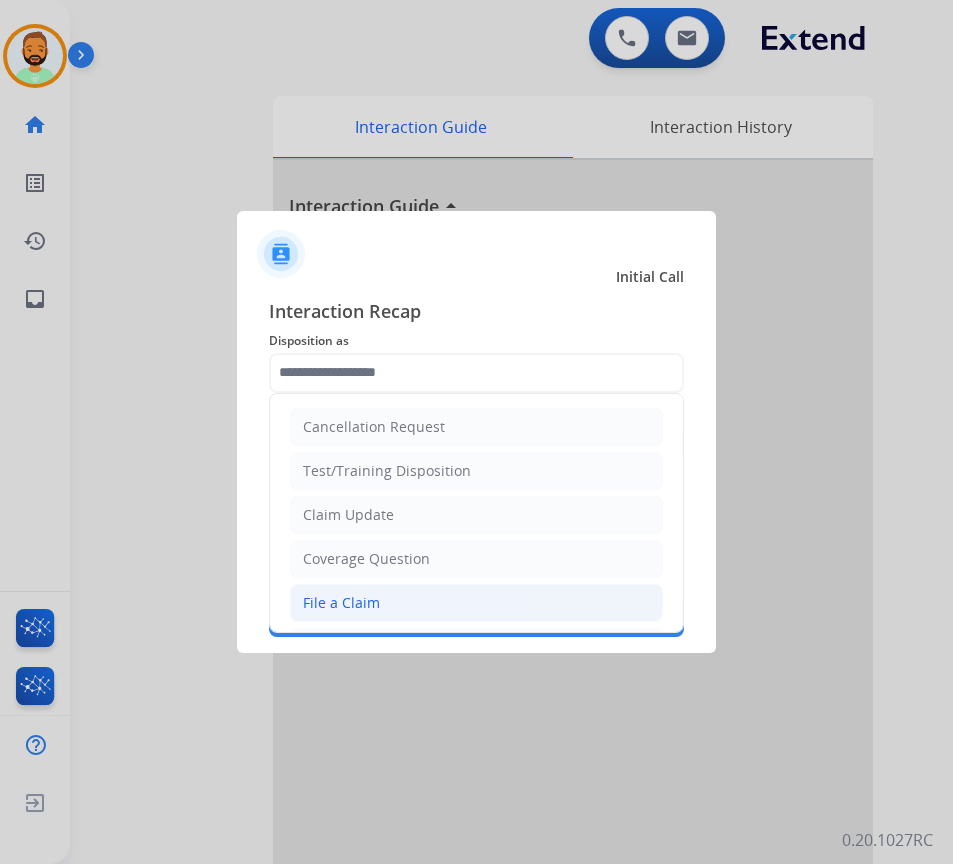 click on "File a Claim" 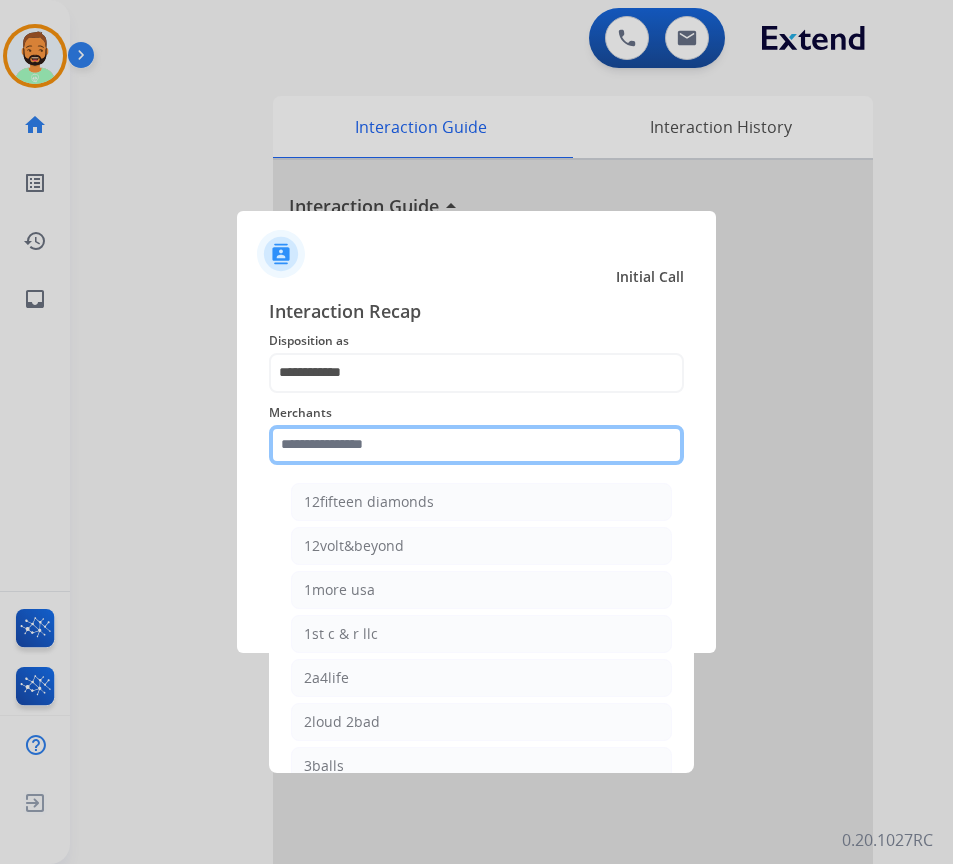click 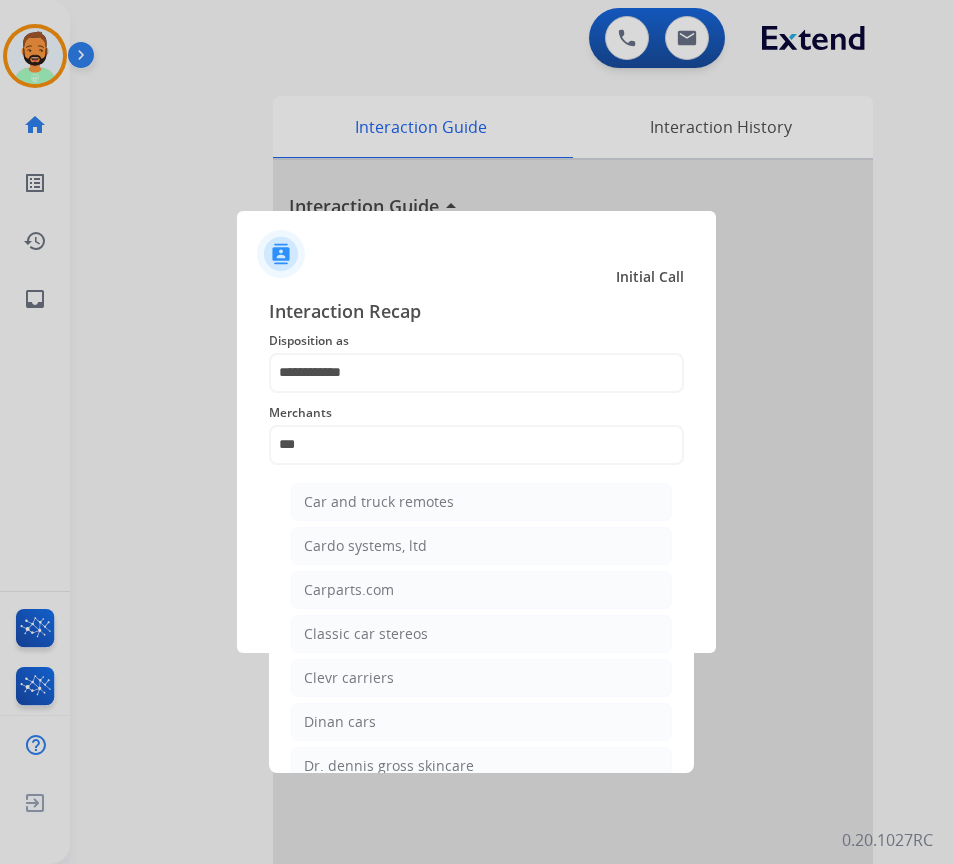 click on "Carparts.com" 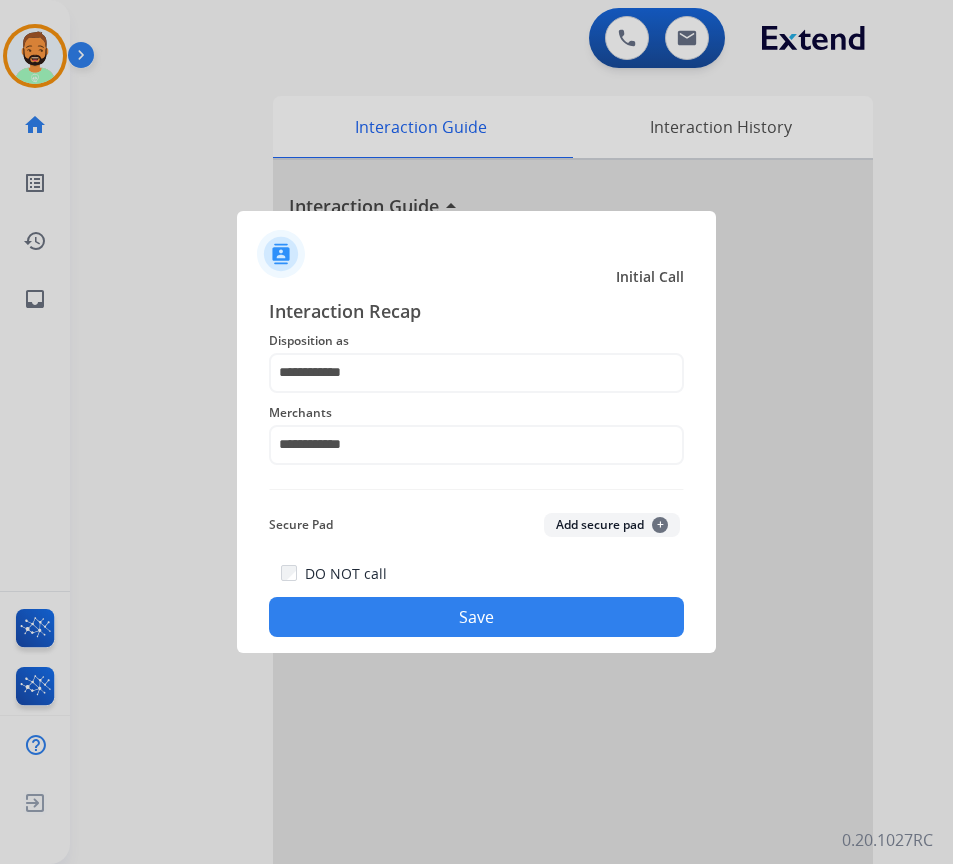 click on "Save" 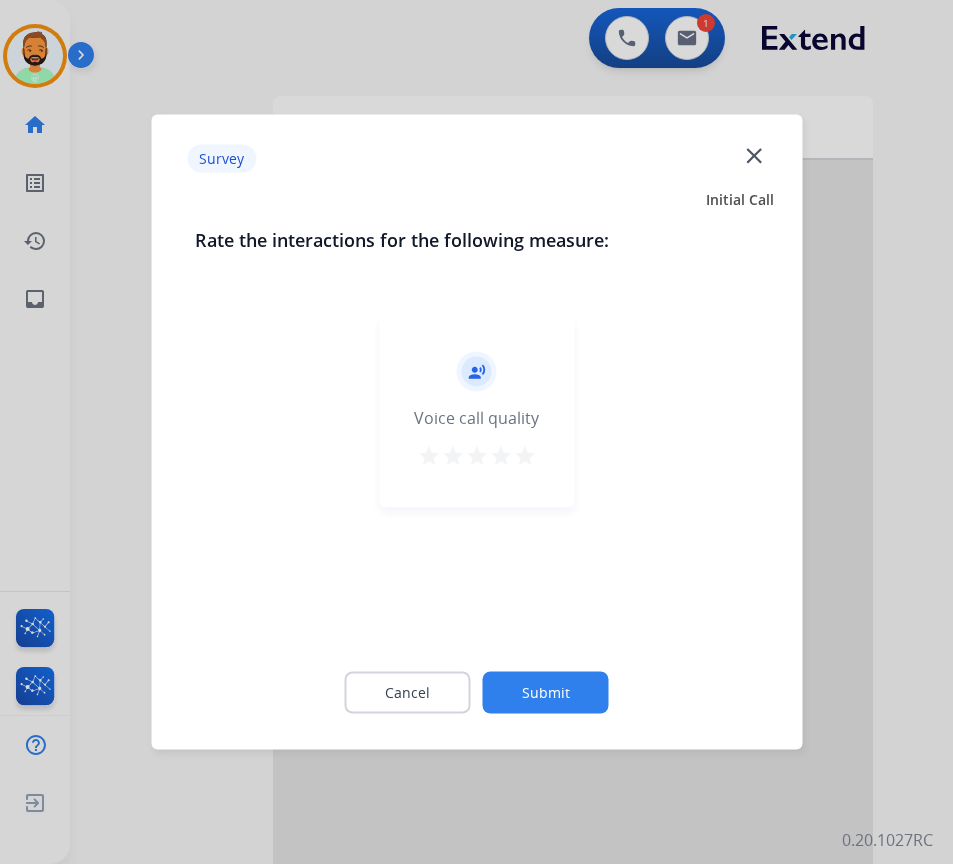 click on "Submit" 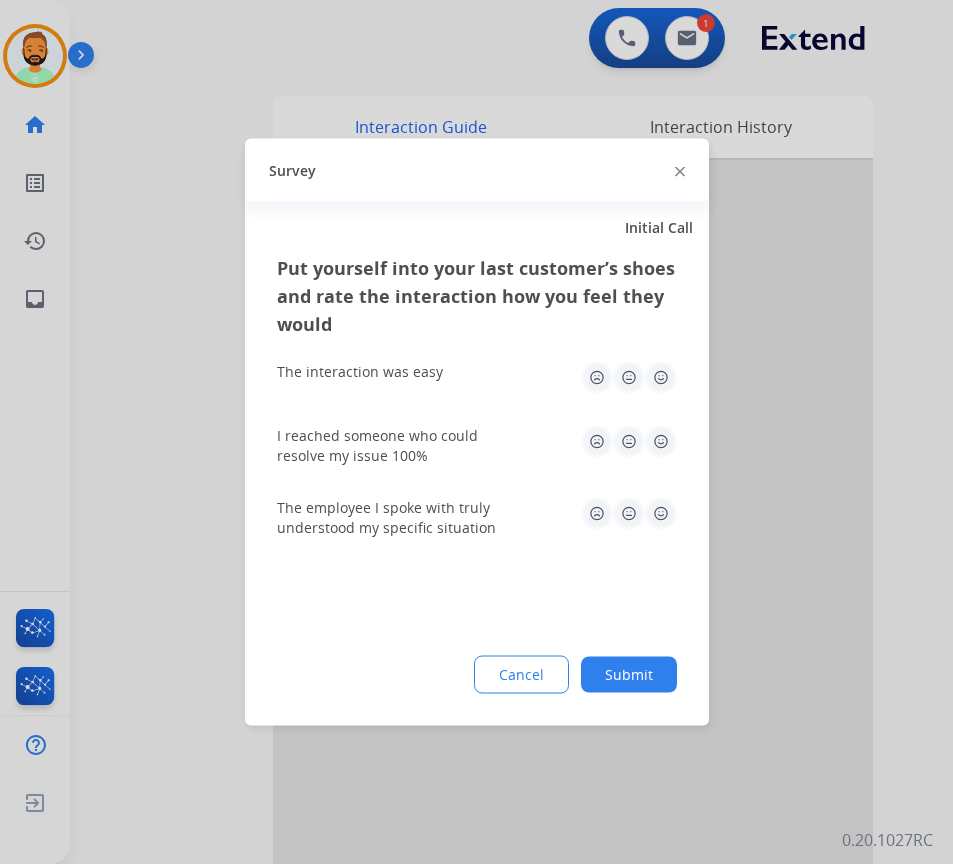 click on "Submit" 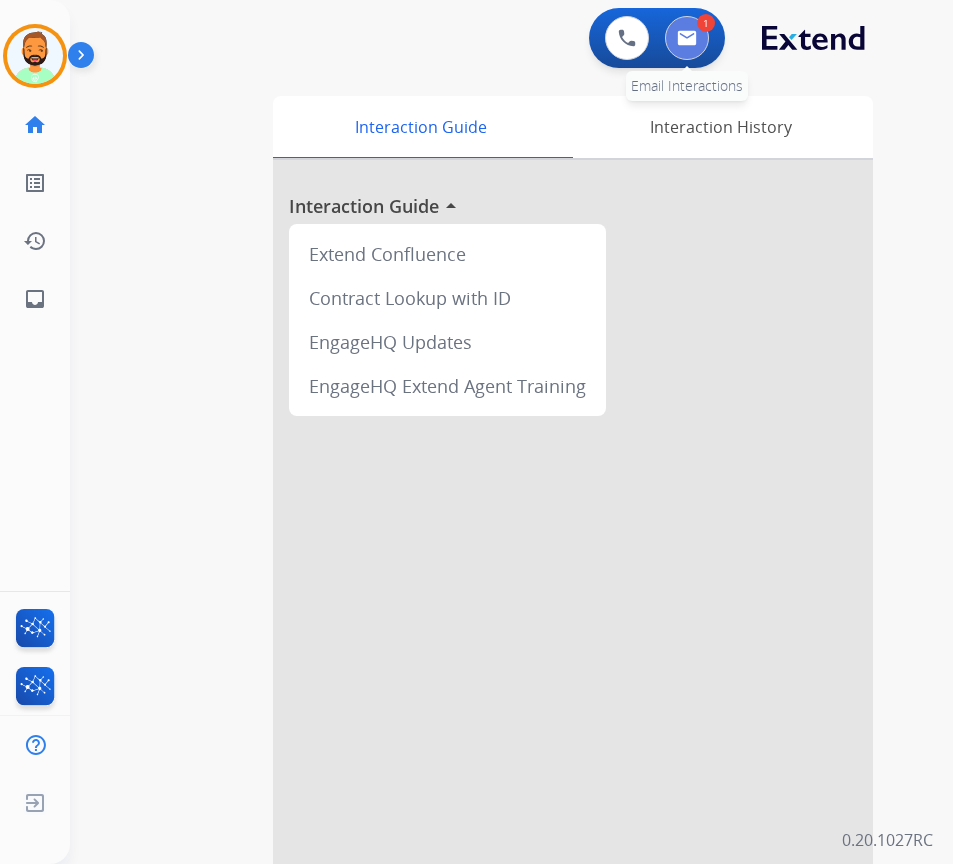 click at bounding box center (687, 38) 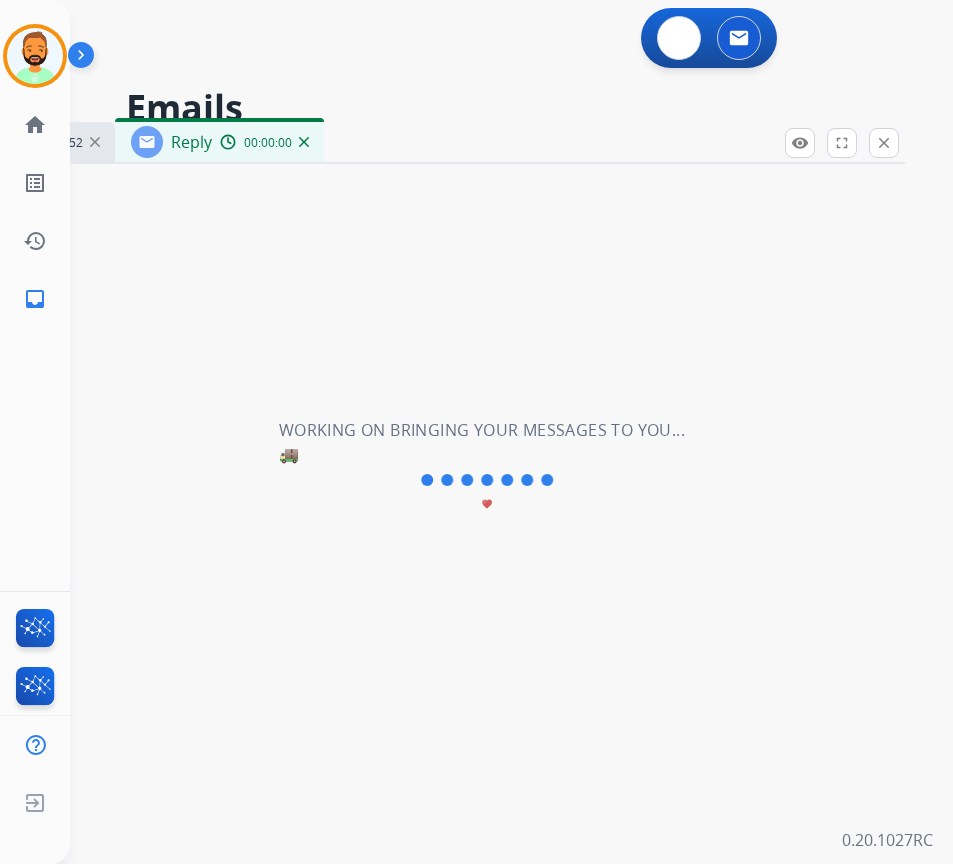 select on "**********" 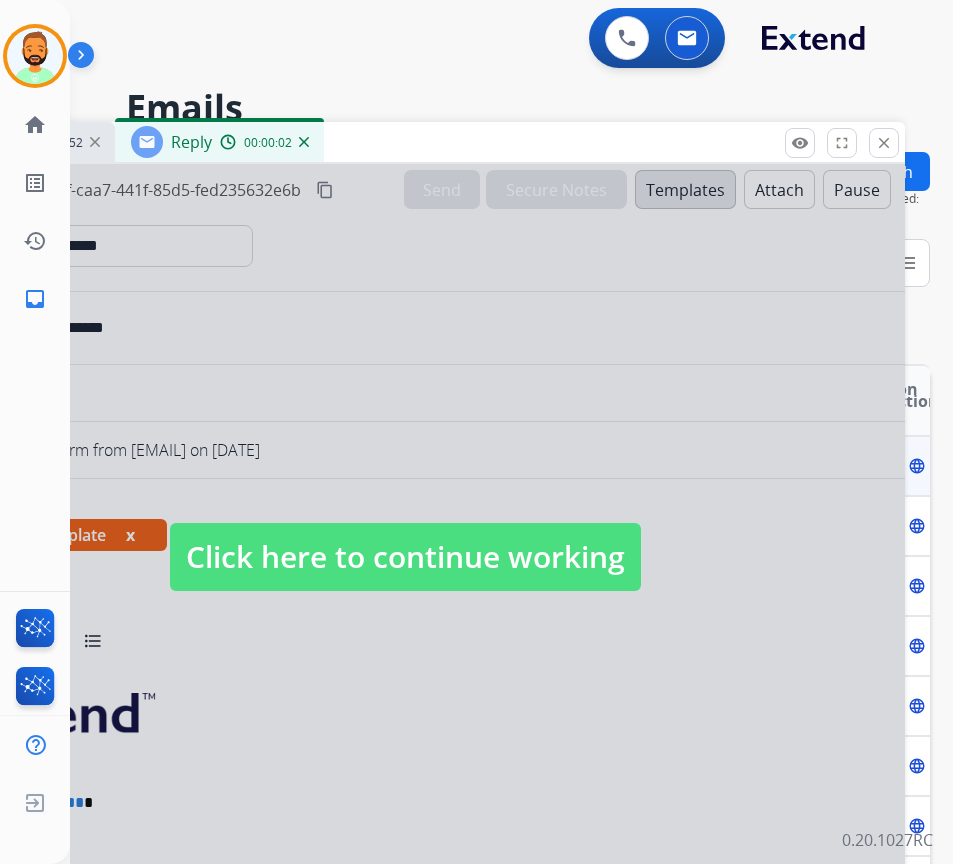 drag, startPoint x: 496, startPoint y: 561, endPoint x: 486, endPoint y: 458, distance: 103.4843 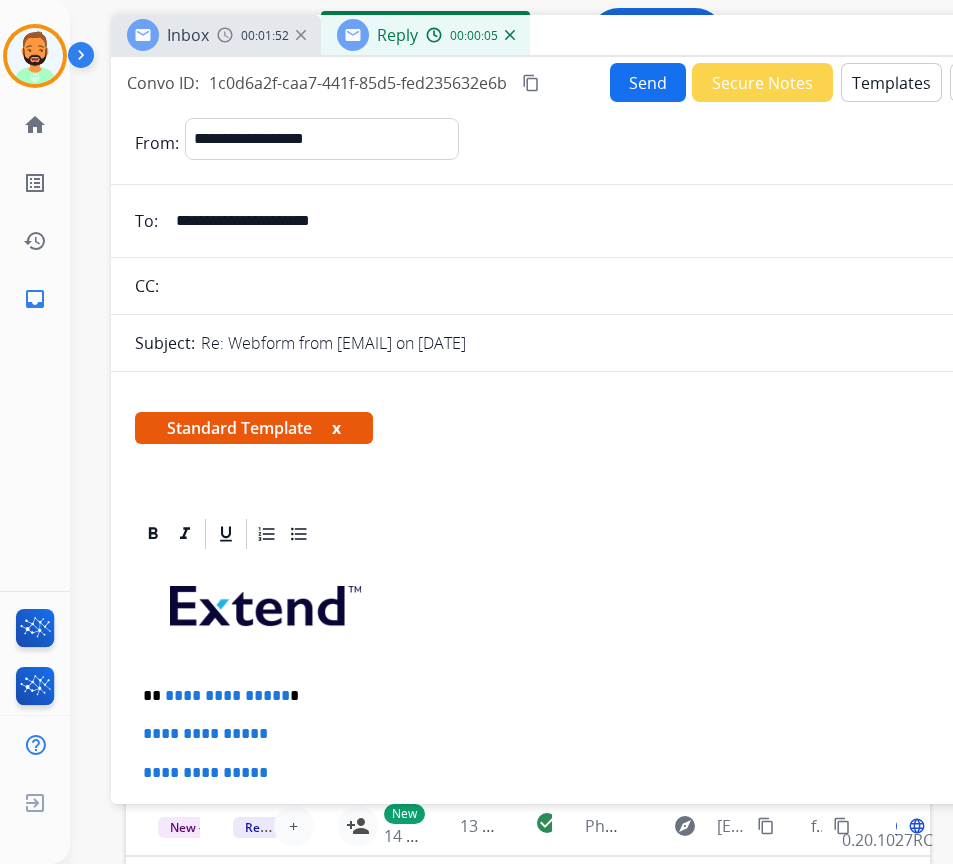 drag, startPoint x: 373, startPoint y: 152, endPoint x: 579, endPoint y: 45, distance: 232.13142 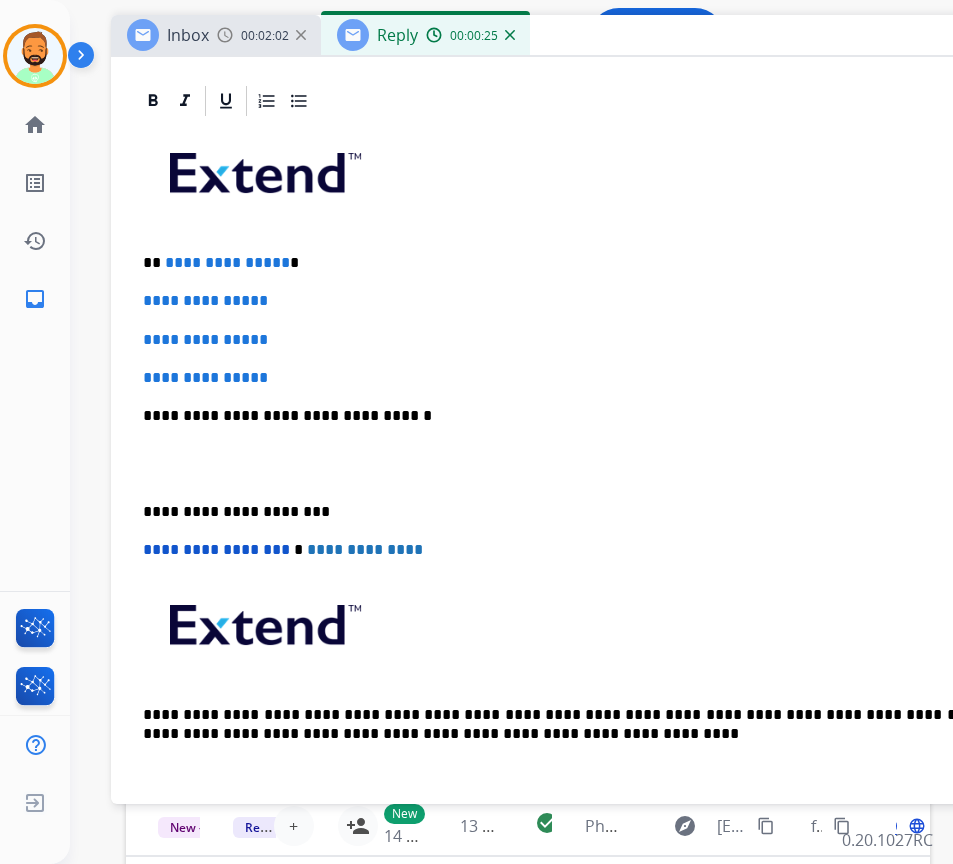 scroll, scrollTop: 400, scrollLeft: 0, axis: vertical 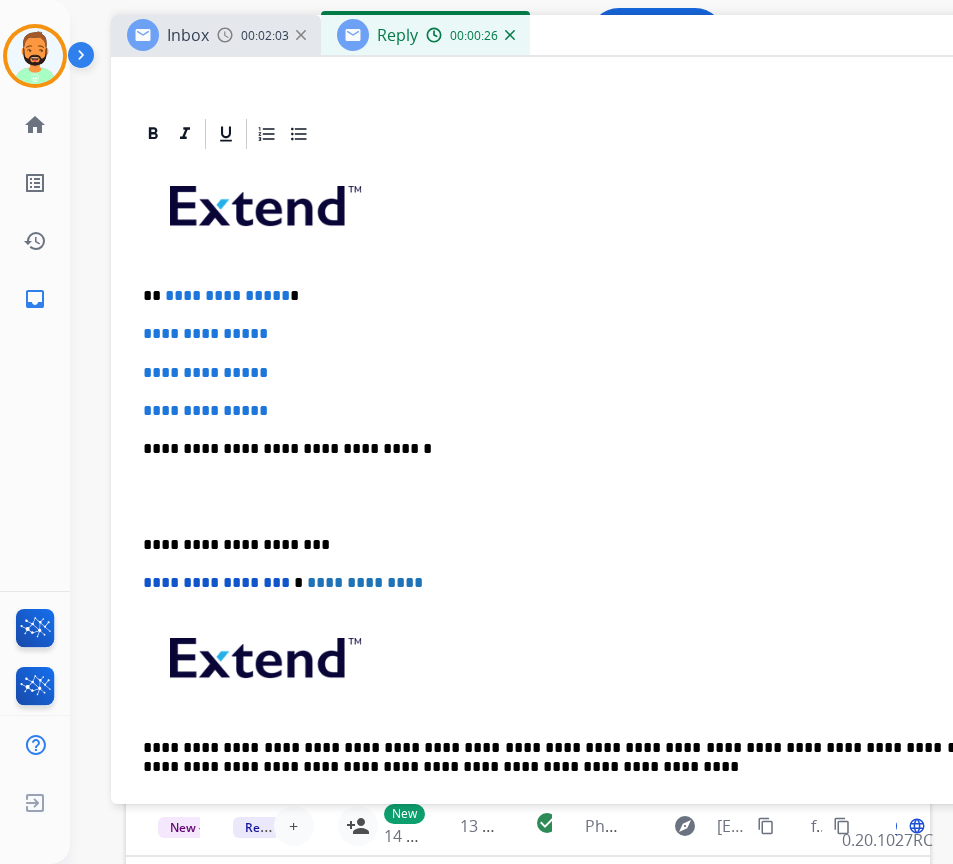click on "**********" at bounding box center [603, 296] 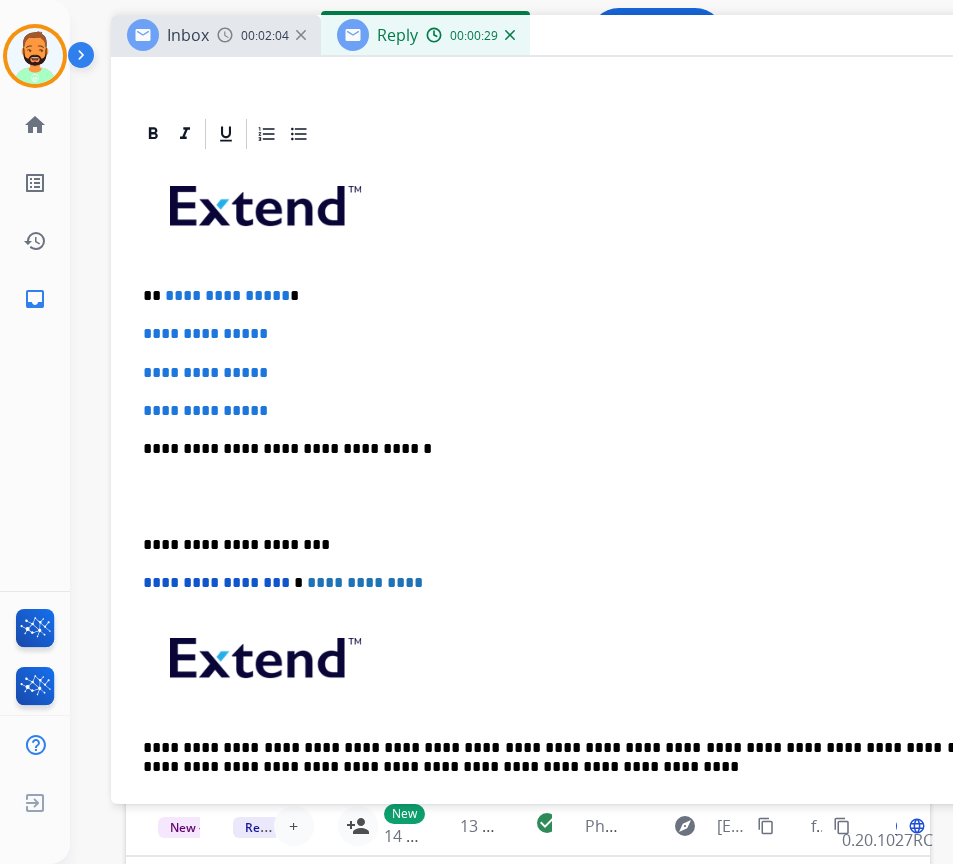 type 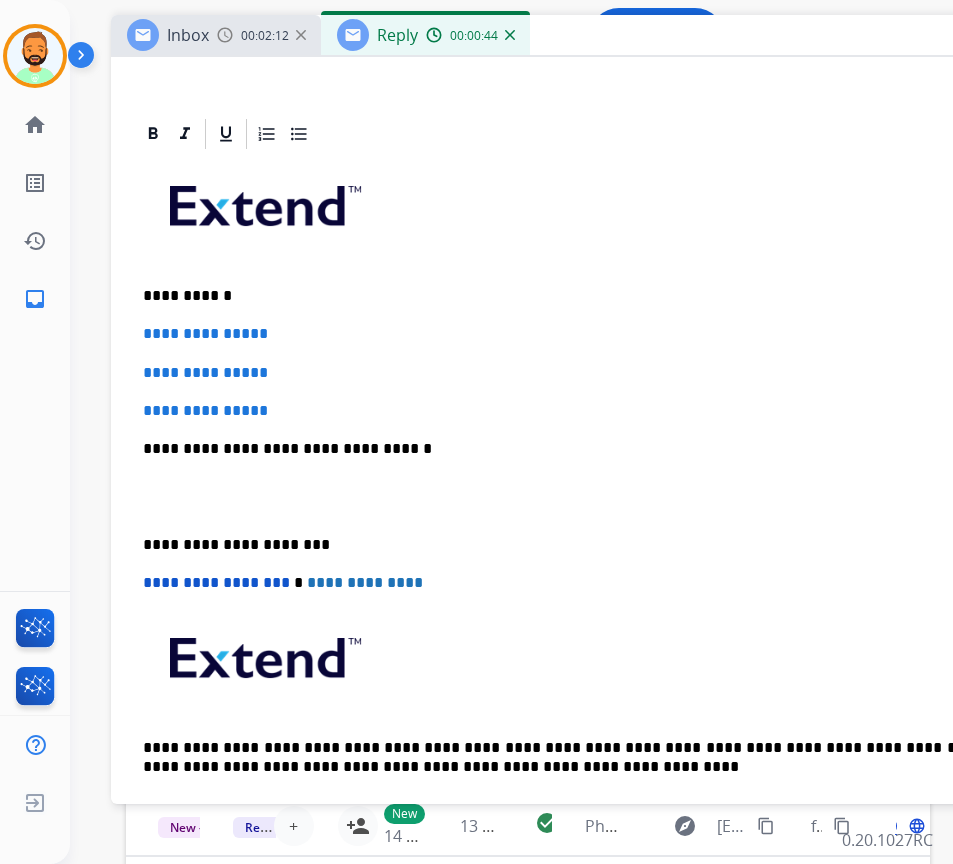 click on "**********" at bounding box center (611, 496) 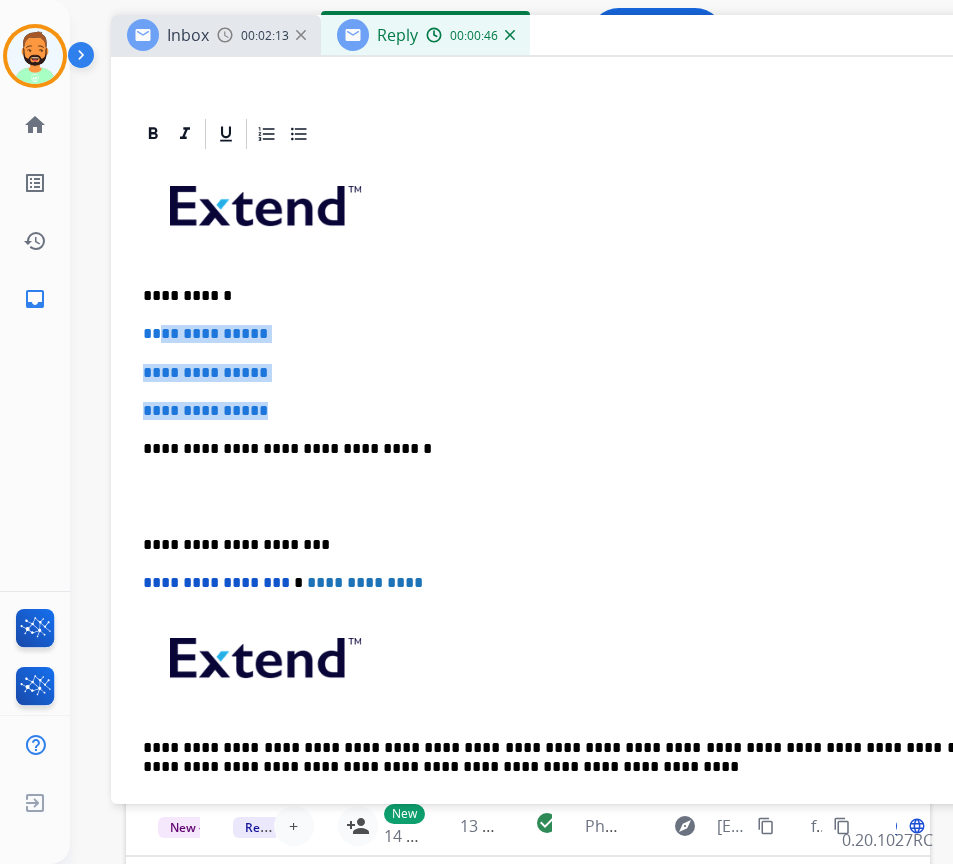 drag, startPoint x: 301, startPoint y: 404, endPoint x: 172, endPoint y: 341, distance: 143.56183 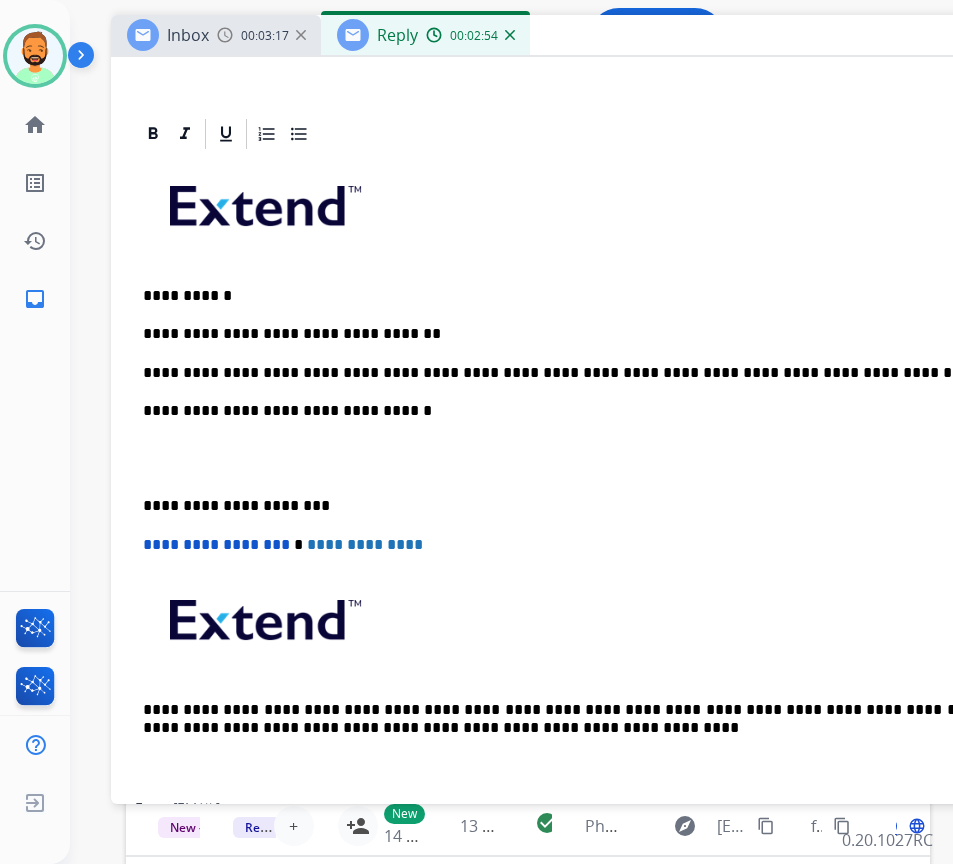 drag, startPoint x: 139, startPoint y: 500, endPoint x: 207, endPoint y: 510, distance: 68.73136 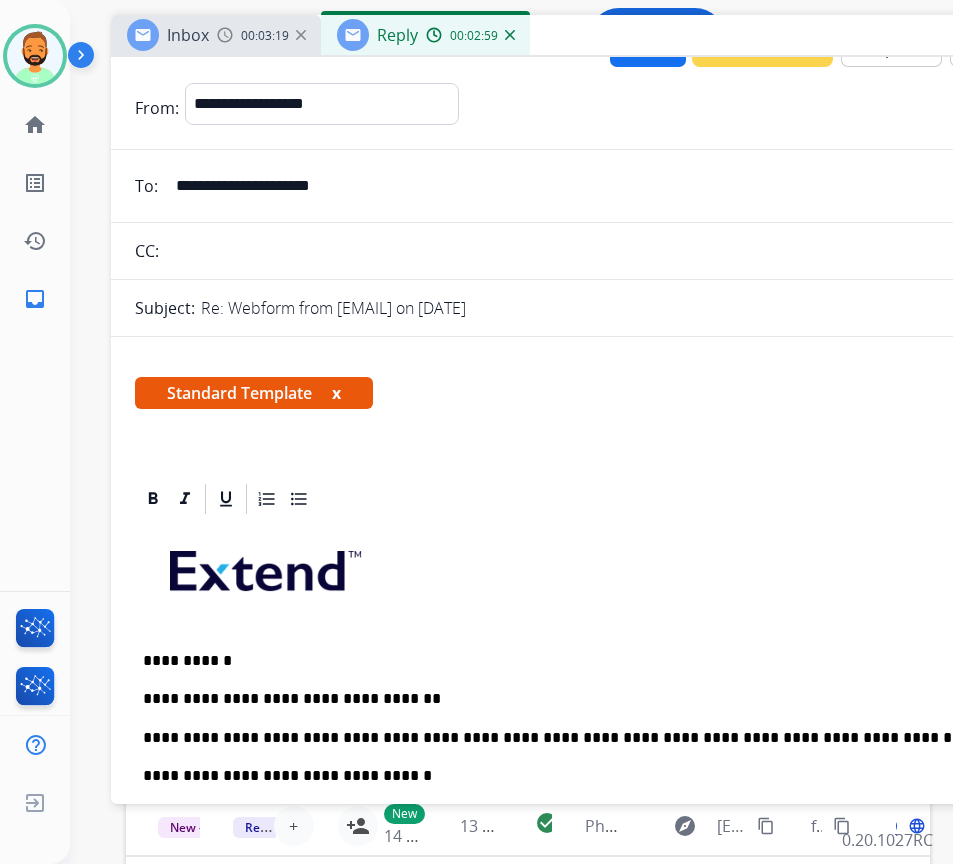 scroll, scrollTop: 0, scrollLeft: 0, axis: both 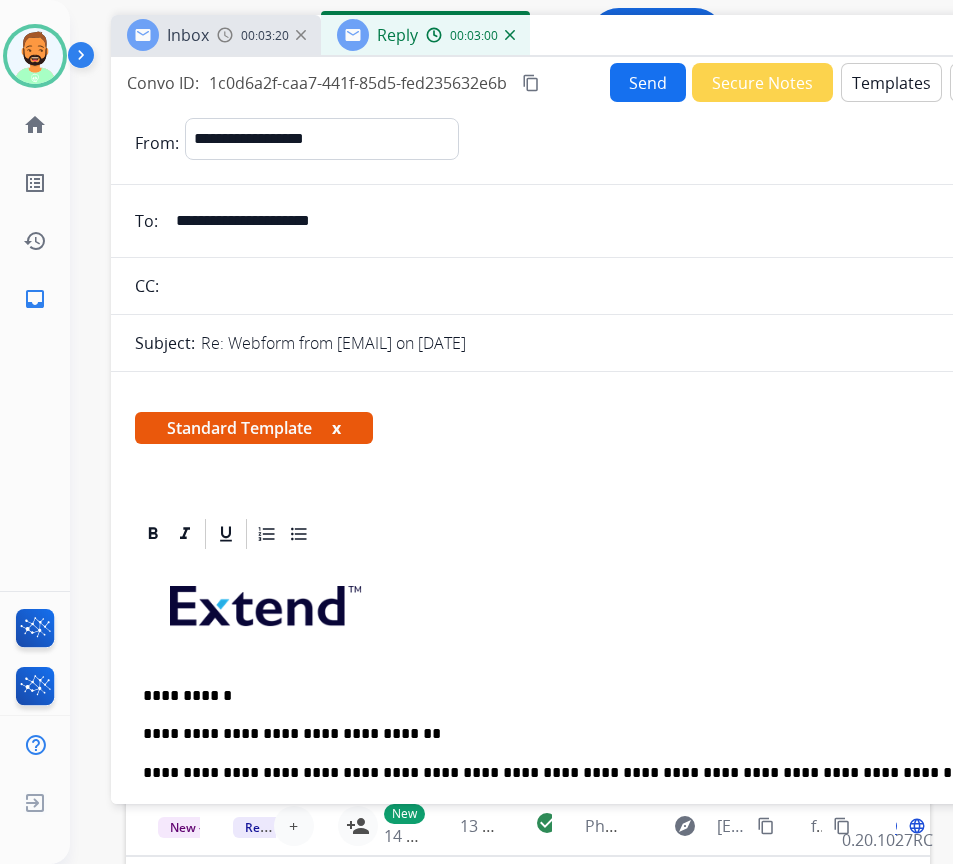 click on "Inbox 00:03:20 Reply 00:03:00 Click here to continue working Convo ID: content_copy Reply All Secure Notes From: [EMAIL] content_copy To: [EMAIL] content_copy Subject: Re: Webform from [EMAIL] on MM/DD/YYYY 0 attachments From: [EMAIL] To: [EMAIL] Date: MM/DD/YYYY - HH:MM AM/PM MDT Hello, Following up on this. Kindly advise. Thank you, From: [EMAIL] To: [EMAIL] Date: MM/DD/YYYY - HH:MM AM/PM MDT Hello Lala, Thanks for reaching out to Extend! We’re sorry to hear how the ring was shipped back to you. We’ve escalated this issue to our internal team for further assistance on how to proceed. Please allow 3-5 business days for further communication from us. Thanks for being an Extend customer. Extend Customer Support [EMAIL] | www.extend.com From: [EMAIL] To: [EMAIL] Date: MM/DD/YYYY - HH:MM PM Convo ID: Send Attach" at bounding box center (611, 409) 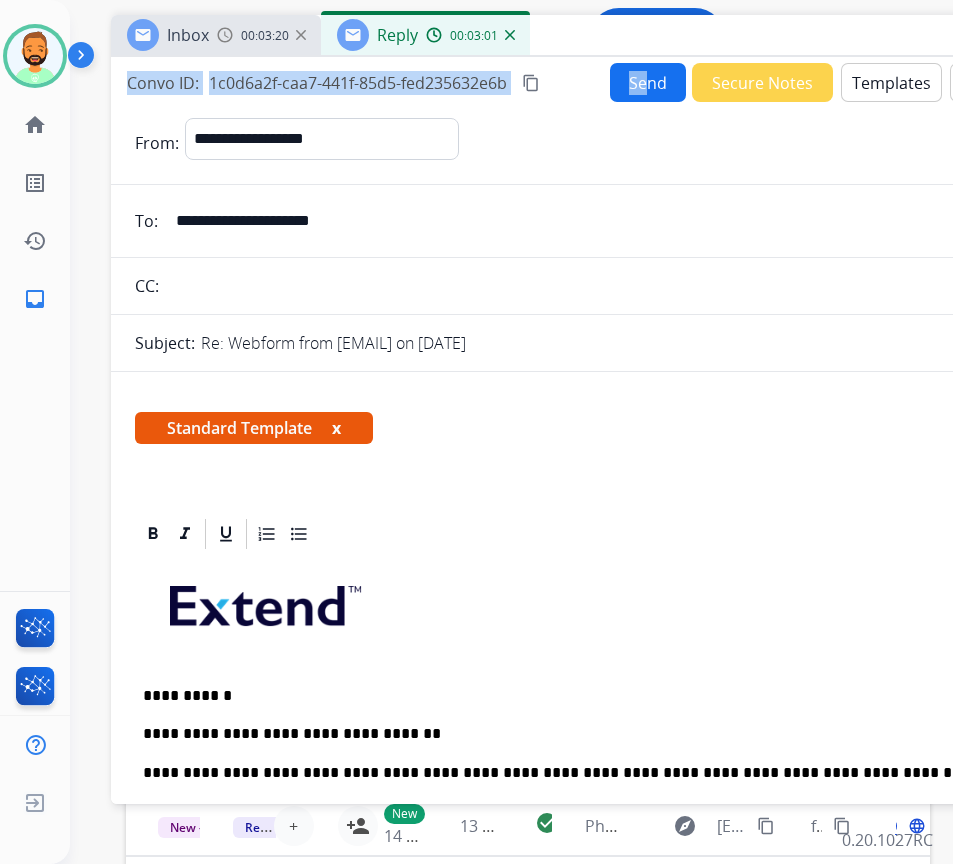 click on "Send" at bounding box center [648, 82] 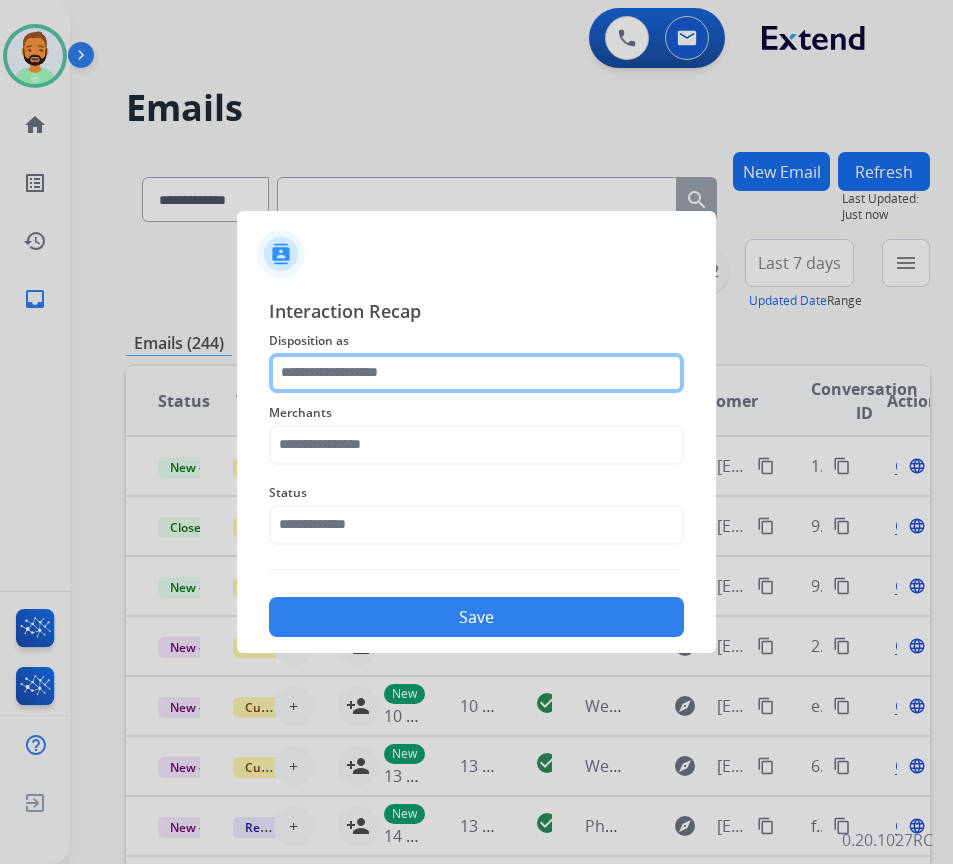 click 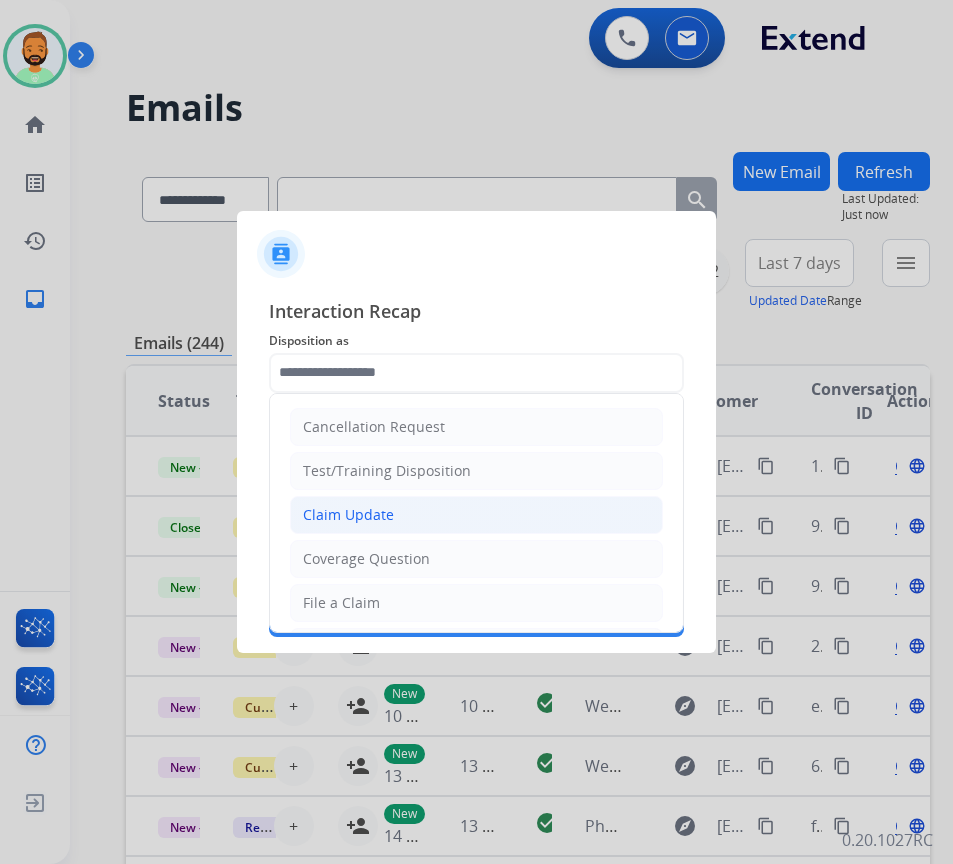 click on "Claim Update" 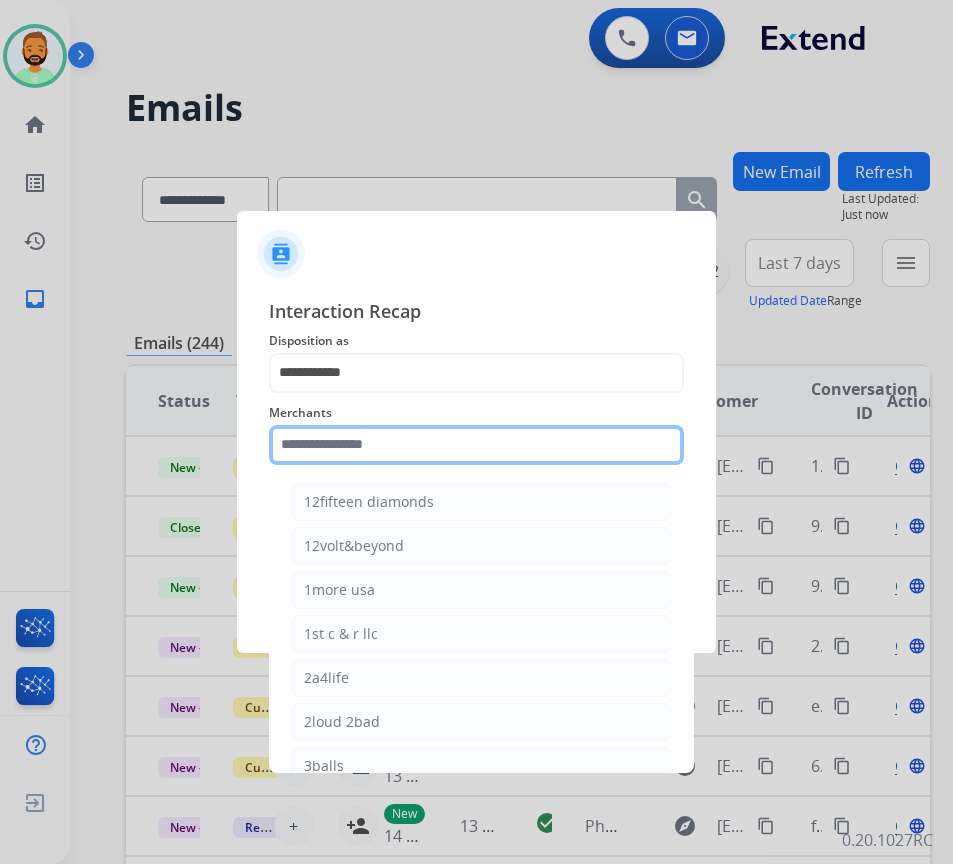 click 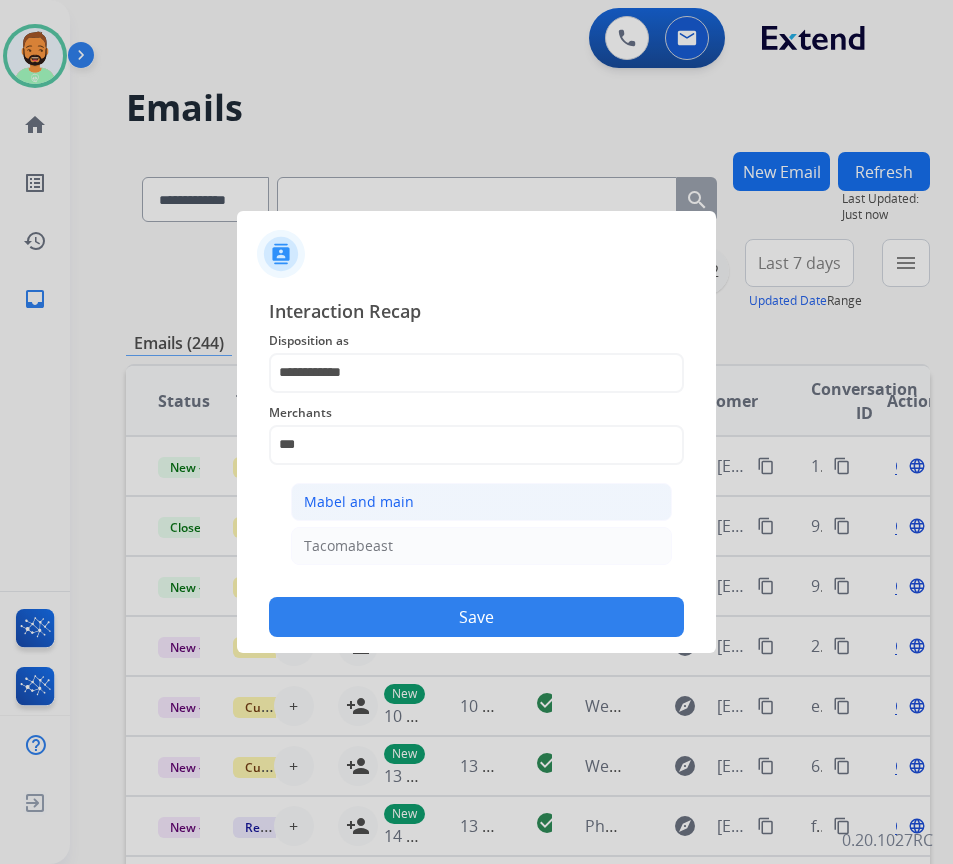 click on "Mabel and main" 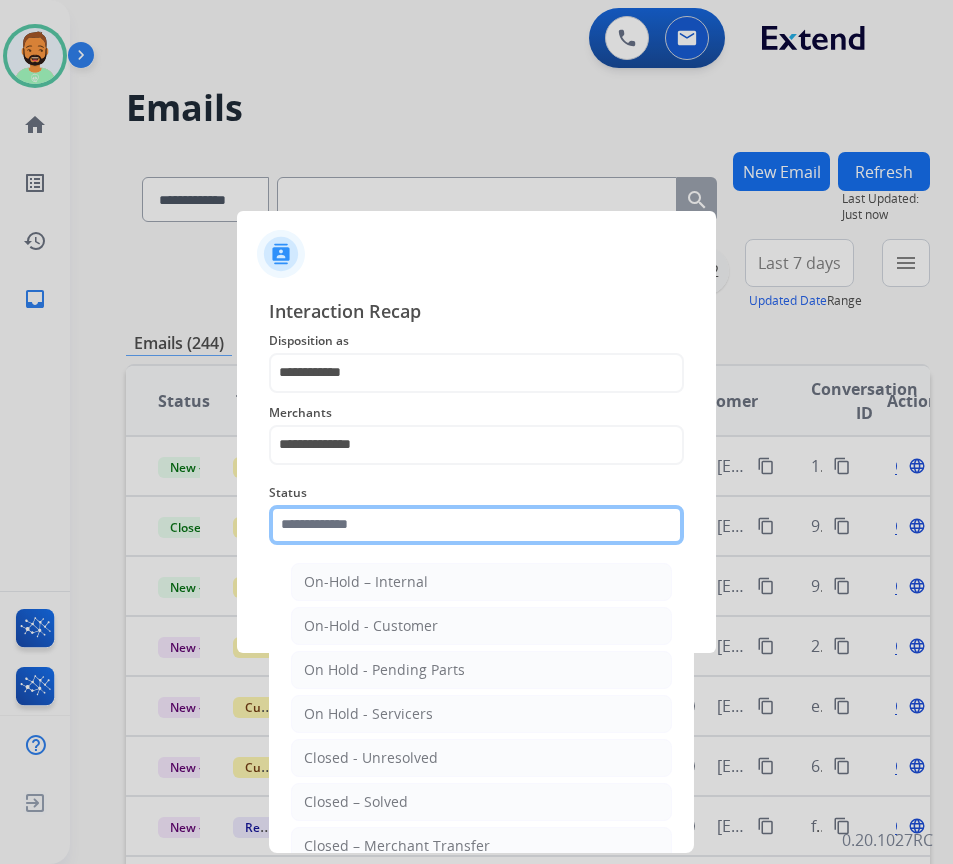 click 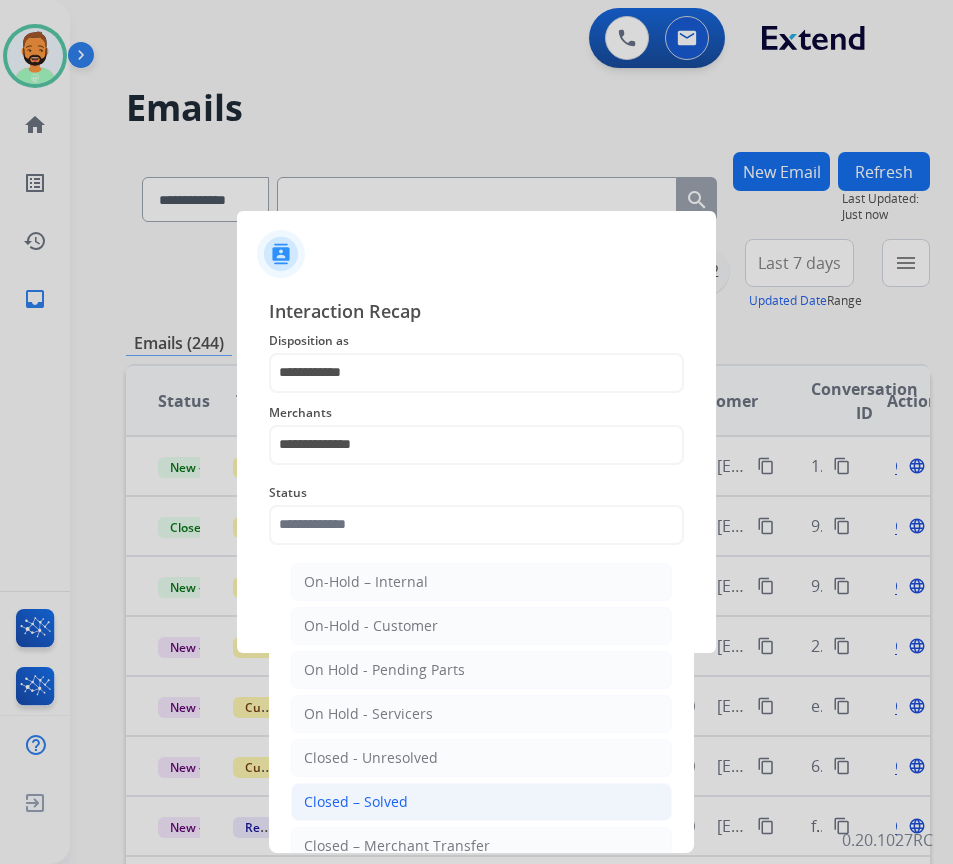 click on "Closed – Solved" 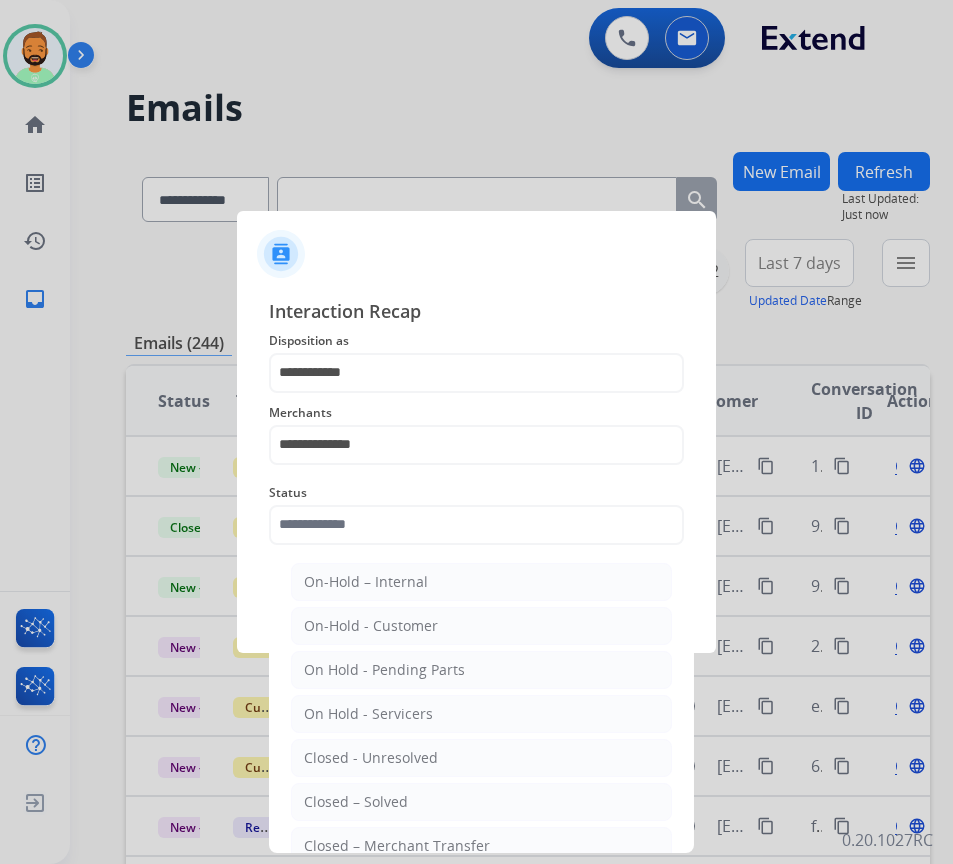 type on "**********" 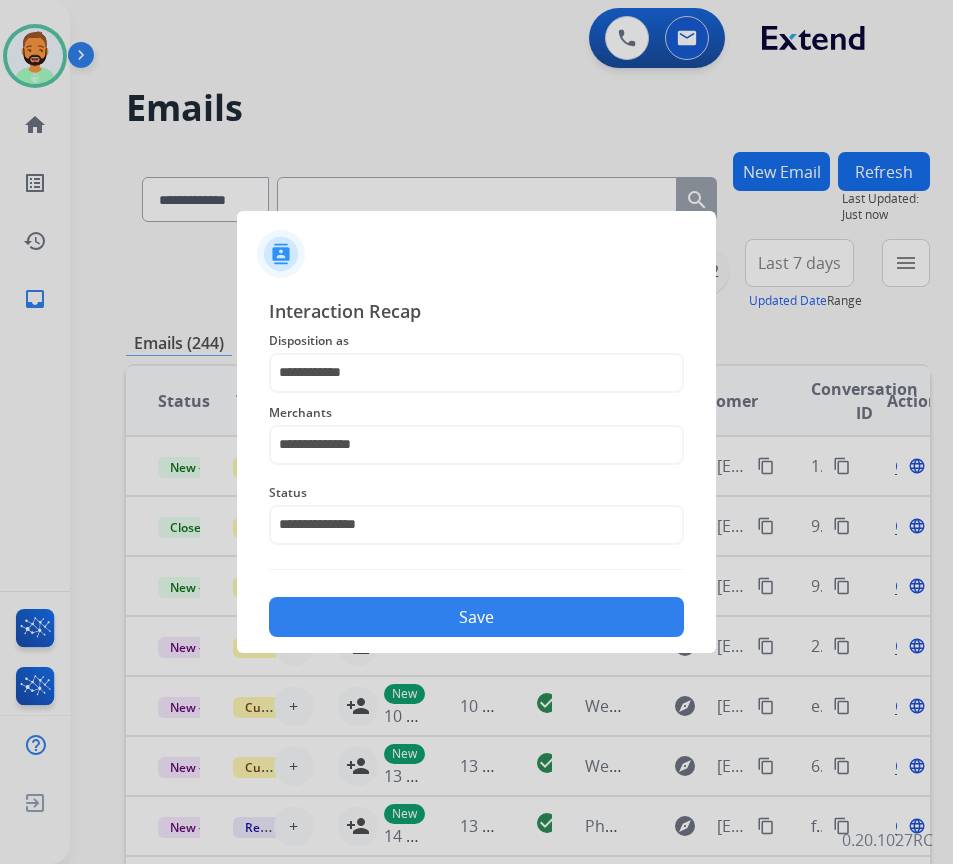 click on "Save" 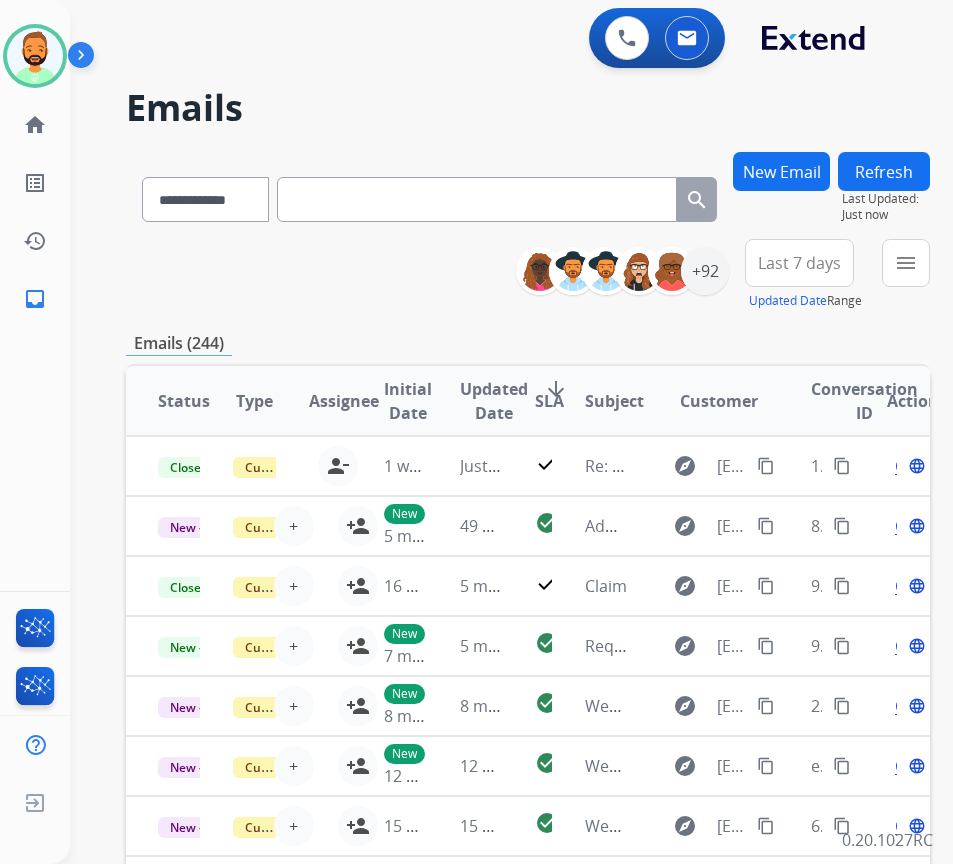 click on "Last 7 days" at bounding box center (799, 263) 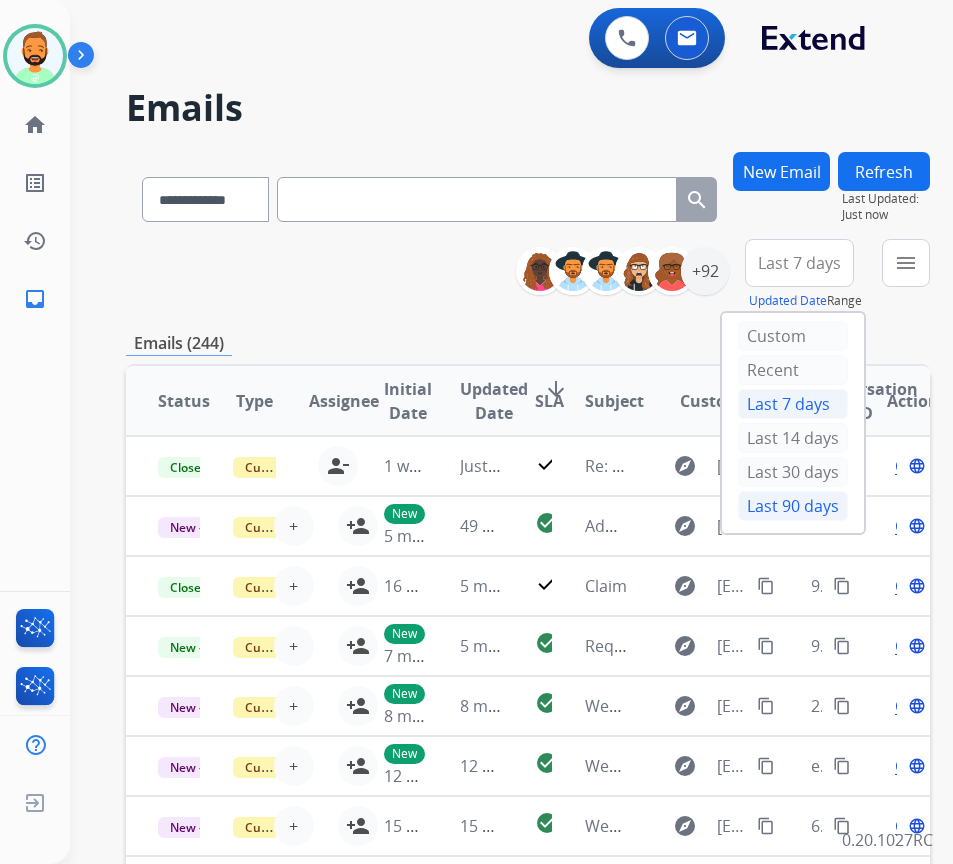 click on "Last 90 days" at bounding box center [793, 506] 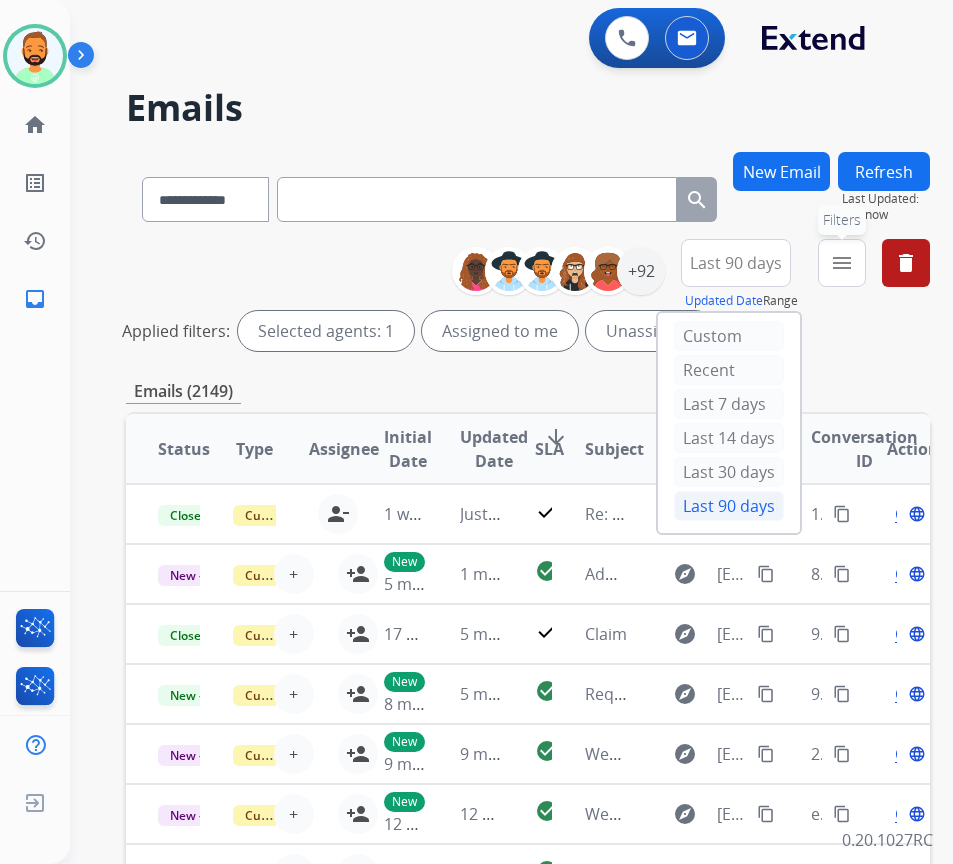 click on "menu" at bounding box center [842, 263] 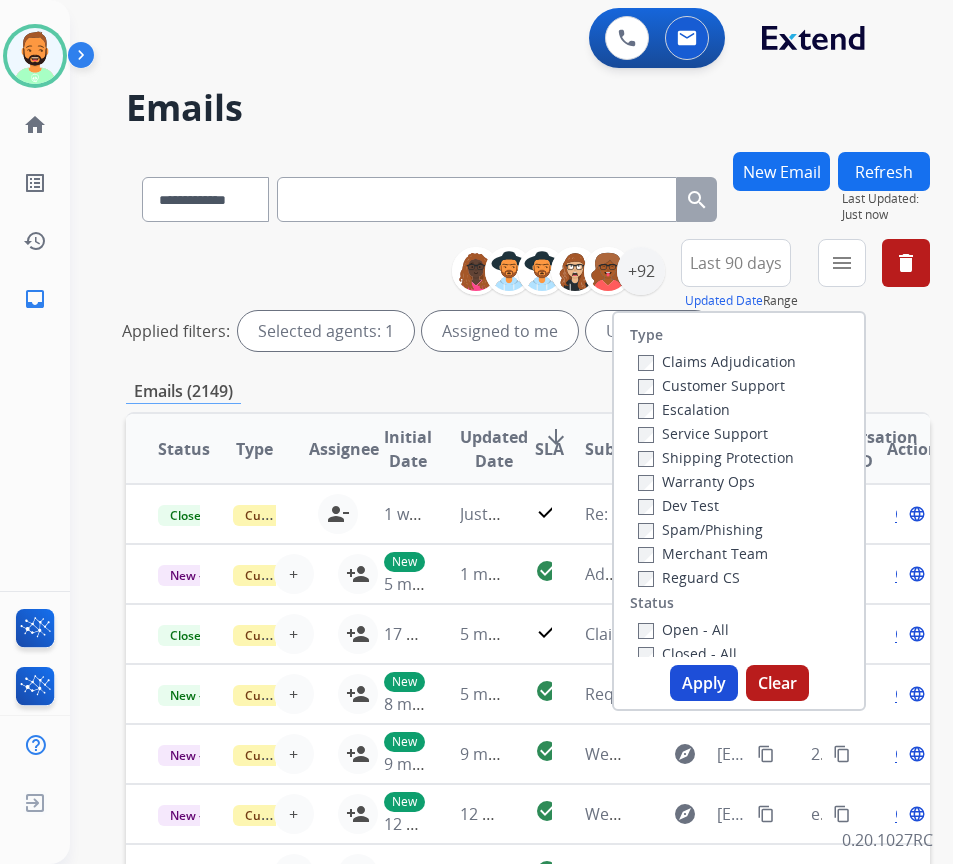 click on "Customer Support" at bounding box center (711, 385) 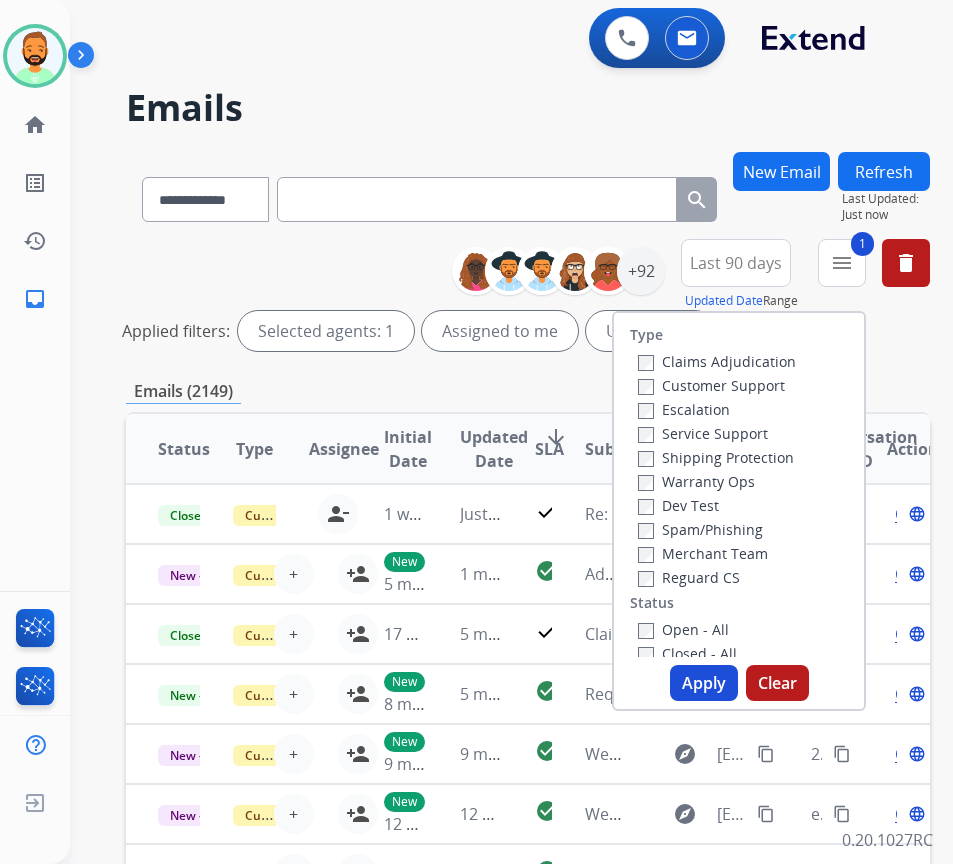 click on "Shipping Protection" at bounding box center [716, 457] 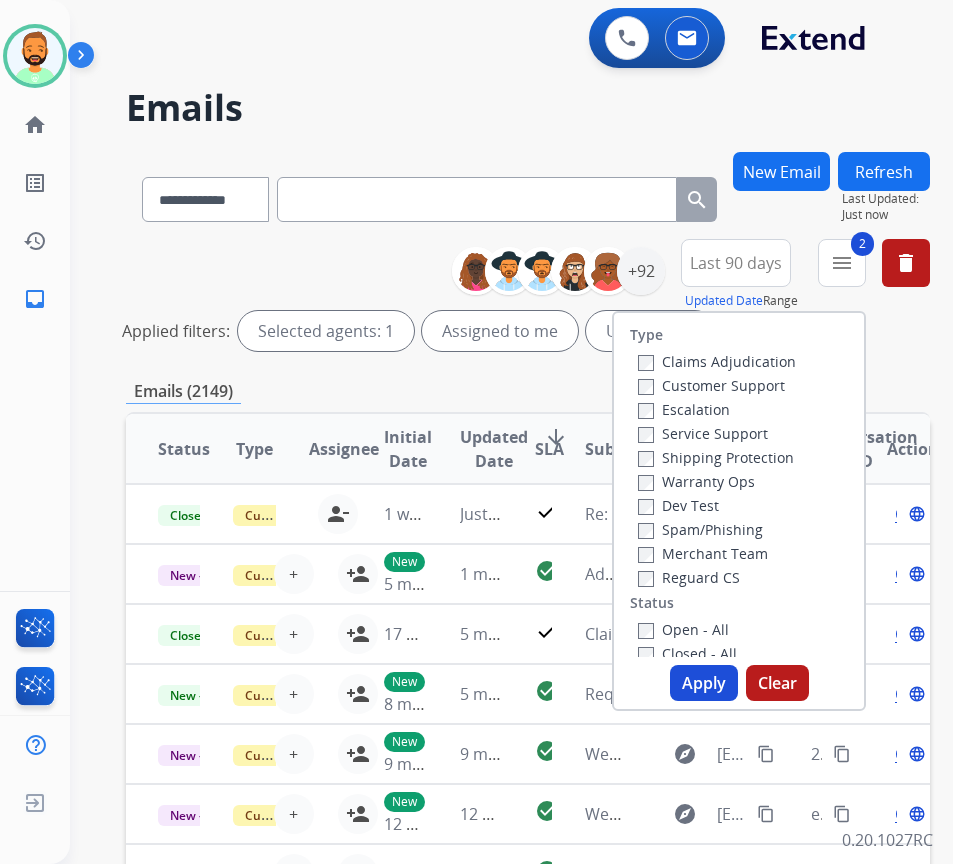 click on "Open - All" at bounding box center [683, 629] 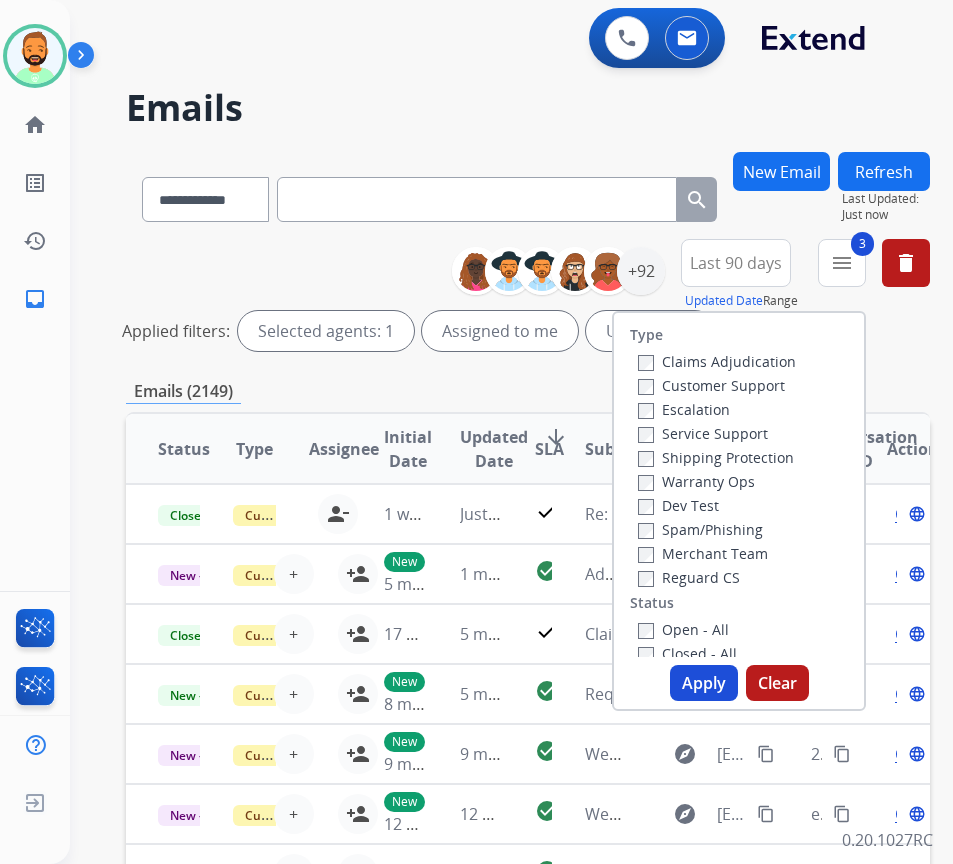 click on "Apply" at bounding box center [704, 683] 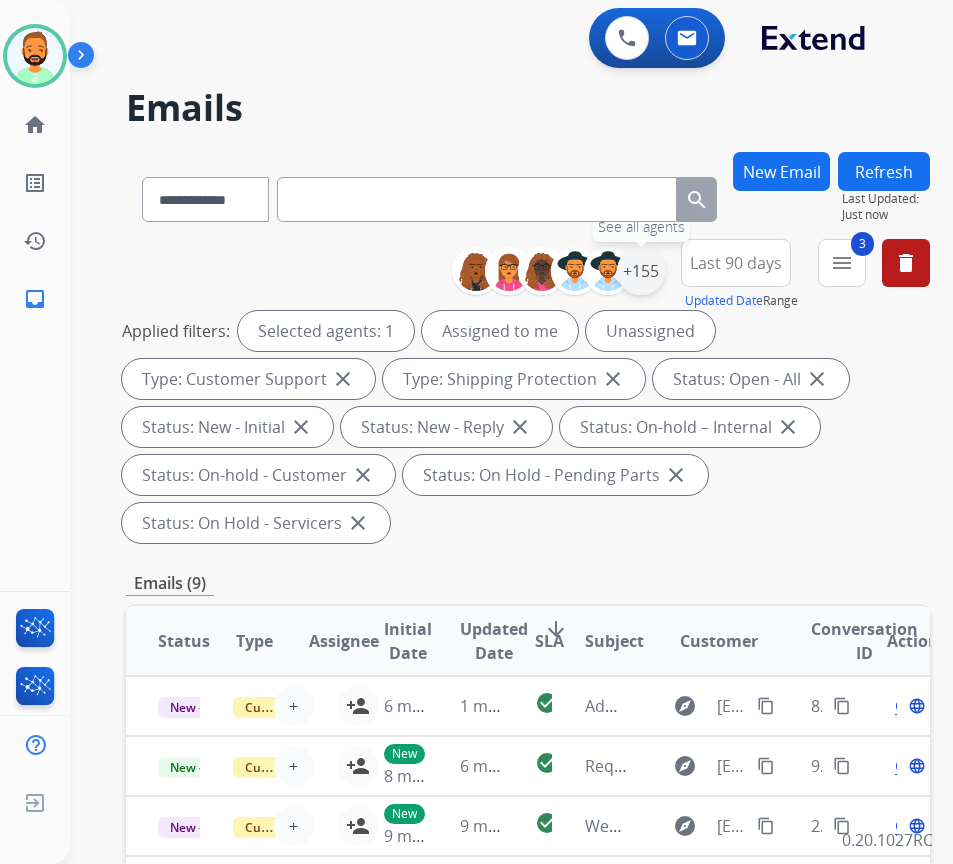 click on "+155" at bounding box center [641, 271] 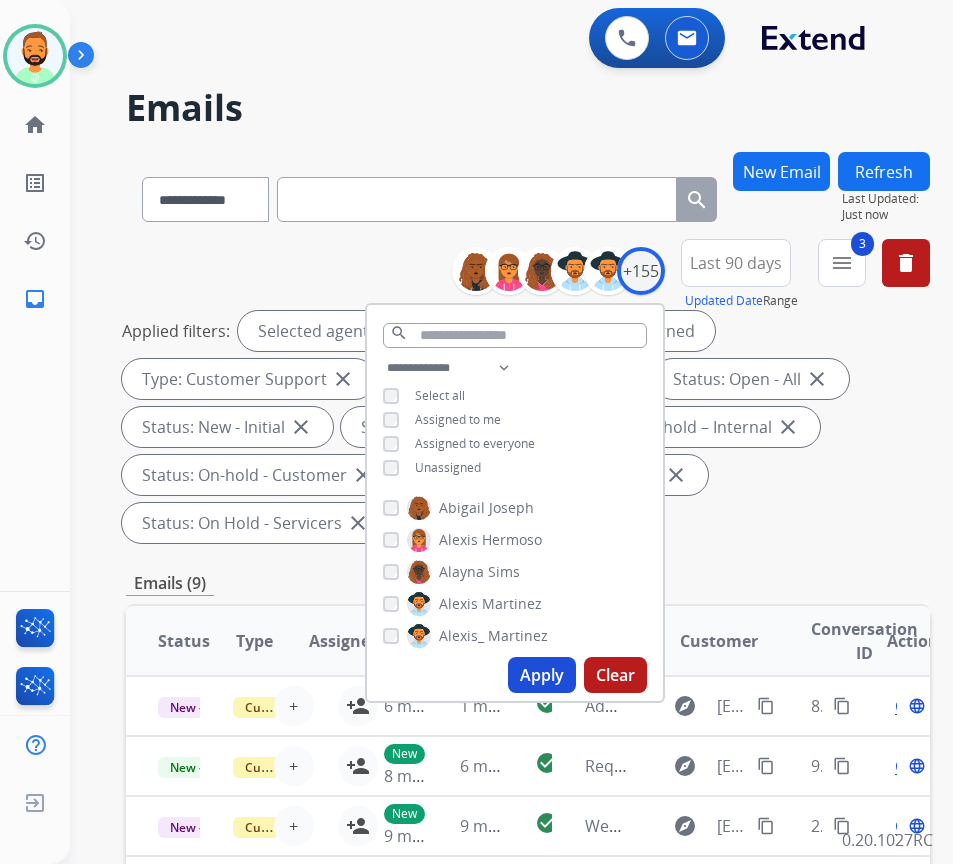 click on "Unassigned" at bounding box center (448, 467) 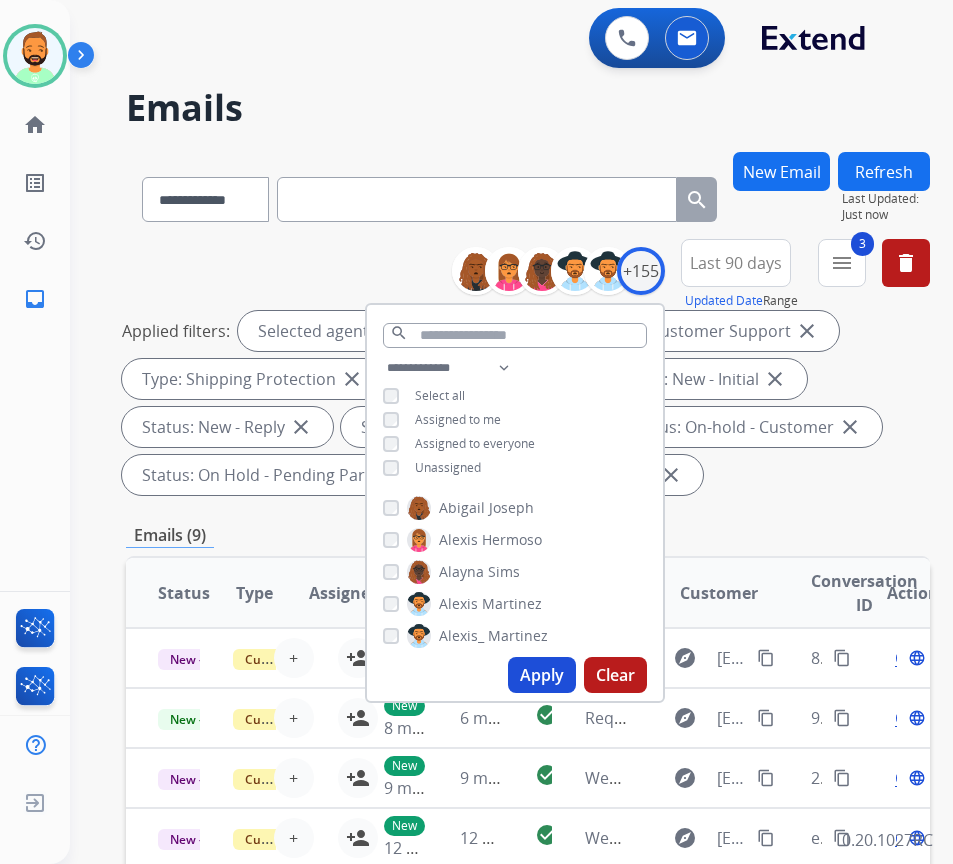 click on "Apply" at bounding box center (542, 675) 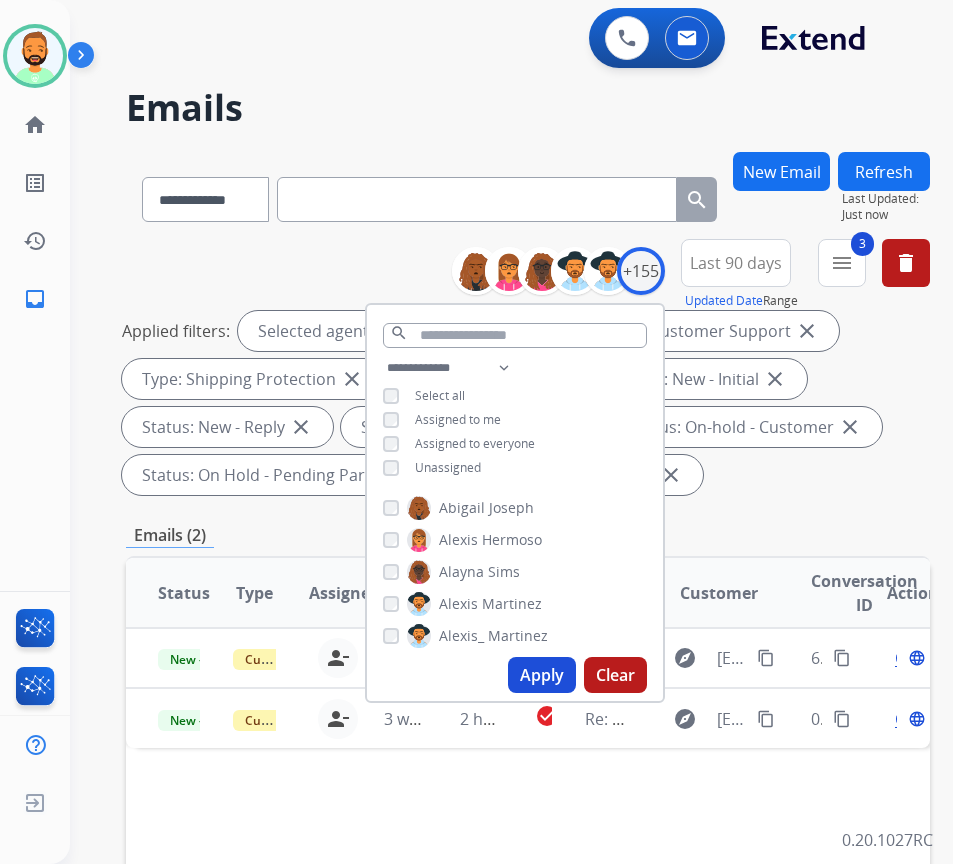click on "Applied filters:  Selected agents: 1  Assigned to me  Type: Customer Support  close  Type: Shipping Protection  close  Status: Open - All  close  Status: New - Initial  close  Status: New - Reply  close  Status: On-hold – Internal  close  Status: On-hold - Customer  close  Status: On Hold - Pending Parts  close  Status: On Hold - Servicers  close" at bounding box center (524, 403) 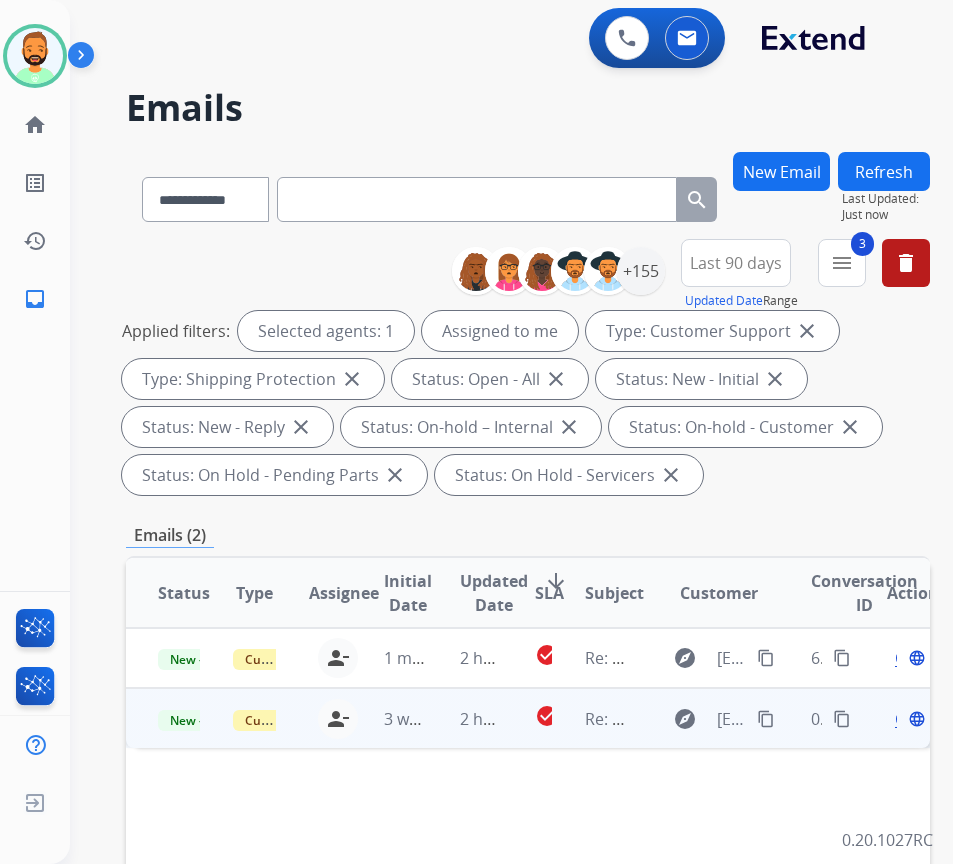 click on "2 hours ago" at bounding box center [465, 718] 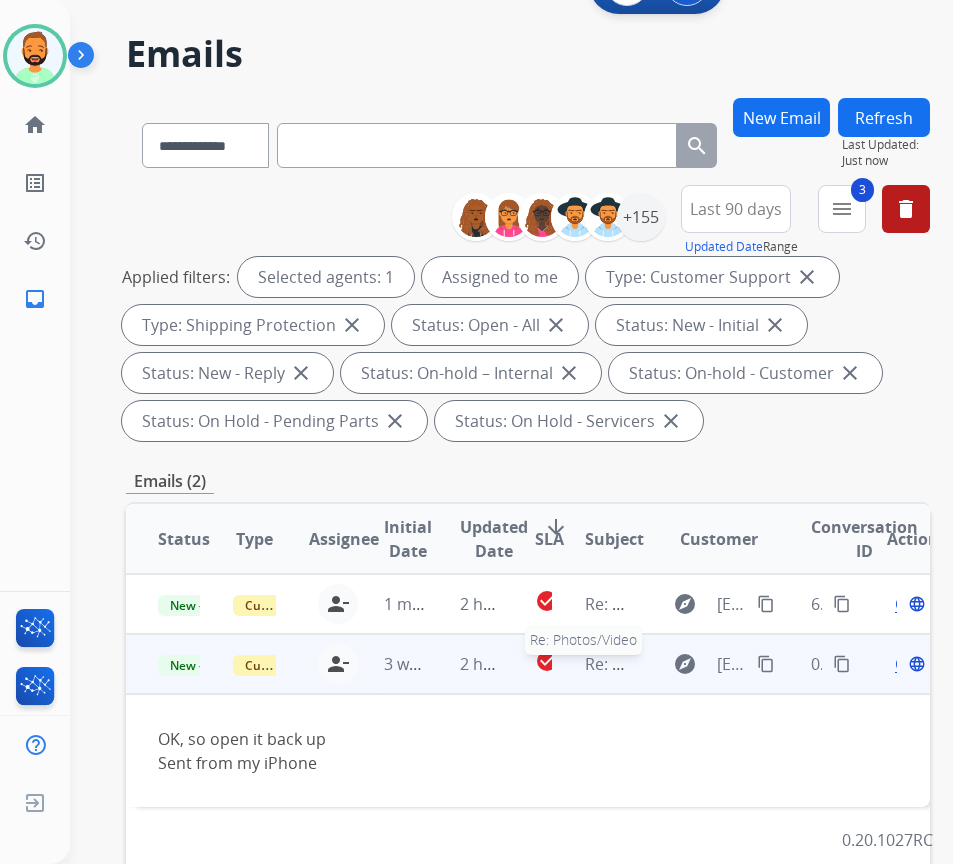 scroll, scrollTop: 100, scrollLeft: 0, axis: vertical 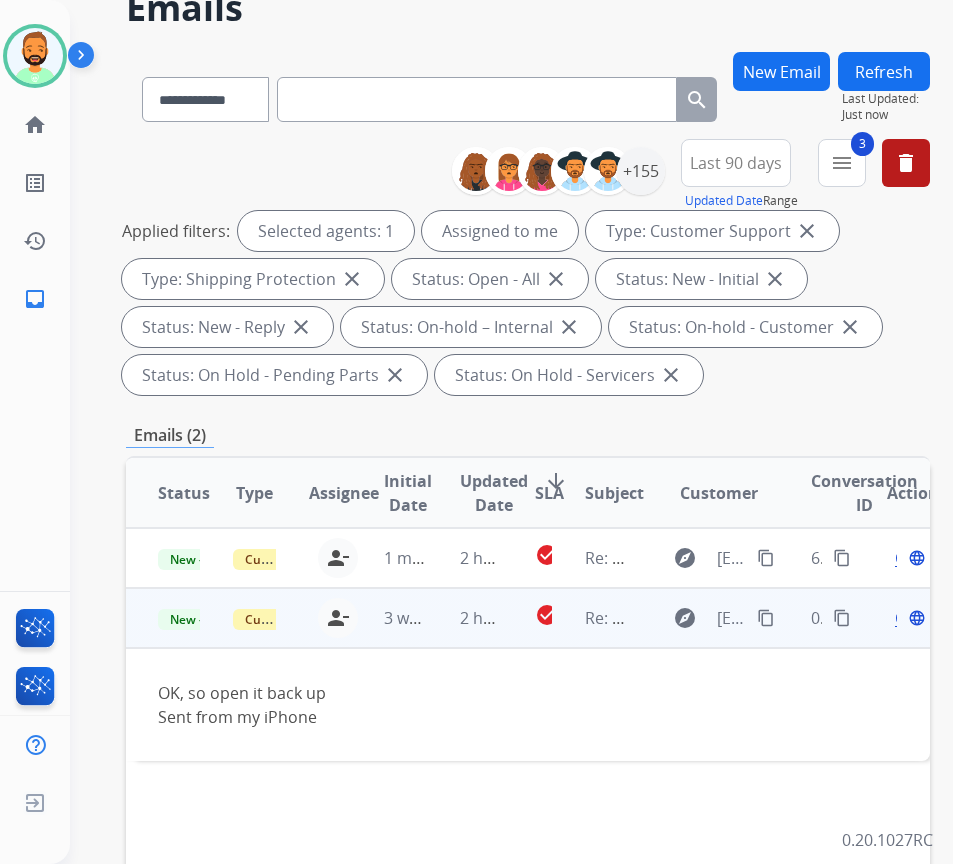 click on "Open" at bounding box center (915, 618) 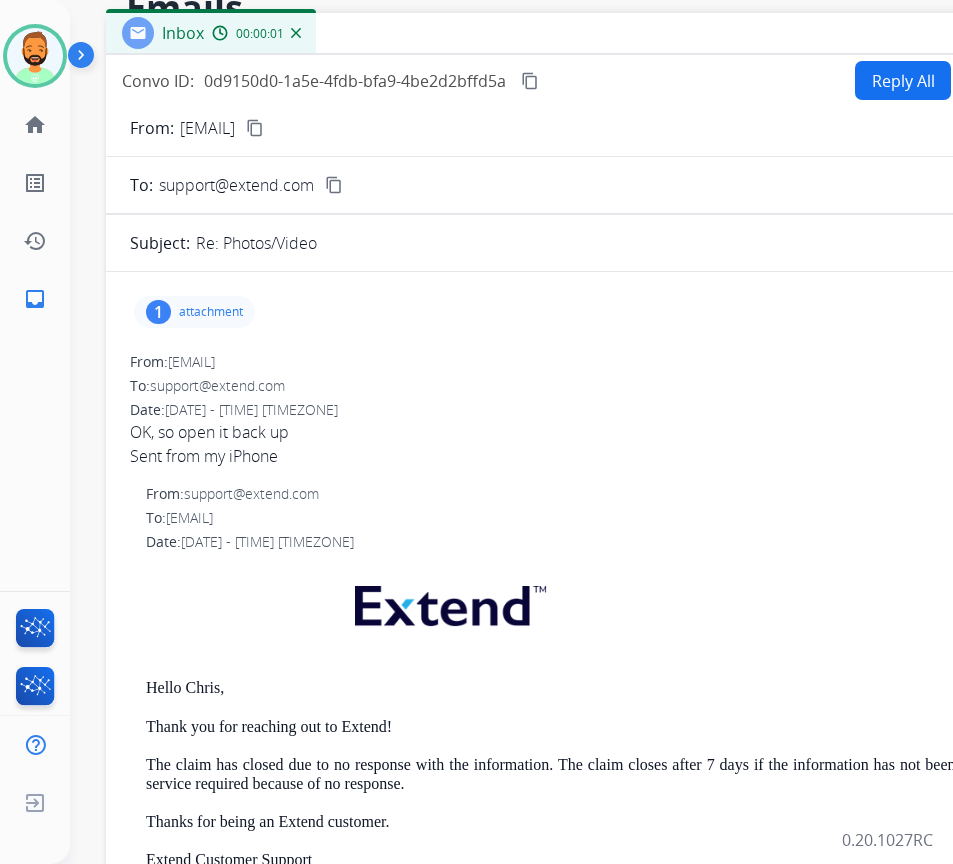drag, startPoint x: 492, startPoint y: 37, endPoint x: 693, endPoint y: 28, distance: 201.20139 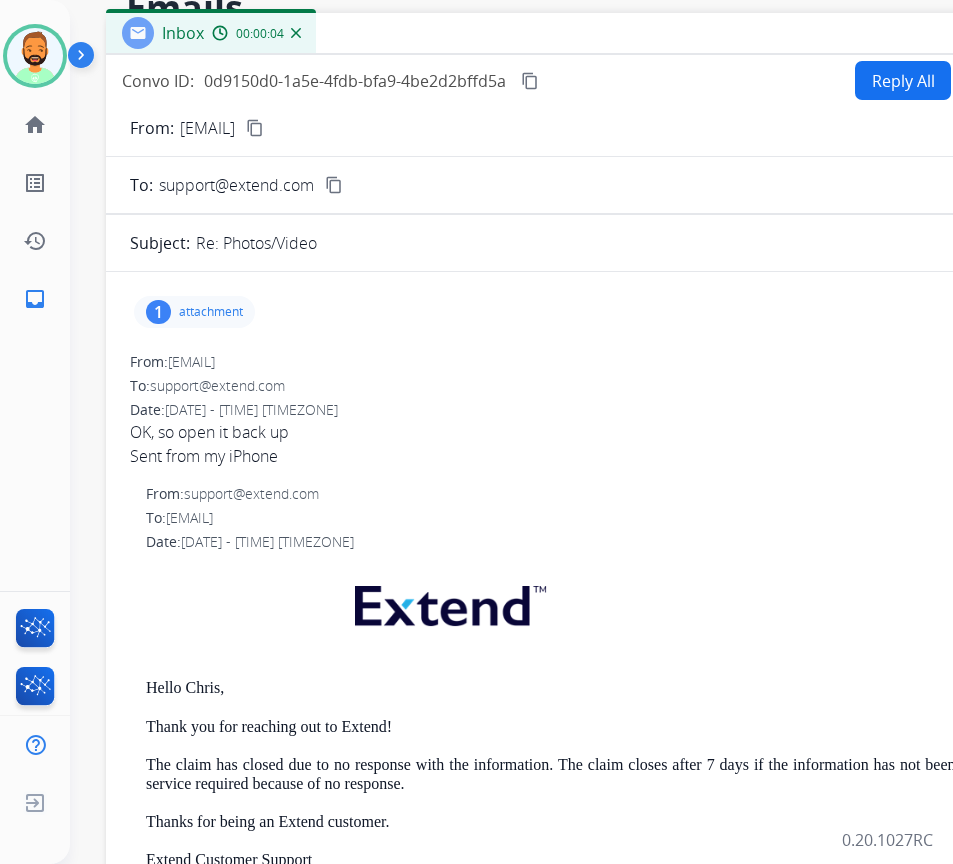 click on "Reply All" at bounding box center [903, 80] 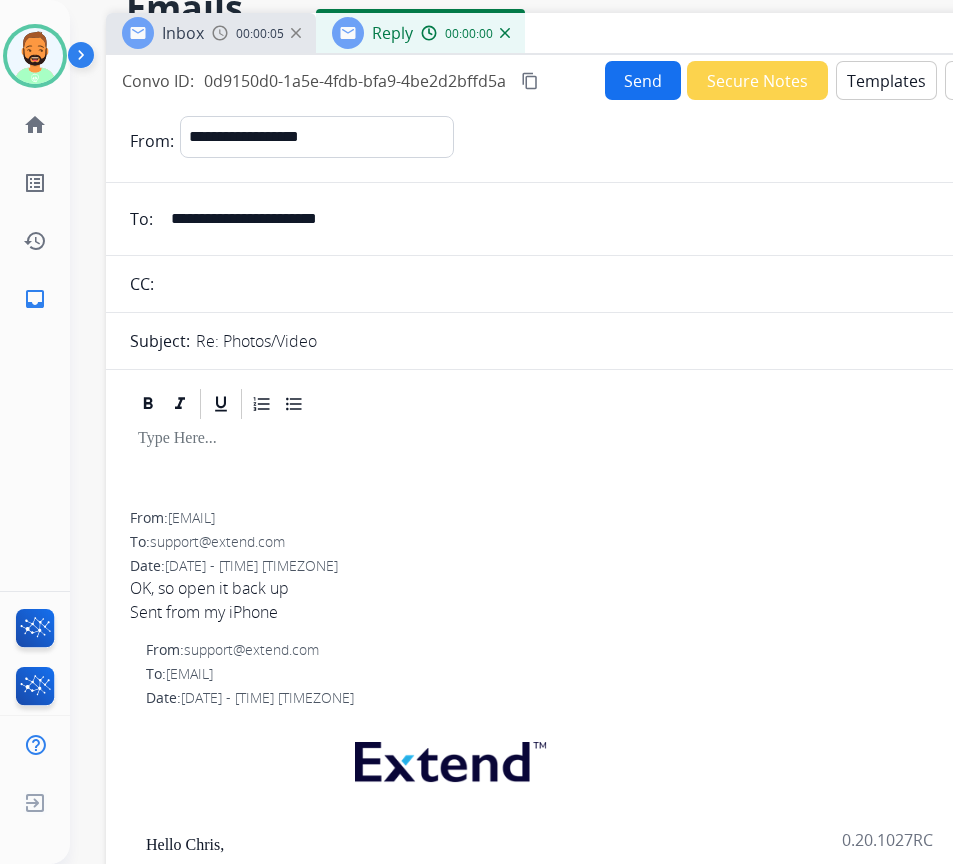 click on "Templates" at bounding box center (886, 80) 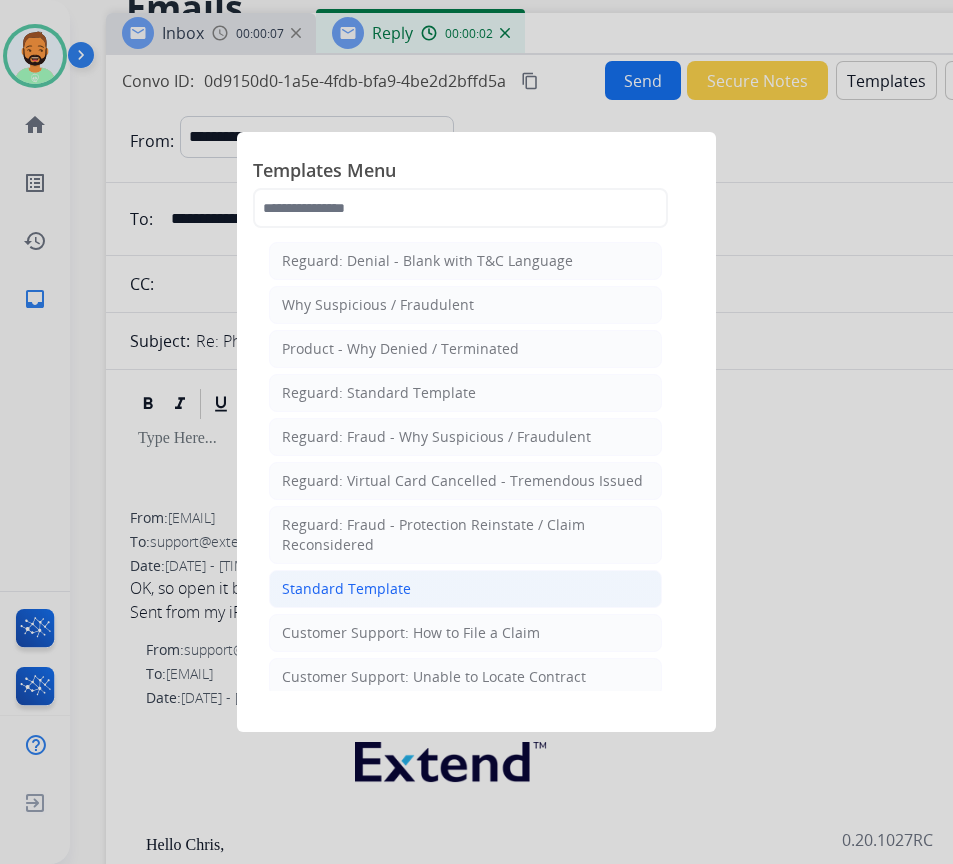 click on "Standard Template" 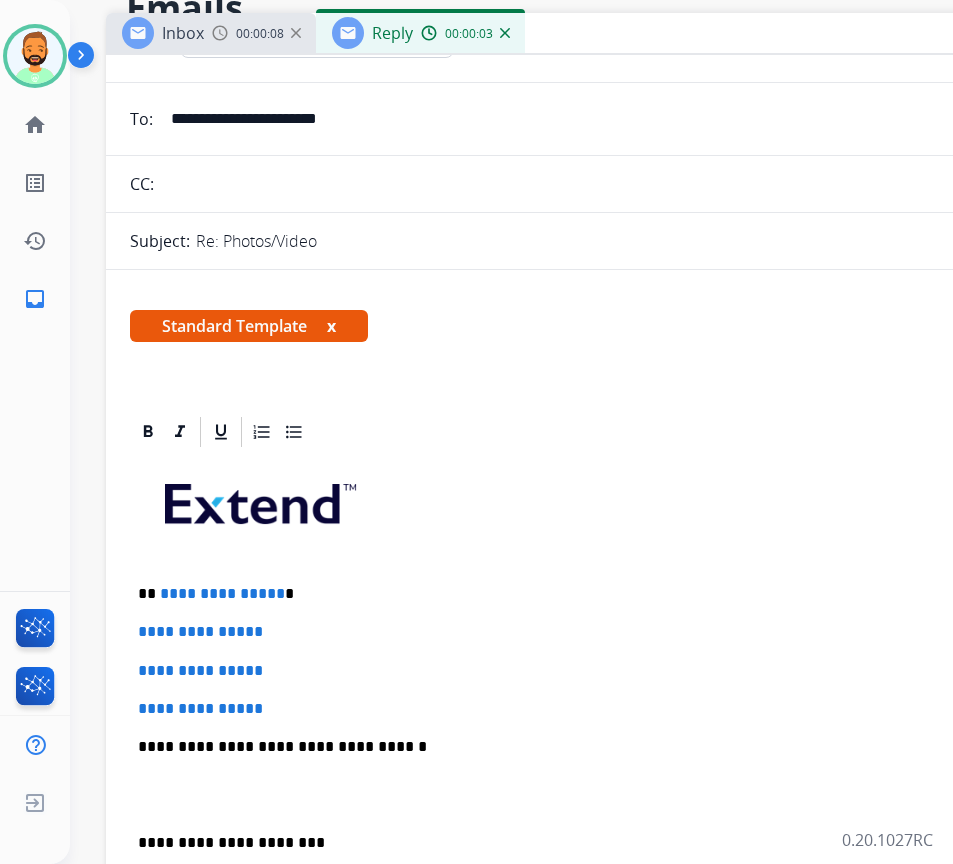 click on "**********" at bounding box center [606, 794] 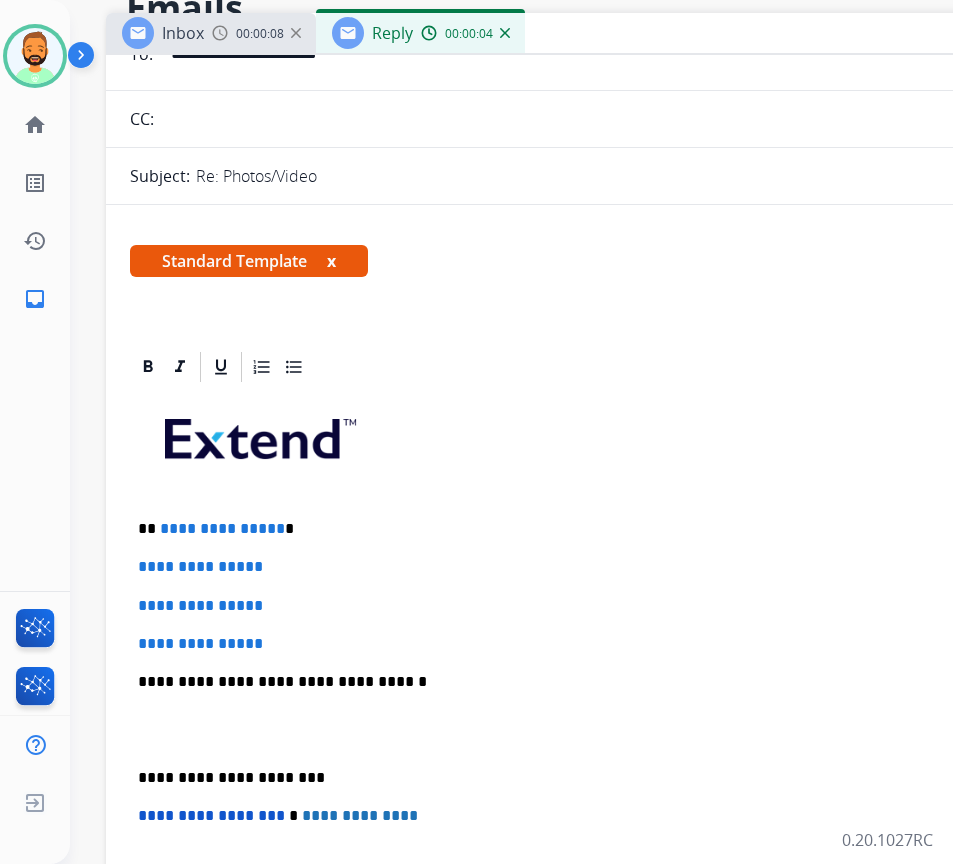 scroll, scrollTop: 200, scrollLeft: 0, axis: vertical 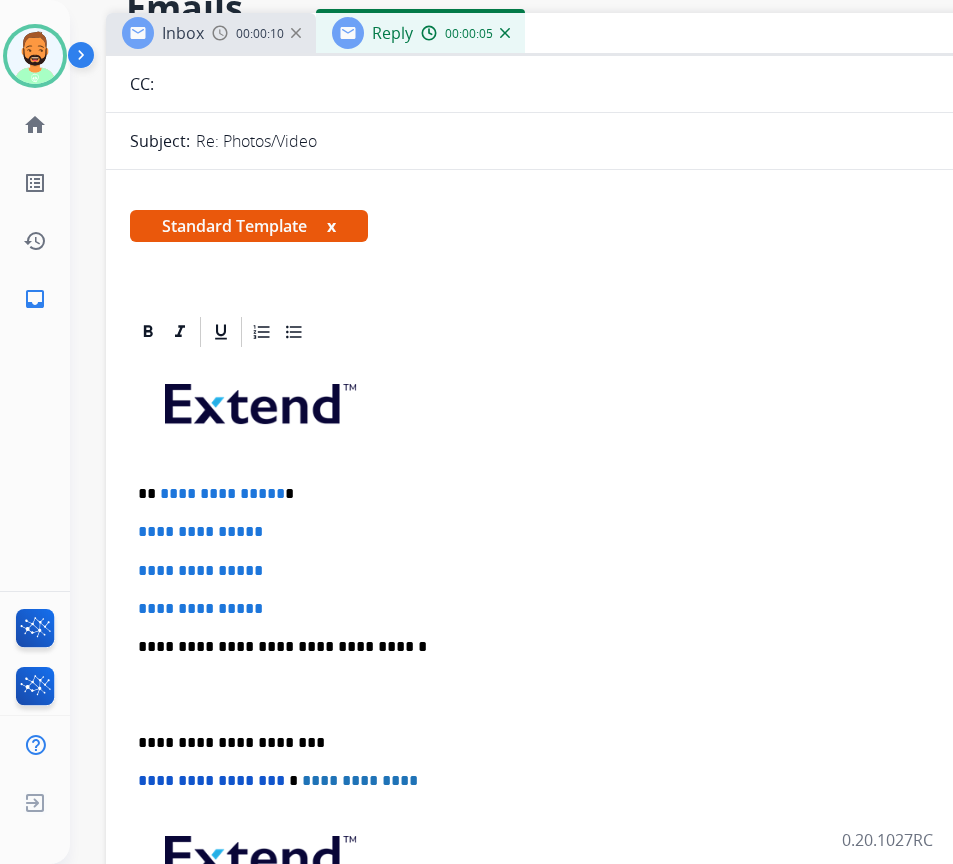 type 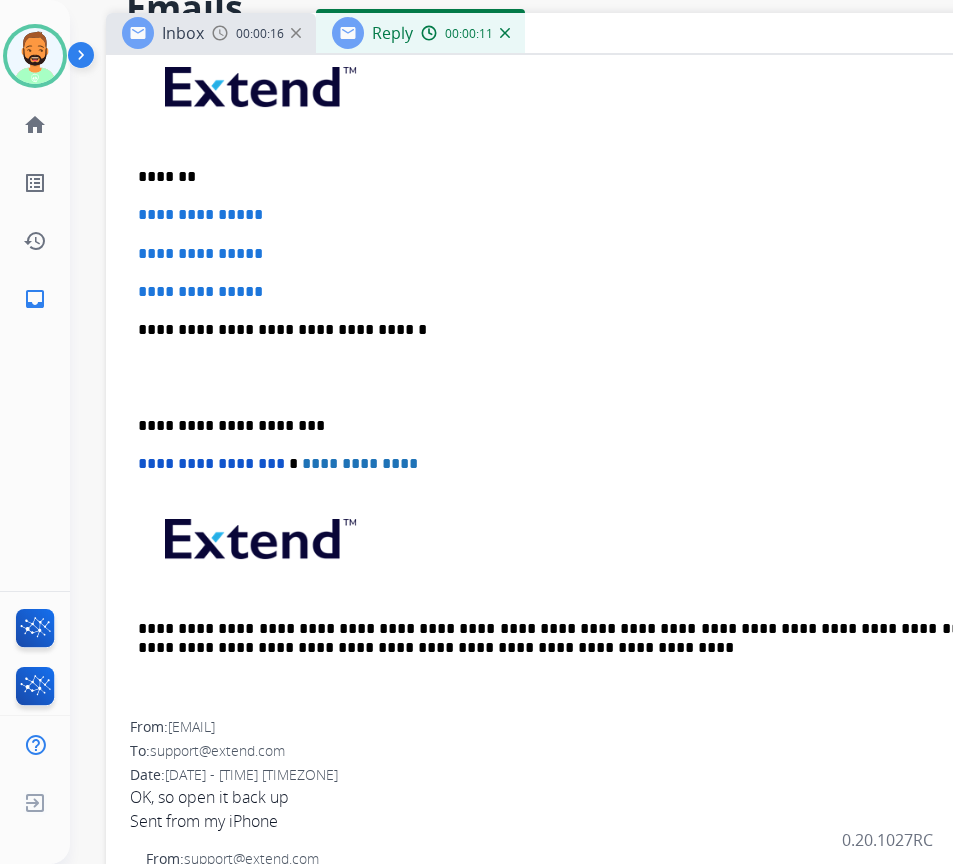 scroll, scrollTop: 500, scrollLeft: 0, axis: vertical 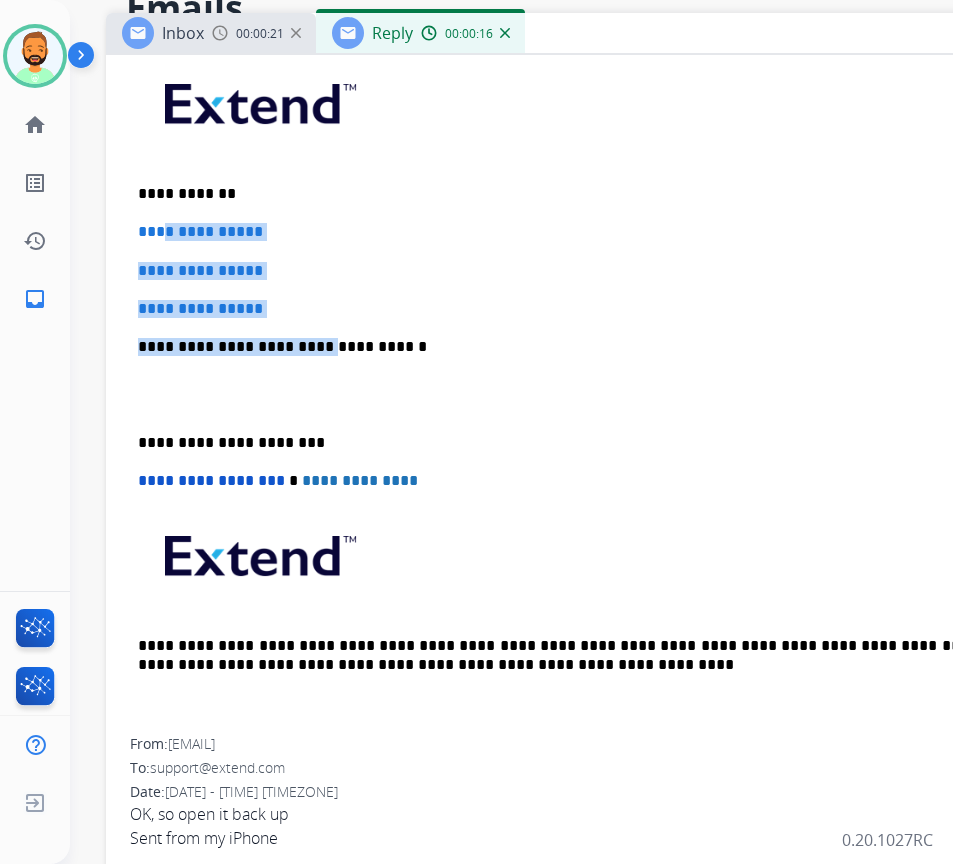 drag, startPoint x: 300, startPoint y: 314, endPoint x: 406, endPoint y: 316, distance: 106.01887 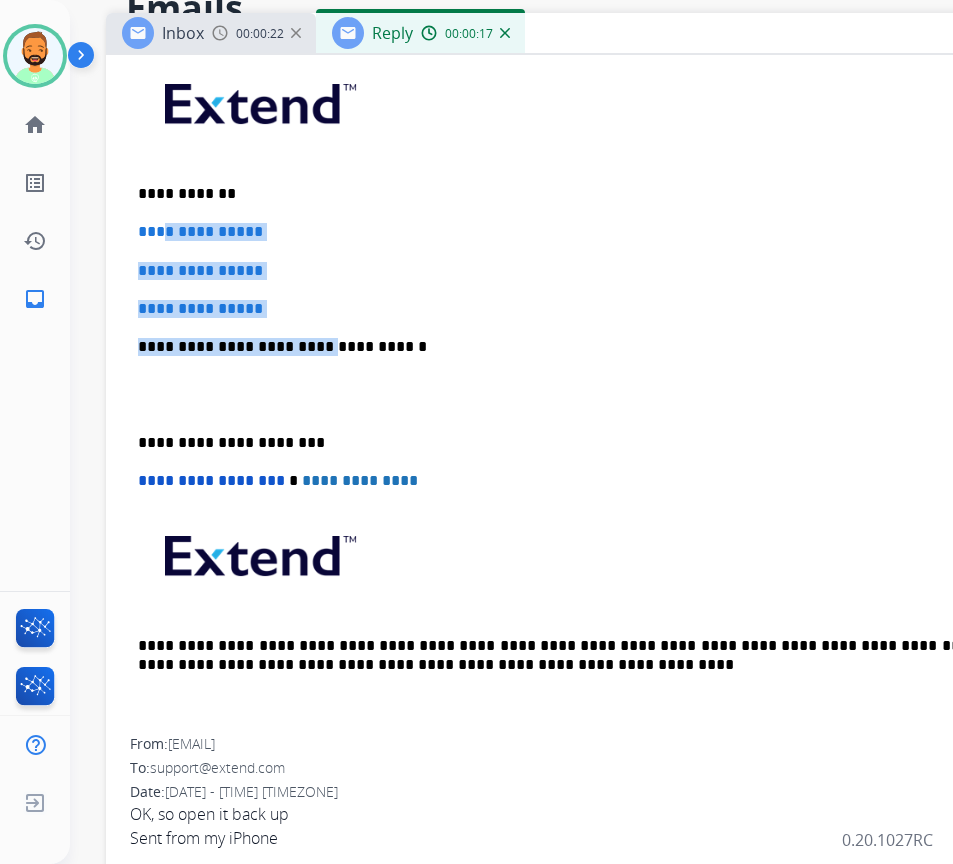 click on "**********" at bounding box center [606, 394] 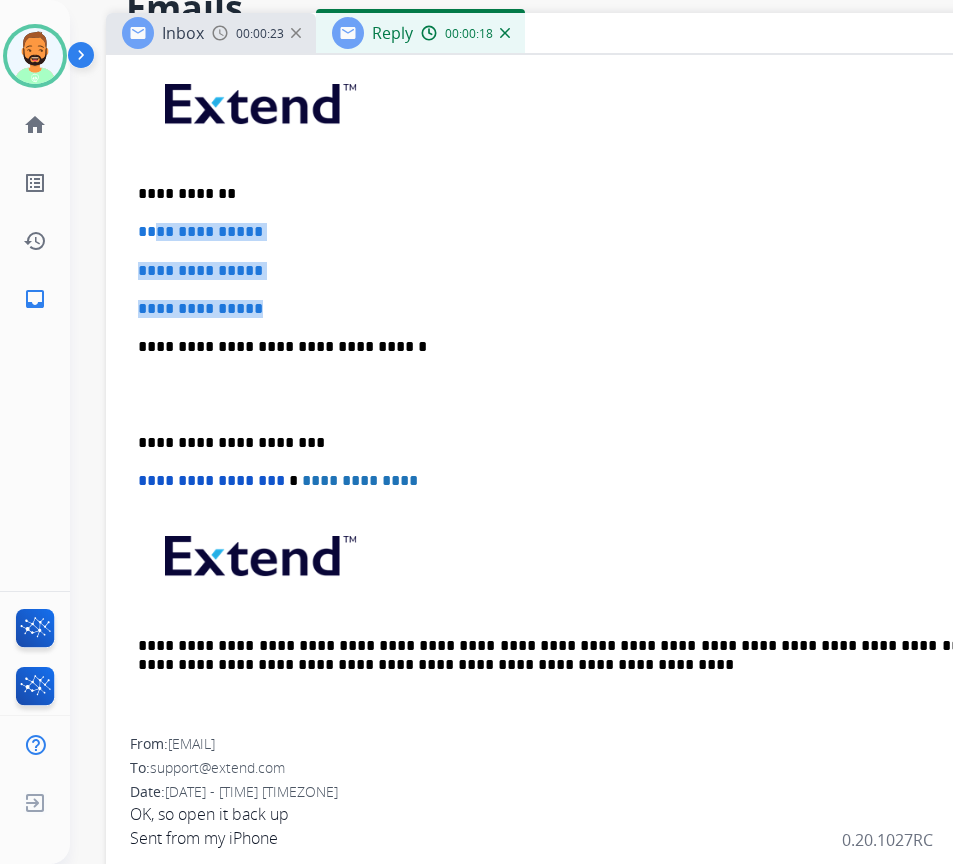 drag, startPoint x: 276, startPoint y: 304, endPoint x: 158, endPoint y: 226, distance: 141.44963 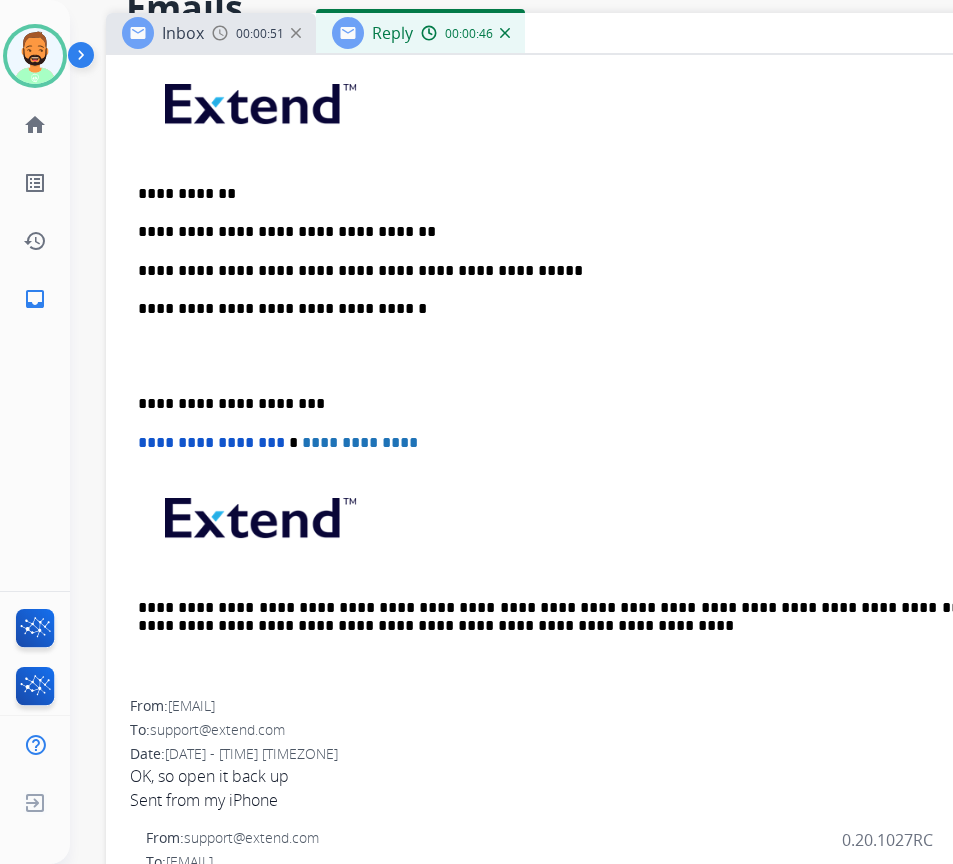click on "**********" at bounding box center [598, 404] 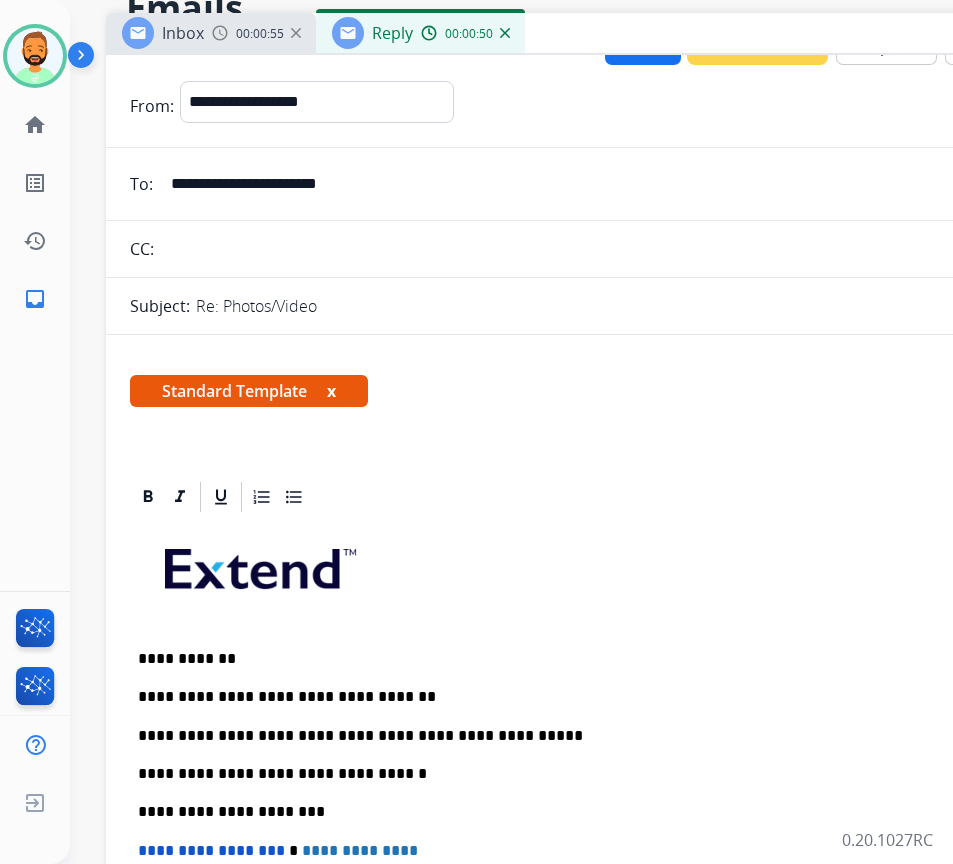 scroll, scrollTop: 0, scrollLeft: 0, axis: both 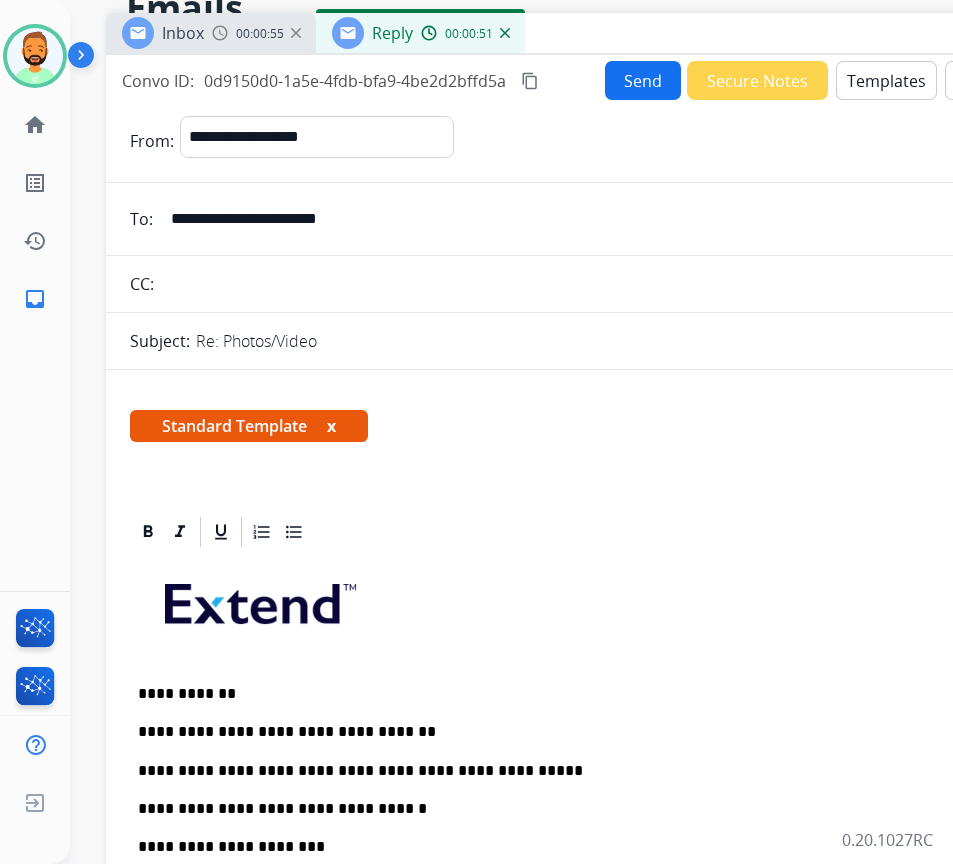 click on "Send" at bounding box center [643, 80] 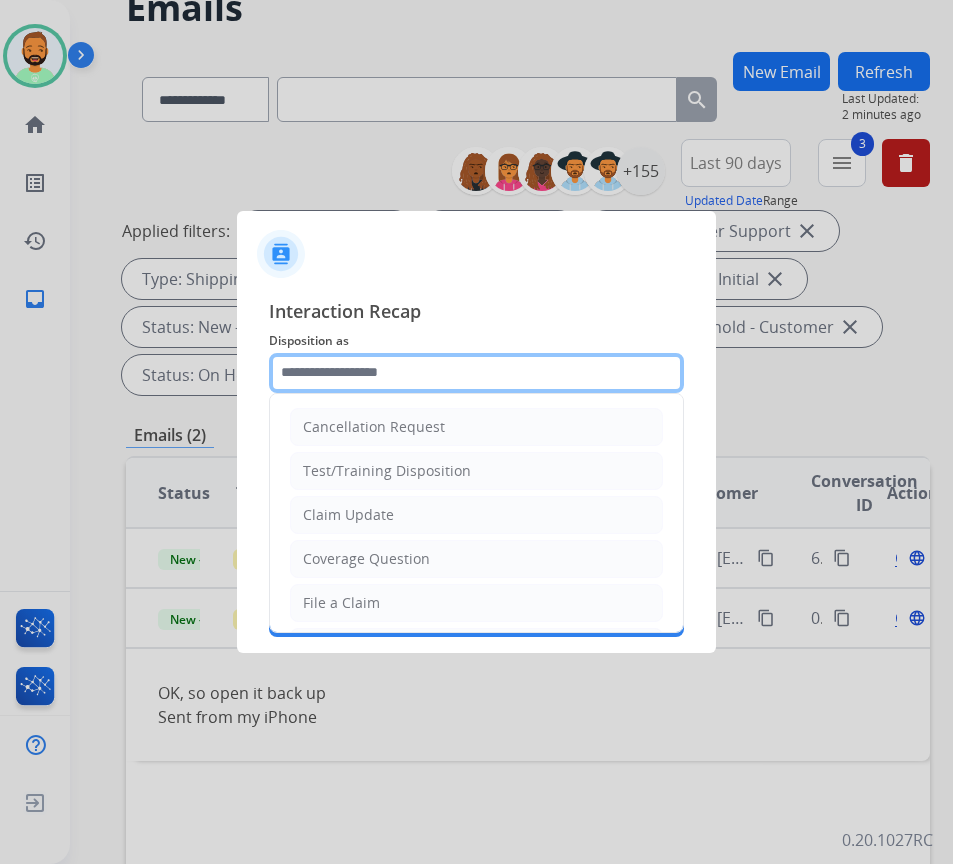 click 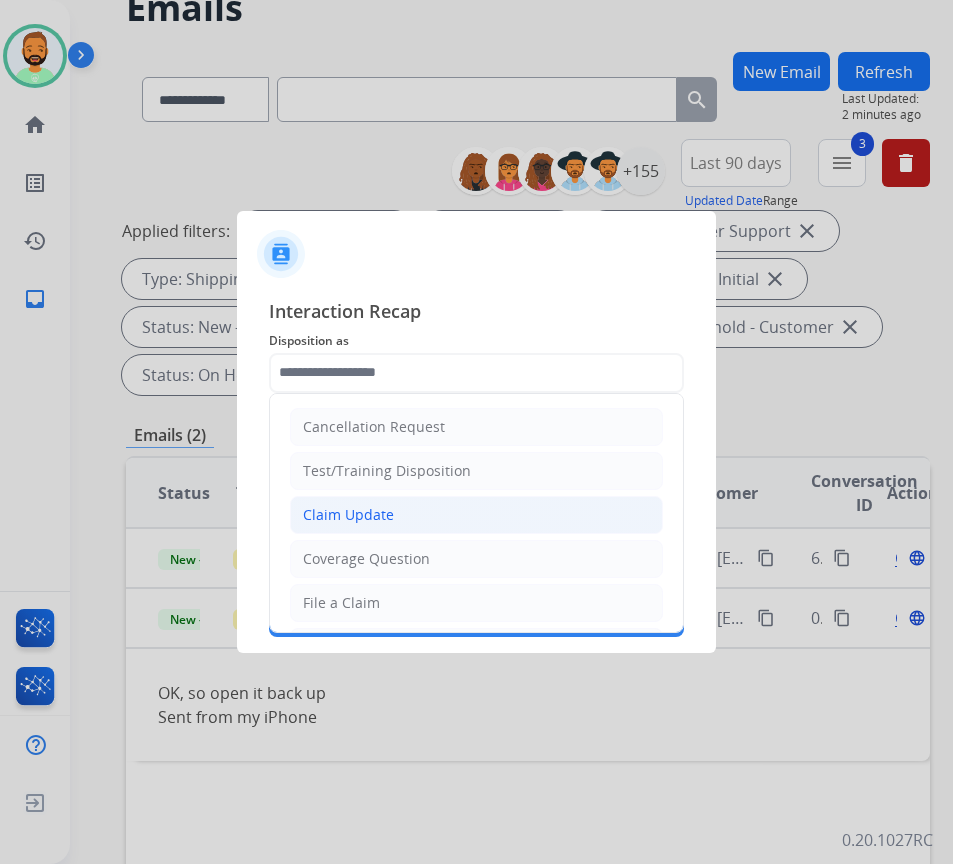 click on "Claim Update" 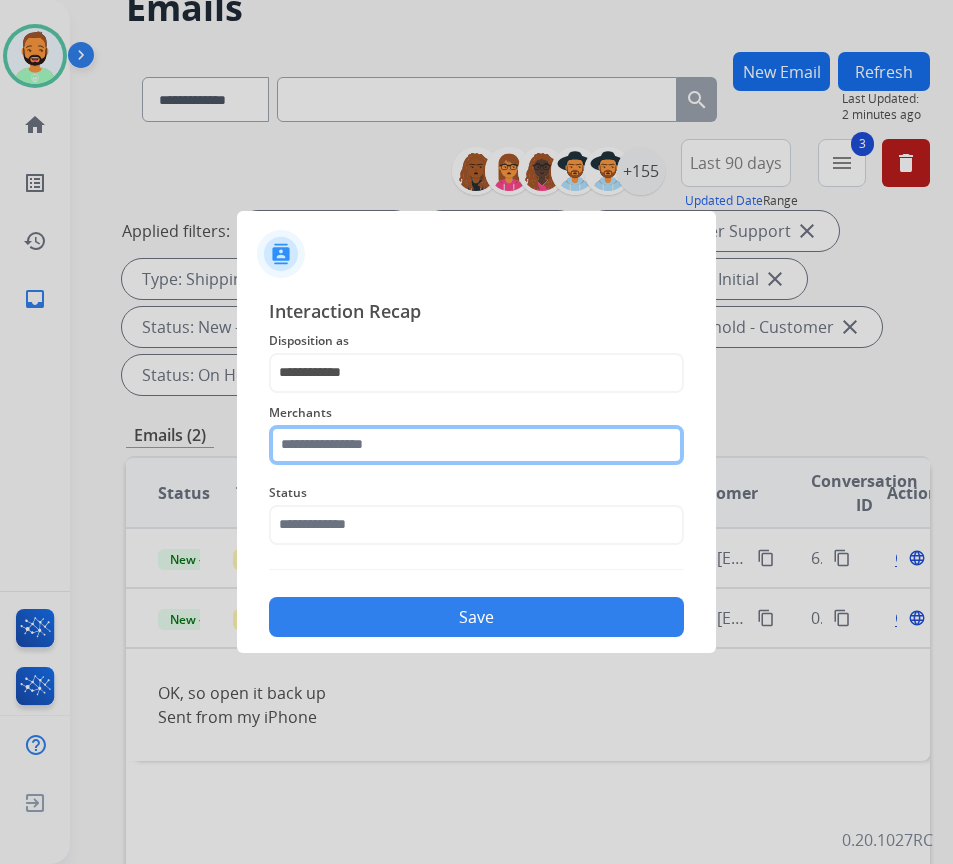 click 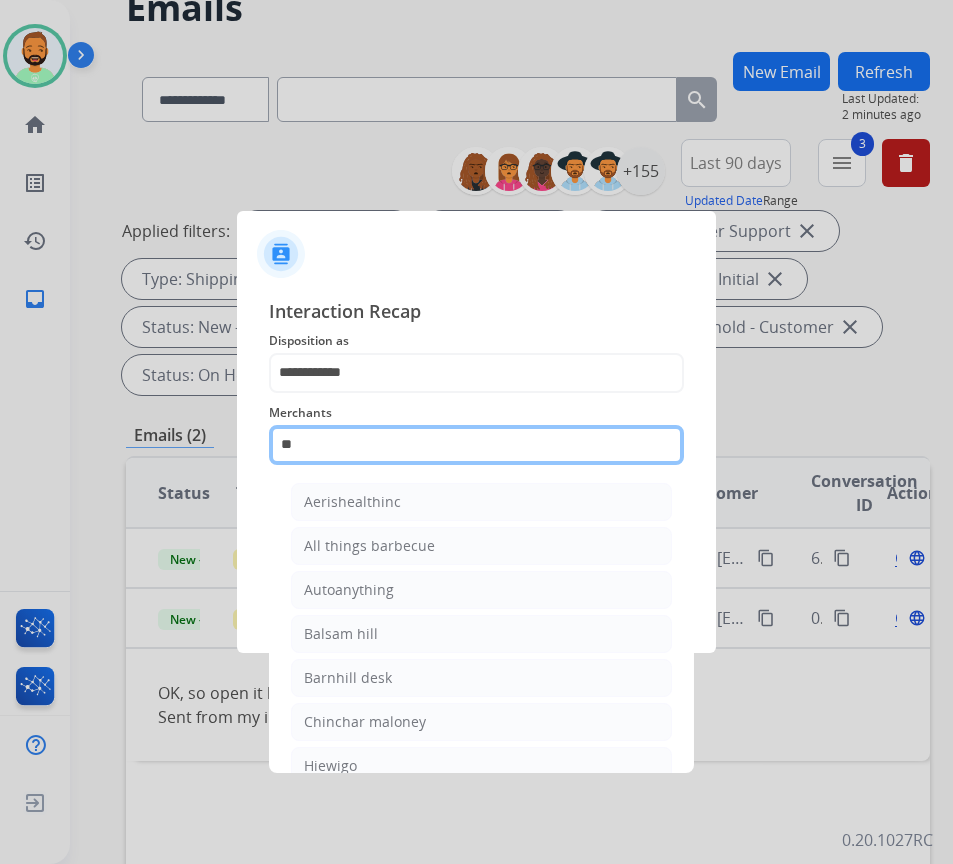 type on "*" 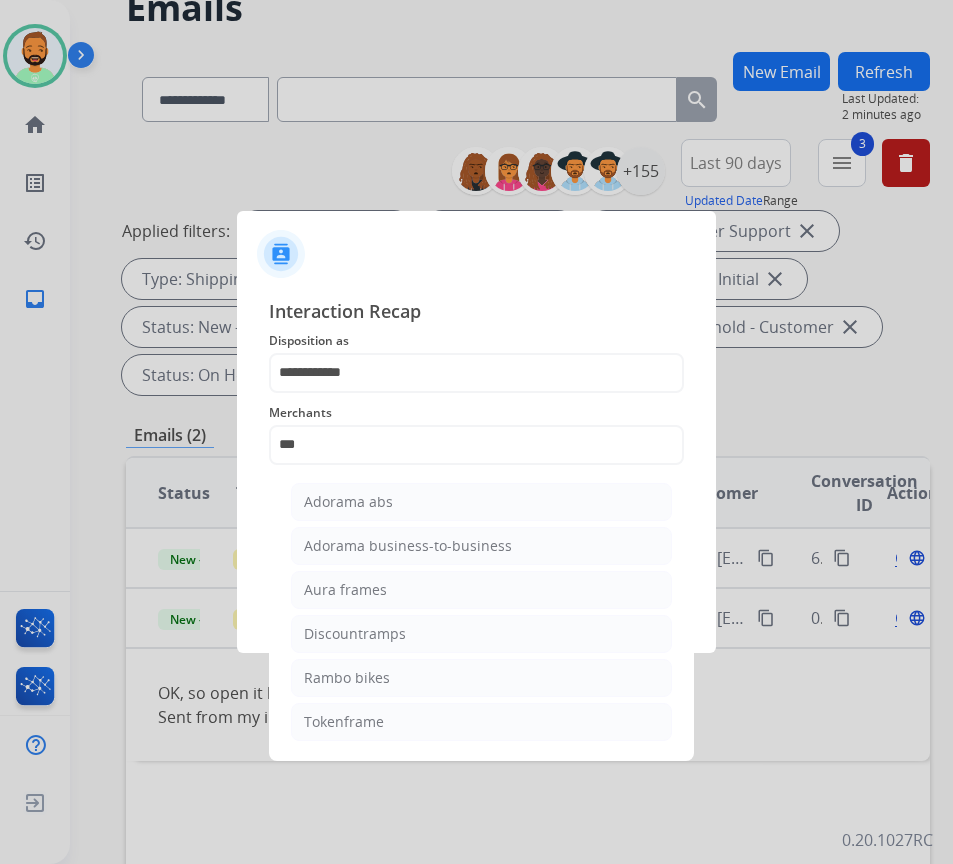 drag, startPoint x: 489, startPoint y: 671, endPoint x: 502, endPoint y: 662, distance: 15.811388 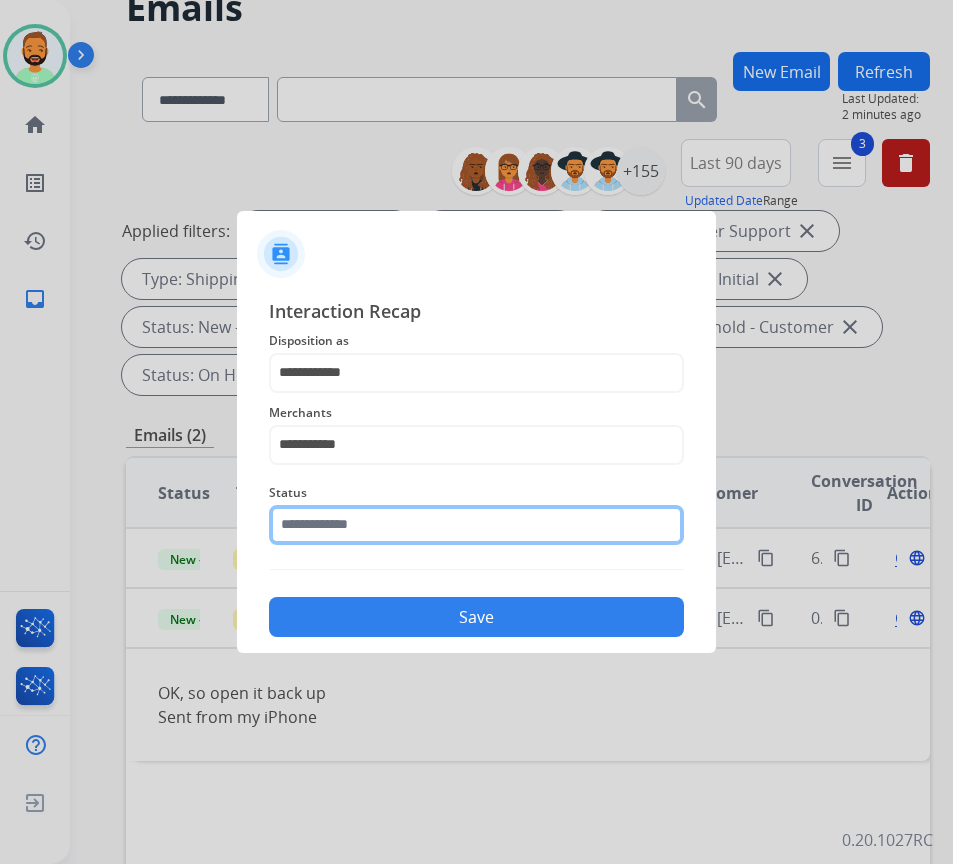 click 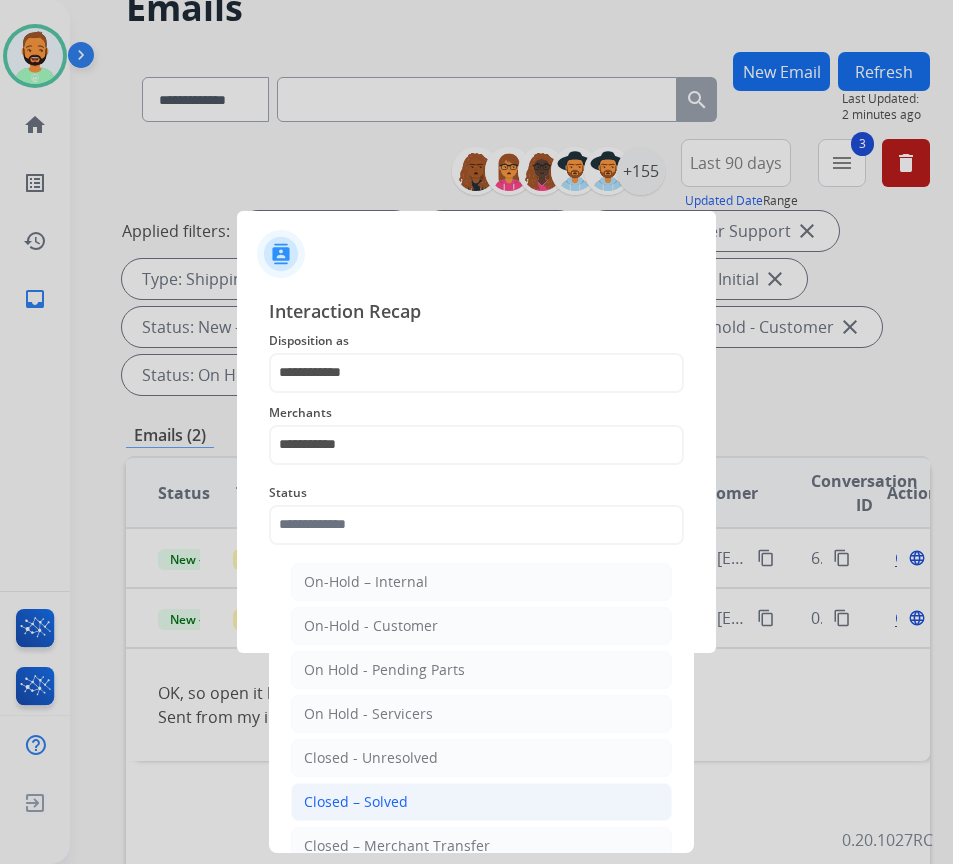 click on "Closed – Solved" 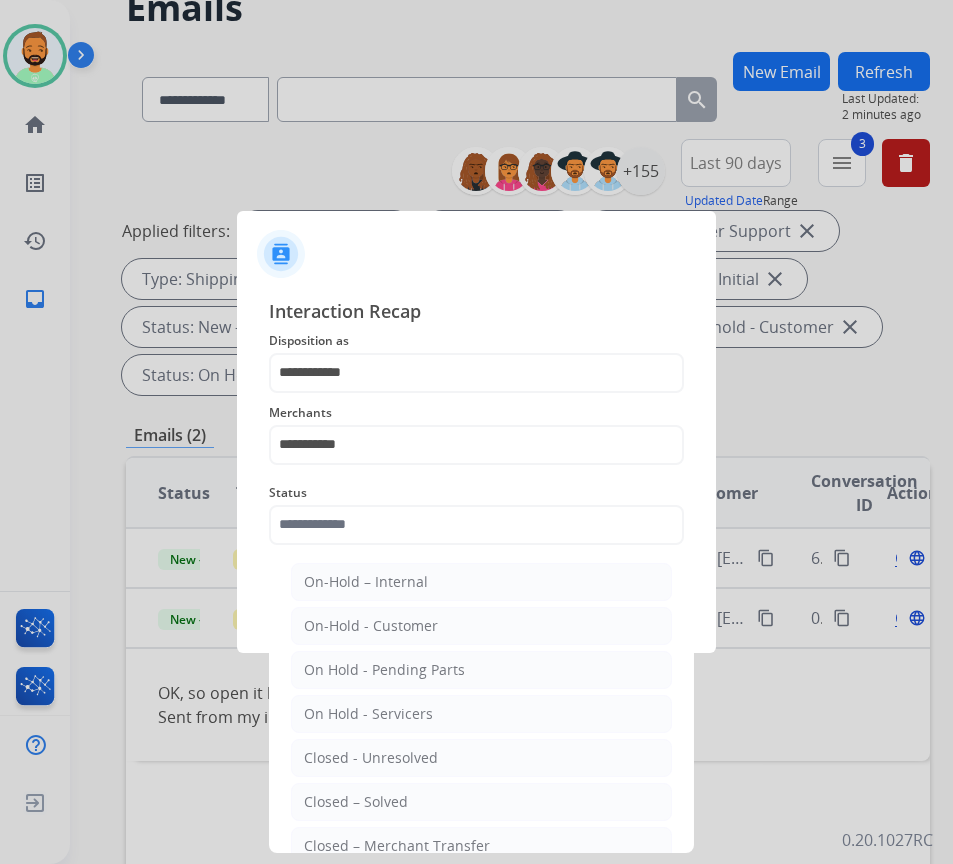 type on "**********" 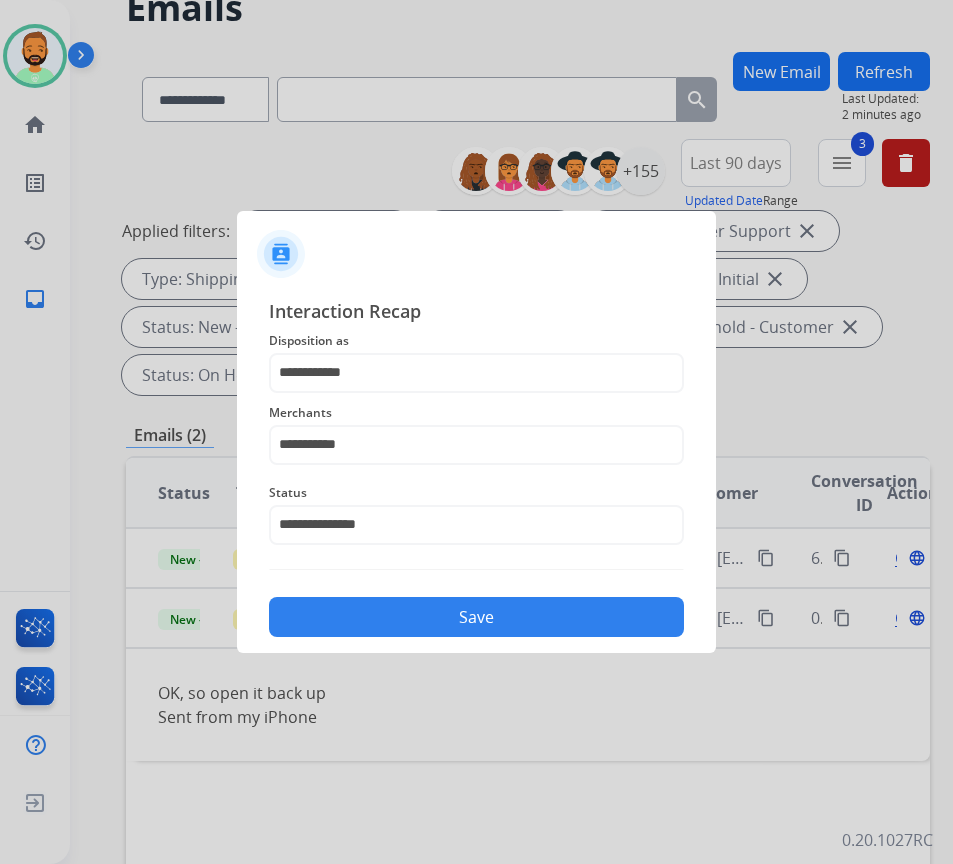 click on "Save" 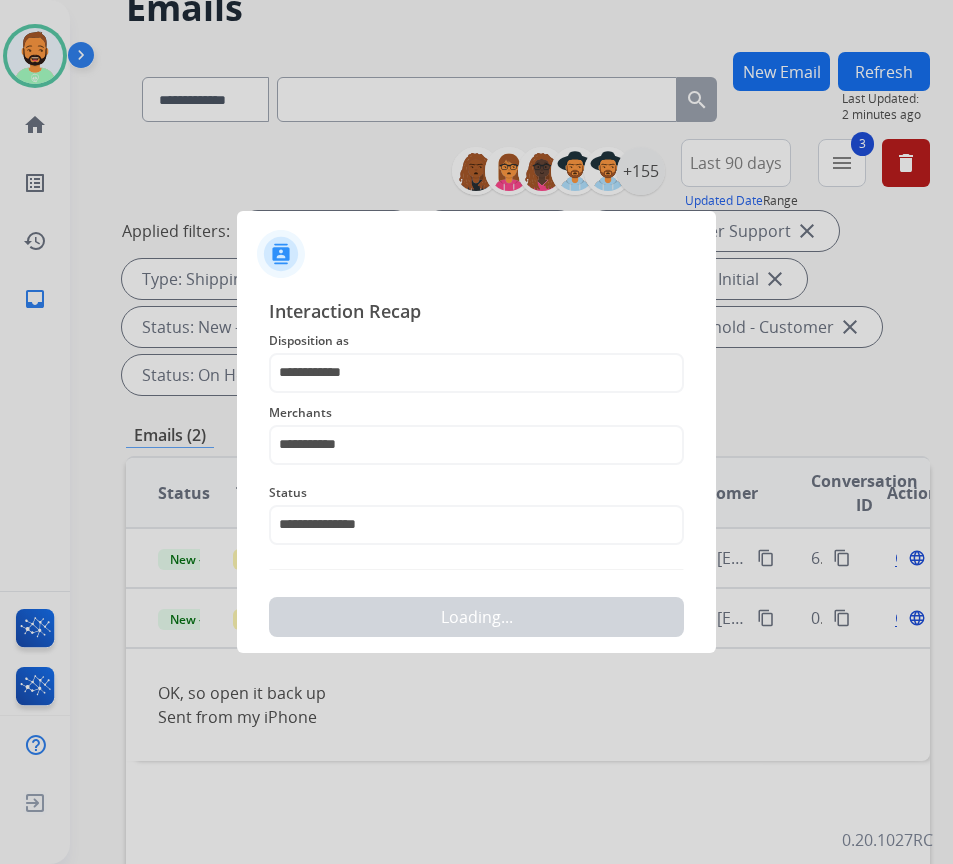 scroll, scrollTop: 0, scrollLeft: 0, axis: both 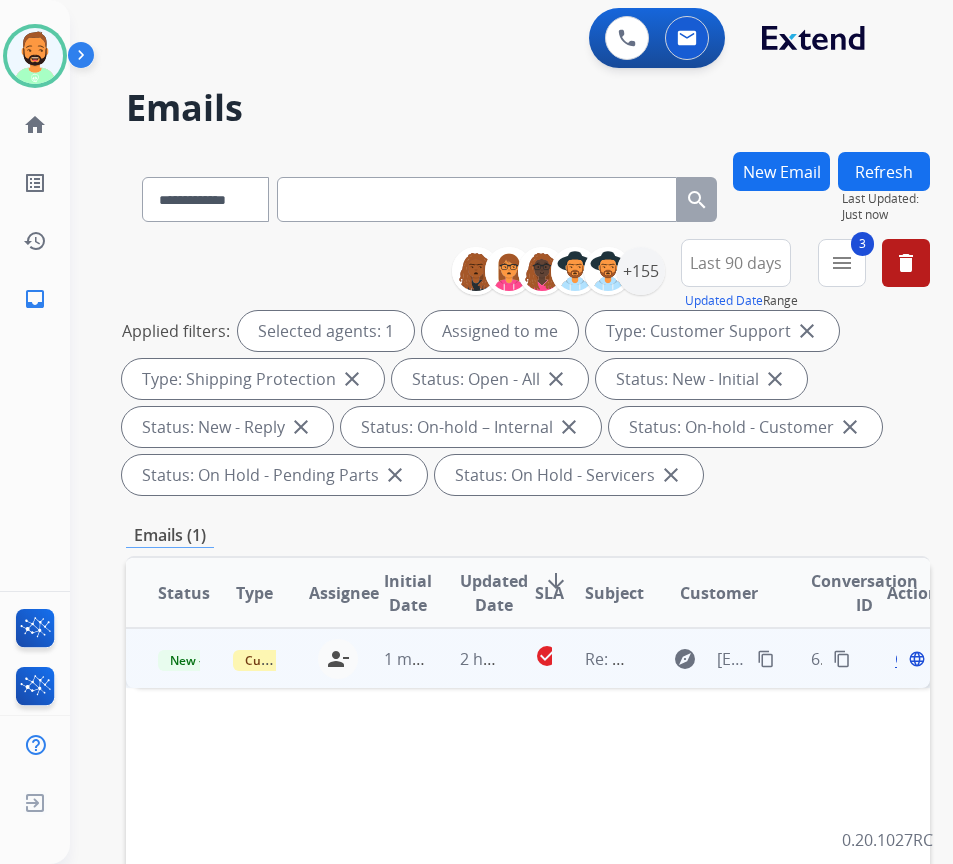 click on "2 hours ago" at bounding box center [465, 658] 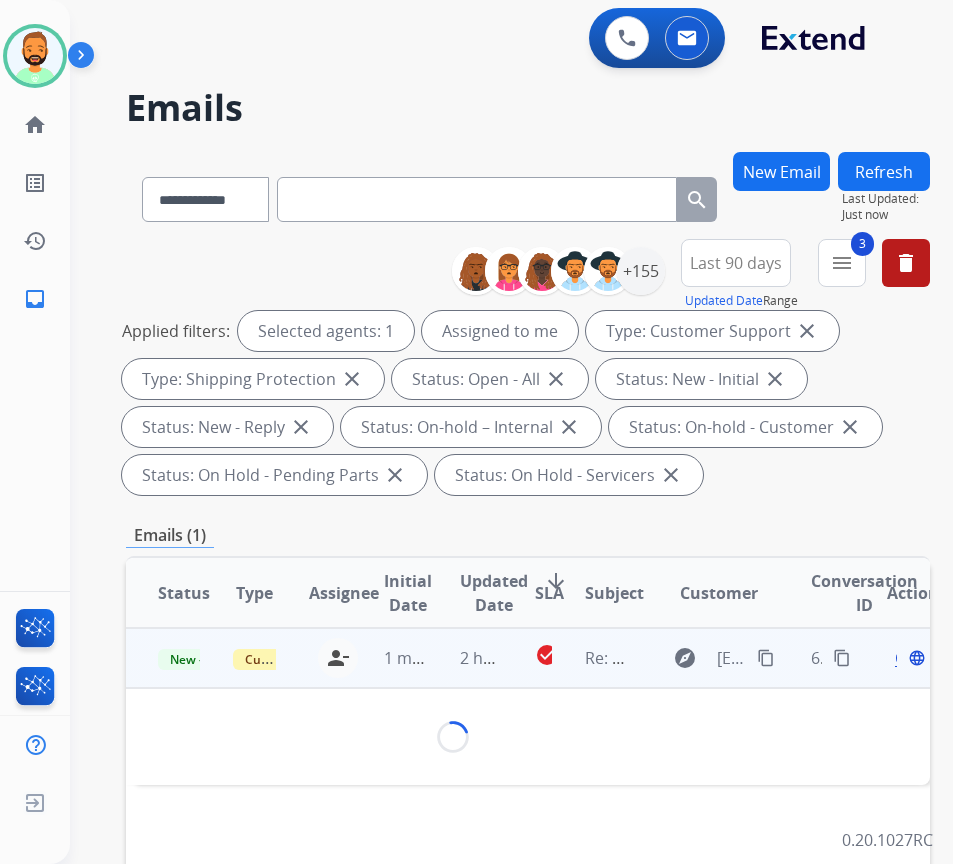 click on "2 hours ago" at bounding box center (465, 658) 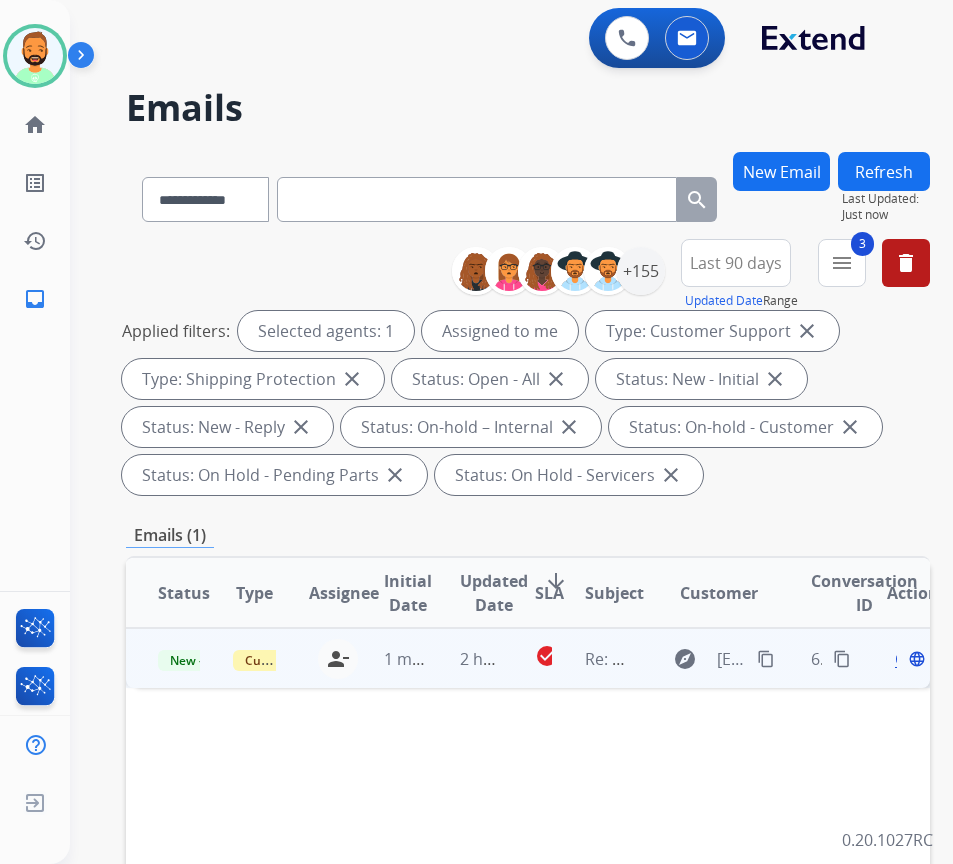 click on "2 hours ago" at bounding box center (465, 658) 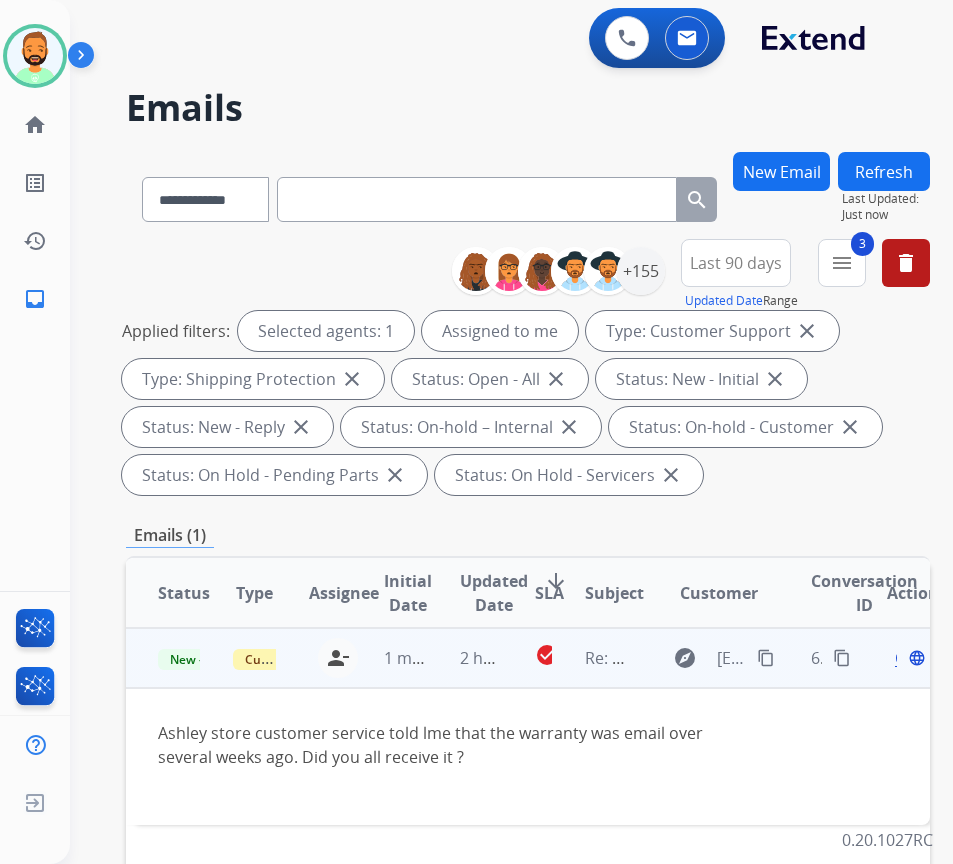 click on "content_copy" at bounding box center [766, 658] 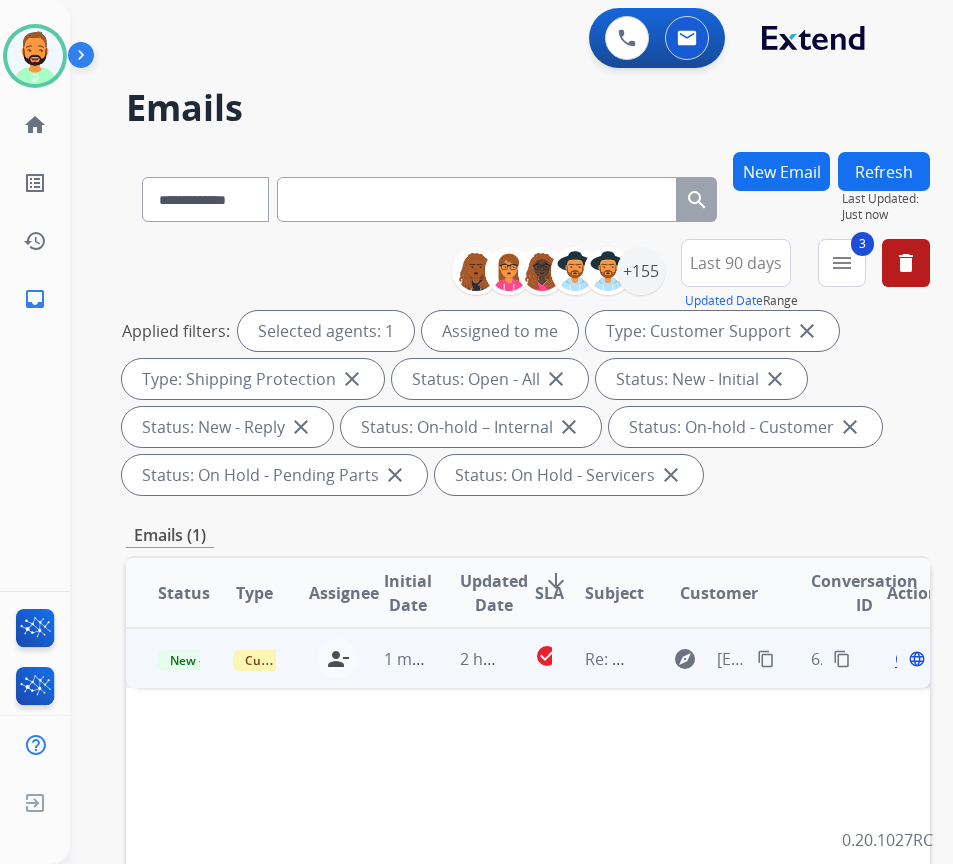click on "Open" at bounding box center [915, 659] 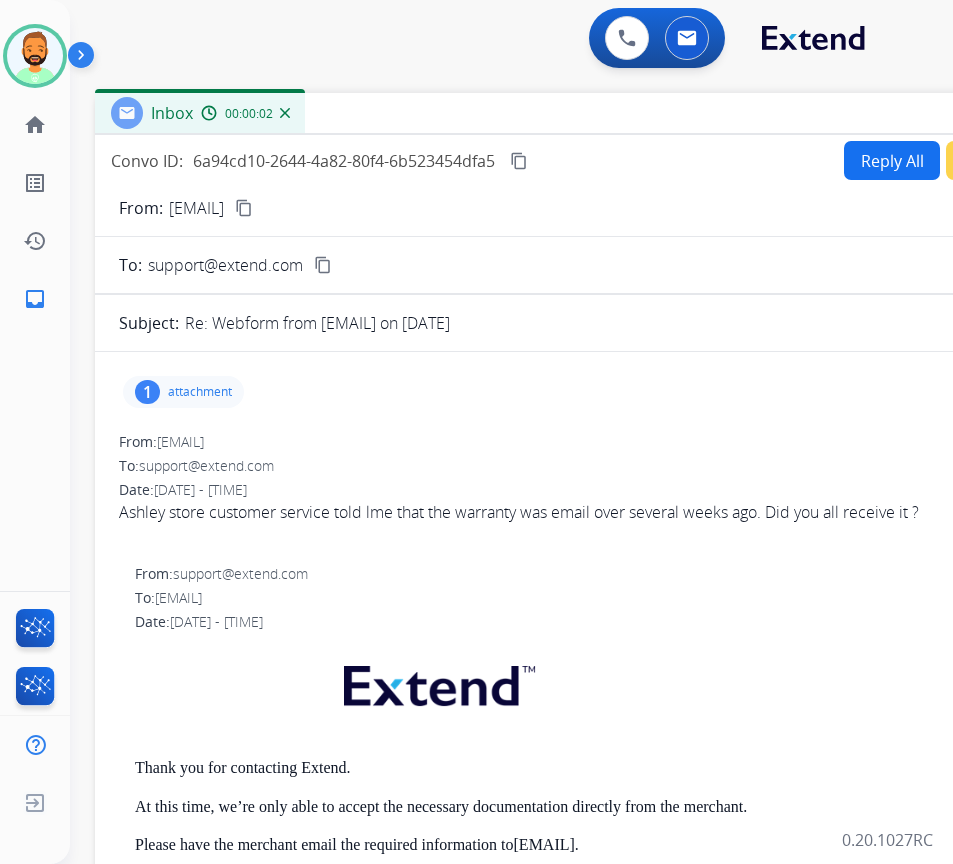drag, startPoint x: 377, startPoint y: 124, endPoint x: 508, endPoint y: 120, distance: 131.06105 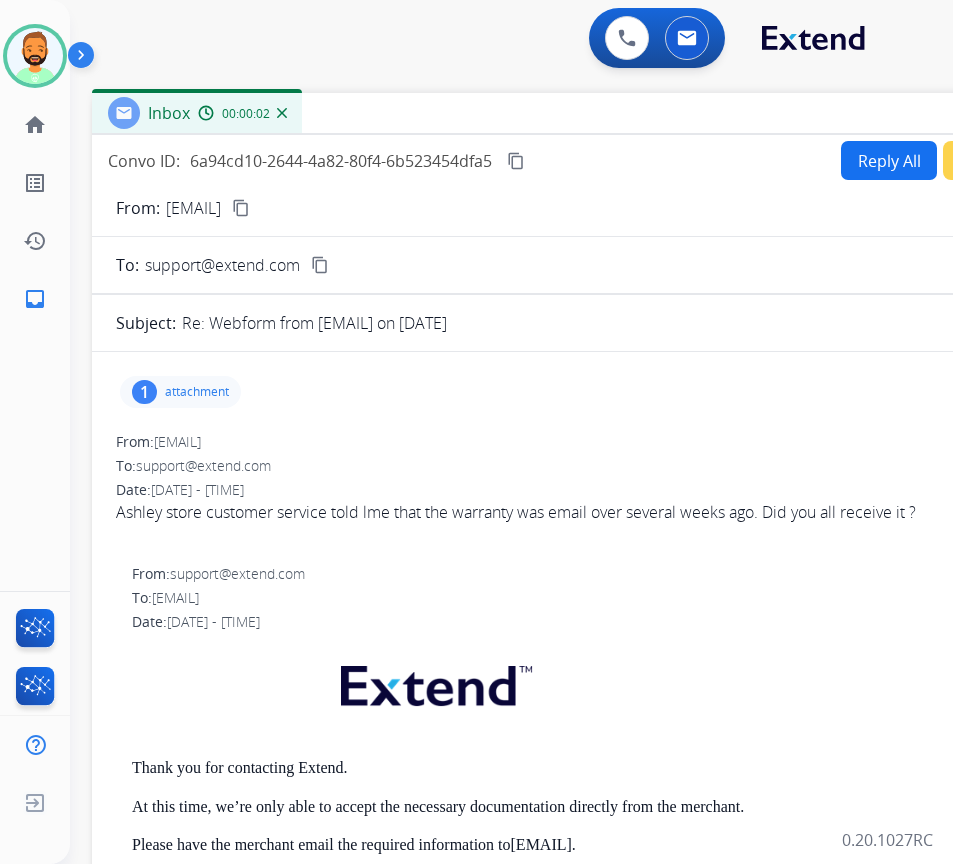 click on "1 attachment" at bounding box center [180, 392] 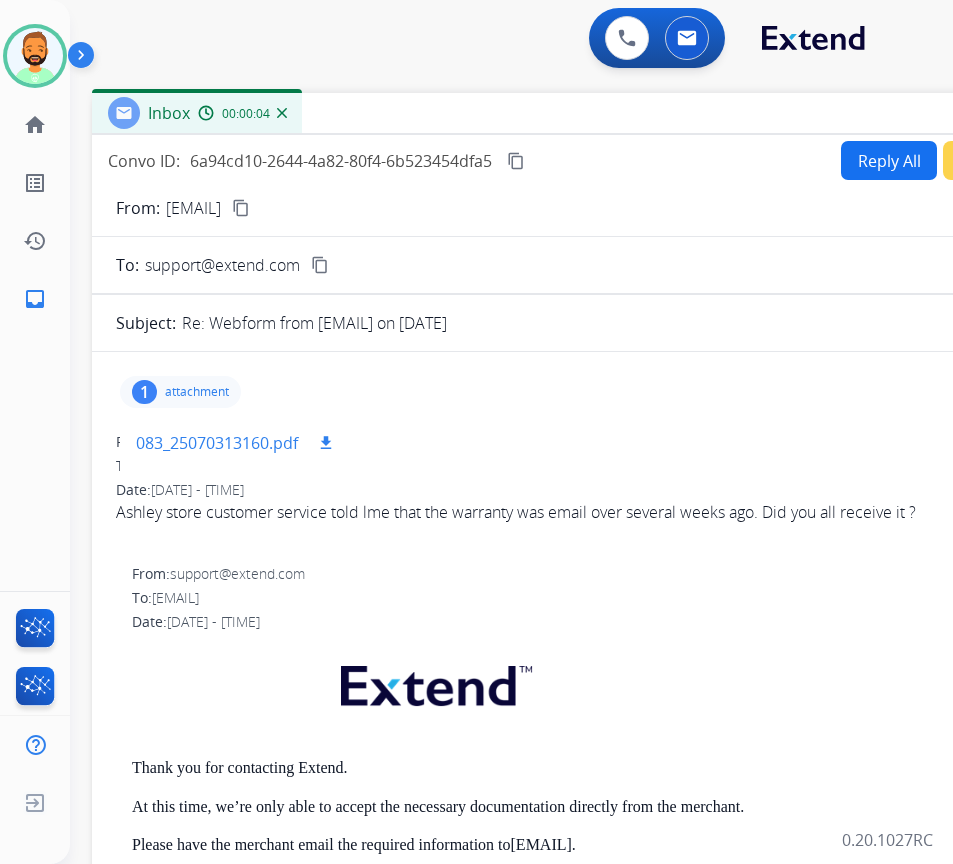 click on "083_25070313160.pdf" at bounding box center [217, 443] 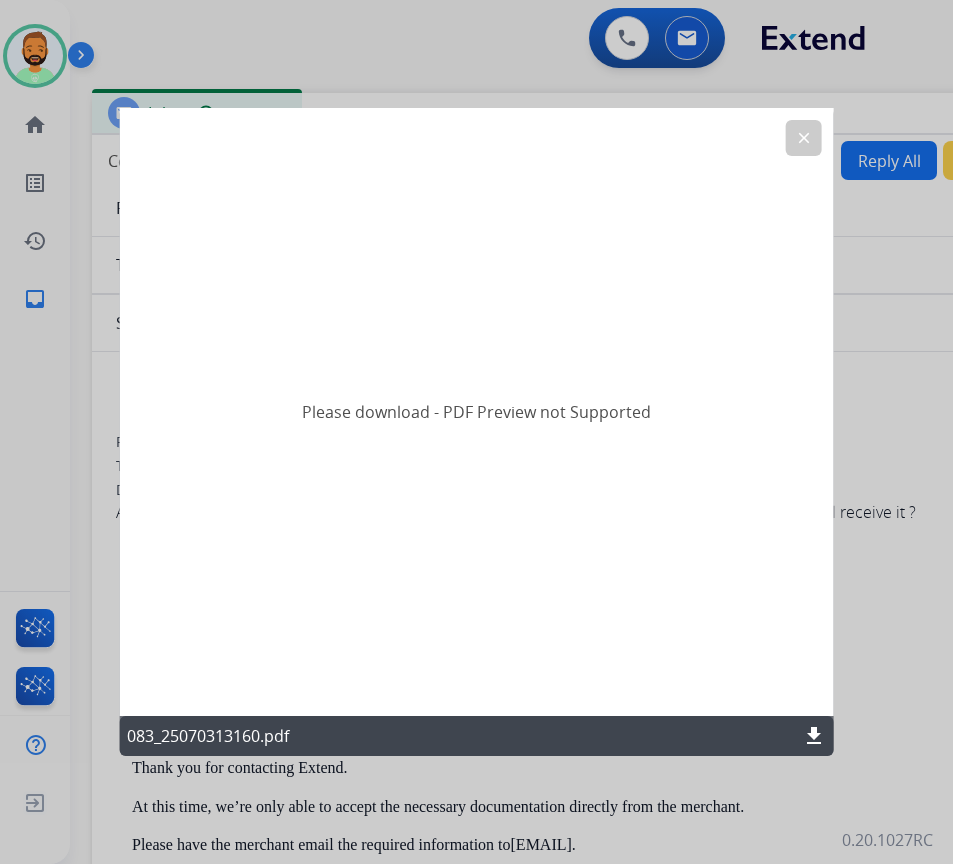 click on "download" 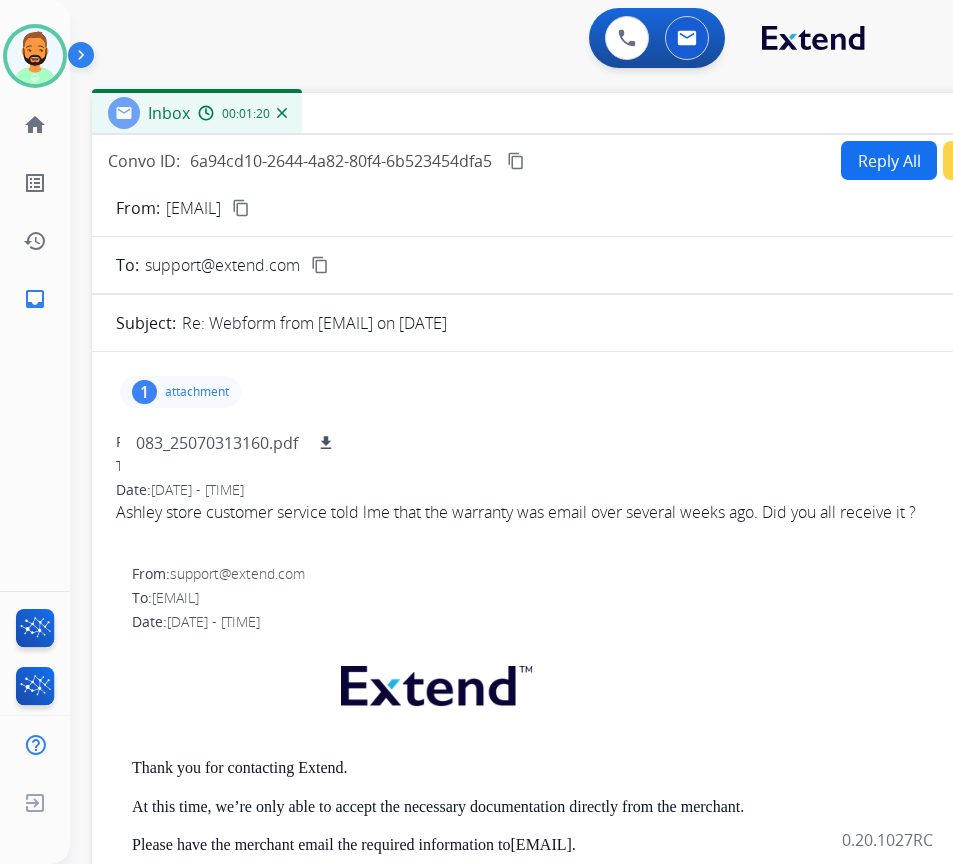 click on "attachment" at bounding box center [197, 392] 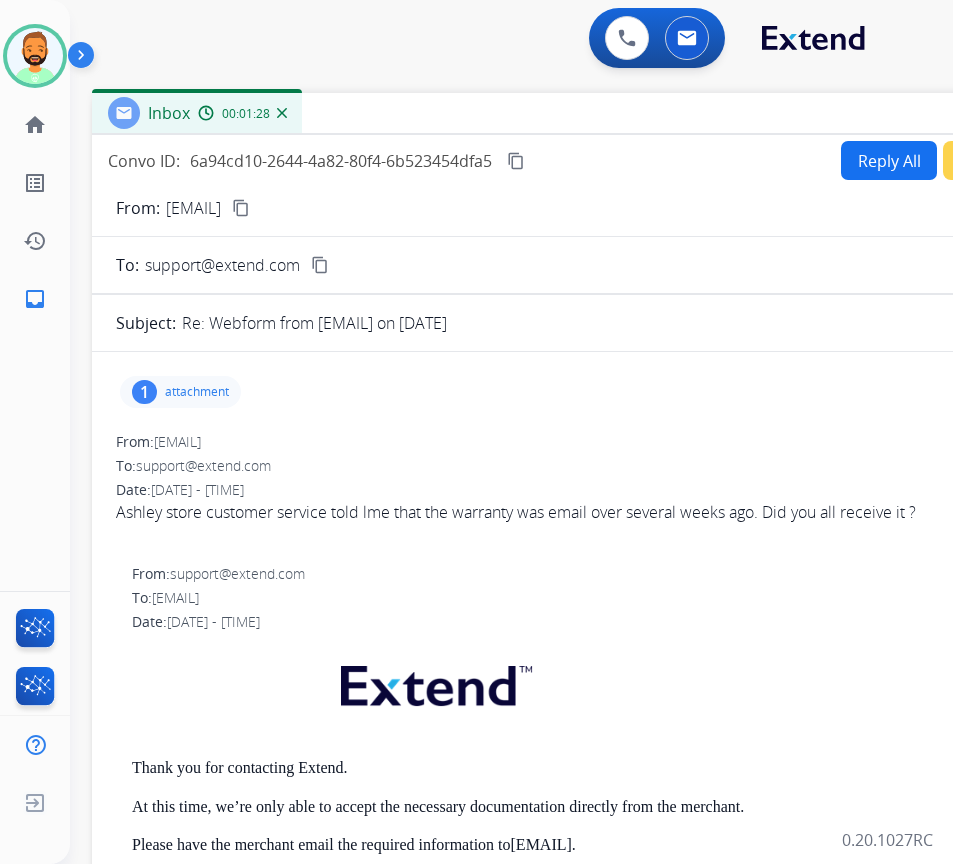 click on "Convo ID: [UUID] content_copy Reply All Secure Notes" at bounding box center [592, 160] 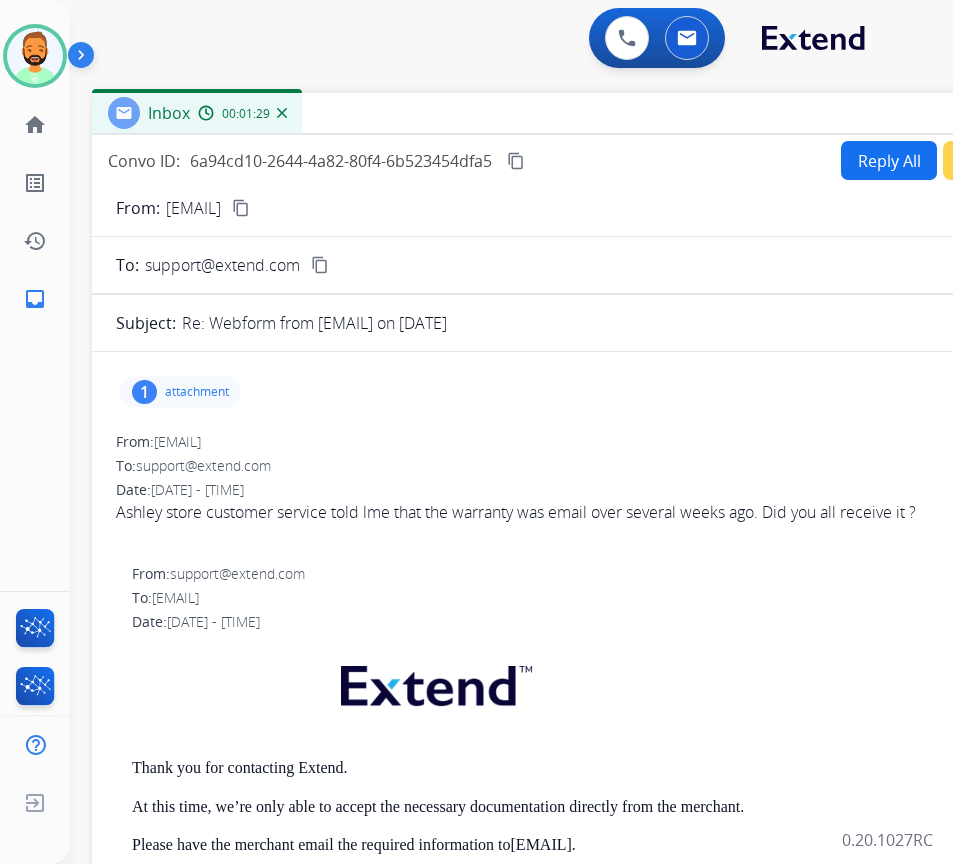 click on "Reply All" at bounding box center (889, 160) 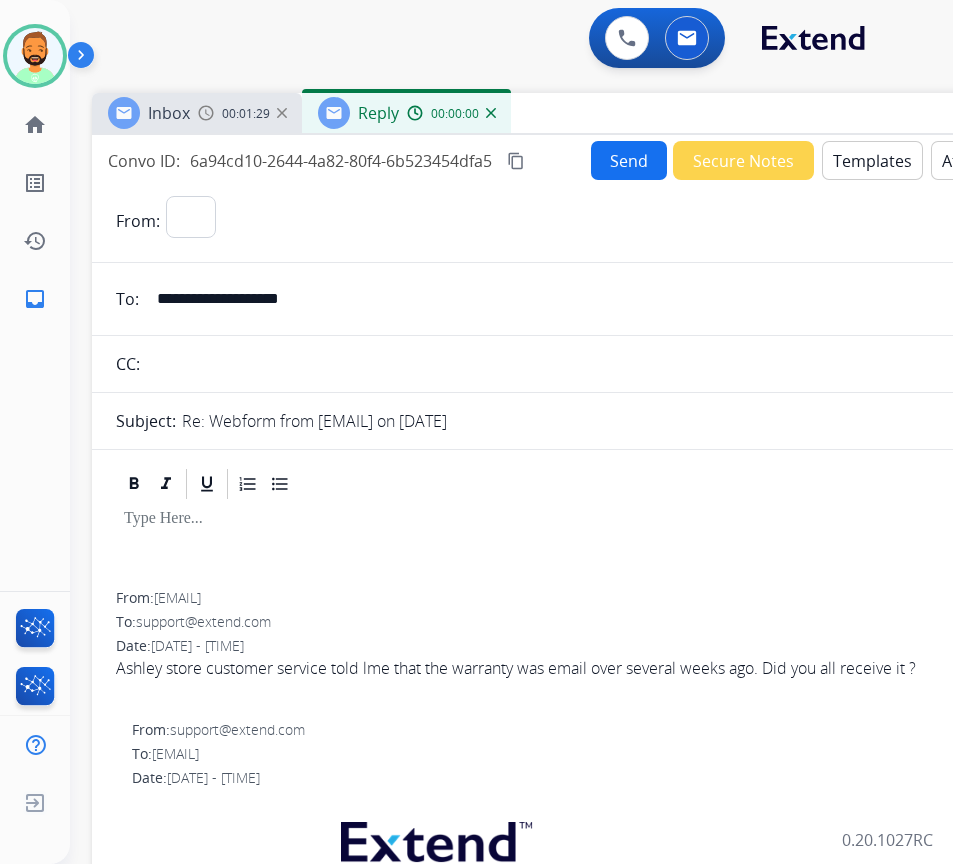 select on "**********" 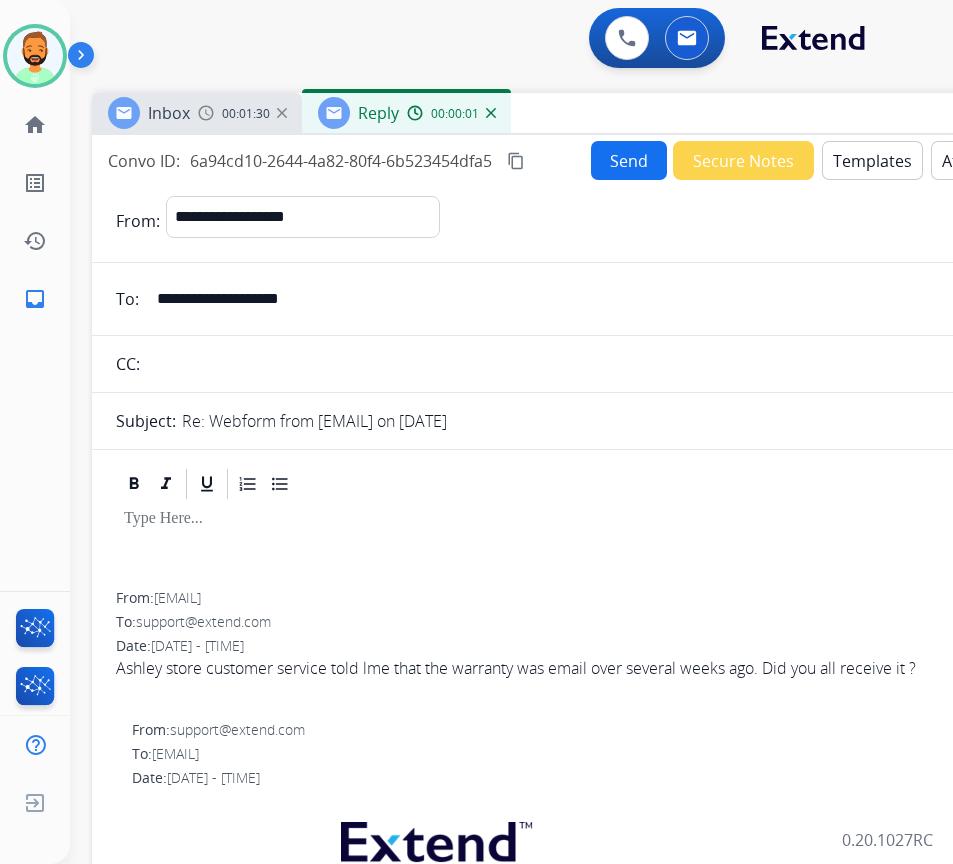 click on "Templates" at bounding box center [872, 160] 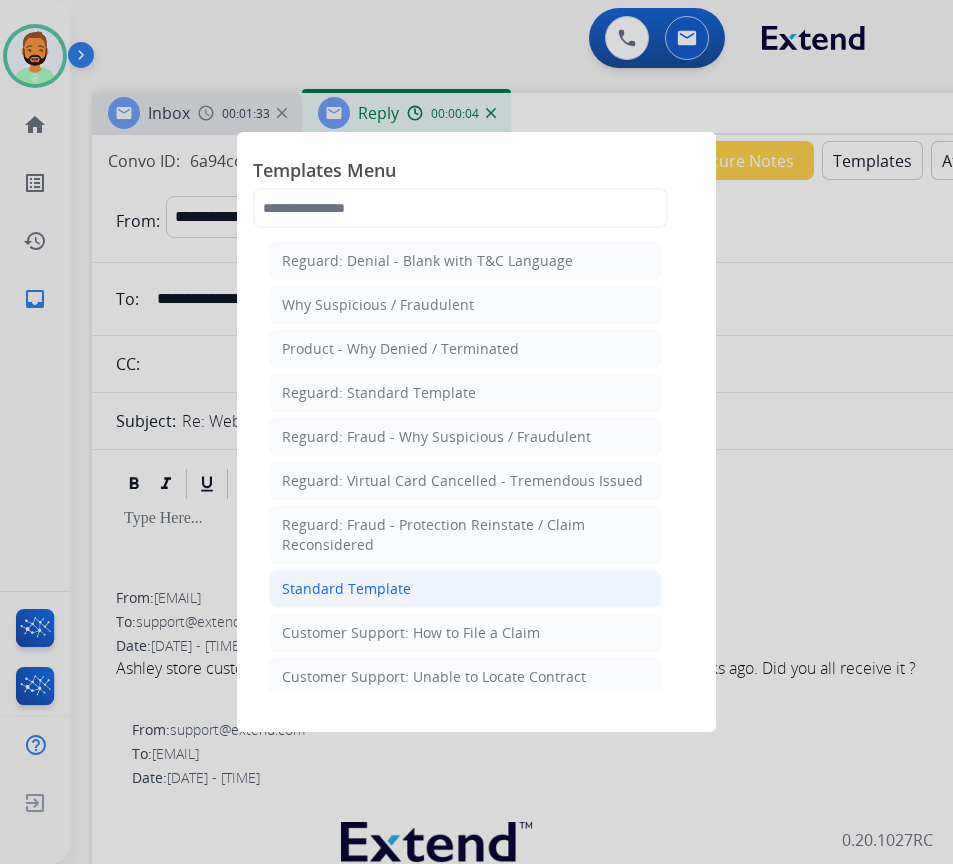 click on "Standard Template" 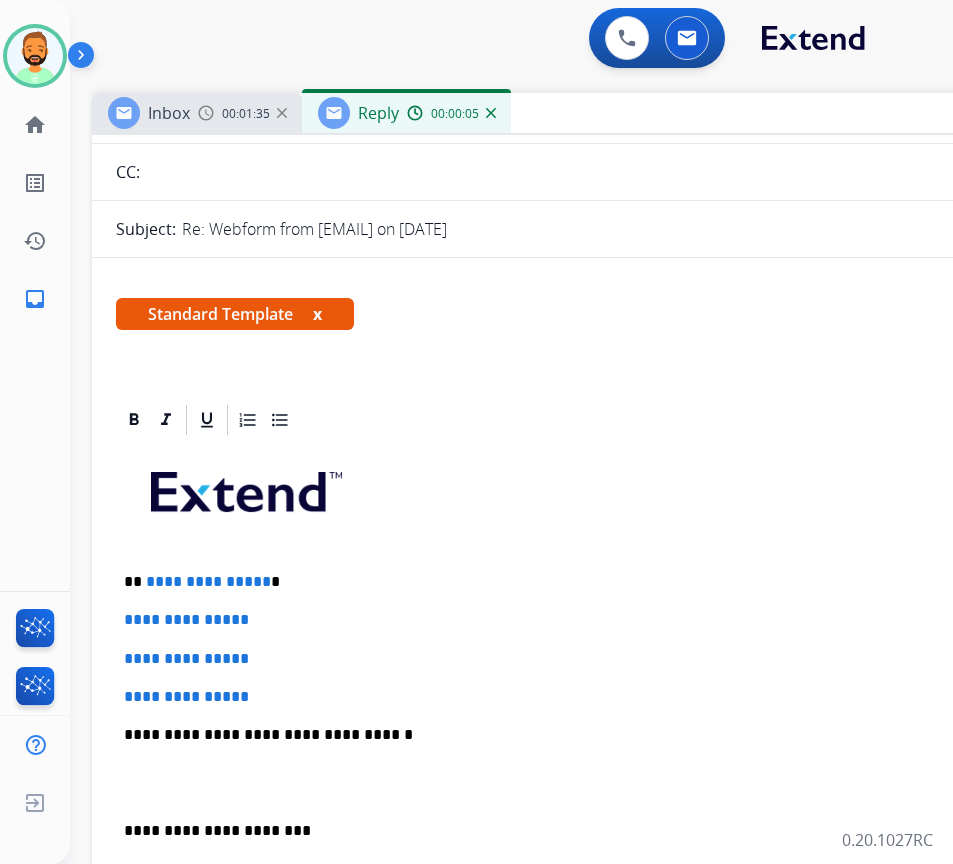scroll, scrollTop: 200, scrollLeft: 0, axis: vertical 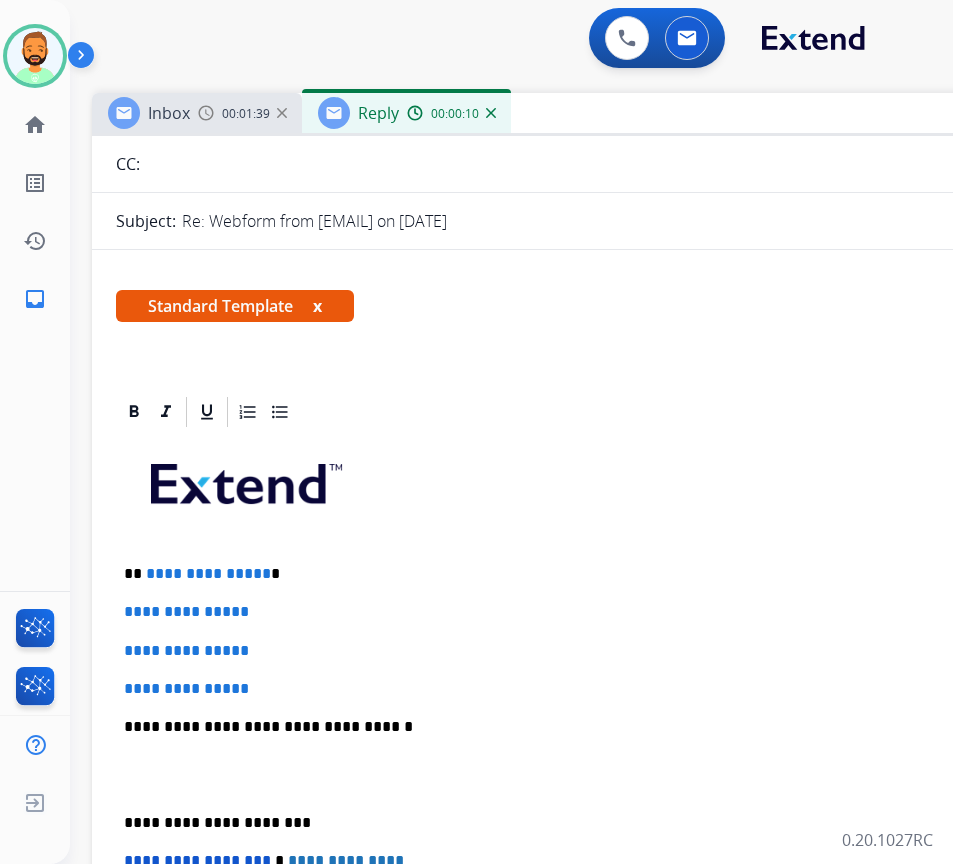 click on "**********" at bounding box center (584, 574) 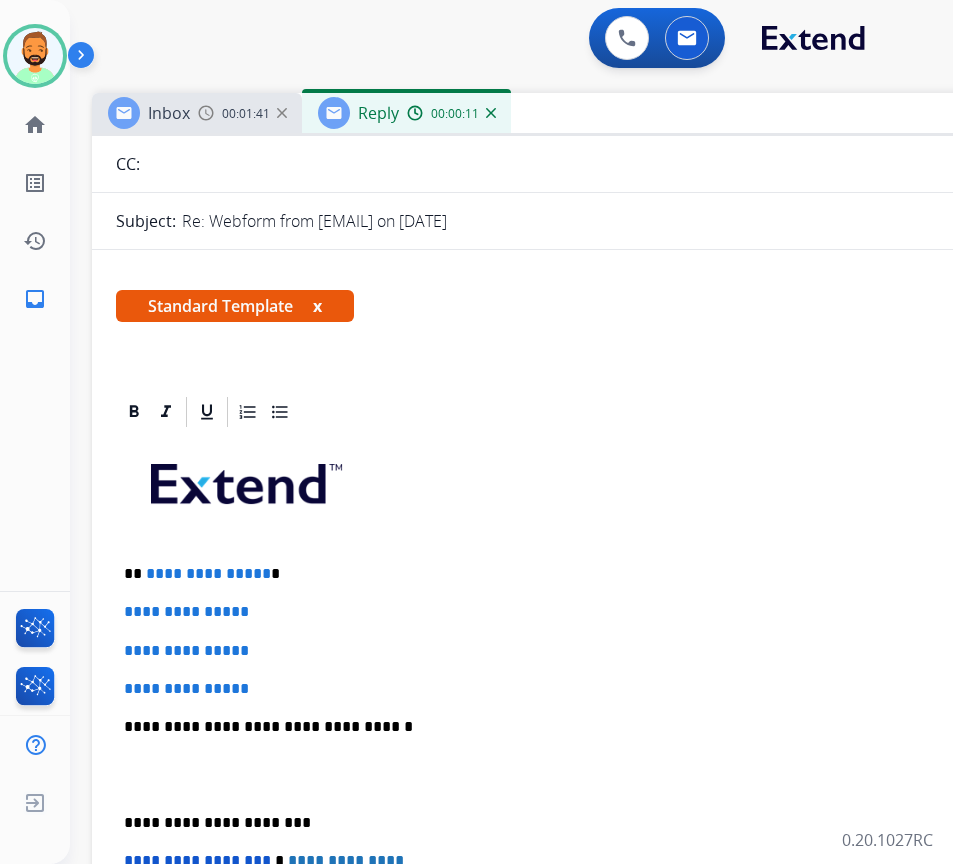 type 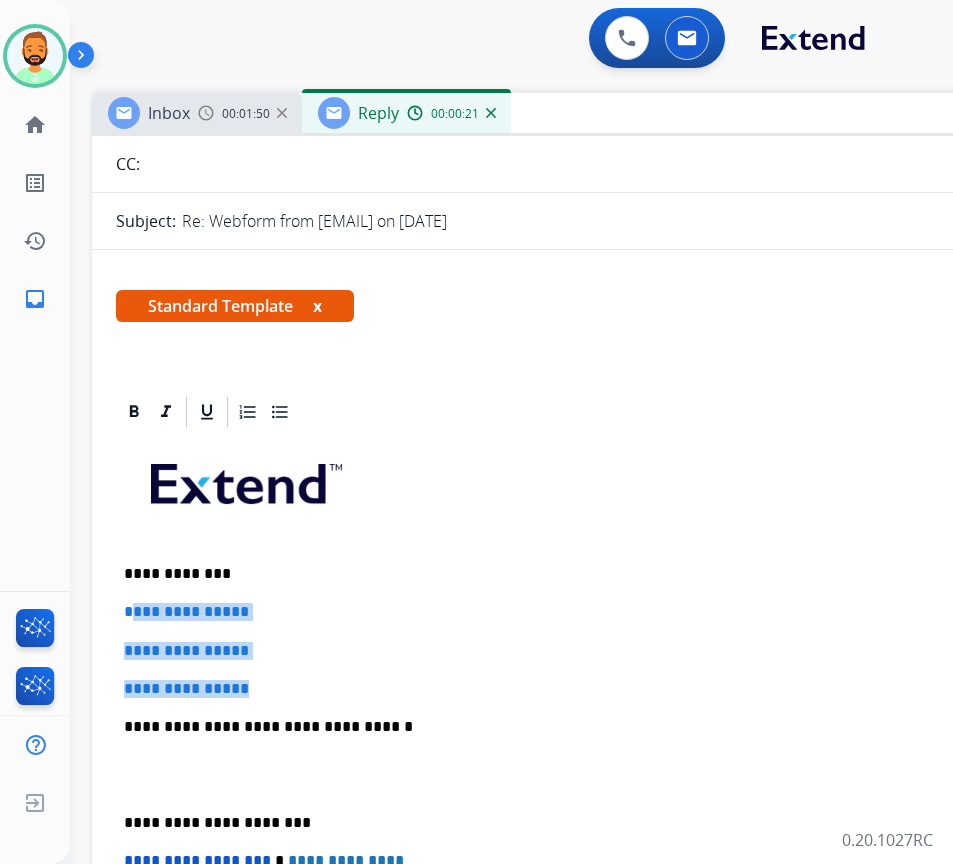 drag, startPoint x: 319, startPoint y: 680, endPoint x: 139, endPoint y: 620, distance: 189.73666 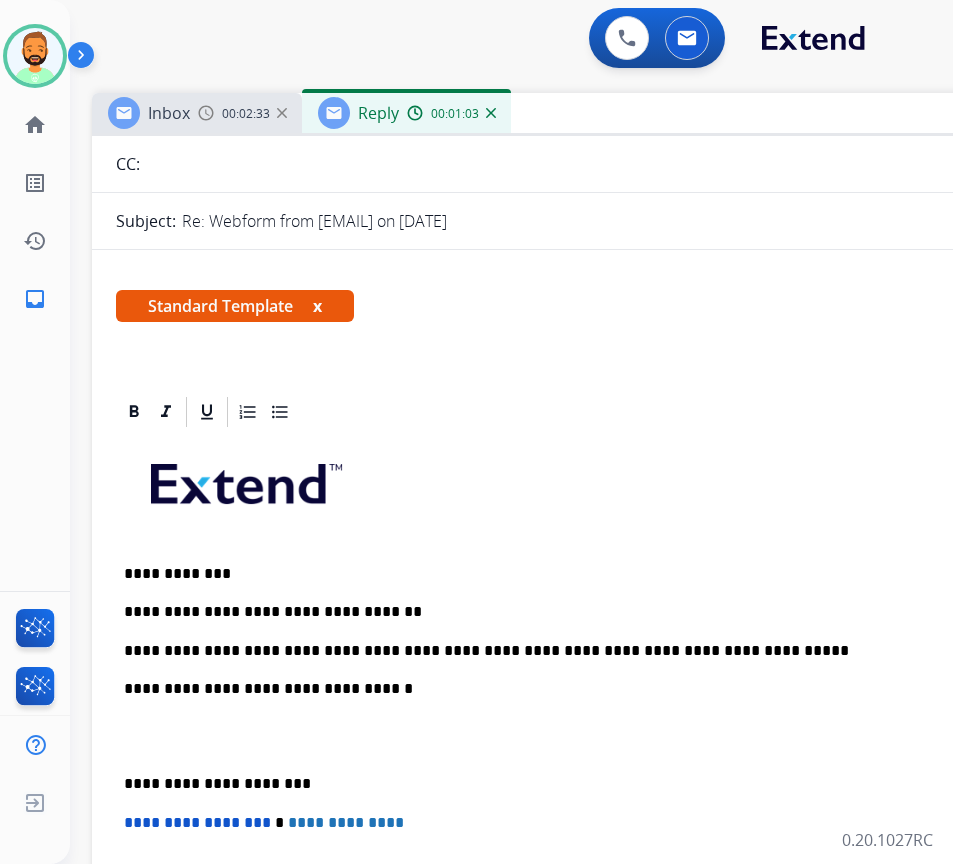 click on "**********" at bounding box center (584, 651) 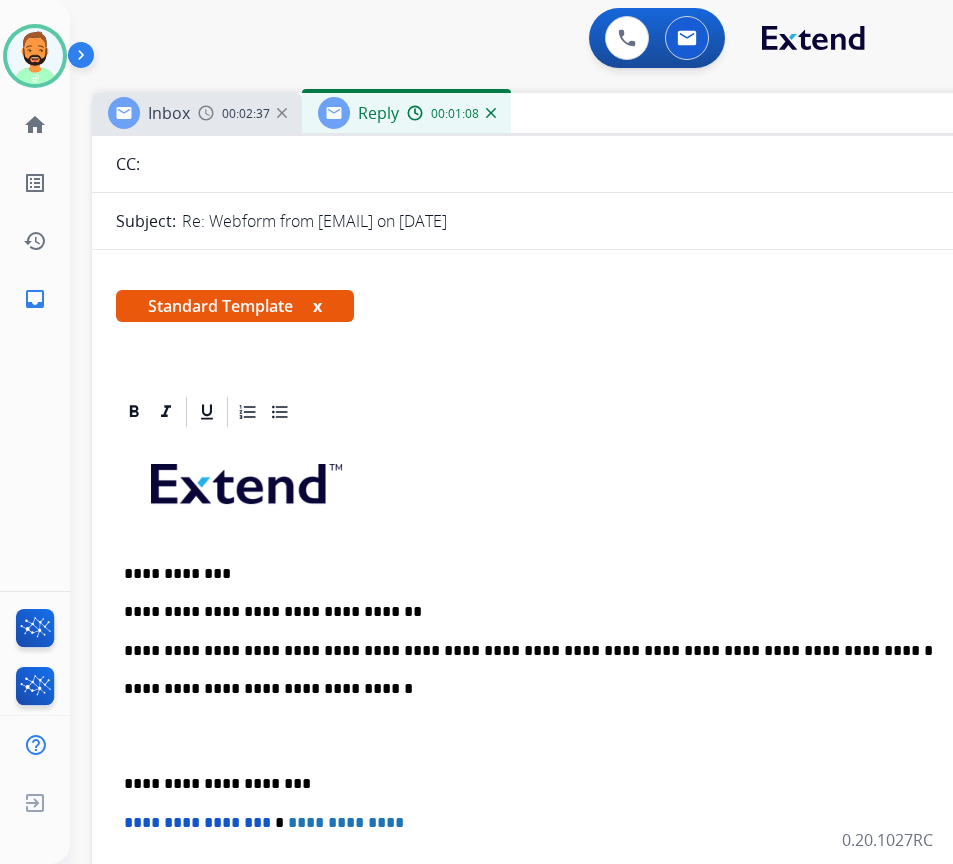 click on "Re: Webform from [EMAIL] on [DATE]" at bounding box center (314, 221) 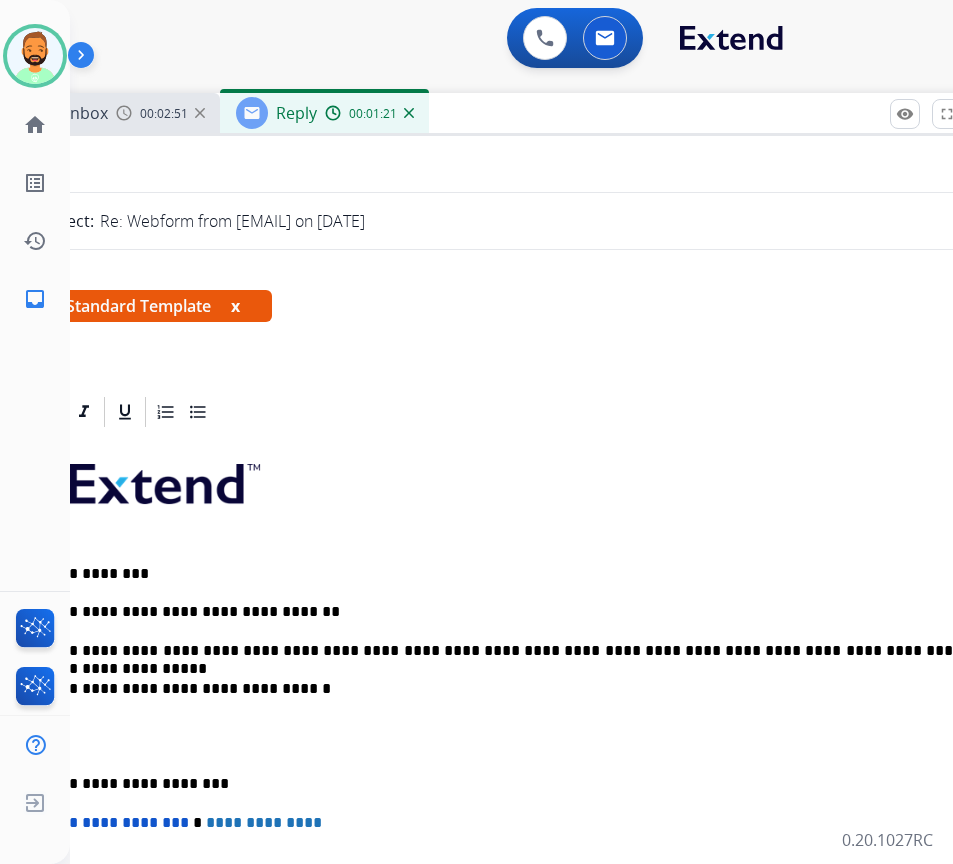 scroll, scrollTop: 0, scrollLeft: 88, axis: horizontal 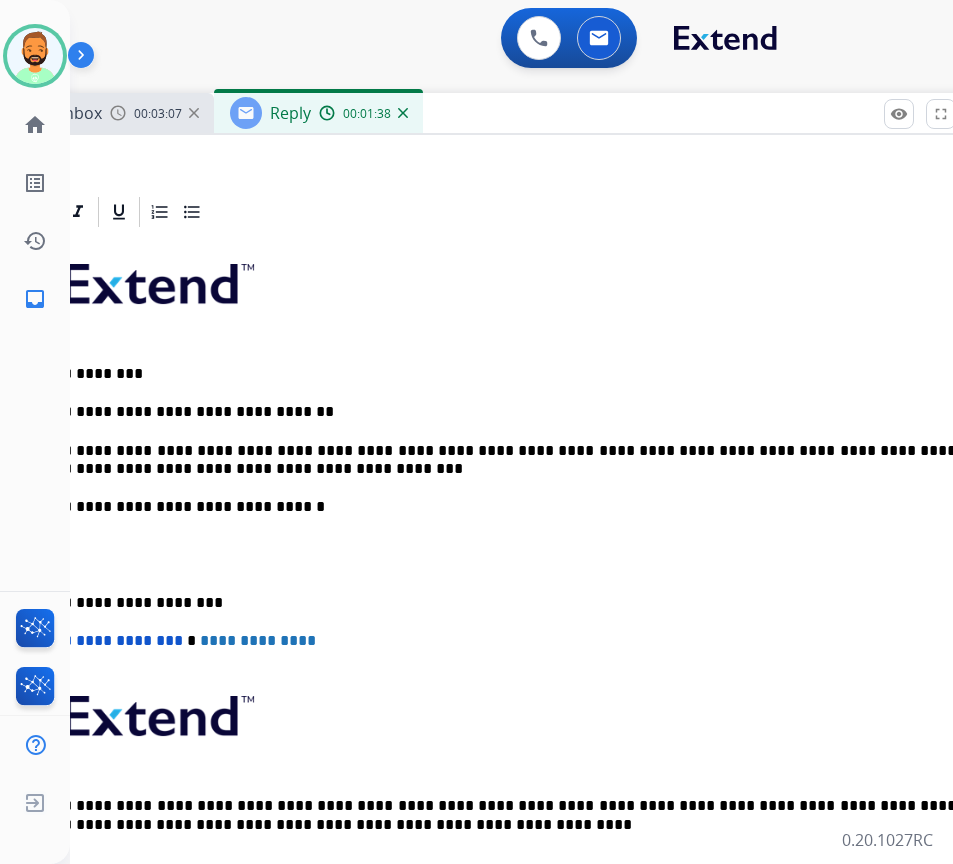 click on "**********" at bounding box center [504, 564] 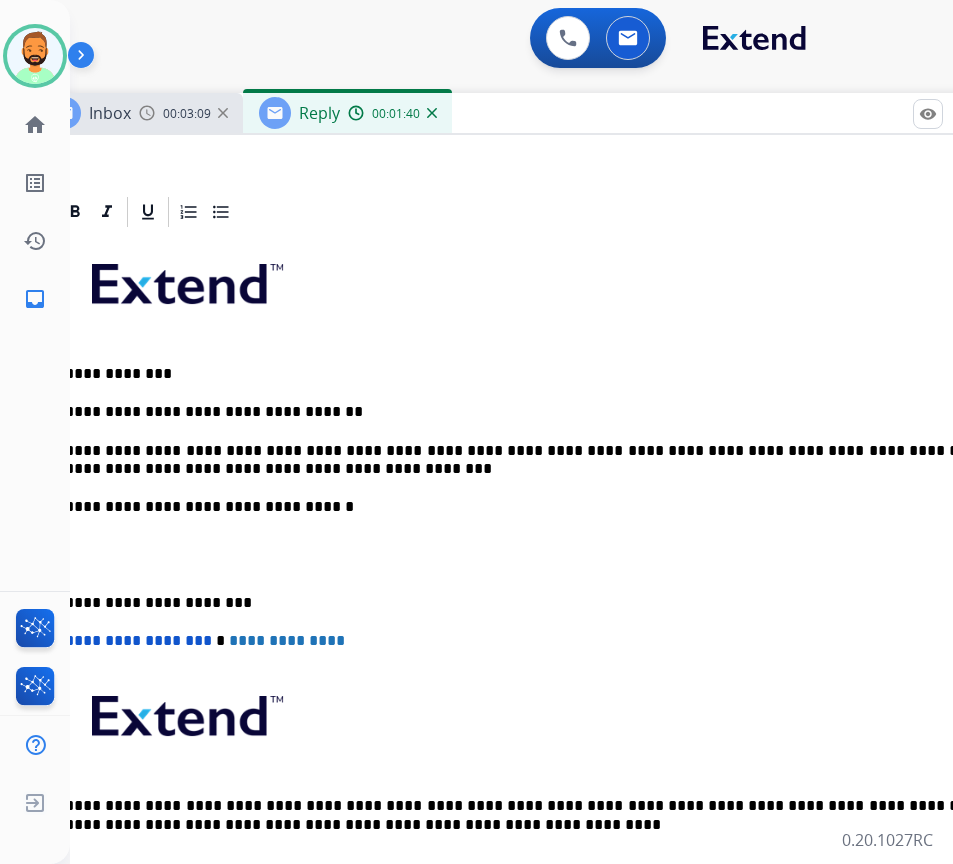 scroll, scrollTop: 0, scrollLeft: 49, axis: horizontal 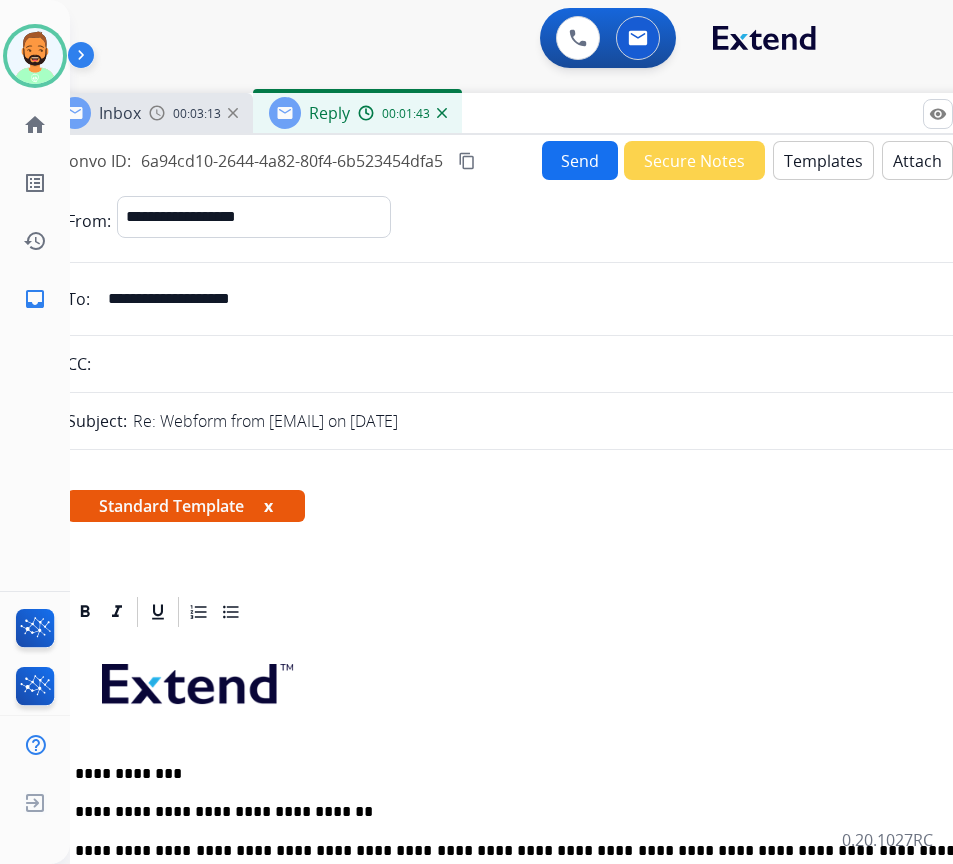 click on "Send" at bounding box center [580, 160] 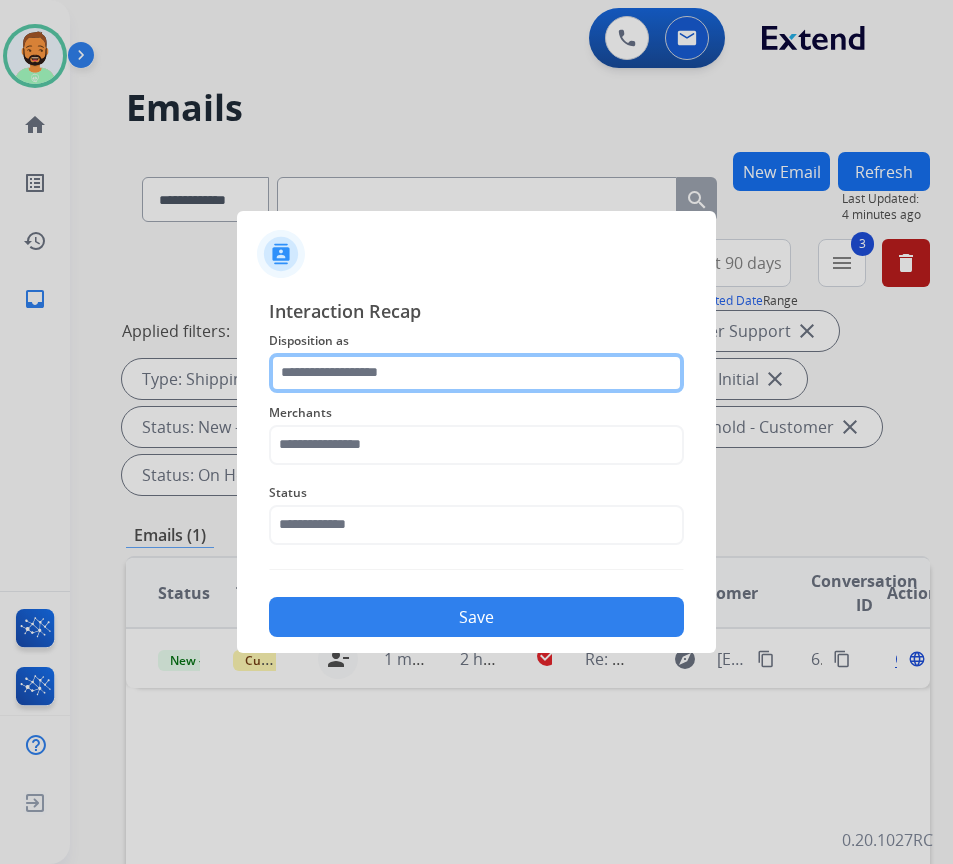 click 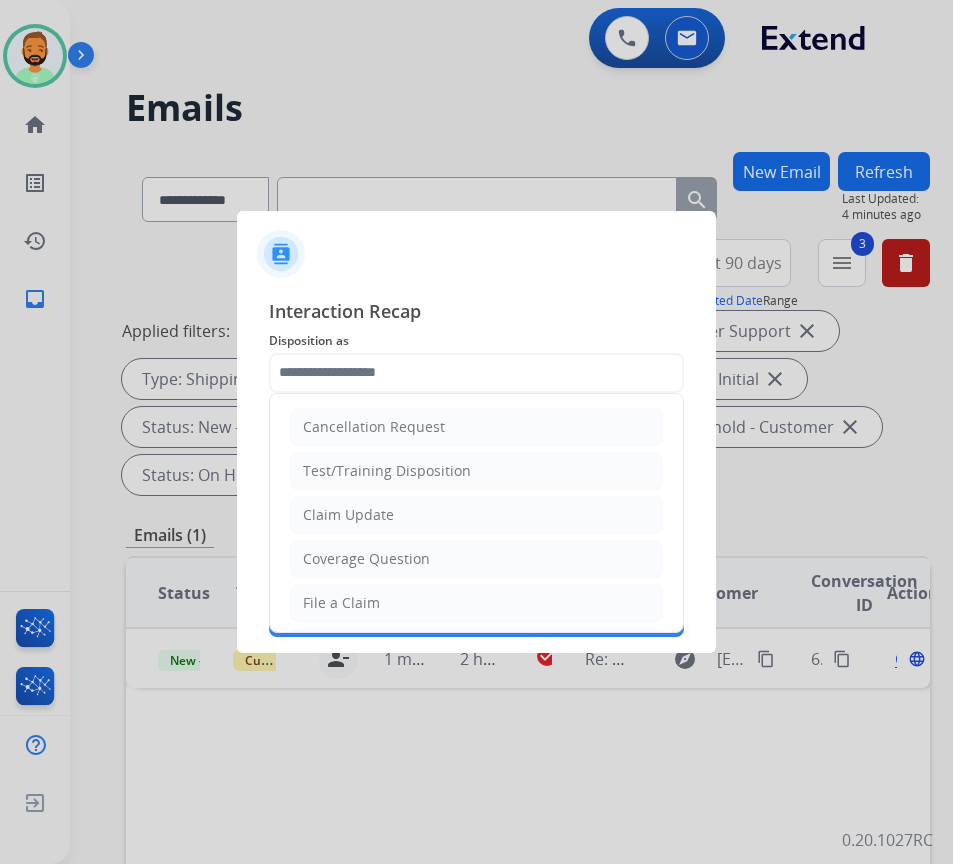 drag, startPoint x: 391, startPoint y: 517, endPoint x: 404, endPoint y: 516, distance: 13.038404 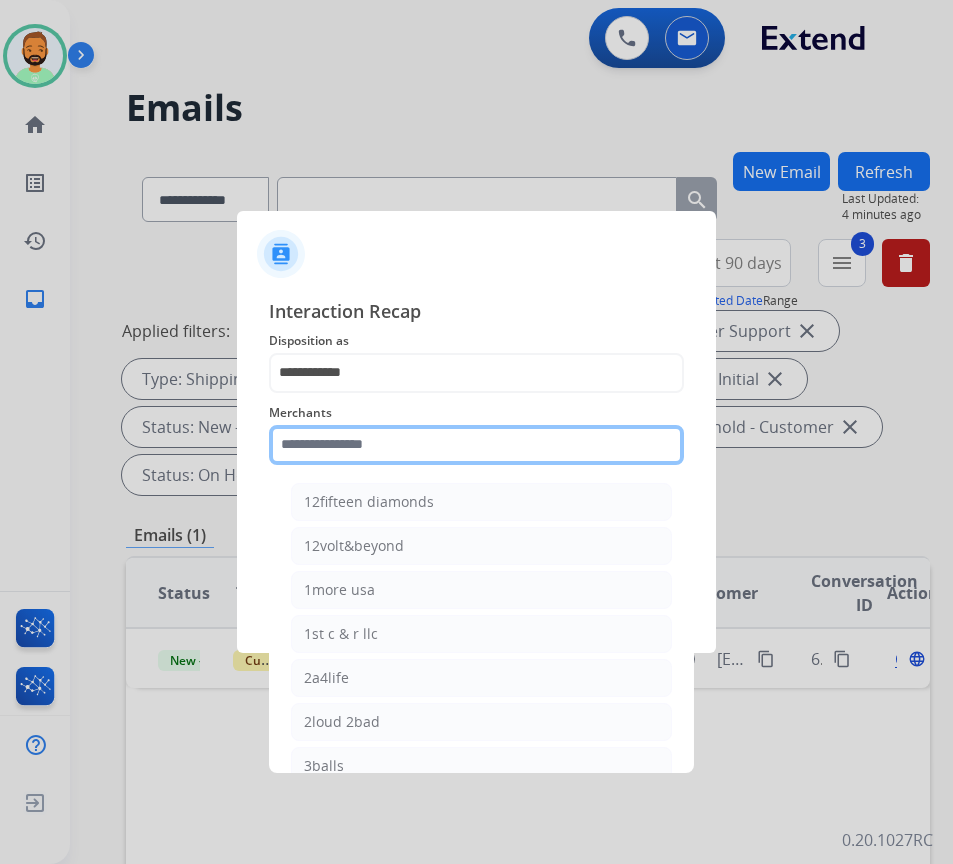 click 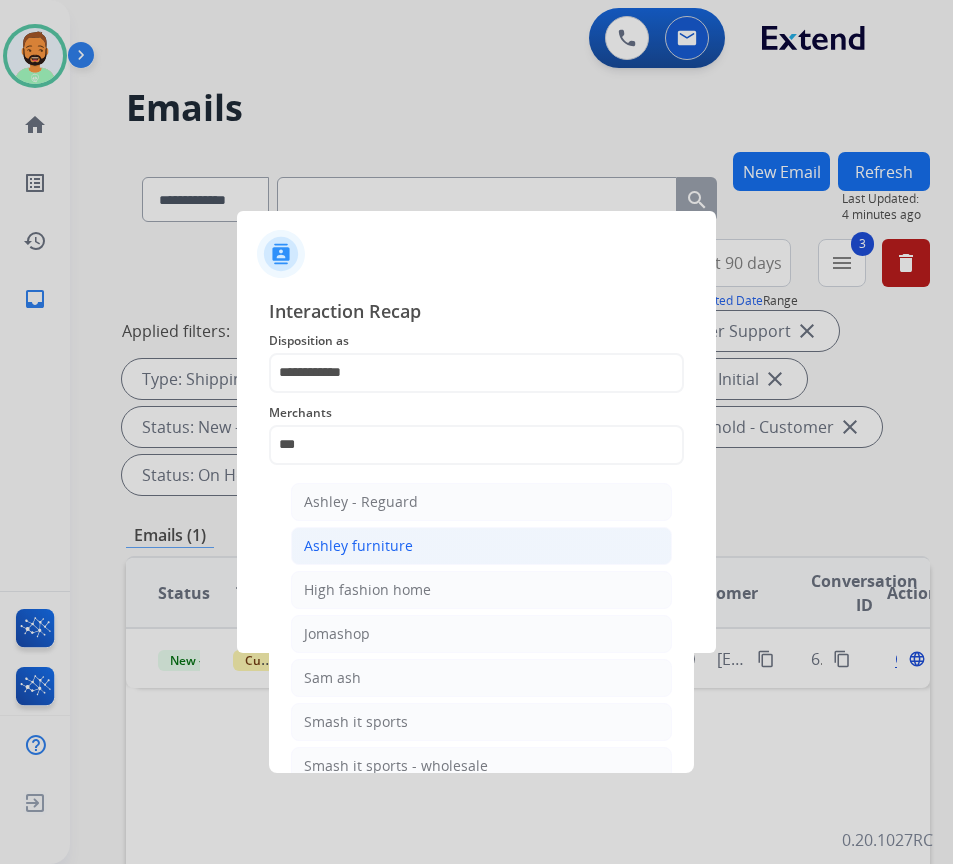 click on "Ashley furniture" 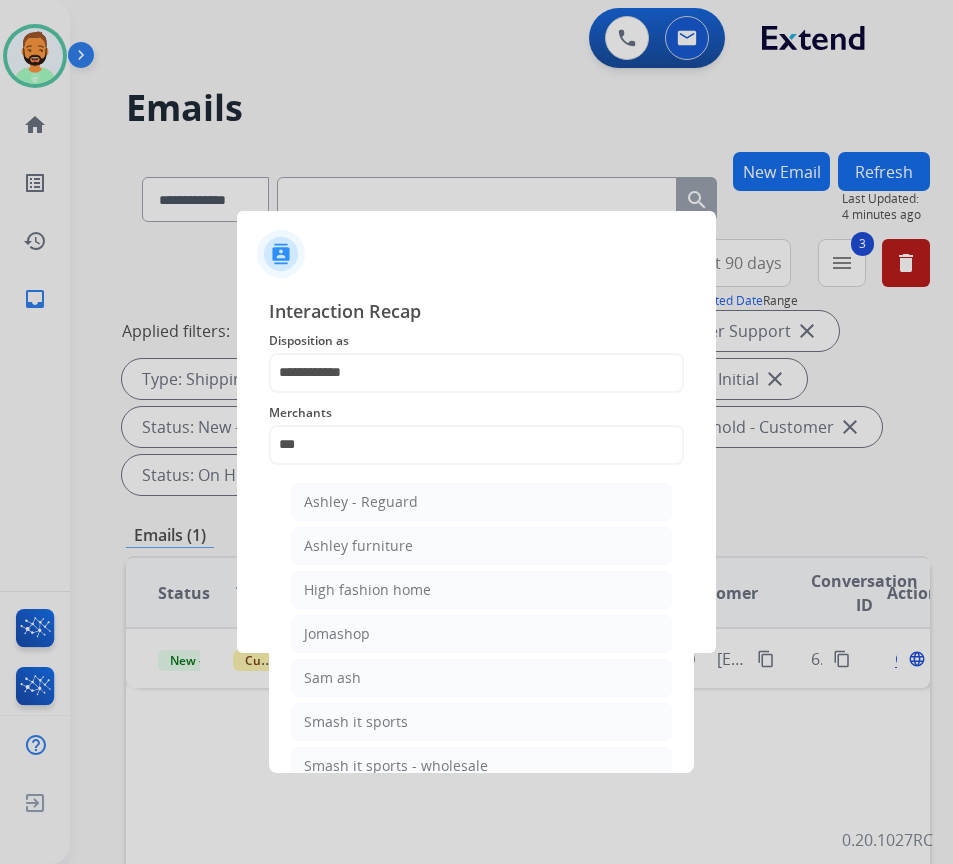 type on "**********" 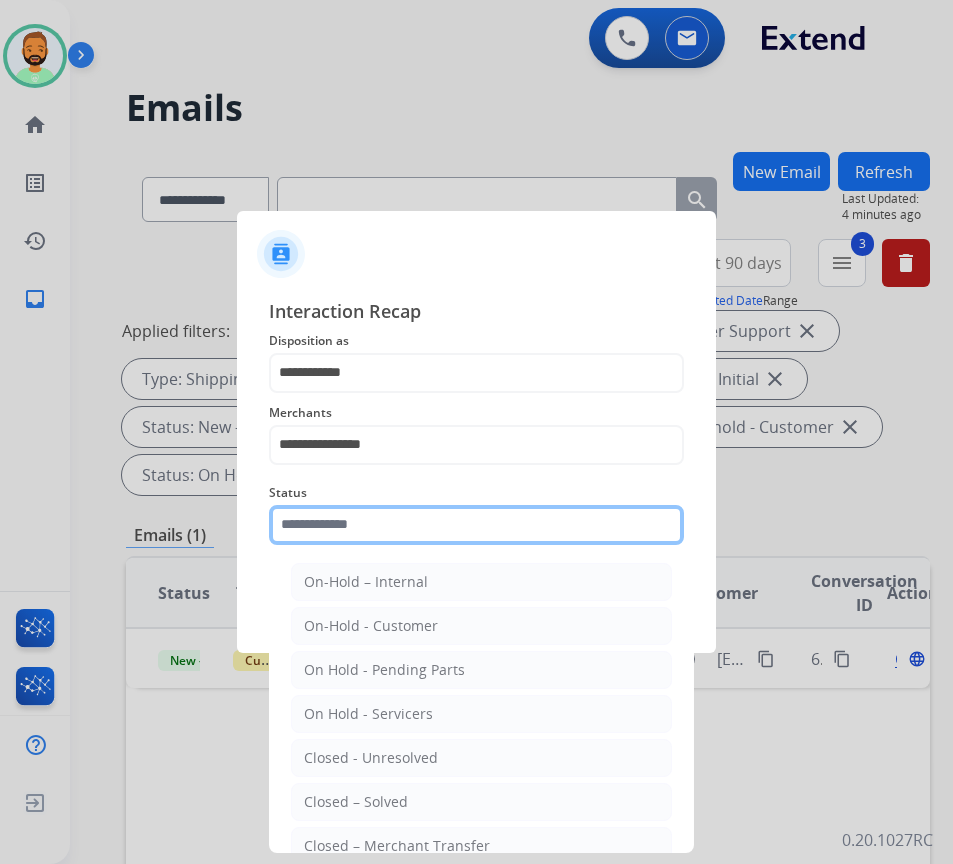 click 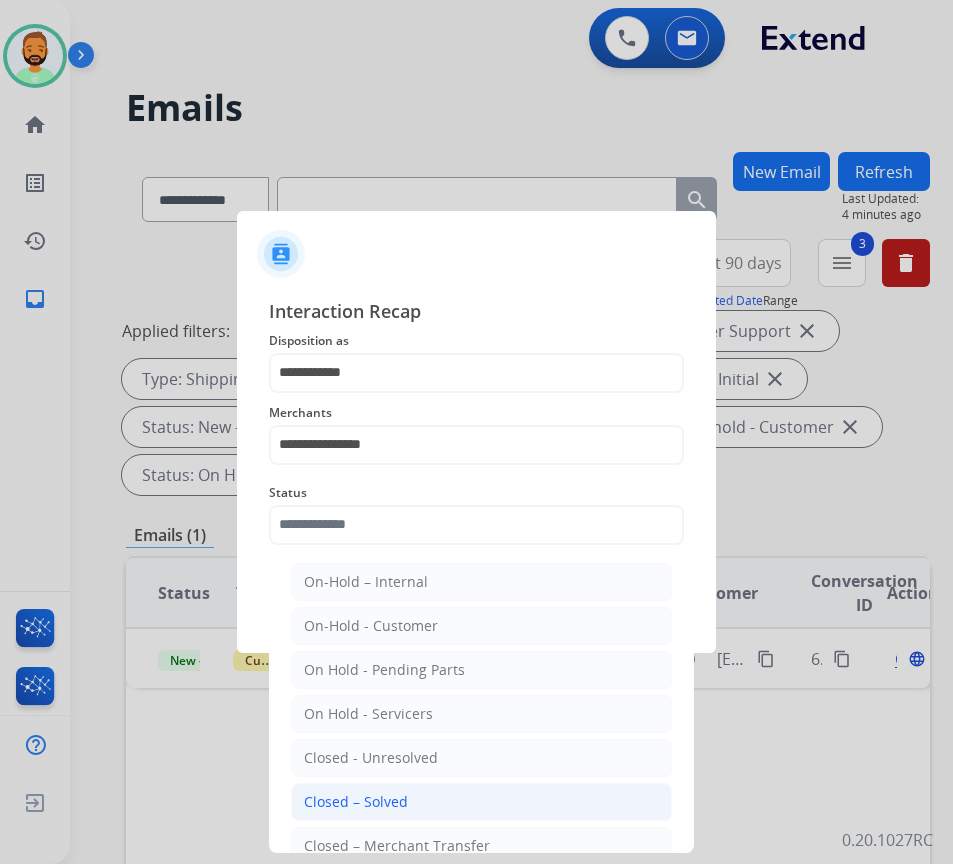 click on "Closed – Solved" 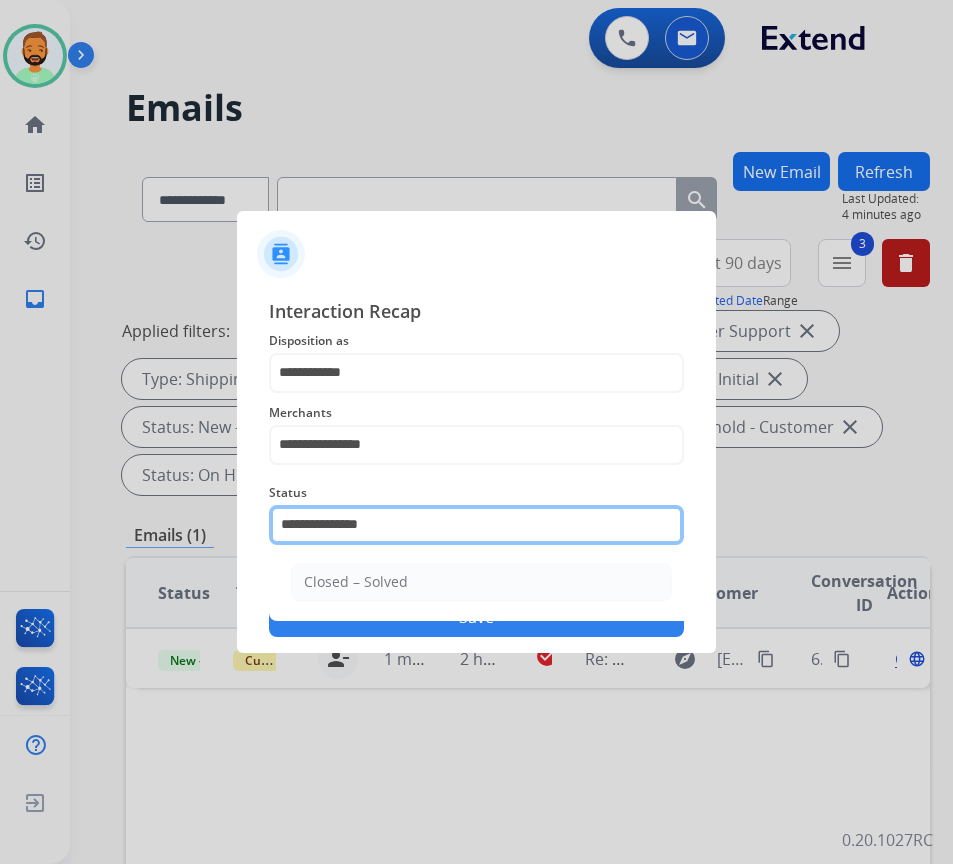 click on "**********" 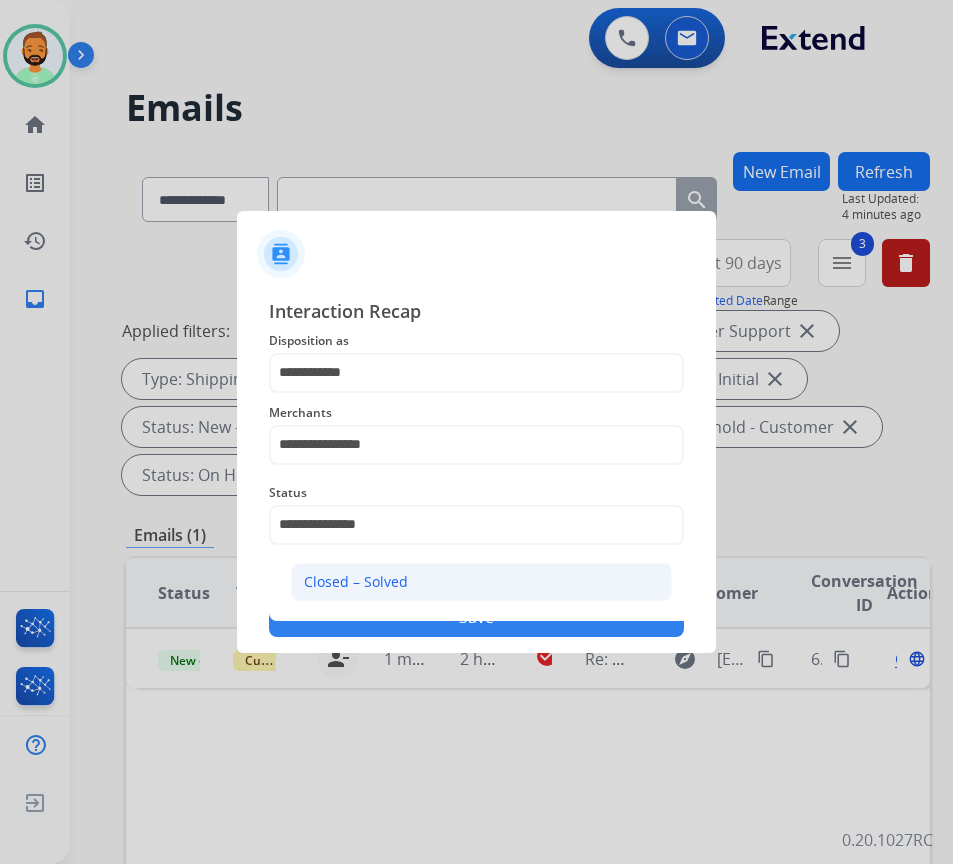 click on "Closed – Solved" 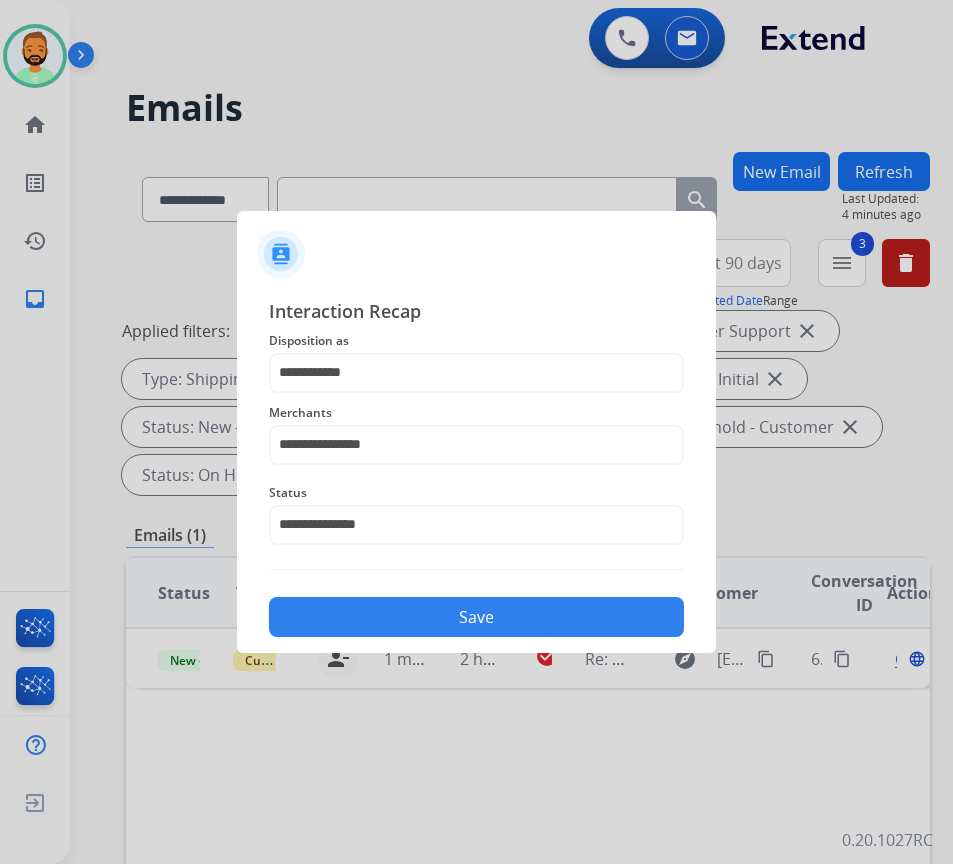 click on "Save" 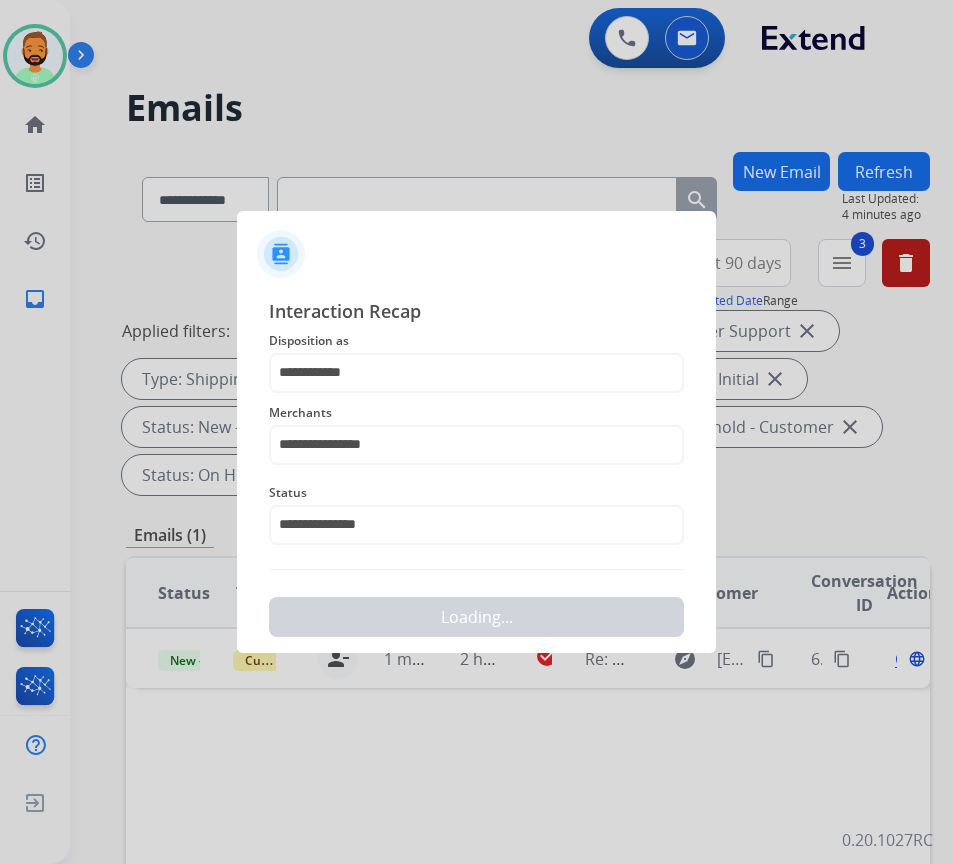 scroll, scrollTop: 0, scrollLeft: 0, axis: both 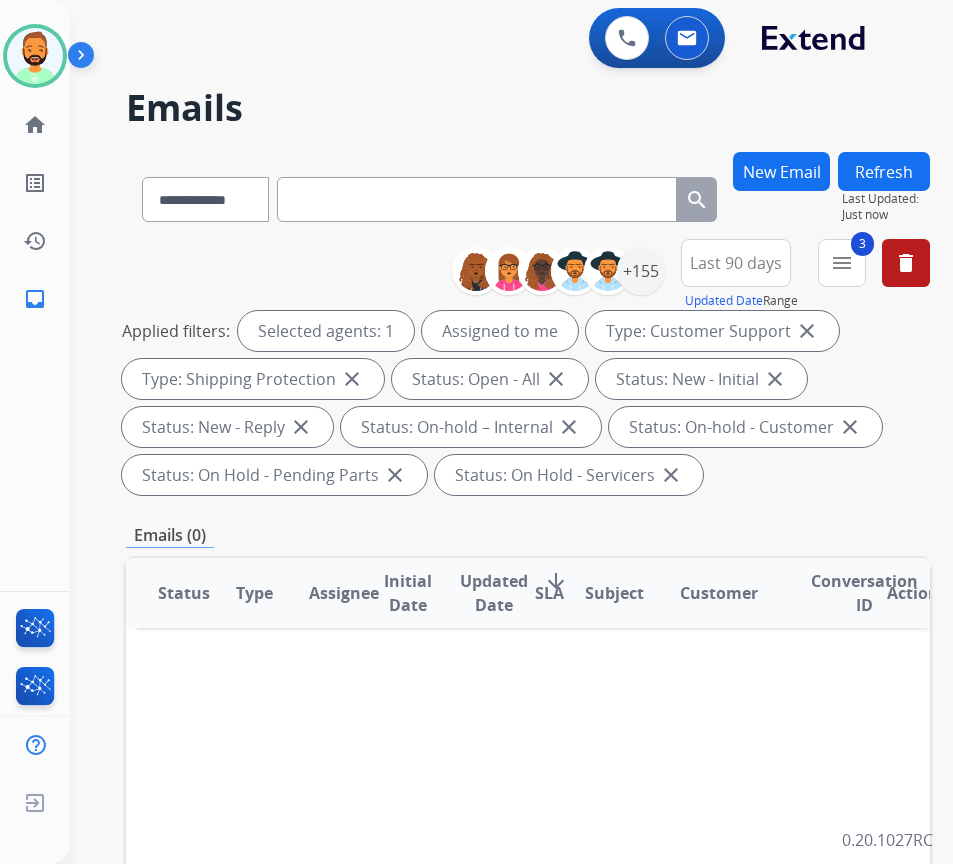 click on "Todd Available Edit Avatar Agent: Todd Routing Profile: Extend_Training CS home Home Home list_alt Outbound Leads Outbound Leads history Interaction Log Interaction Log inbox Emails Emails" 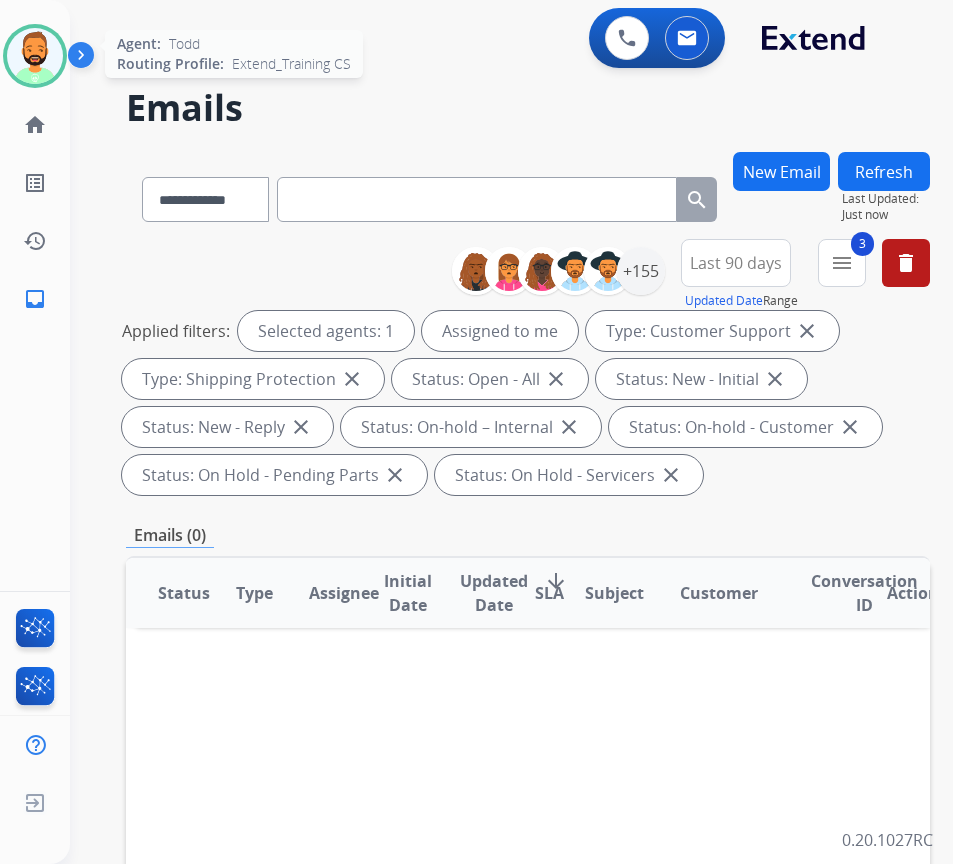 click at bounding box center (35, 56) 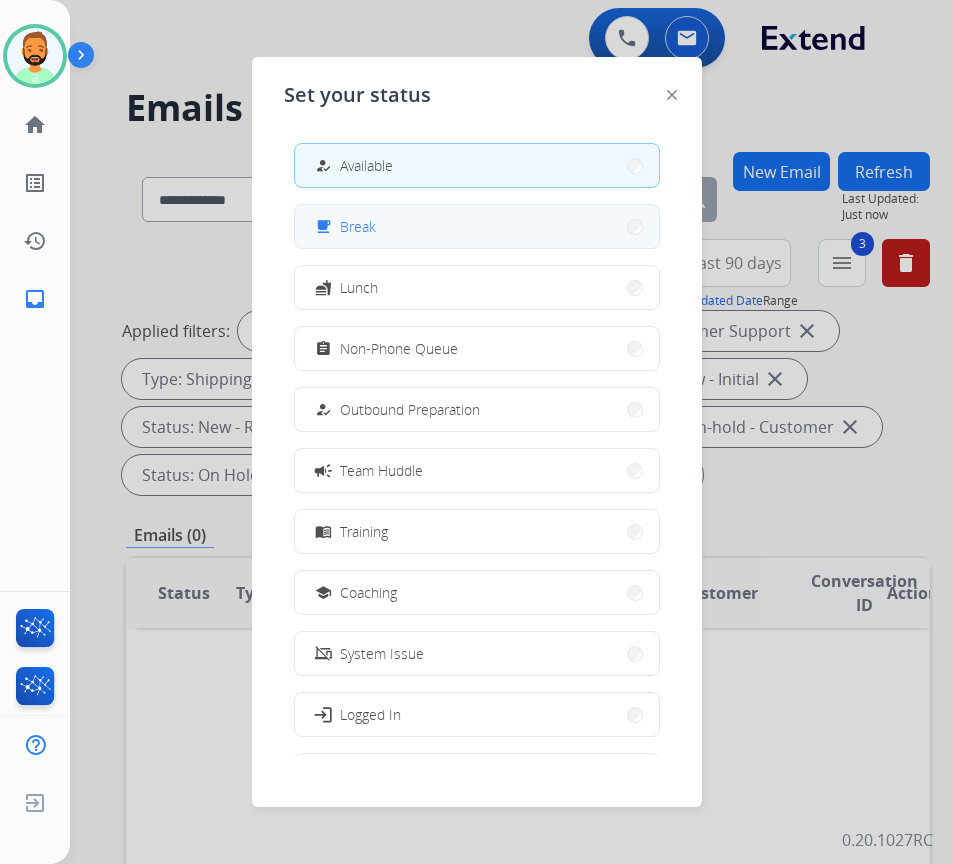 click on "free_breakfast Break" at bounding box center (477, 226) 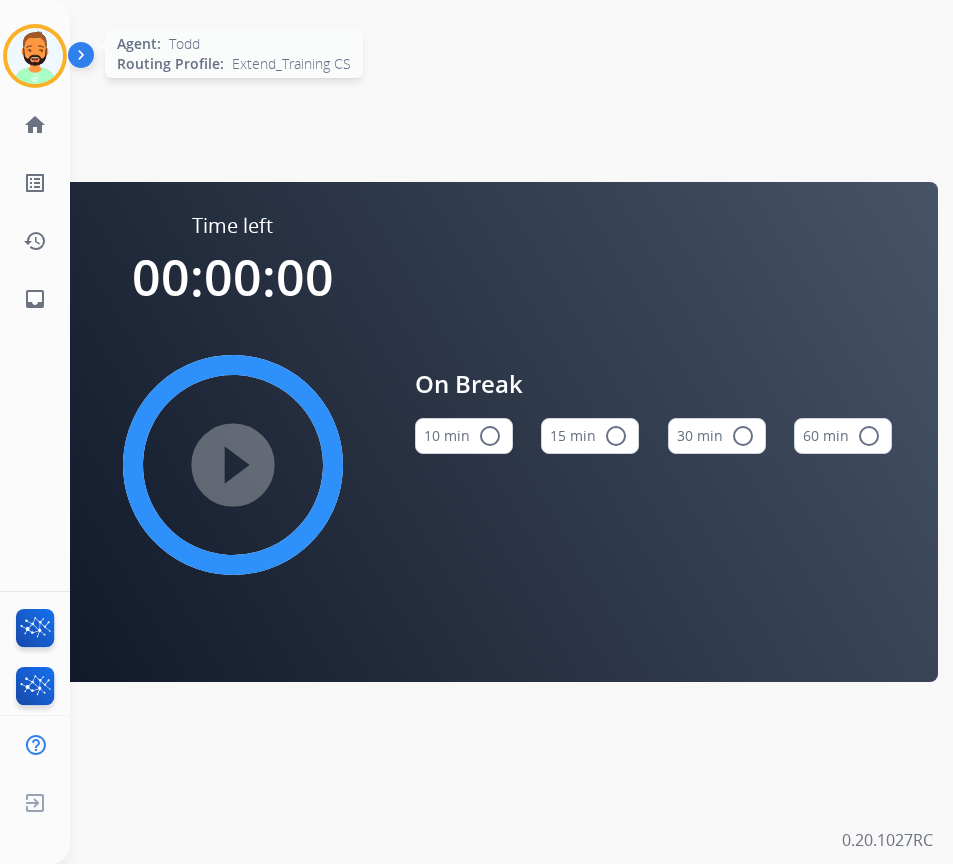 click at bounding box center [35, 56] 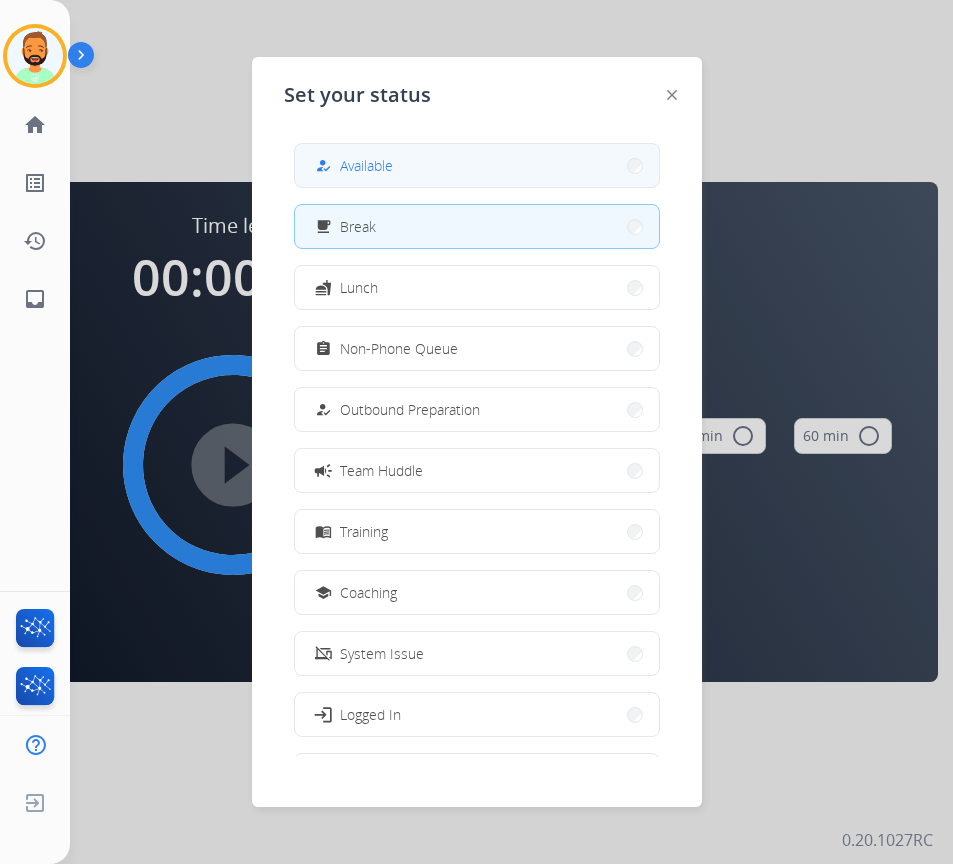 click on "how_to_reg Available" at bounding box center (477, 165) 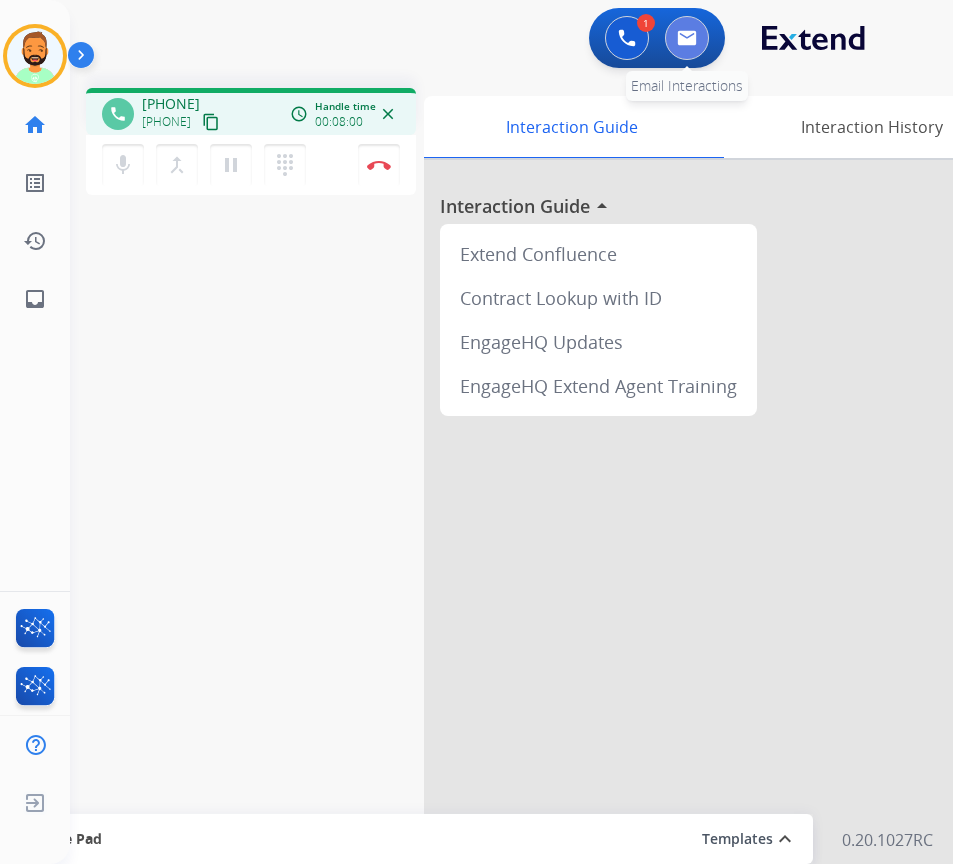 click at bounding box center (687, 38) 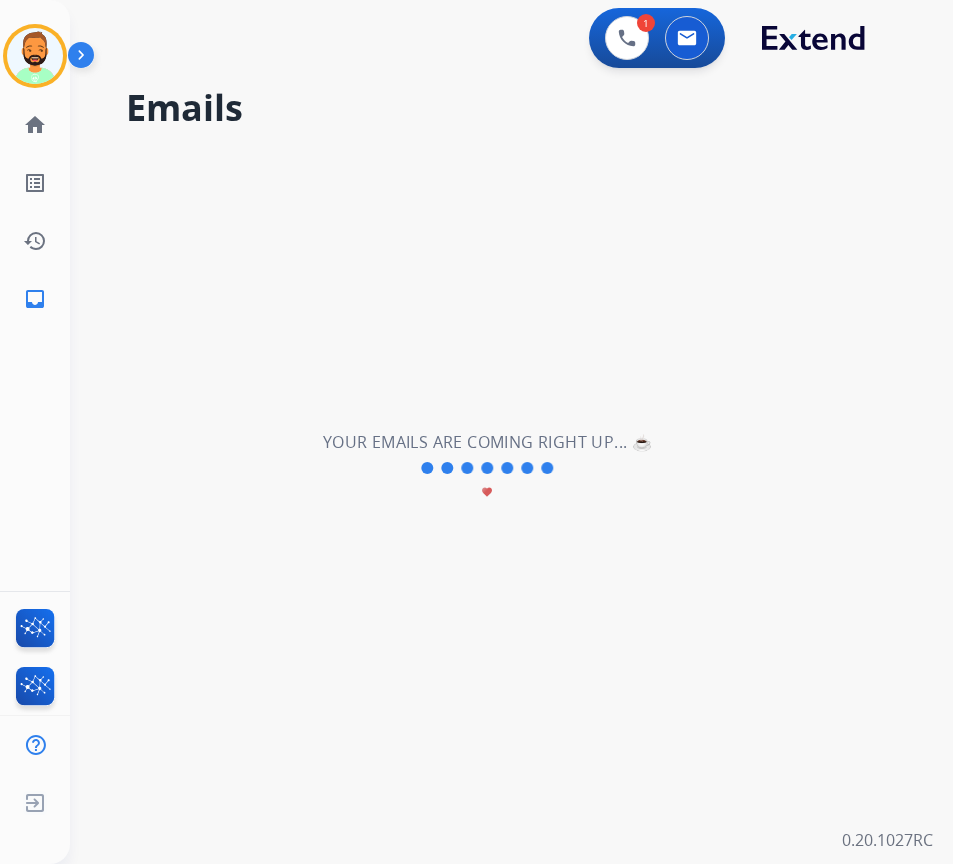 click on "**********" at bounding box center [487, 468] 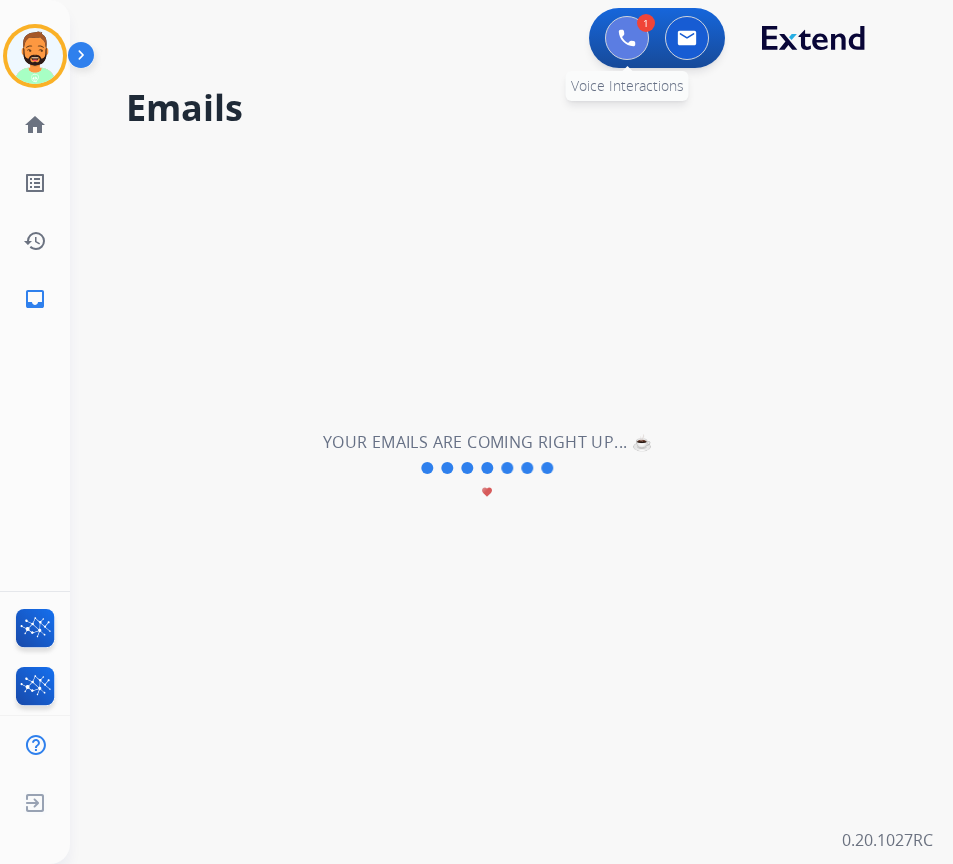 click at bounding box center (627, 38) 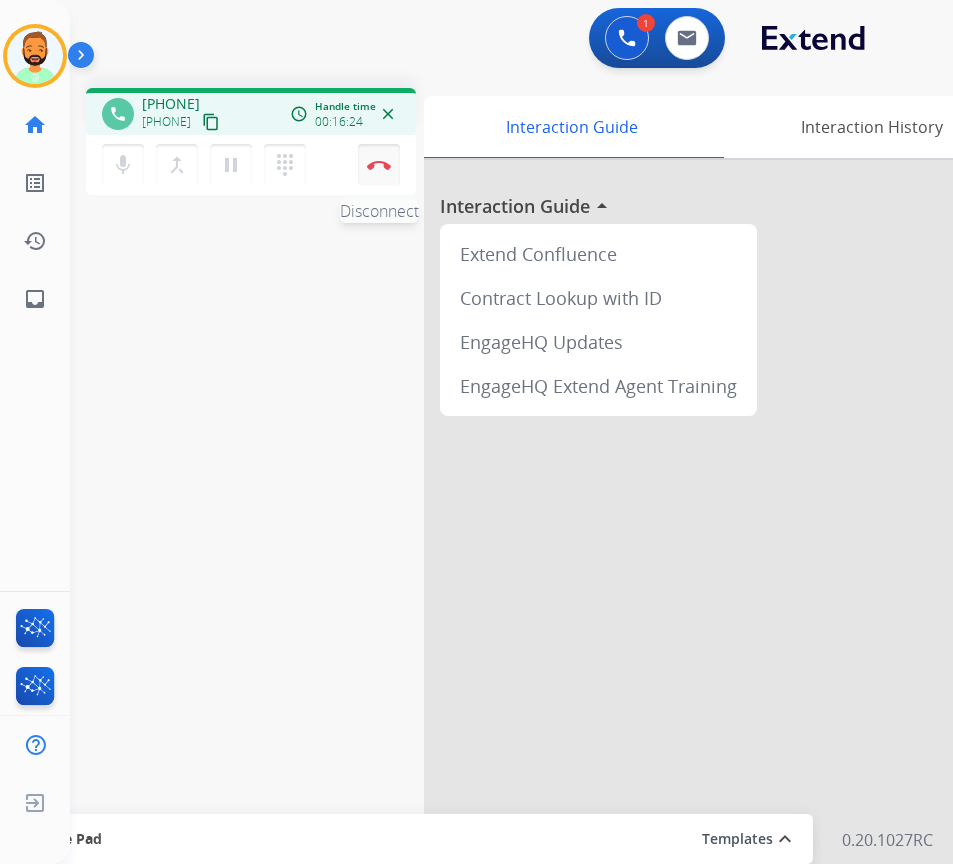 click on "Disconnect" at bounding box center (379, 165) 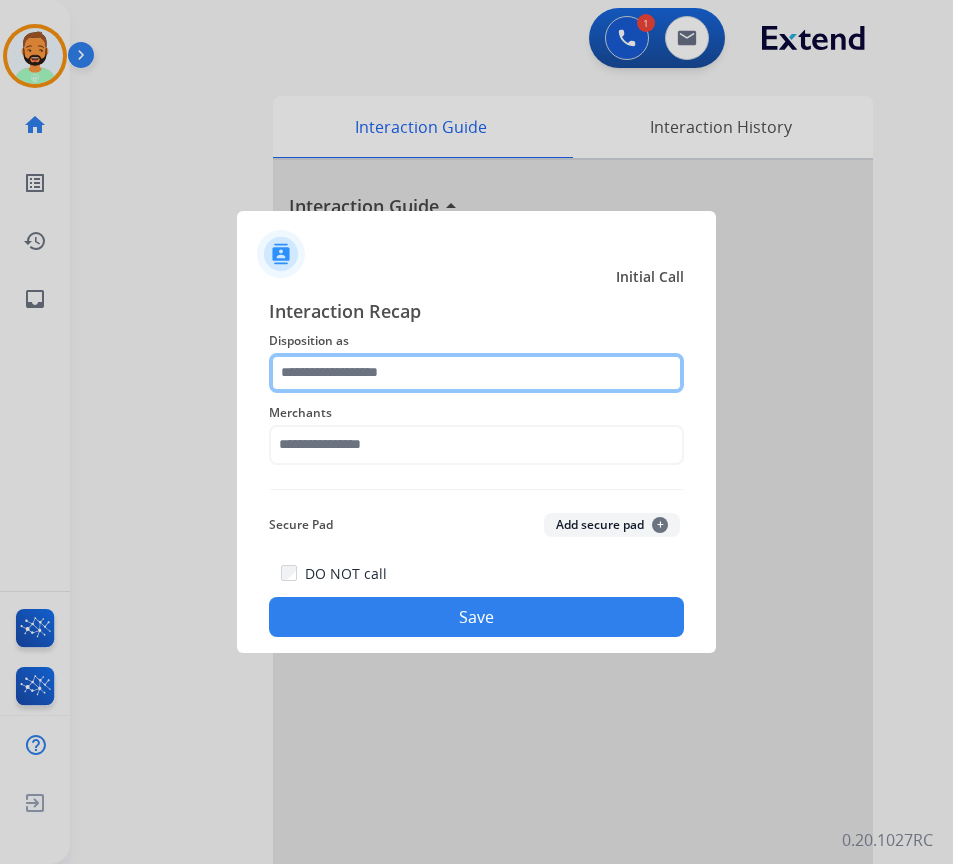 click 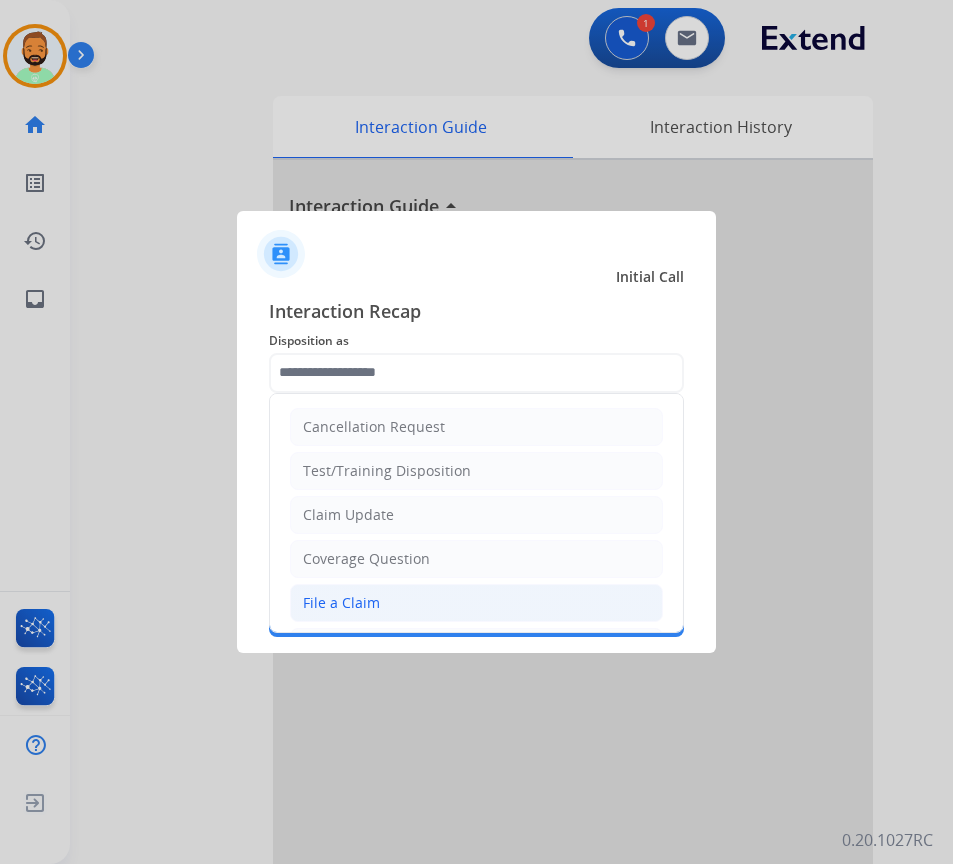 click on "File a Claim" 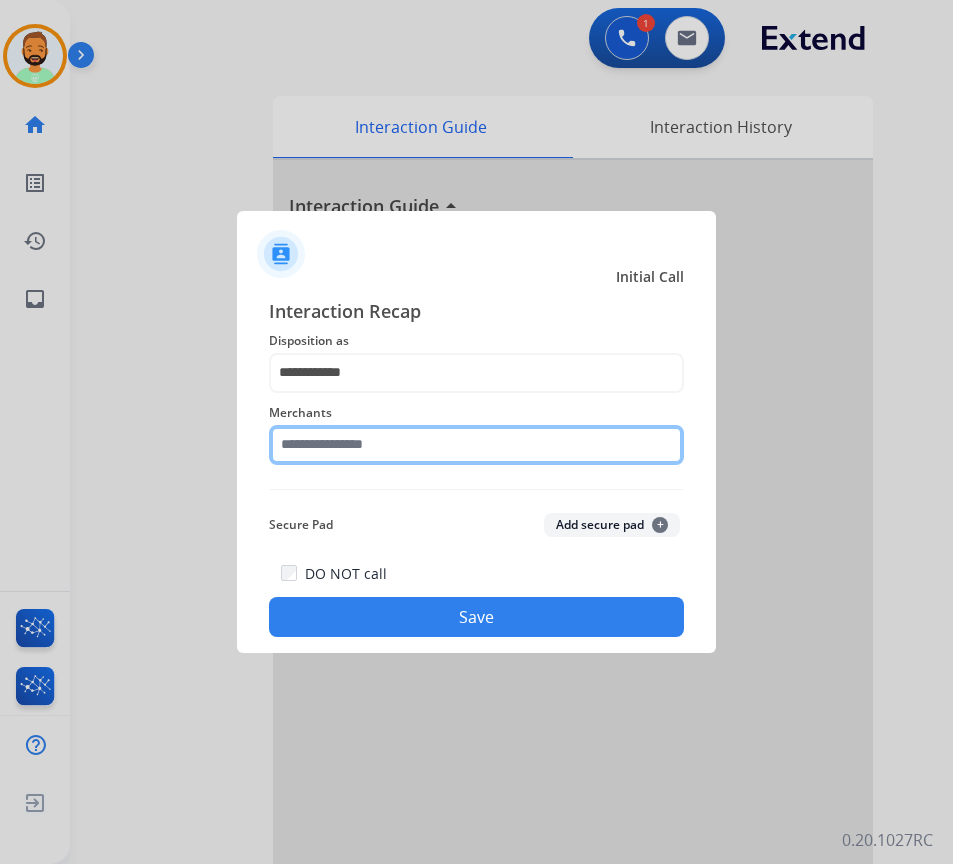 click 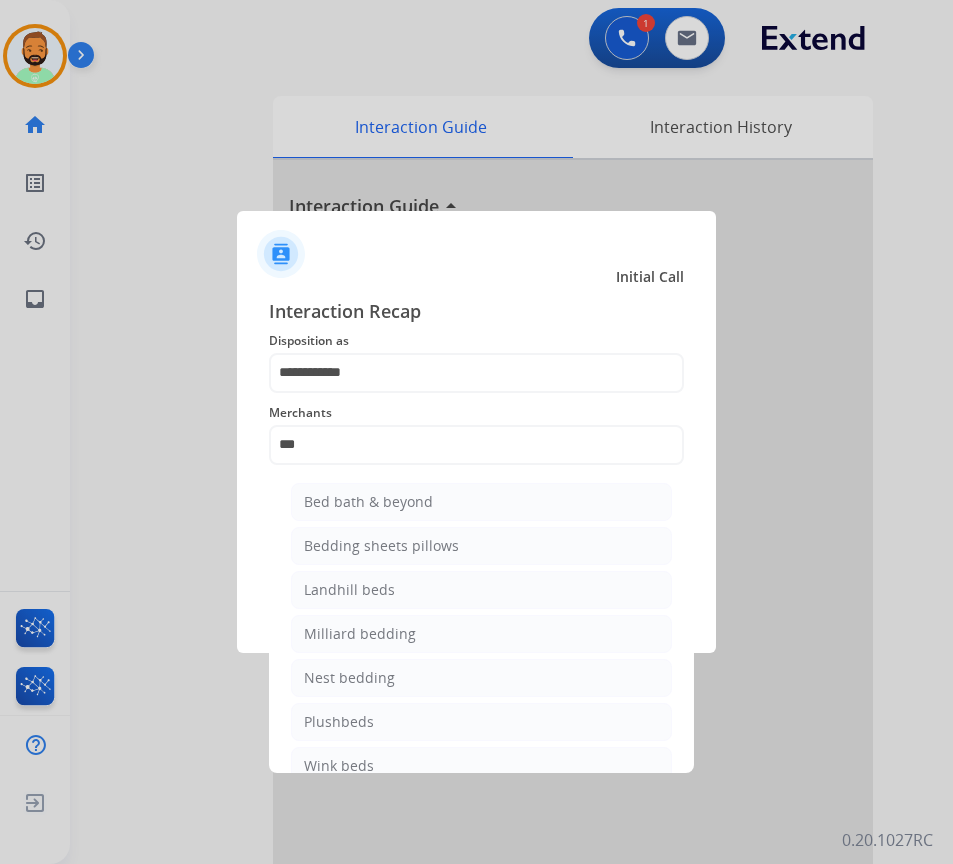 drag, startPoint x: 425, startPoint y: 504, endPoint x: 442, endPoint y: 501, distance: 17.262676 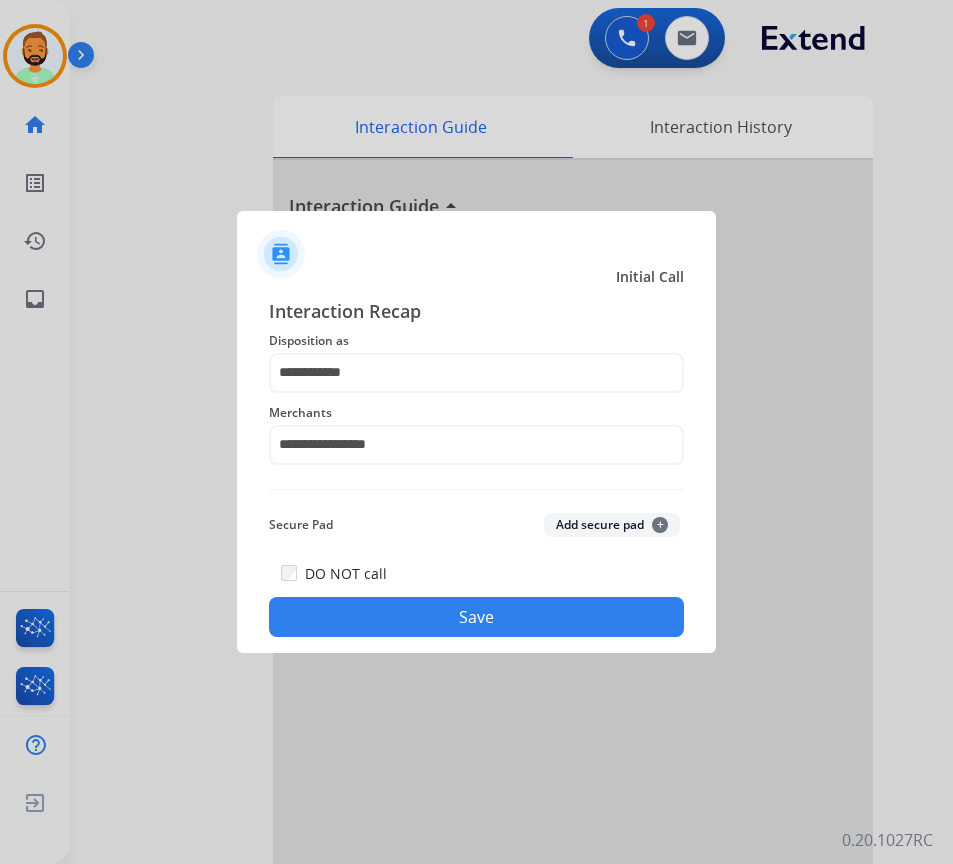click on "Save" 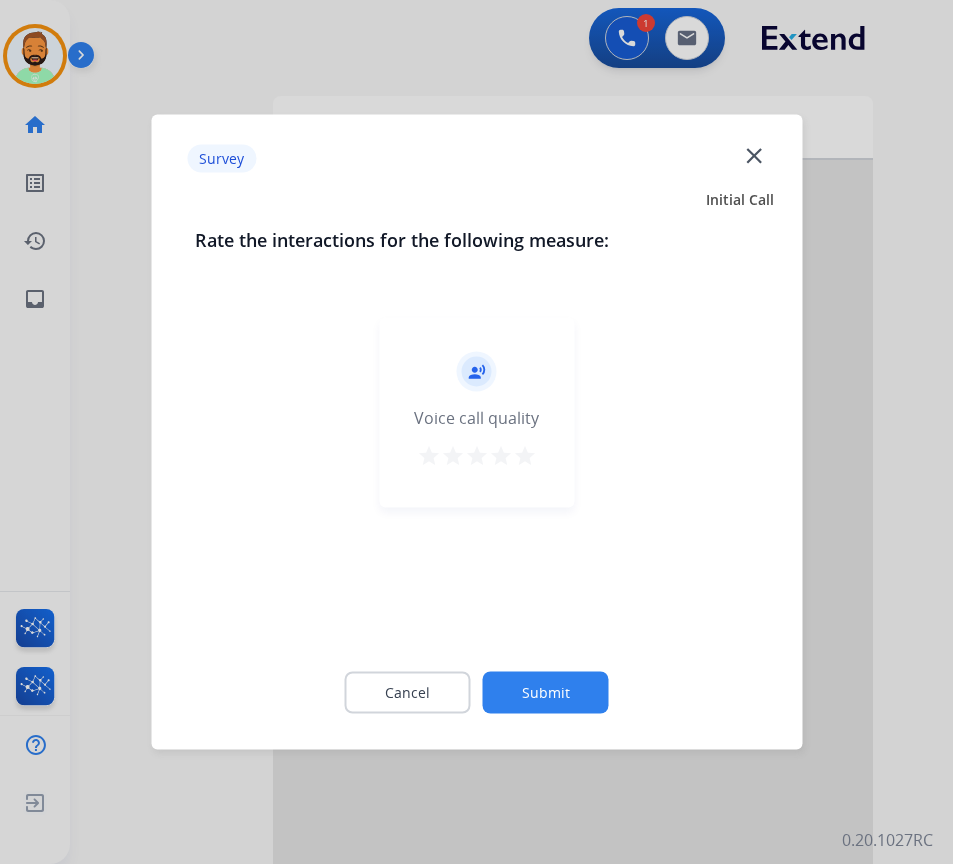 click on "Submit" 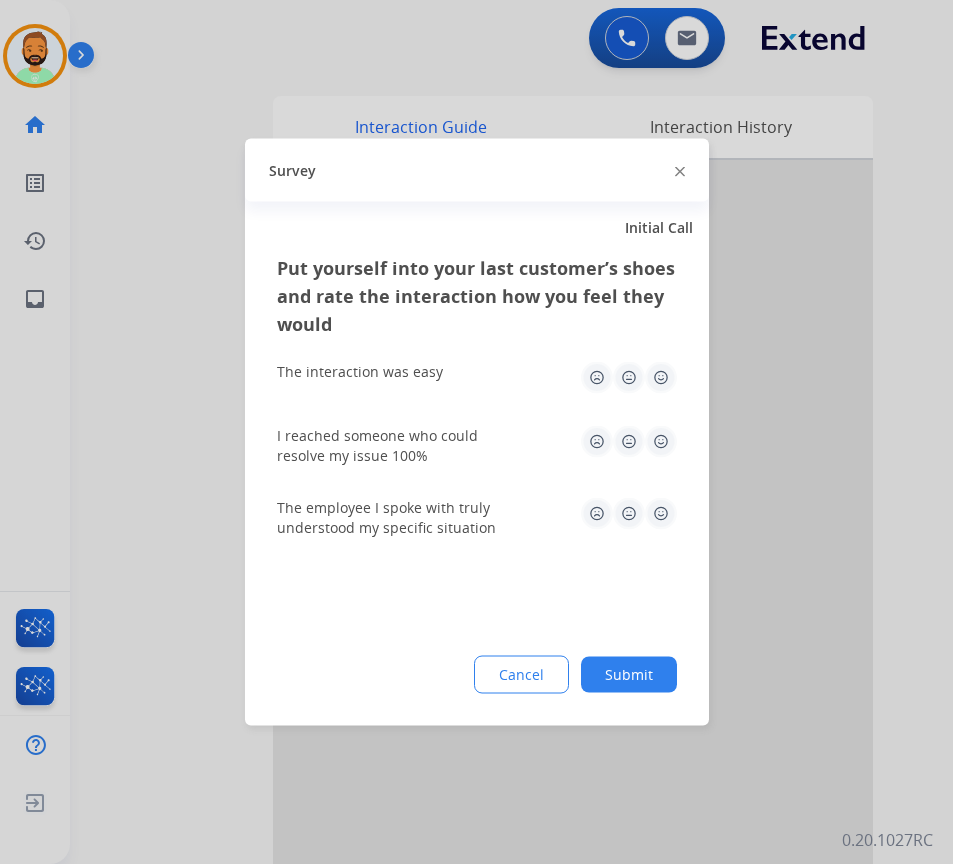 click on "Submit" 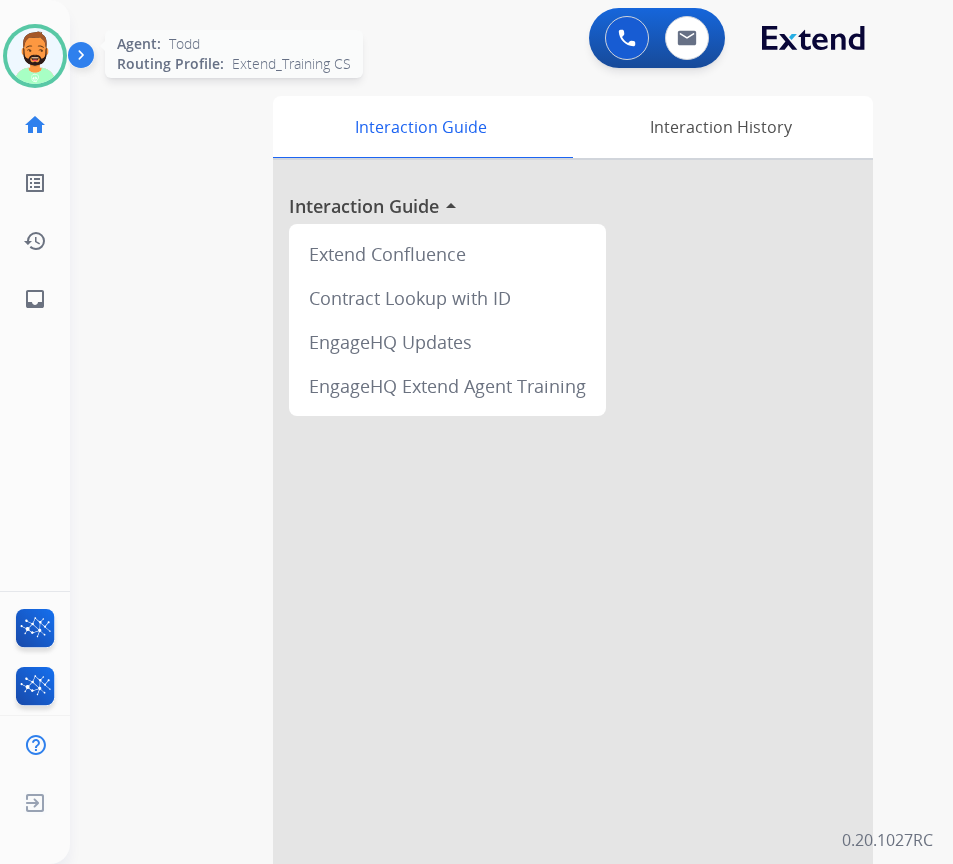 click at bounding box center (35, 56) 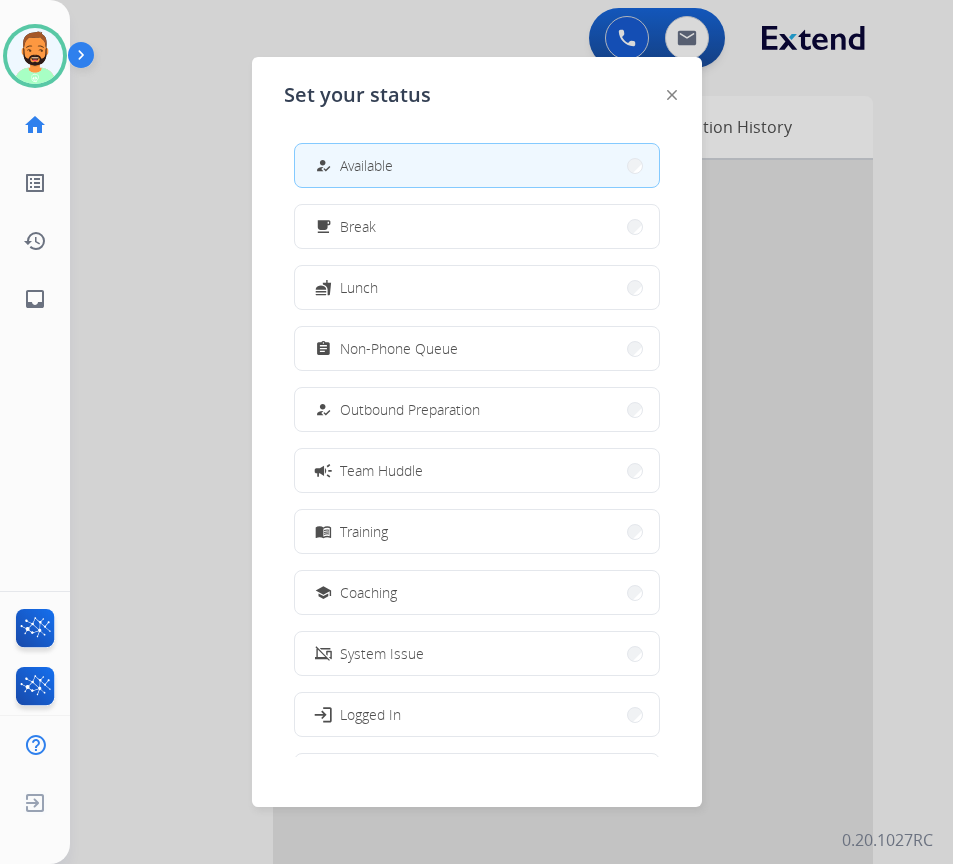 click at bounding box center [476, 432] 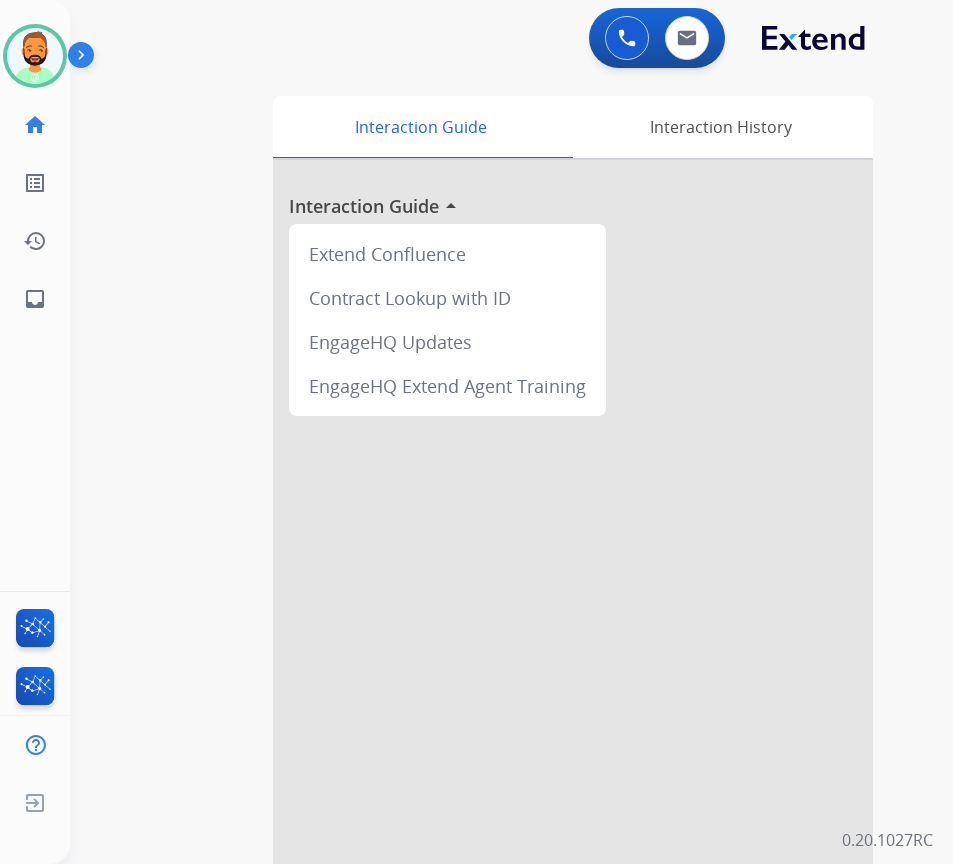click on "swap_horiz Break voice bridge close_fullscreen Connect 3-Way Call merge_type Separate 3-Way Call  Interaction Guide   Interaction History  Interaction Guide arrow_drop_up  Extend Confluence   Contract Lookup with ID   EngageHQ Updates   EngageHQ Extend Agent Training" at bounding box center [487, 489] 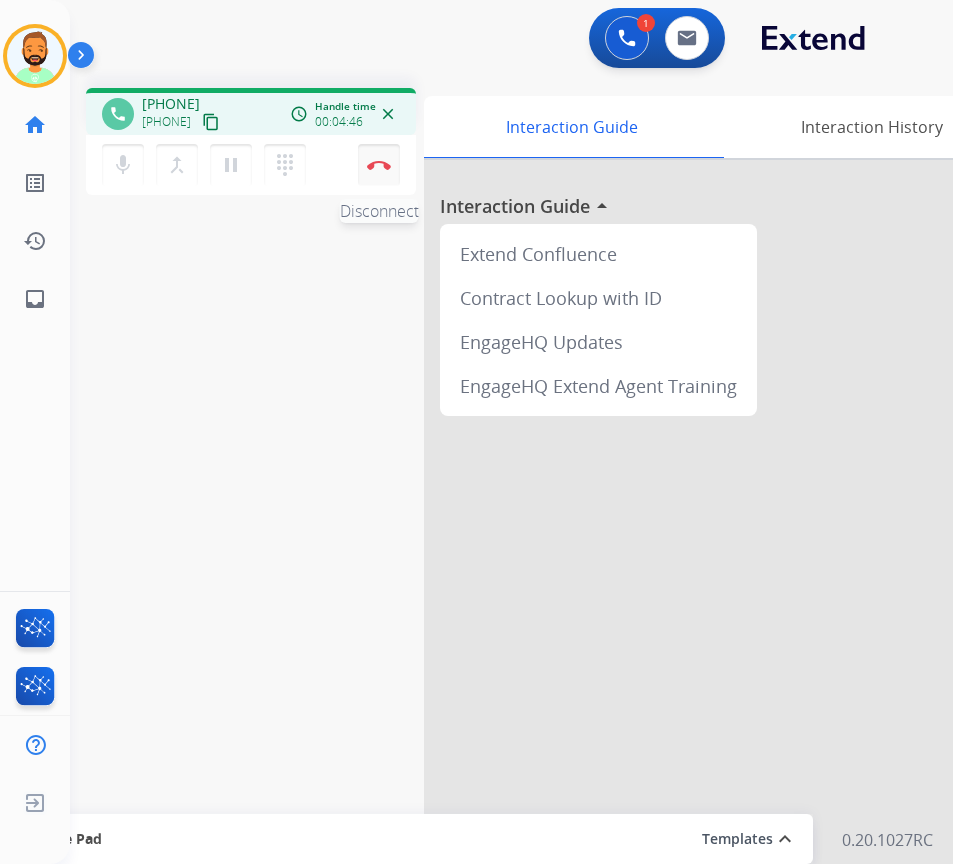 click on "Disconnect" at bounding box center (379, 165) 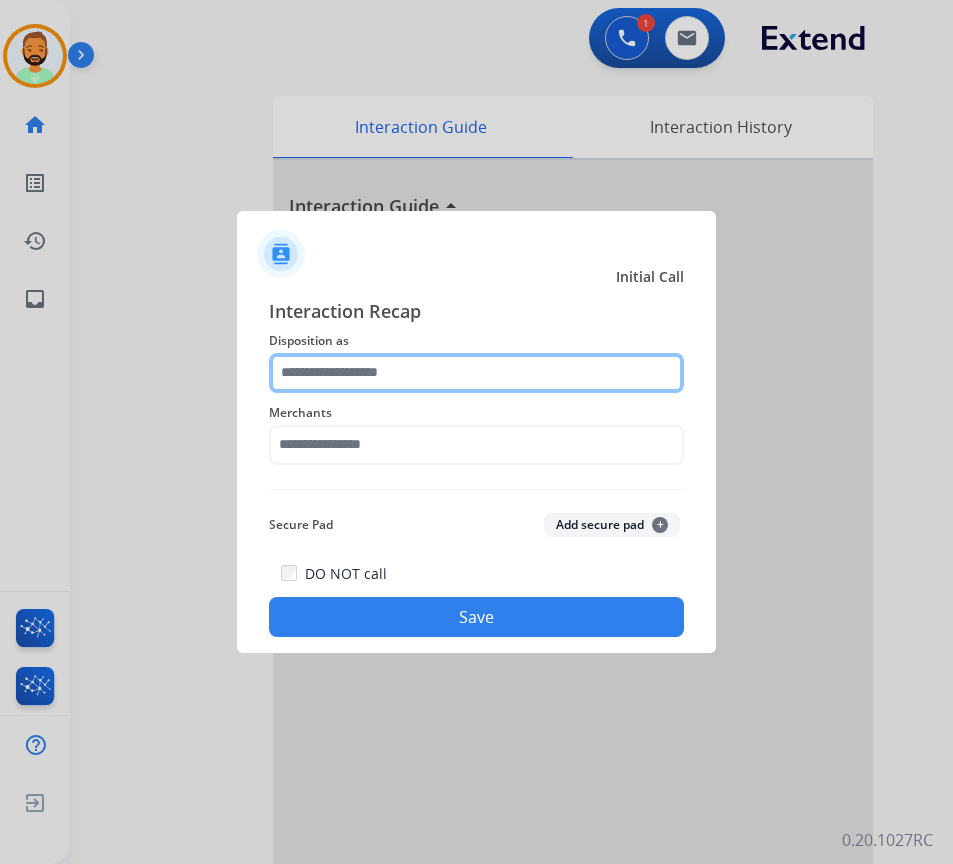 click 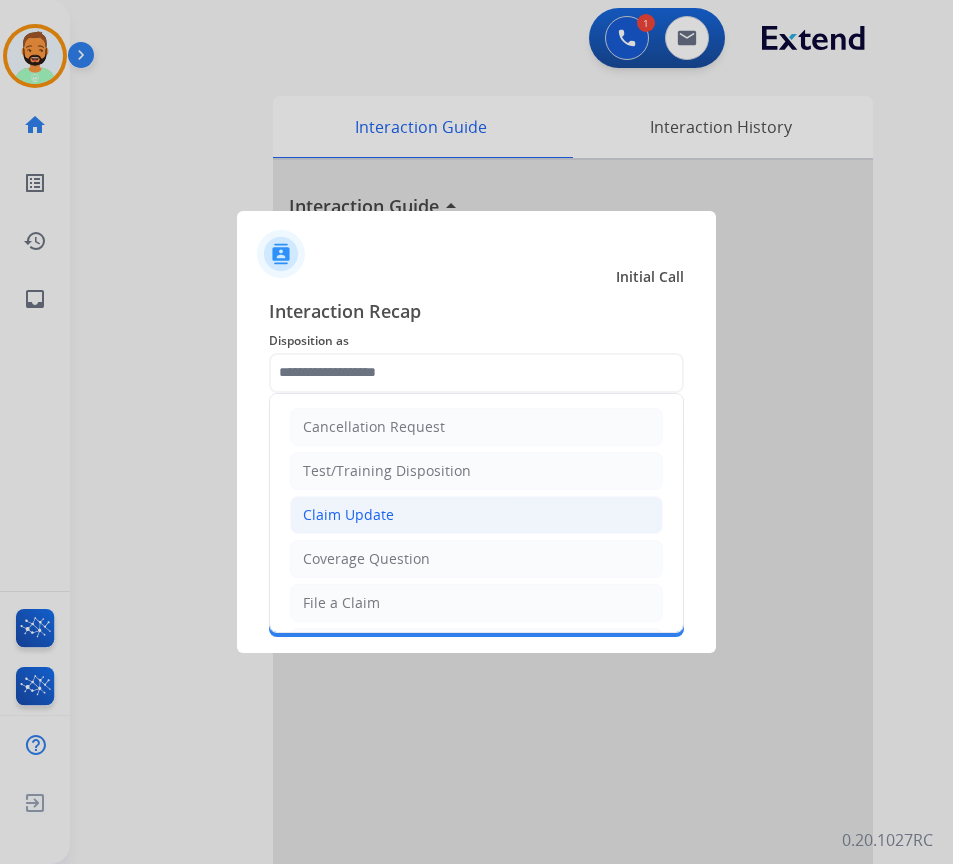 click on "Claim Update" 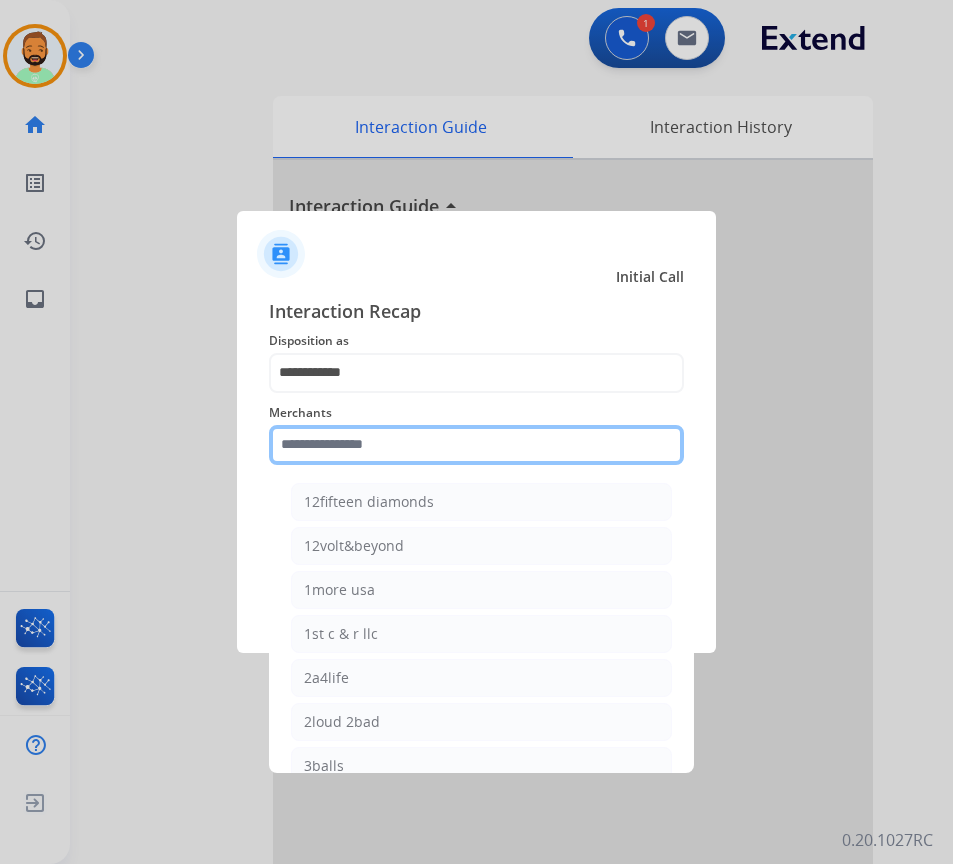 click 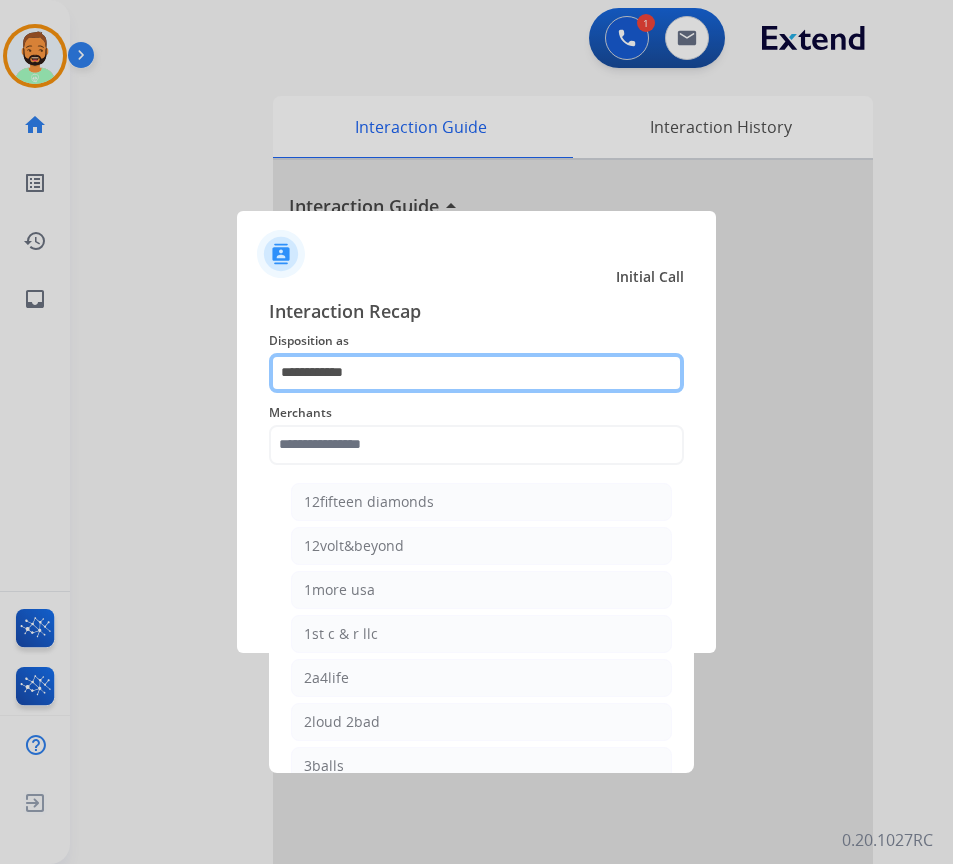click on "**********" 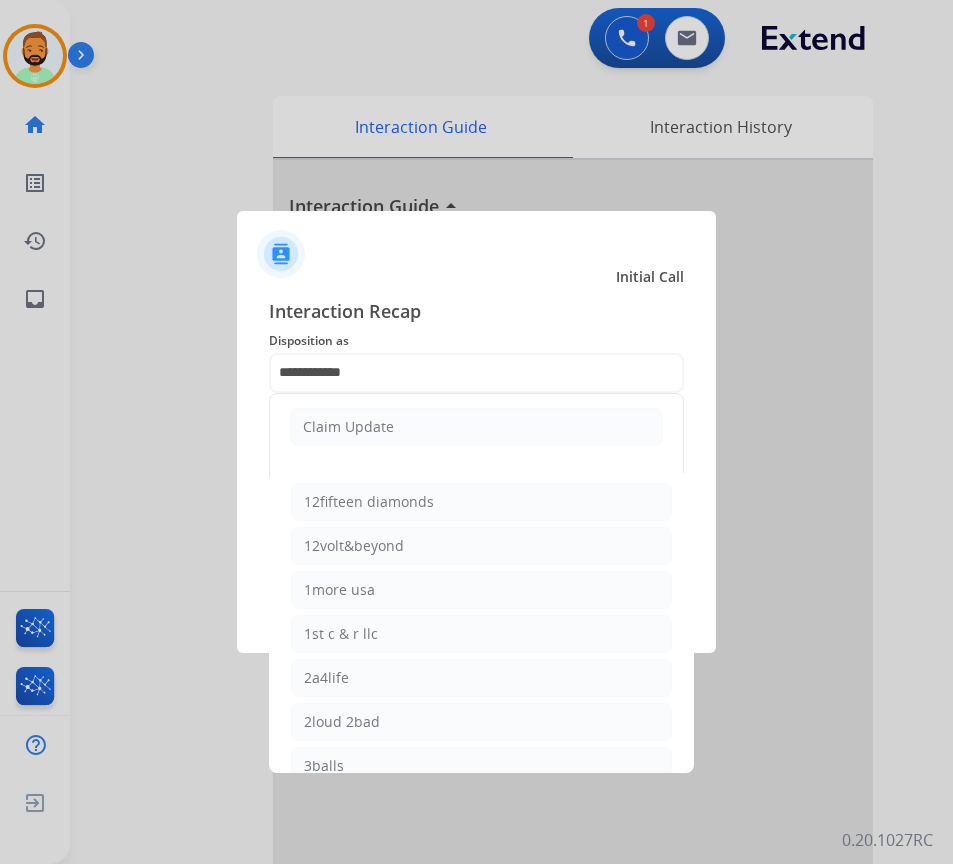 click on "Claim Update" 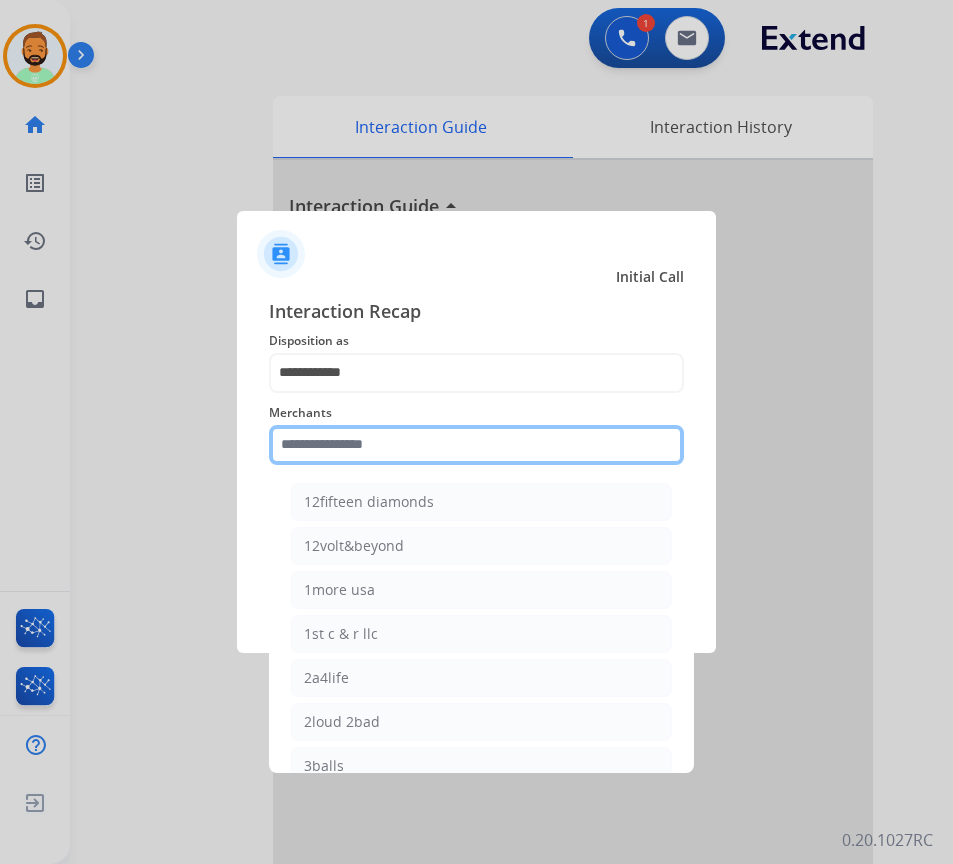 click 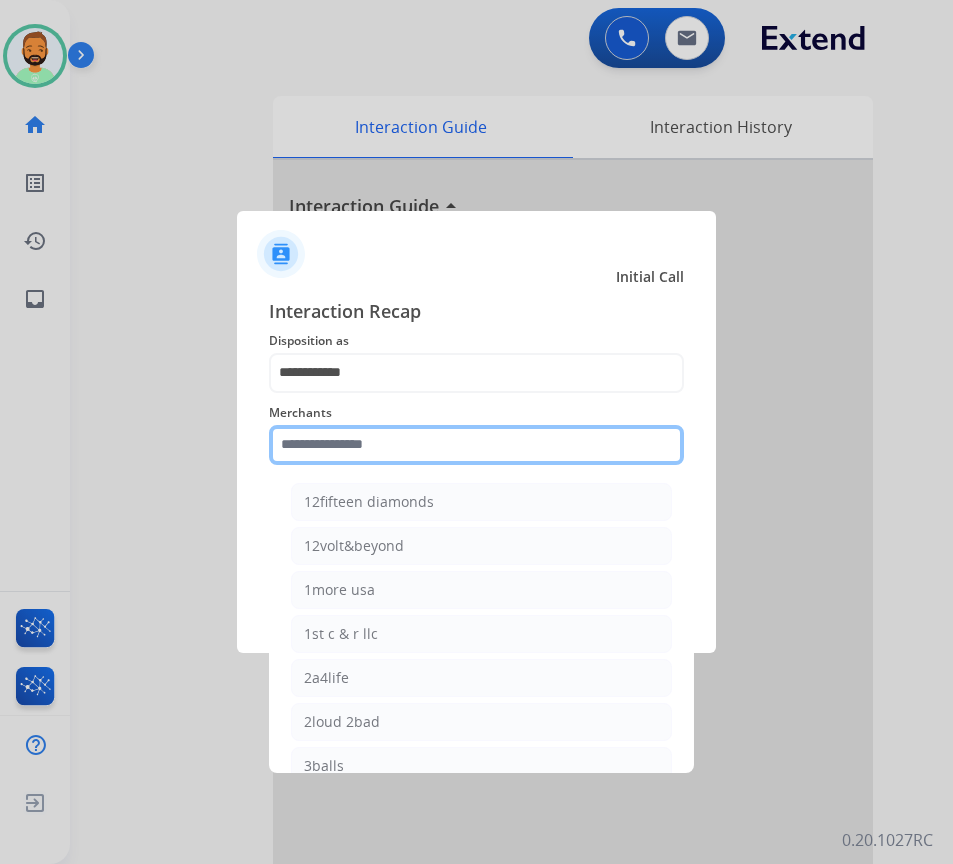 click 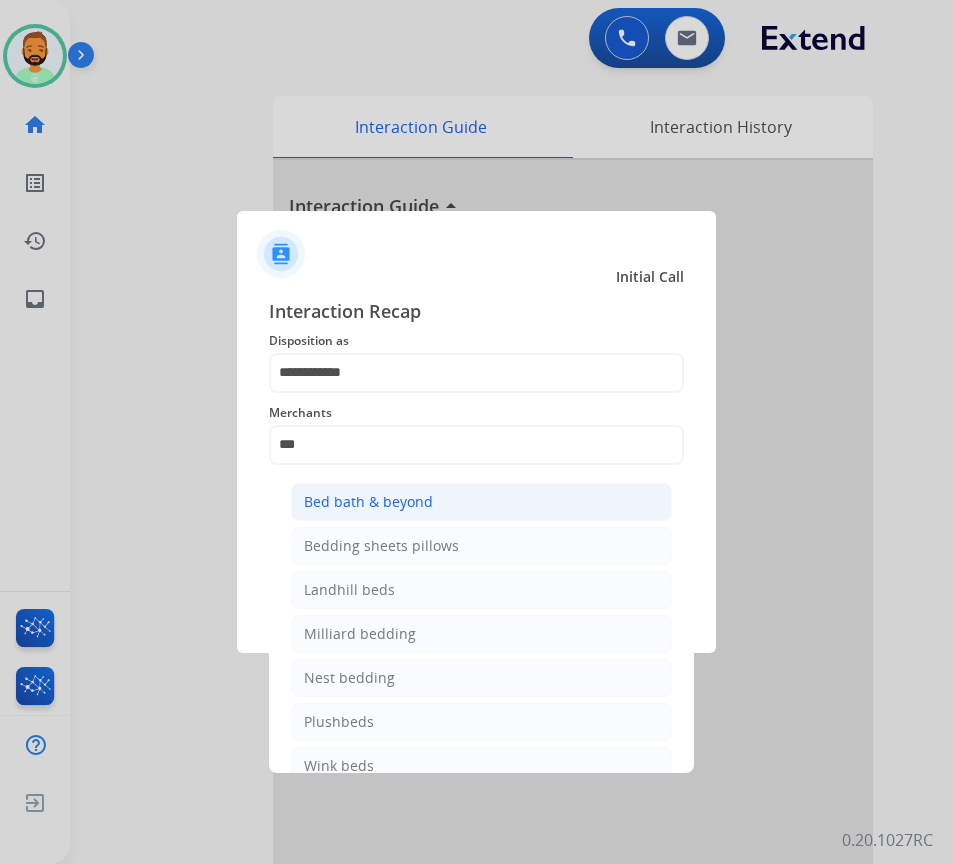 click on "Bed bath & beyond" 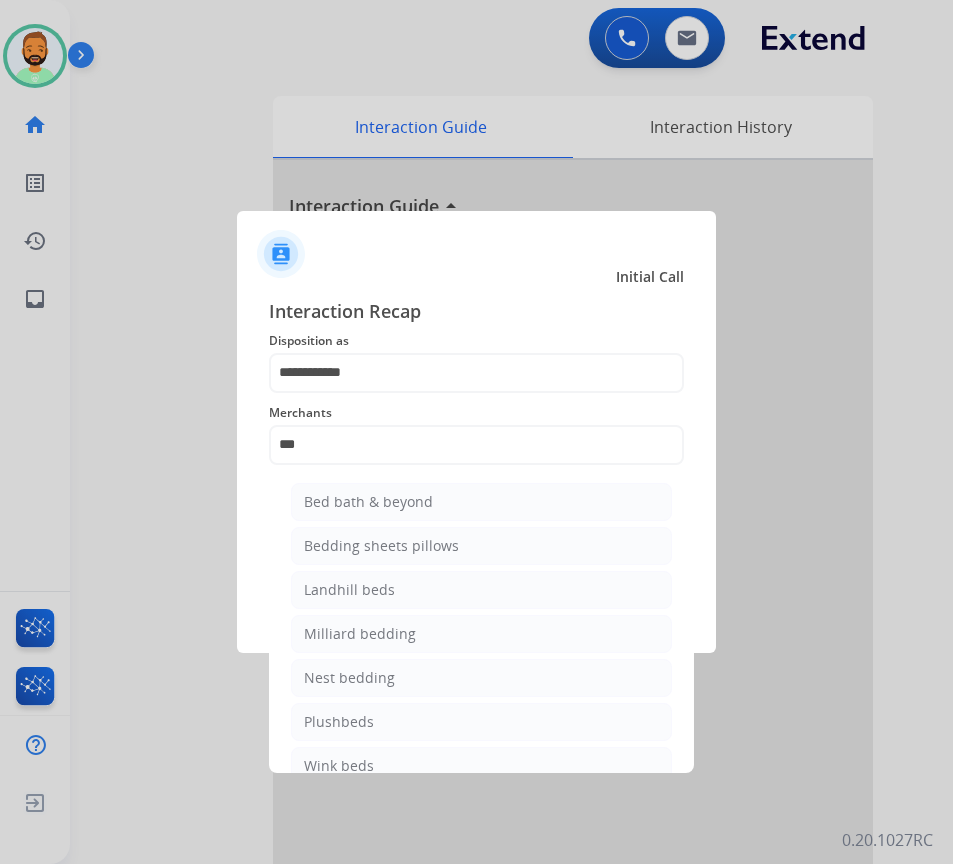 type on "**********" 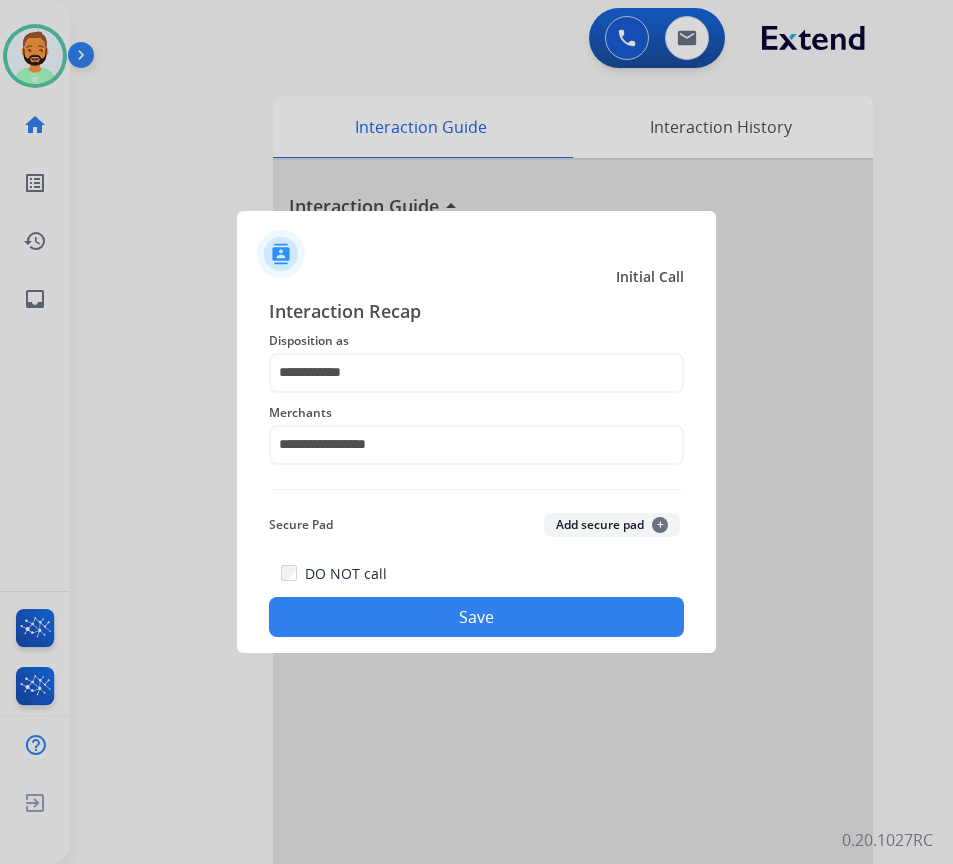 click on "Save" 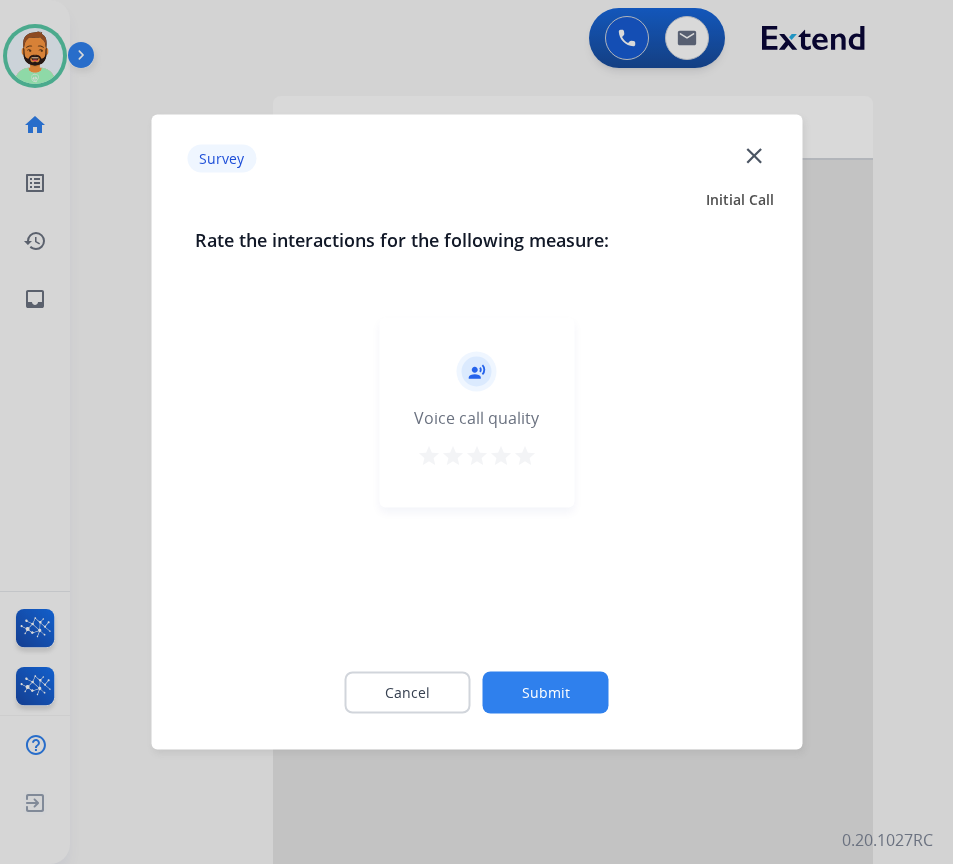 click on "Submit" 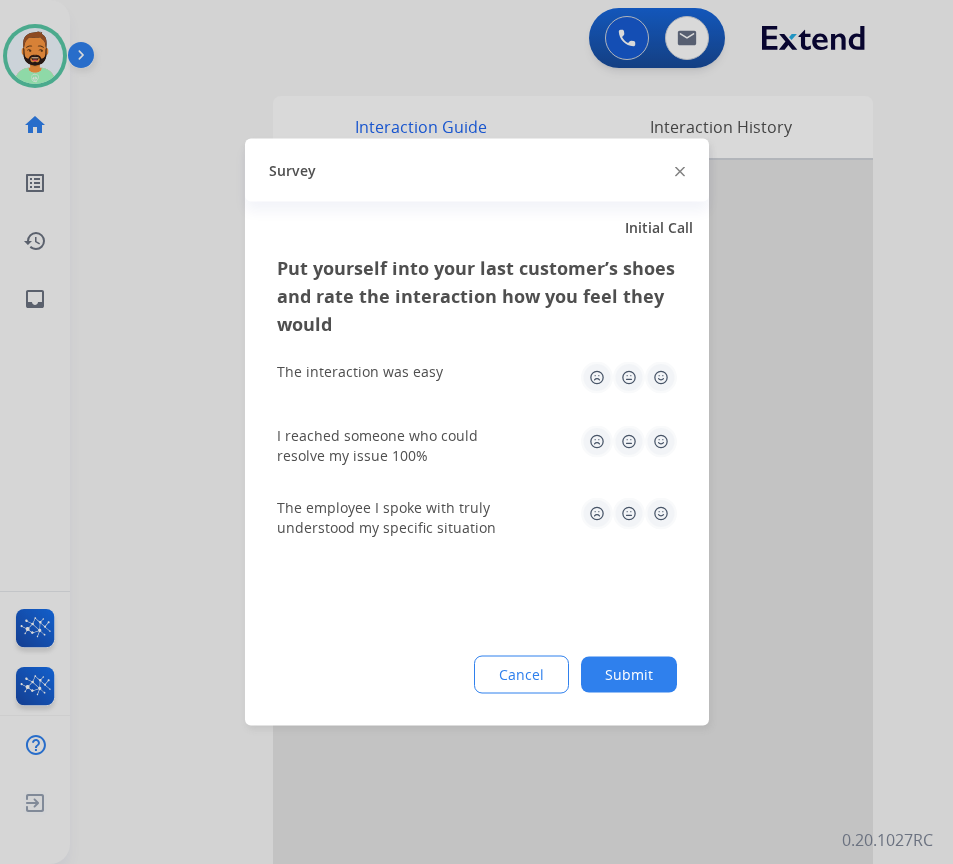 drag, startPoint x: 621, startPoint y: 666, endPoint x: 637, endPoint y: 666, distance: 16 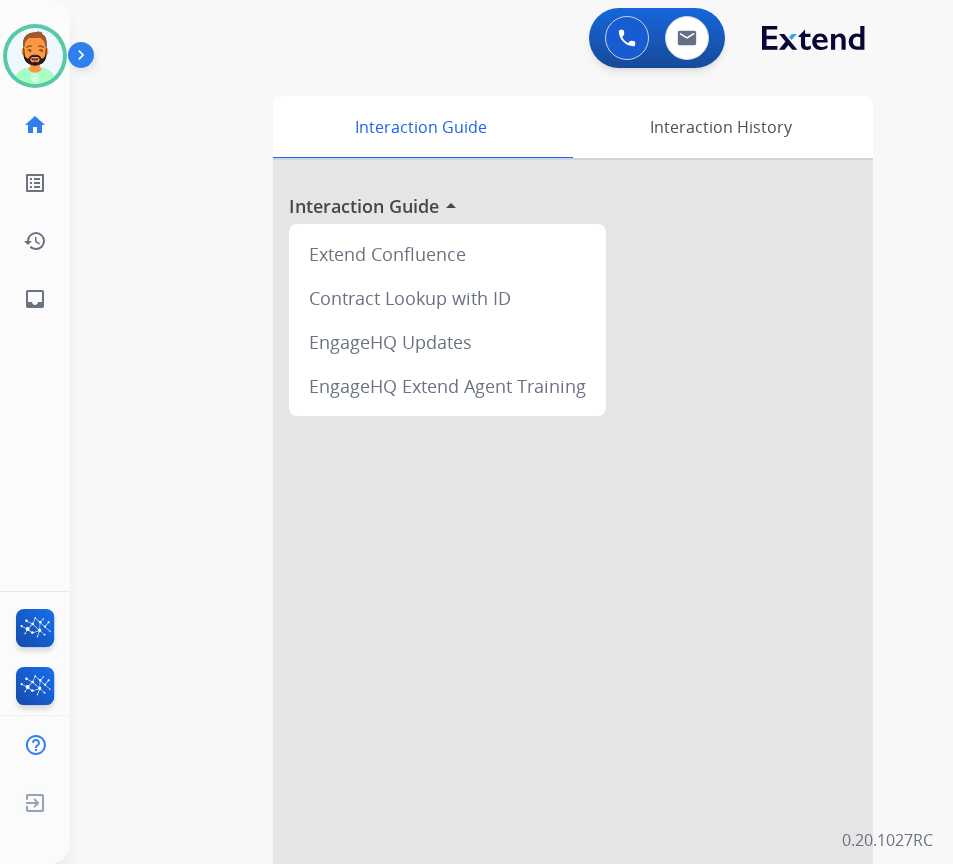 click at bounding box center (573, 533) 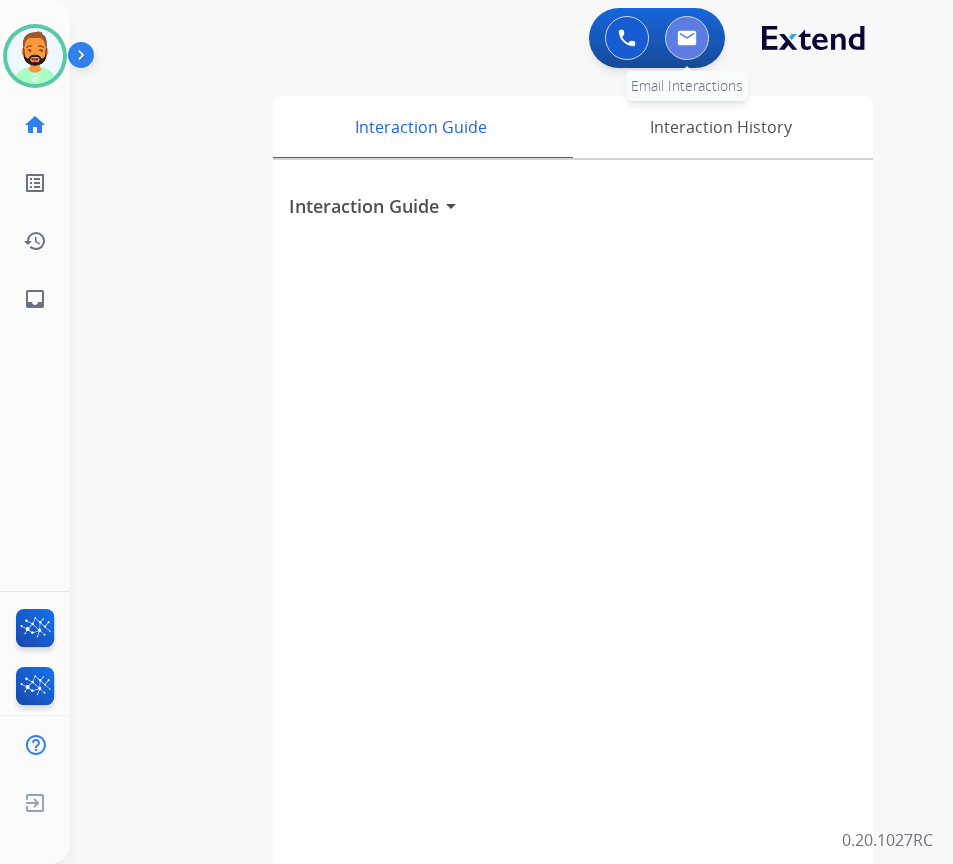 click at bounding box center [687, 38] 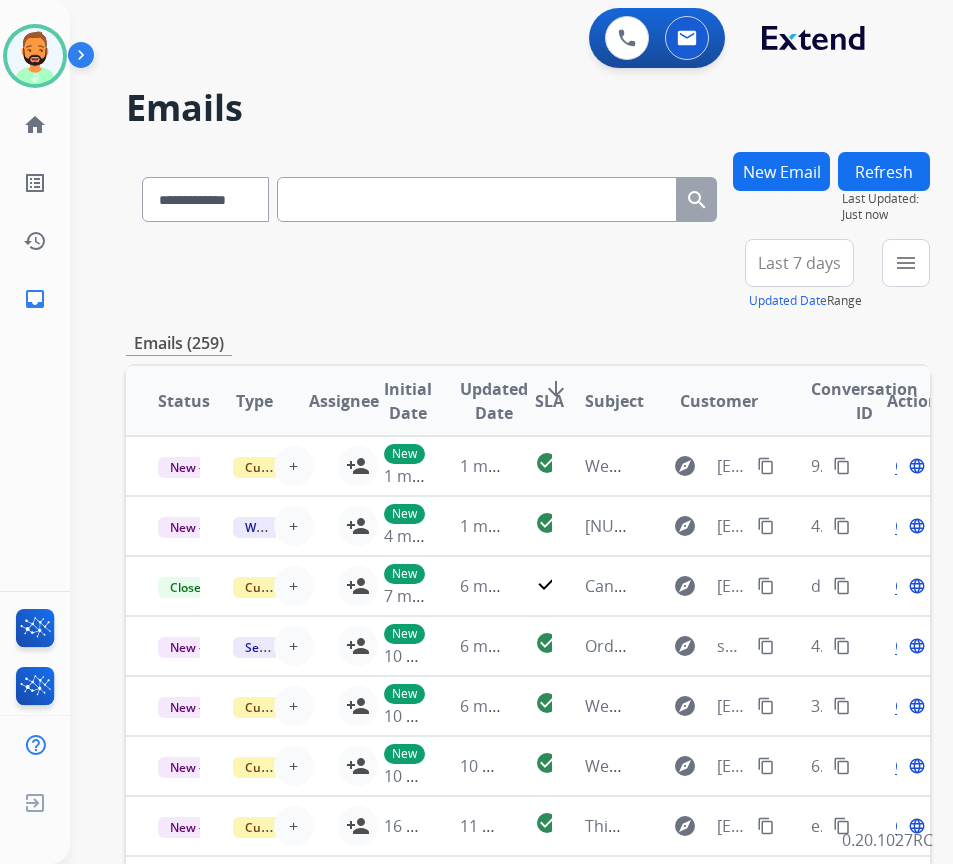 paste on "**********" 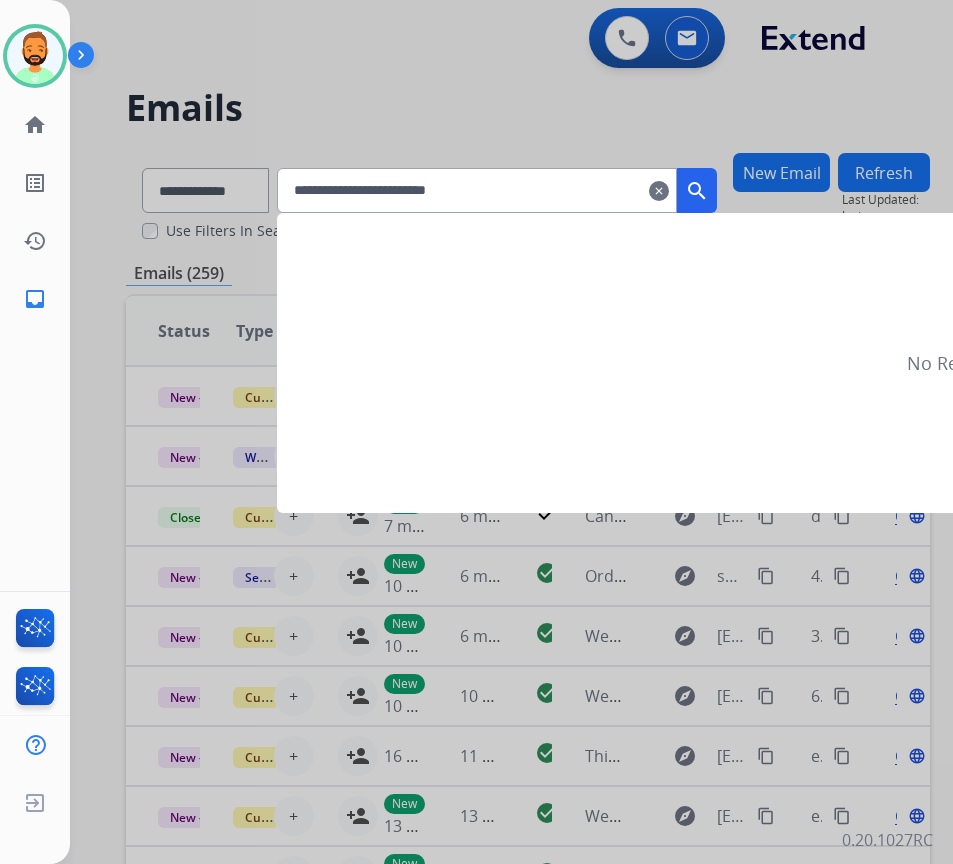 type on "**********" 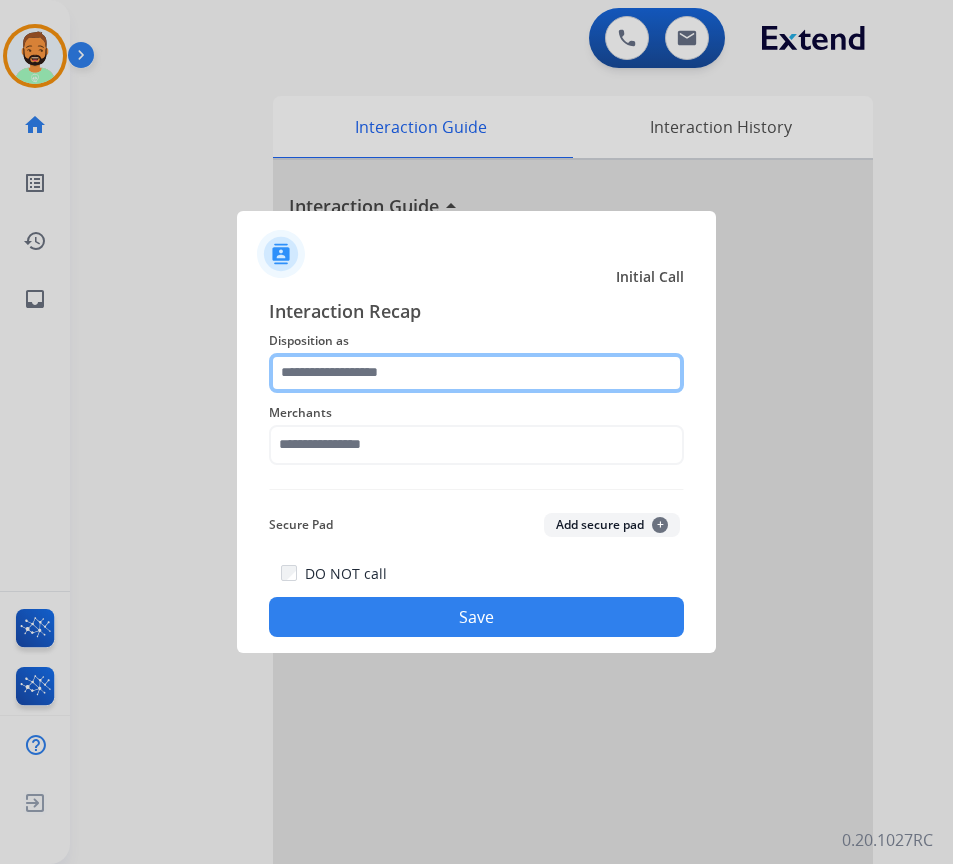 drag, startPoint x: 453, startPoint y: 381, endPoint x: 460, endPoint y: 391, distance: 12.206555 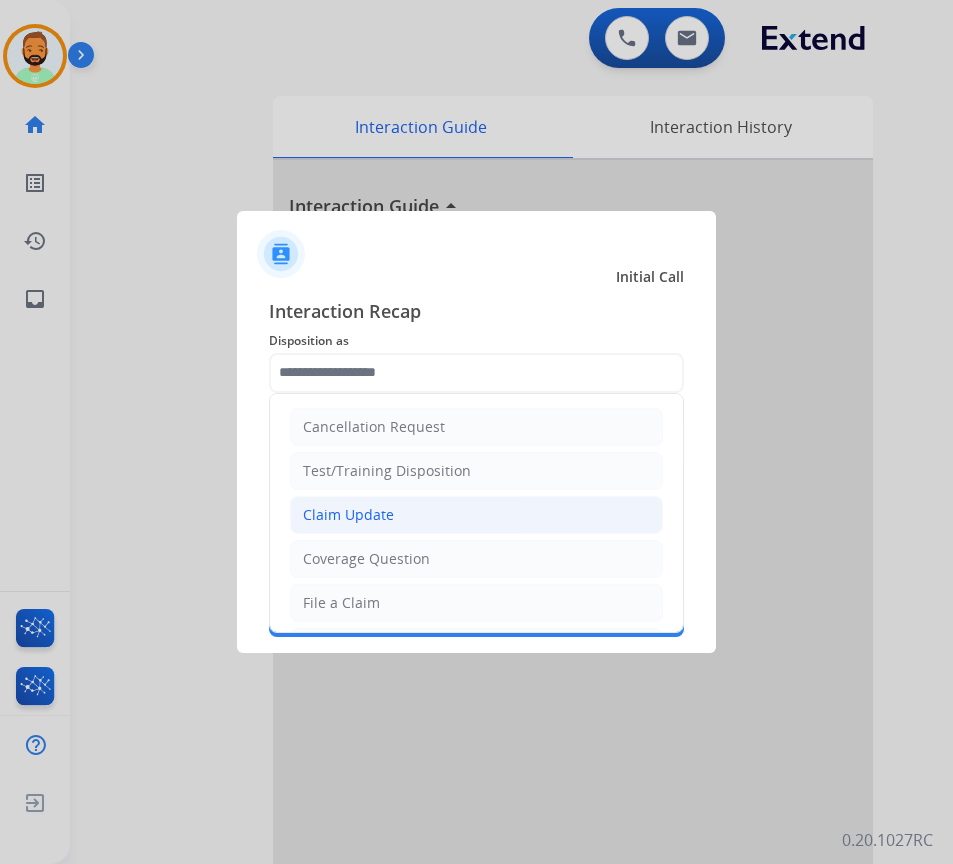 click on "Claim Update" 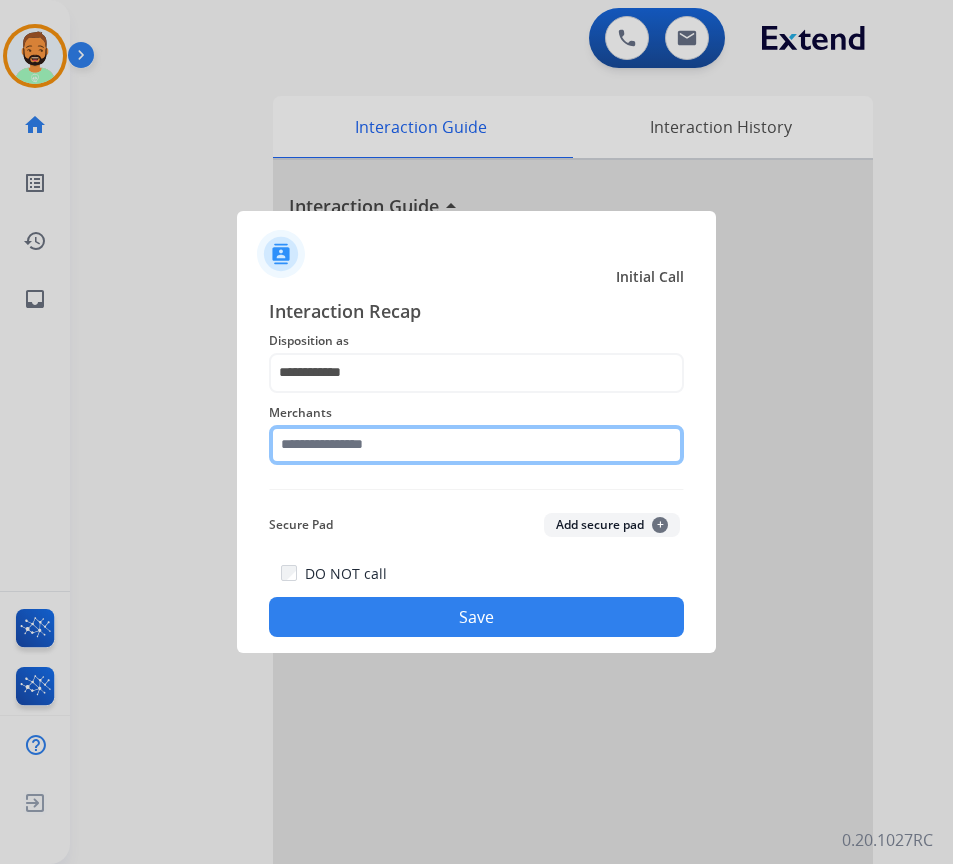 click 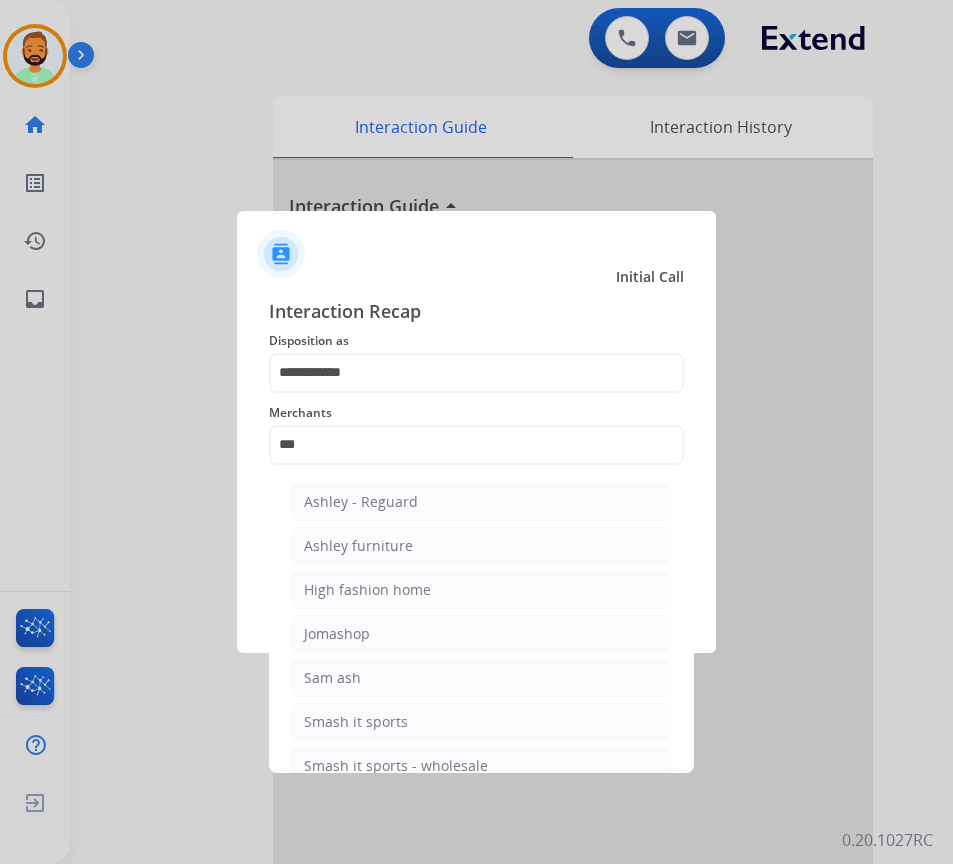 drag, startPoint x: 465, startPoint y: 542, endPoint x: 480, endPoint y: 547, distance: 15.811388 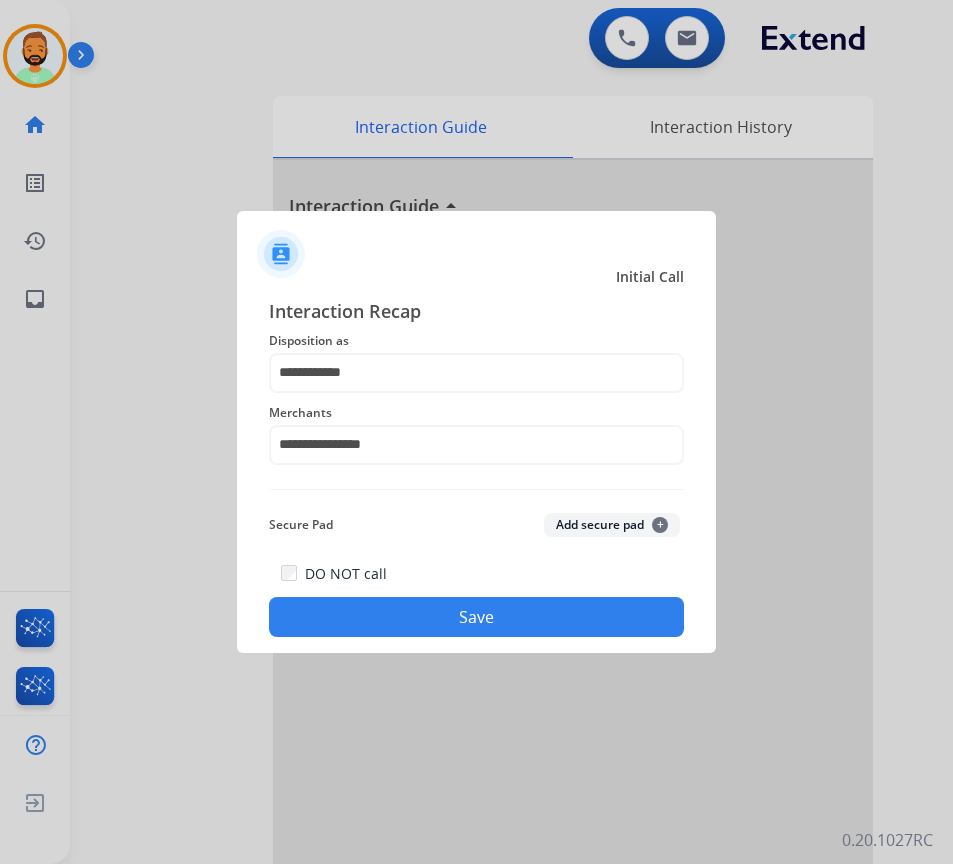 drag, startPoint x: 491, startPoint y: 642, endPoint x: 503, endPoint y: 633, distance: 15 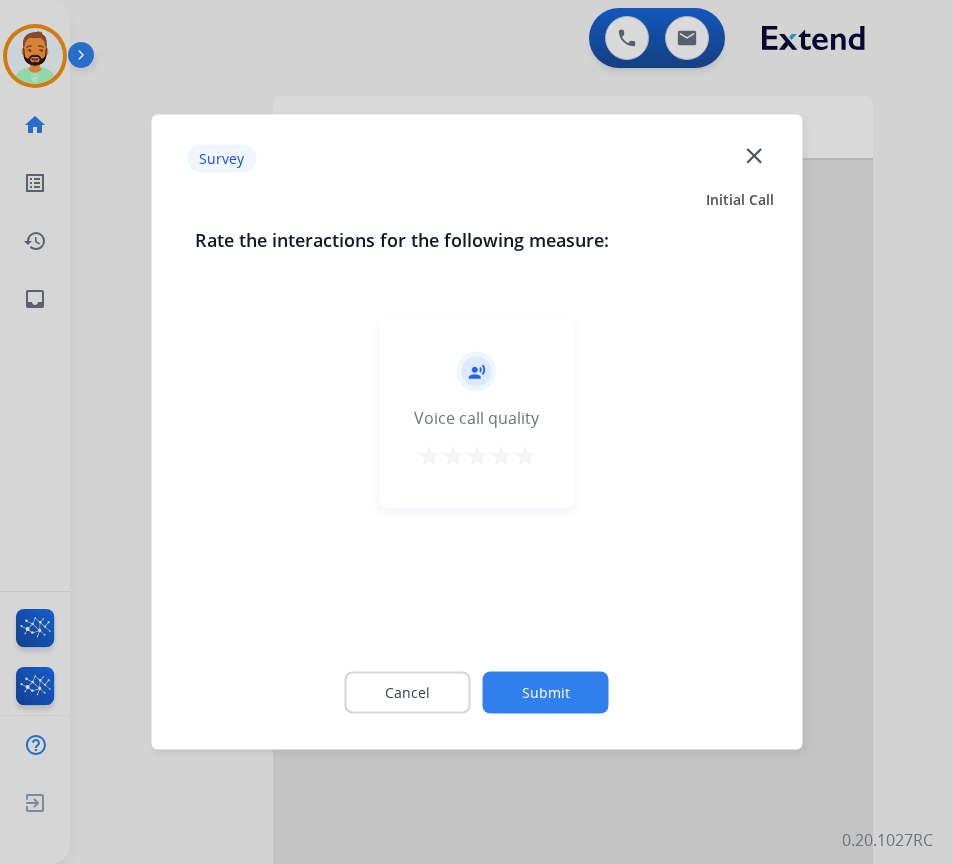 click on "Submit" 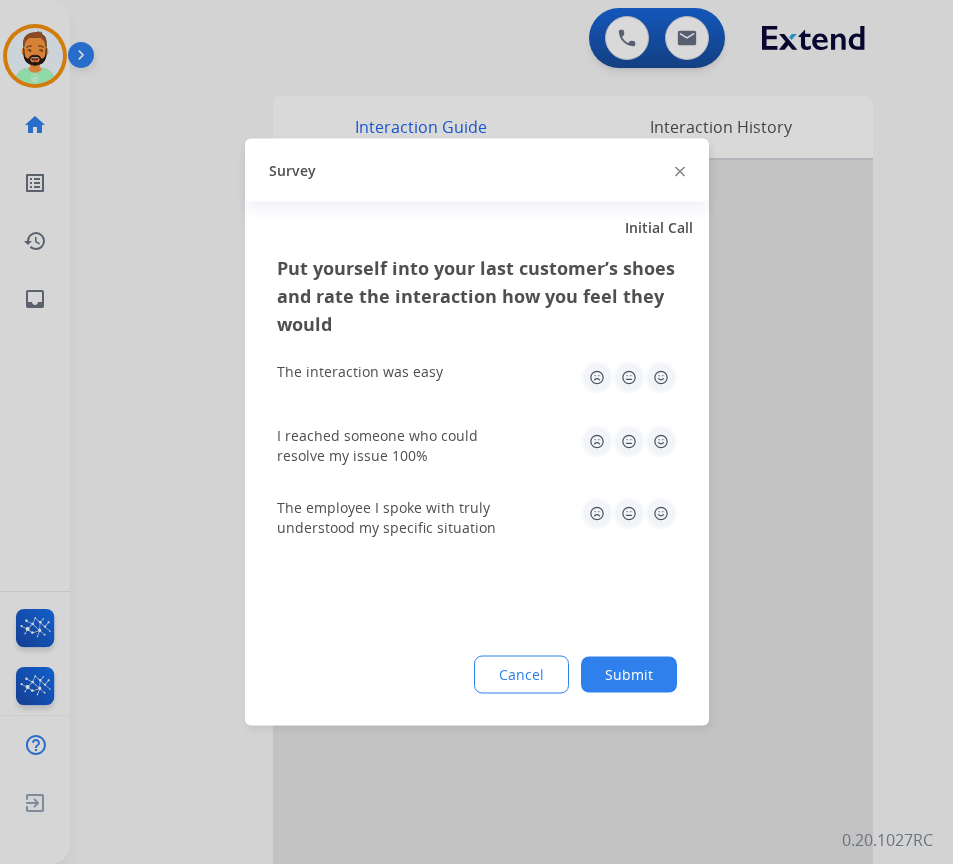 drag, startPoint x: 661, startPoint y: 672, endPoint x: 651, endPoint y: 673, distance: 10.049875 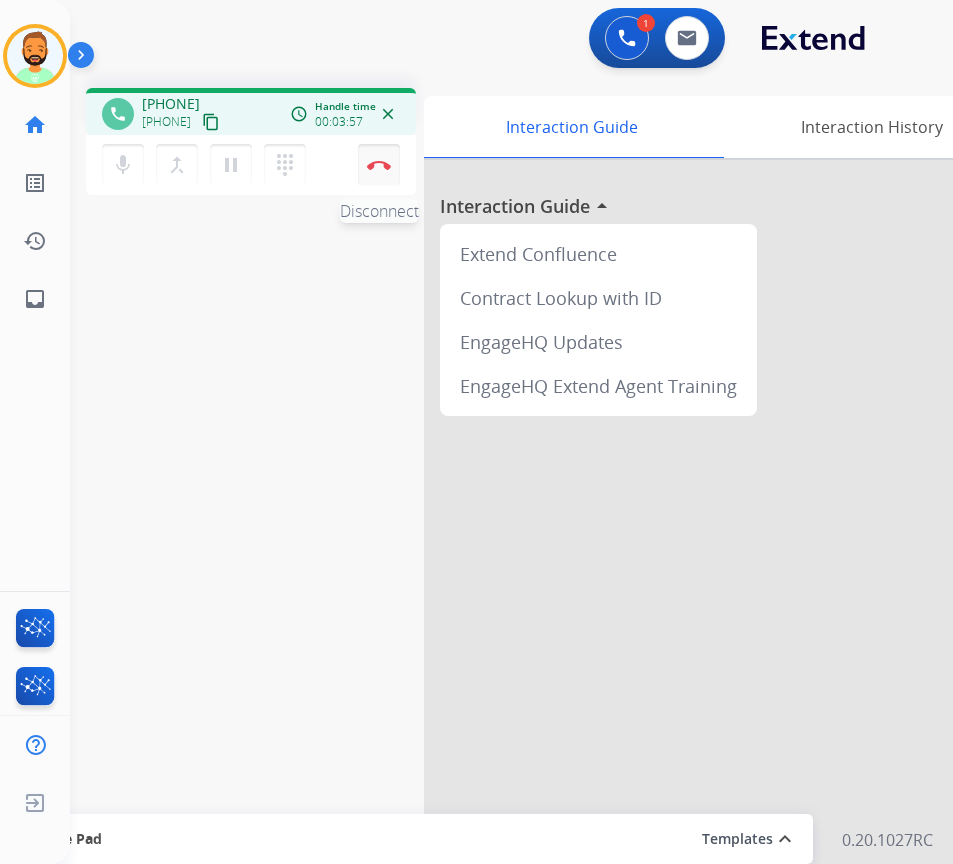 click on "Disconnect" at bounding box center [379, 165] 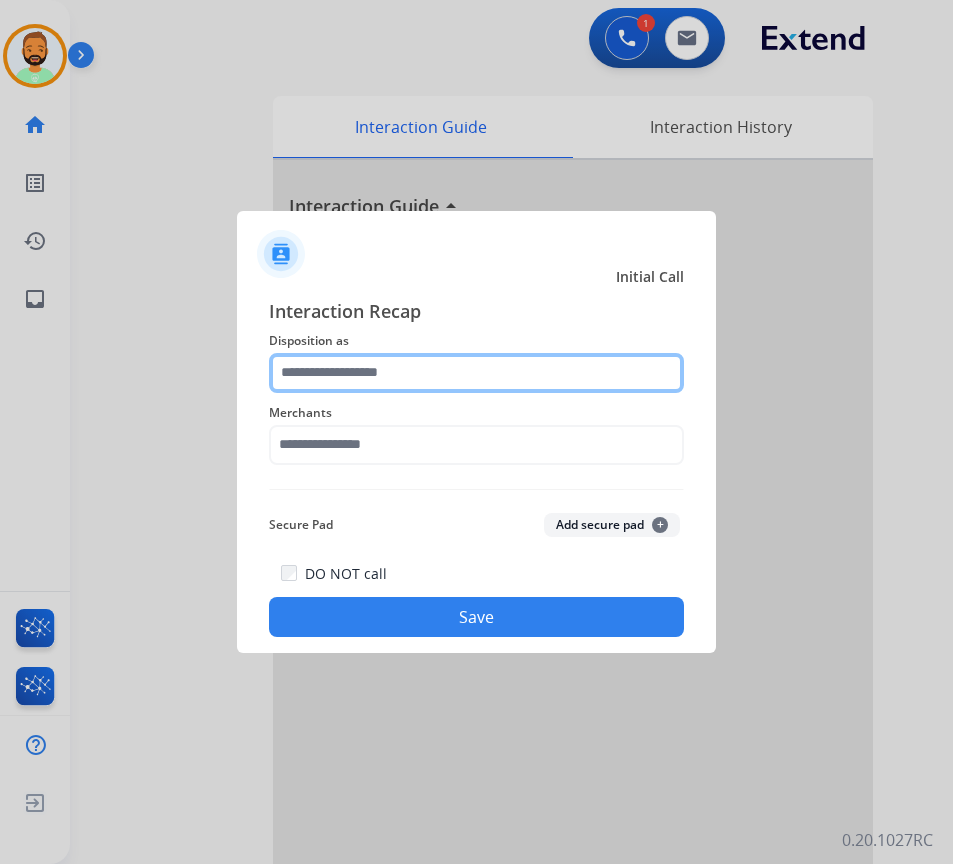 click 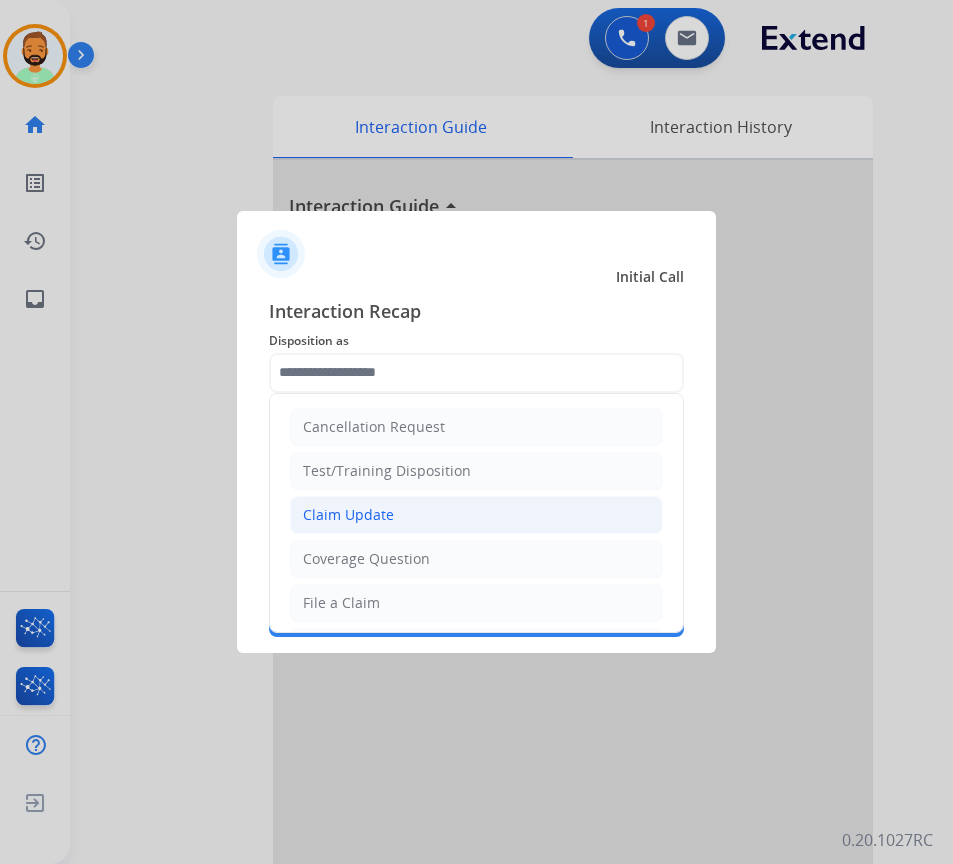 click on "Claim Update" 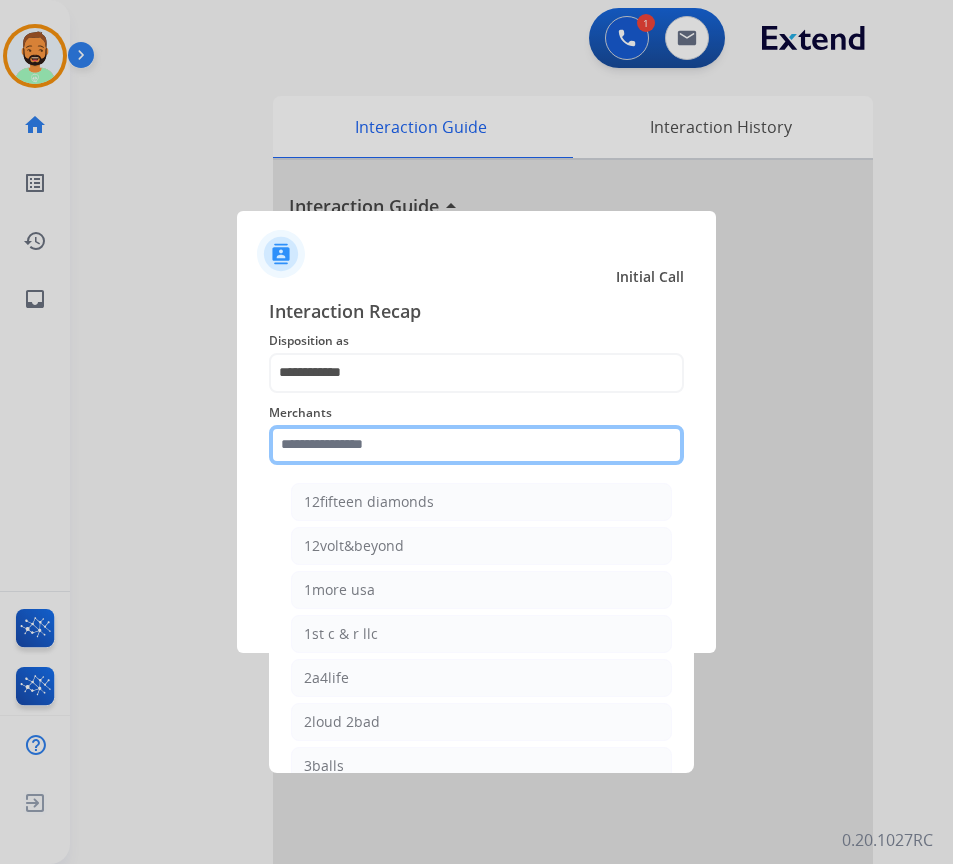 click 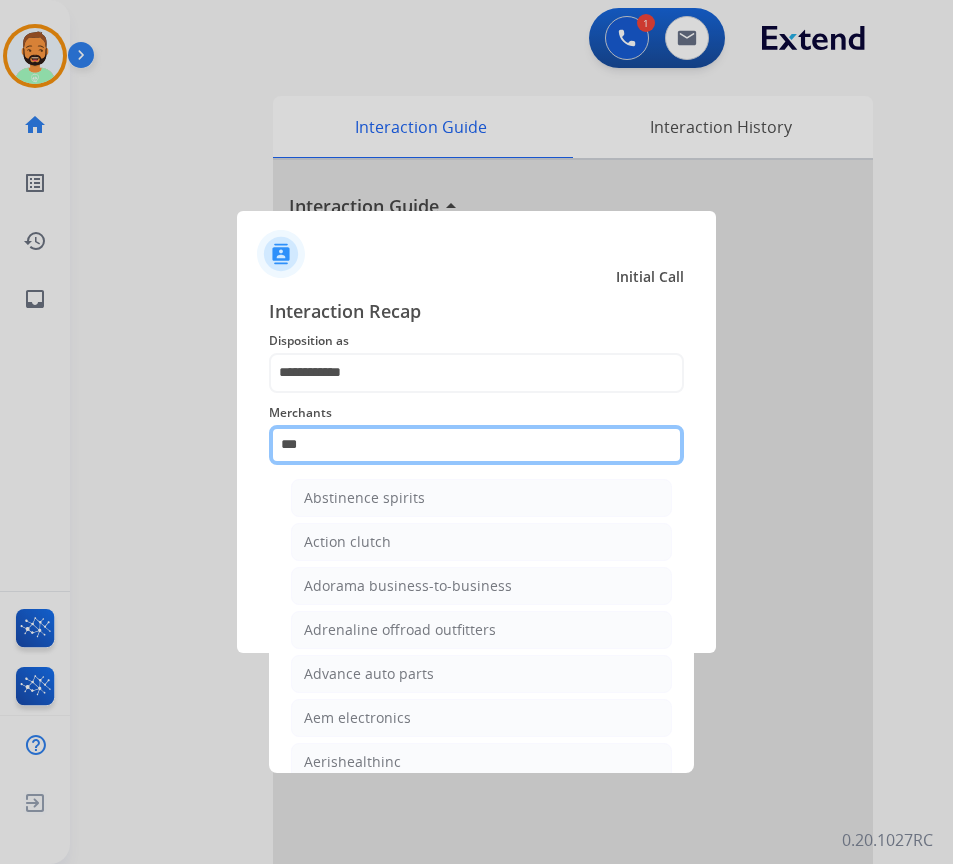 scroll, scrollTop: 0, scrollLeft: 0, axis: both 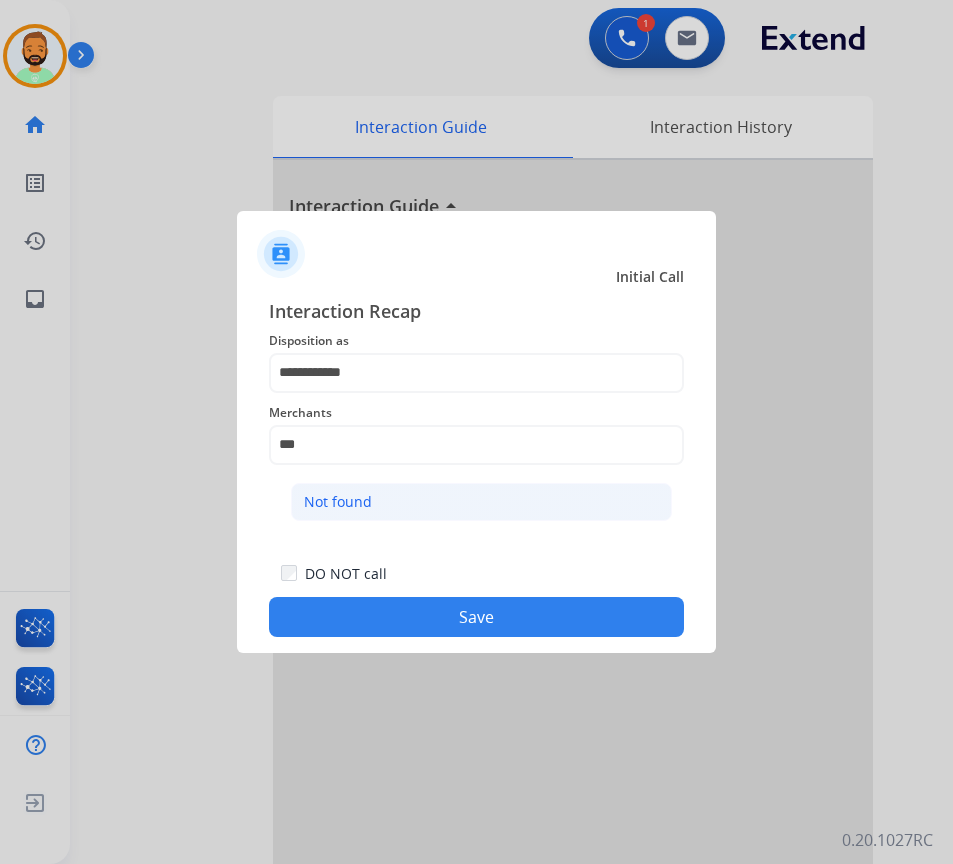 click on "Not found" 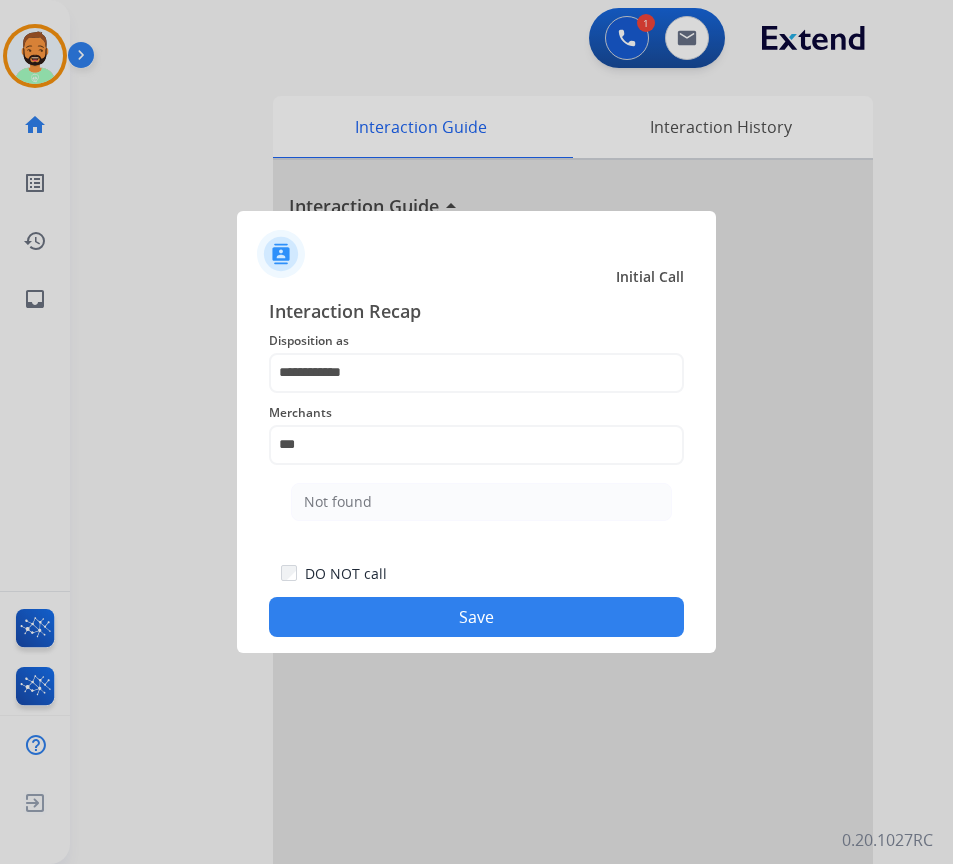 type on "*********" 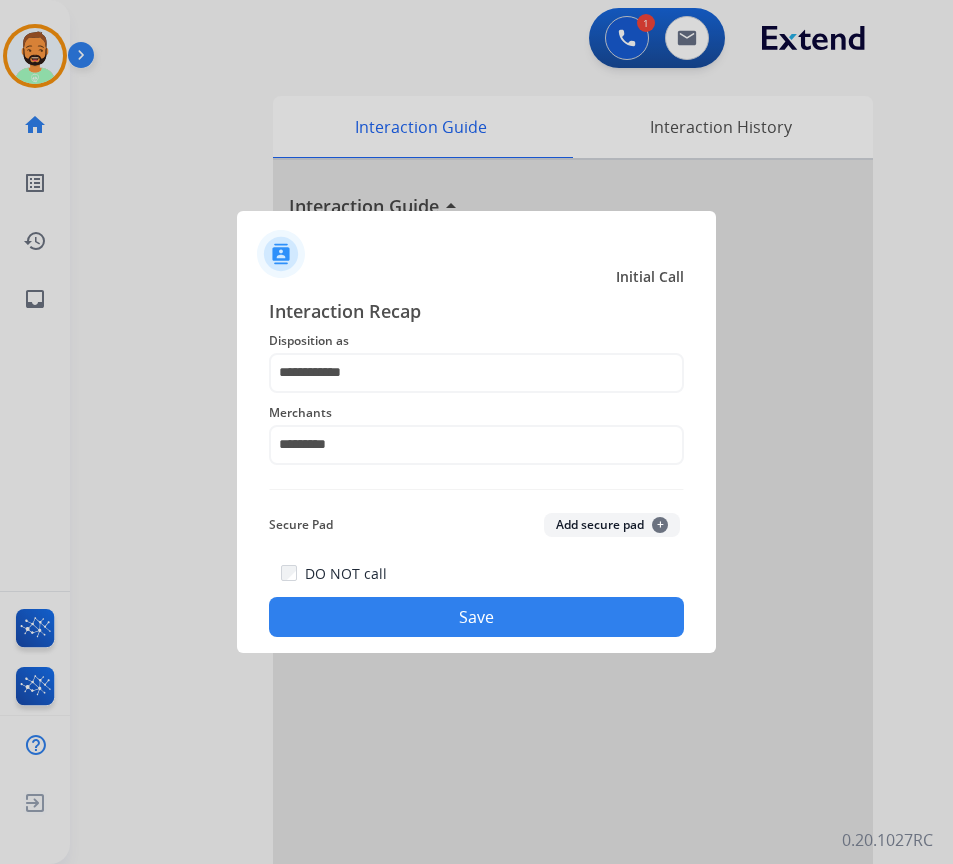 click on "Save" 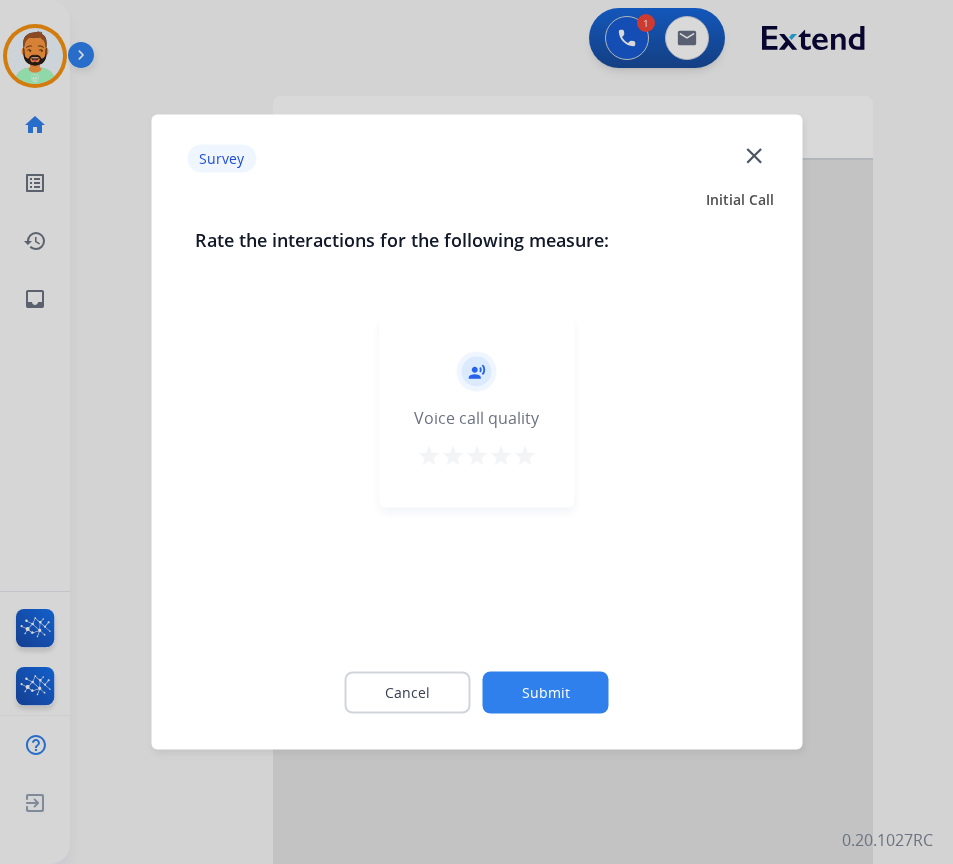 click on "record_voice_over   Voice call quality   star   star   star   star   star" 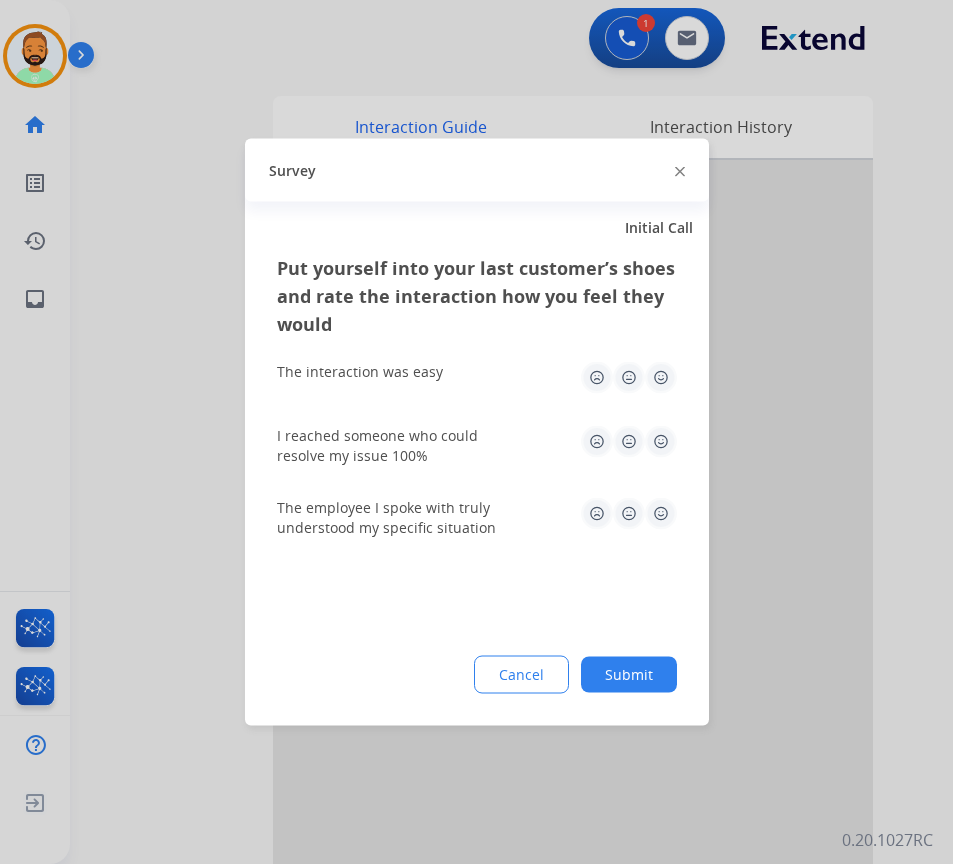 click on "Put yourself into your last customer’s shoes and rate the interaction how you feel they would  The interaction was easy   I reached someone who could resolve my issue 100%   The employee I spoke with truly understood my specific situation  Cancel Submit" 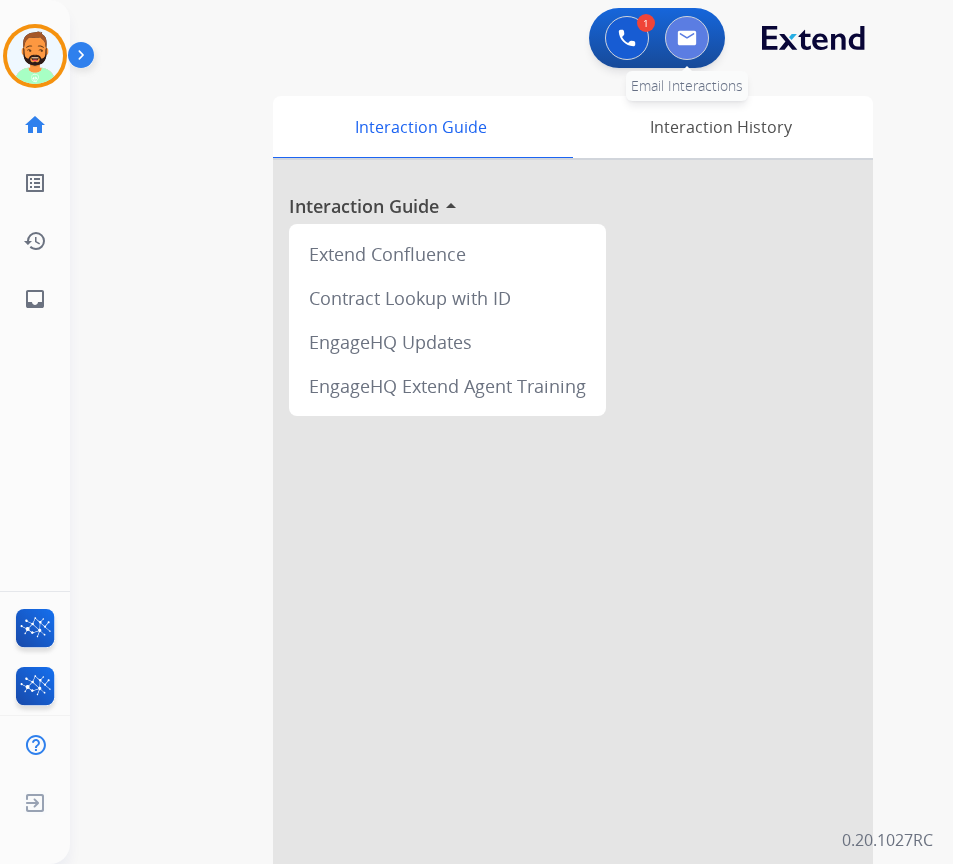 click at bounding box center (687, 38) 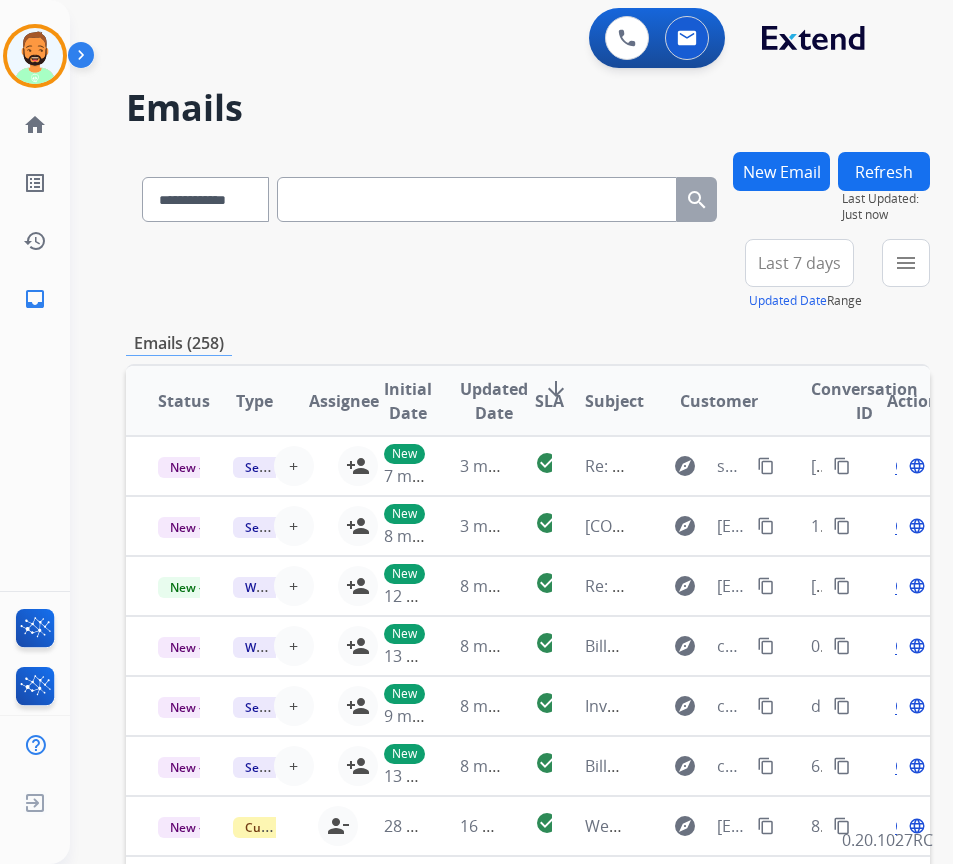 paste on "**********" 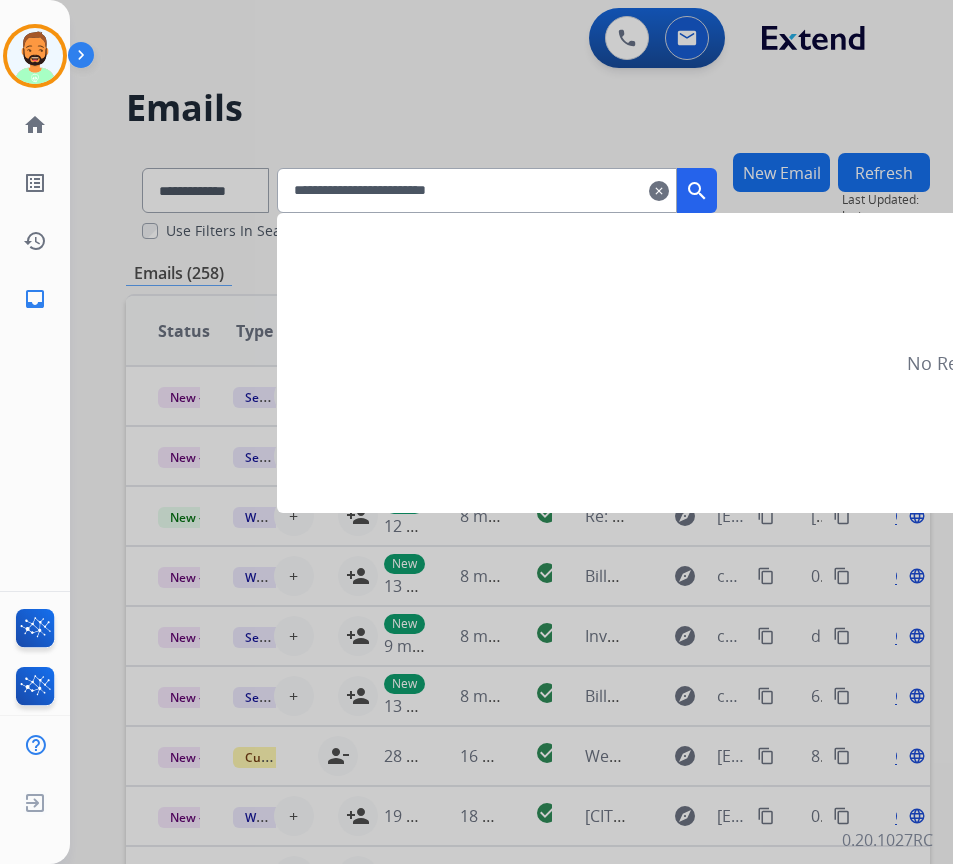 type on "**********" 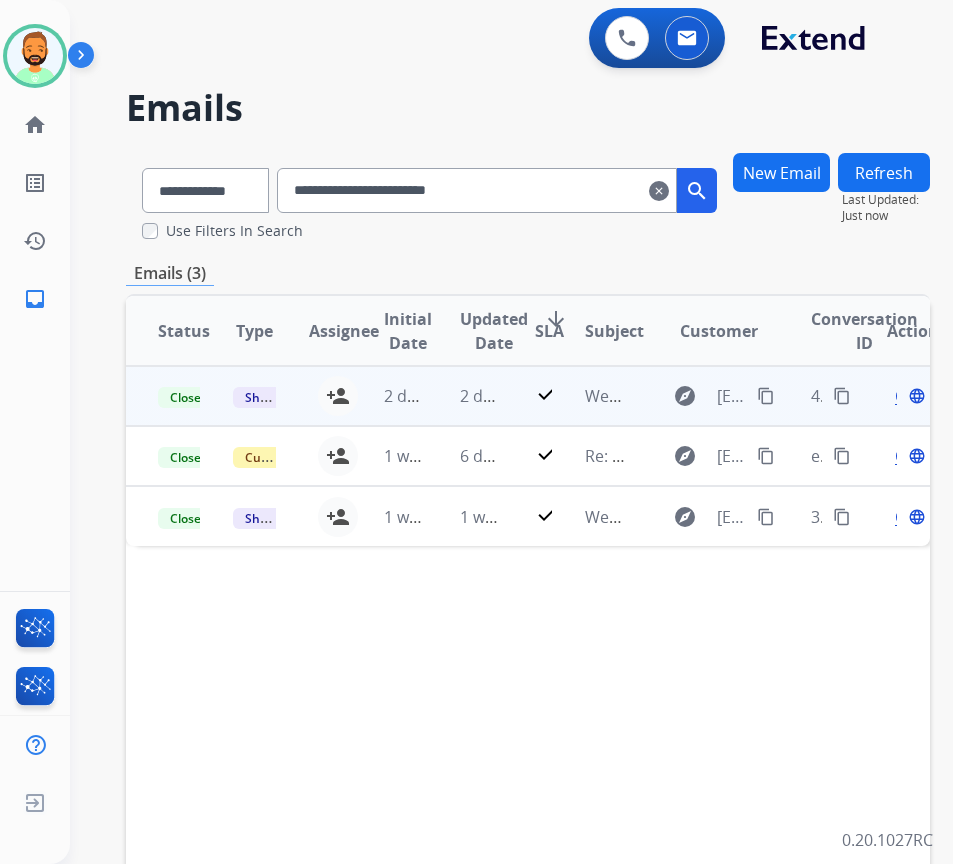 click on "2 days ago" at bounding box center [465, 396] 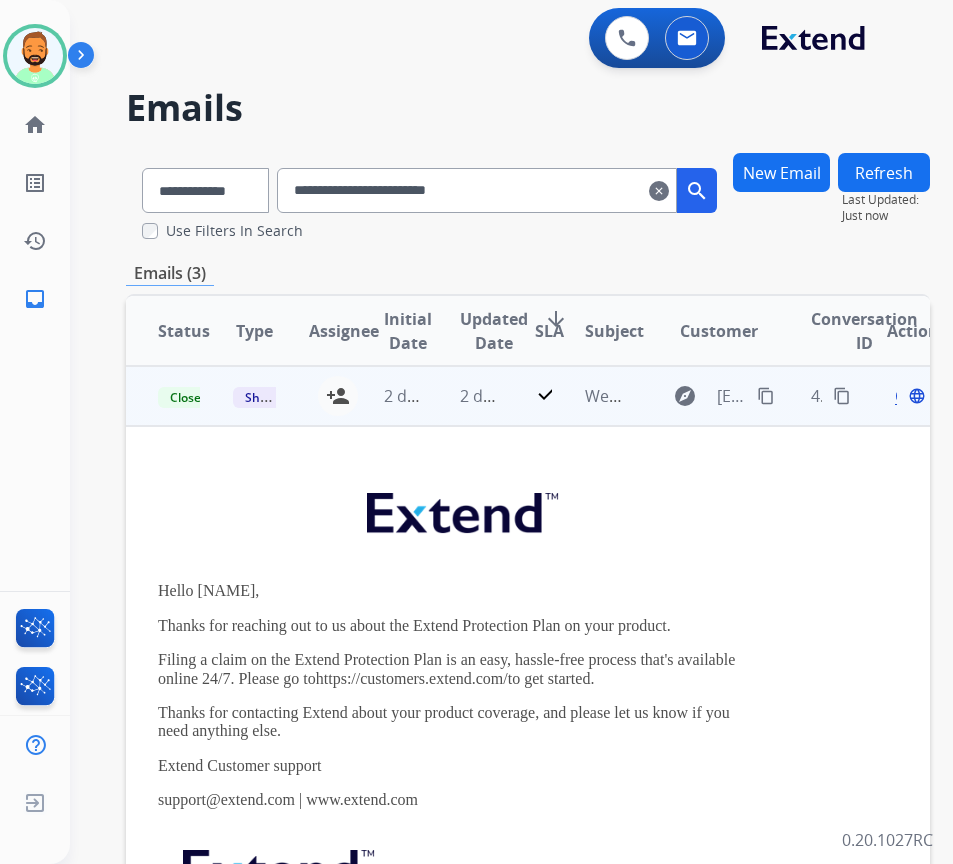 click on "Open" at bounding box center [915, 396] 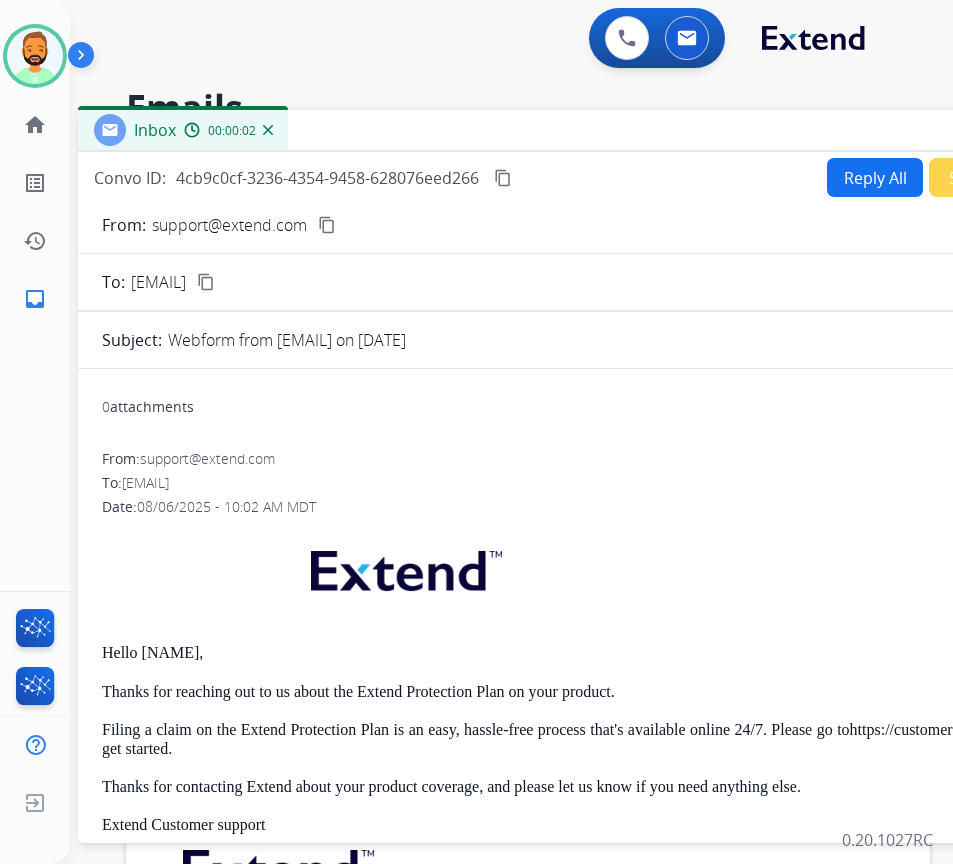 drag, startPoint x: 455, startPoint y: 150, endPoint x: 628, endPoint y: 139, distance: 173.34937 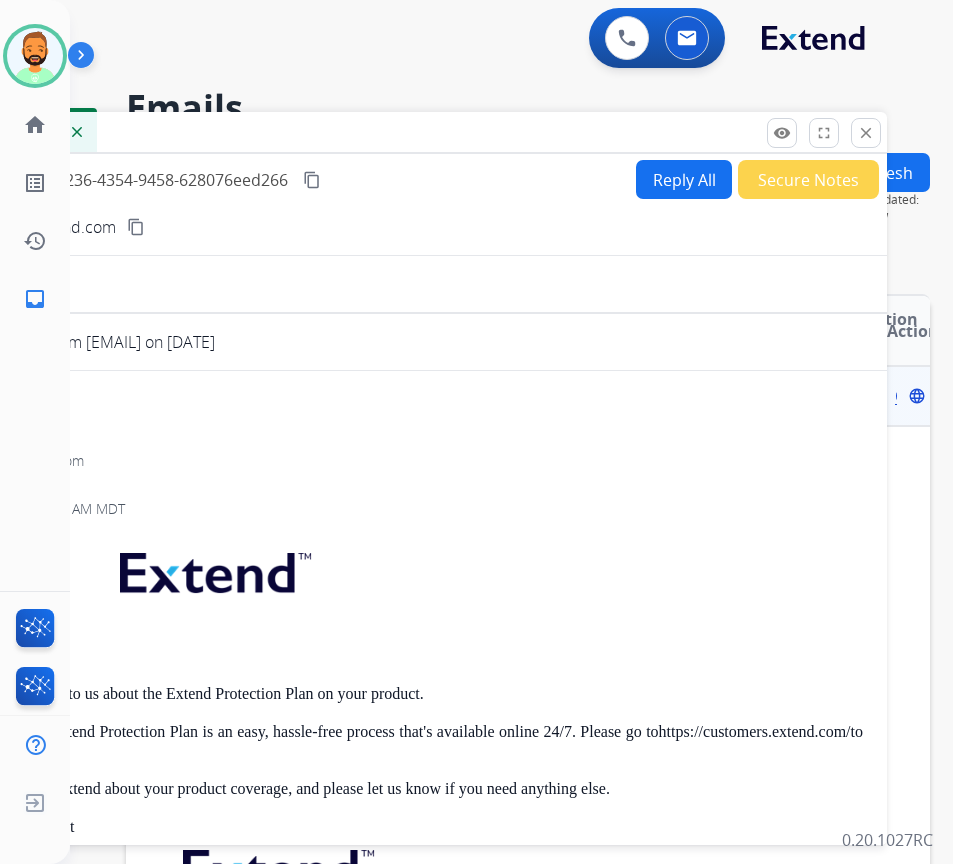 drag, startPoint x: 755, startPoint y: 122, endPoint x: 524, endPoint y: 124, distance: 231.00865 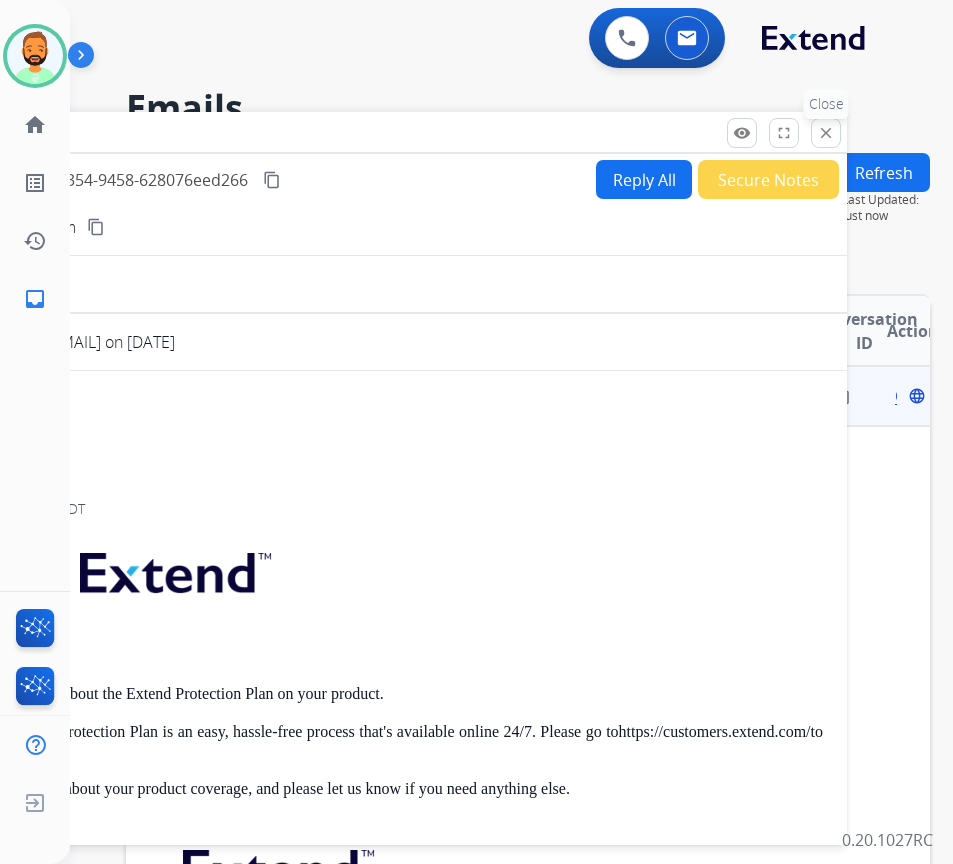 click on "close" at bounding box center (826, 133) 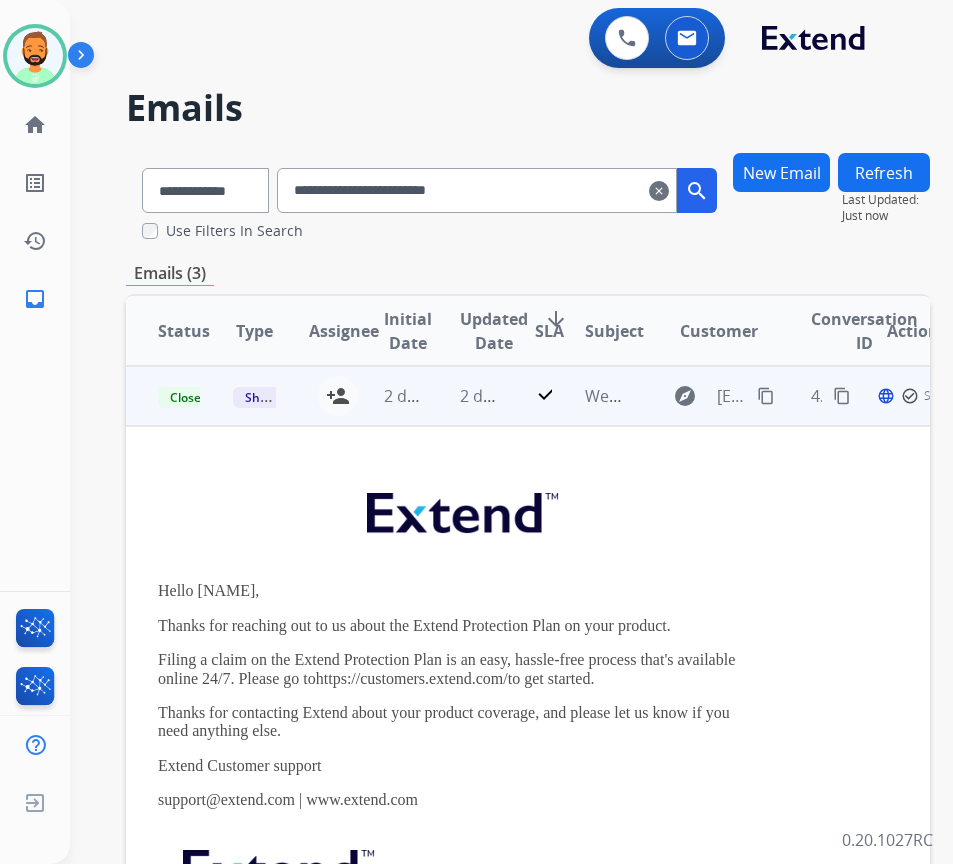 click on "2 days ago" at bounding box center [465, 396] 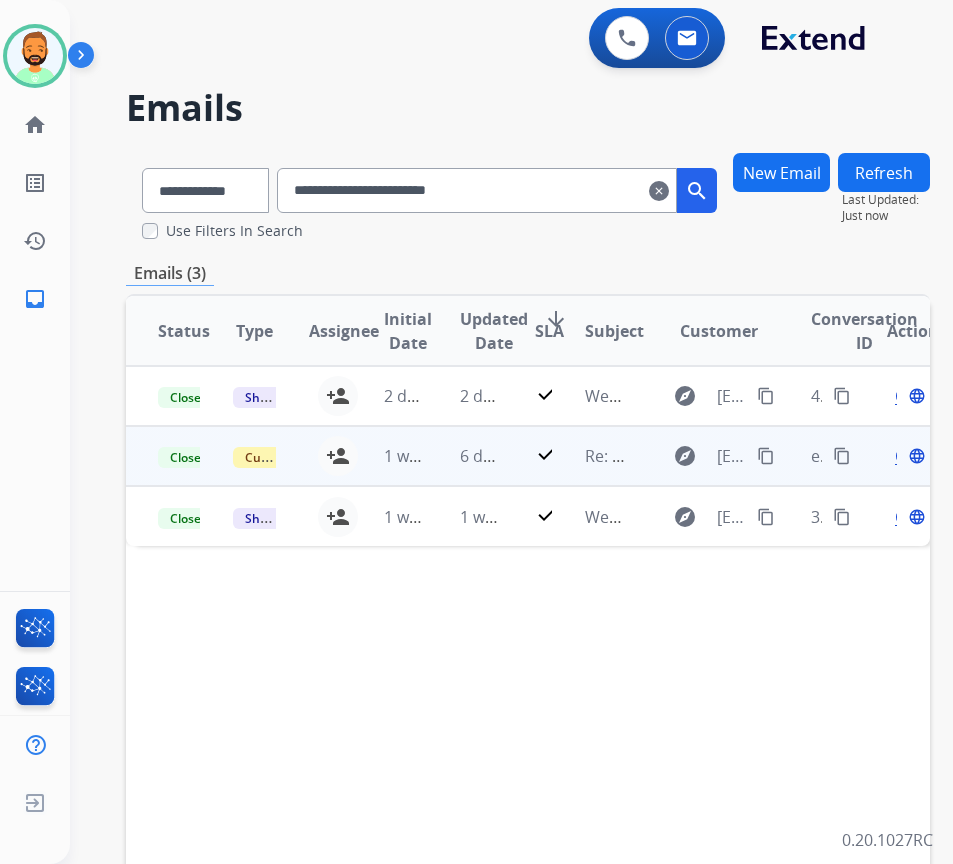 click on "6 days ago" at bounding box center [465, 456] 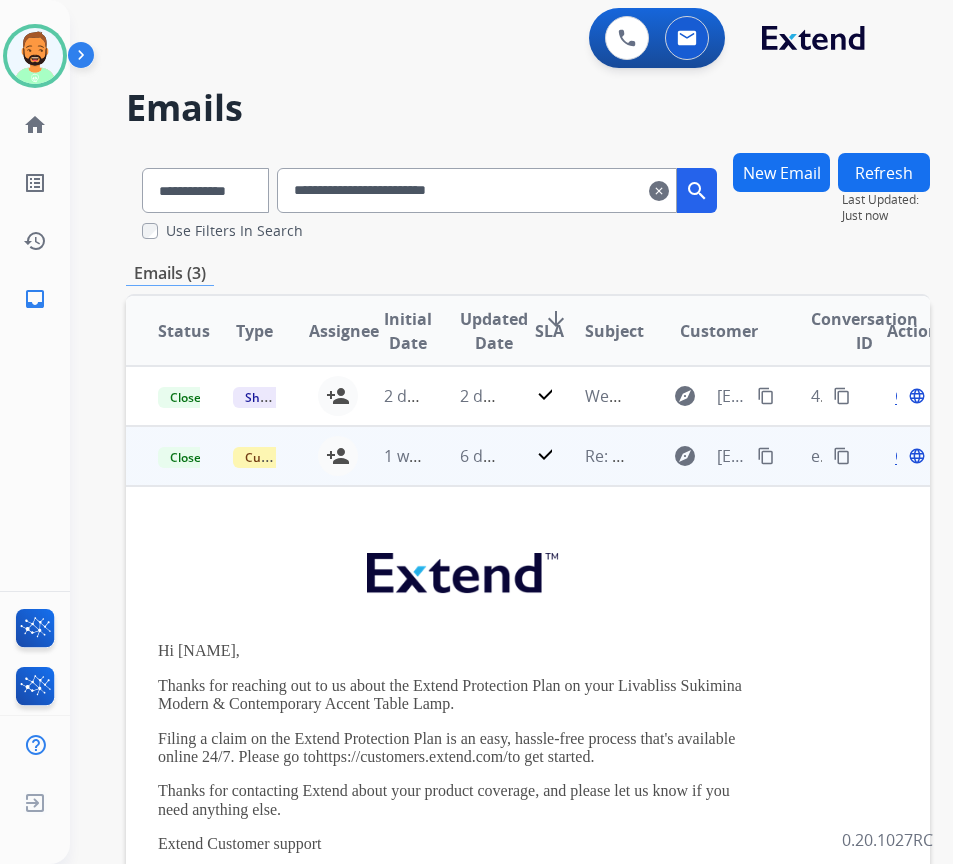 scroll, scrollTop: 60, scrollLeft: 0, axis: vertical 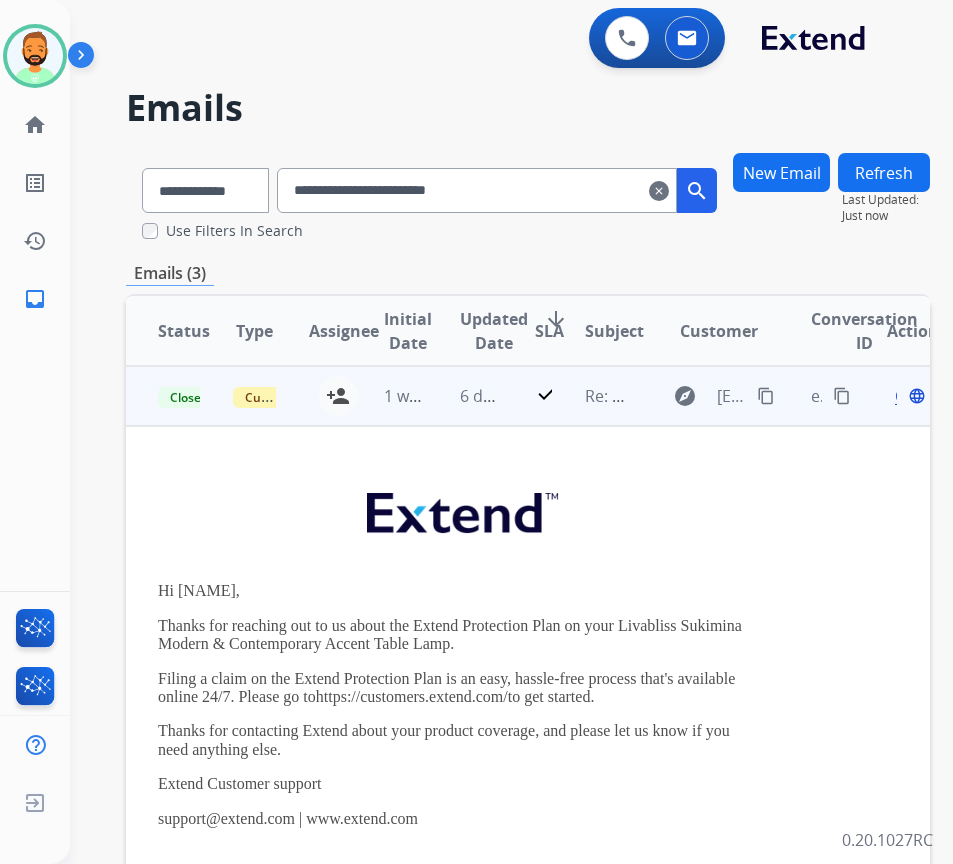 click on "Open" at bounding box center (915, 396) 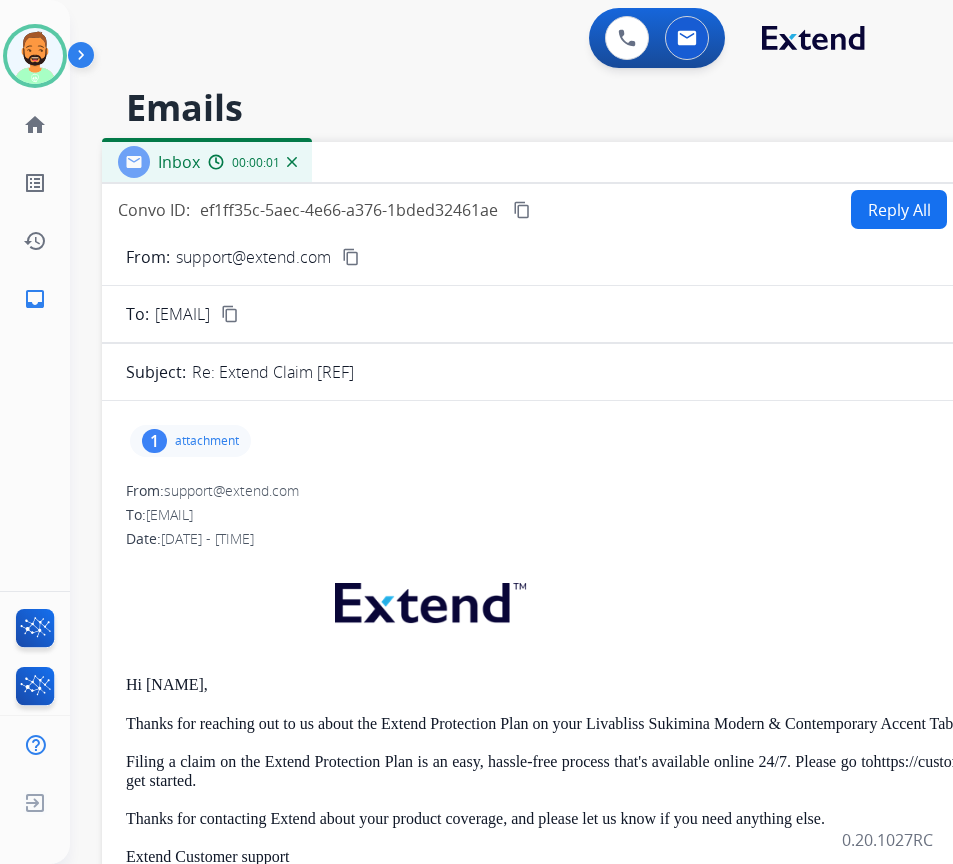 drag, startPoint x: 450, startPoint y: 151, endPoint x: 647, endPoint y: 171, distance: 198.01262 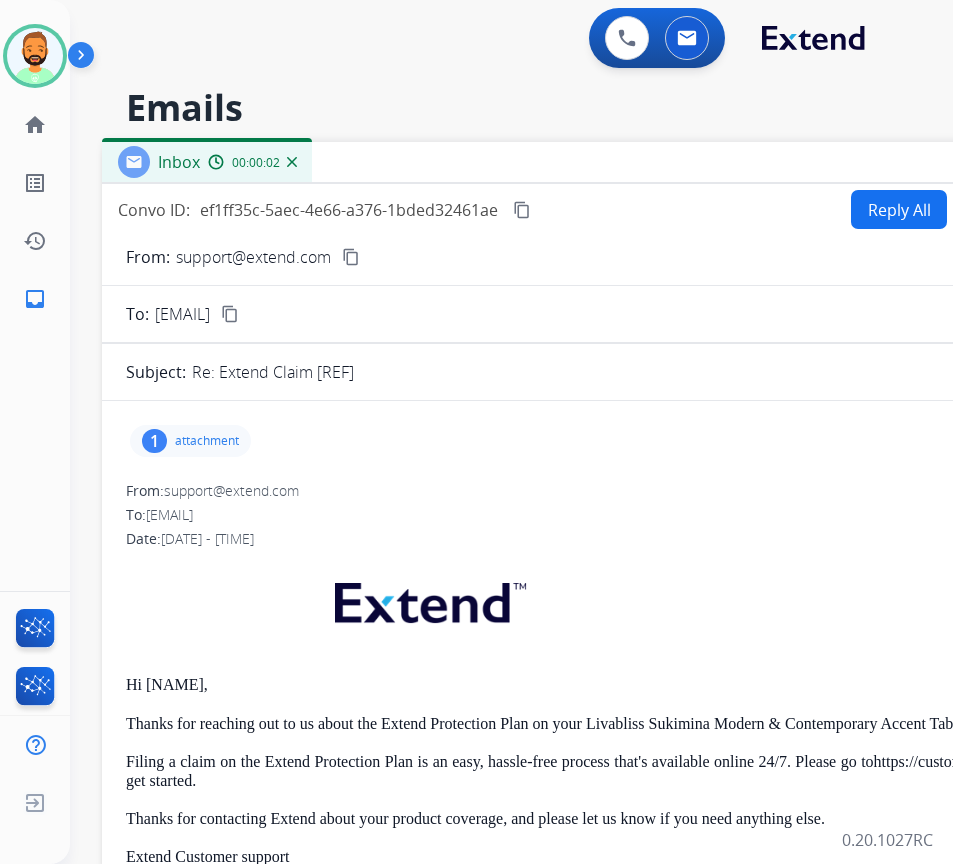 click on "attachment" at bounding box center (207, 441) 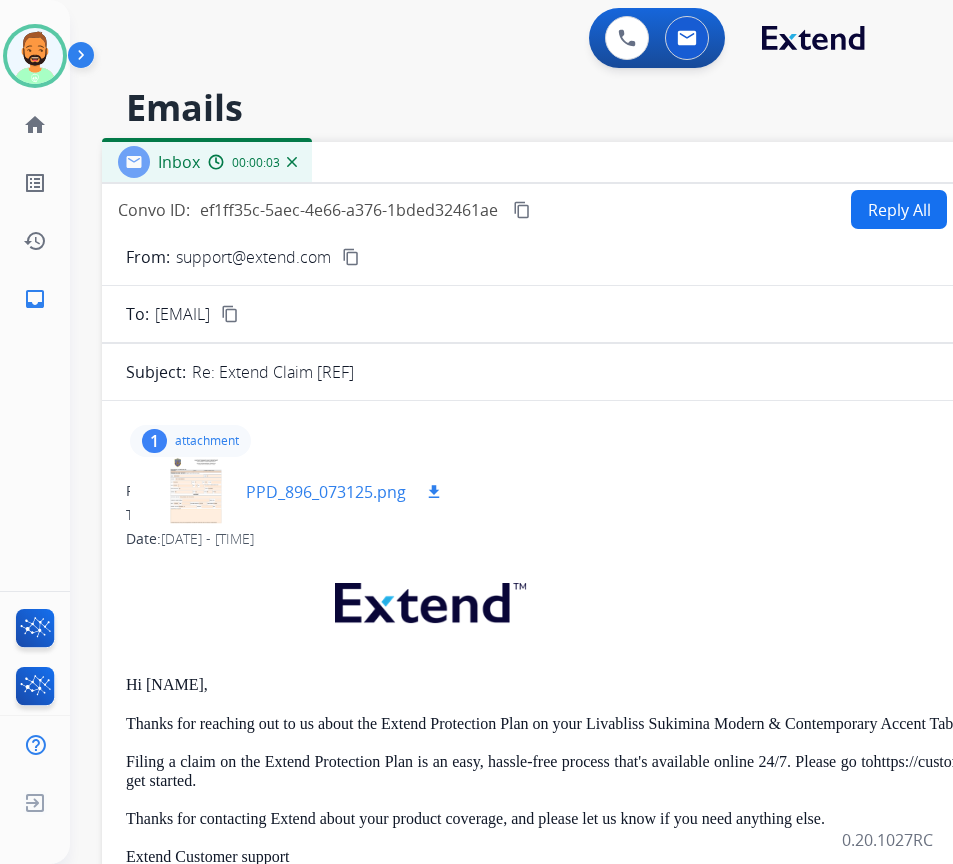 click at bounding box center (196, 492) 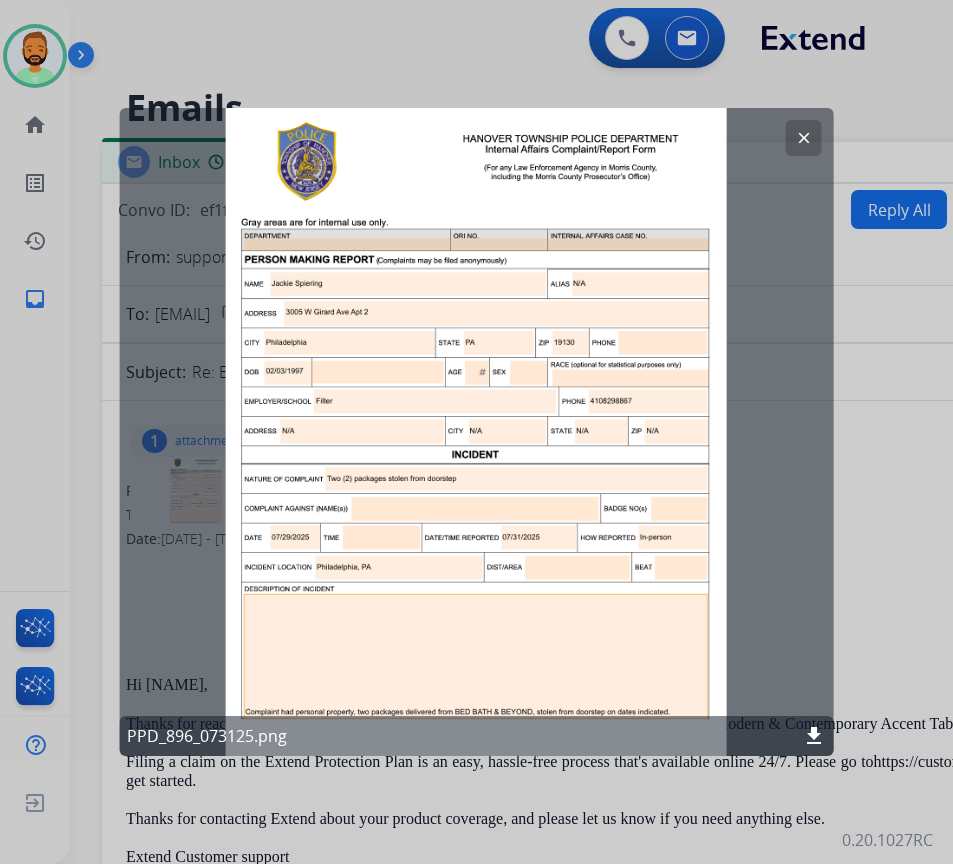 click on "download" 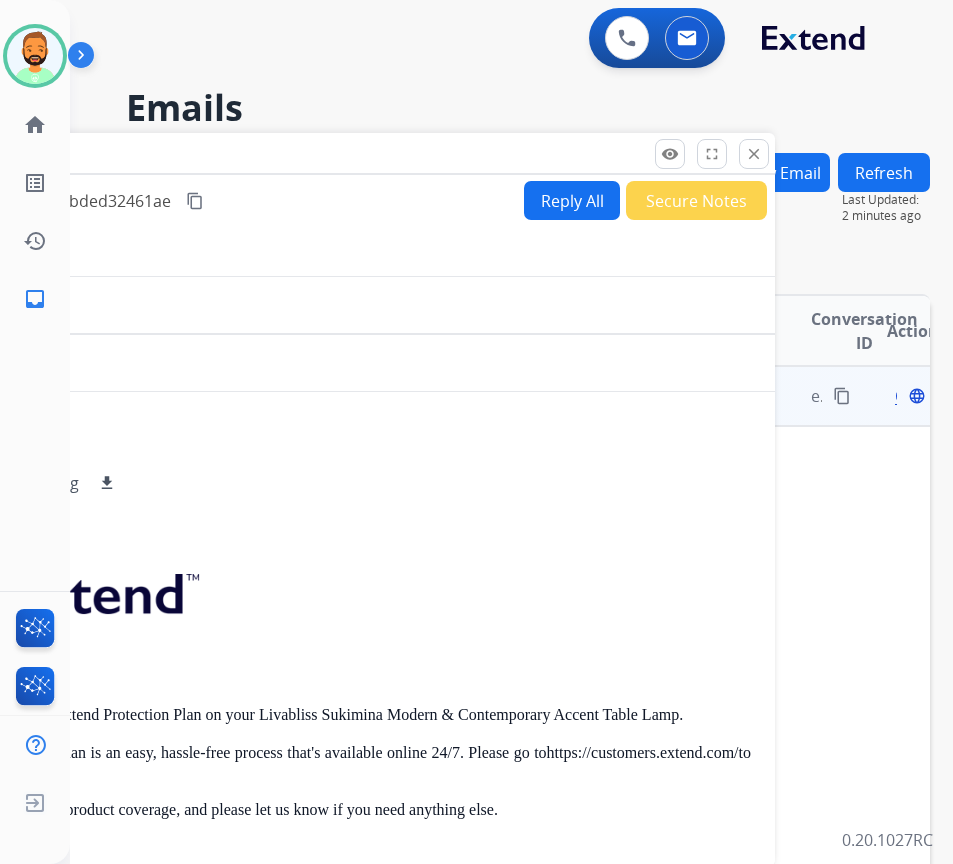 drag, startPoint x: 472, startPoint y: 167, endPoint x: 147, endPoint y: 158, distance: 325.1246 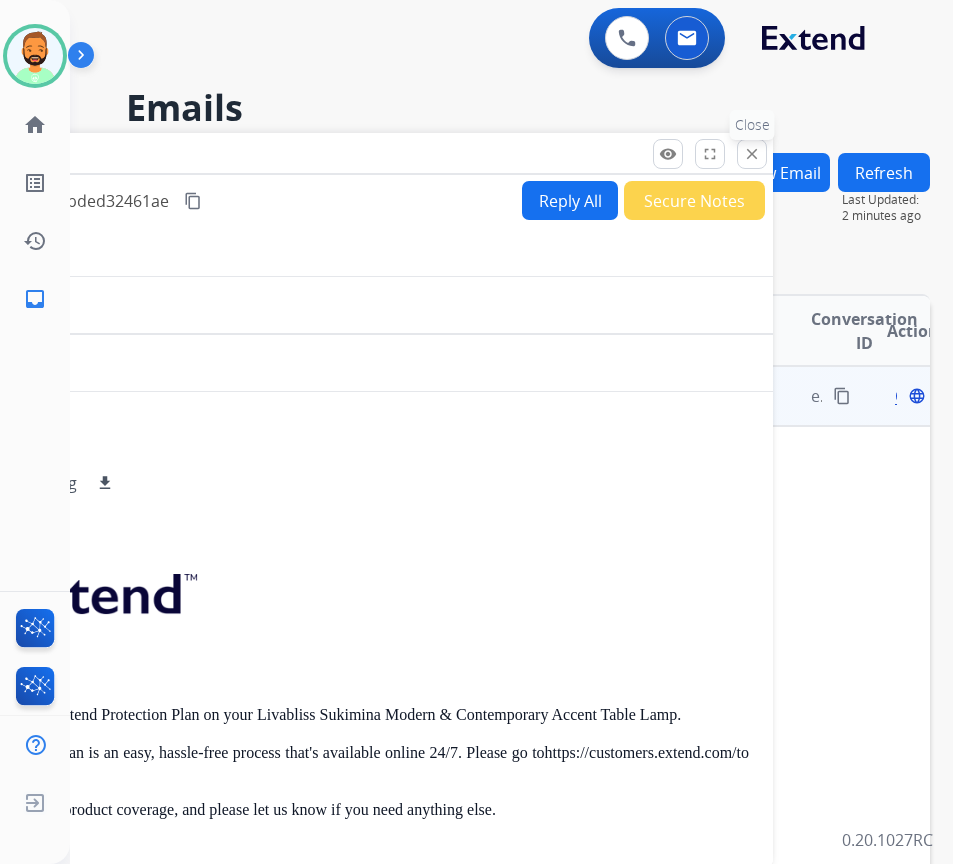 click on "close" at bounding box center [752, 154] 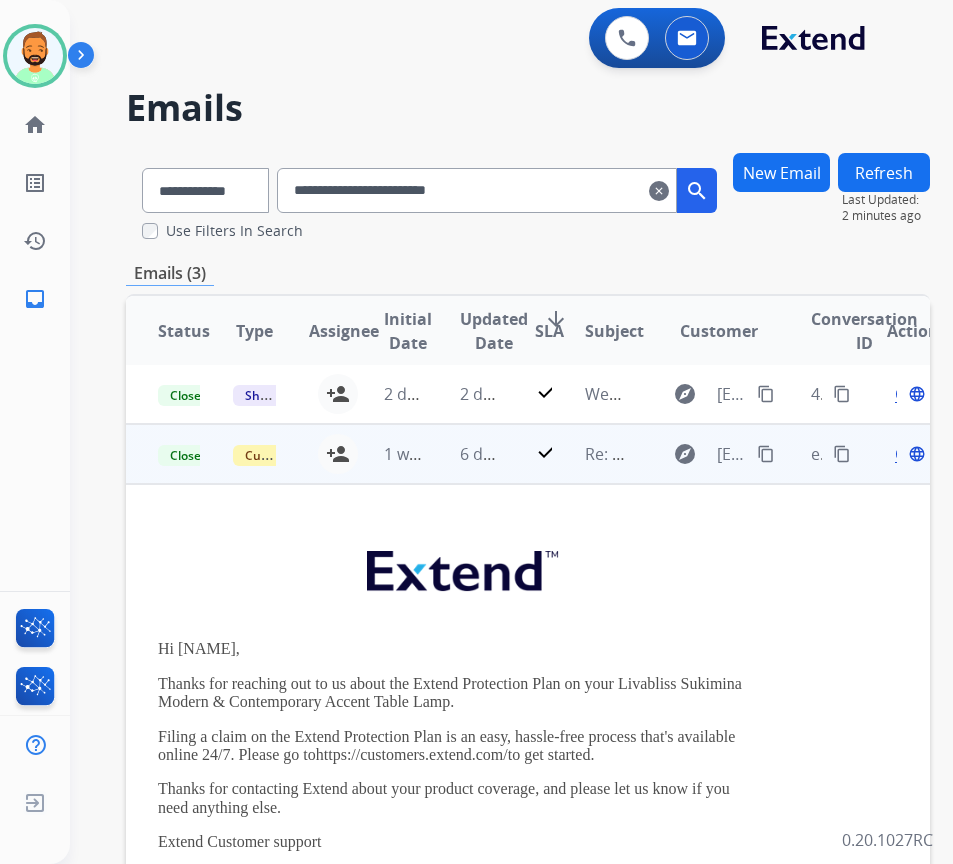 scroll, scrollTop: 0, scrollLeft: 0, axis: both 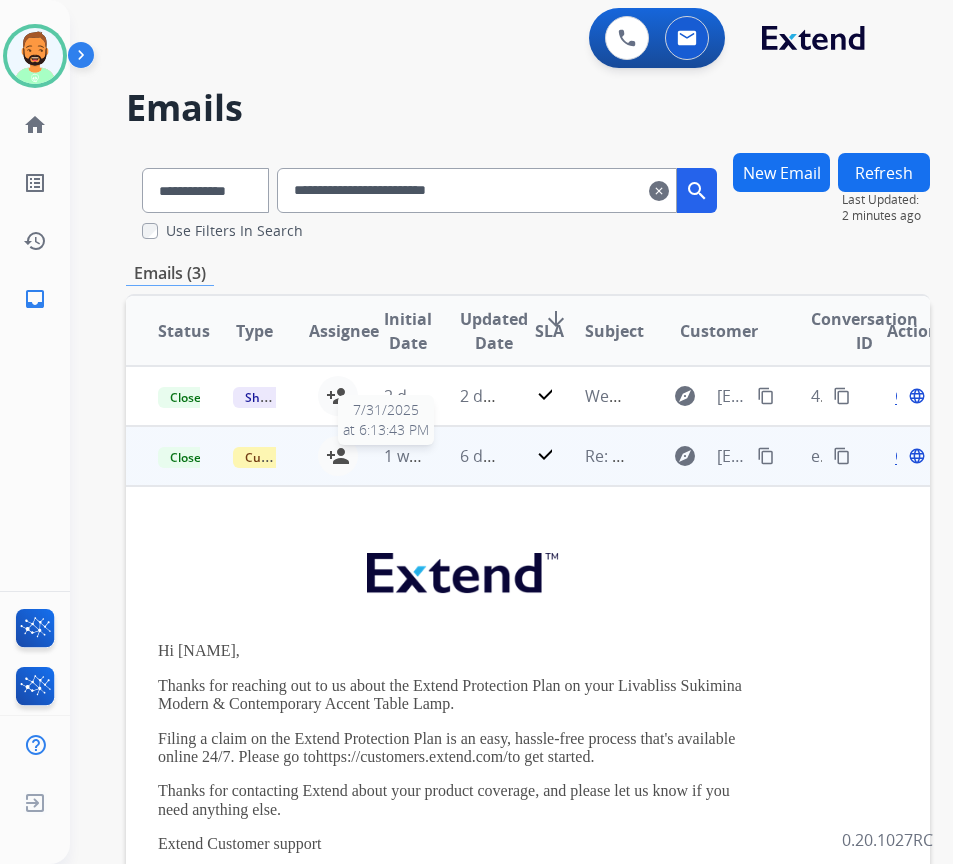 click on "1 week ago" at bounding box center (425, 456) 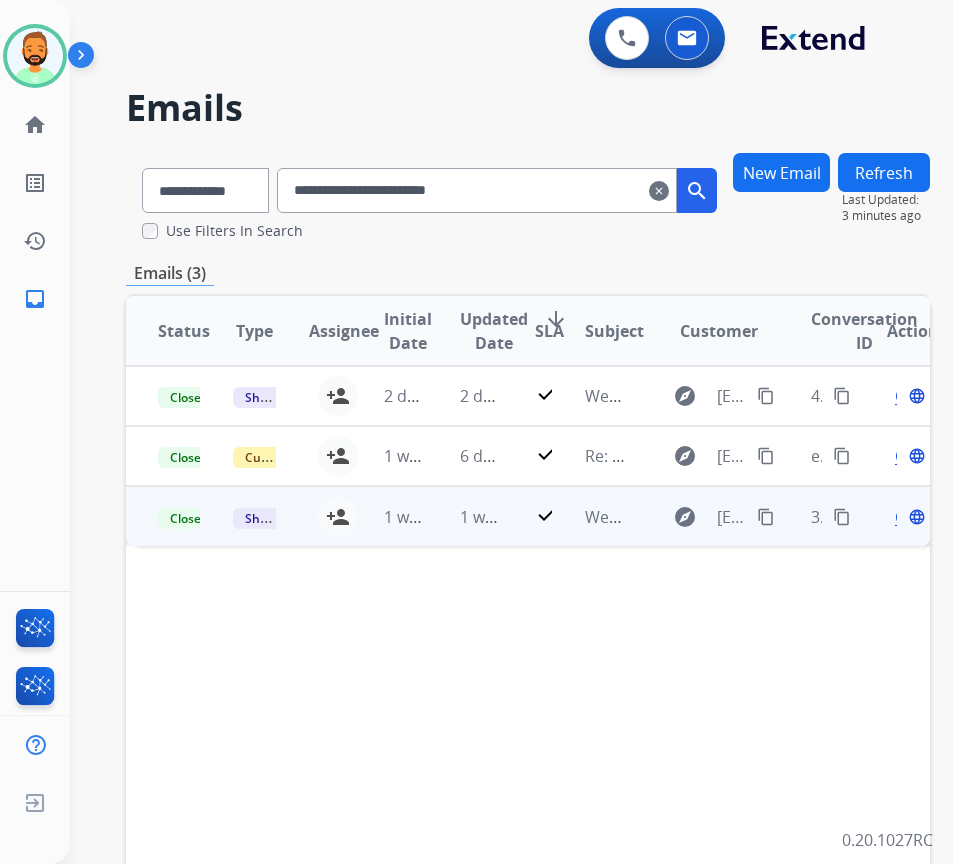 click on "1 week ago" at bounding box center [465, 516] 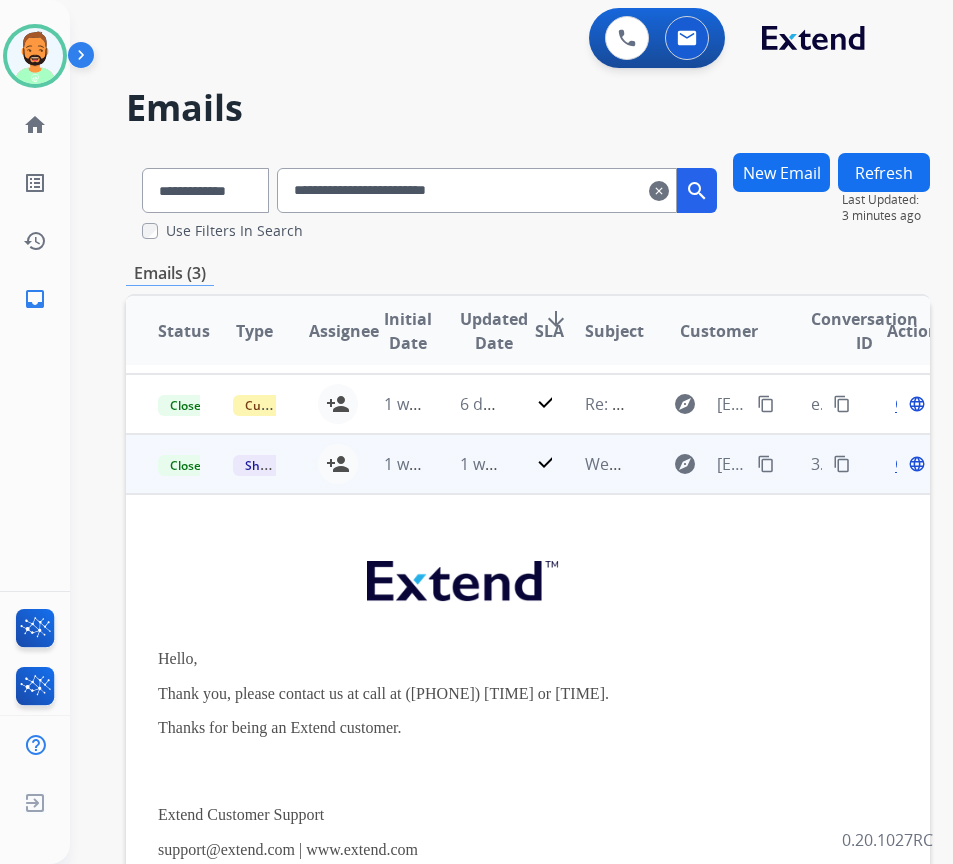 scroll, scrollTop: 0, scrollLeft: 0, axis: both 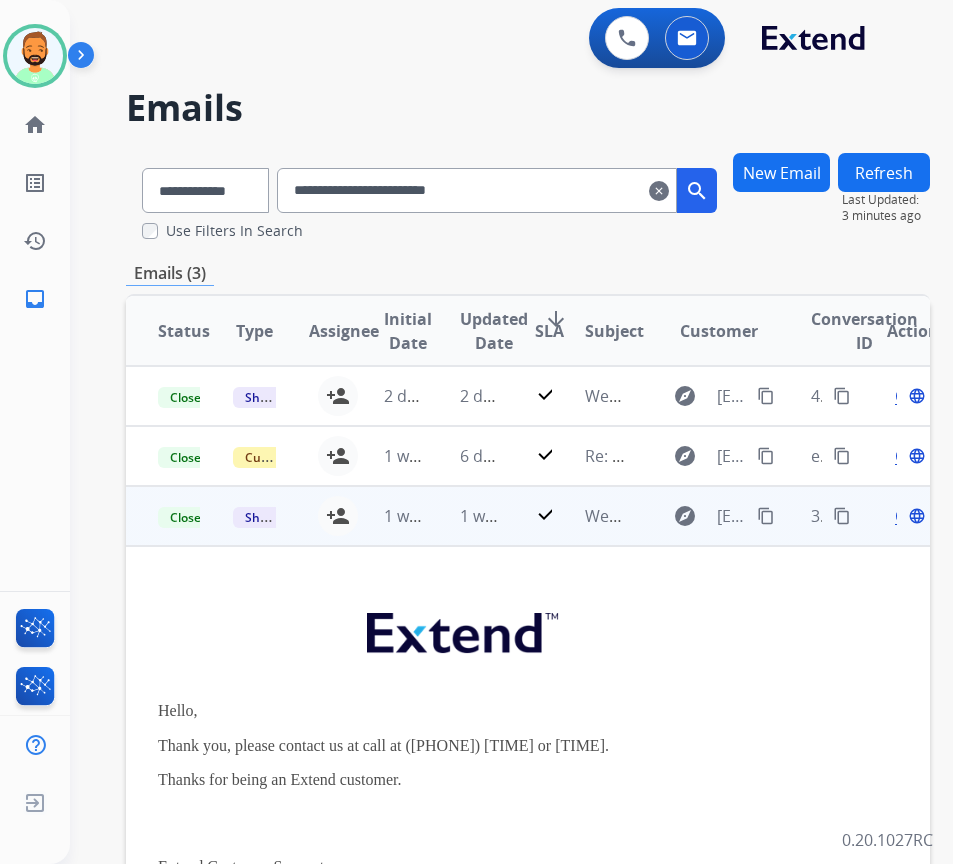 click on "Open" at bounding box center [915, 516] 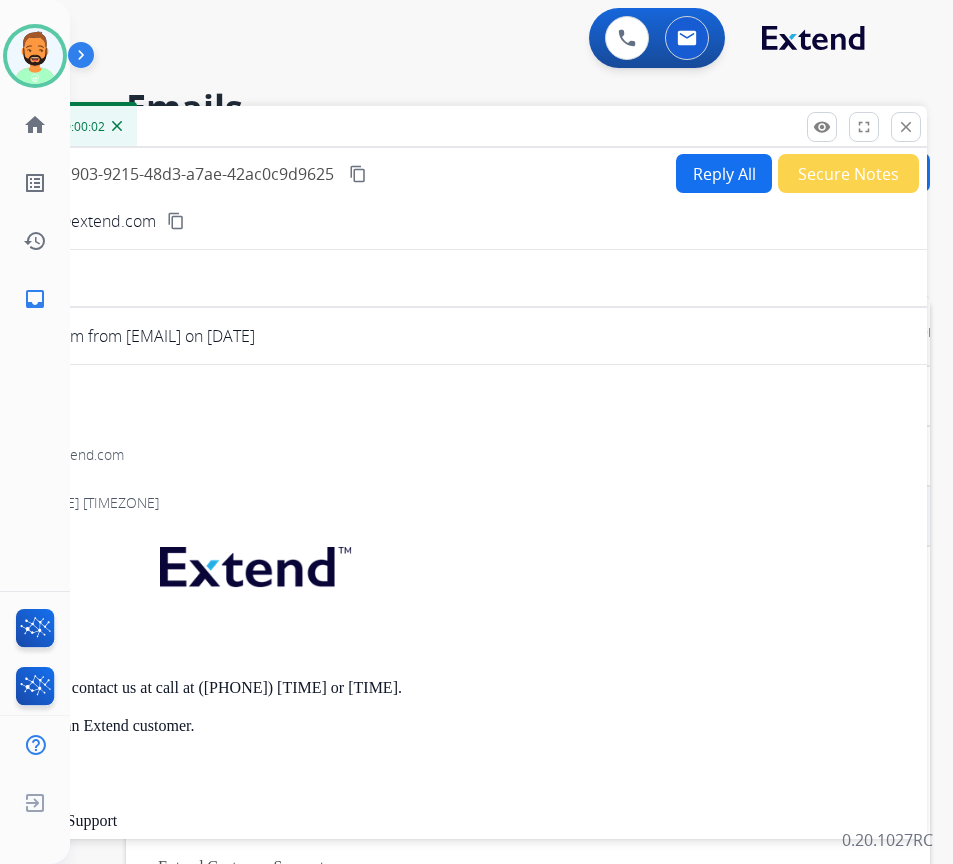 drag, startPoint x: 348, startPoint y: 146, endPoint x: 329, endPoint y: 120, distance: 32.202484 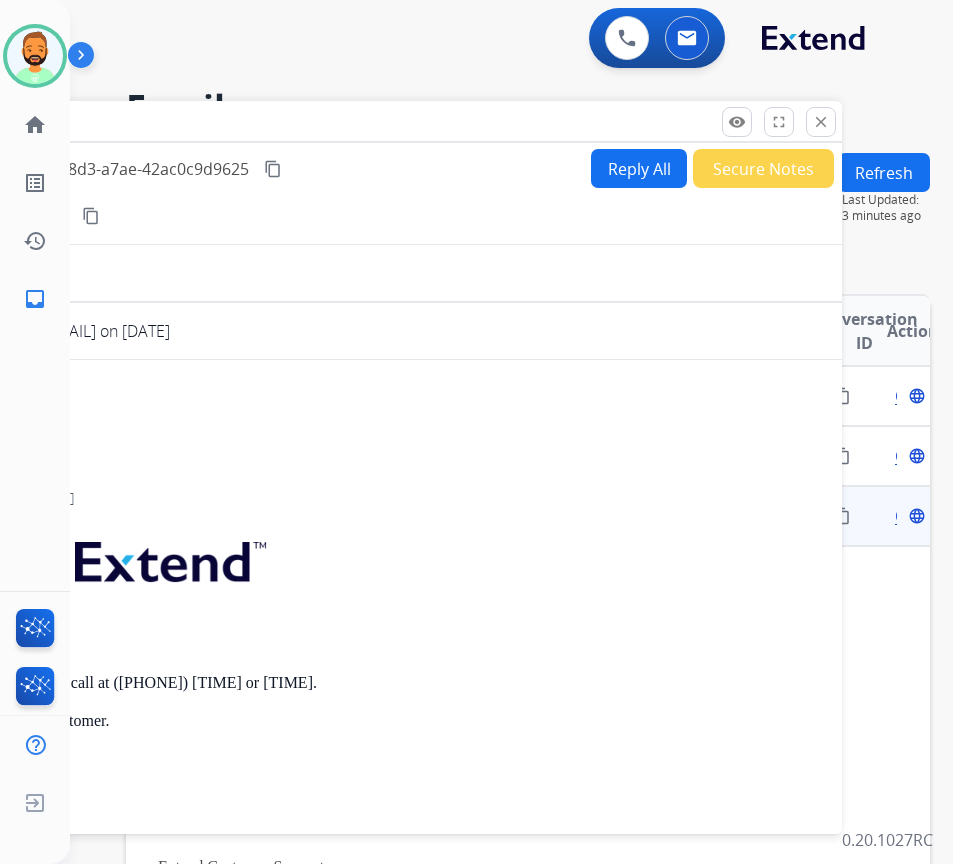drag, startPoint x: 600, startPoint y: 140, endPoint x: 727, endPoint y: 104, distance: 132.00378 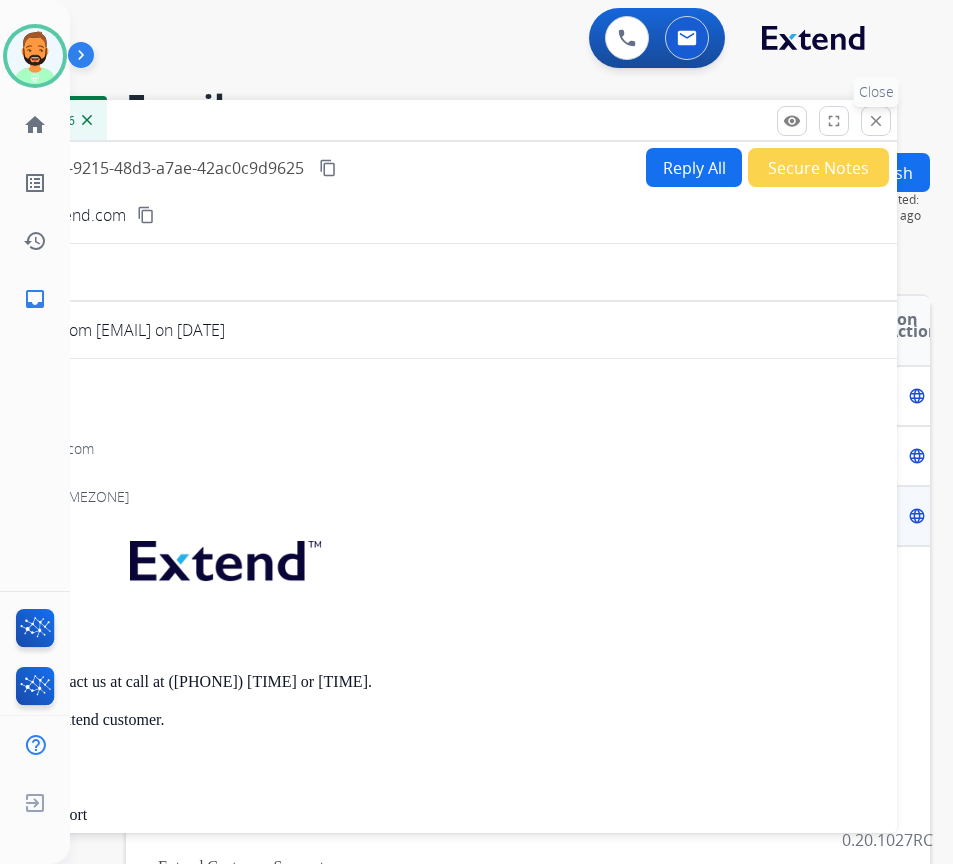 click on "close Close" at bounding box center (876, 121) 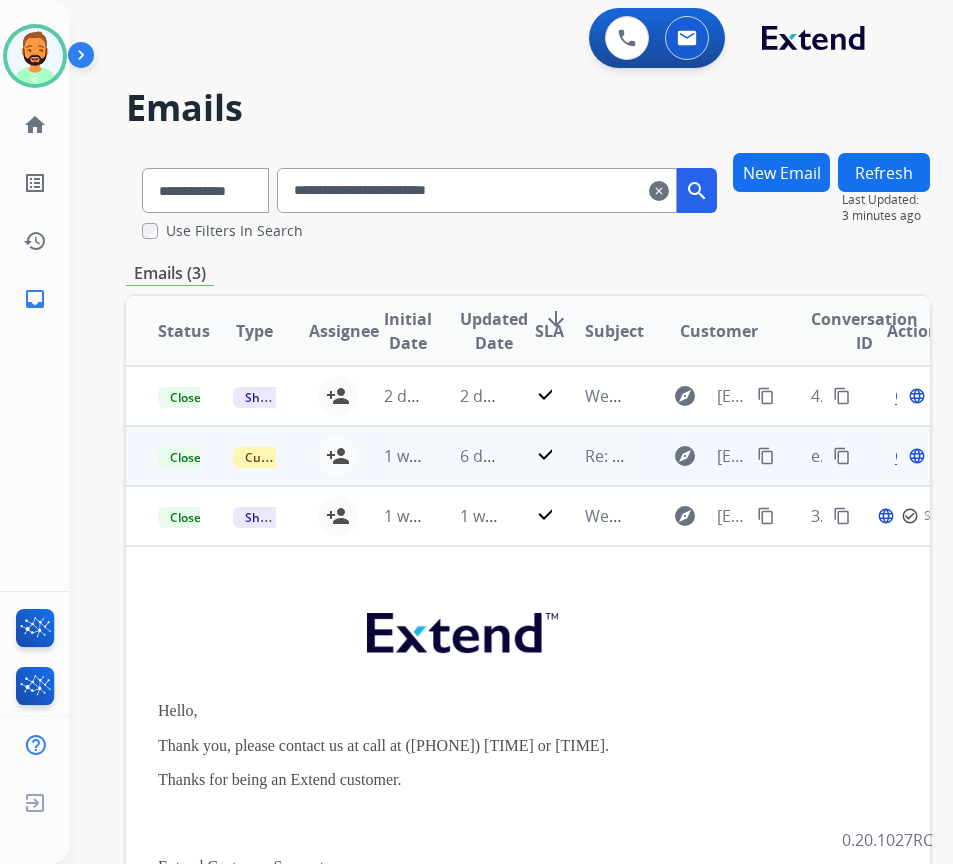 drag, startPoint x: 388, startPoint y: 474, endPoint x: 409, endPoint y: 471, distance: 21.213203 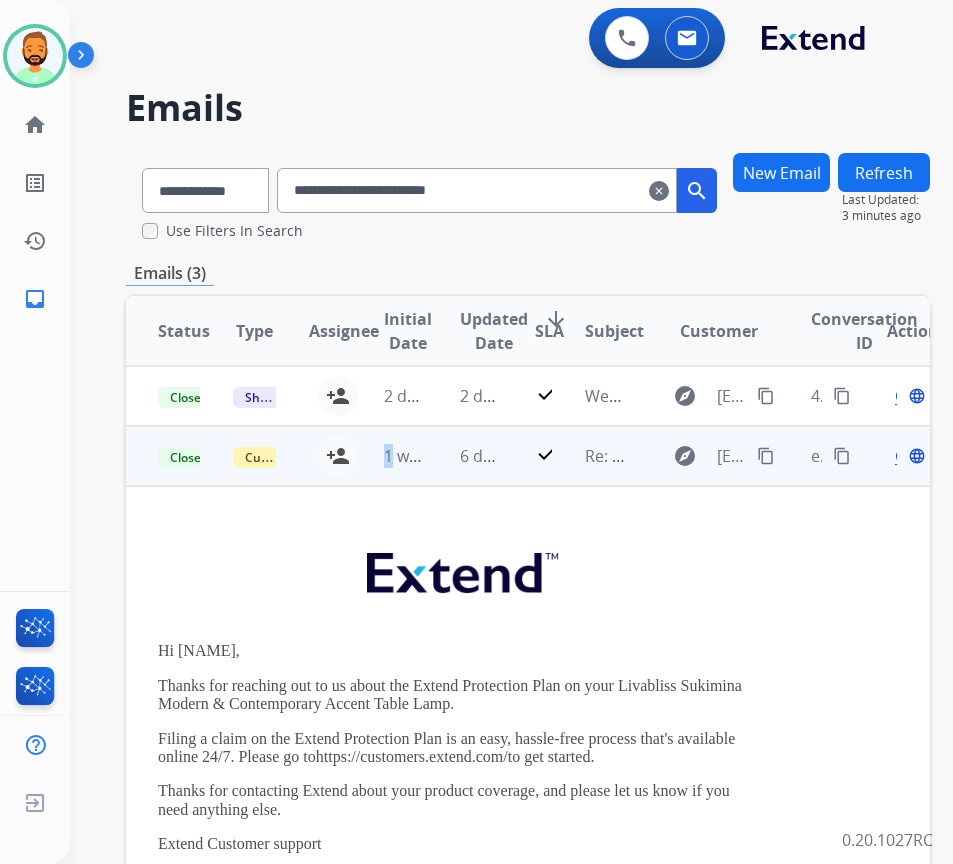 scroll, scrollTop: 60, scrollLeft: 0, axis: vertical 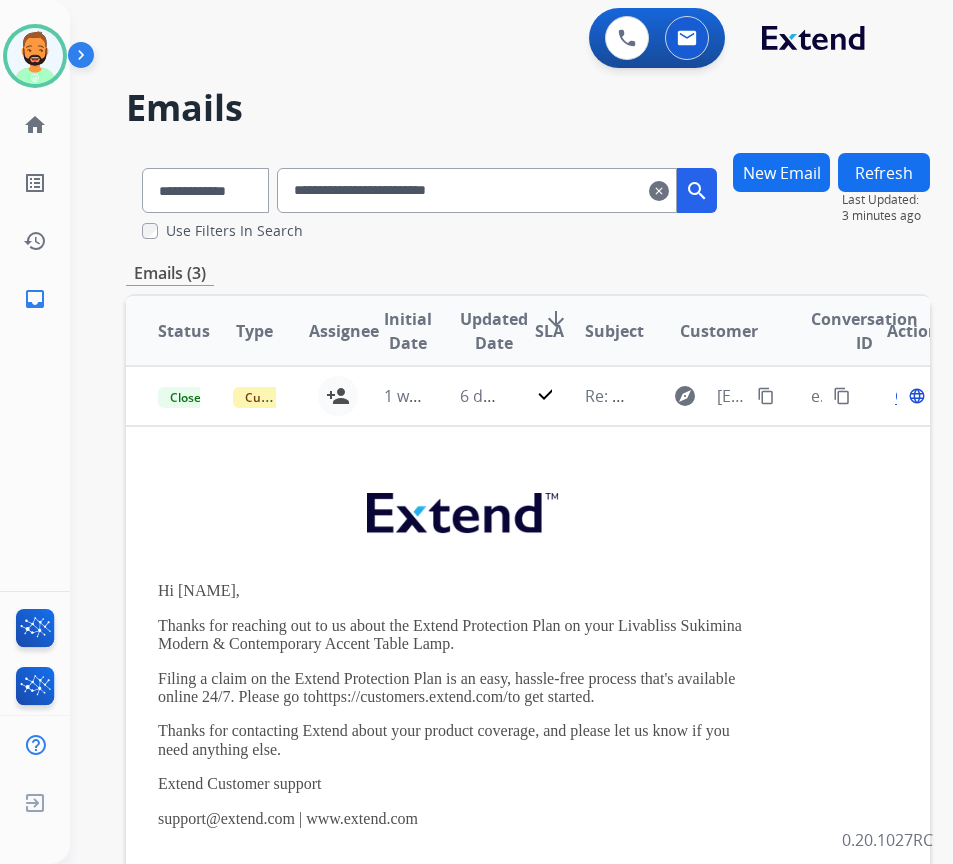 click on "6 days ago" at bounding box center (465, 396) 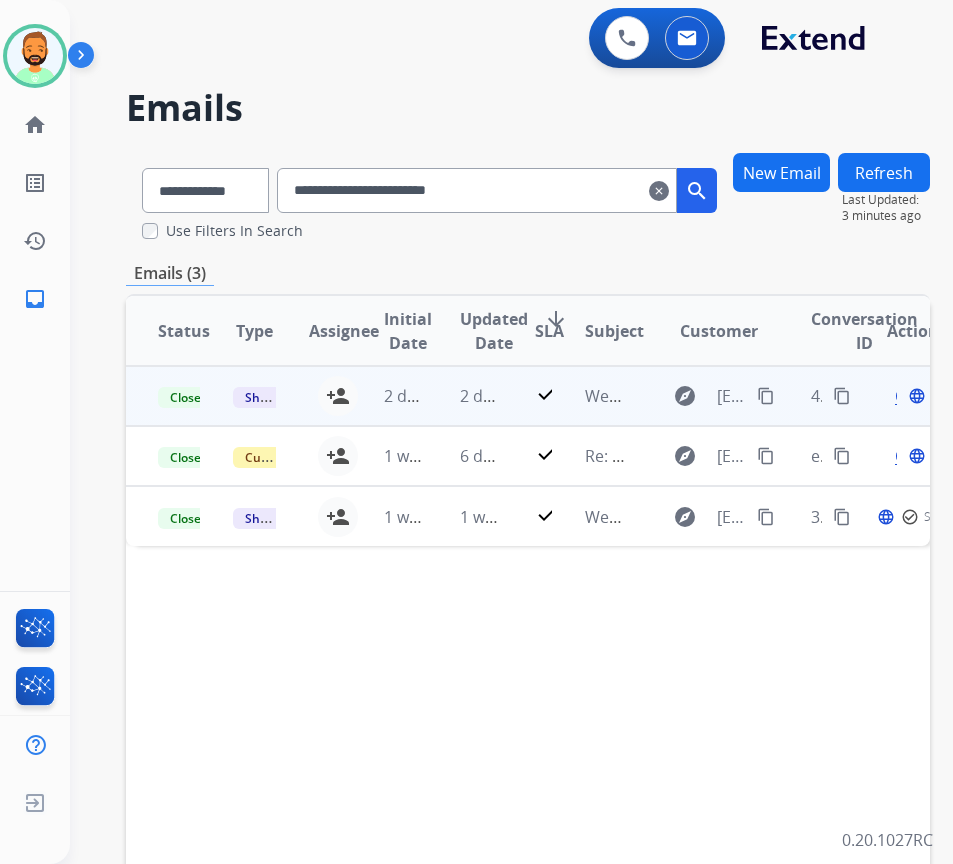 scroll, scrollTop: 0, scrollLeft: 0, axis: both 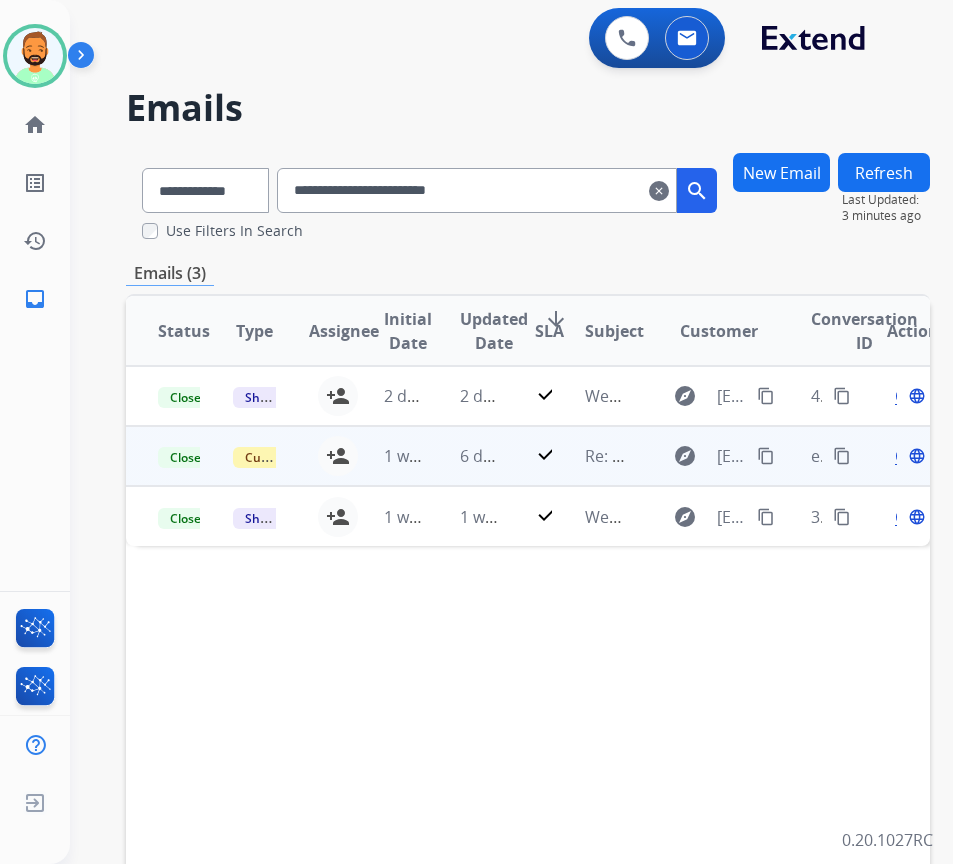 click on "6 days ago" at bounding box center [465, 456] 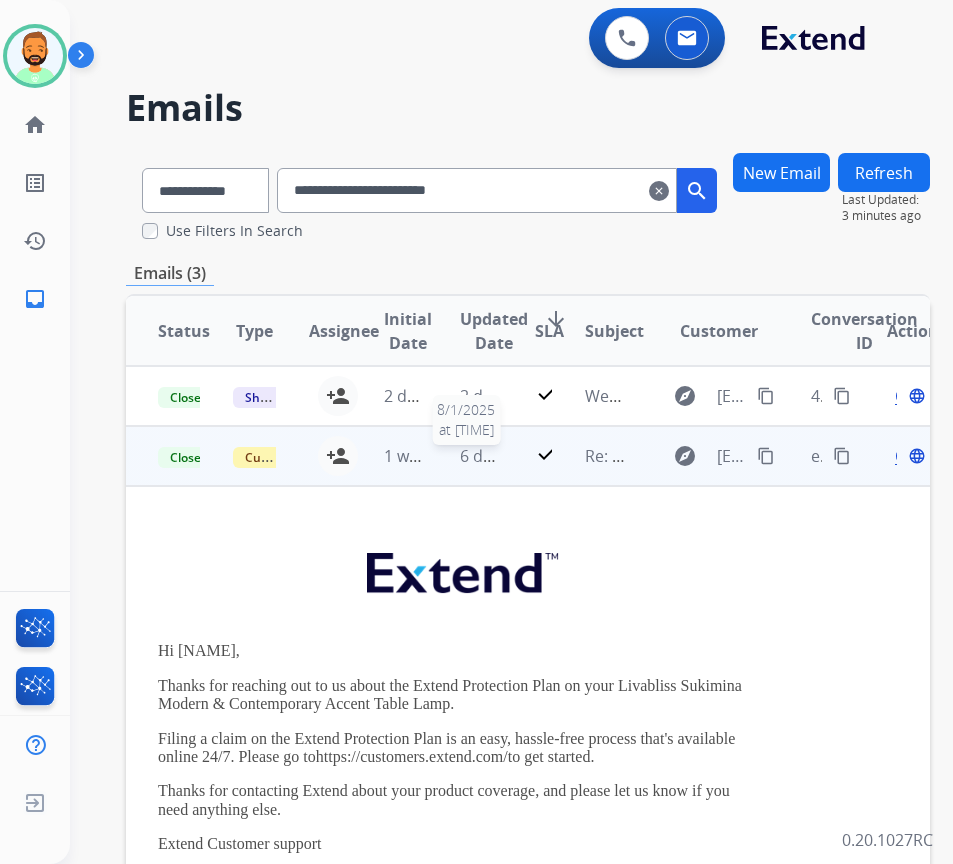 scroll, scrollTop: 60, scrollLeft: 0, axis: vertical 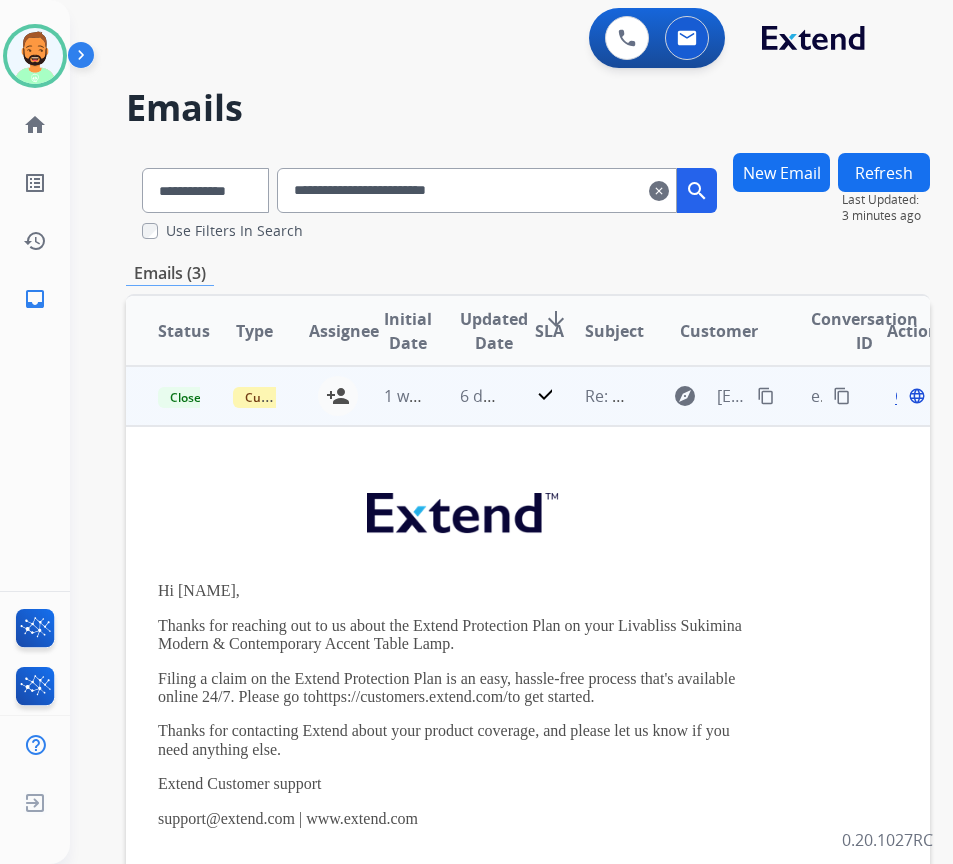 click on "Open" at bounding box center (915, 396) 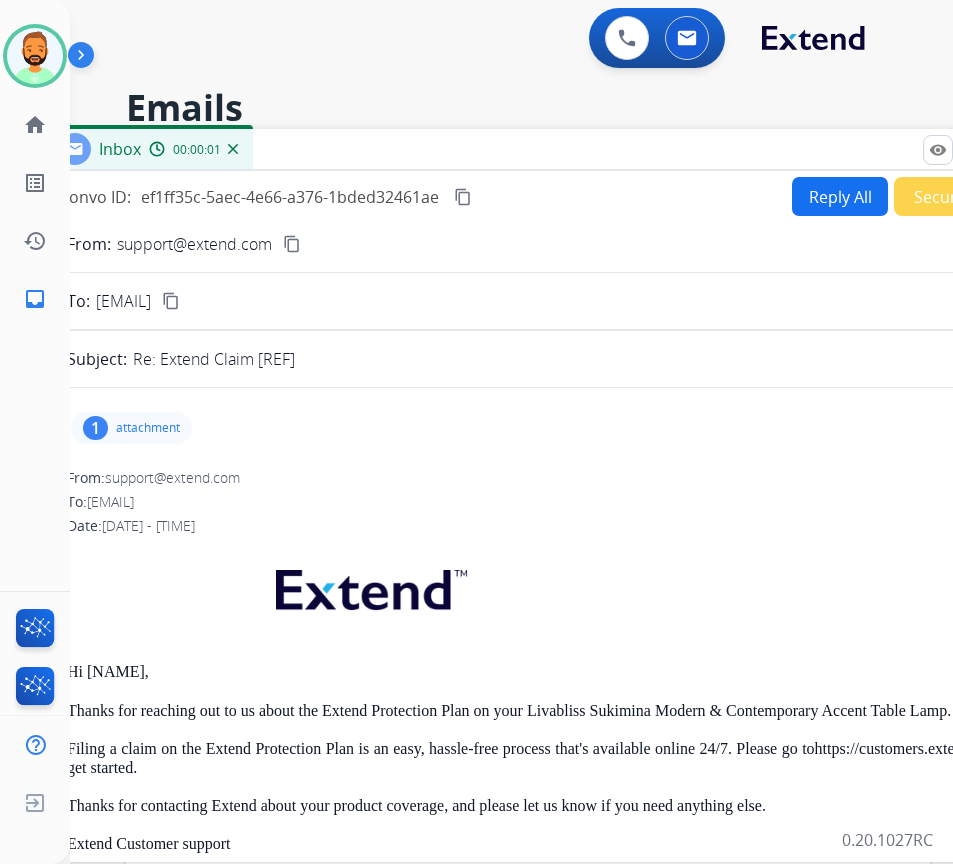 drag, startPoint x: 479, startPoint y: 143, endPoint x: 646, endPoint y: 152, distance: 167.24234 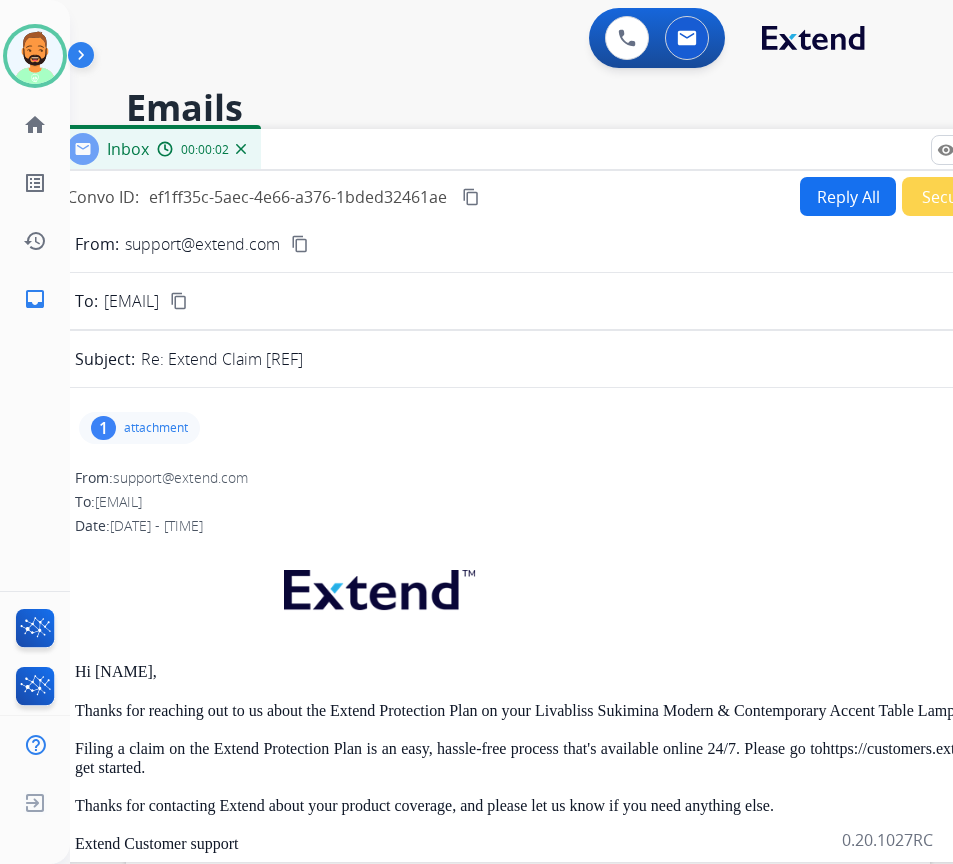 click on "Reply All" at bounding box center [848, 196] 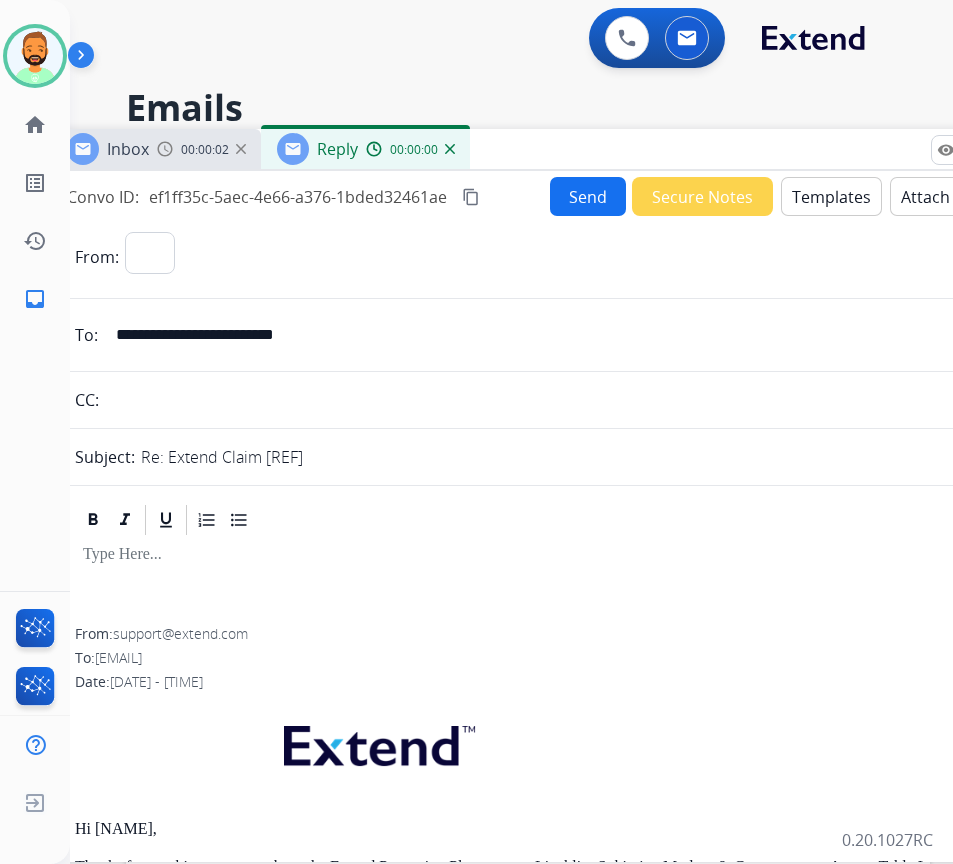 select on "**********" 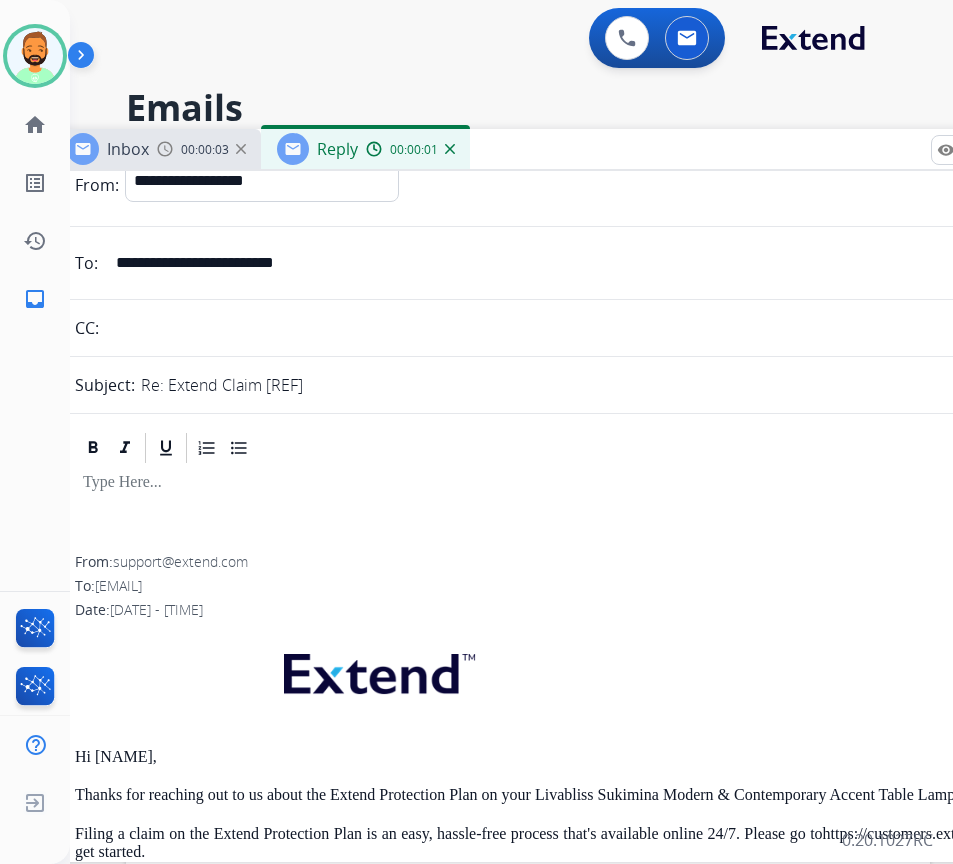scroll, scrollTop: 200, scrollLeft: 0, axis: vertical 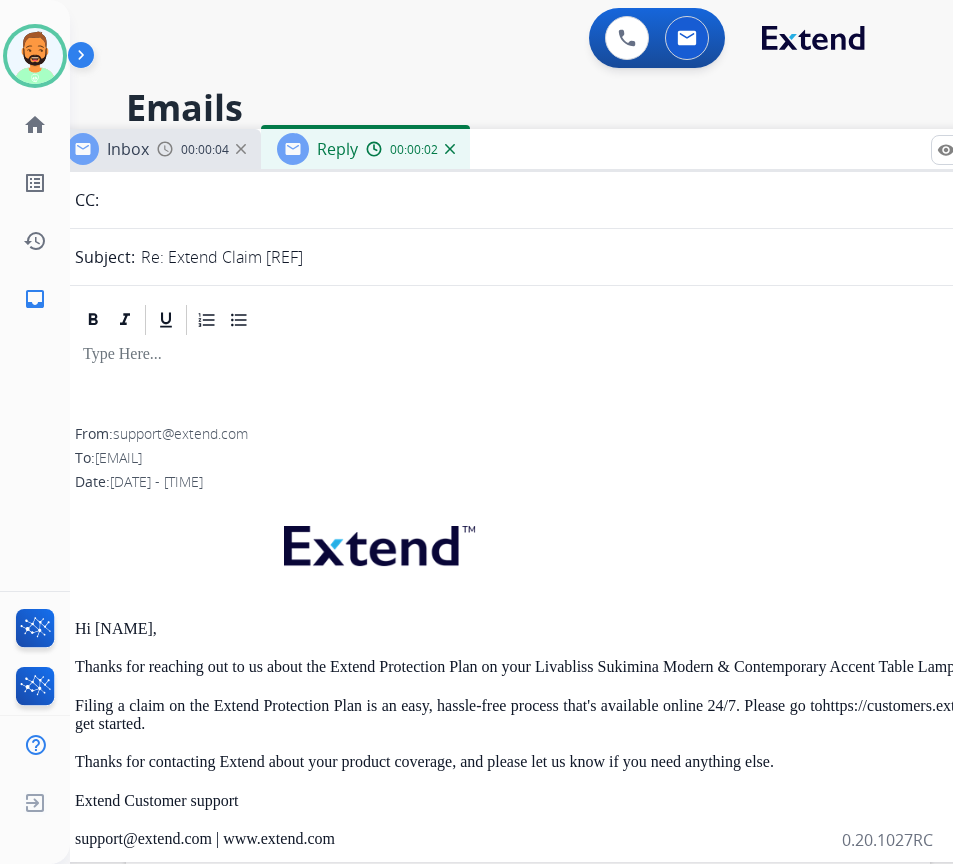 click at bounding box center (551, 355) 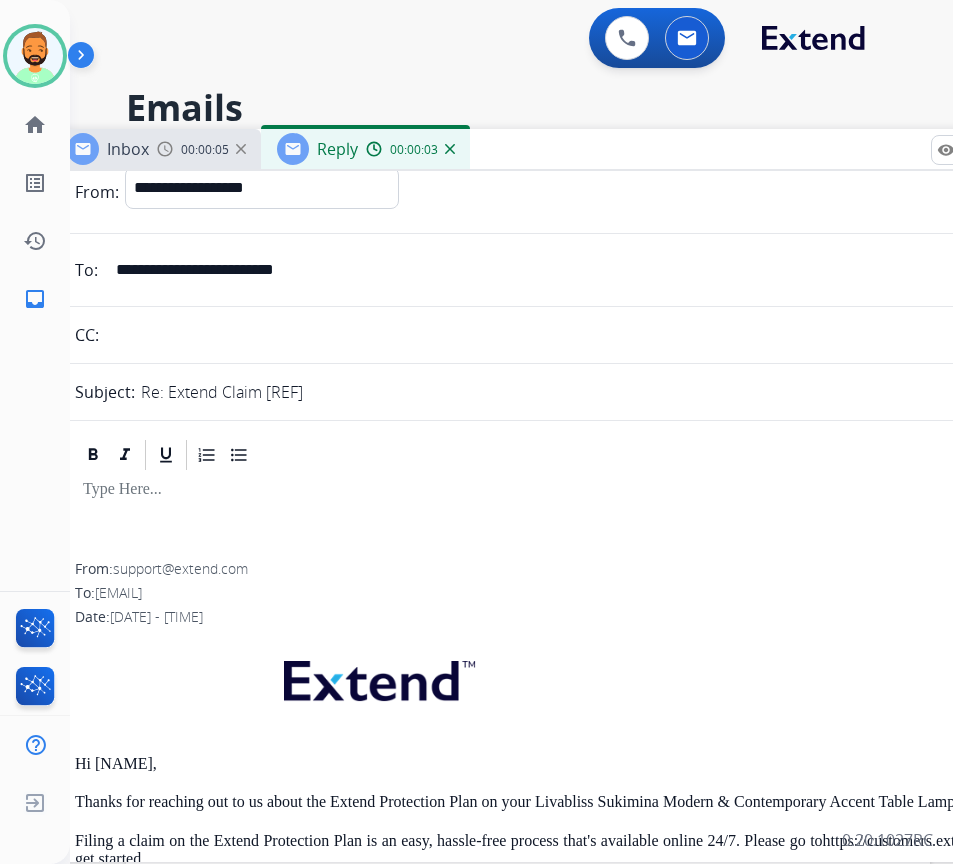 scroll, scrollTop: 0, scrollLeft: 0, axis: both 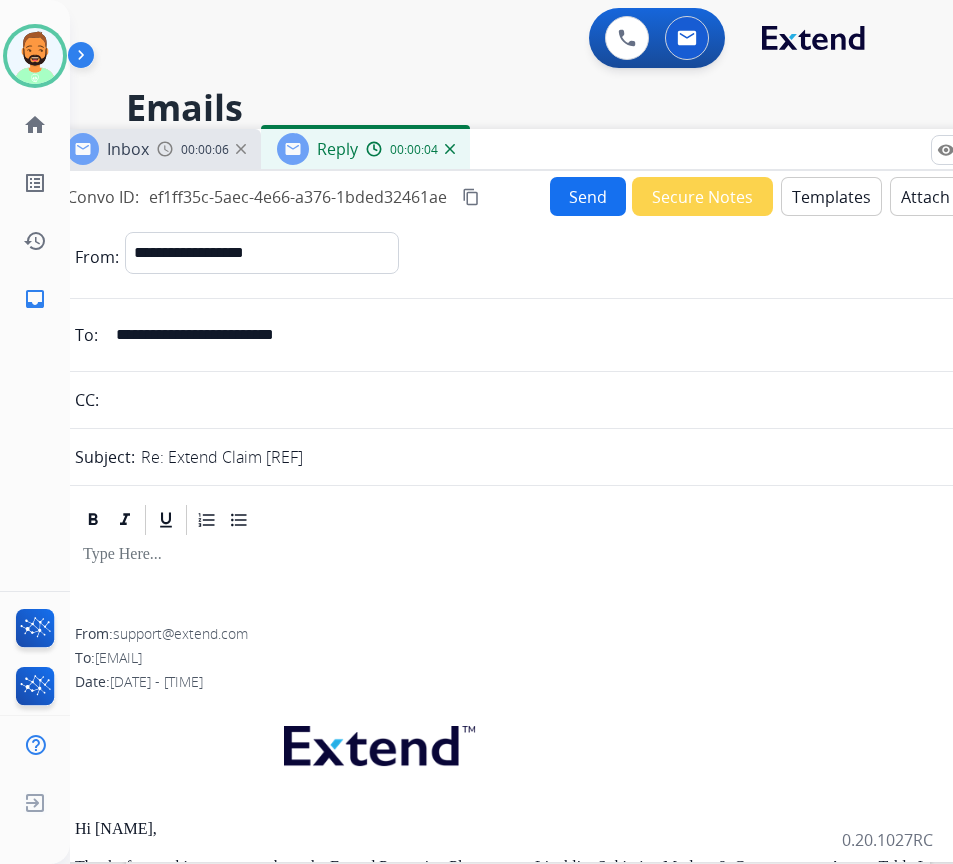 click on "Templates" at bounding box center [831, 196] 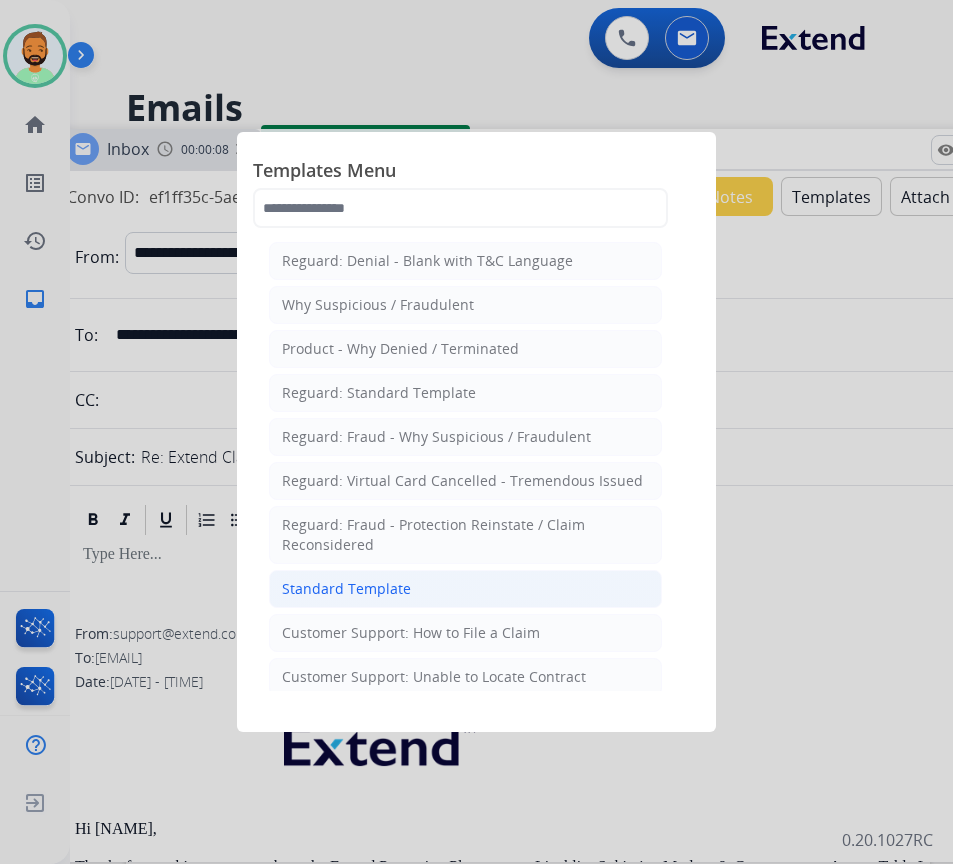 click on "Standard Template" 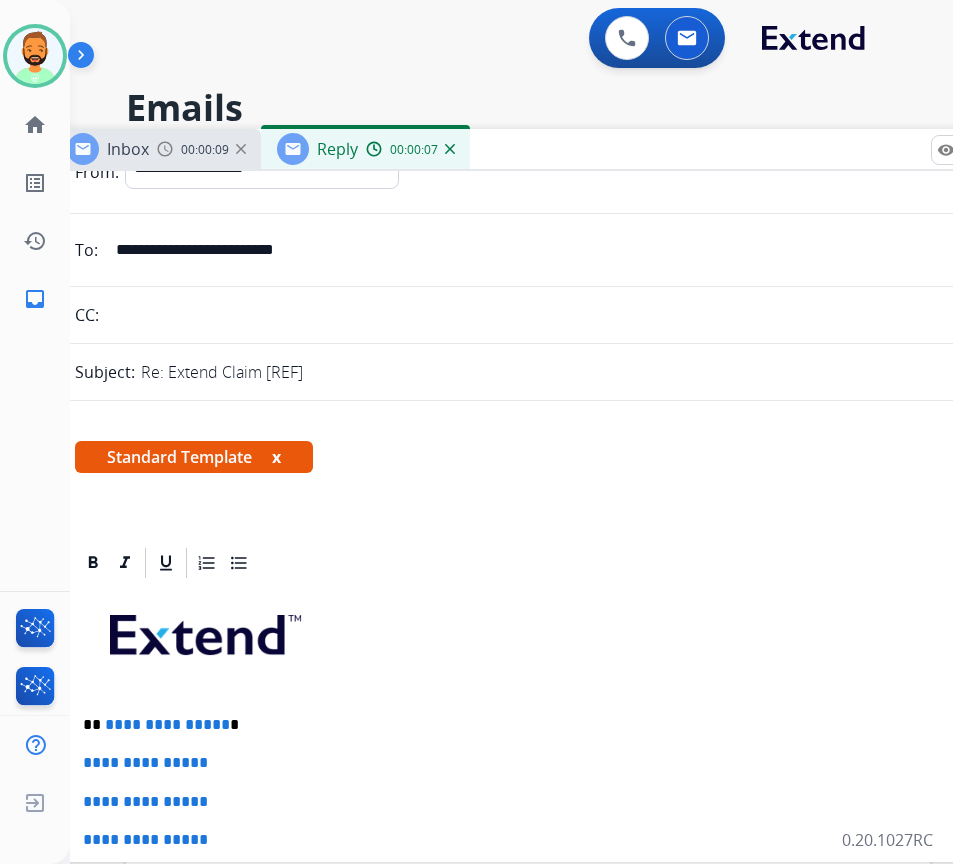 scroll, scrollTop: 200, scrollLeft: 0, axis: vertical 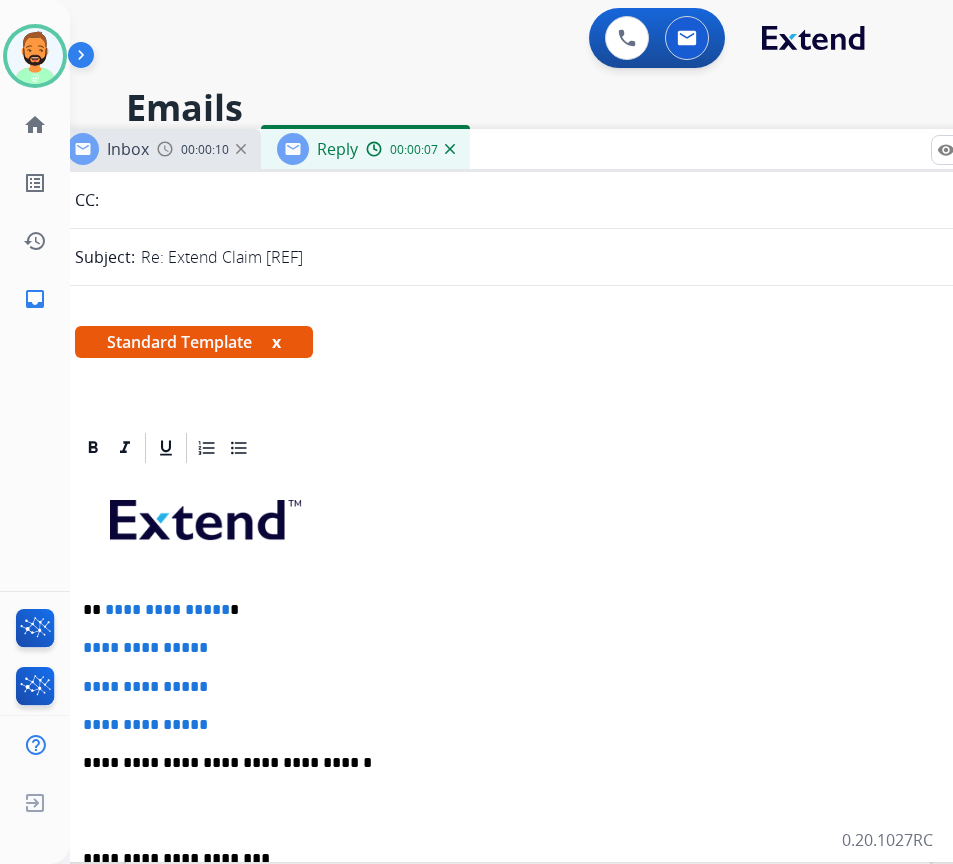 drag, startPoint x: 298, startPoint y: 614, endPoint x: 312, endPoint y: 611, distance: 14.3178215 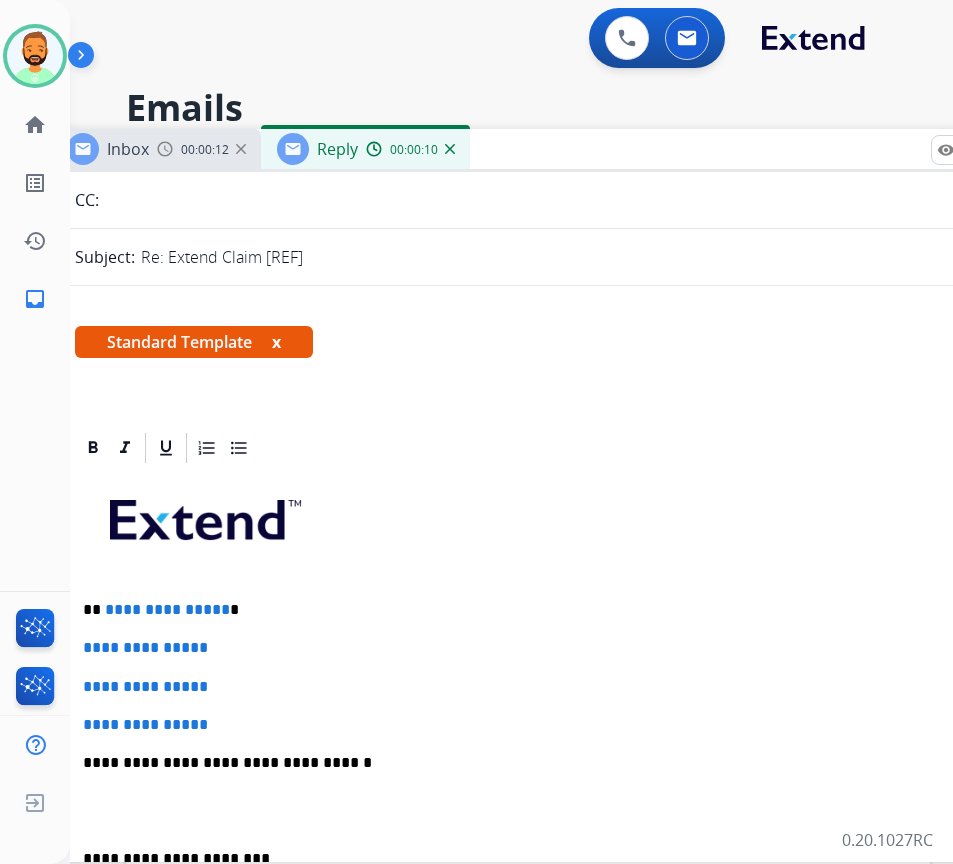 type 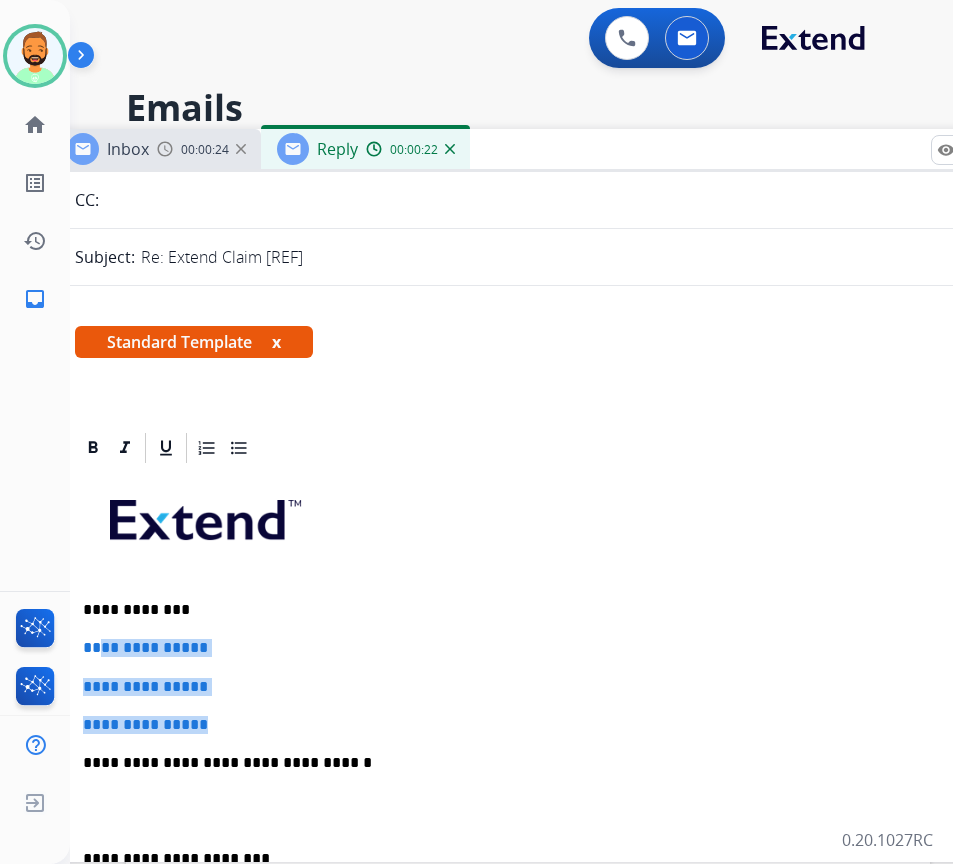 drag, startPoint x: 240, startPoint y: 728, endPoint x: 98, endPoint y: 644, distance: 164.98485 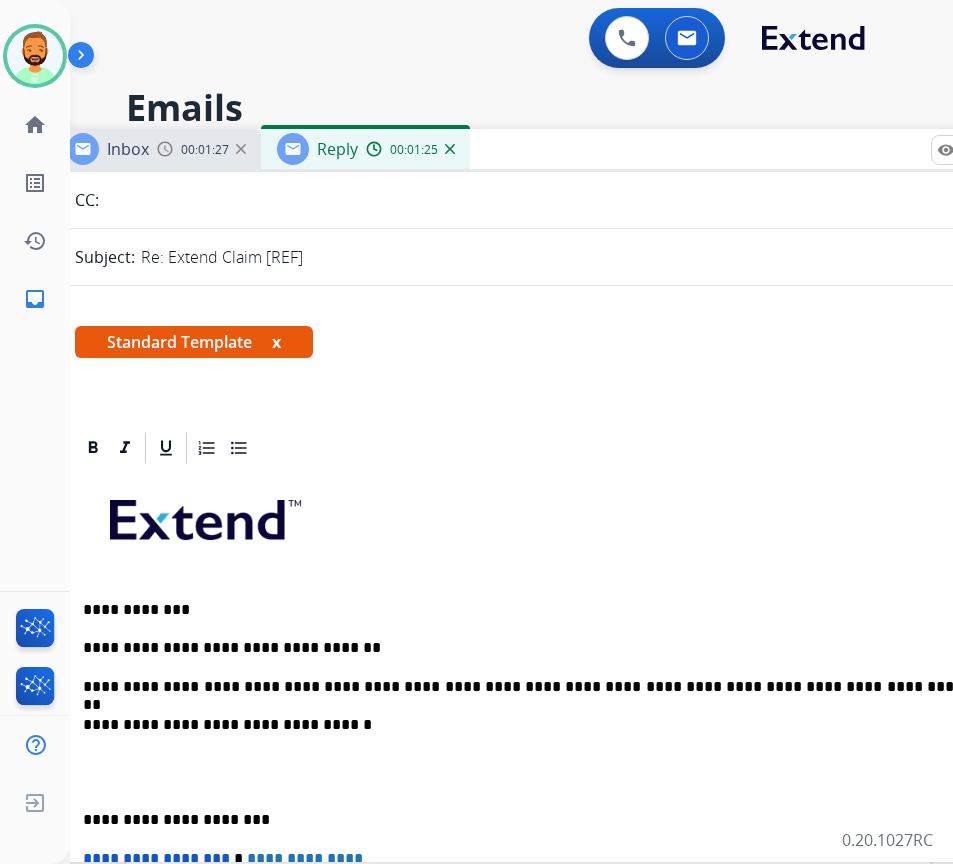 drag, startPoint x: 79, startPoint y: 809, endPoint x: 144, endPoint y: 822, distance: 66.287254 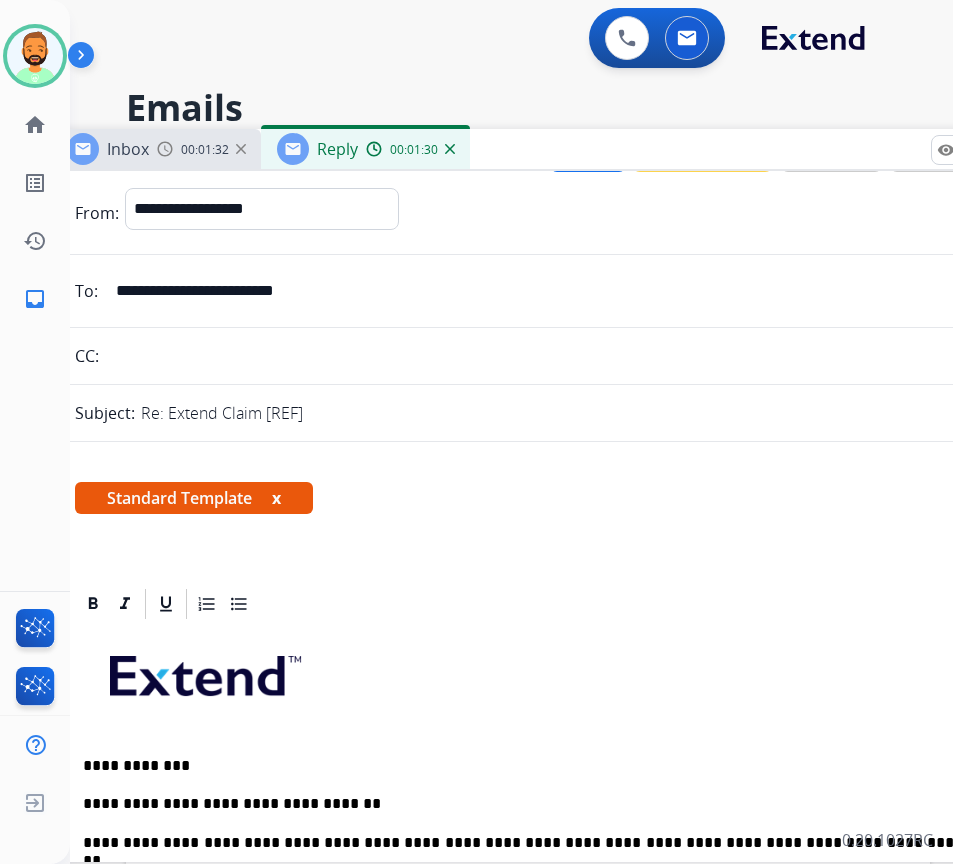 scroll, scrollTop: 0, scrollLeft: 0, axis: both 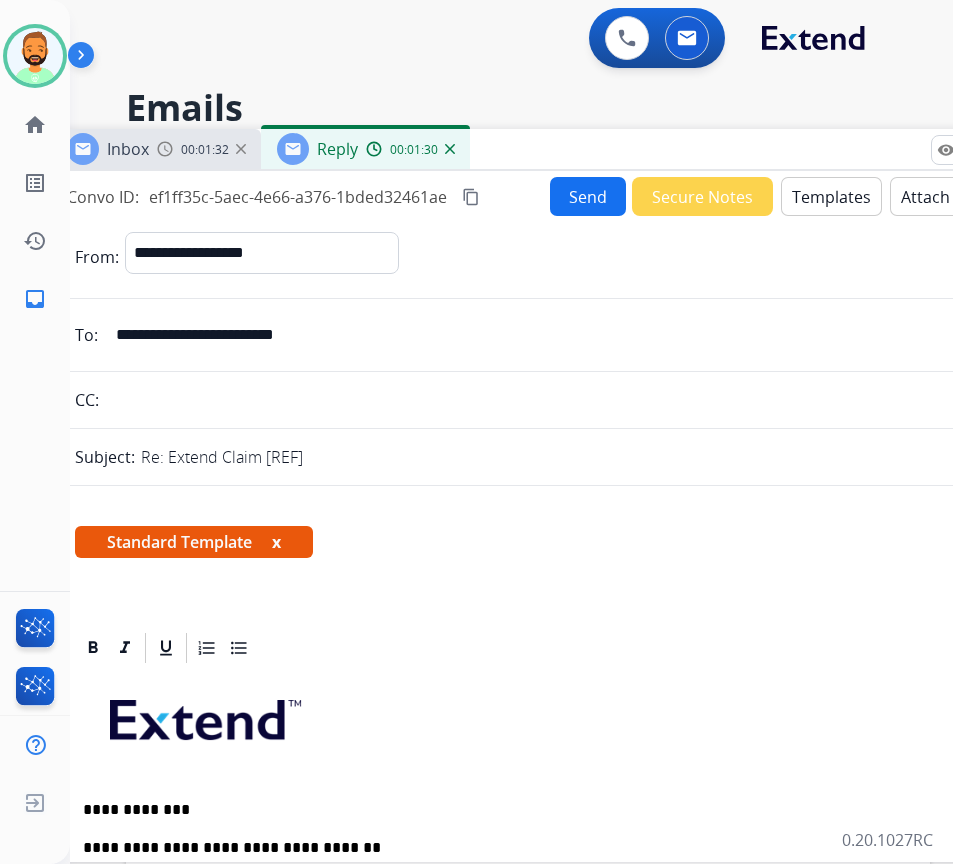 click on "Send" at bounding box center (588, 196) 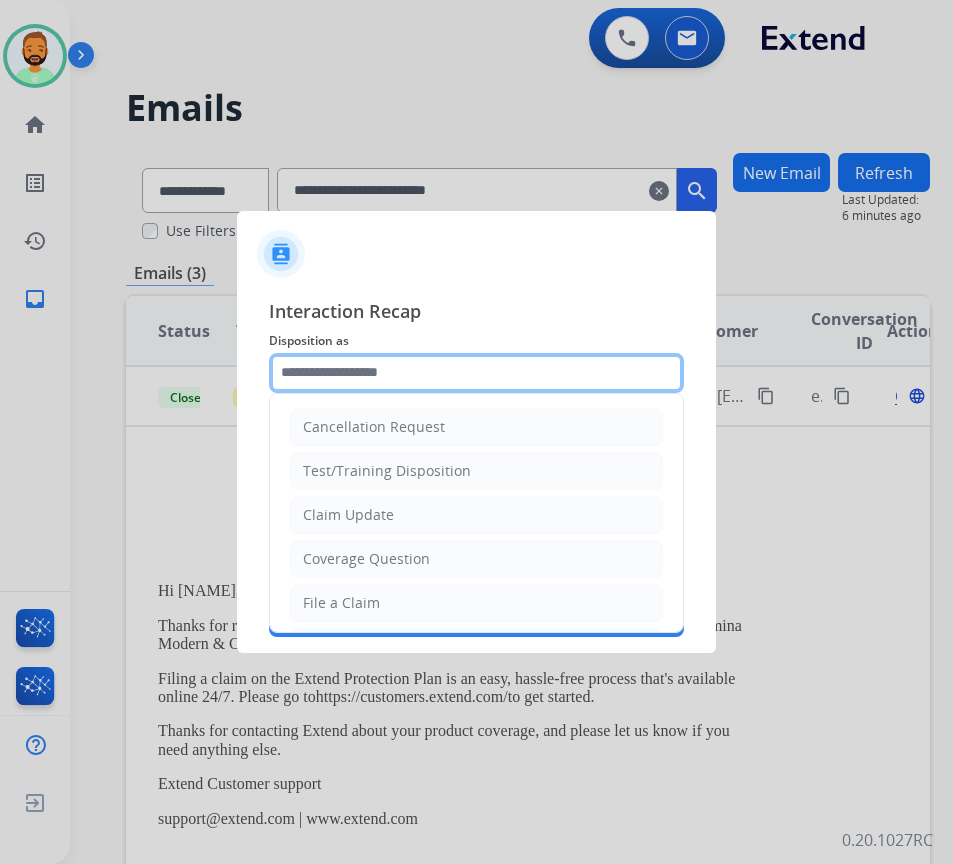 click 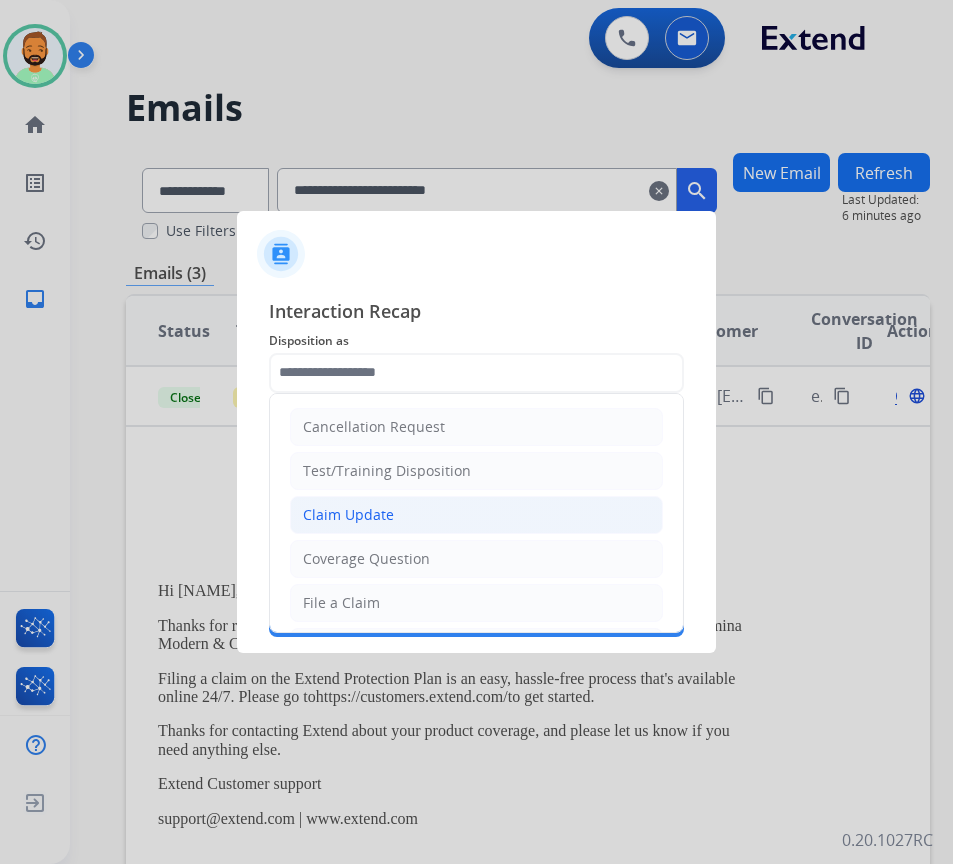 click on "Claim Update" 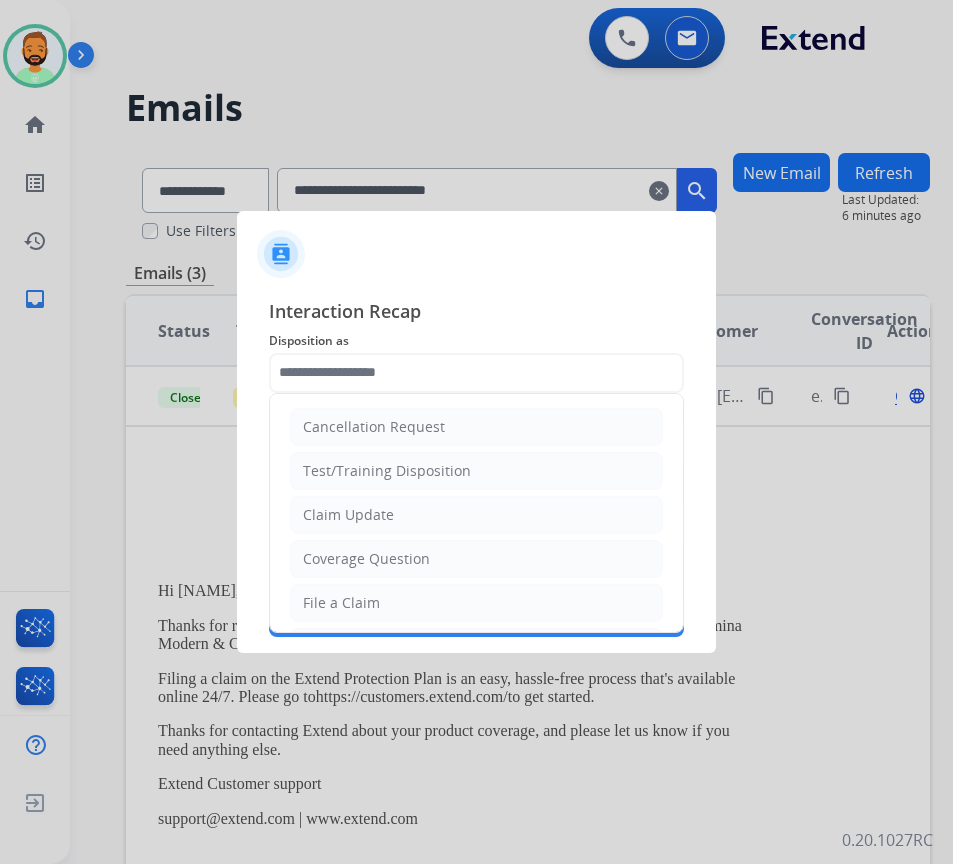 type on "**********" 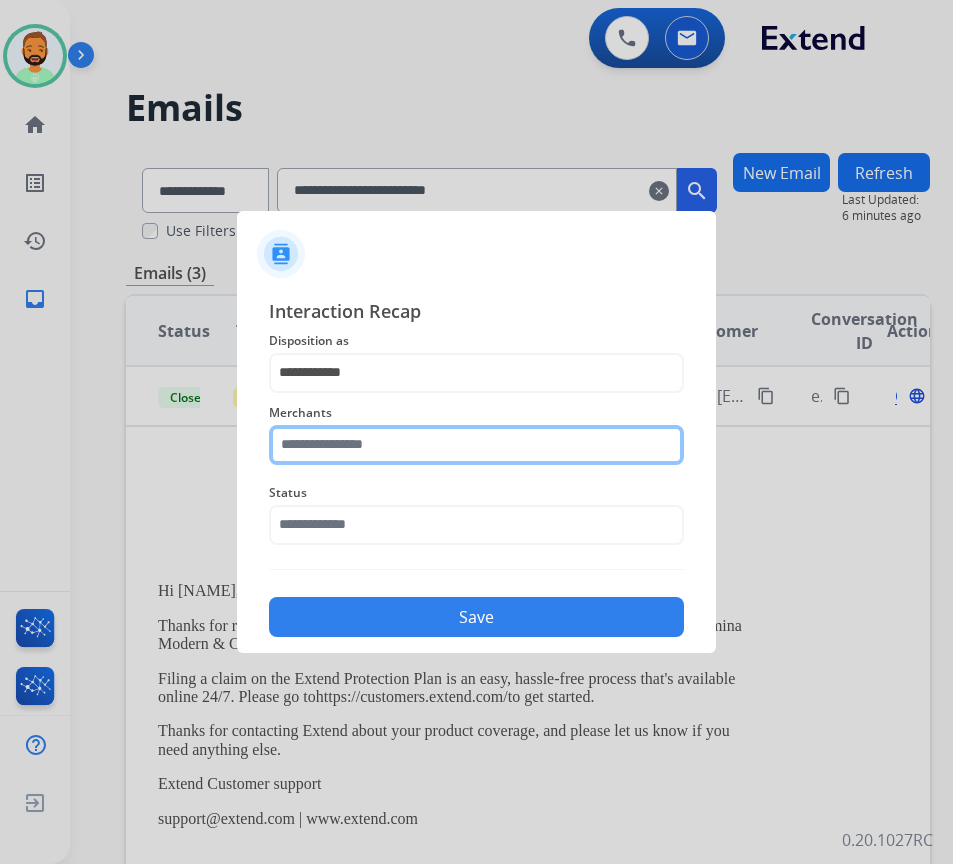 click 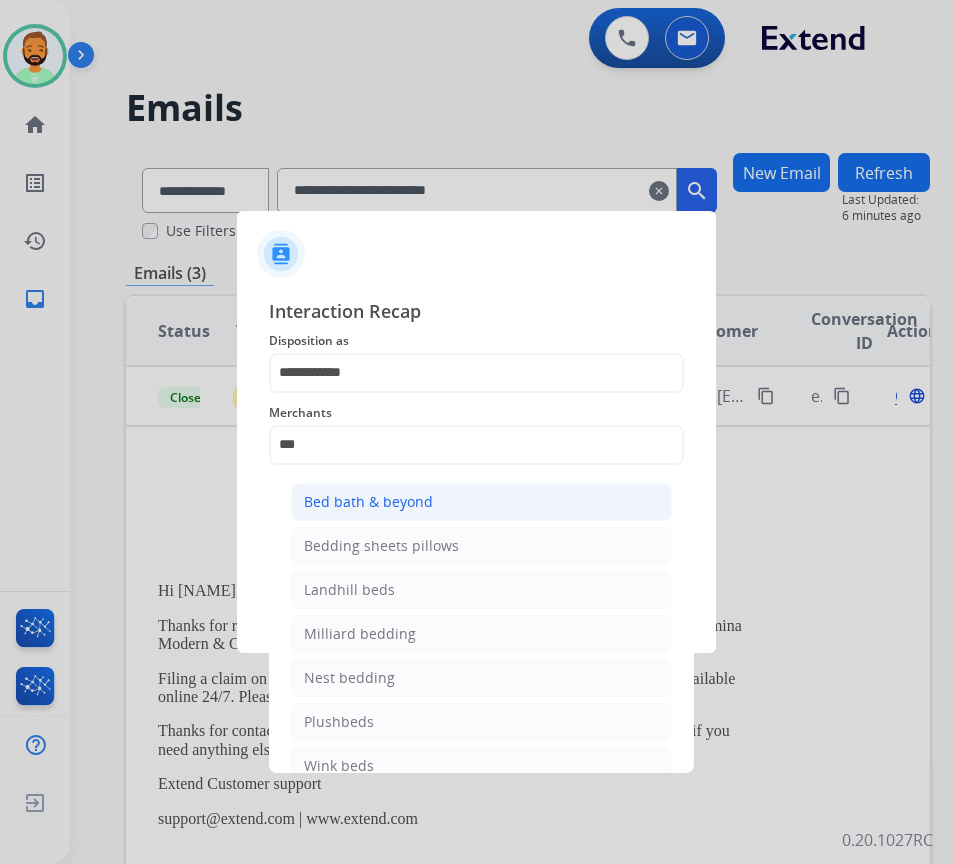 click on "Bed bath & beyond" 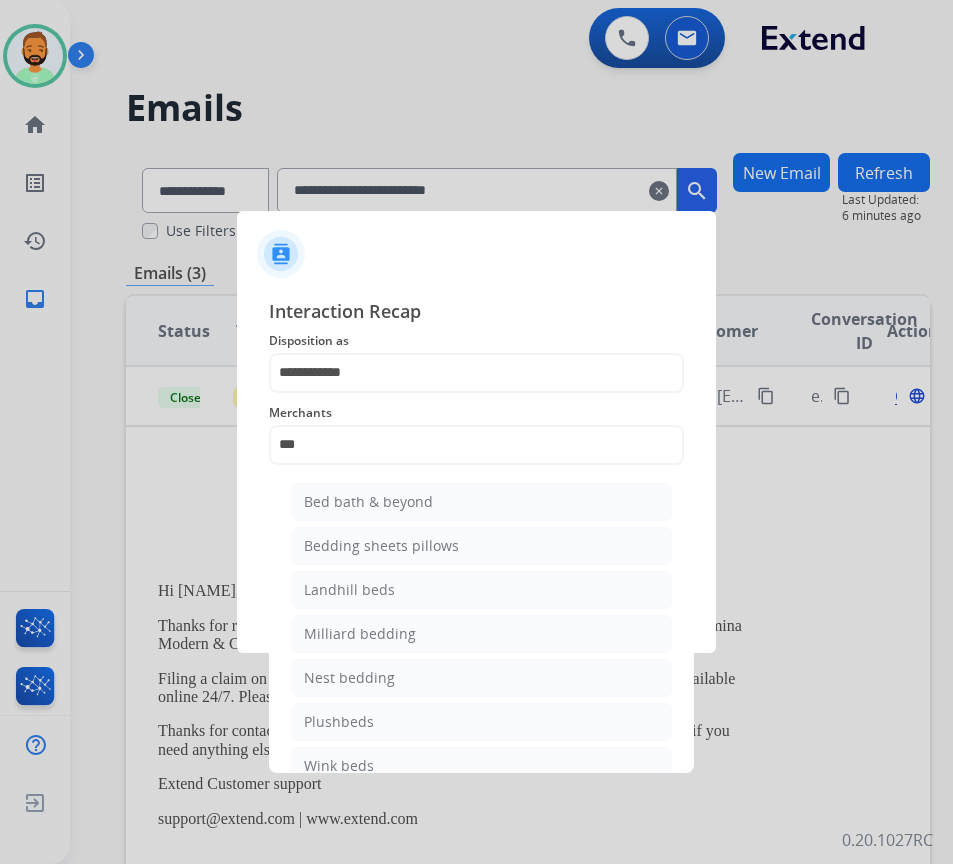 type on "**********" 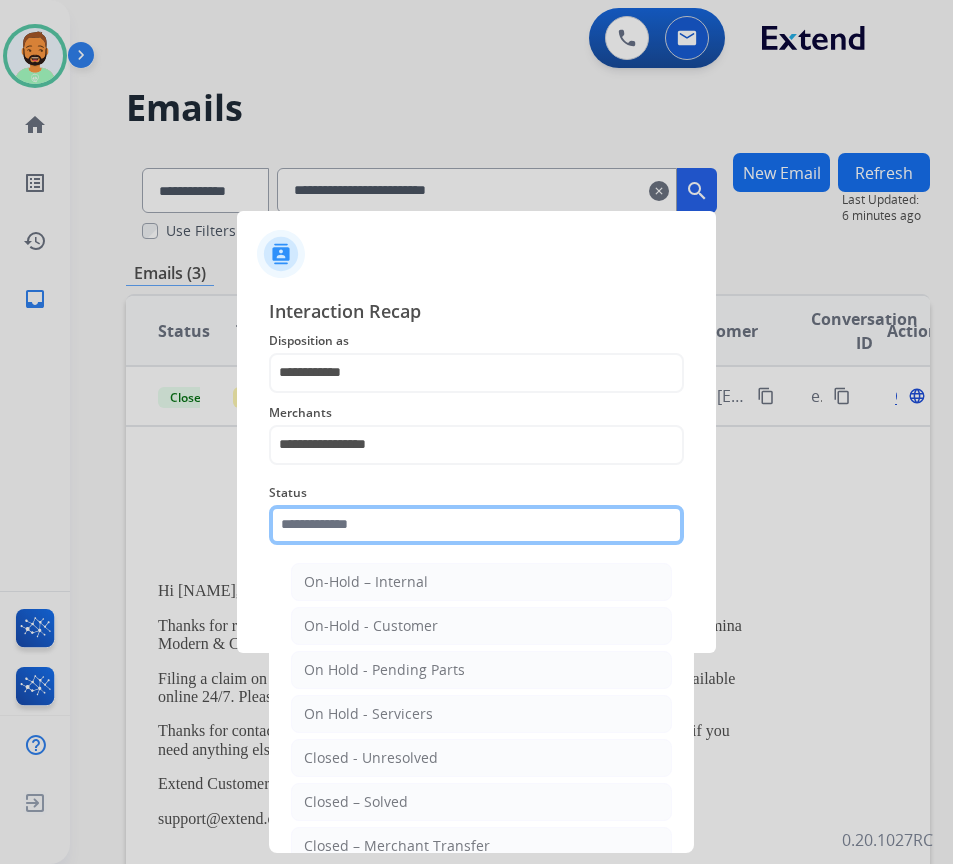 click 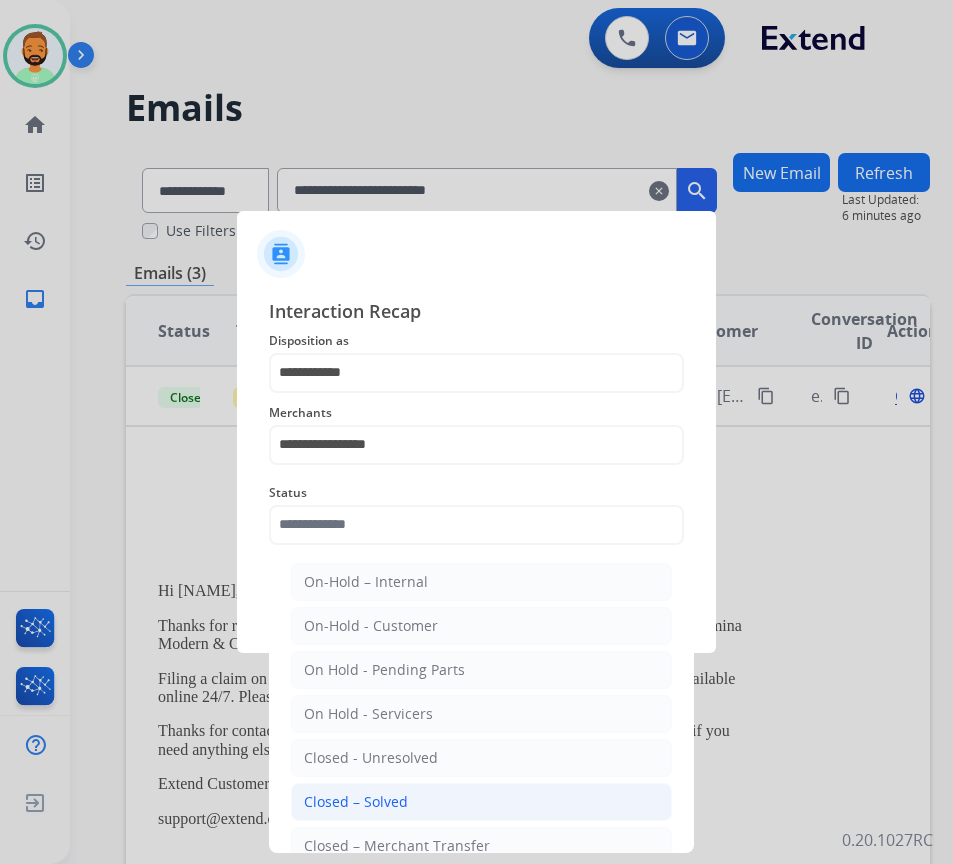 click on "Closed – Solved" 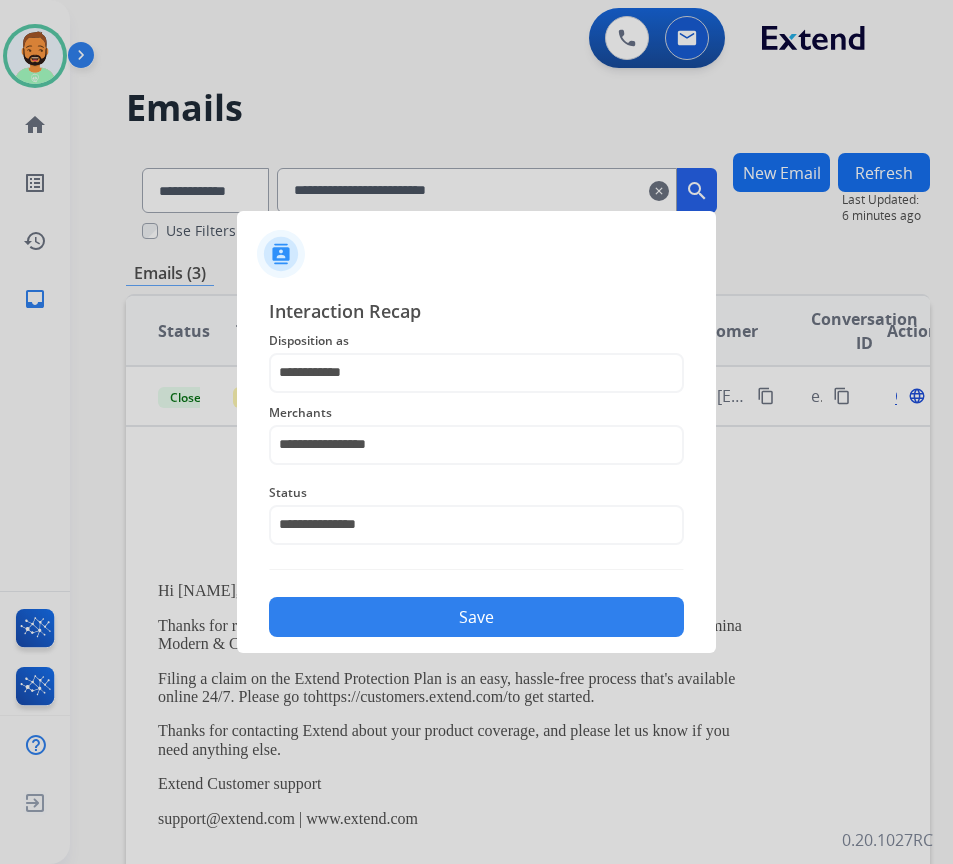 click on "Save" 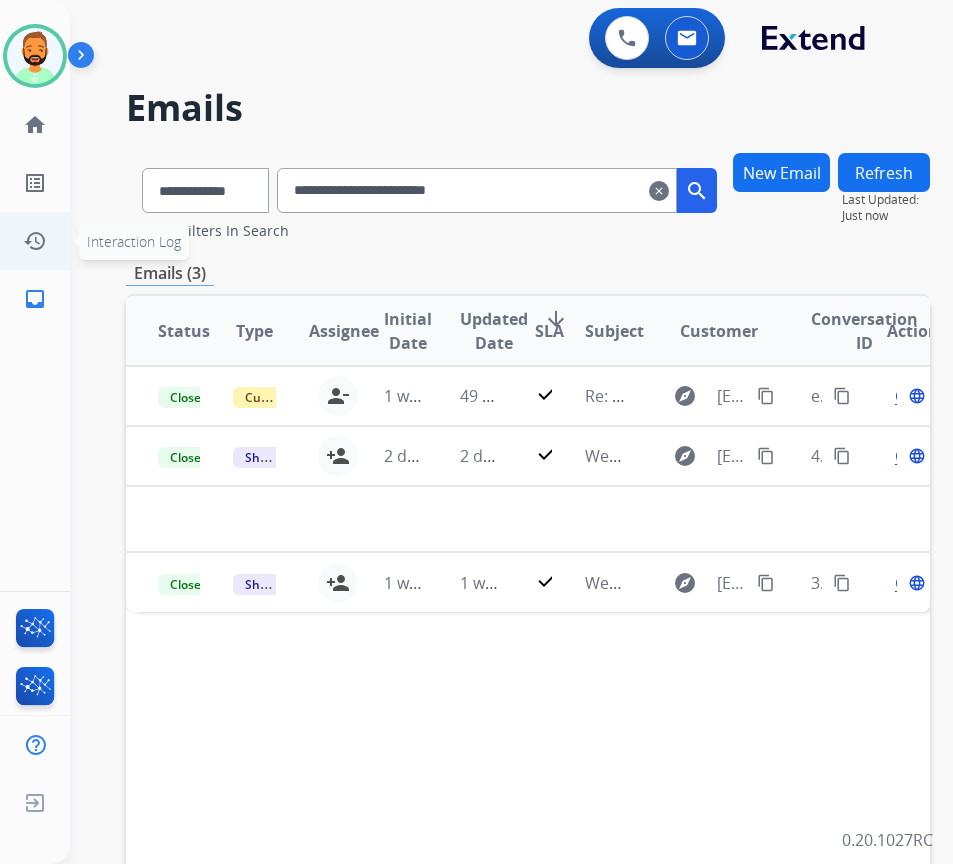scroll, scrollTop: 0, scrollLeft: 0, axis: both 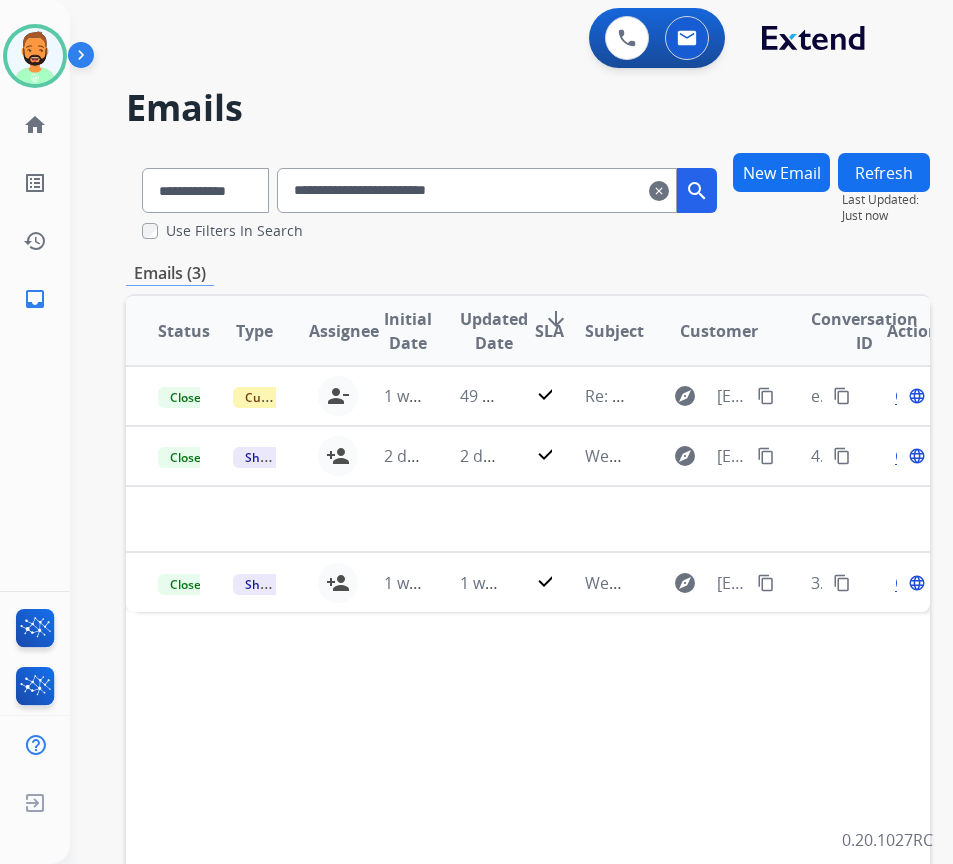 click on "clear" at bounding box center [659, 191] 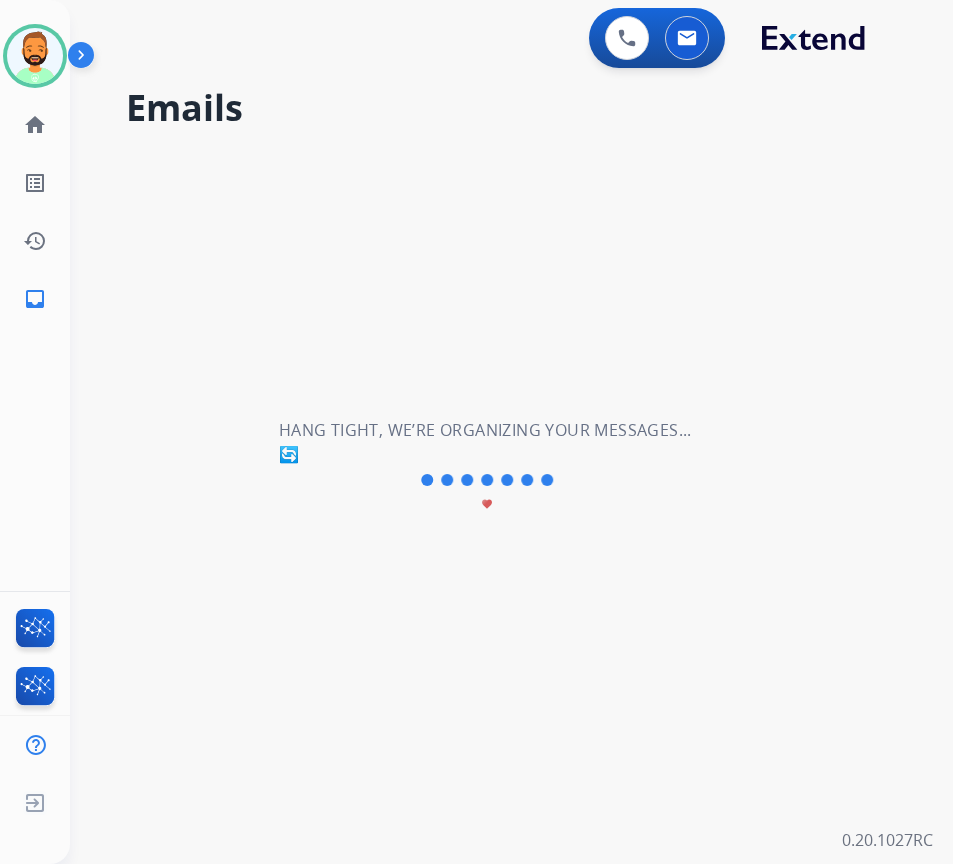 type 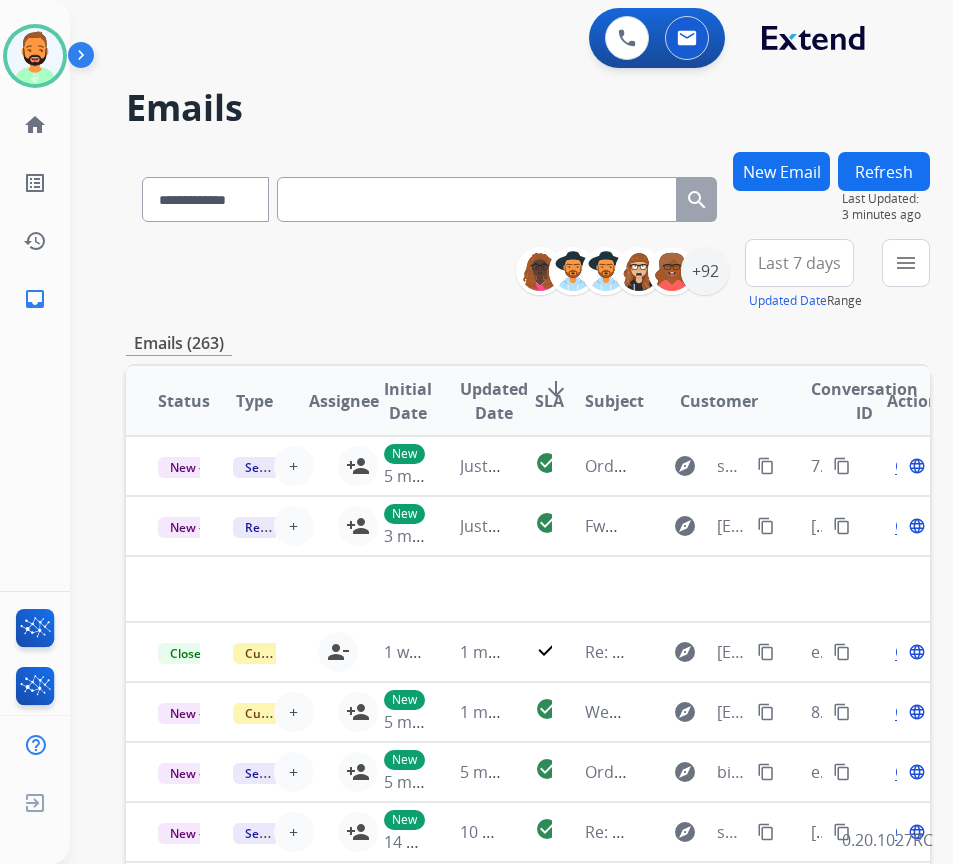 click on "New Email" at bounding box center [781, 195] 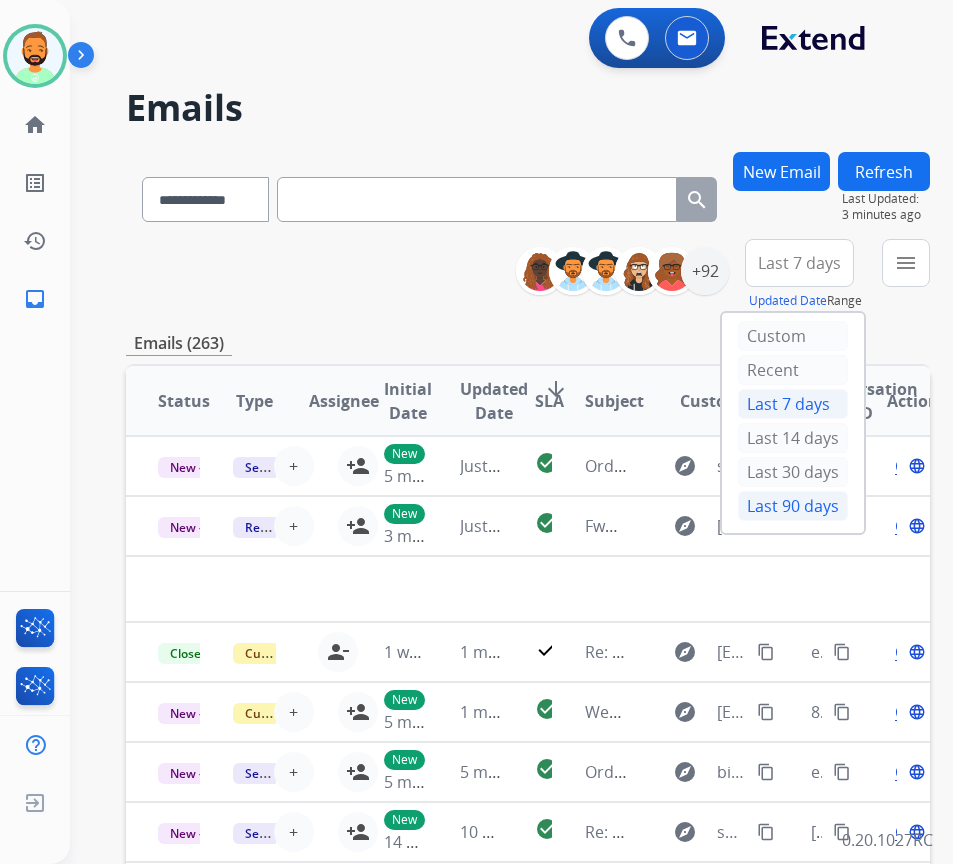 click on "Last 90 days" at bounding box center (793, 506) 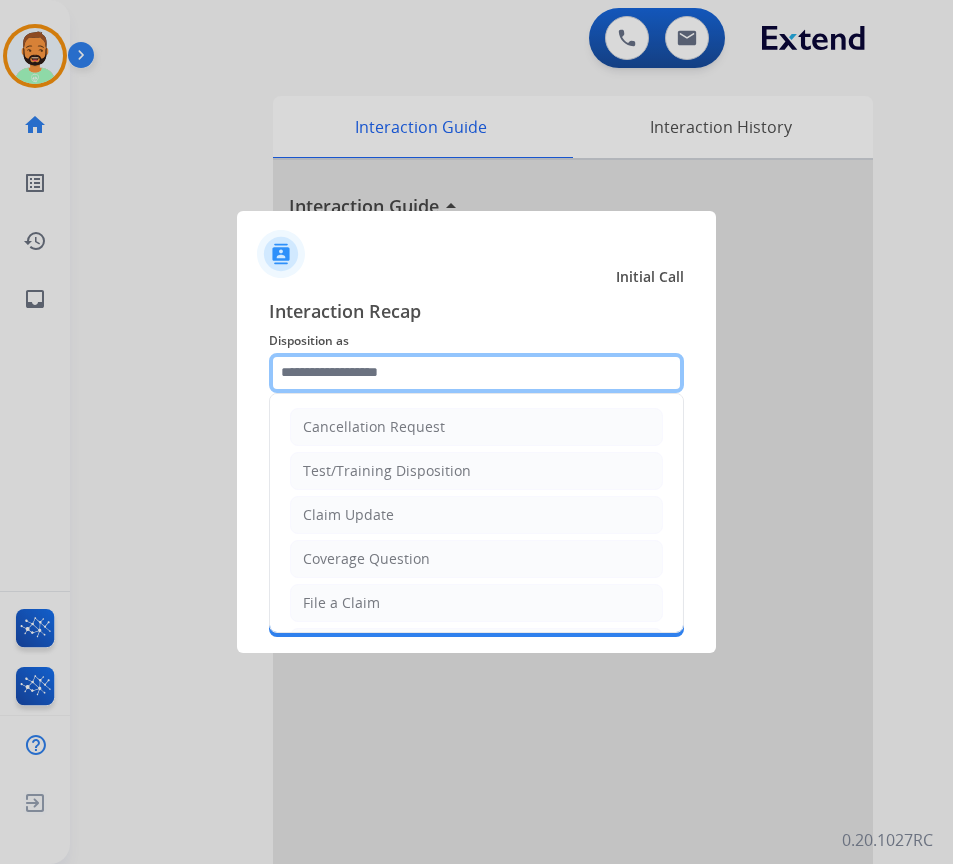 click 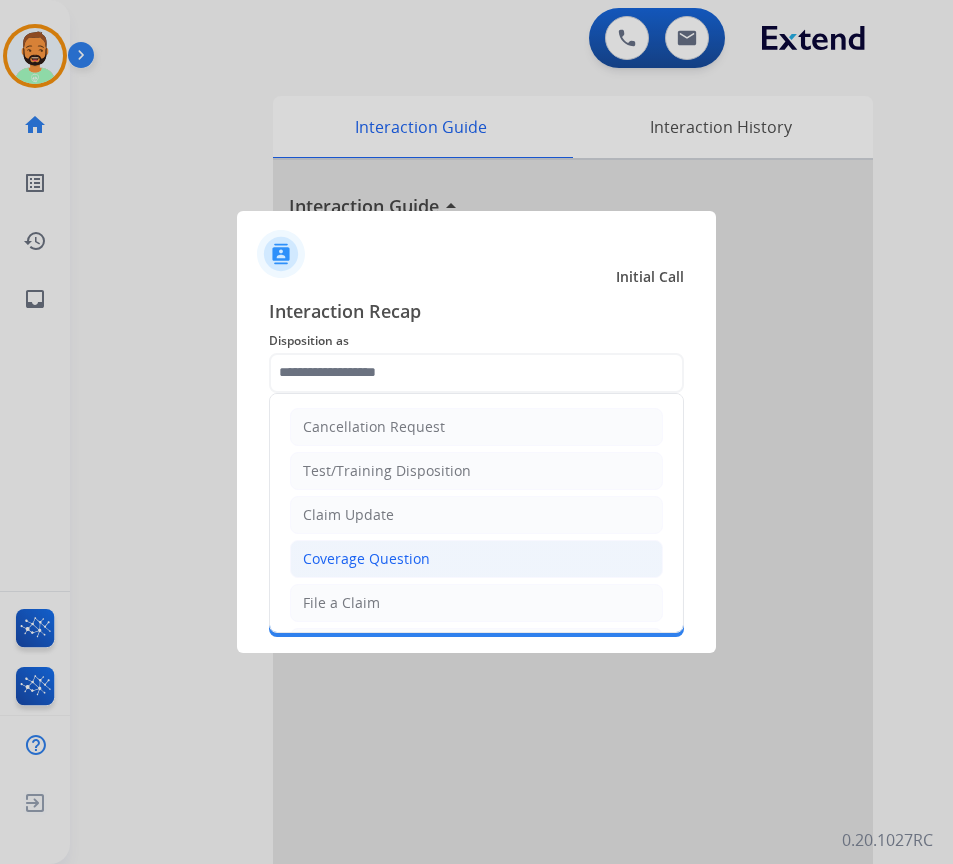 click on "Coverage Question" 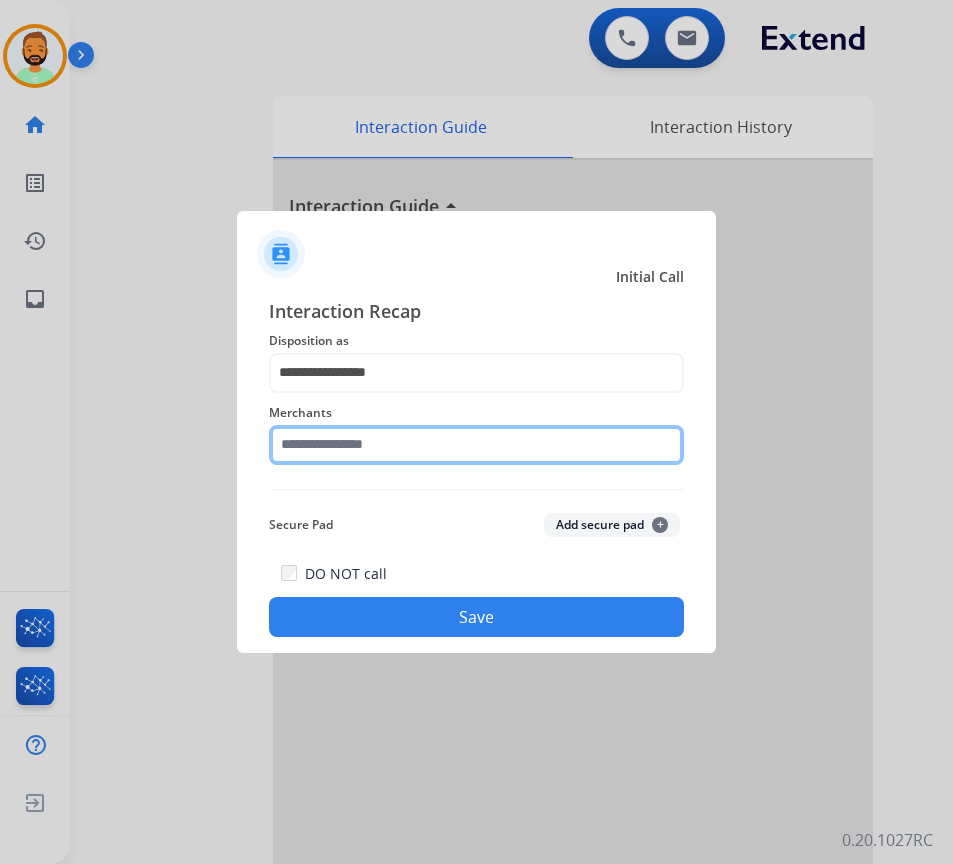 click 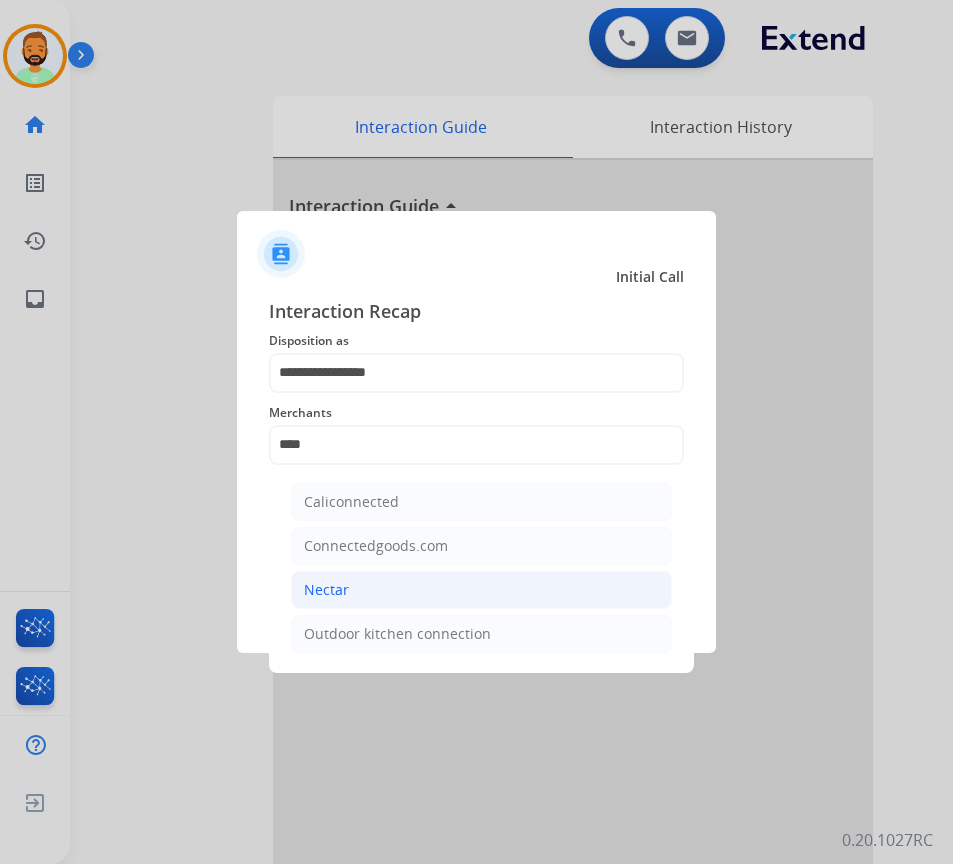 click on "Nectar" 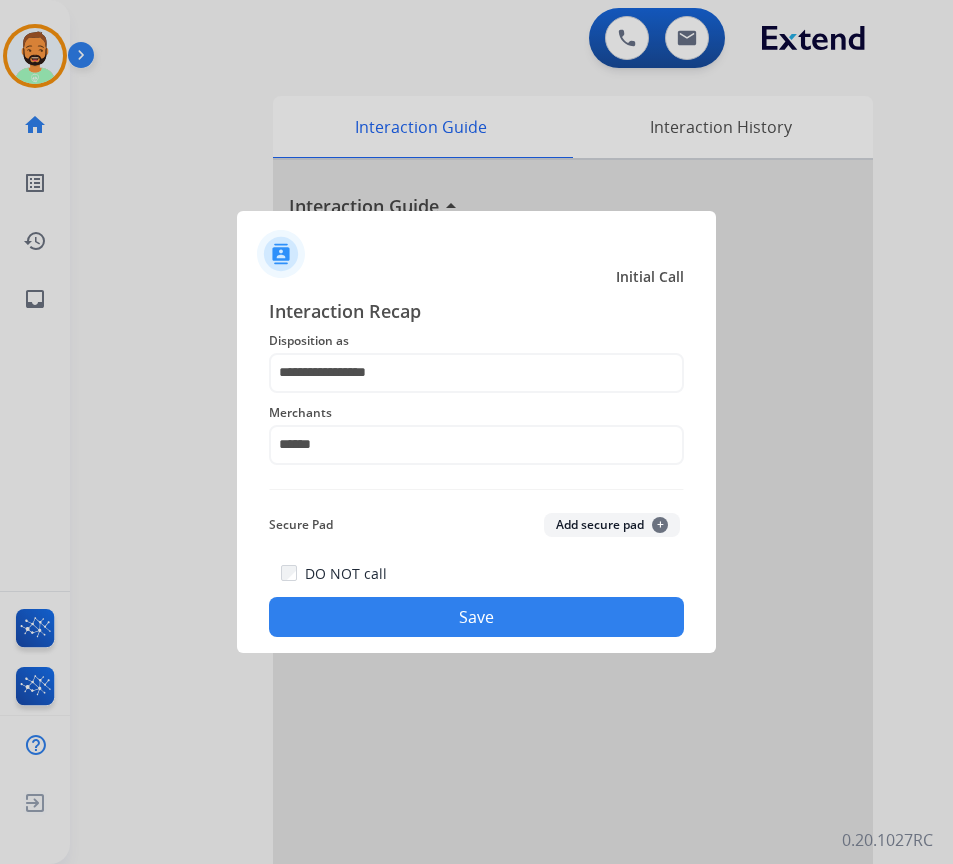 click on "Save" 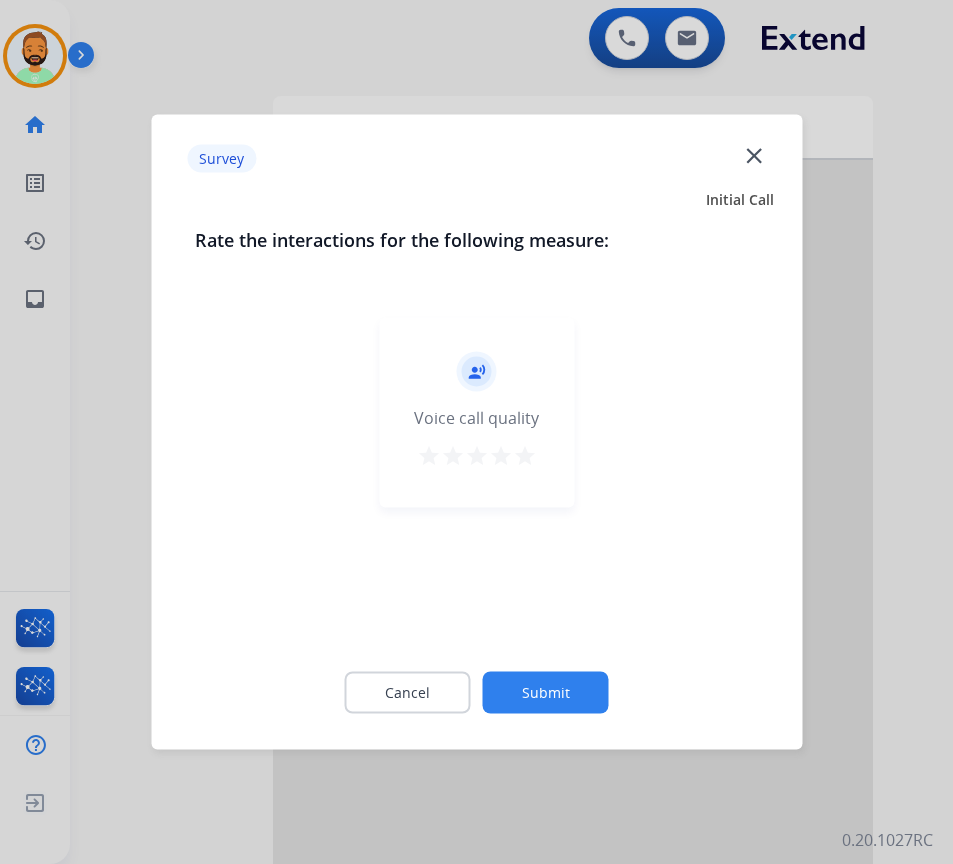 click on "Submit" 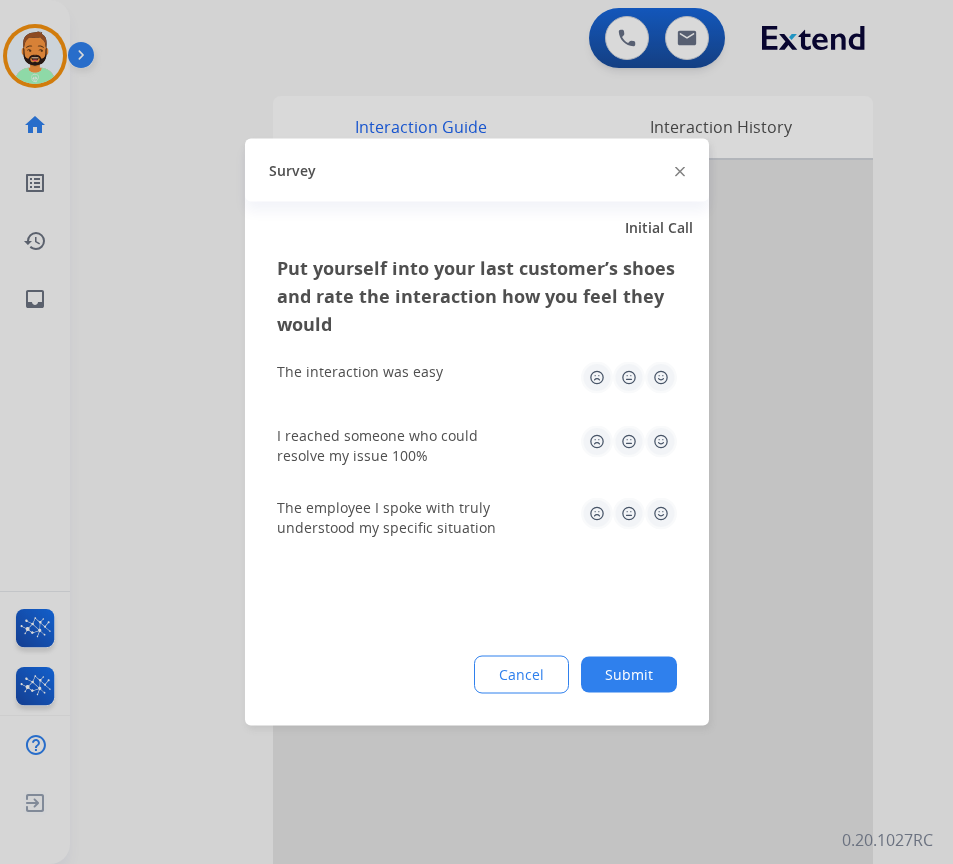 click on "Submit" 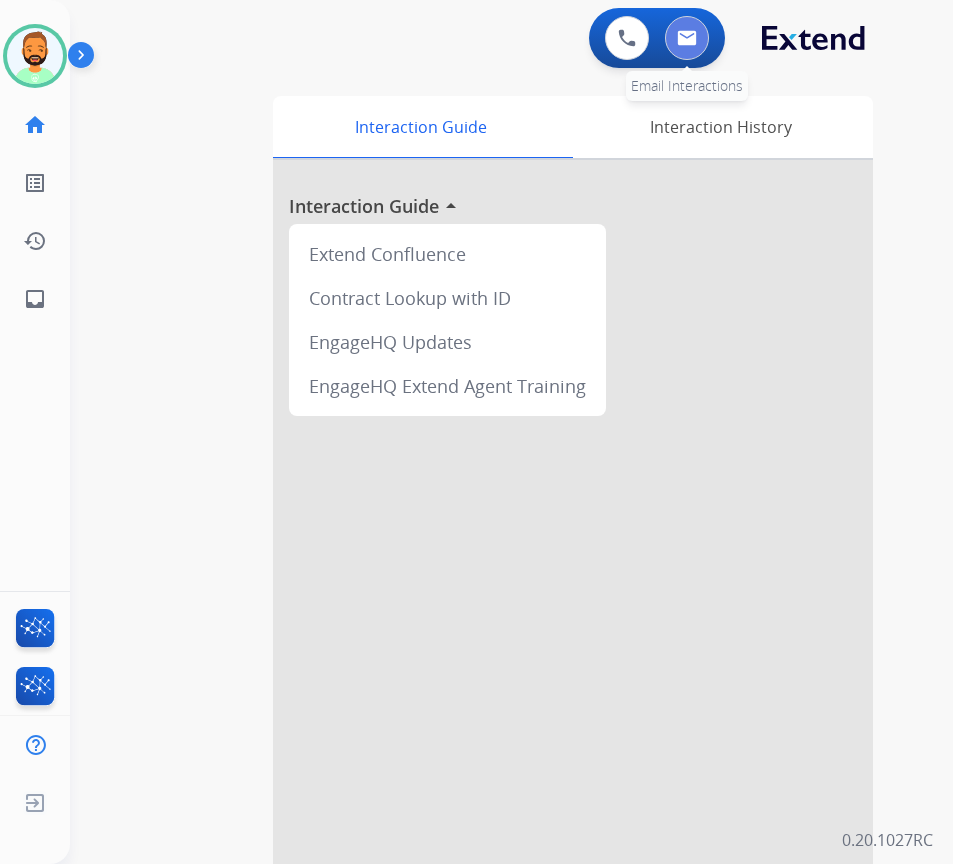 click at bounding box center [687, 38] 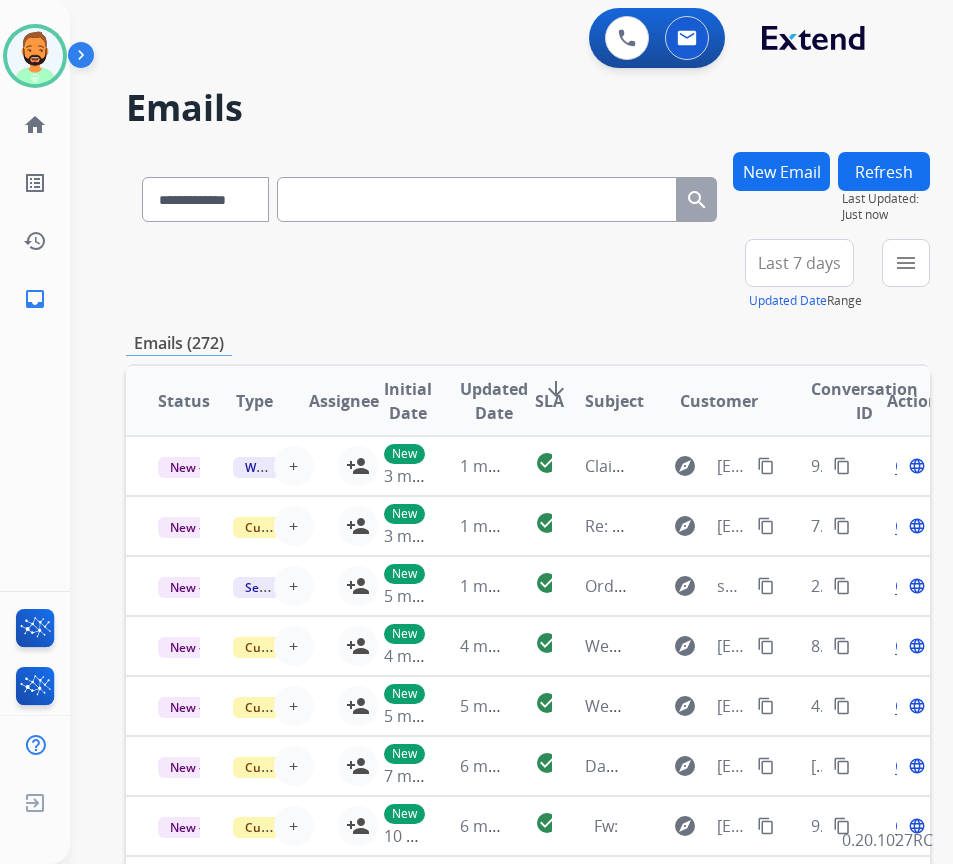drag, startPoint x: 636, startPoint y: 196, endPoint x: 795, endPoint y: 179, distance: 159.90622 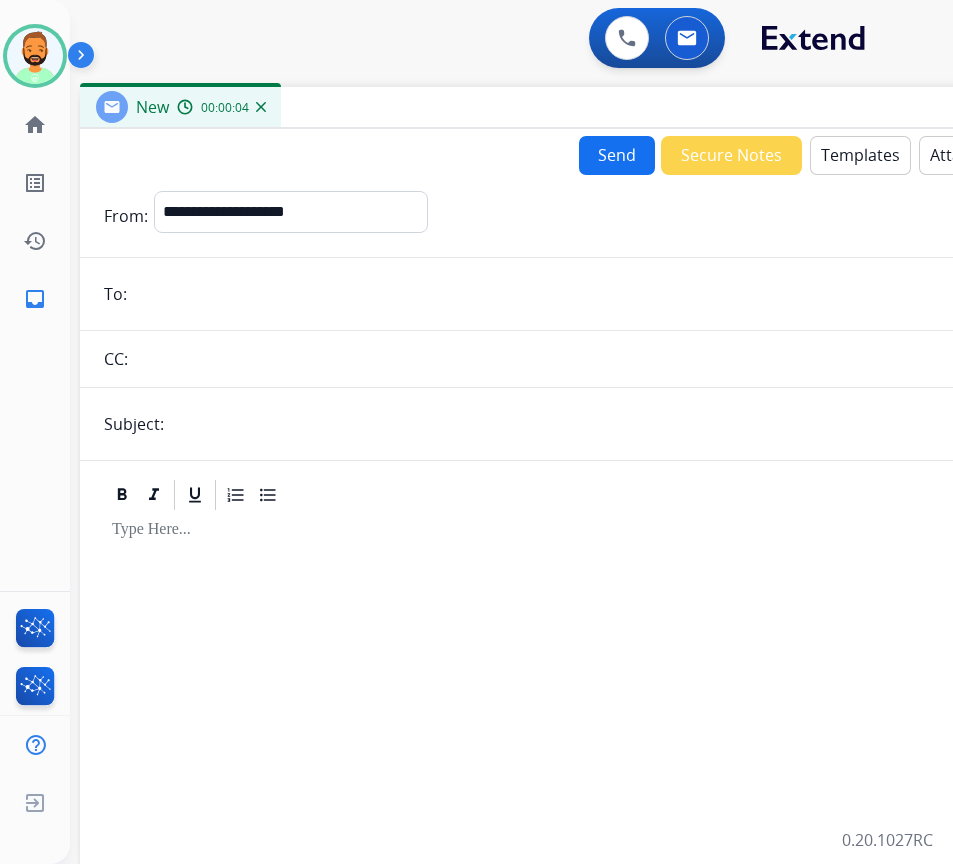 drag, startPoint x: 592, startPoint y: 144, endPoint x: 766, endPoint y: 108, distance: 177.68512 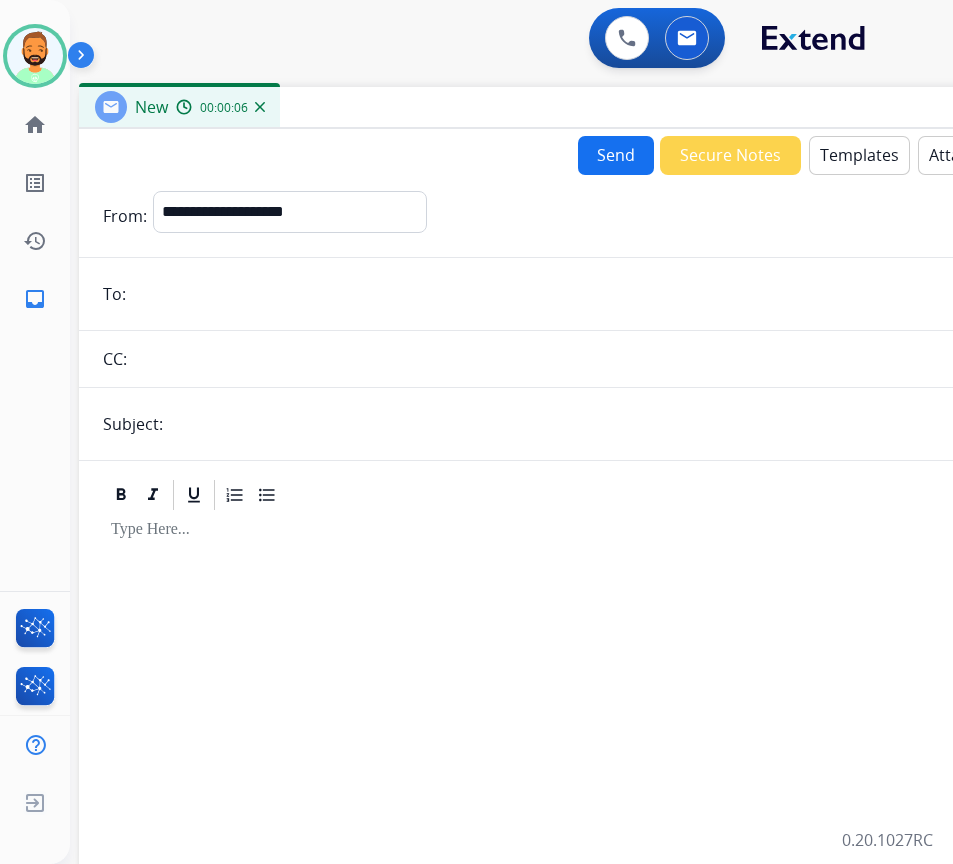 paste on "**********" 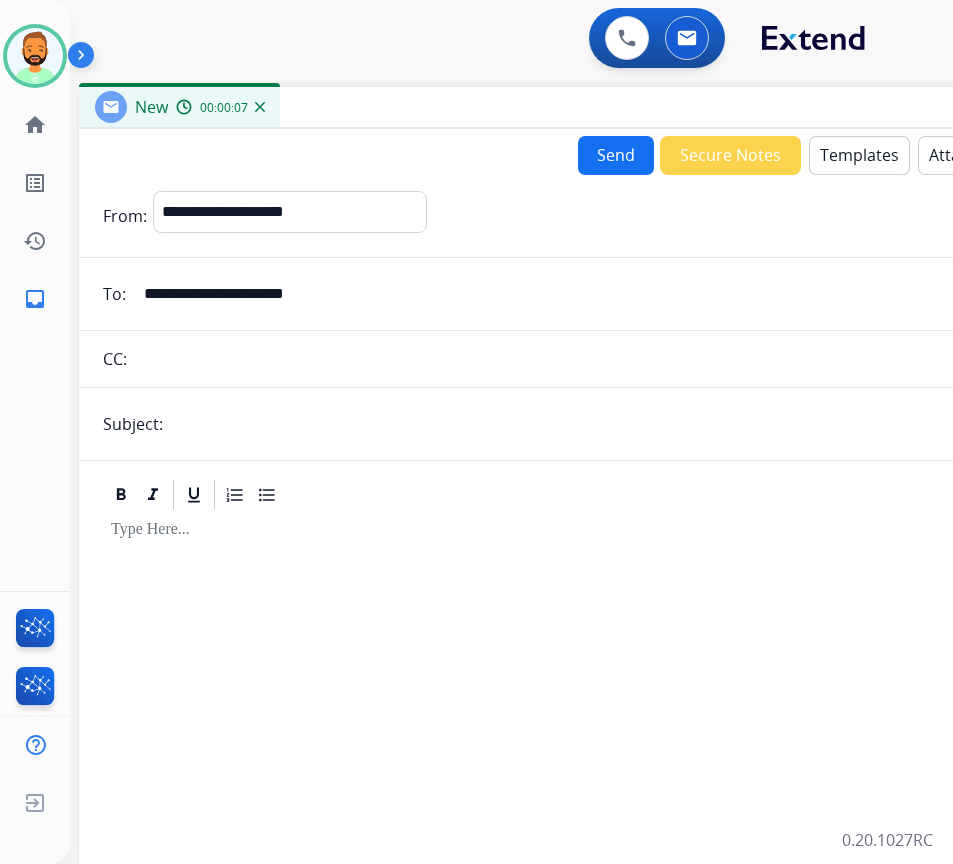 type on "**********" 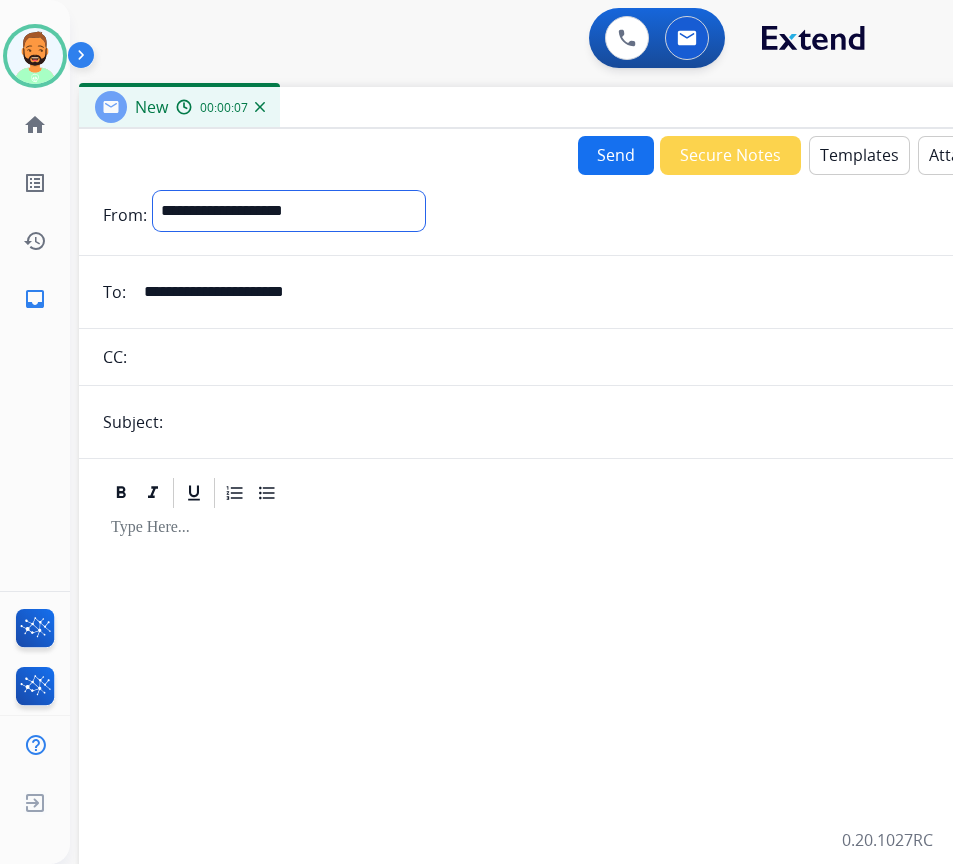 click on "**********" at bounding box center [289, 211] 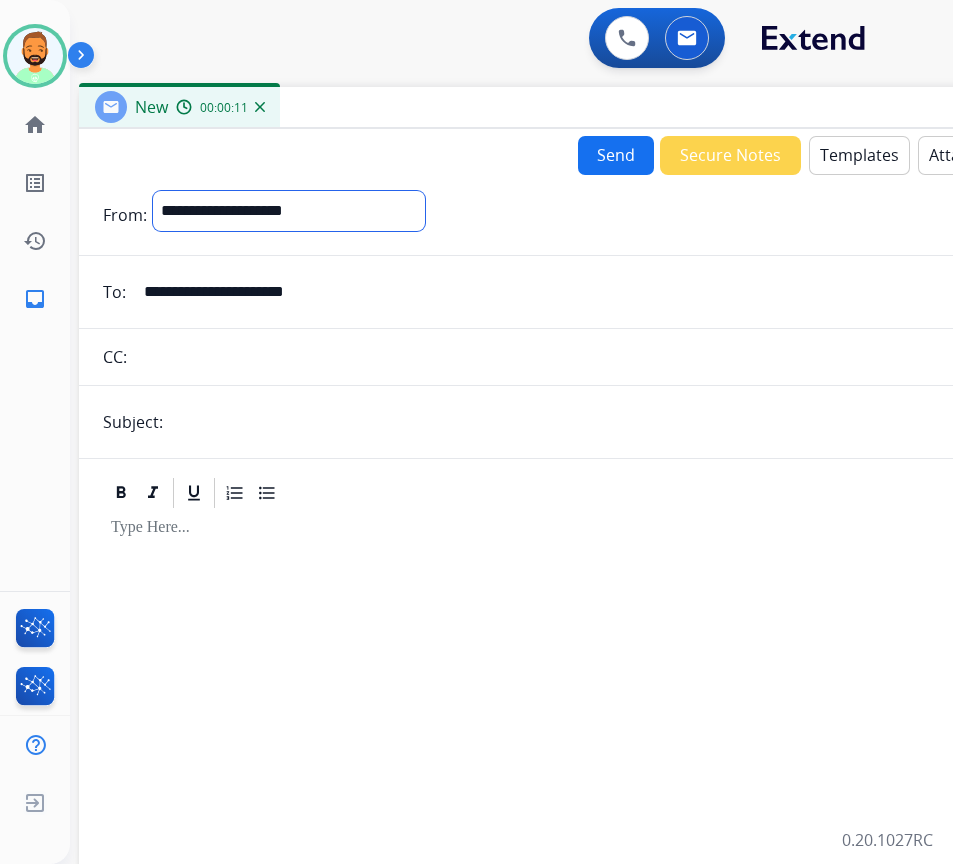 select on "**********" 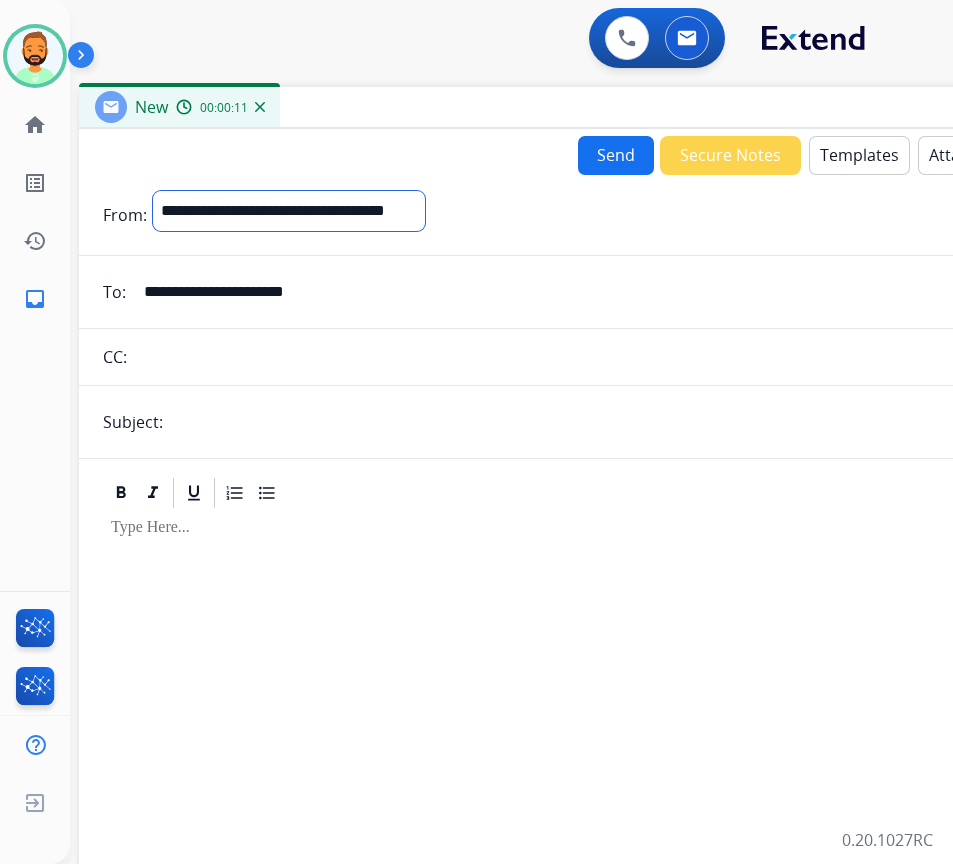 click on "**********" at bounding box center [289, 211] 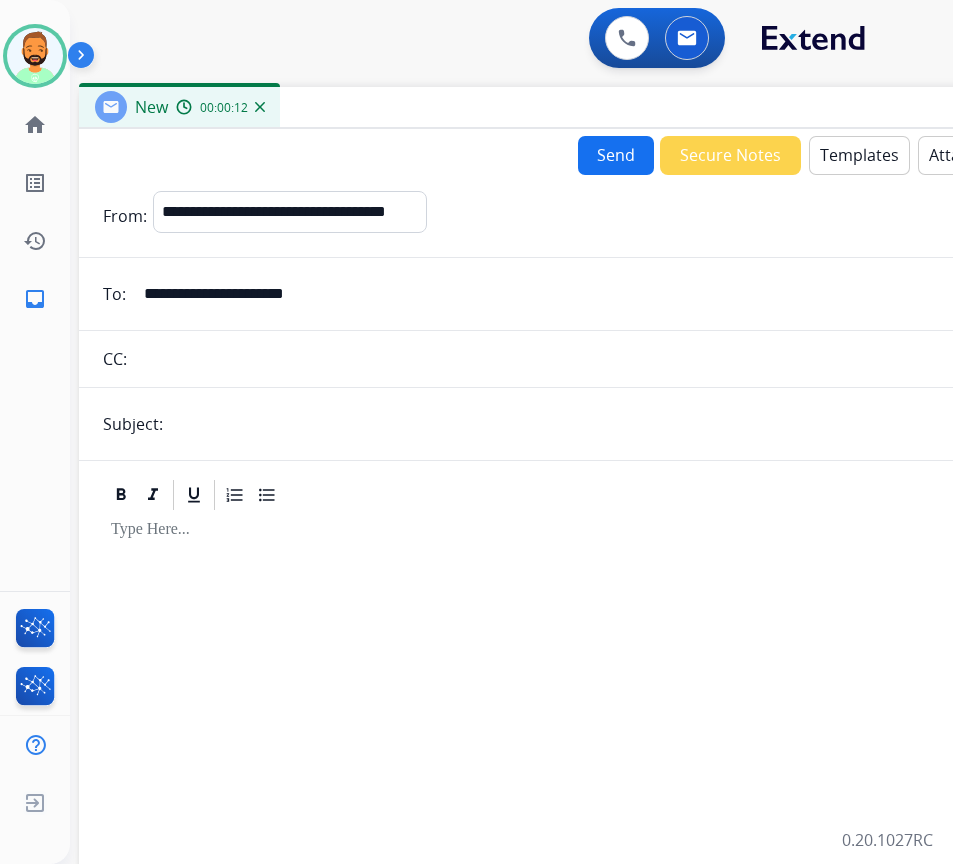 click at bounding box center [612, 424] 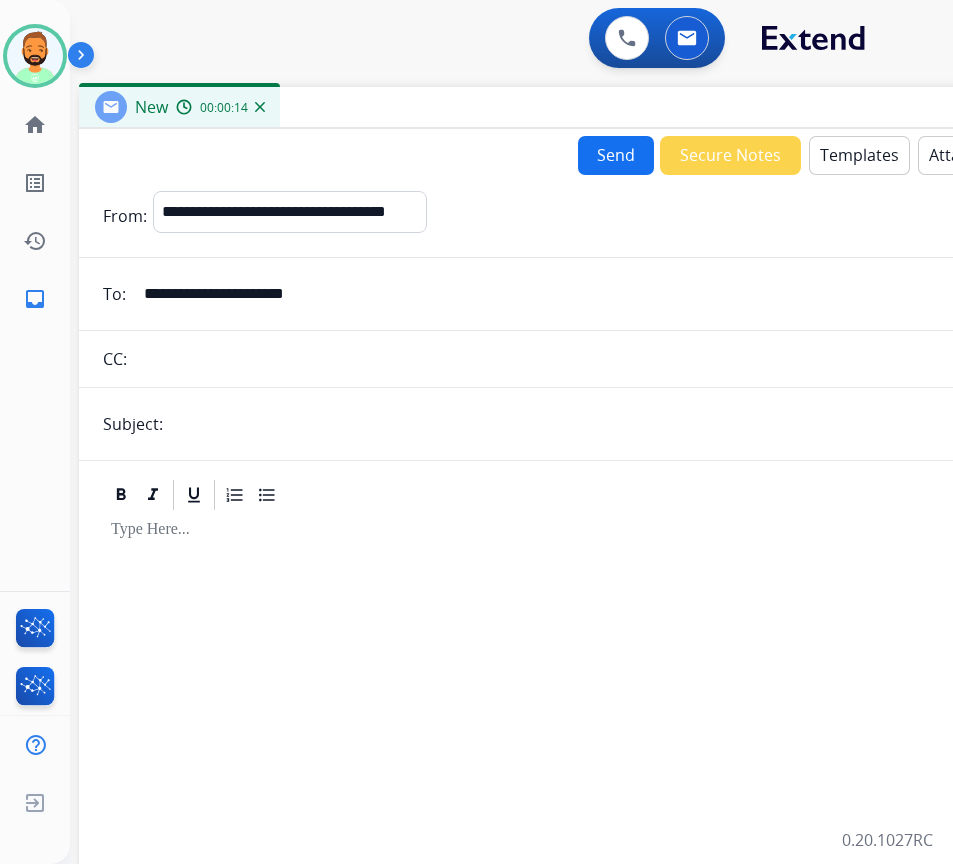 type on "*****" 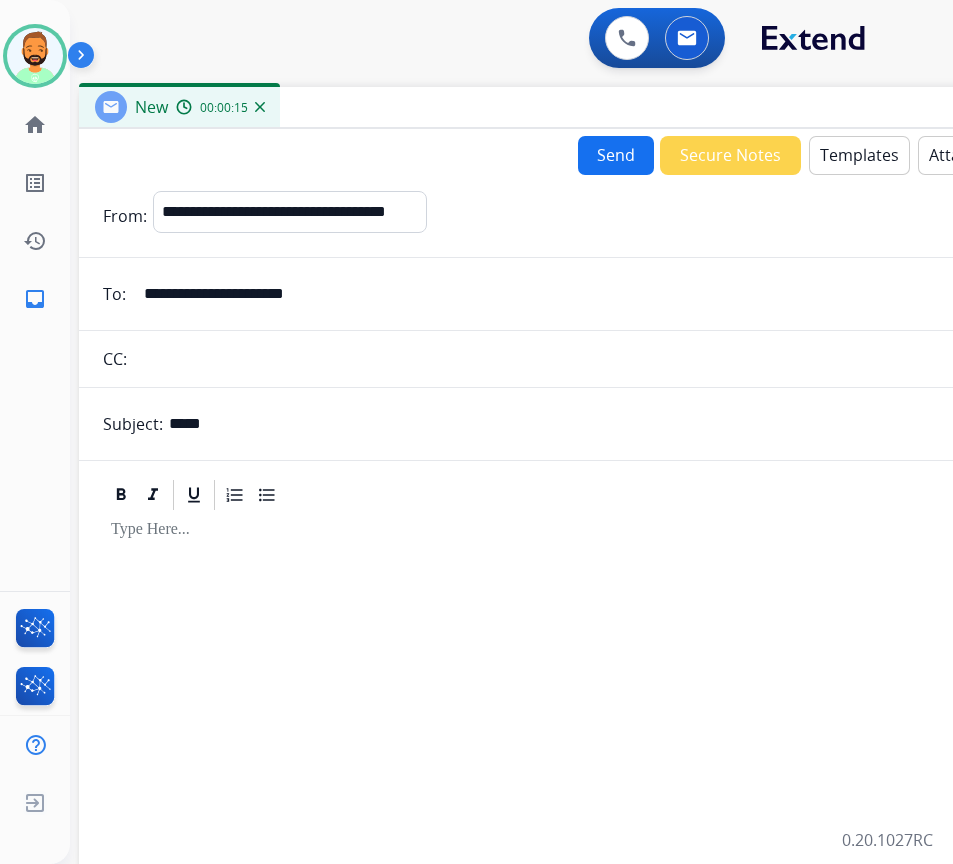 click at bounding box center [579, 684] 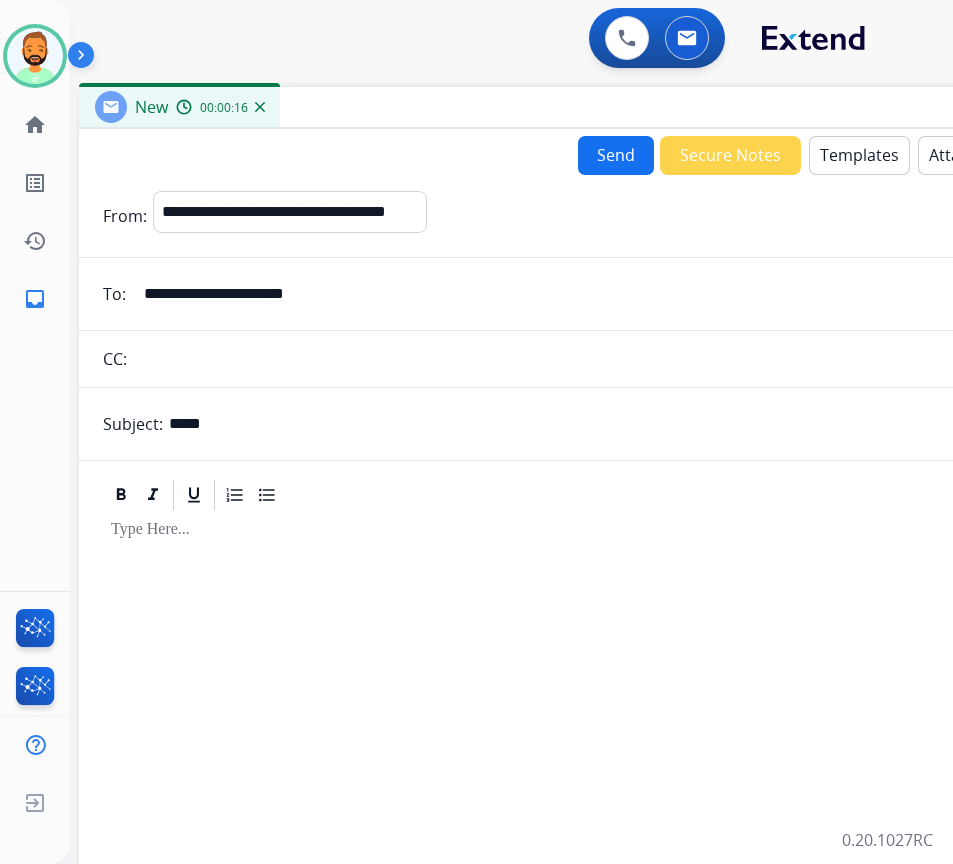 click on "Templates" at bounding box center (859, 155) 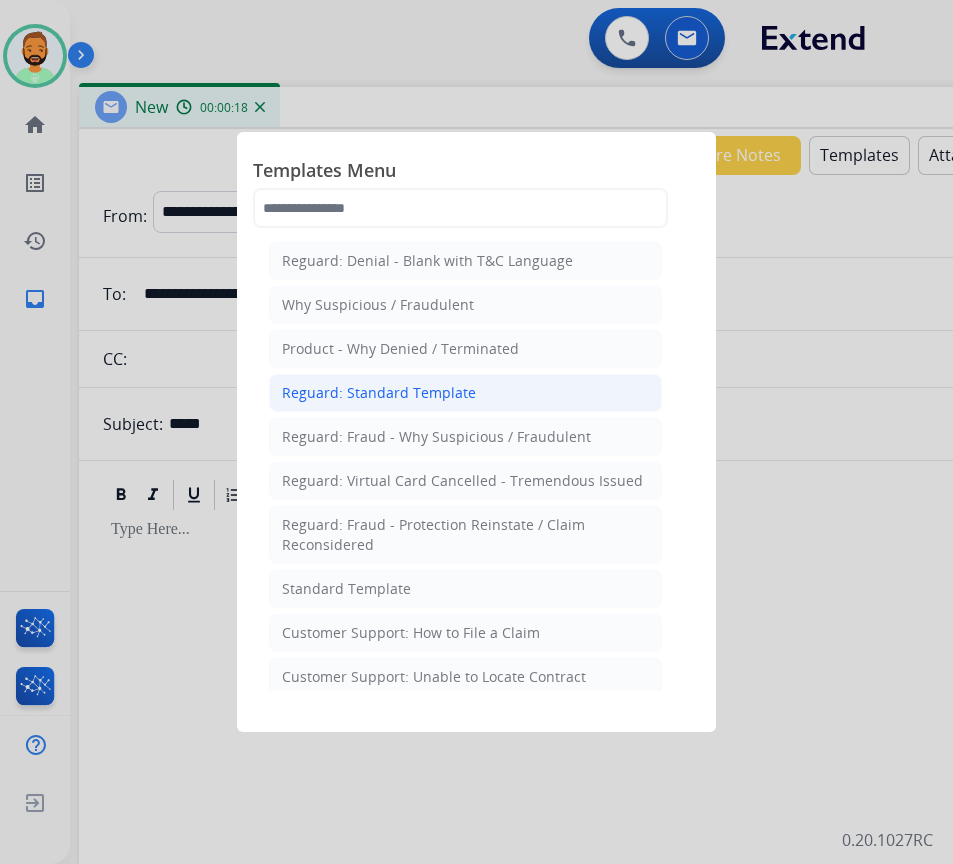click on "Reguard: Standard Template" 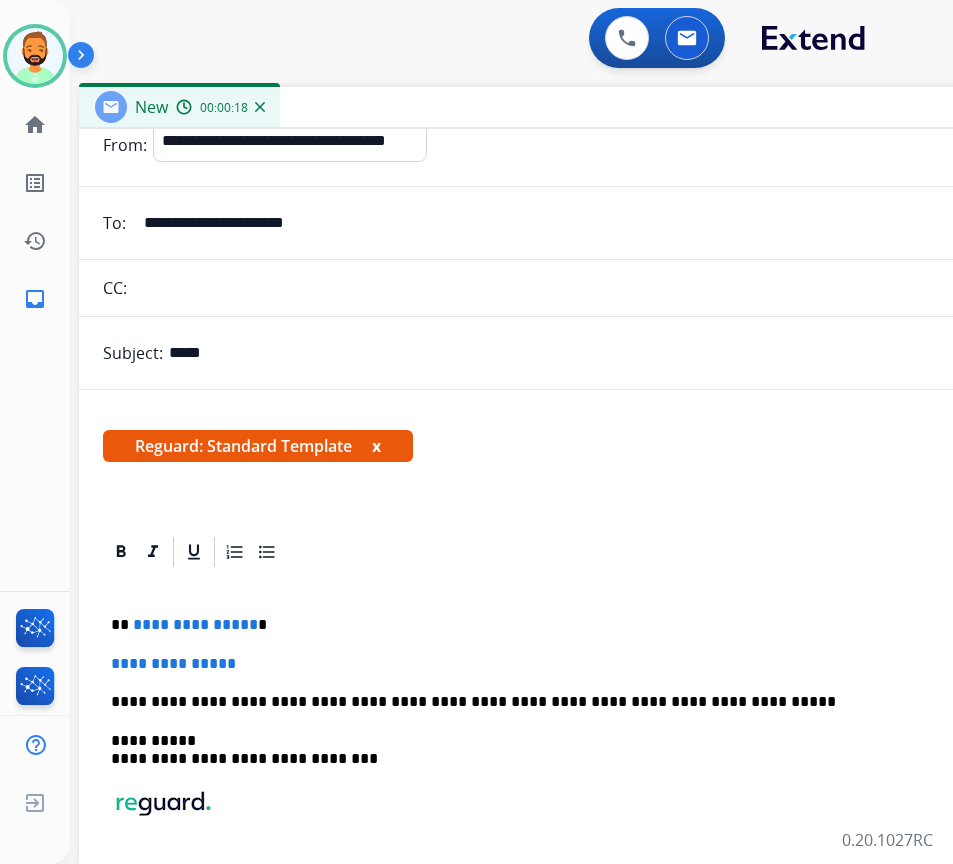 scroll, scrollTop: 170, scrollLeft: 0, axis: vertical 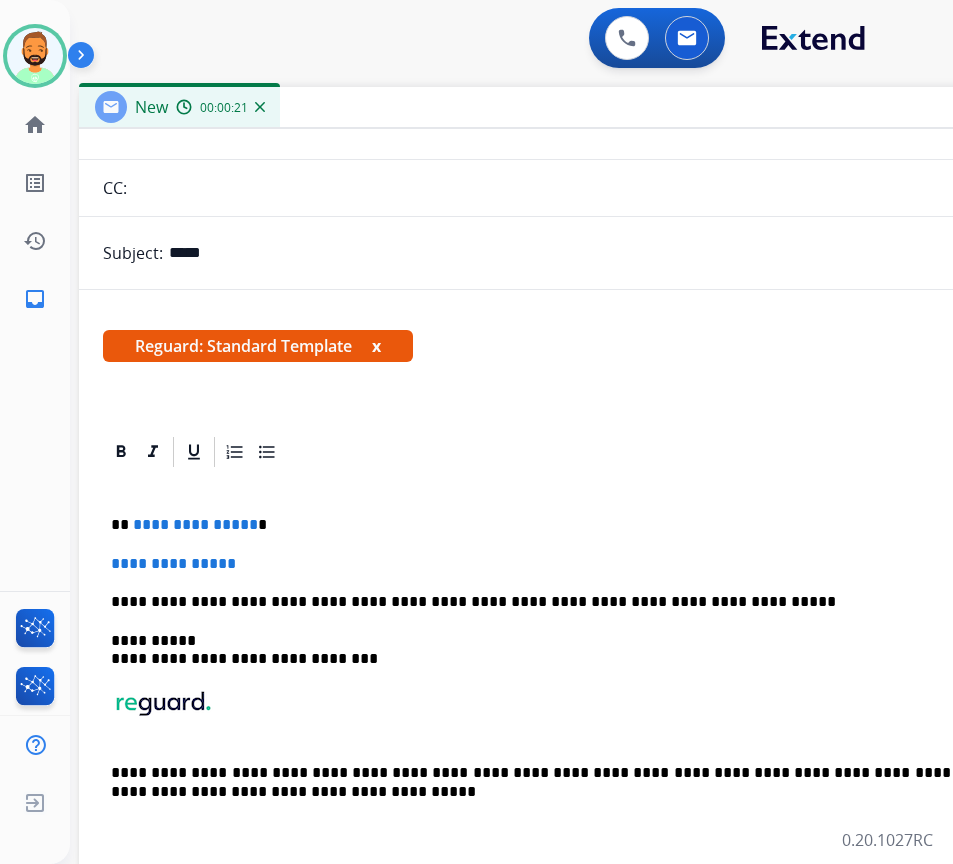 click on "**********" at bounding box center (571, 525) 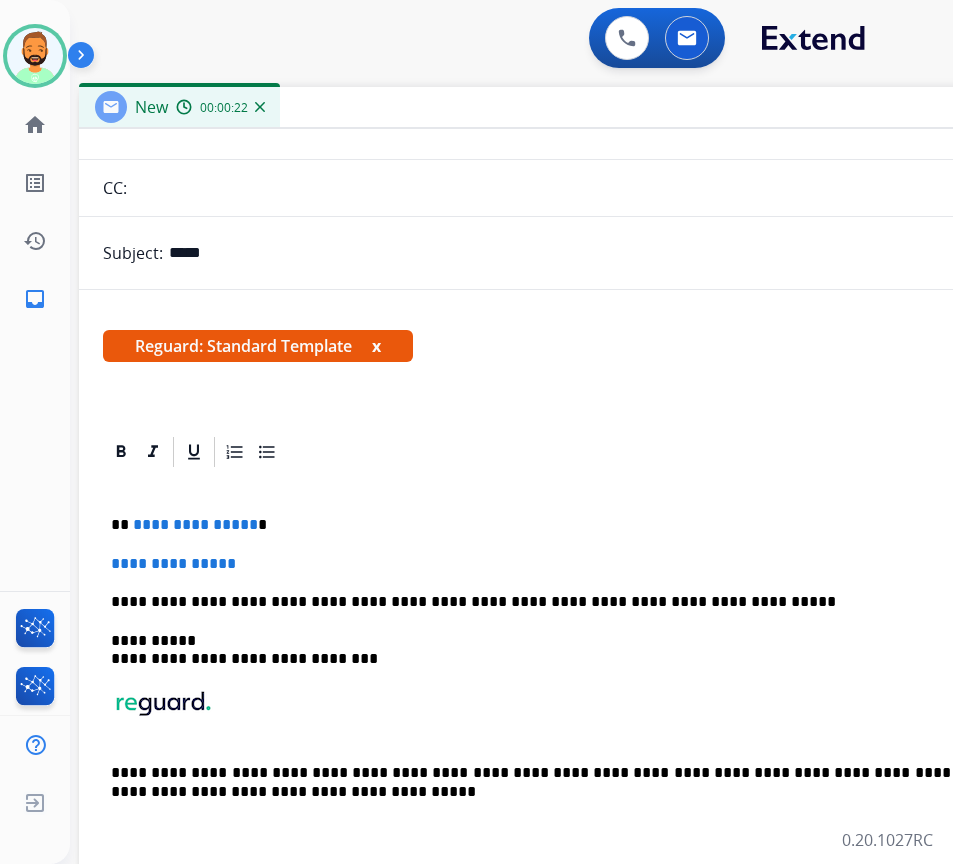 type 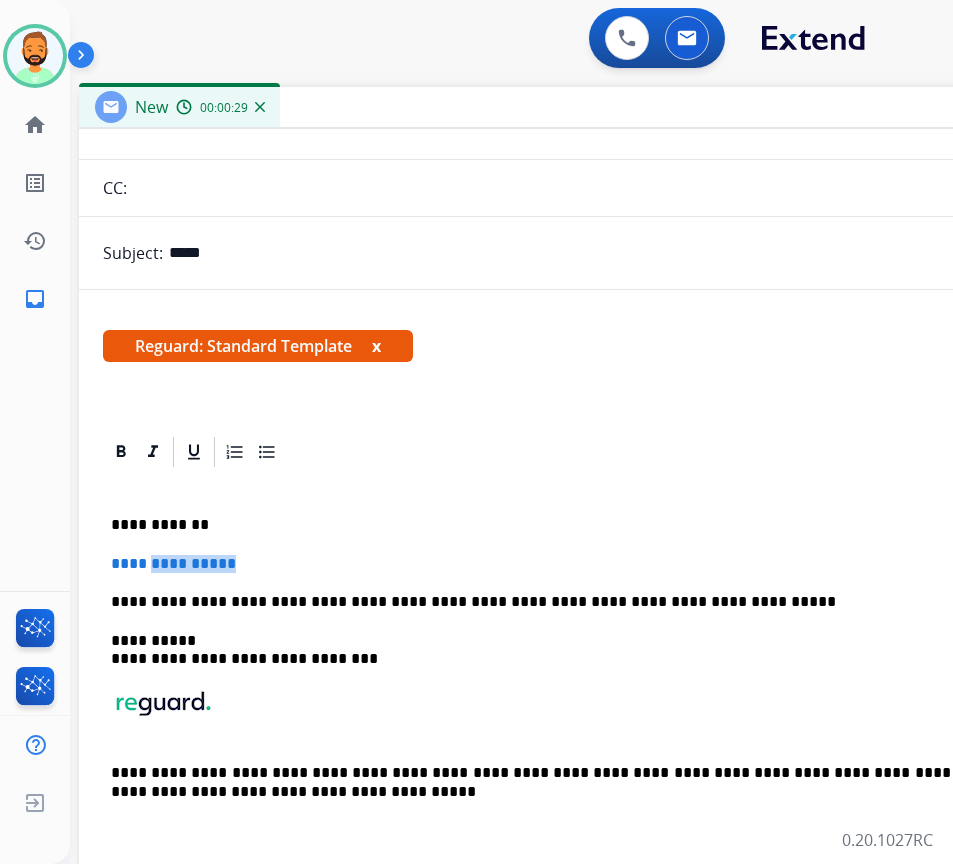 drag, startPoint x: 294, startPoint y: 552, endPoint x: 154, endPoint y: 554, distance: 140.01428 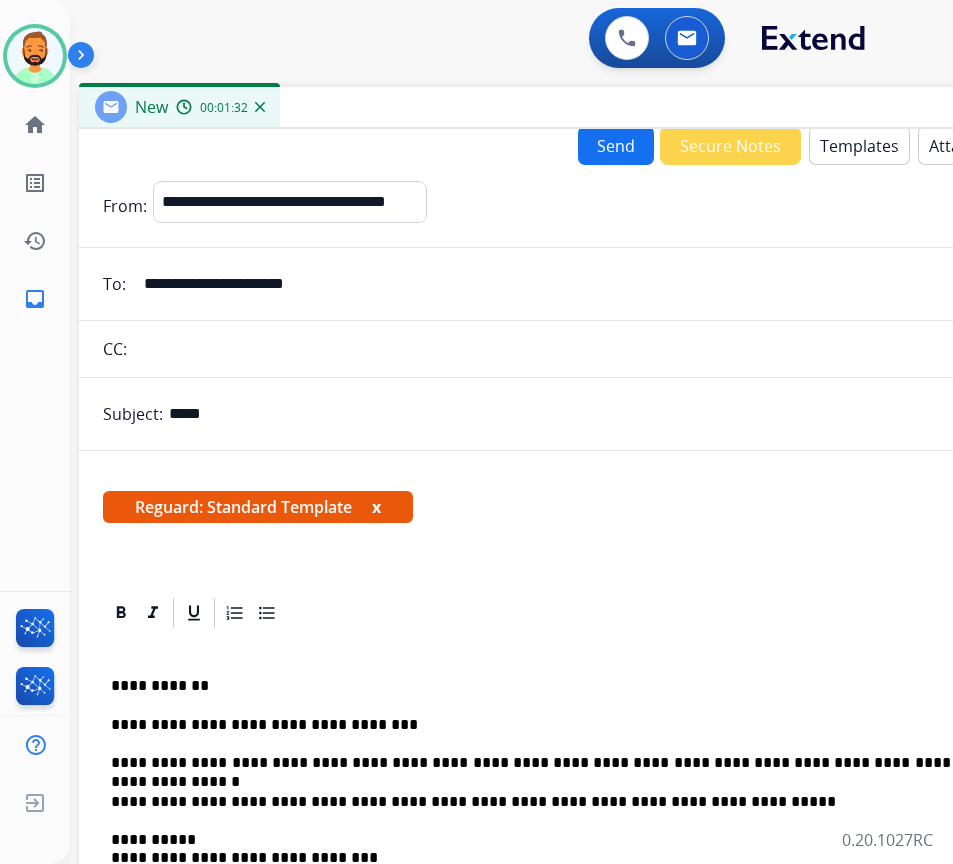 scroll, scrollTop: 0, scrollLeft: 0, axis: both 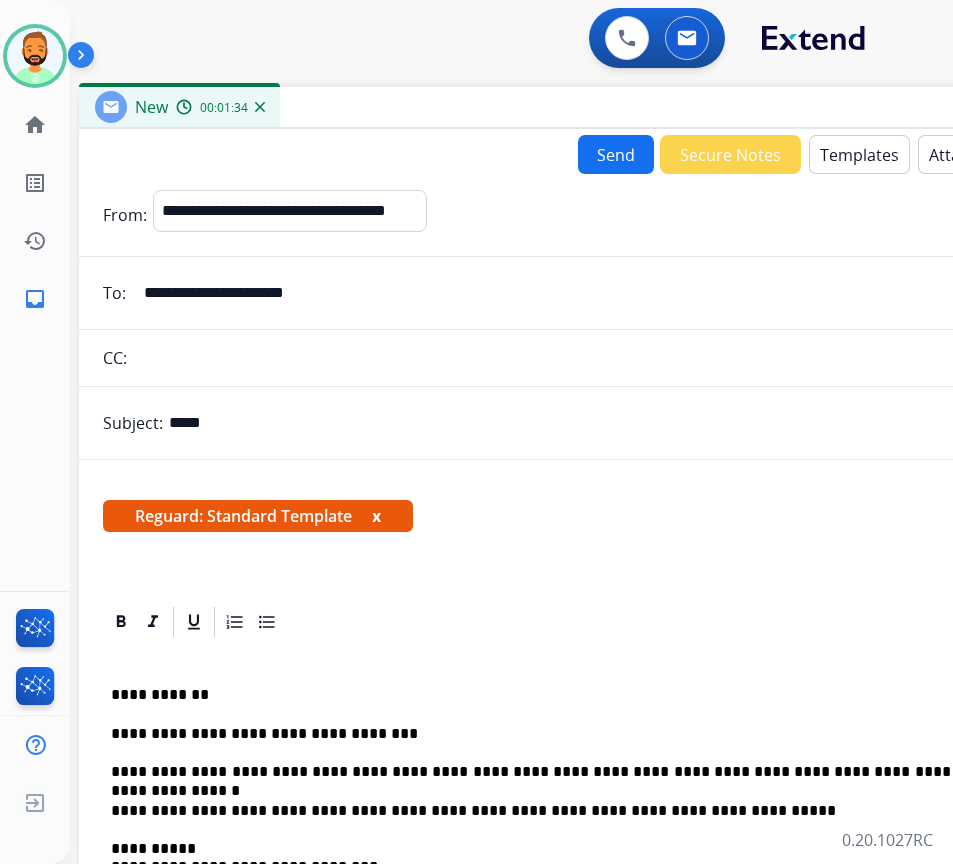 click on "Send" at bounding box center [616, 154] 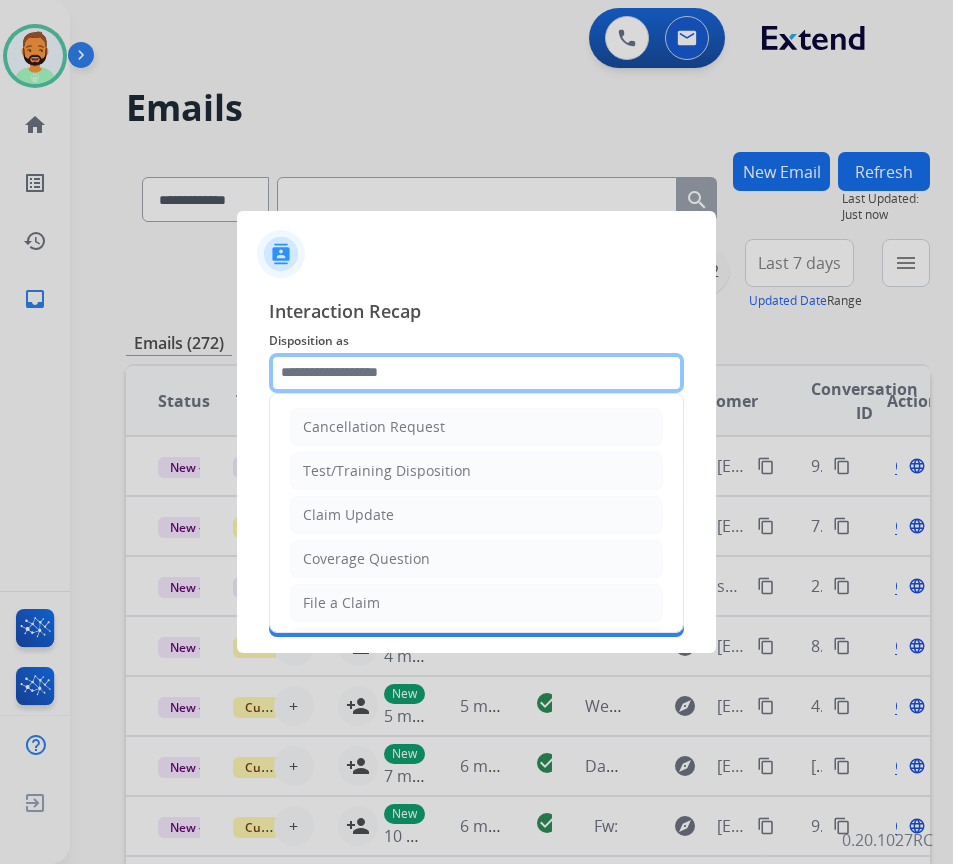 click 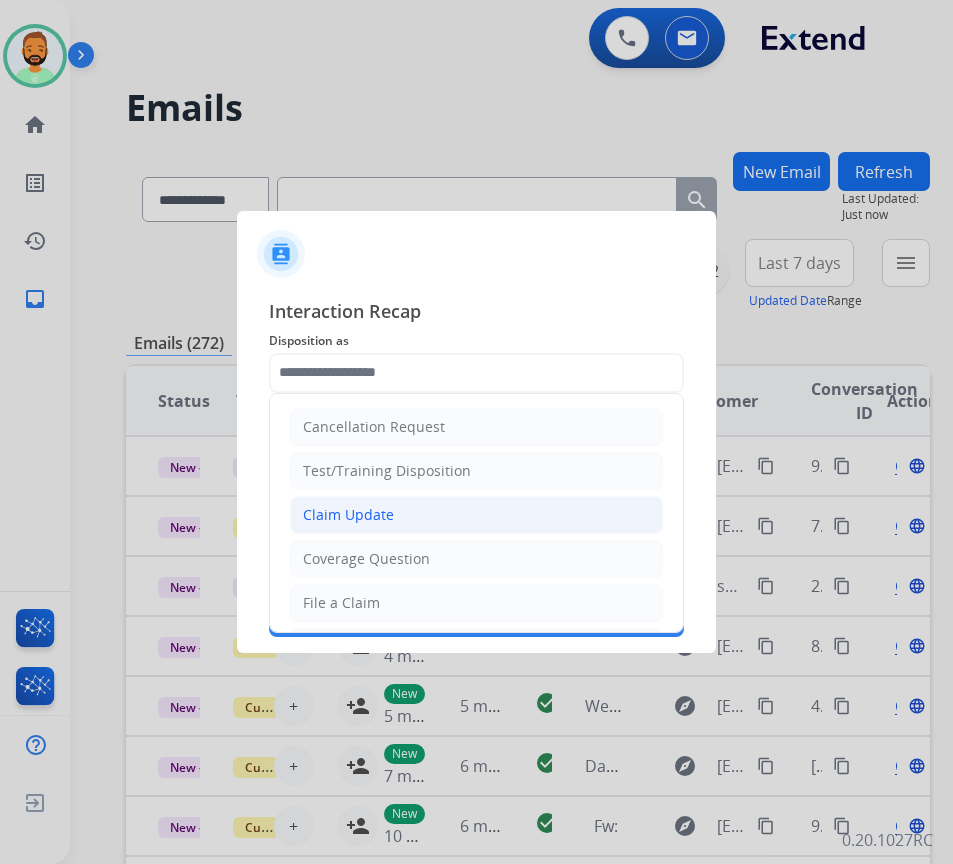 click on "Claim Update" 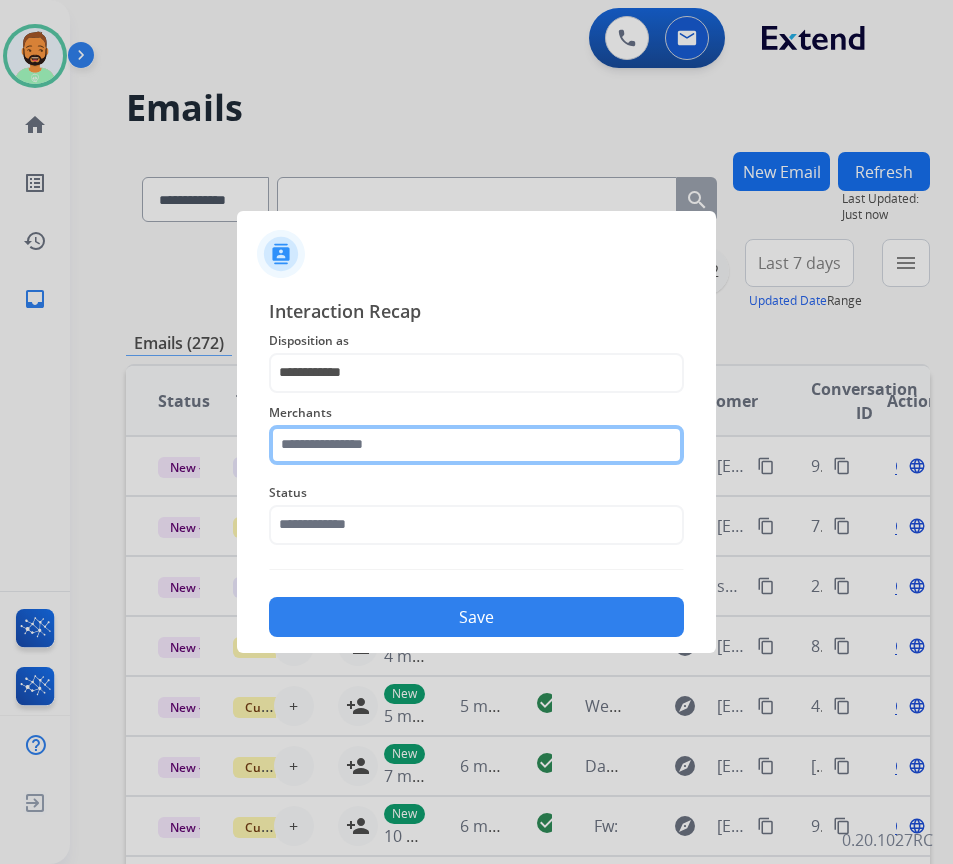 click 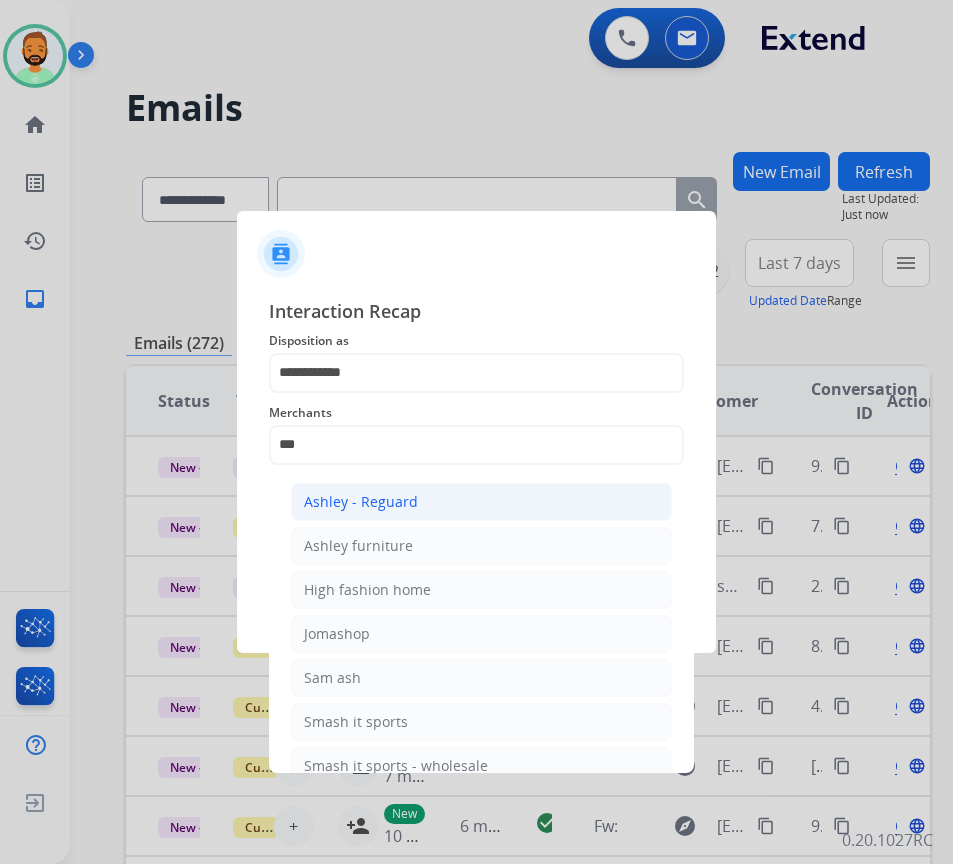 click on "Ashley - Reguard" 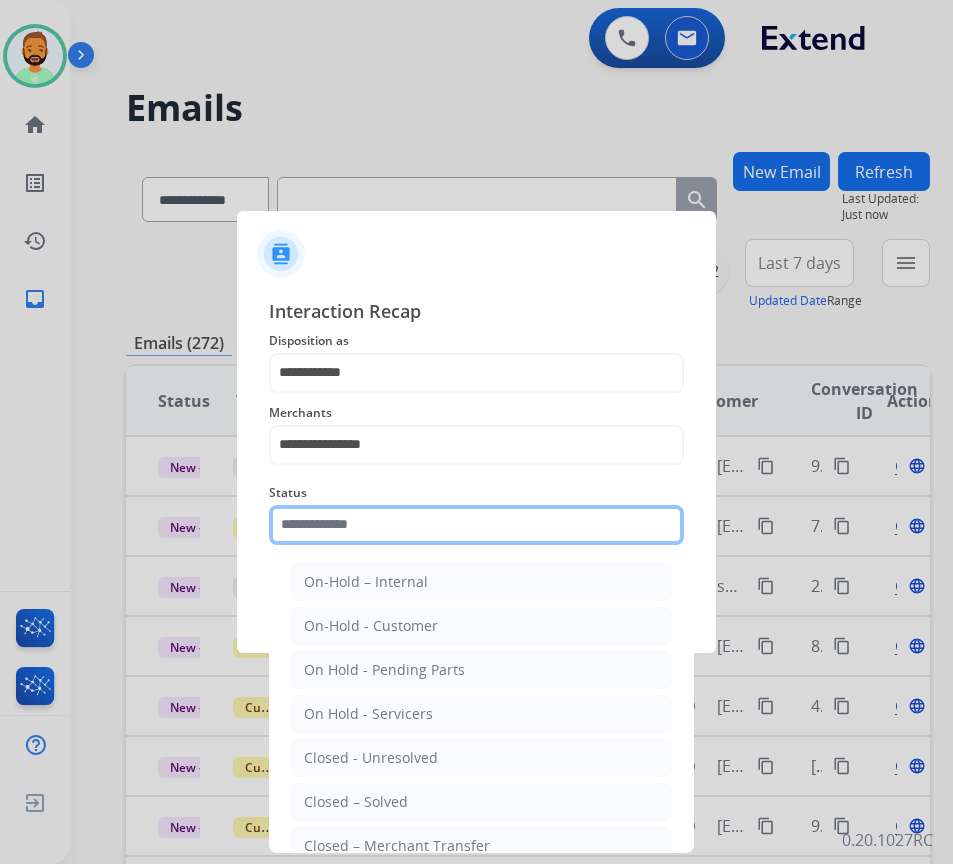 click 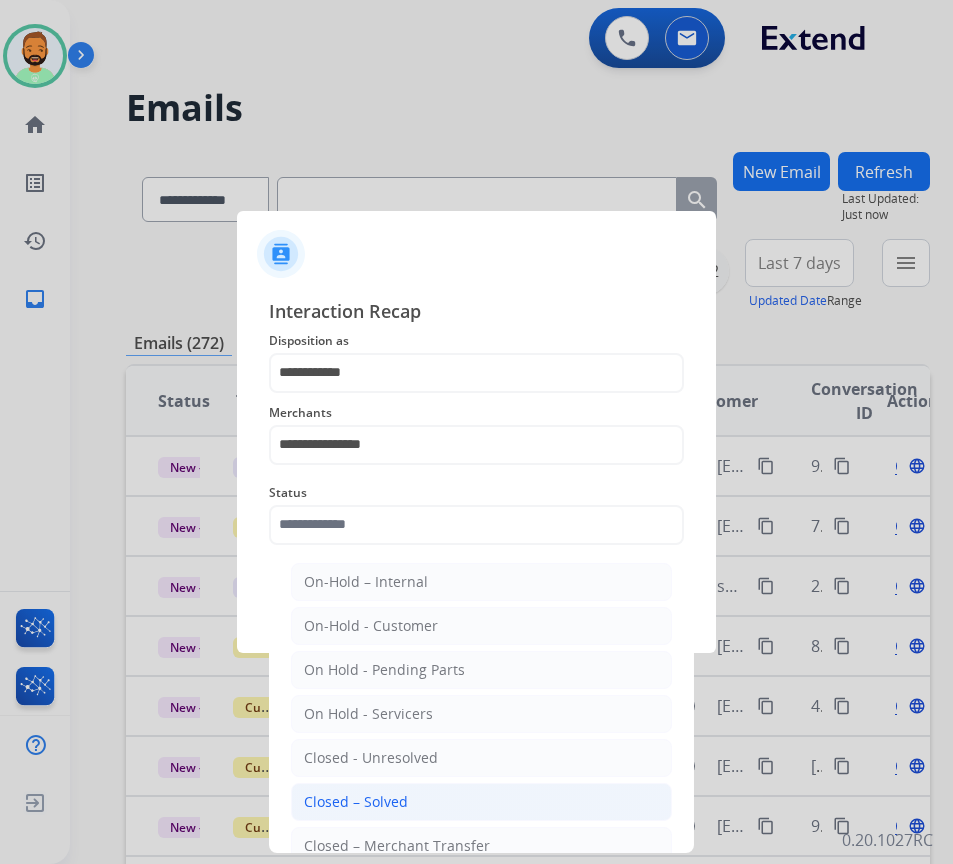 click on "Closed – Solved" 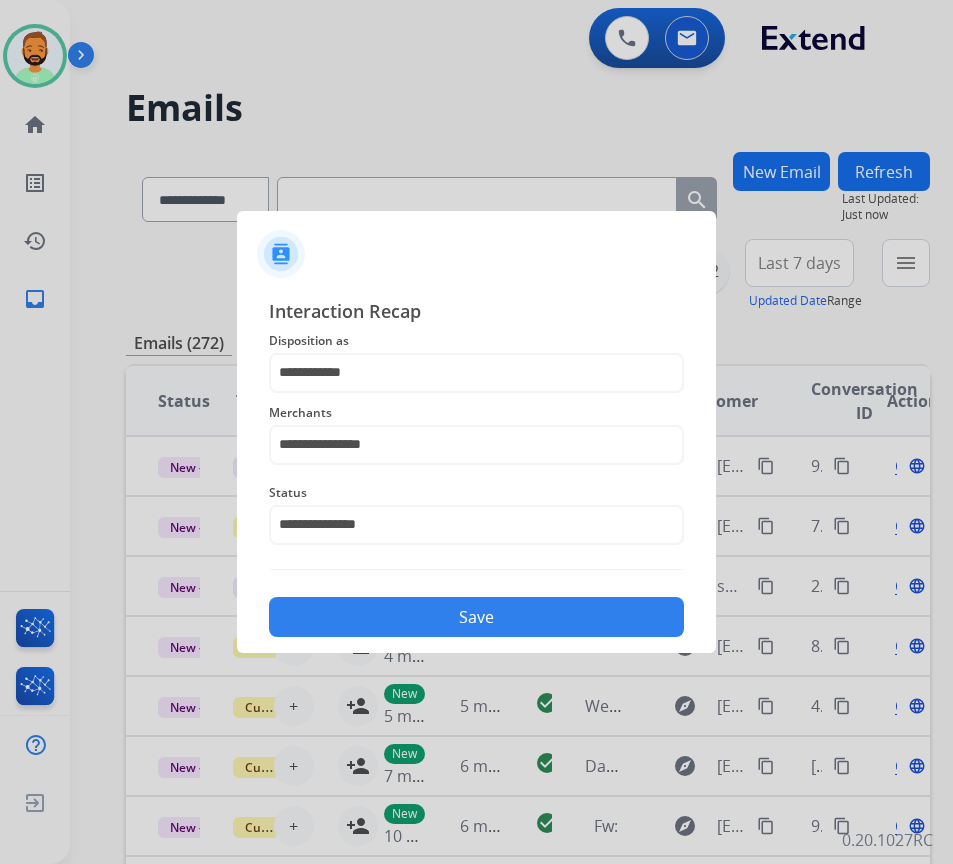 click on "Save" 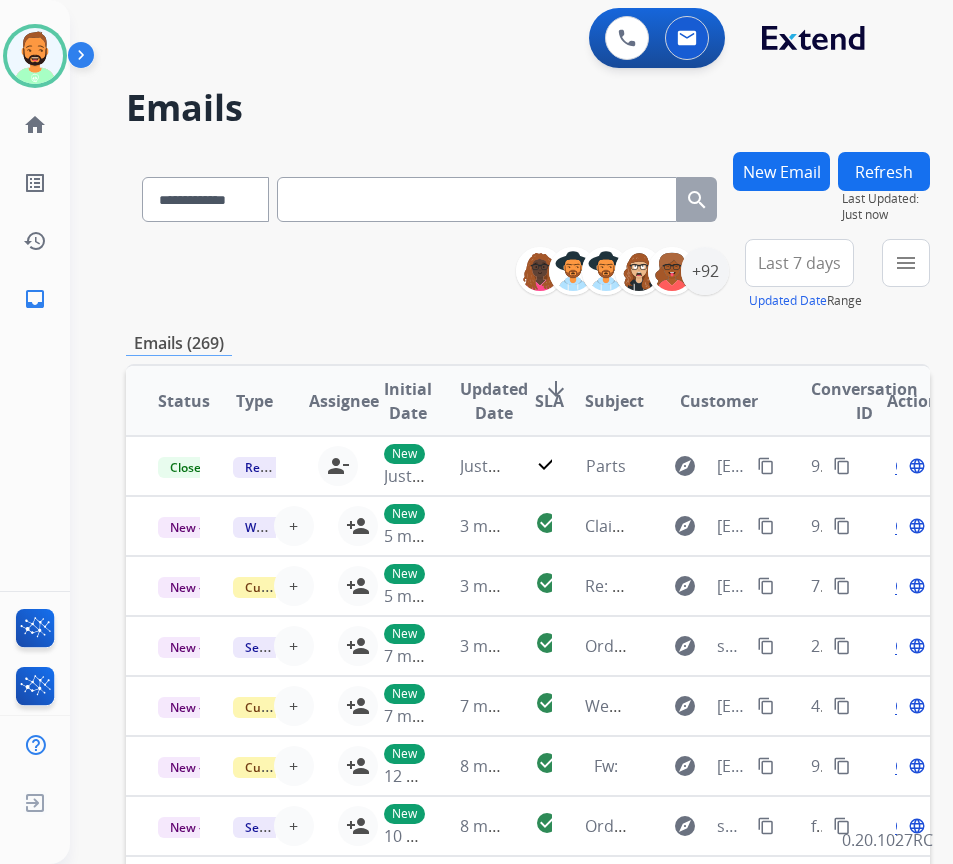 click on "Last 7 days" at bounding box center (799, 263) 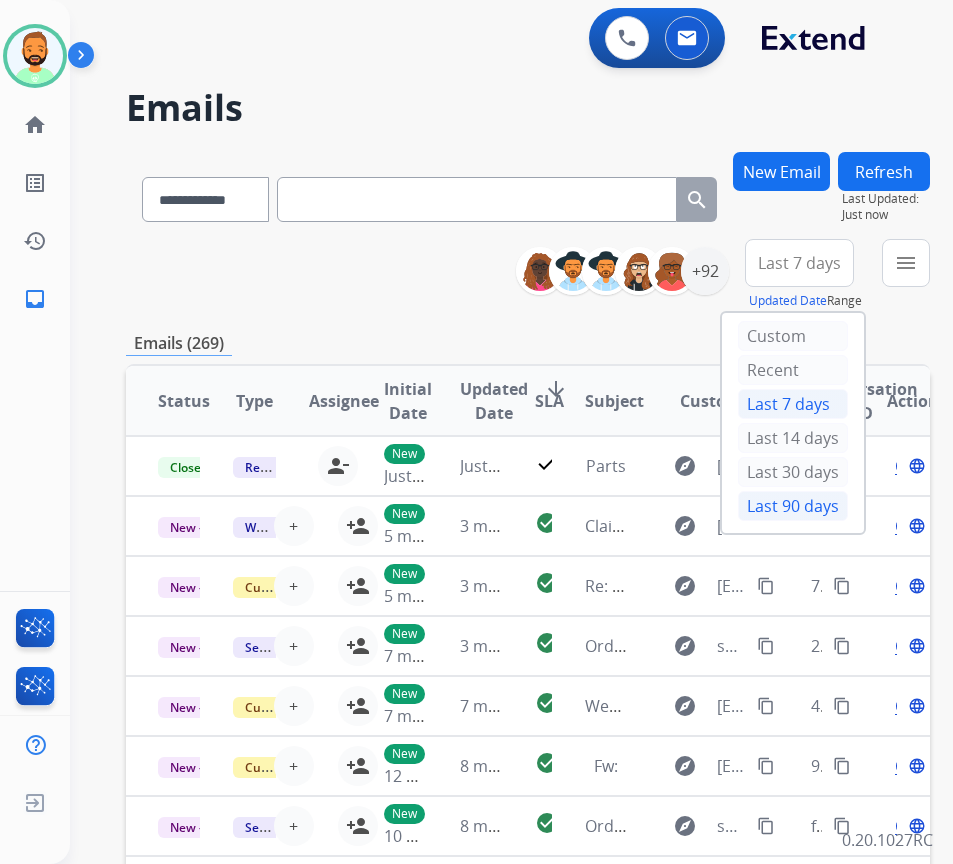 click on "Last 90 days" at bounding box center [793, 506] 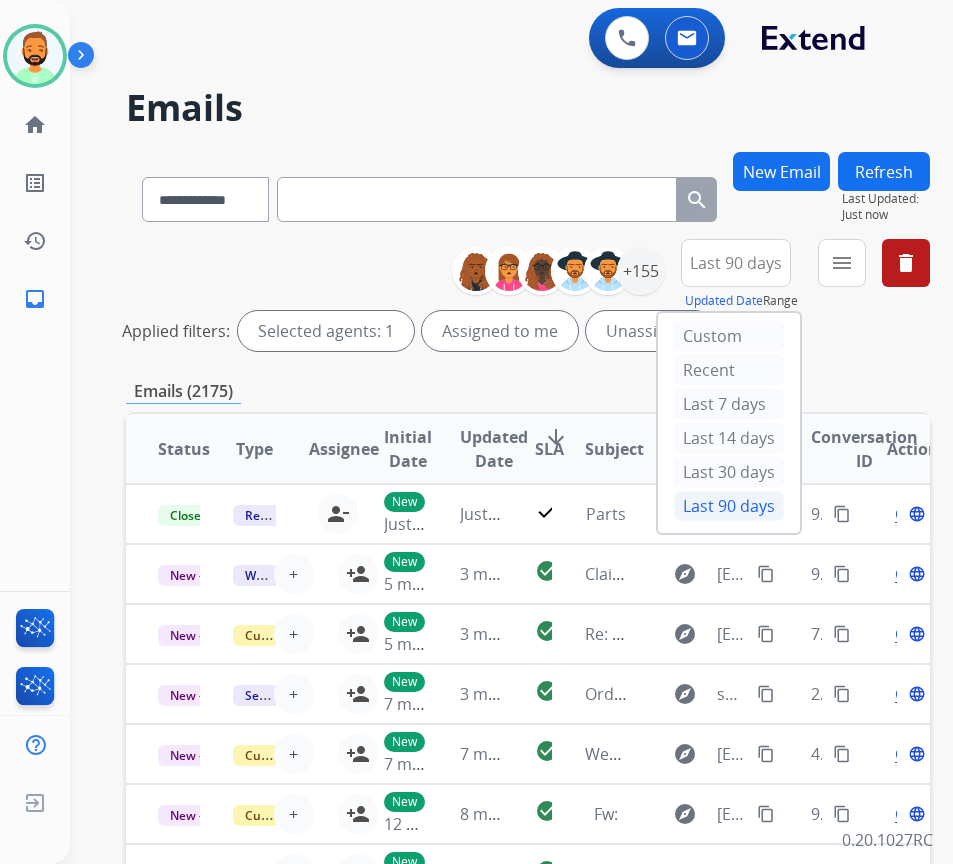 drag, startPoint x: 899, startPoint y: 397, endPoint x: 873, endPoint y: 353, distance: 51.10773 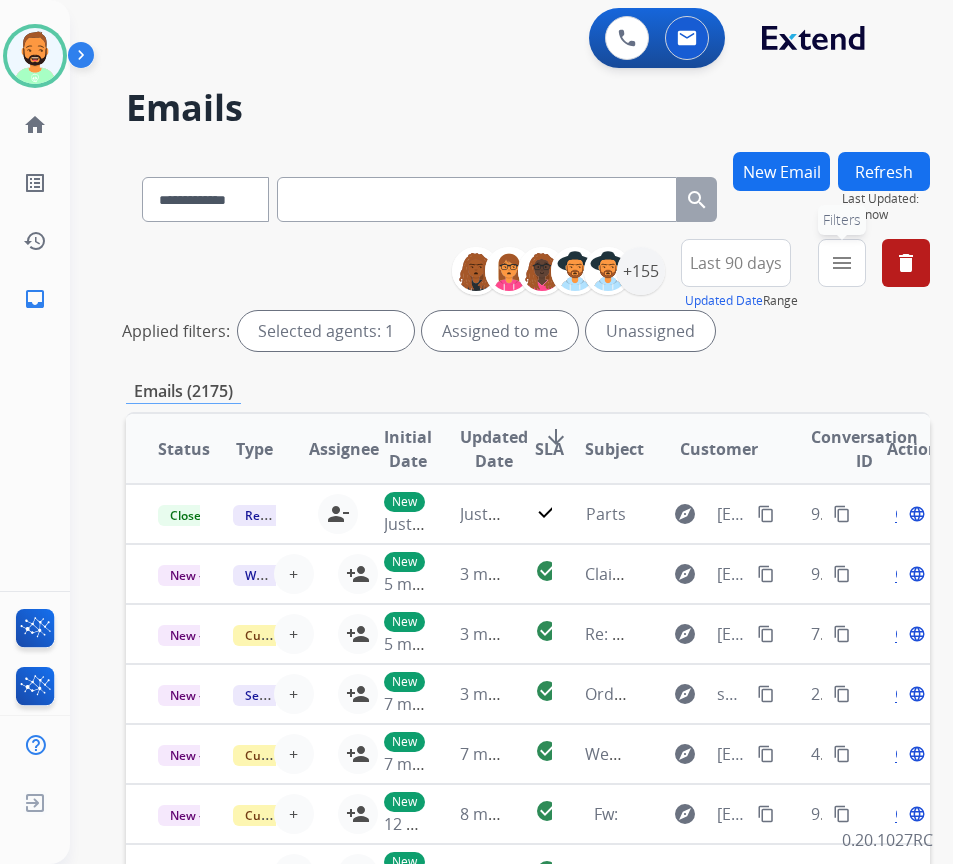 click on "menu  Filters" at bounding box center [842, 263] 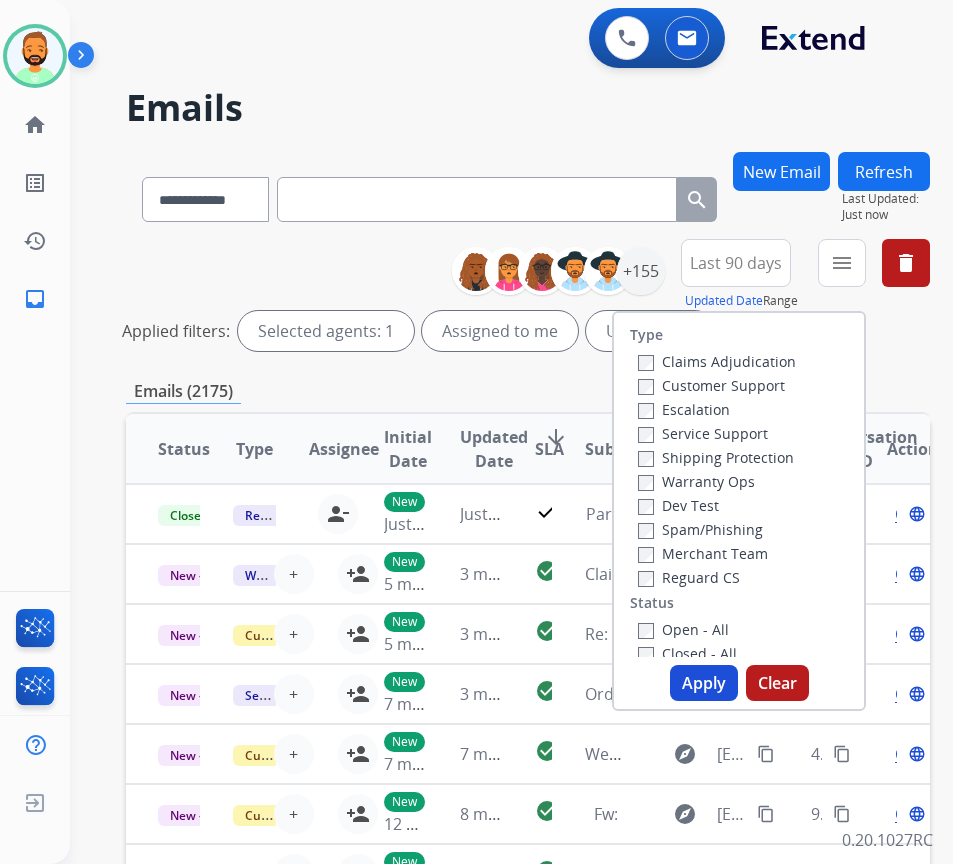 click on "Customer Support" at bounding box center (711, 385) 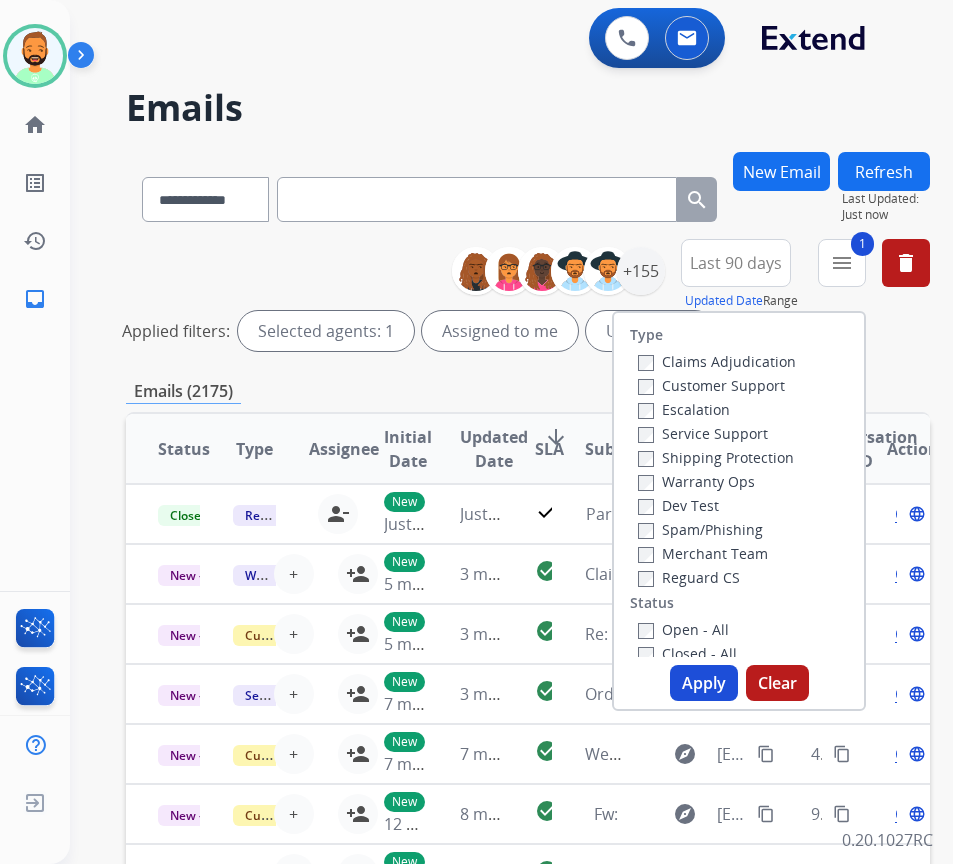 click on "Shipping Protection" at bounding box center [716, 457] 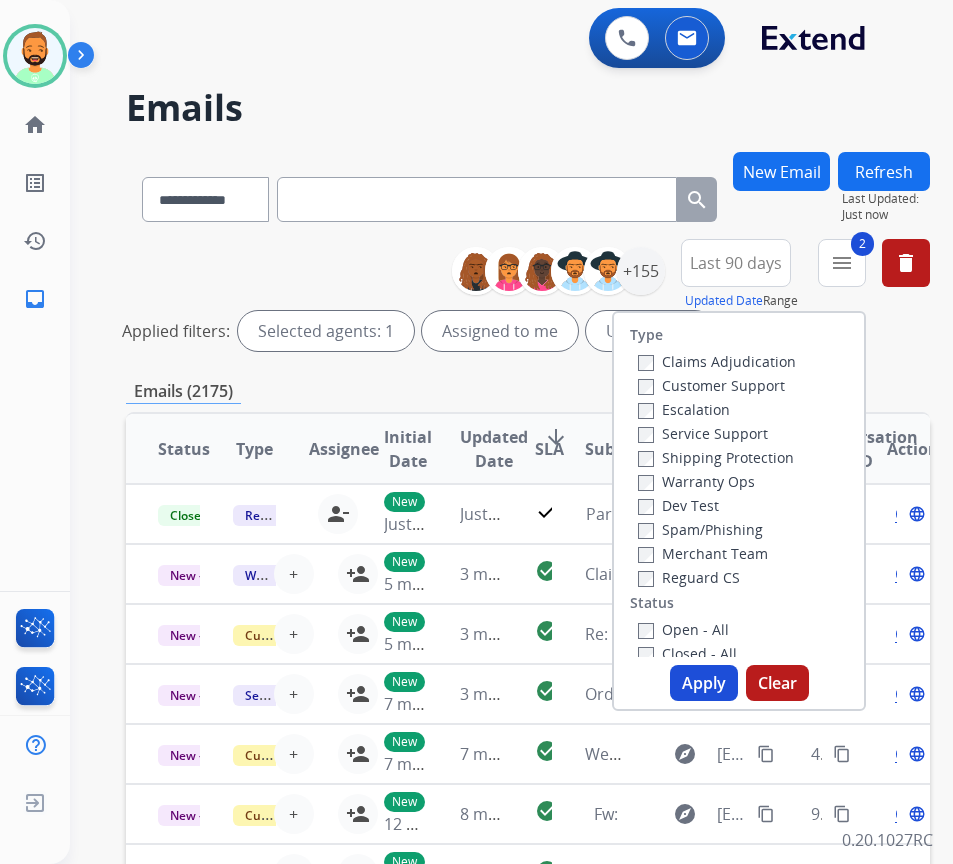 click on "Open - All" at bounding box center (743, 629) 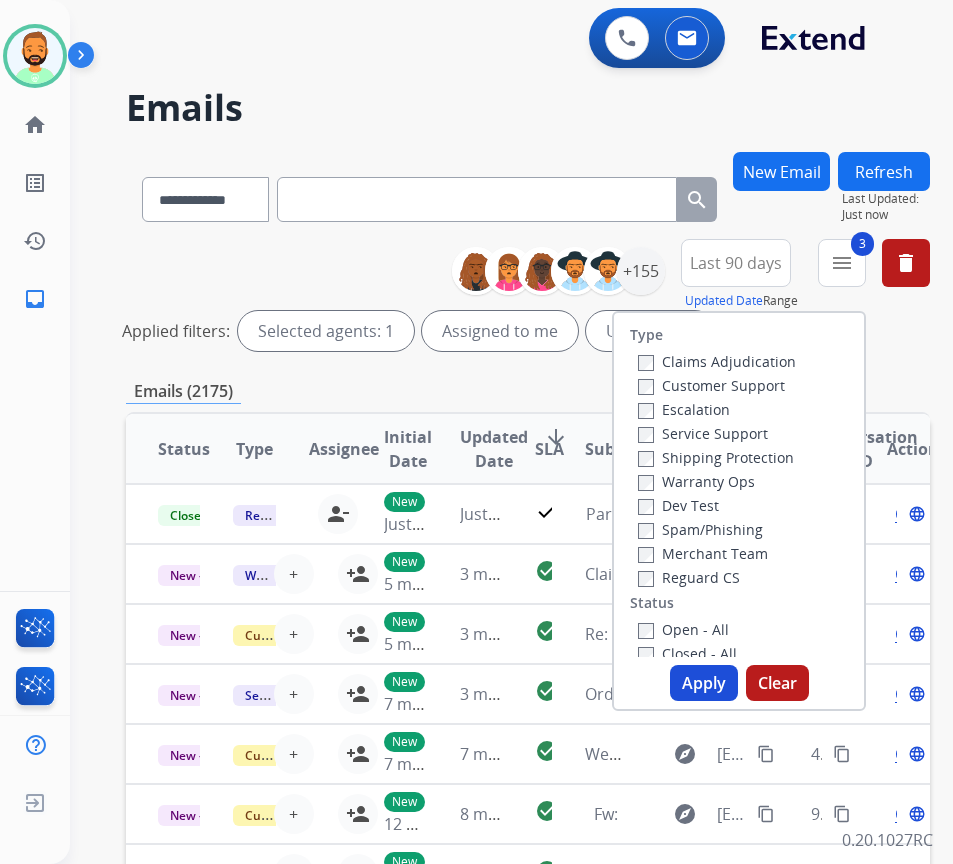 click on "Apply" at bounding box center (704, 683) 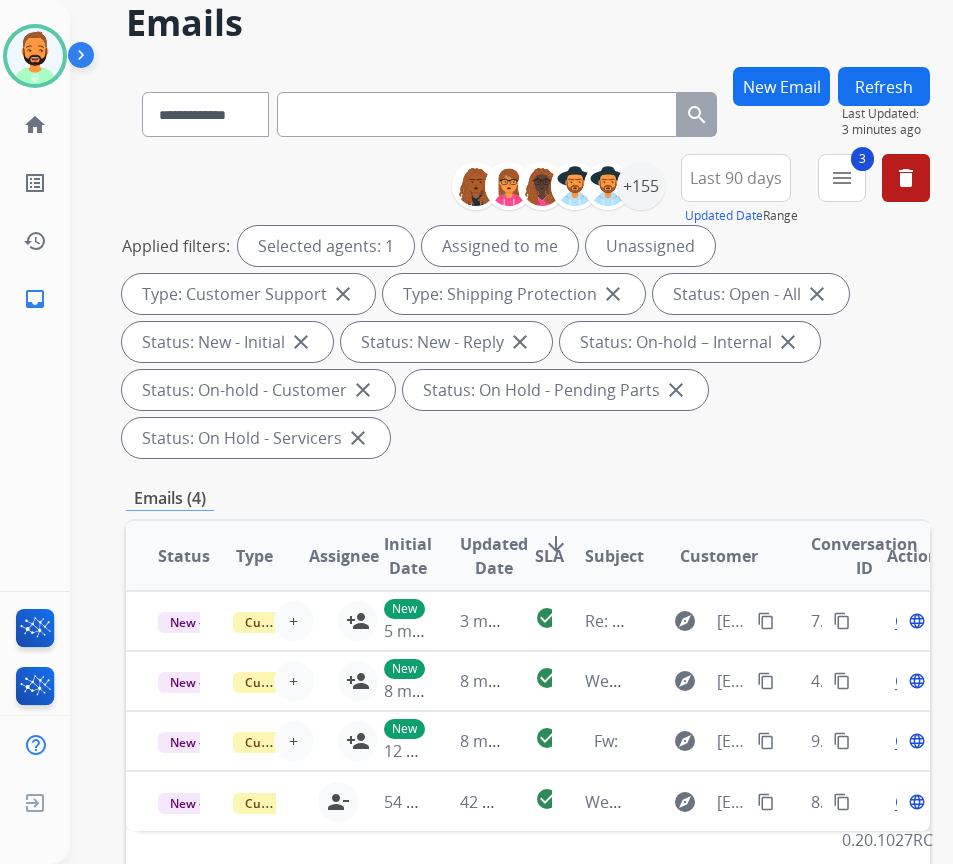 scroll, scrollTop: 0, scrollLeft: 0, axis: both 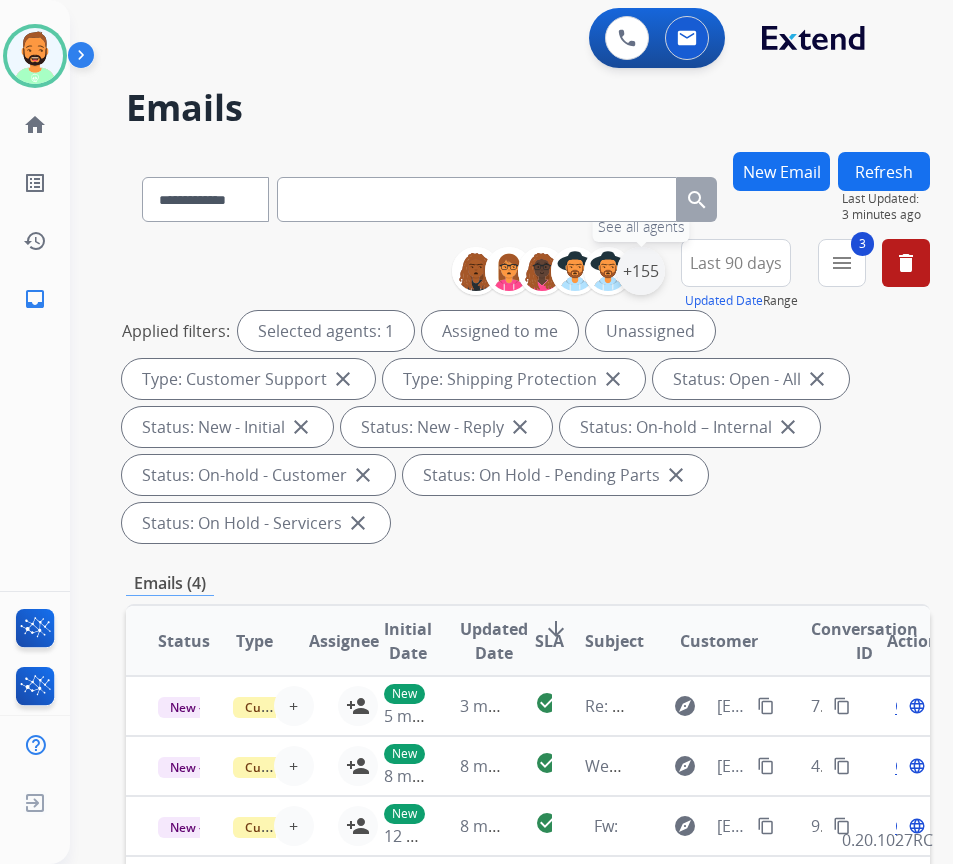 click on "+155" at bounding box center [641, 271] 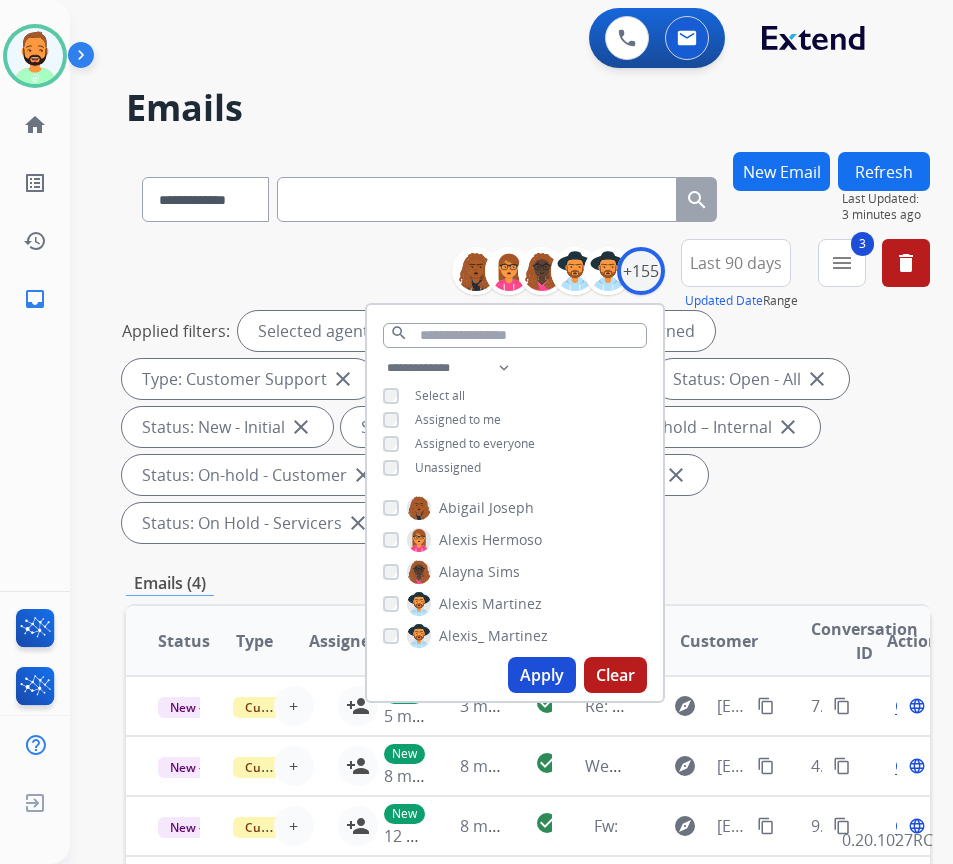 click on "Unassigned" at bounding box center (448, 467) 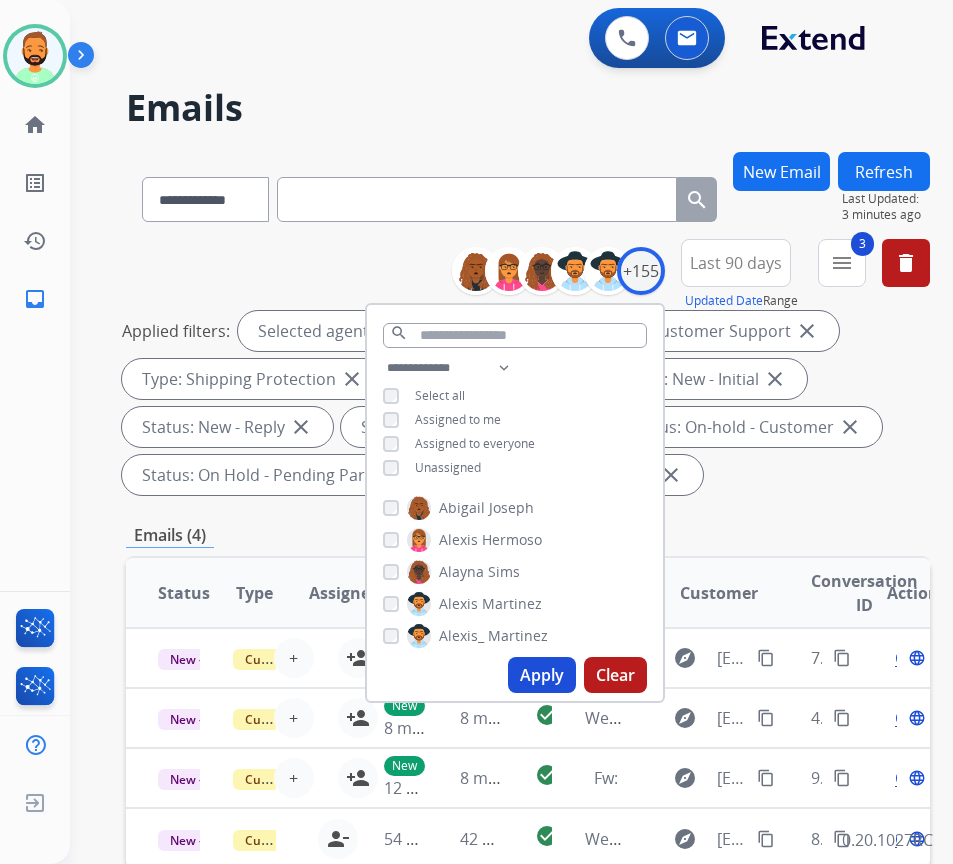 click on "Apply" at bounding box center [542, 675] 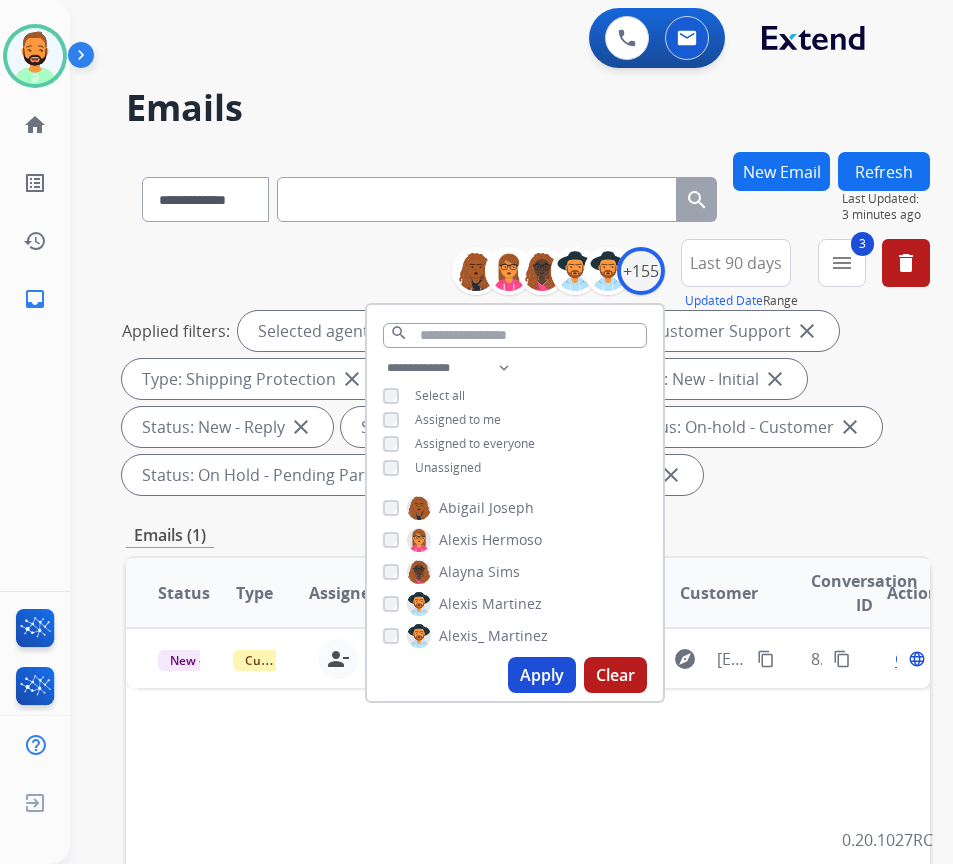 click on "Emails (1)" at bounding box center (528, 535) 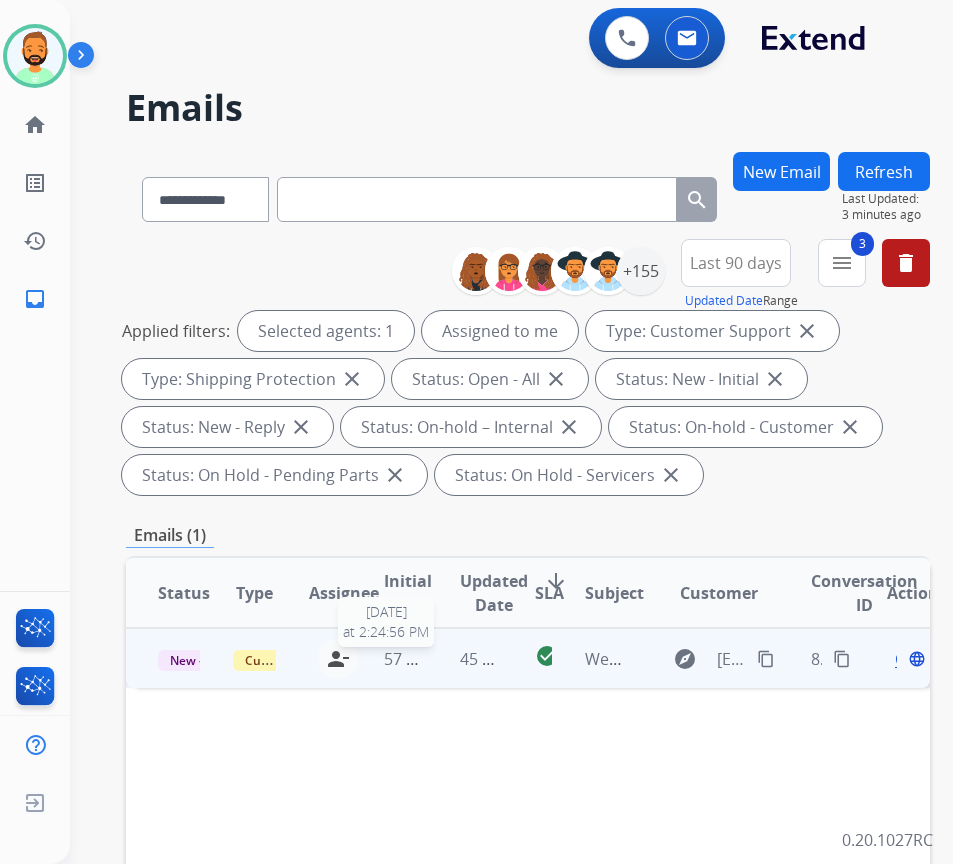 click on "57 minutes ago" at bounding box center (442, 659) 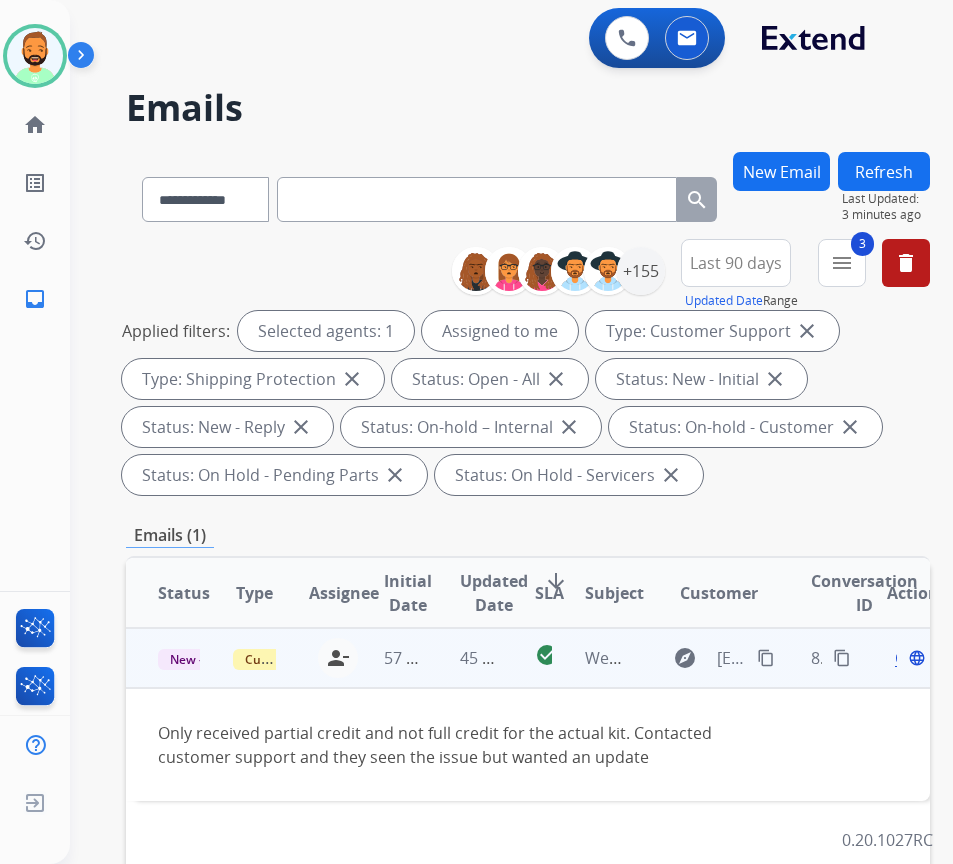 click on "content_copy" at bounding box center [766, 658] 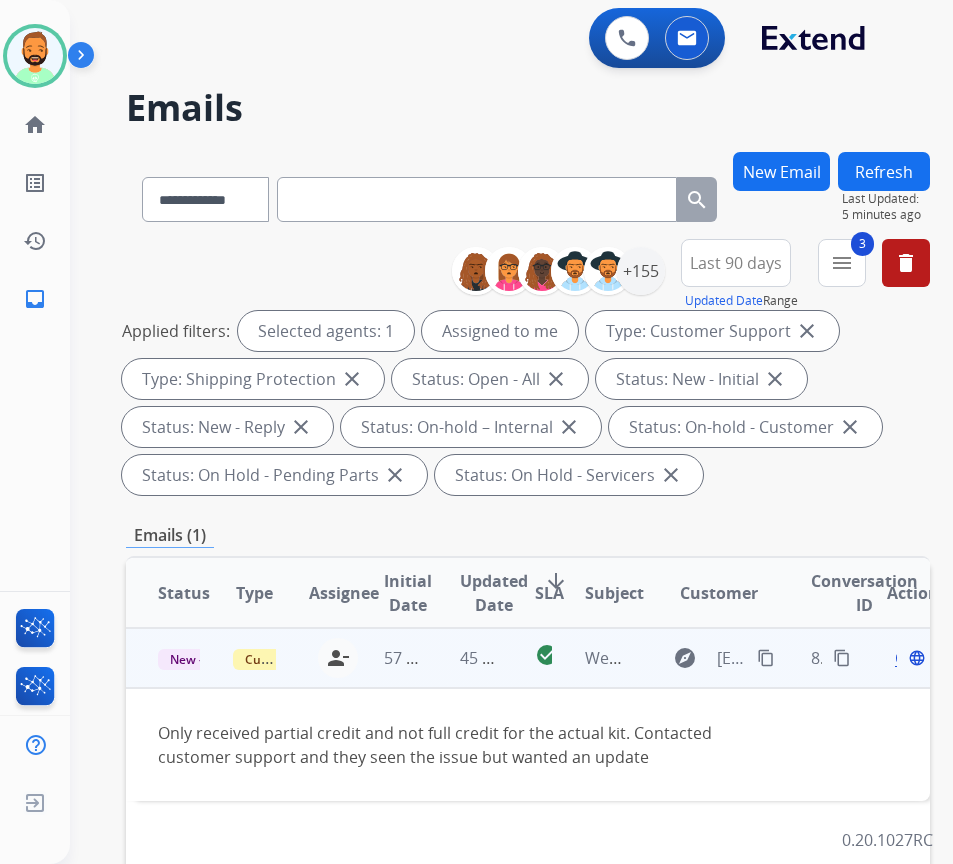click on "Open language" at bounding box center [908, 658] 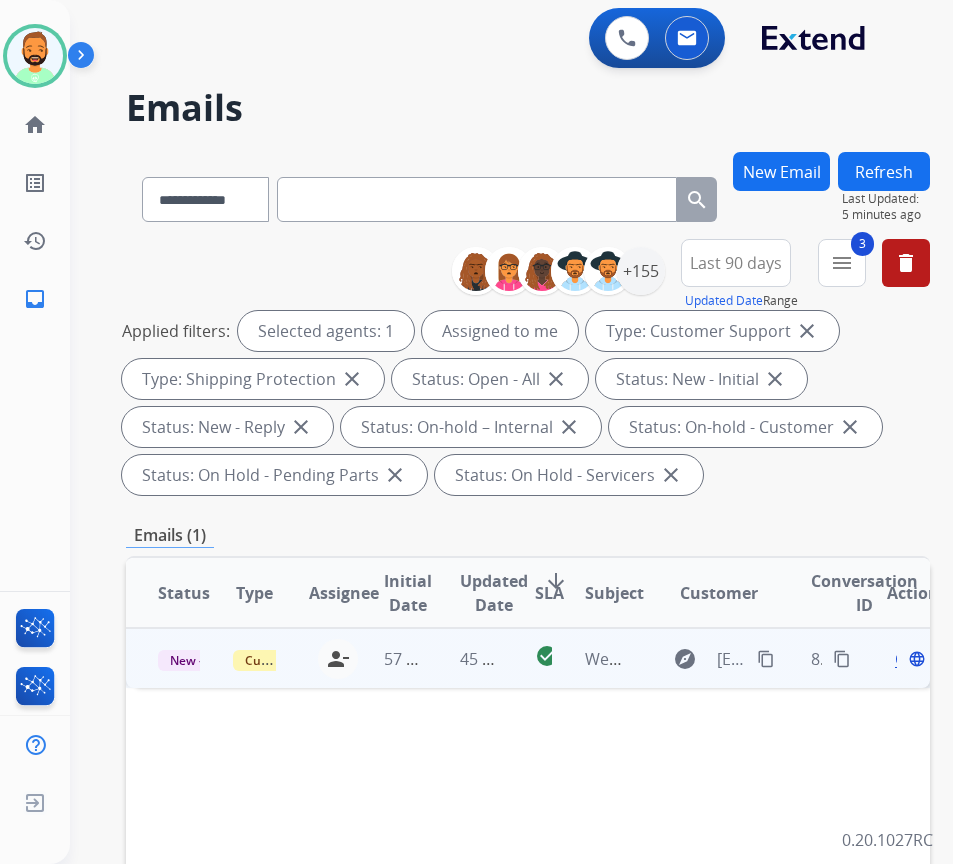 click on "Open" at bounding box center (915, 659) 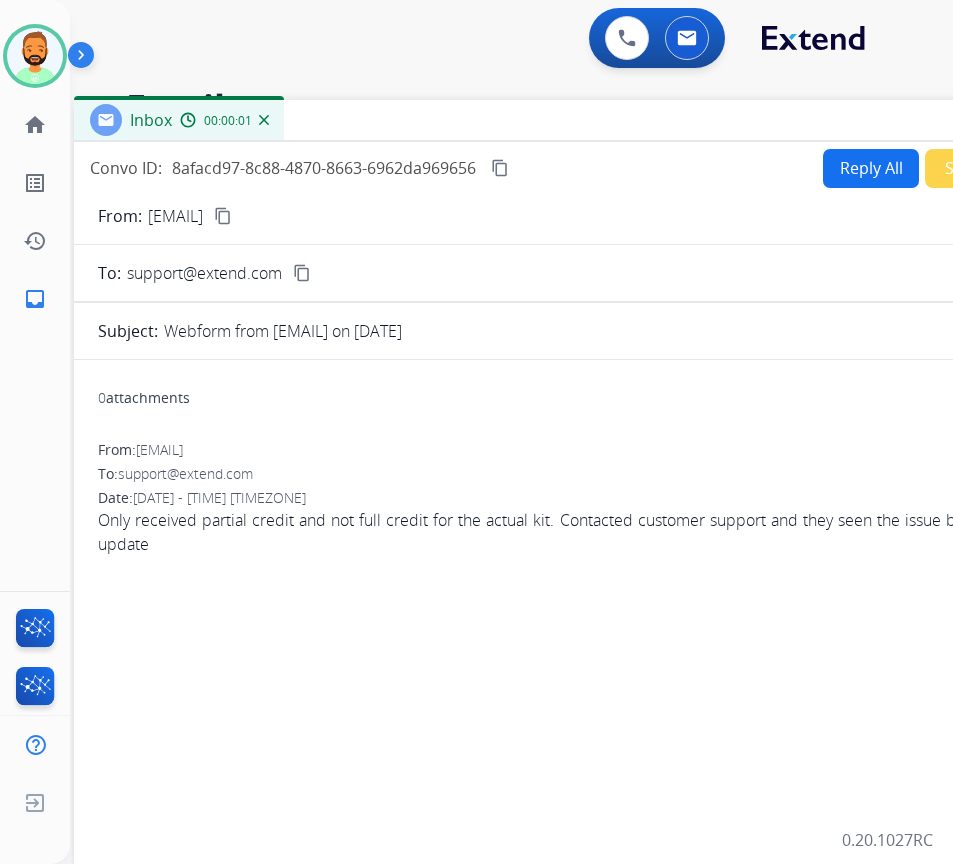 drag, startPoint x: 431, startPoint y: 129, endPoint x: 597, endPoint y: 105, distance: 167.72597 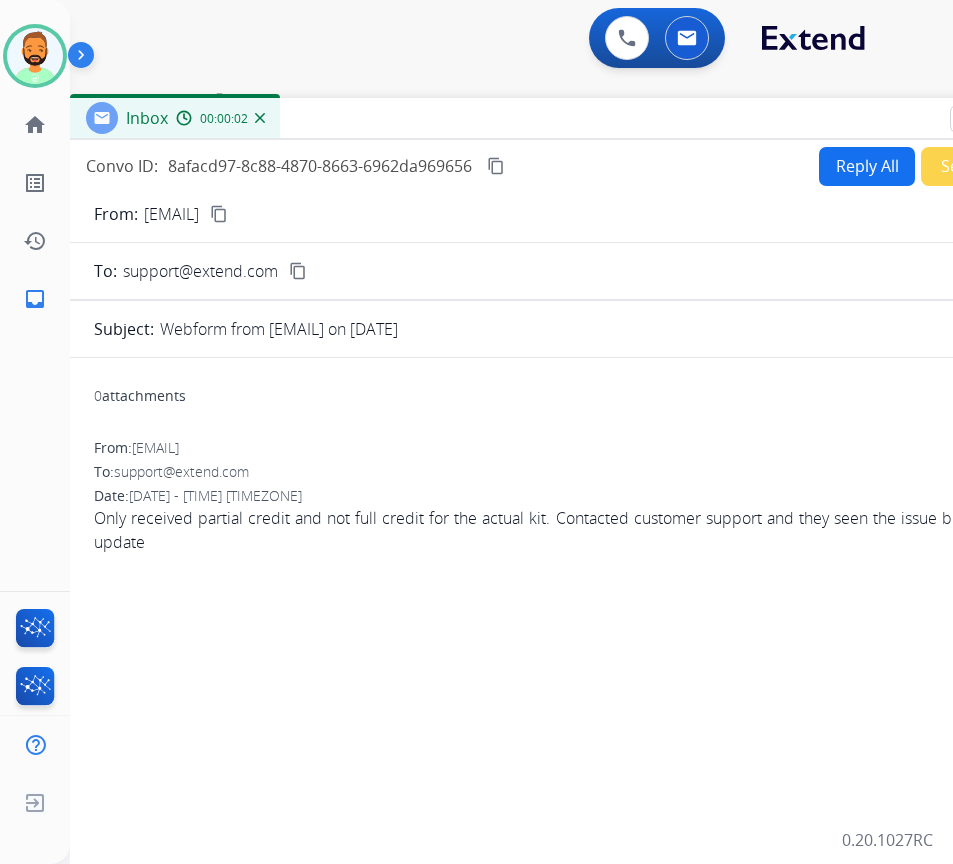 click on "Reply All" at bounding box center [867, 166] 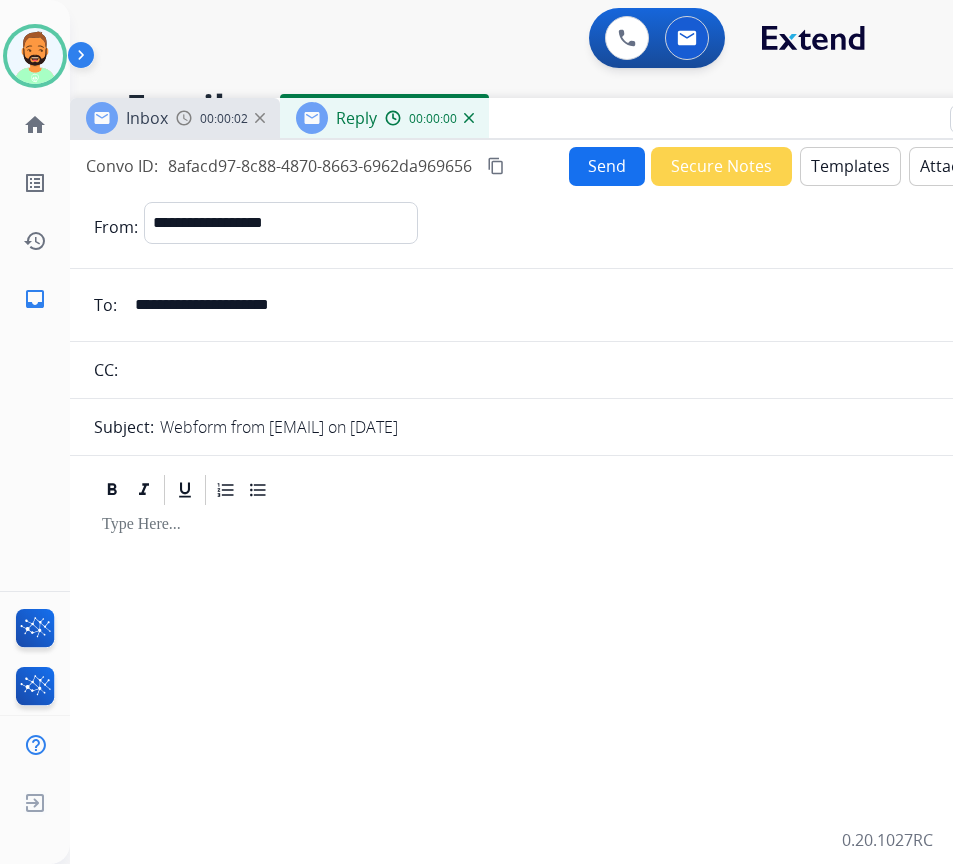 click on "Templates" at bounding box center (850, 166) 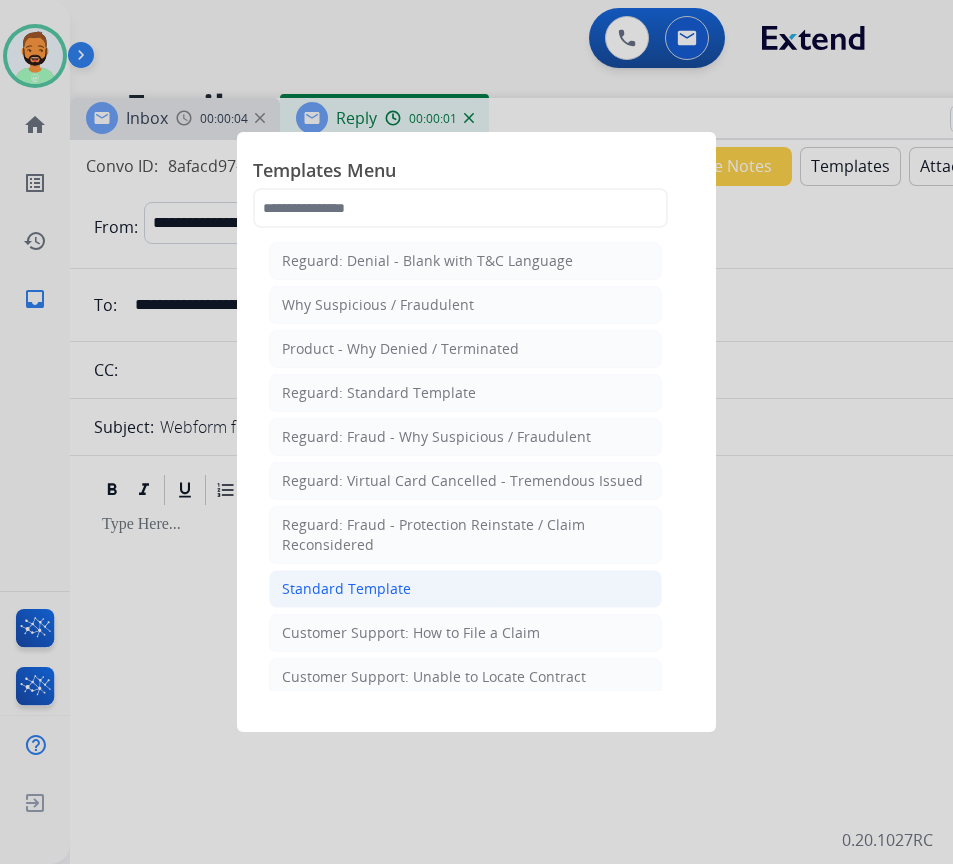 click on "Standard Template" 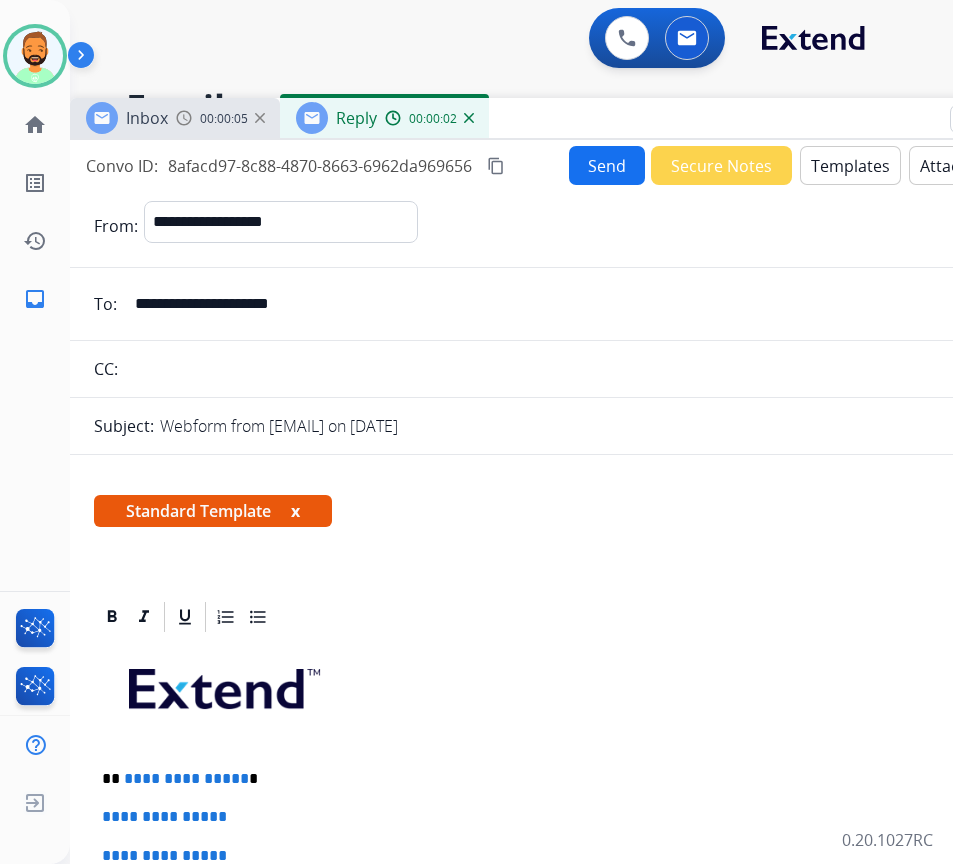 scroll, scrollTop: 300, scrollLeft: 0, axis: vertical 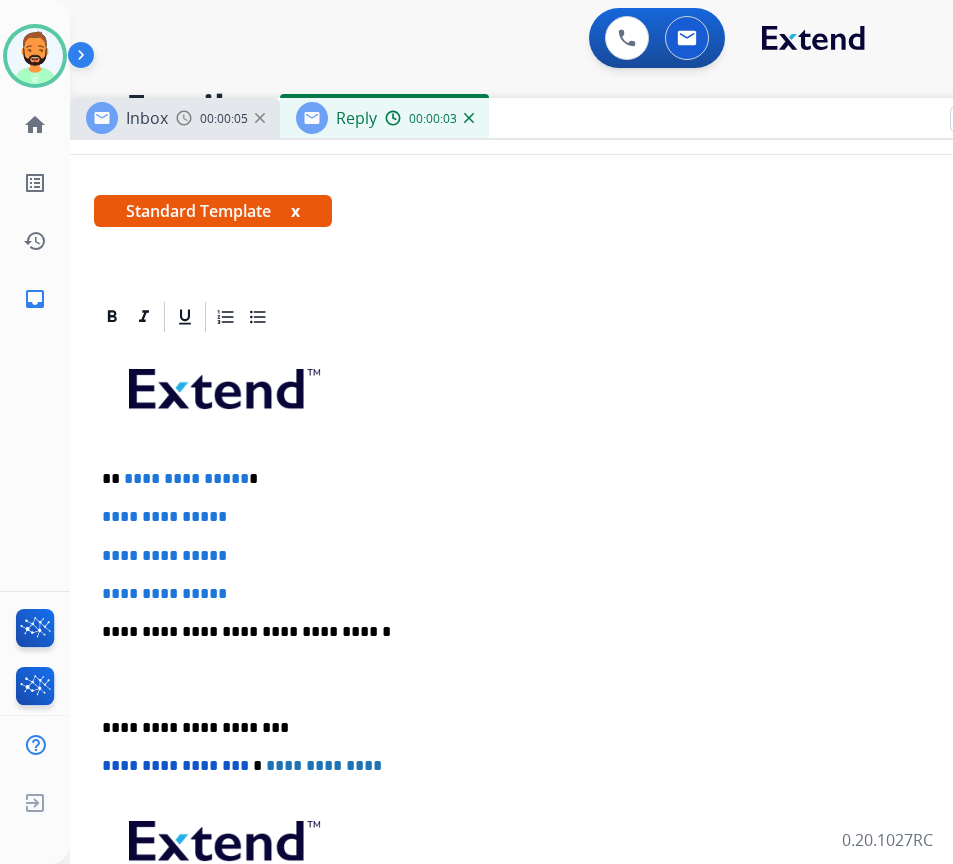 drag, startPoint x: 332, startPoint y: 479, endPoint x: 343, endPoint y: 481, distance: 11.18034 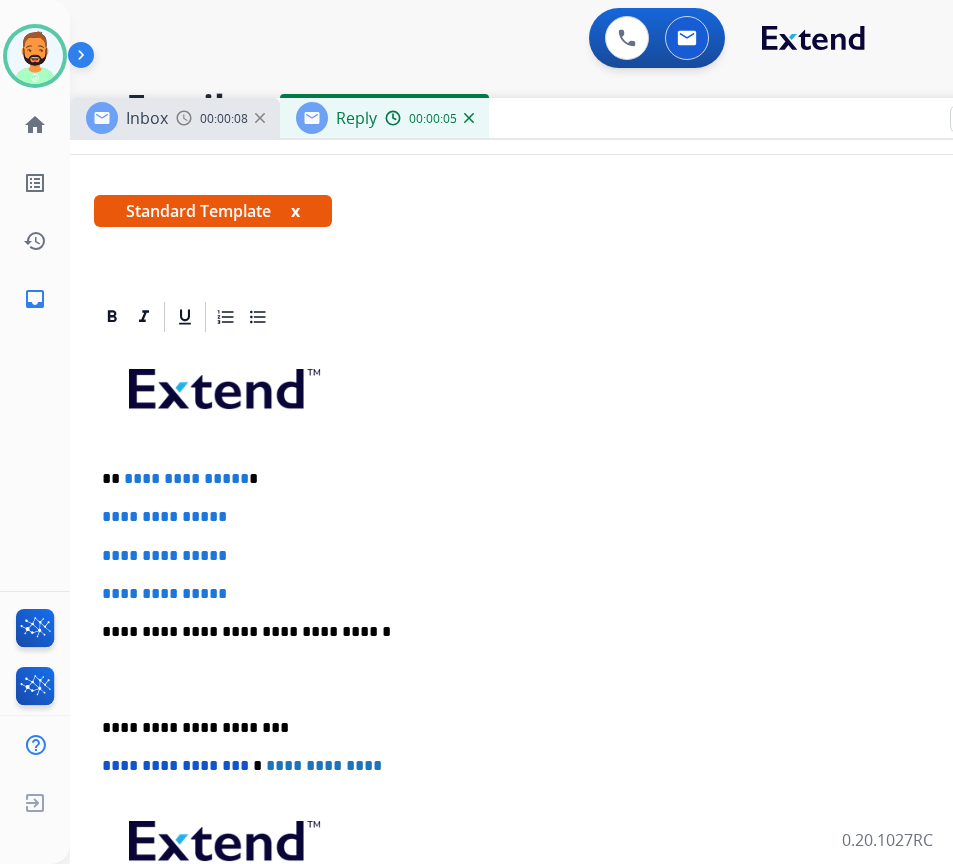 type 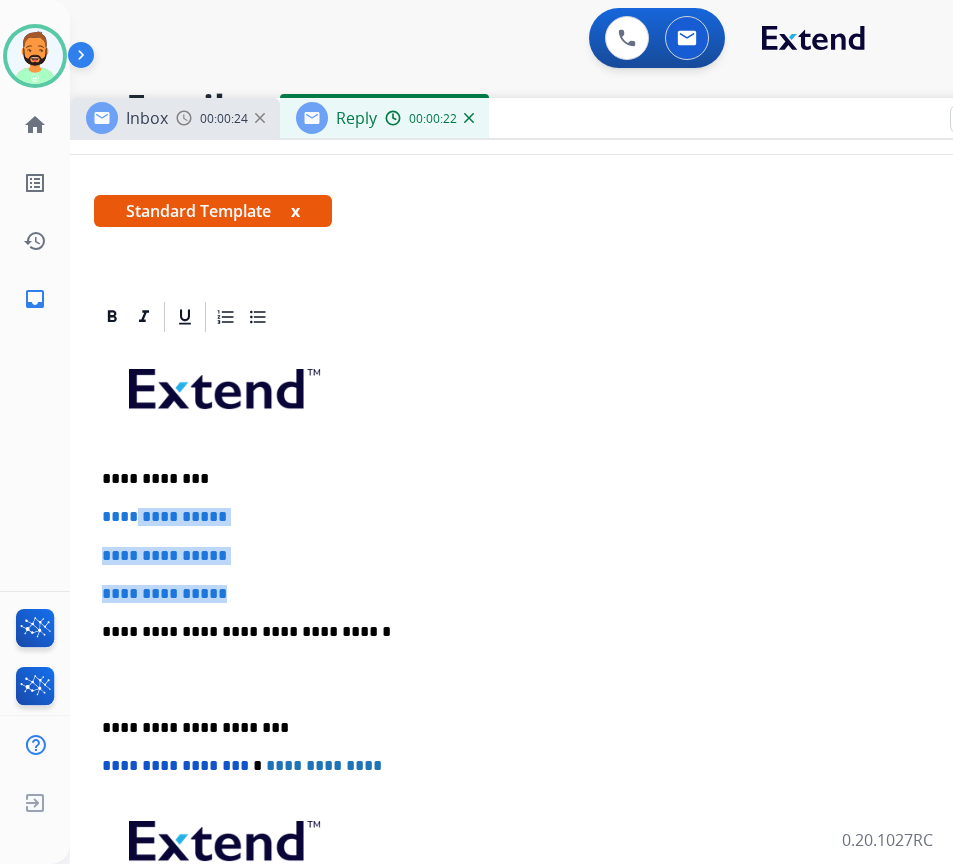 drag, startPoint x: 276, startPoint y: 590, endPoint x: 144, endPoint y: 518, distance: 150.35957 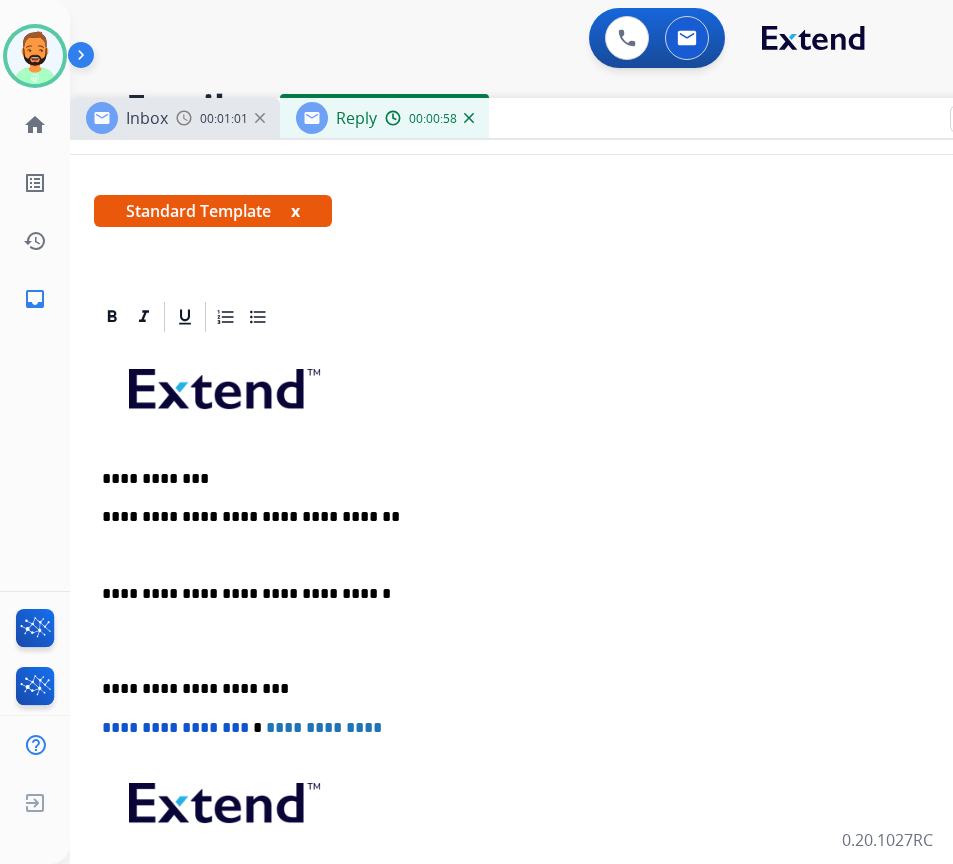 drag, startPoint x: 94, startPoint y: 668, endPoint x: 104, endPoint y: 669, distance: 10.049875 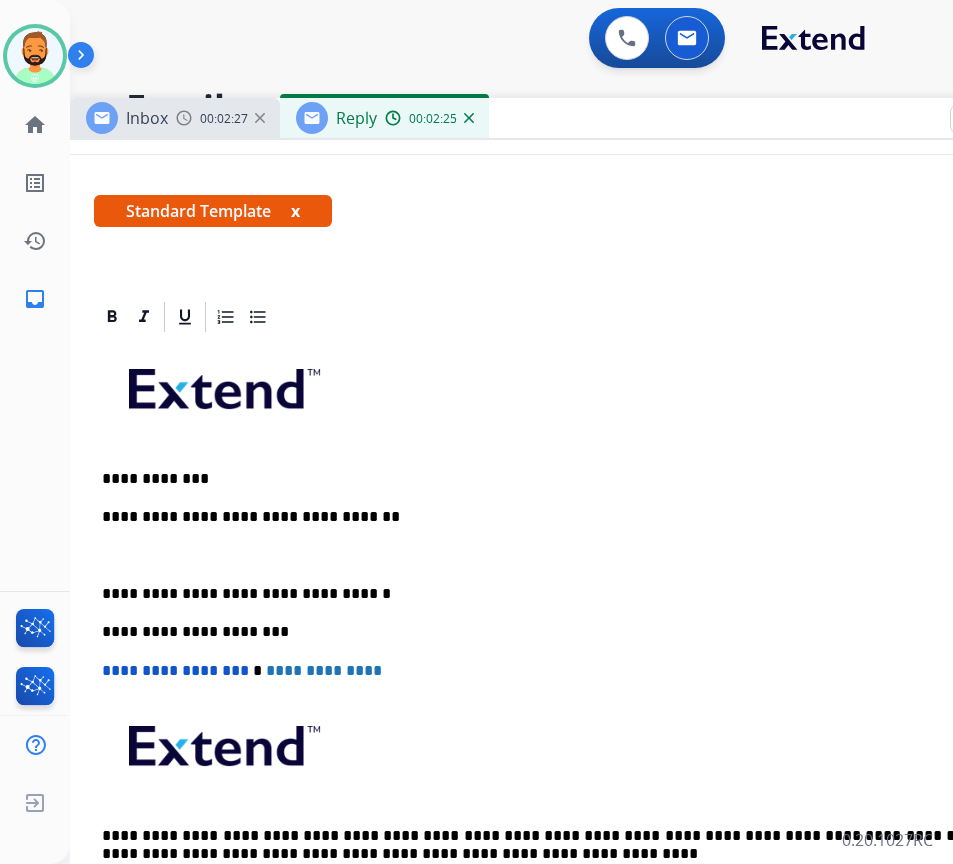 click at bounding box center (570, 556) 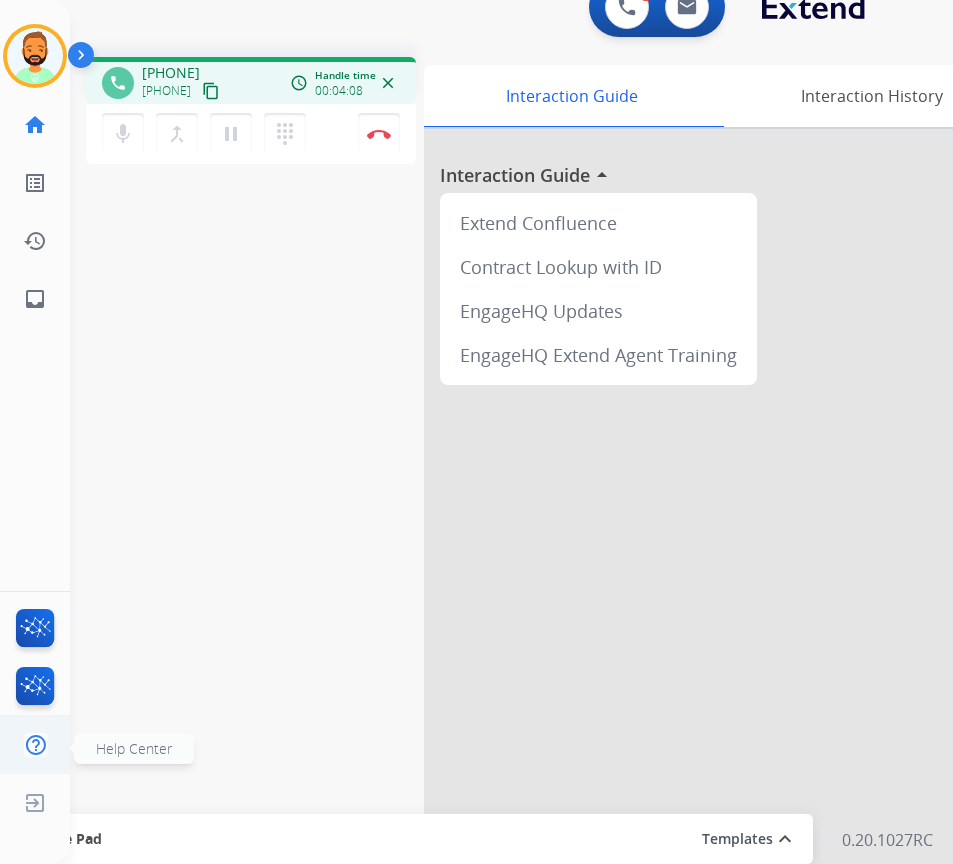 scroll, scrollTop: 42, scrollLeft: 0, axis: vertical 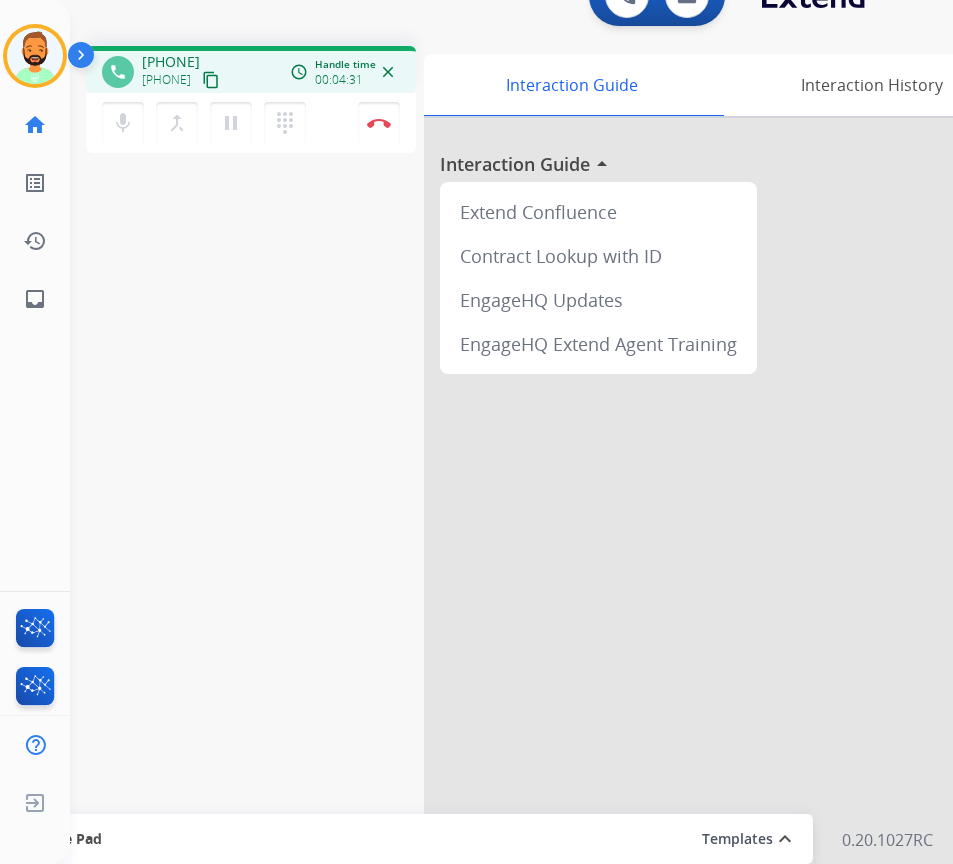 click at bounding box center [724, 491] 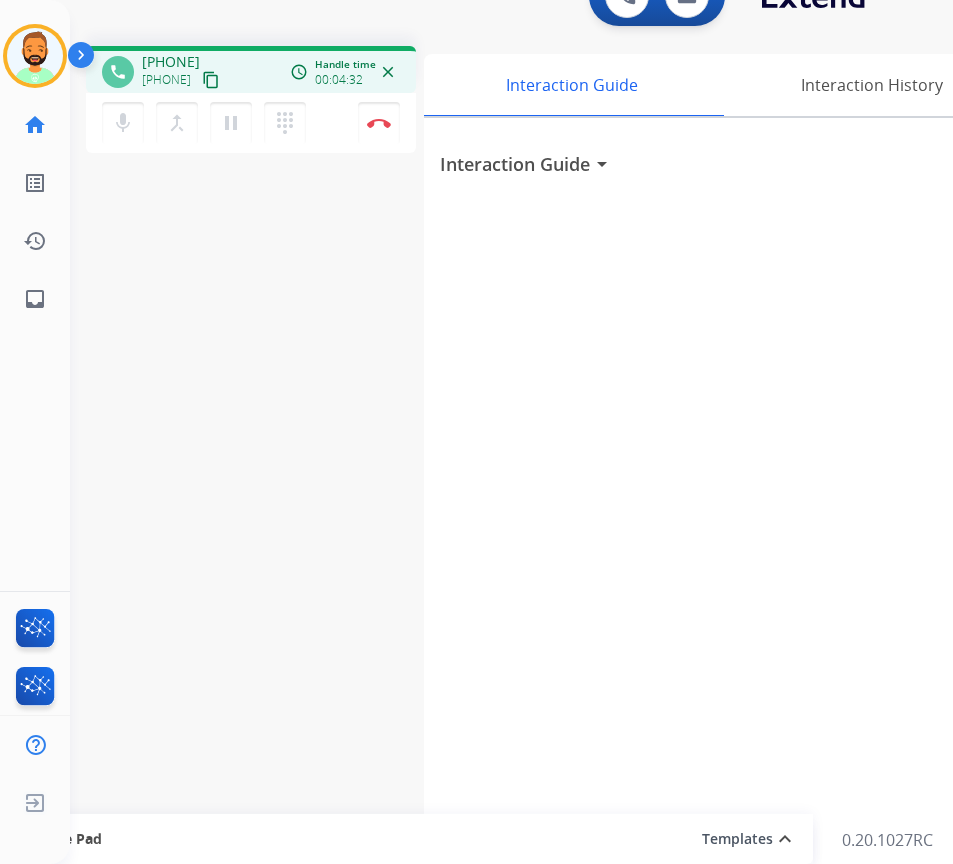 scroll, scrollTop: 0, scrollLeft: 0, axis: both 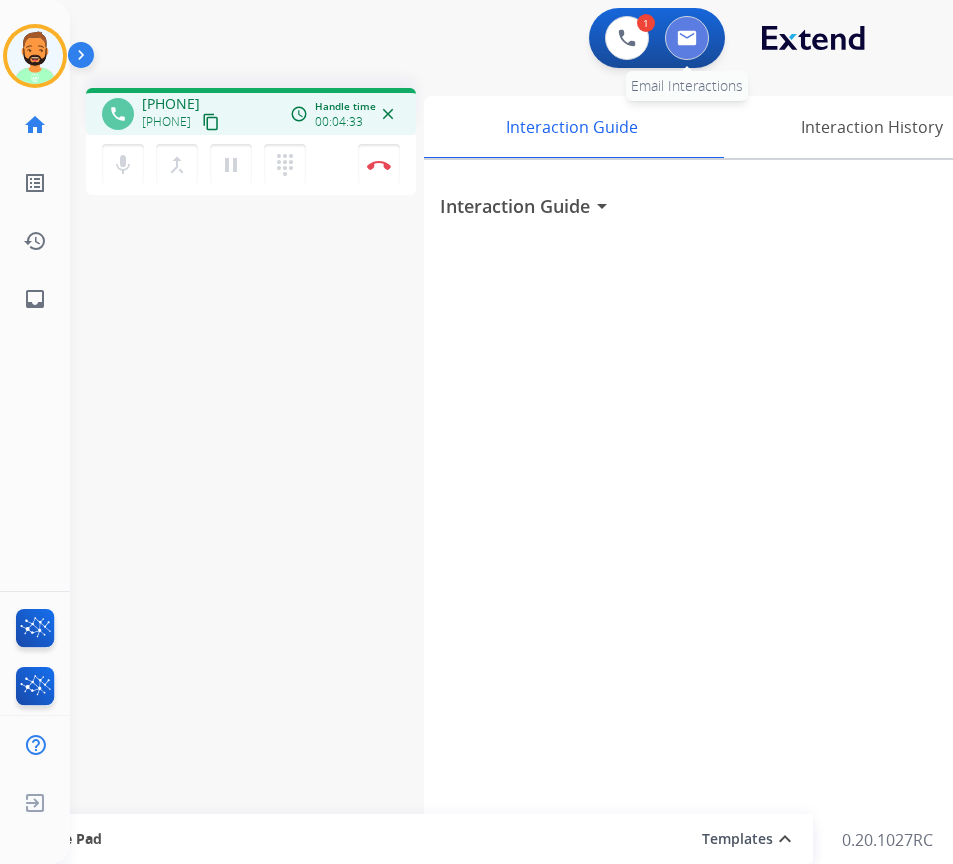click at bounding box center [687, 38] 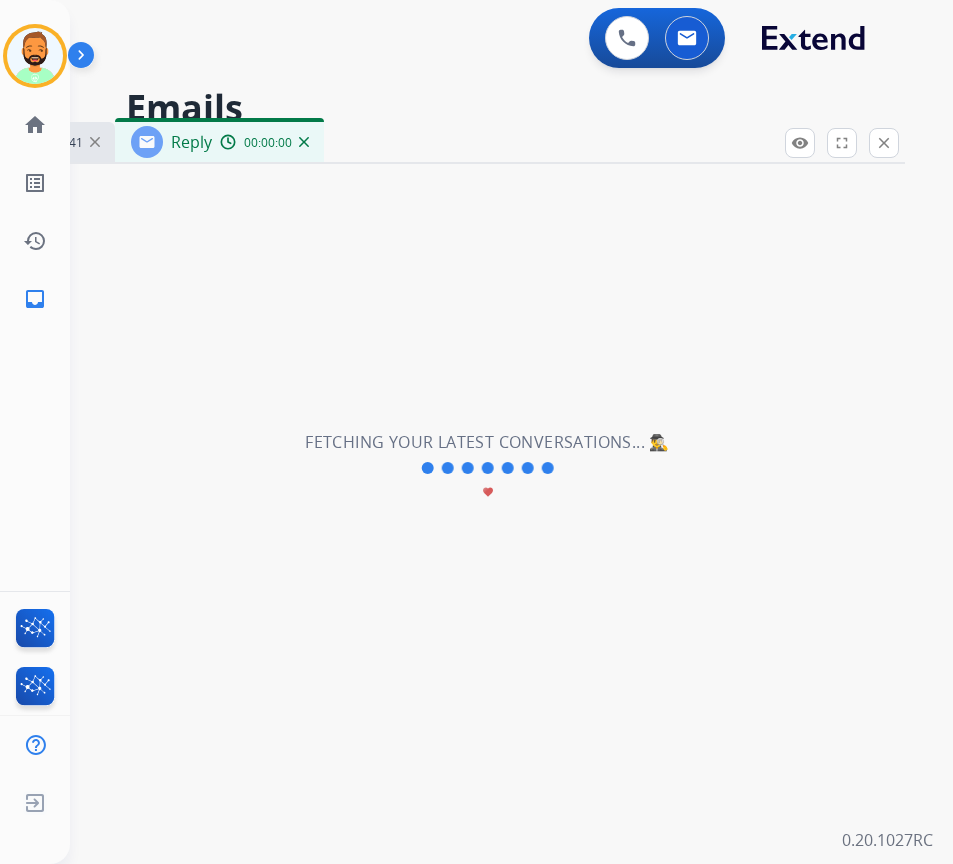 select on "**********" 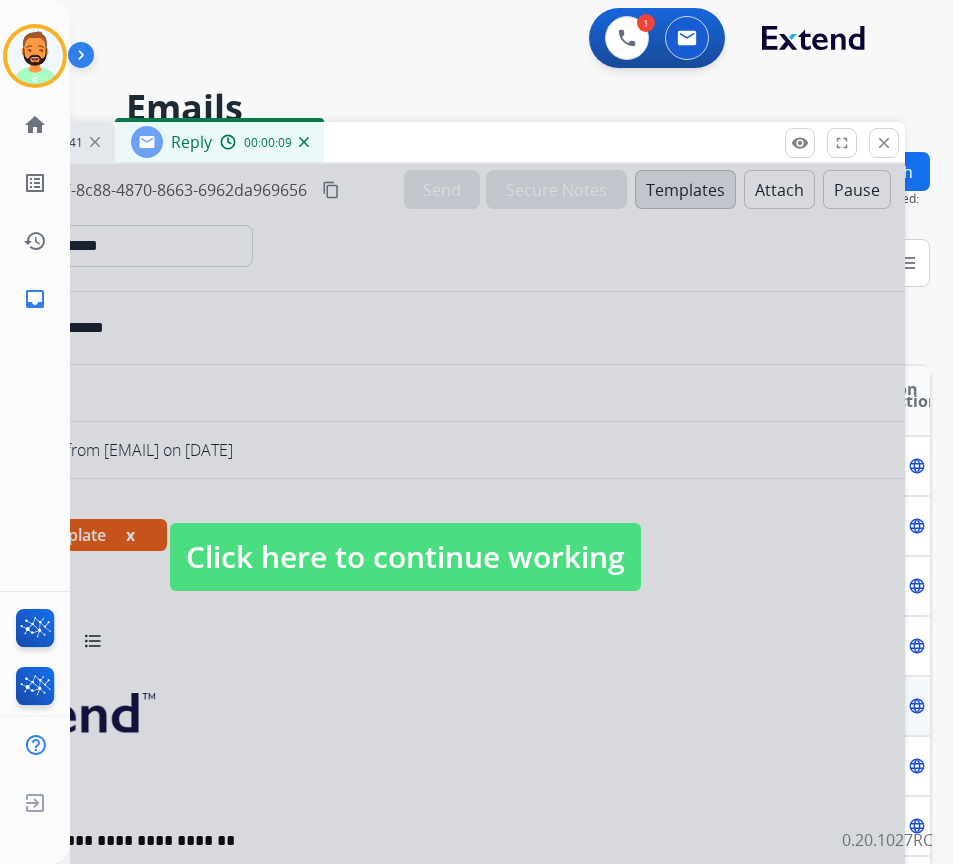 click on "Click here to continue working" at bounding box center (405, 557) 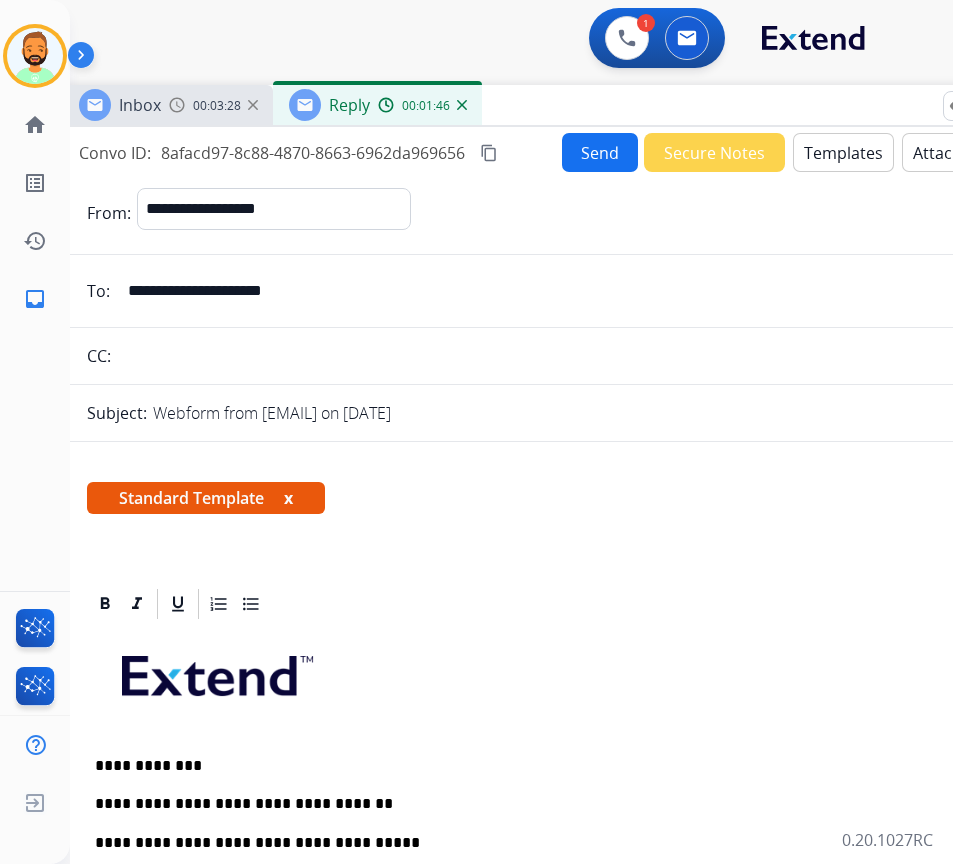 drag, startPoint x: 454, startPoint y: 136, endPoint x: 612, endPoint y: 99, distance: 162.27446 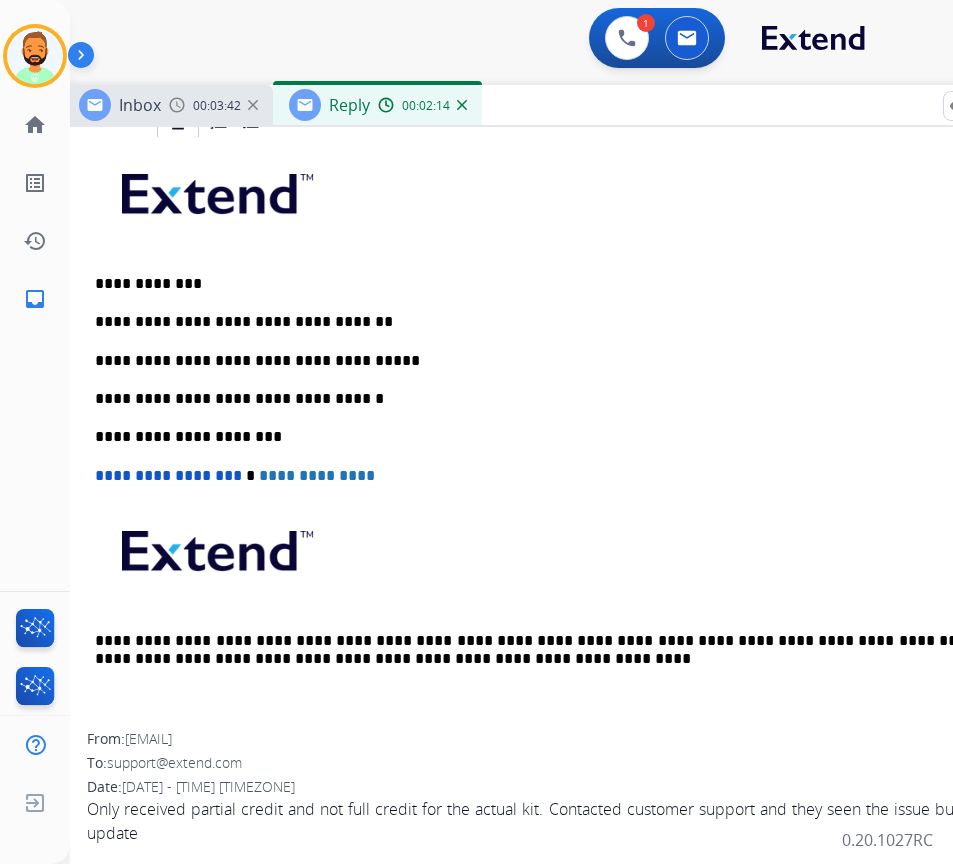 scroll, scrollTop: 483, scrollLeft: 0, axis: vertical 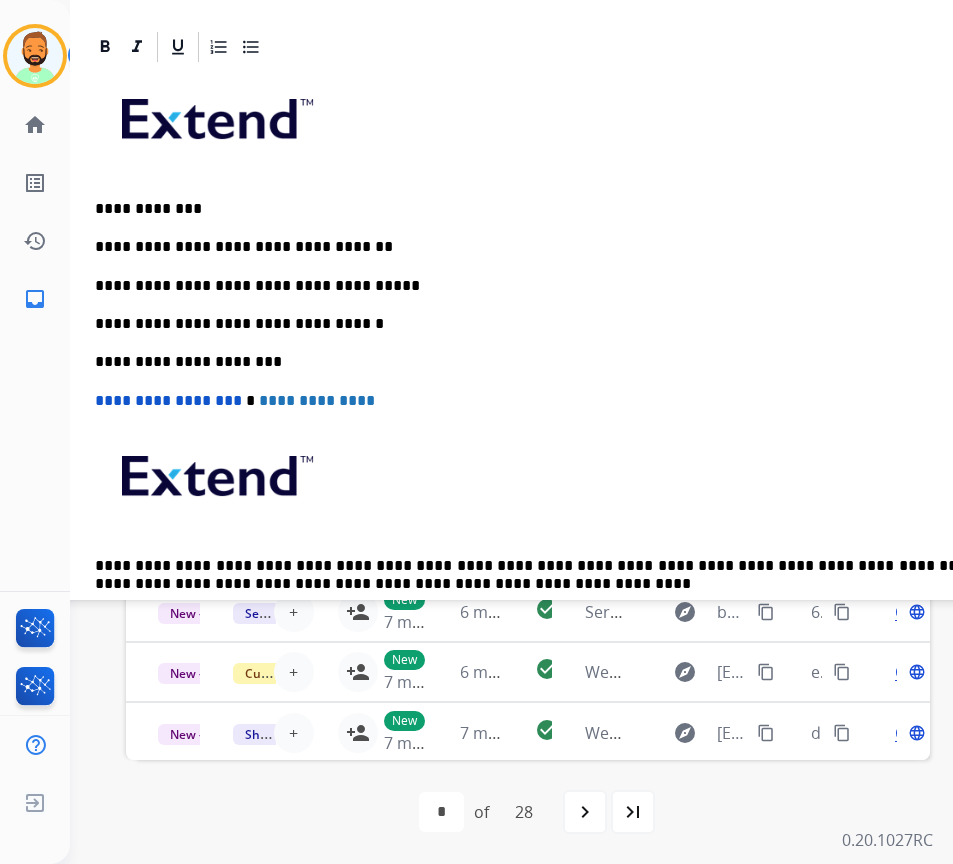 click on "**********" at bounding box center (555, 286) 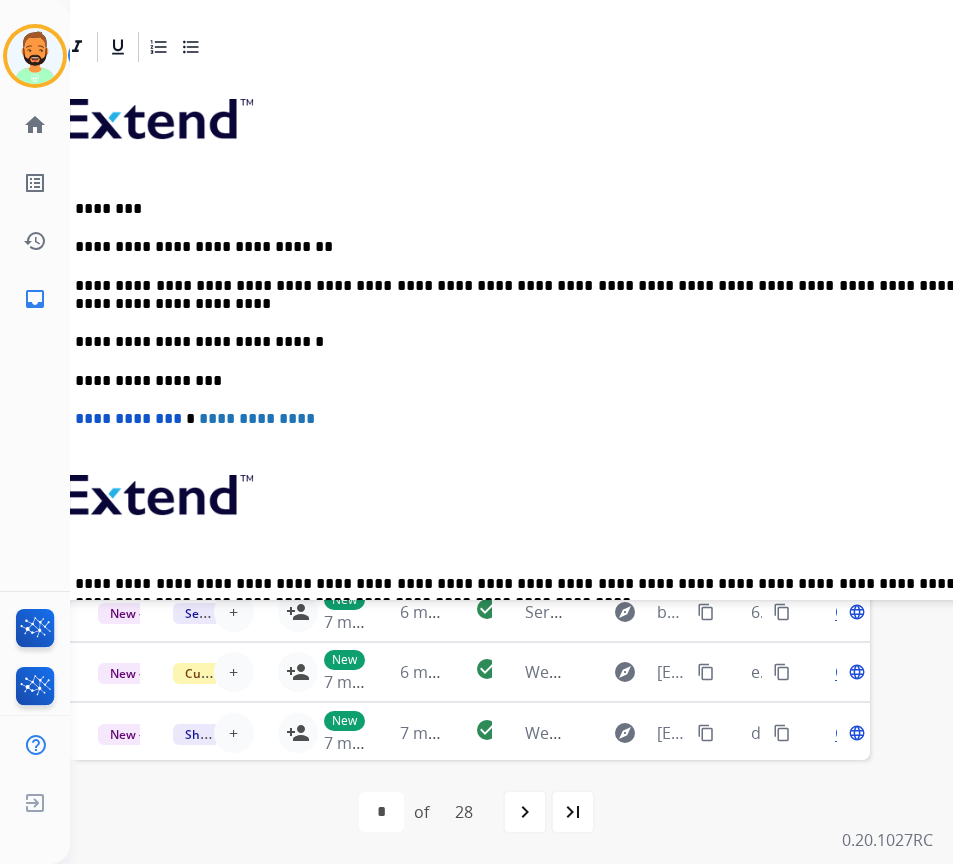 scroll, scrollTop: 274, scrollLeft: 44, axis: both 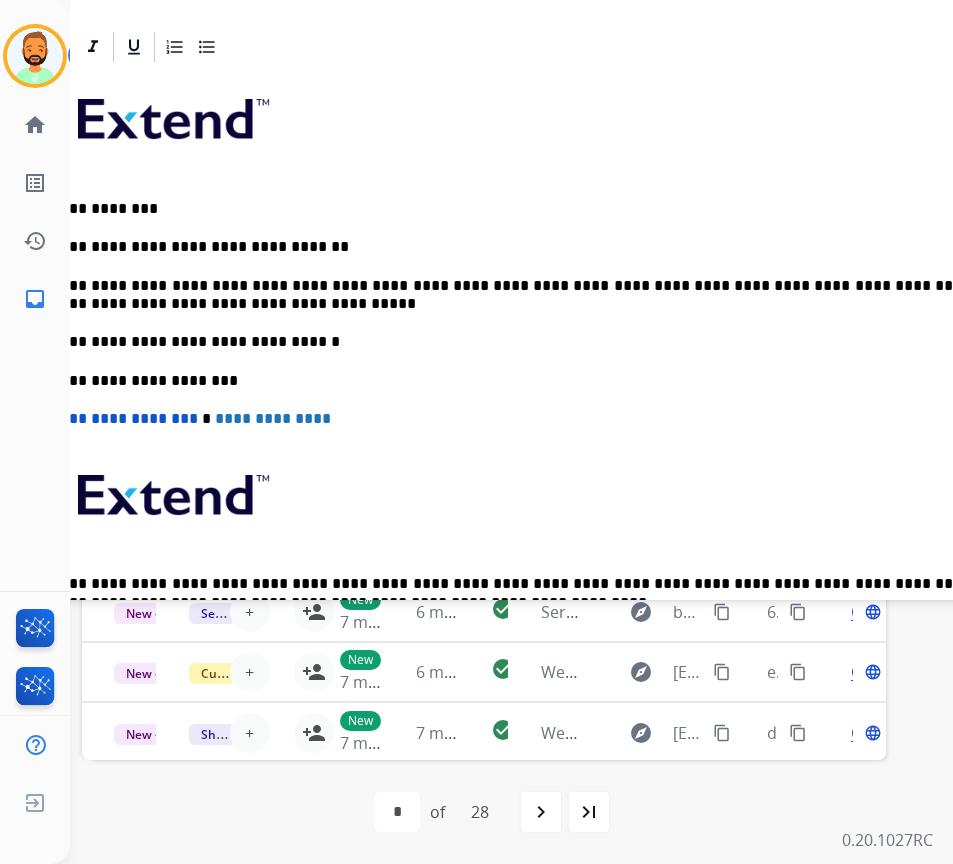 drag, startPoint x: 348, startPoint y: 535, endPoint x: 411, endPoint y: 539, distance: 63.126858 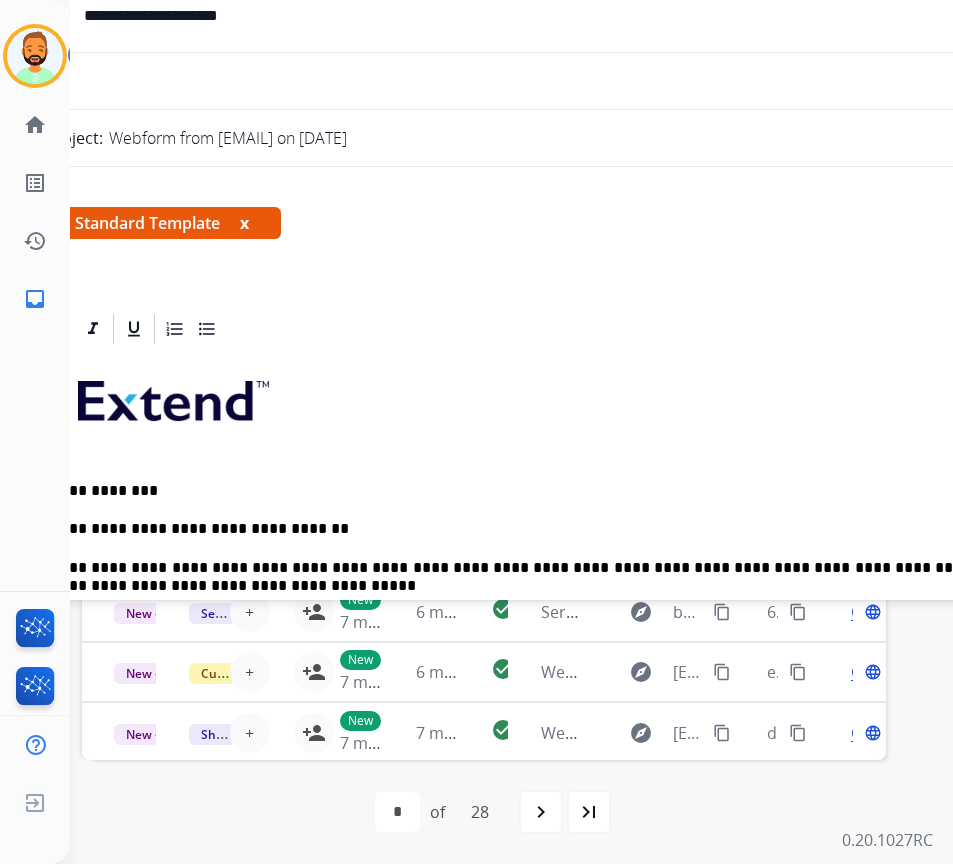 scroll, scrollTop: 0, scrollLeft: 0, axis: both 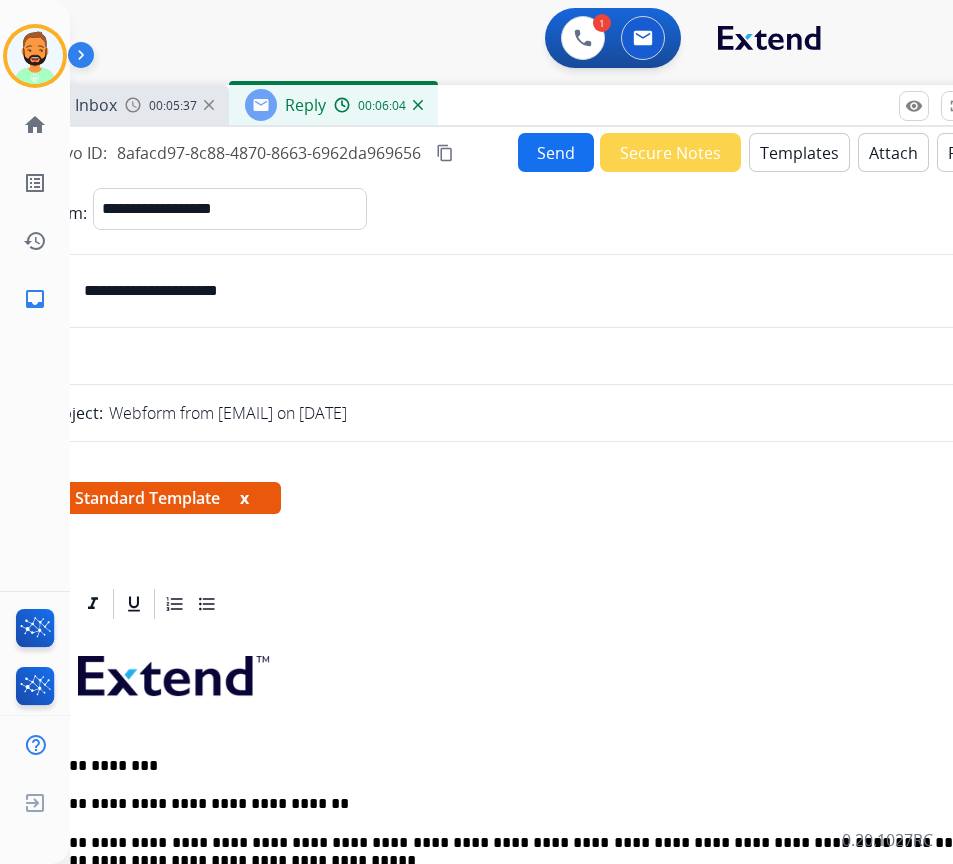 click on "Send" at bounding box center (556, 152) 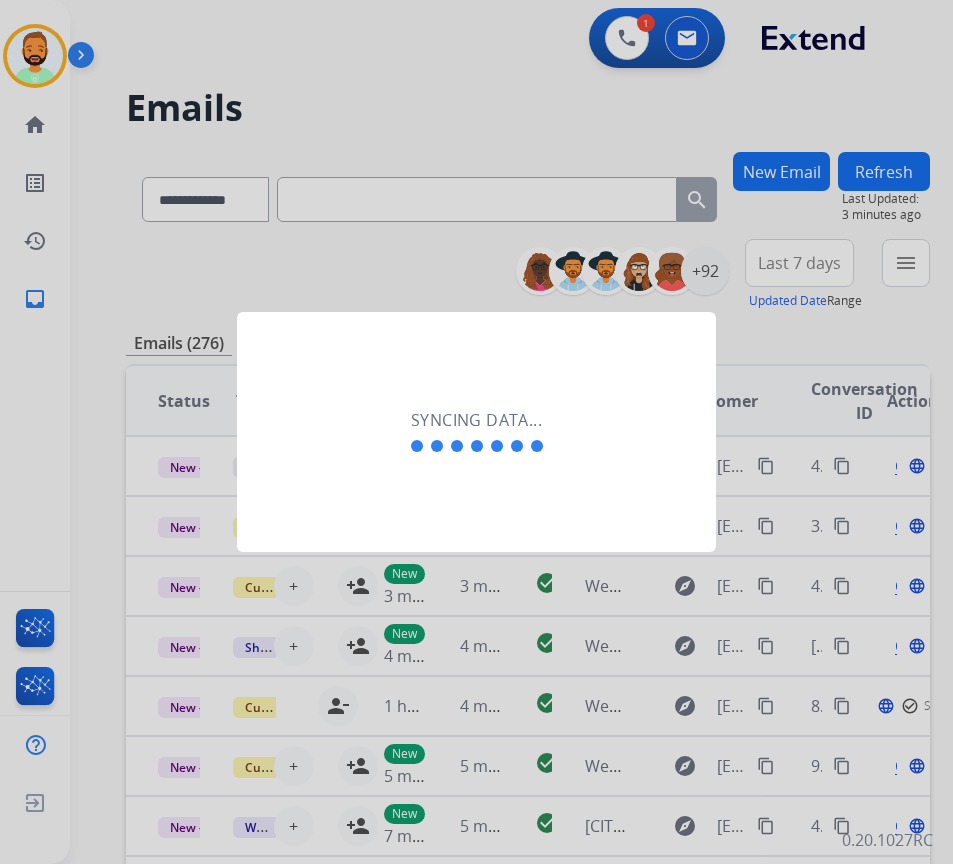 scroll, scrollTop: 0, scrollLeft: 3, axis: horizontal 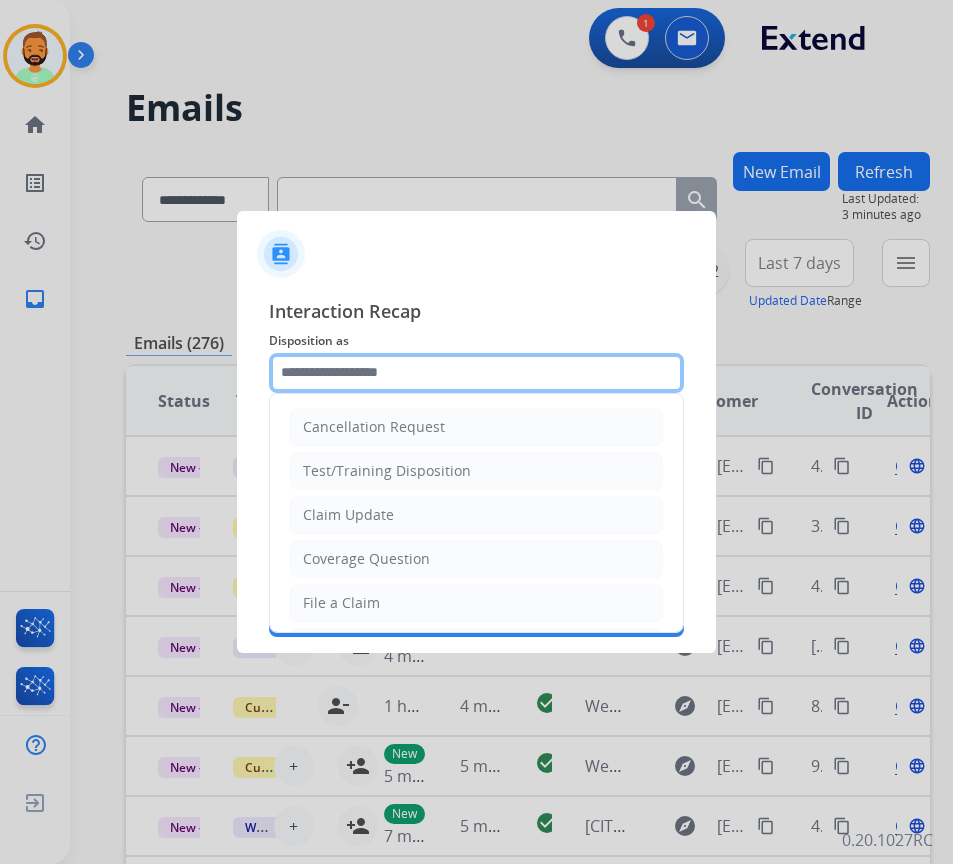 click 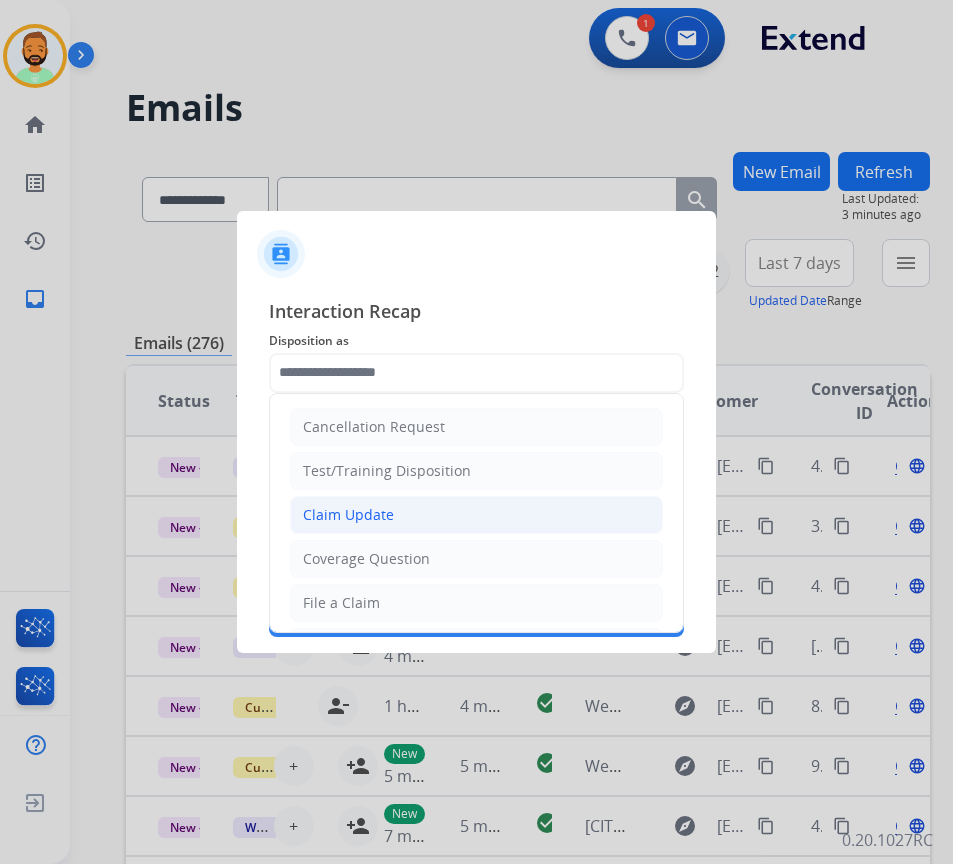 click on "Claim Update" 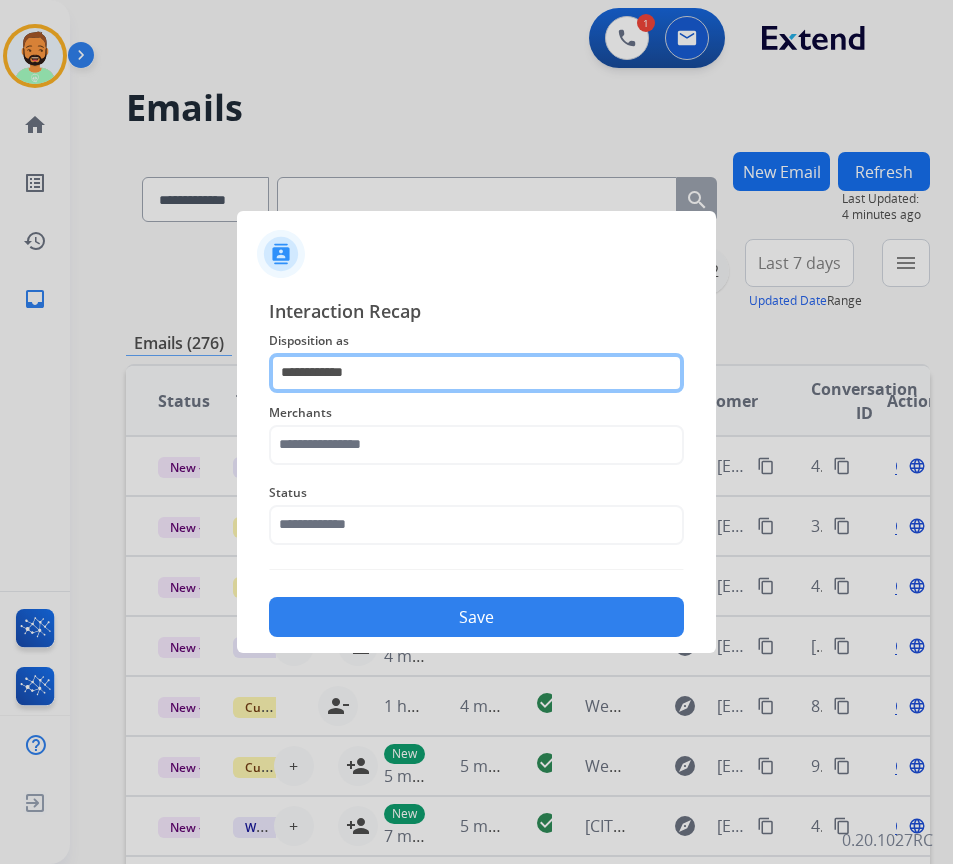 click on "**********" 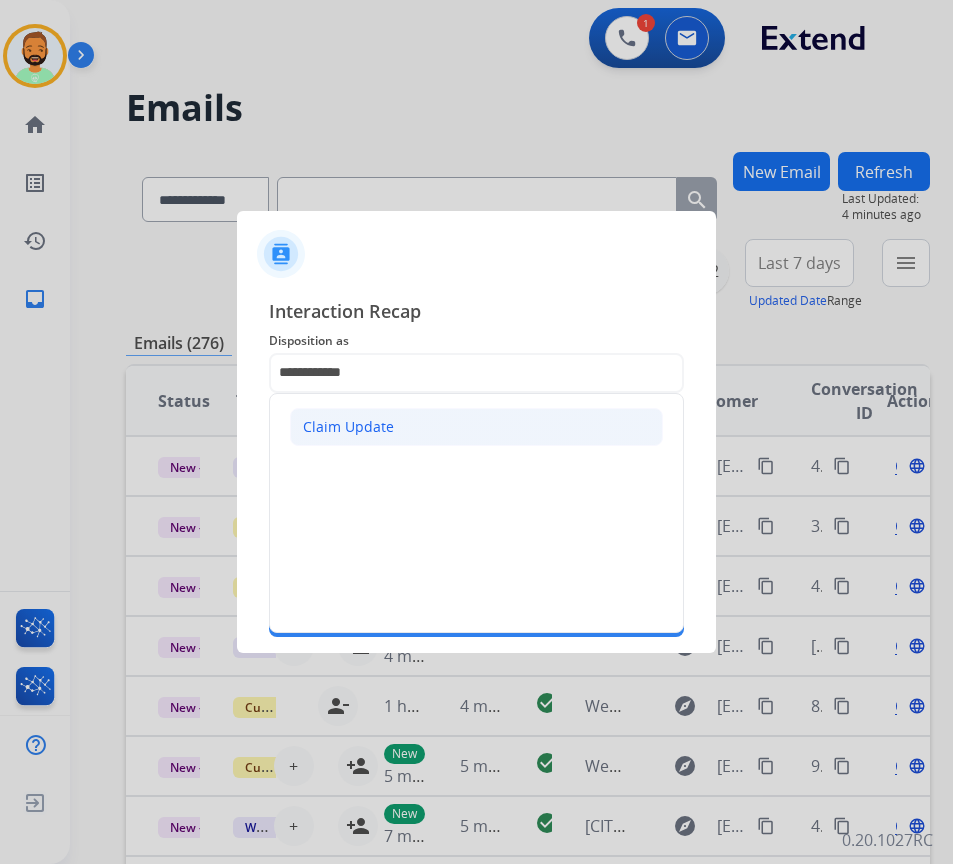 click on "Claim Update" 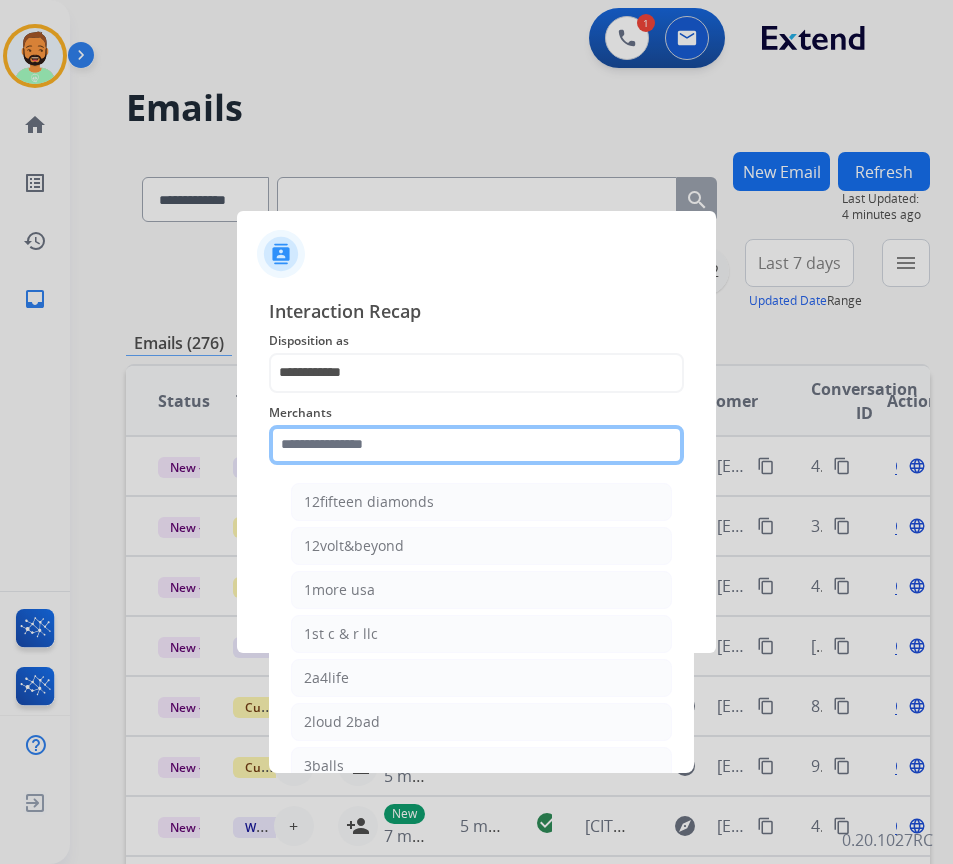 click 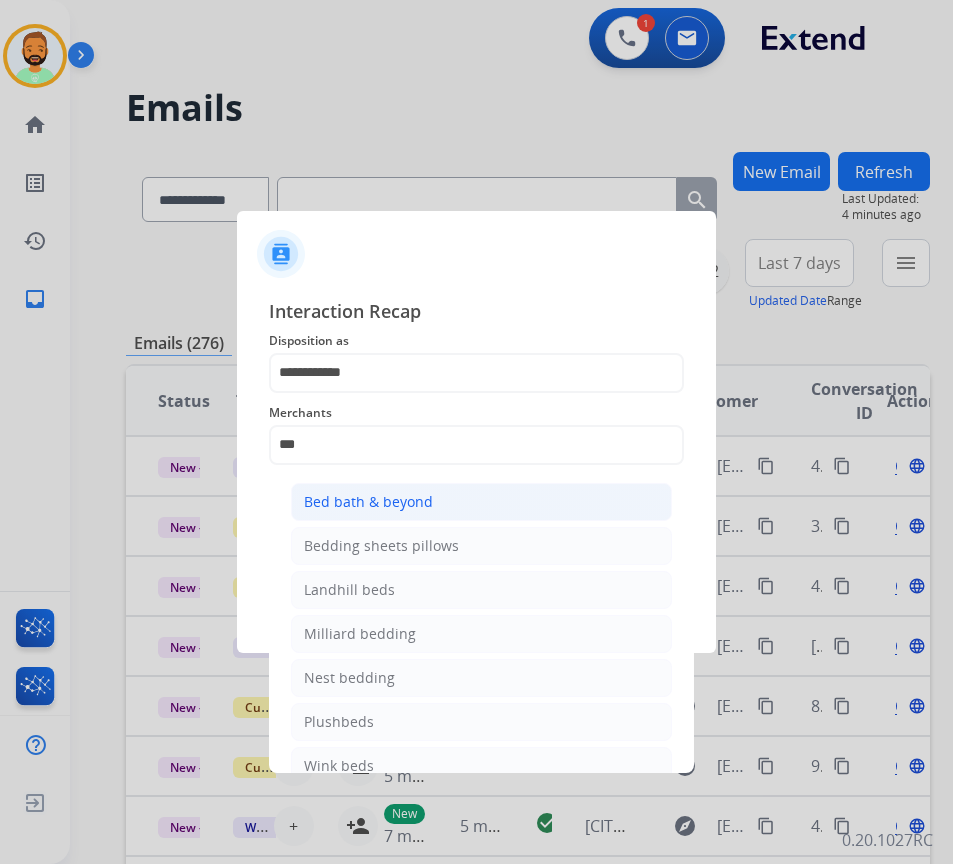 click on "Bed bath & beyond" 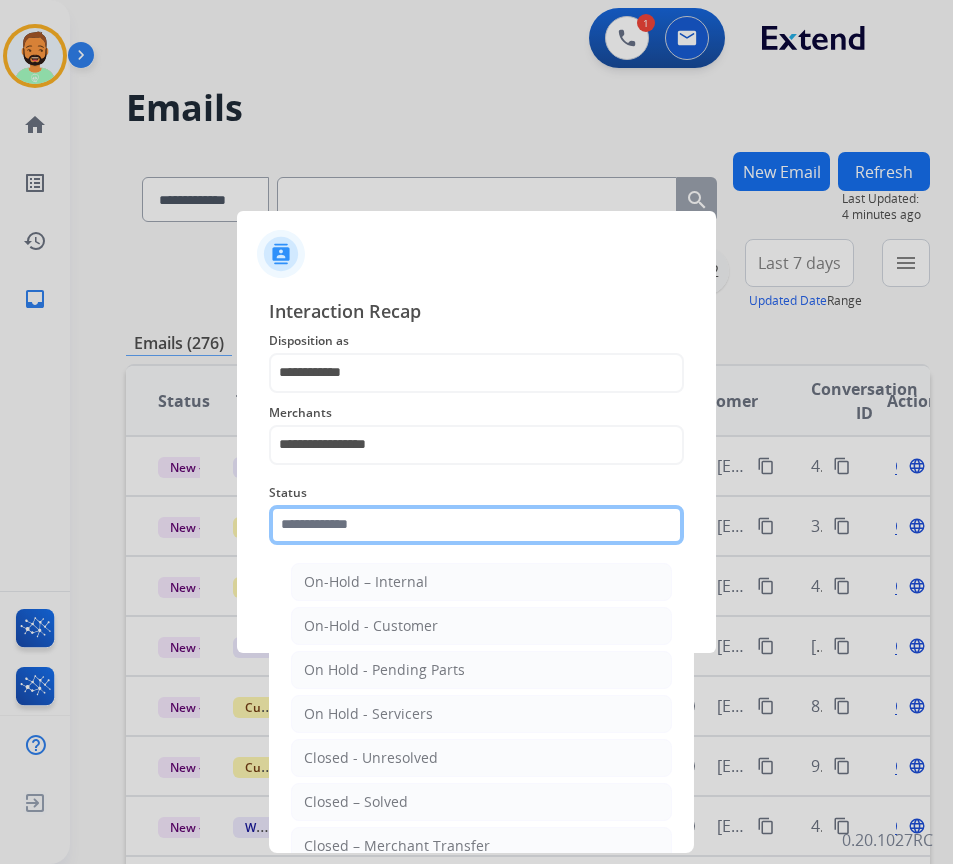 click 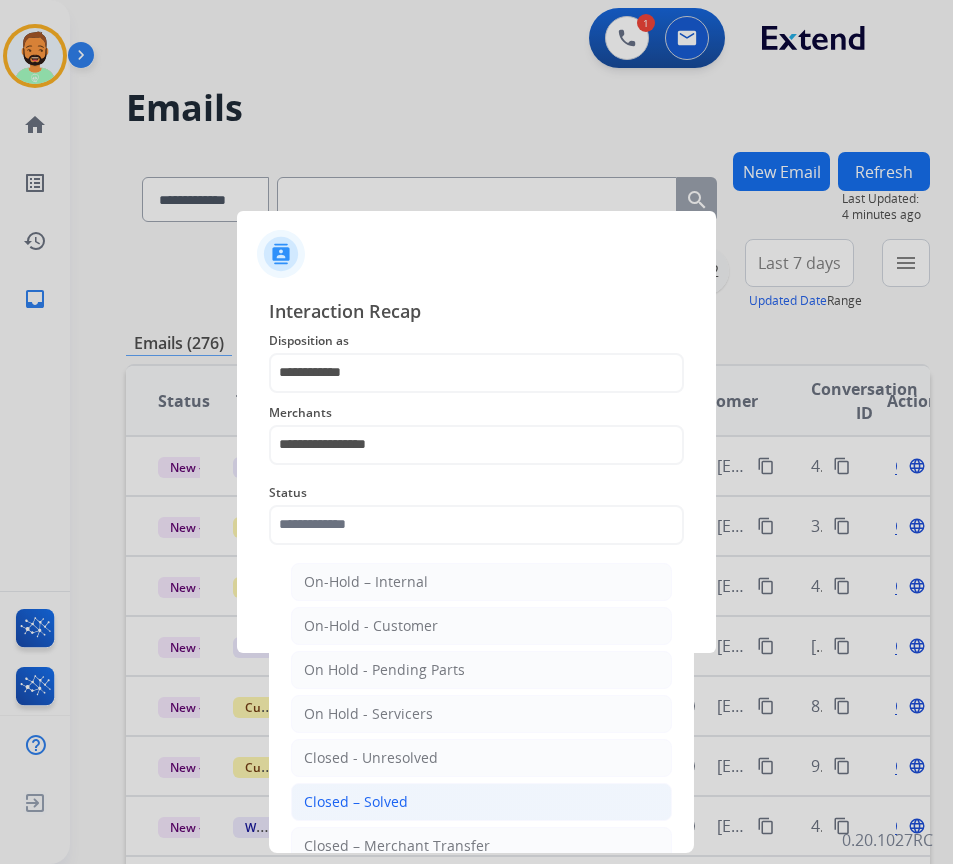 click on "Closed – Solved" 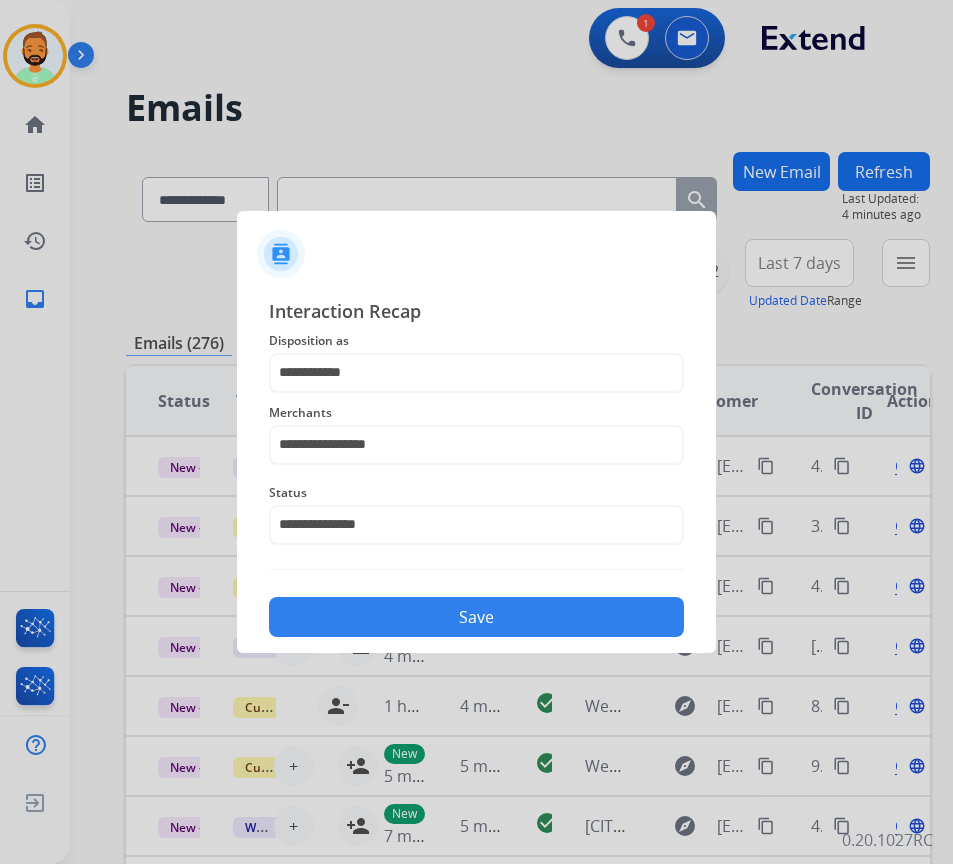 click on "Save" 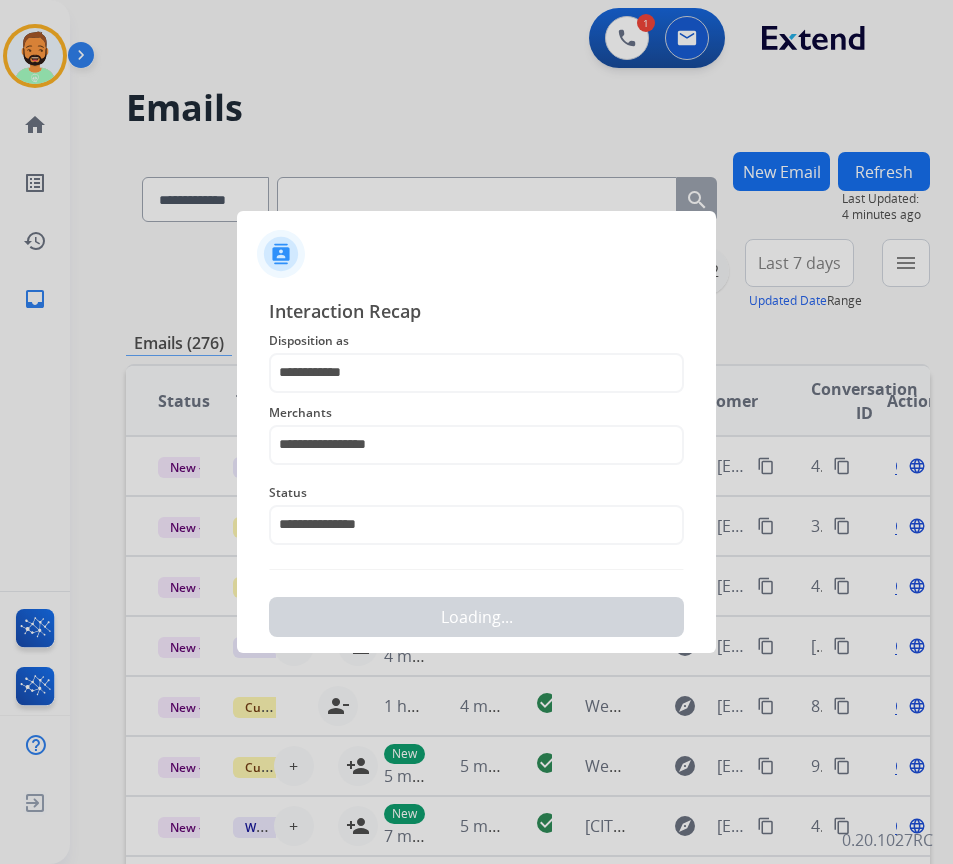 scroll, scrollTop: 0, scrollLeft: 0, axis: both 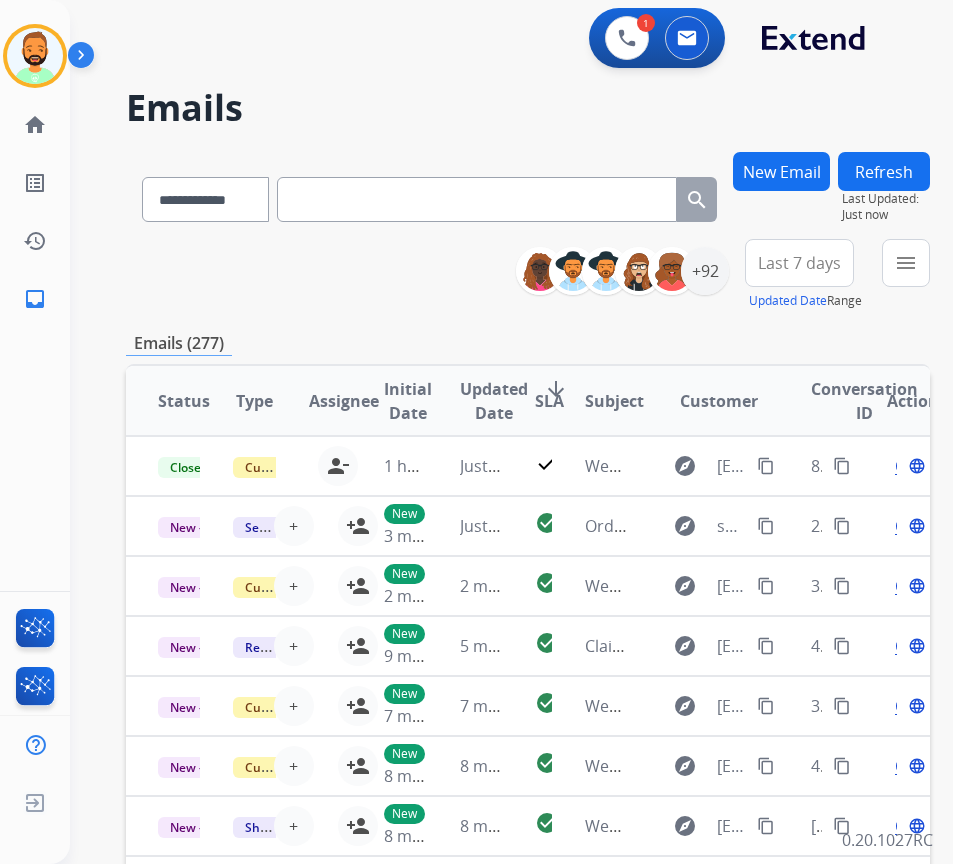 click on "New Email" at bounding box center (781, 171) 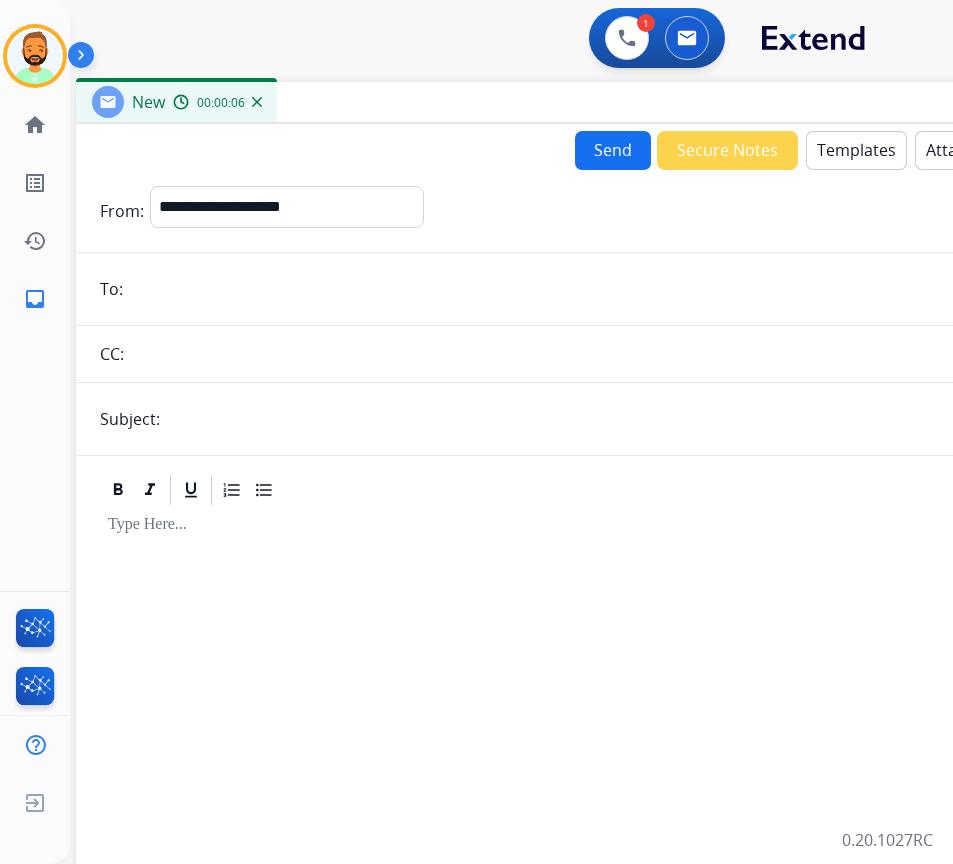 drag, startPoint x: 241, startPoint y: 143, endPoint x: 402, endPoint y: 97, distance: 167.44252 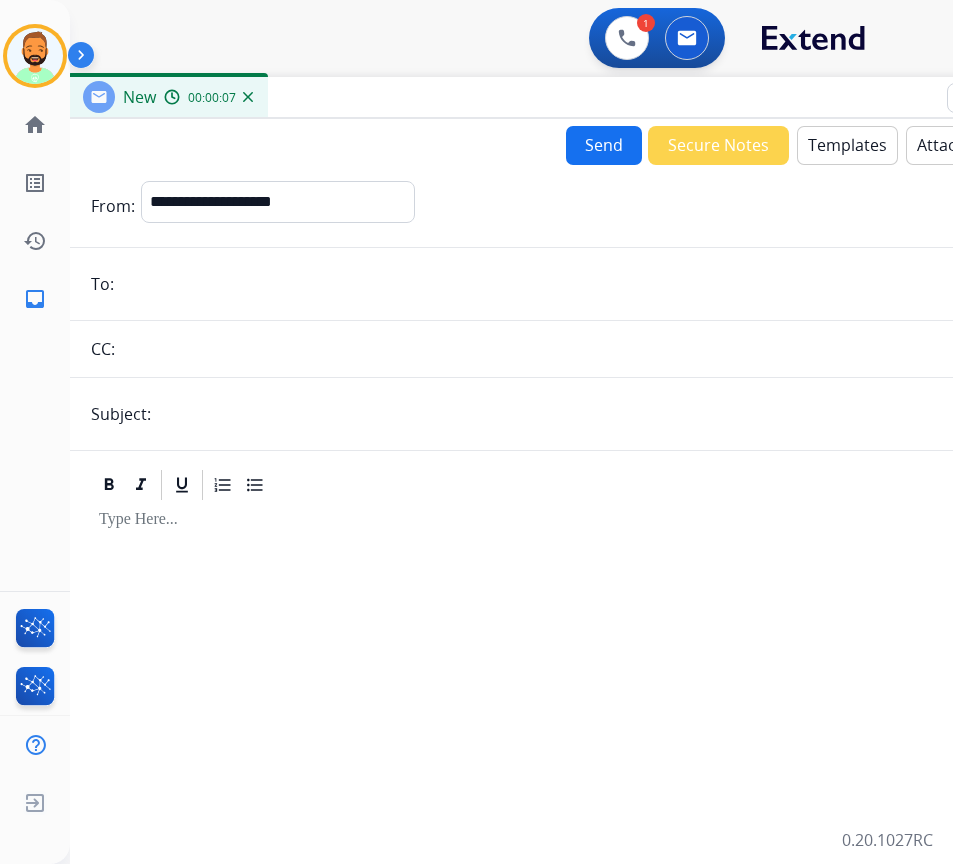 click on "**********" at bounding box center [567, 511] 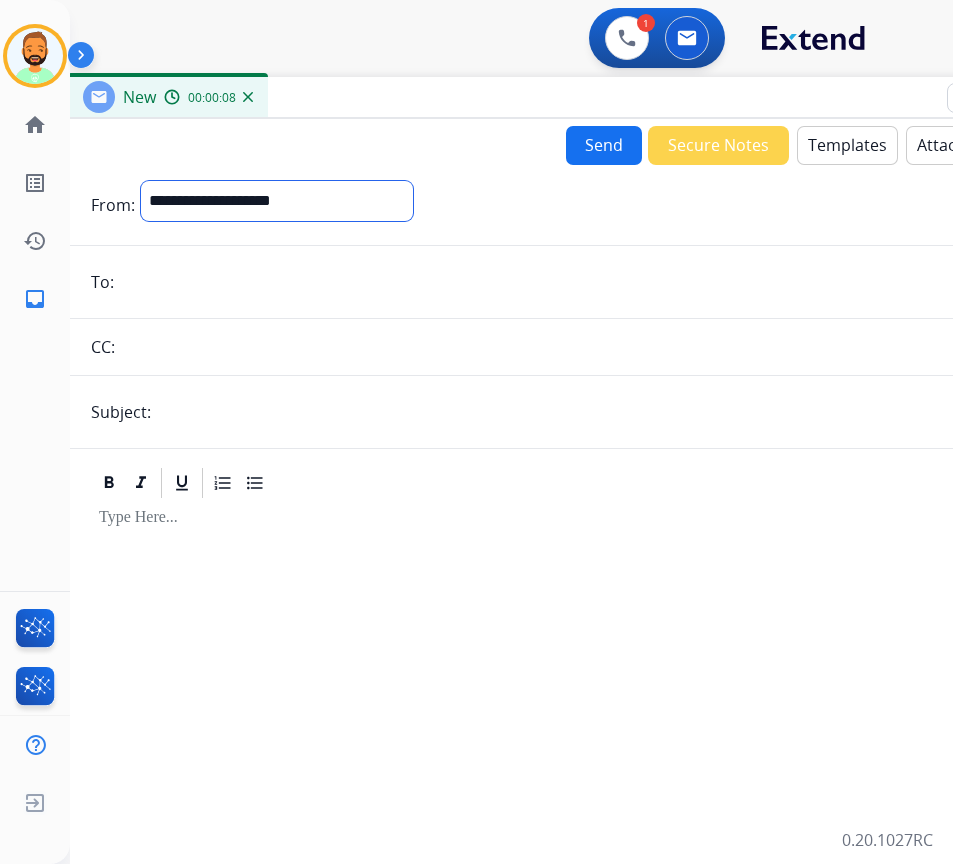 click on "**********" at bounding box center (277, 201) 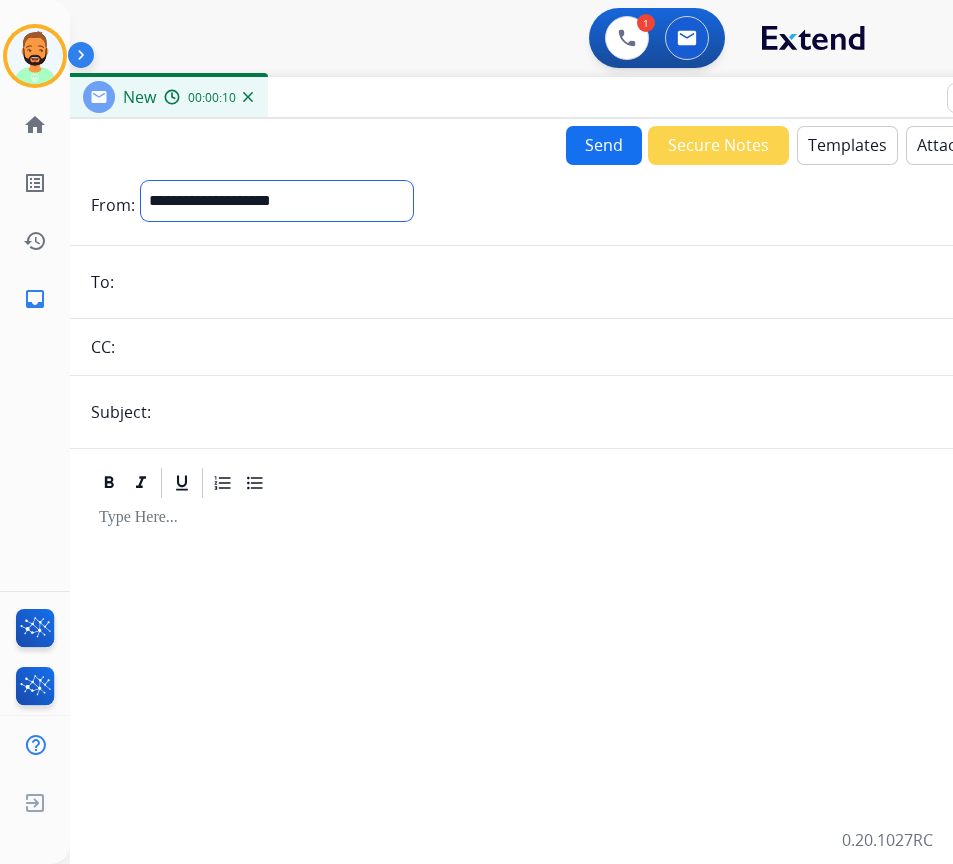 select on "**********" 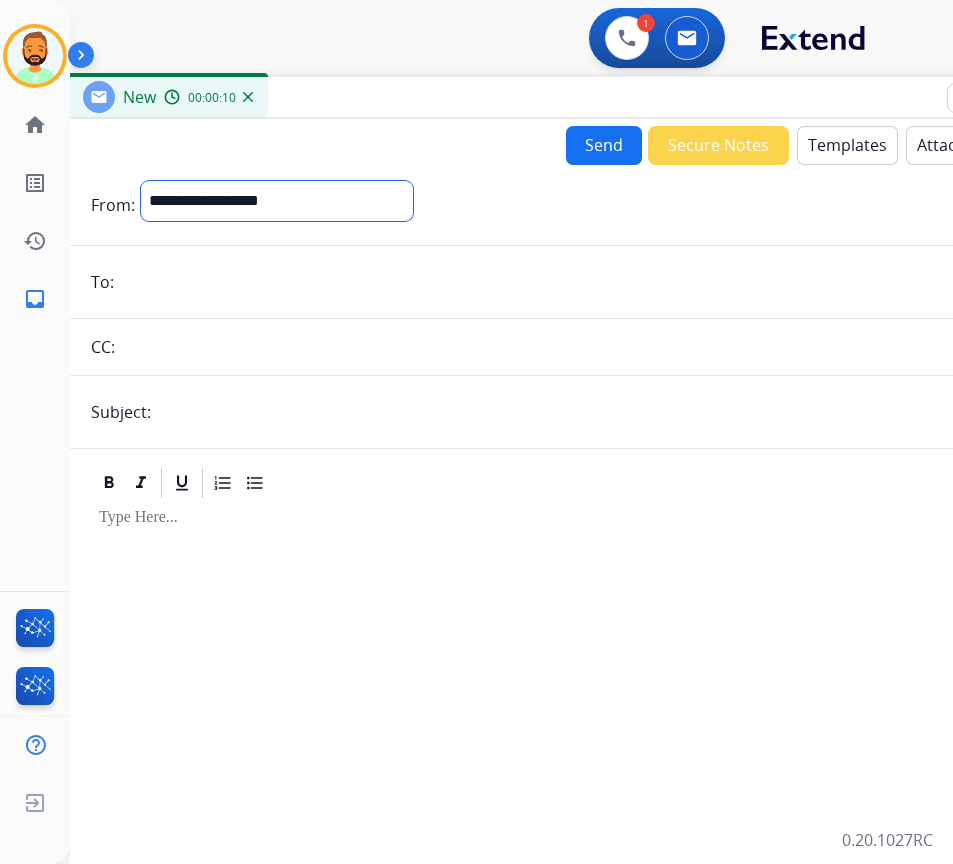 click on "**********" at bounding box center [277, 201] 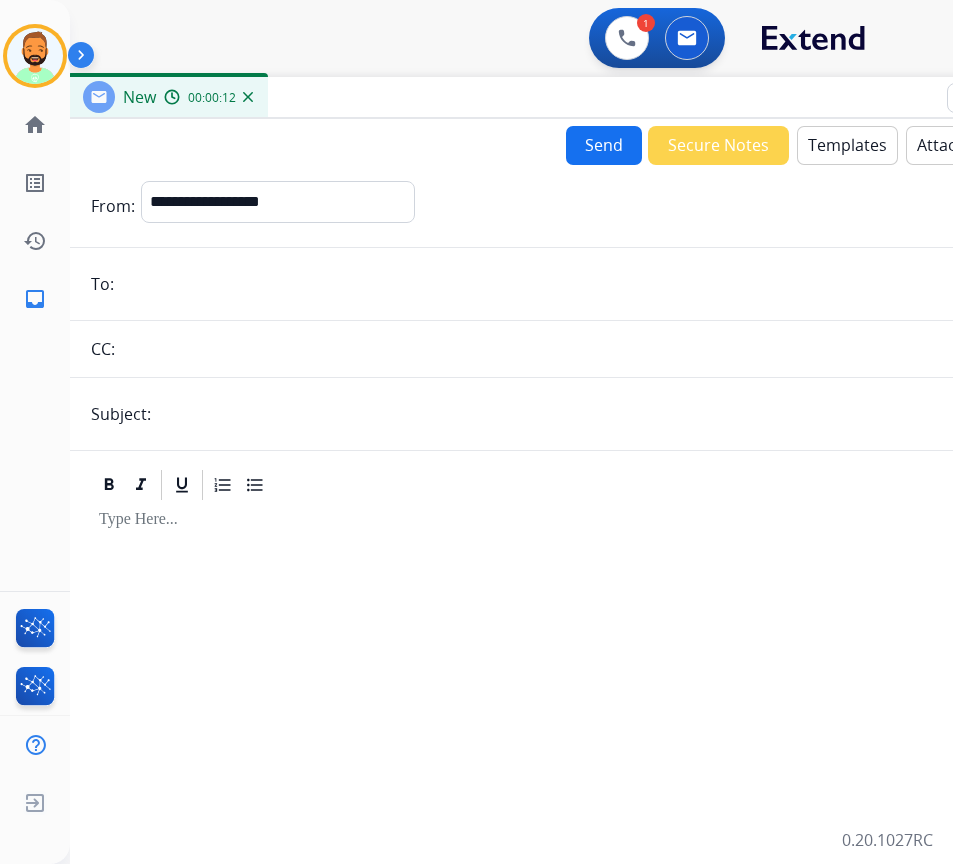 paste on "**********" 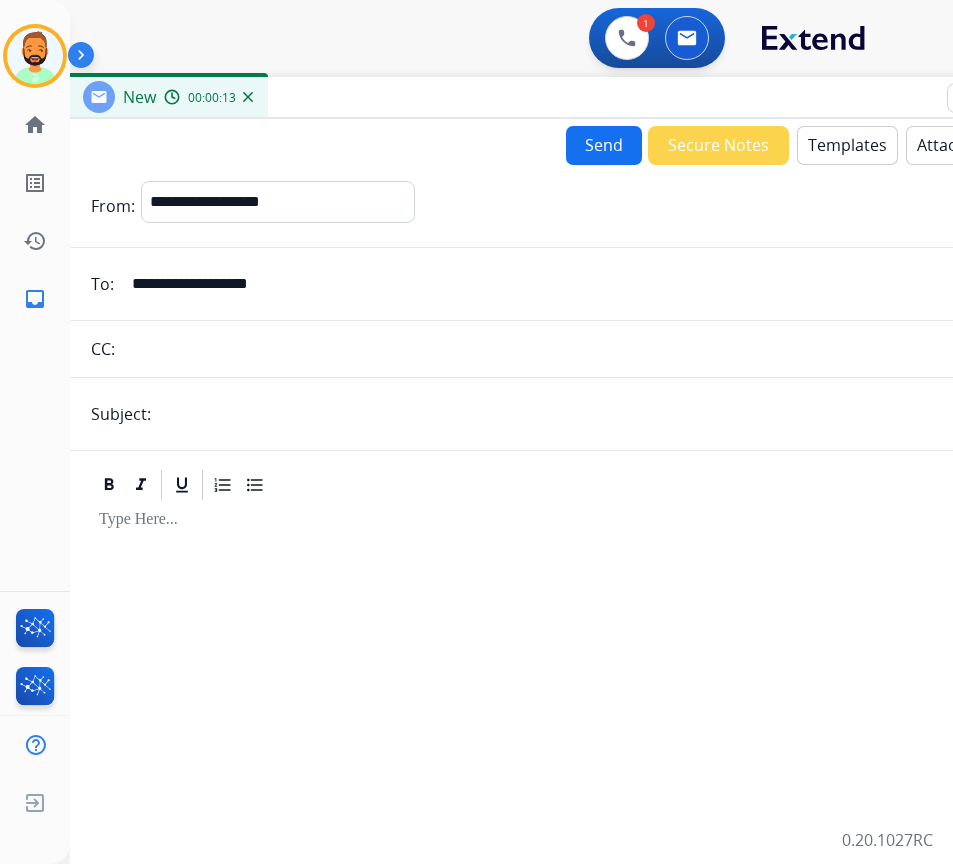 type on "**********" 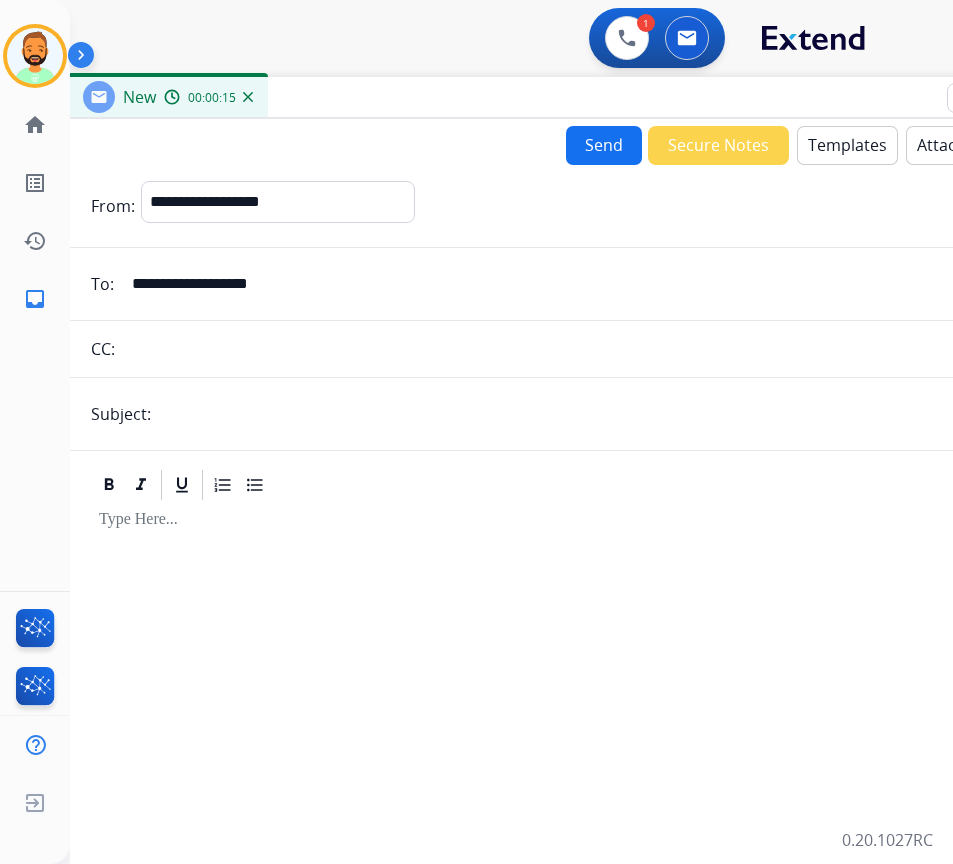 type on "**********" 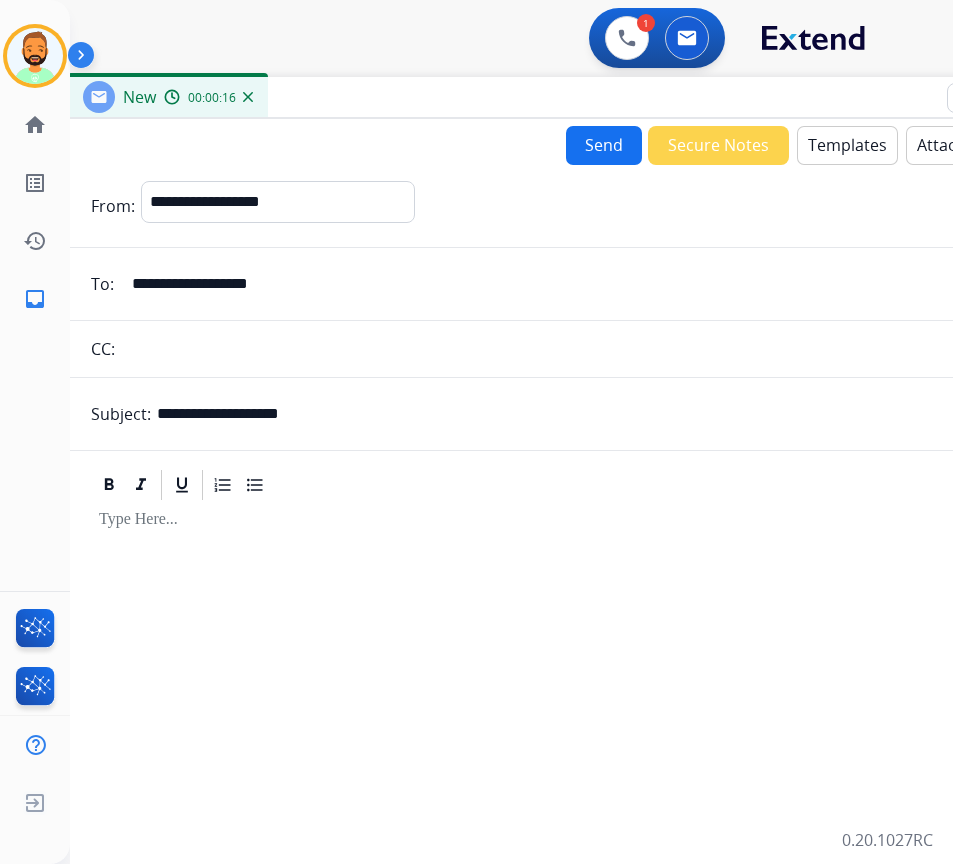 click on "Attach" at bounding box center (941, 145) 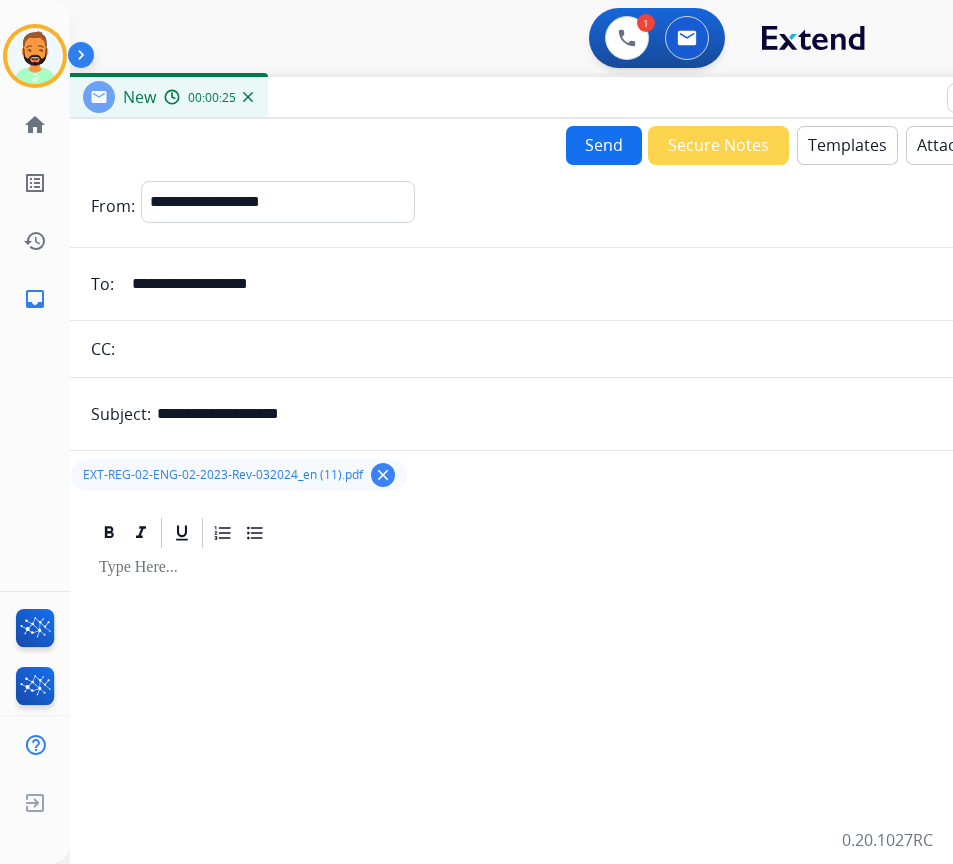 click at bounding box center [567, 698] 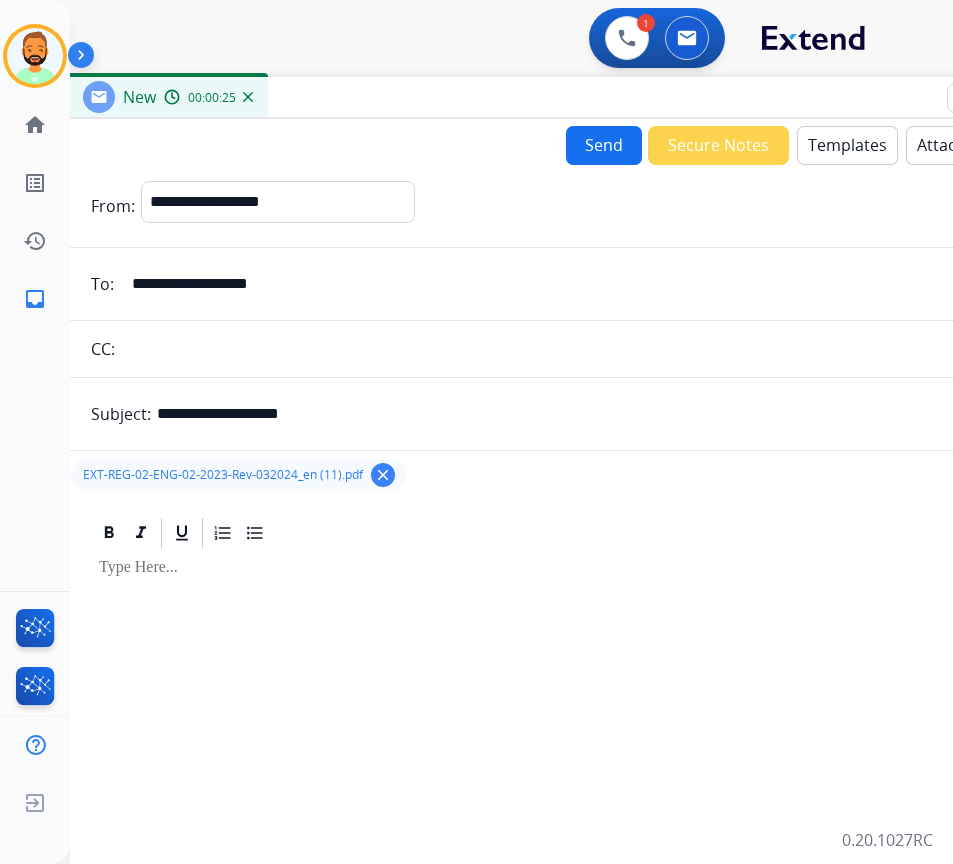 click on "Templates" at bounding box center [847, 145] 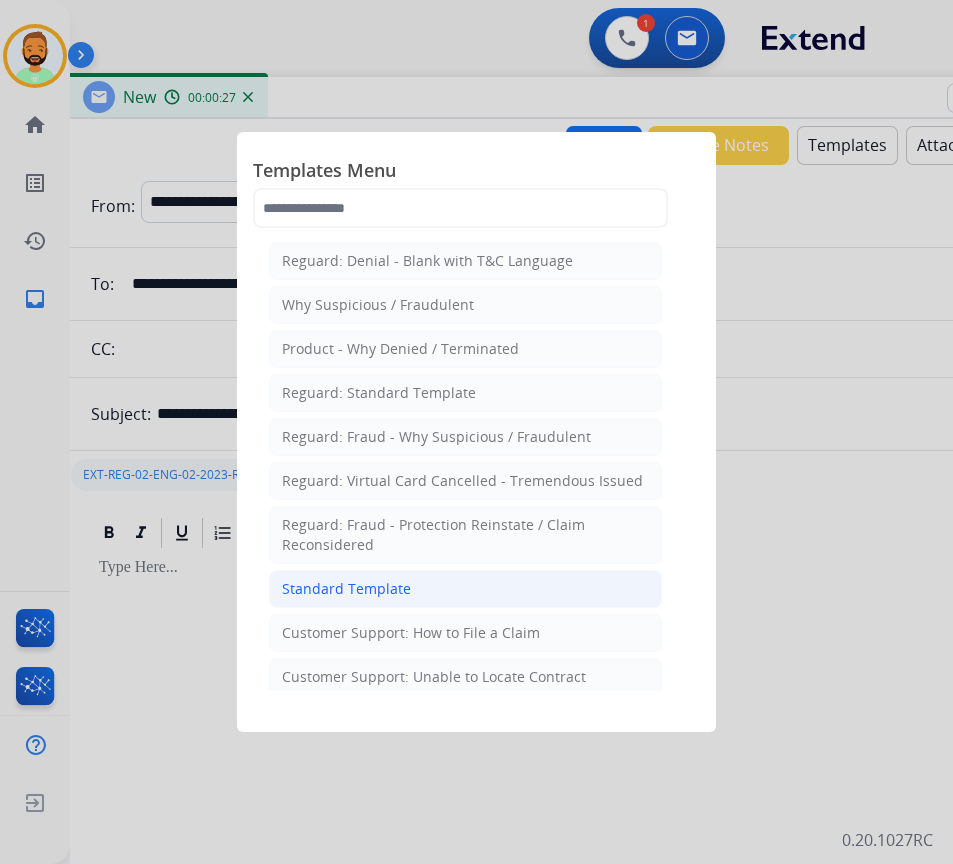 click on "Standard Template" 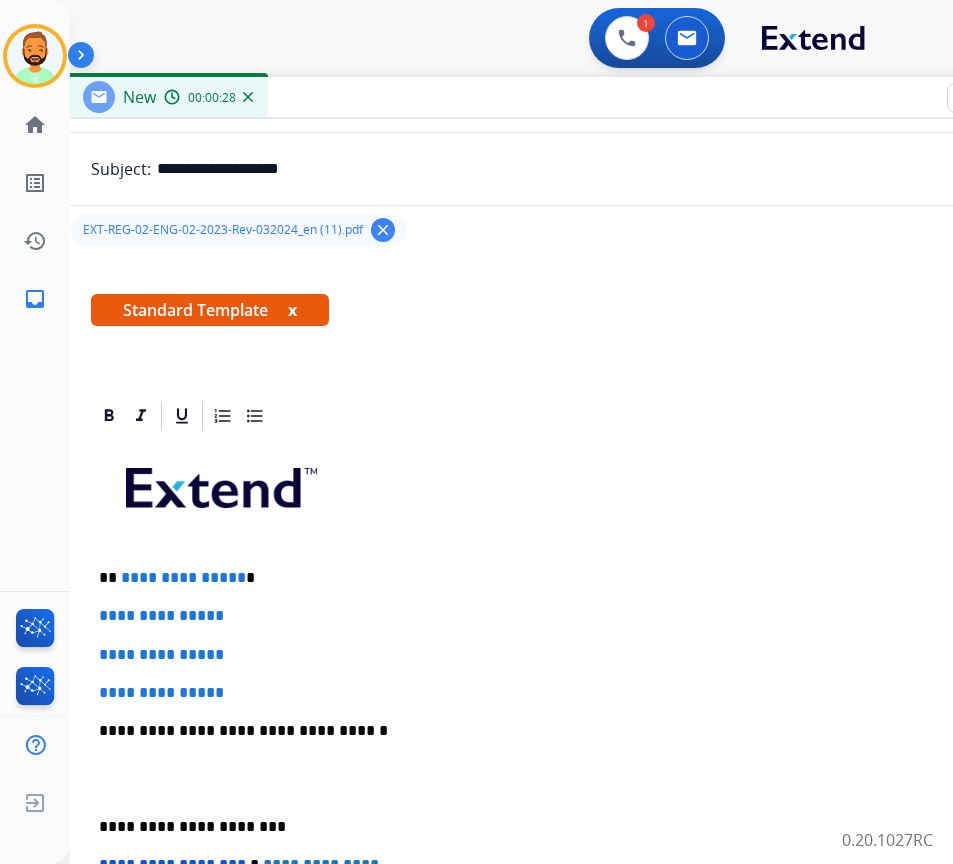scroll, scrollTop: 300, scrollLeft: 0, axis: vertical 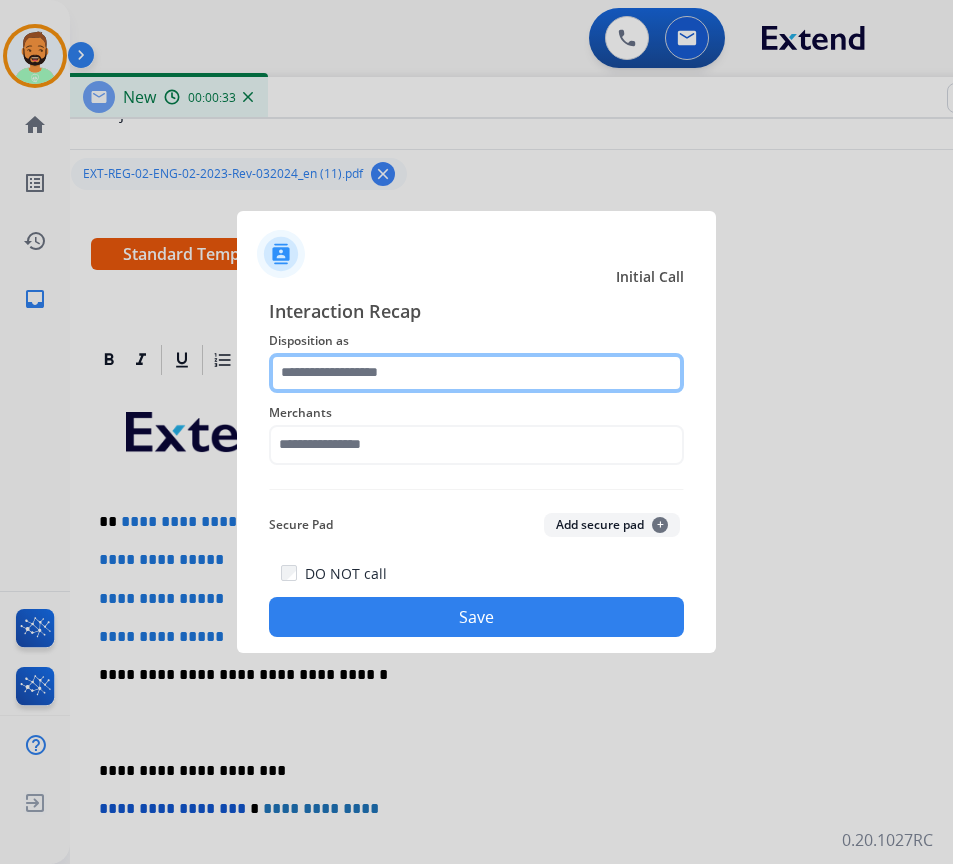 click 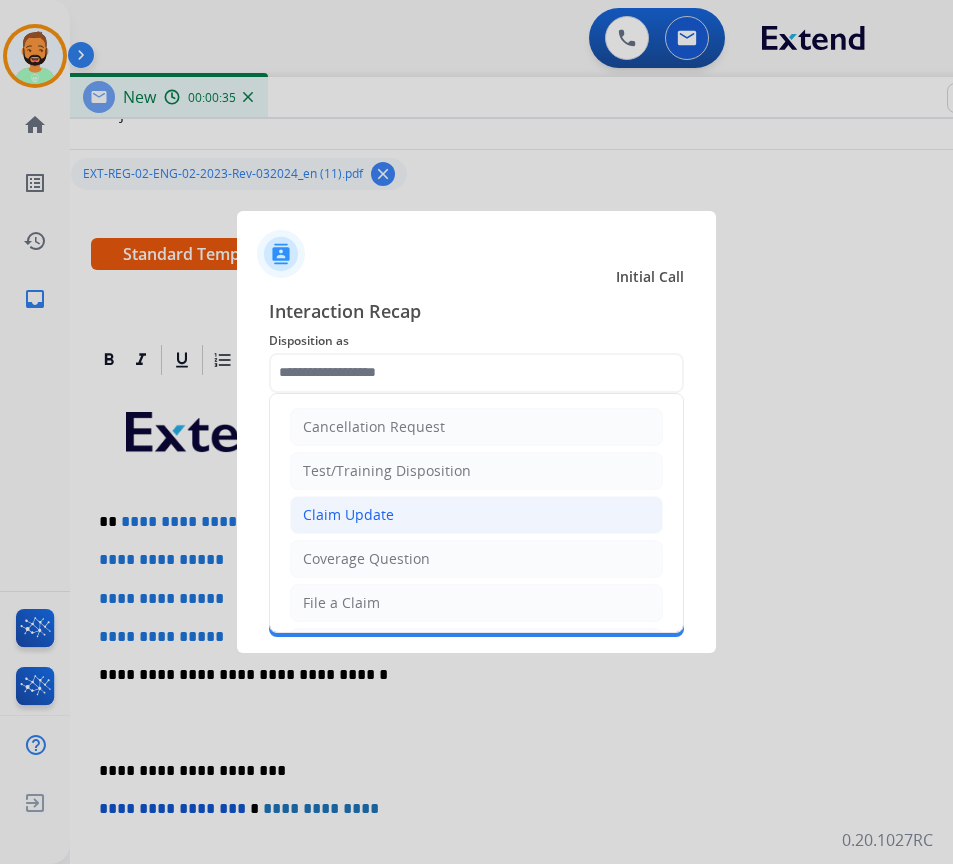 click on "Claim Update" 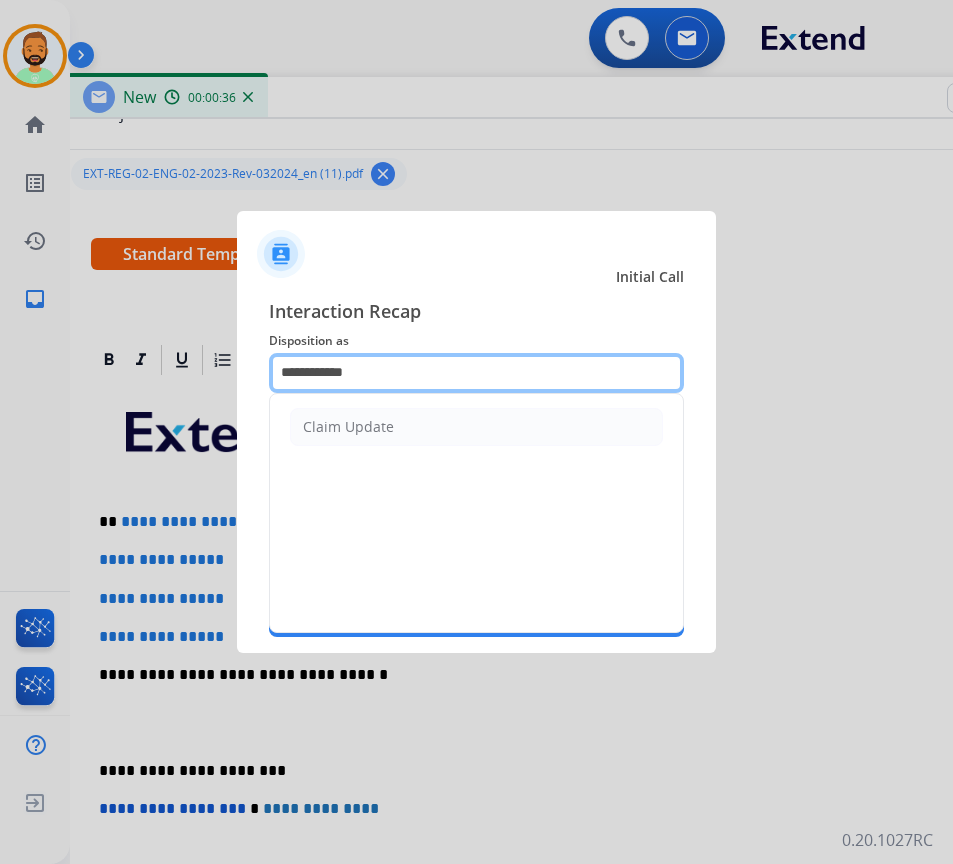 drag, startPoint x: 356, startPoint y: 371, endPoint x: -28, endPoint y: 369, distance: 384.00522 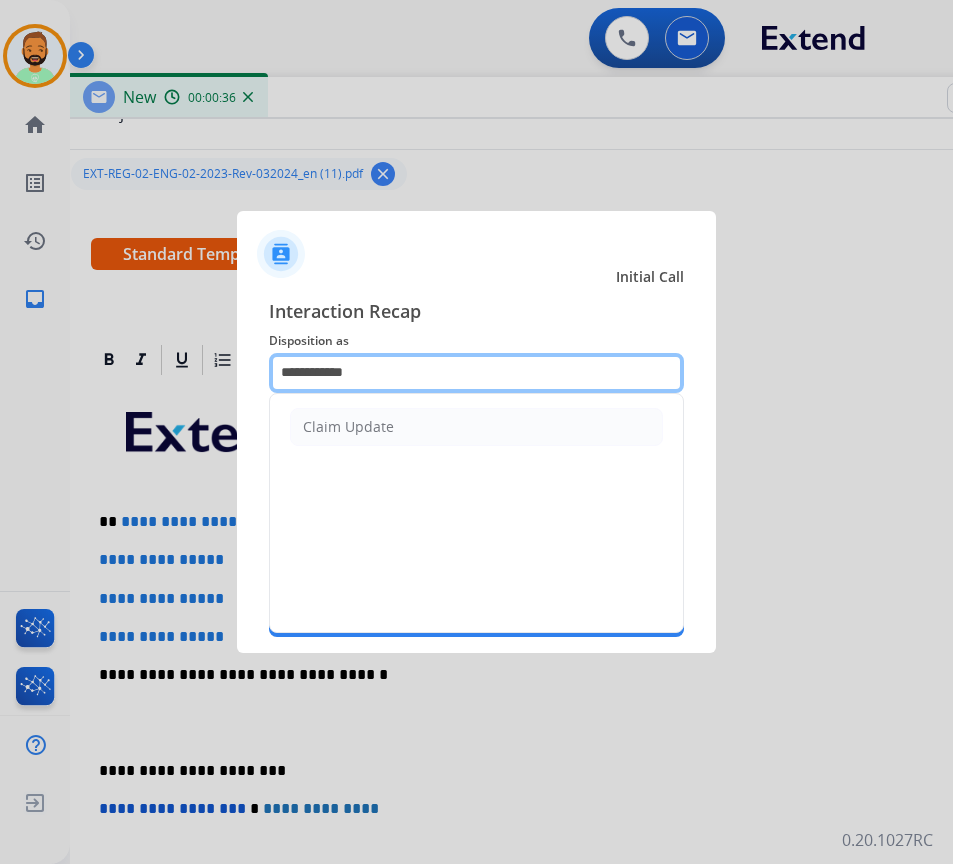 click on "**********" at bounding box center (476, 432) 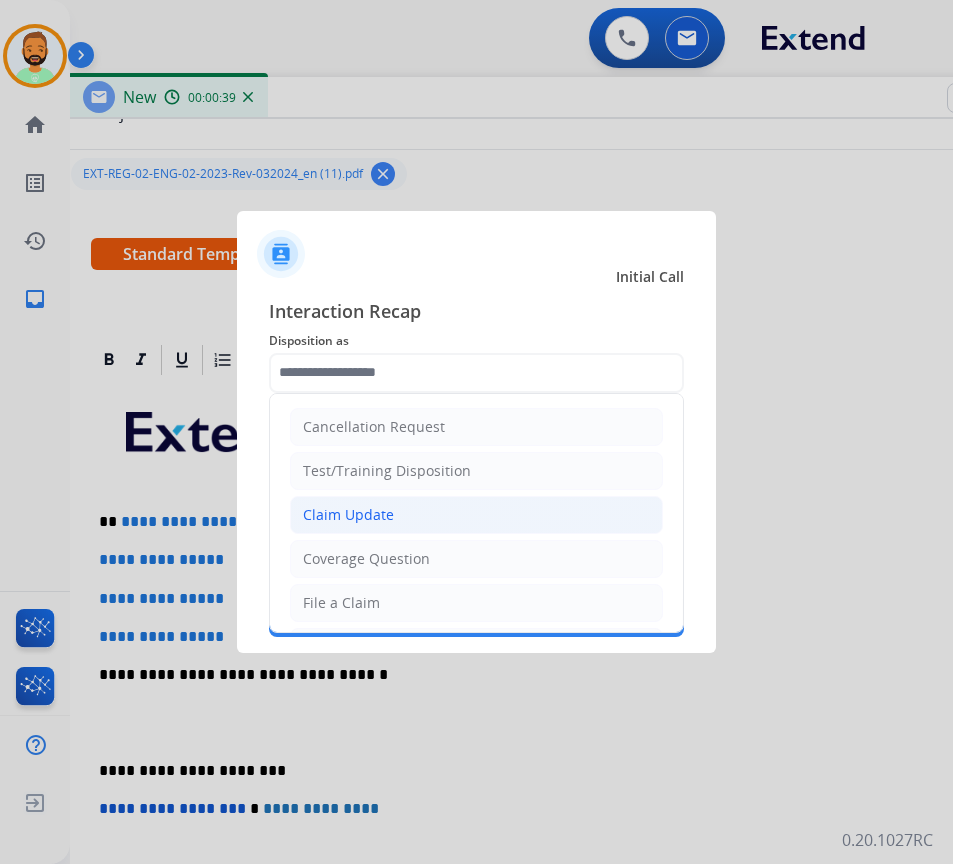 click on "Claim Update" 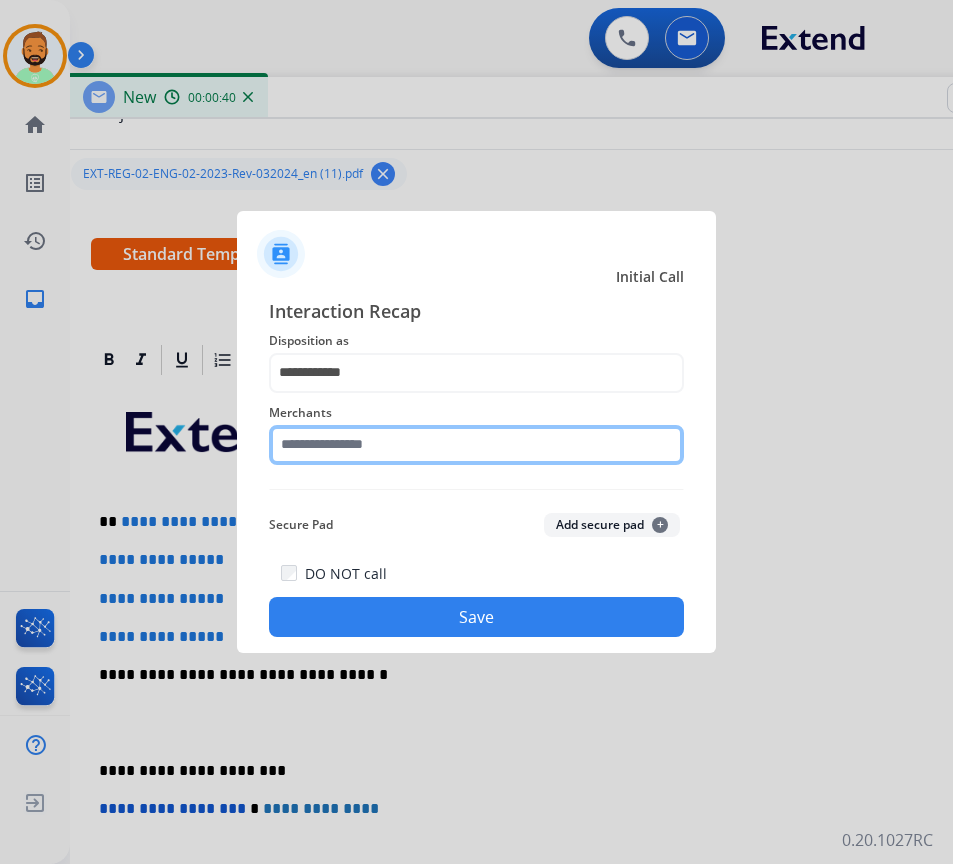 click 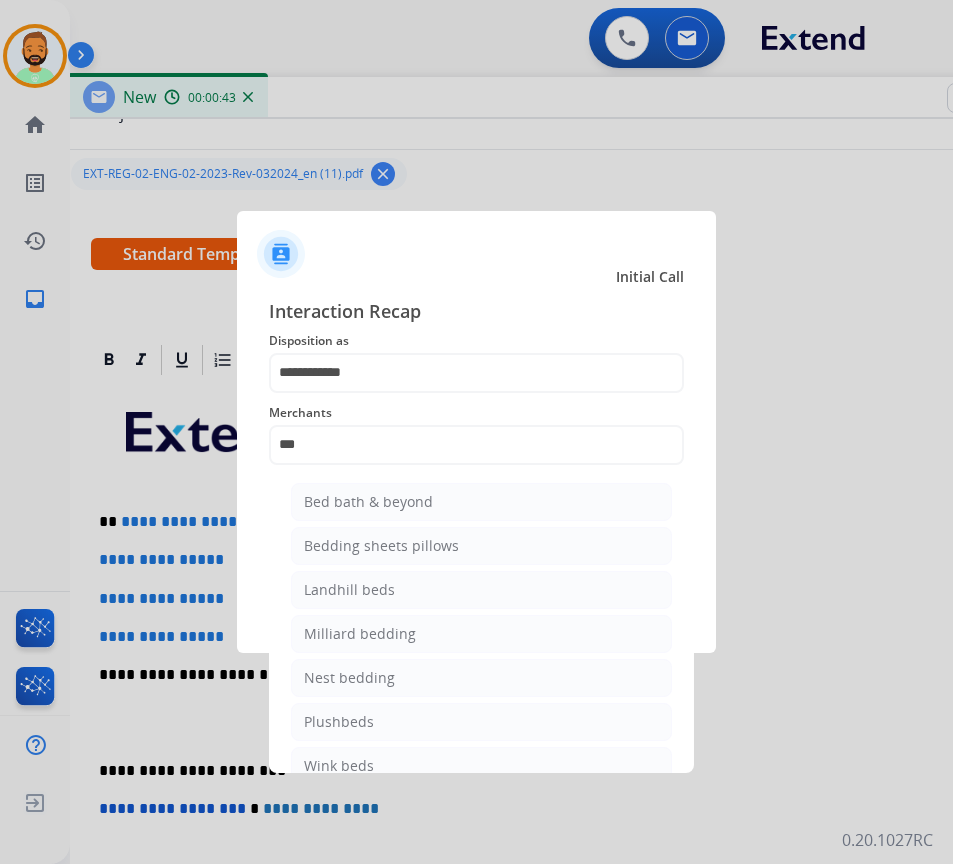 drag, startPoint x: 422, startPoint y: 501, endPoint x: 446, endPoint y: 501, distance: 24 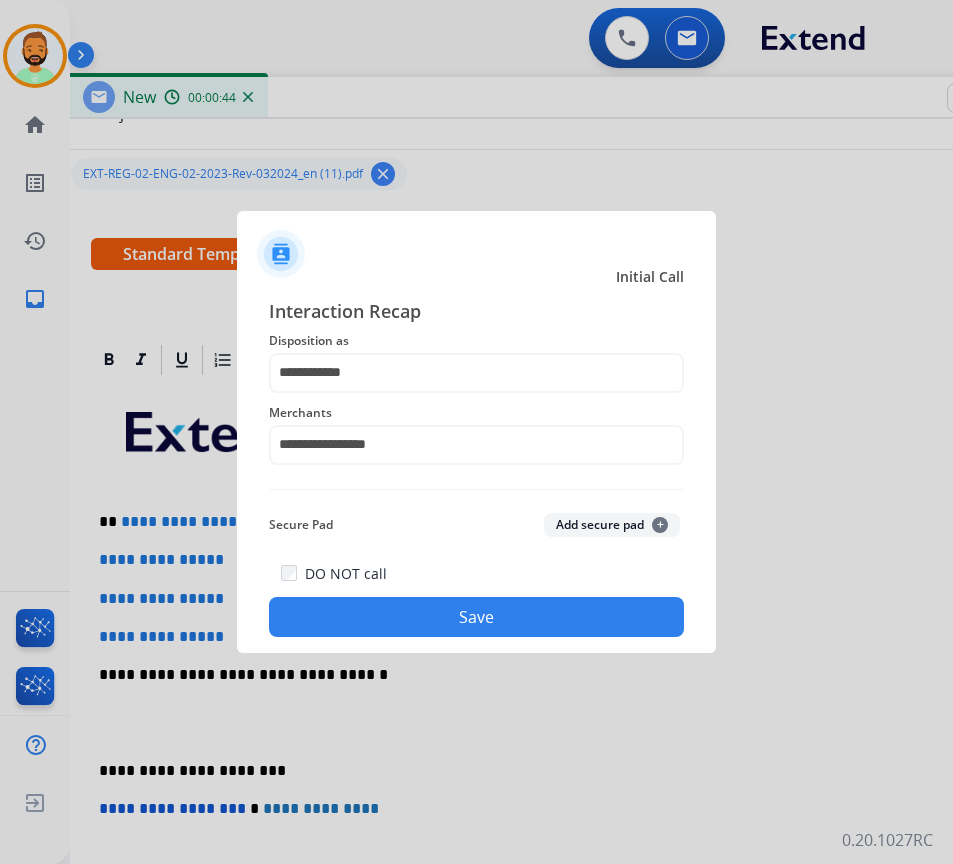 click on "Save" 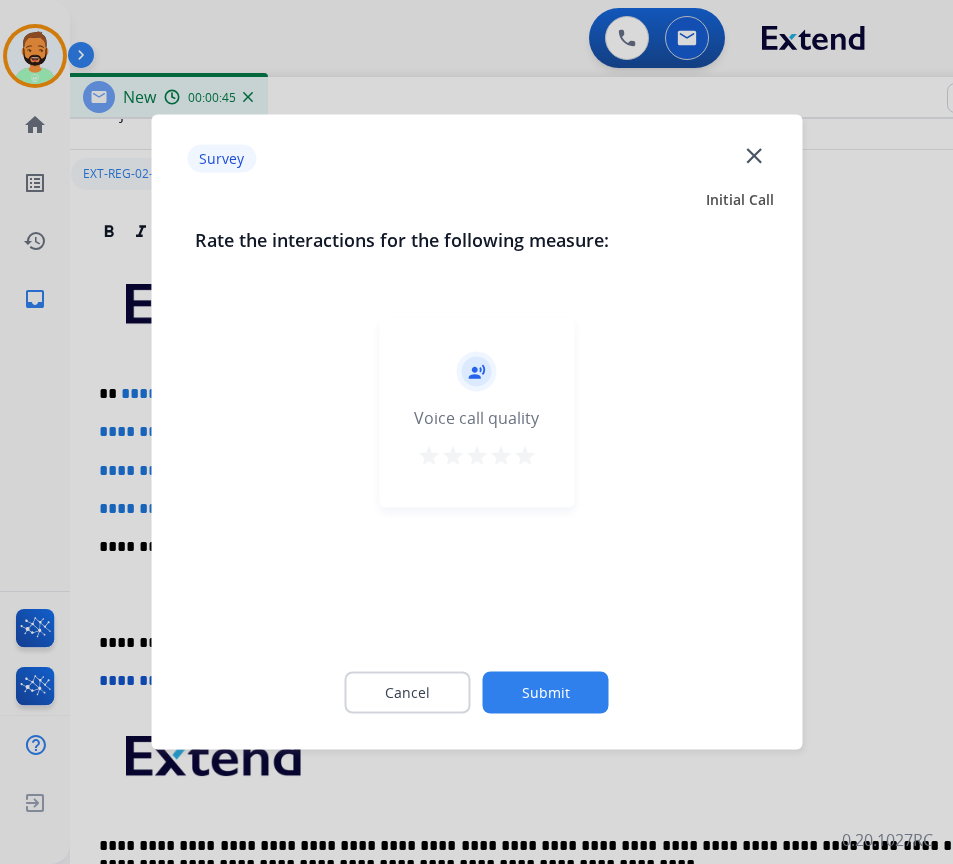 click on "Submit" 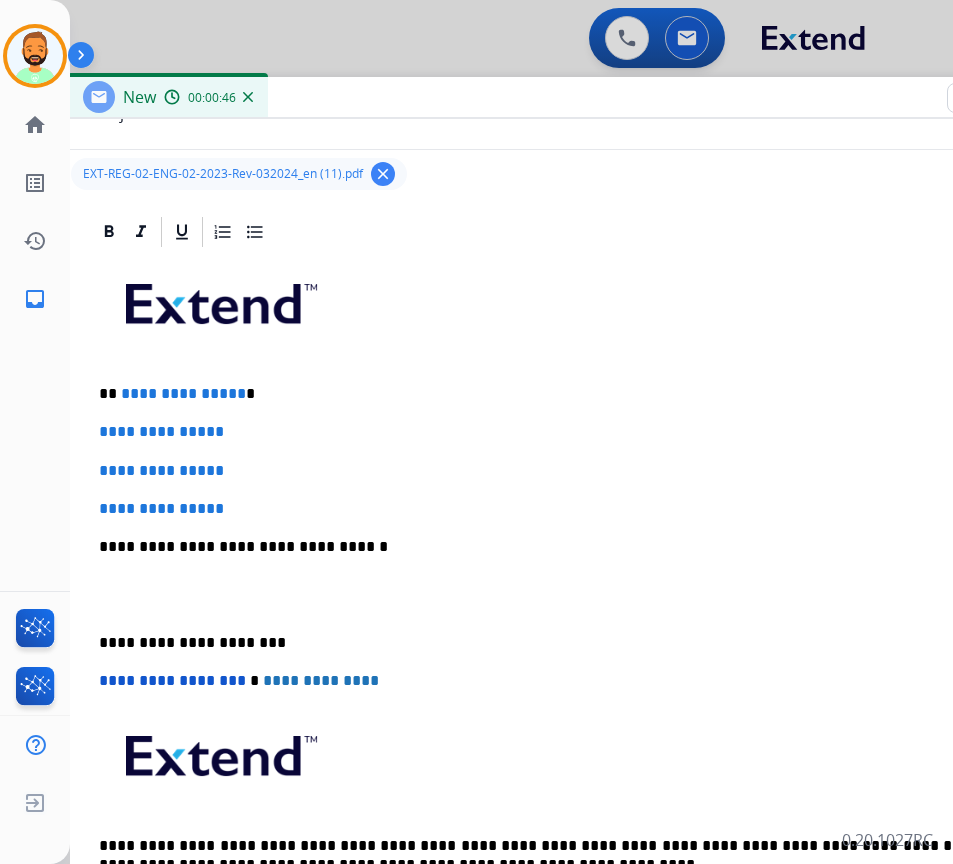 click on "**********" at bounding box center (559, 394) 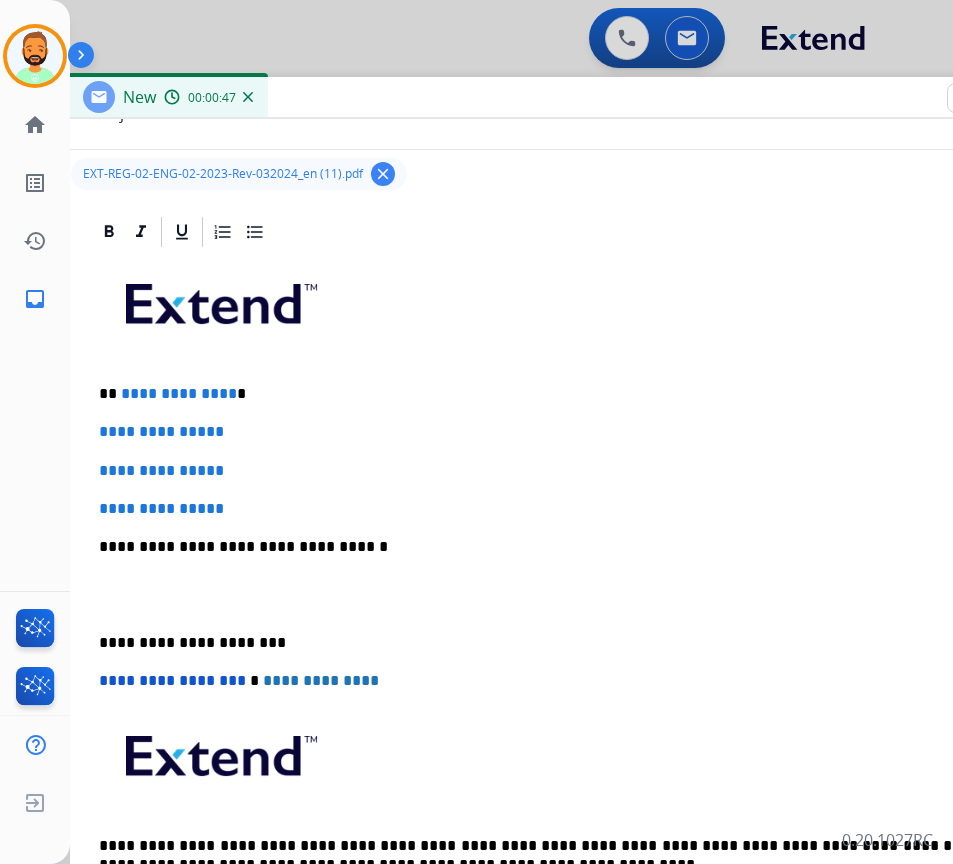 type 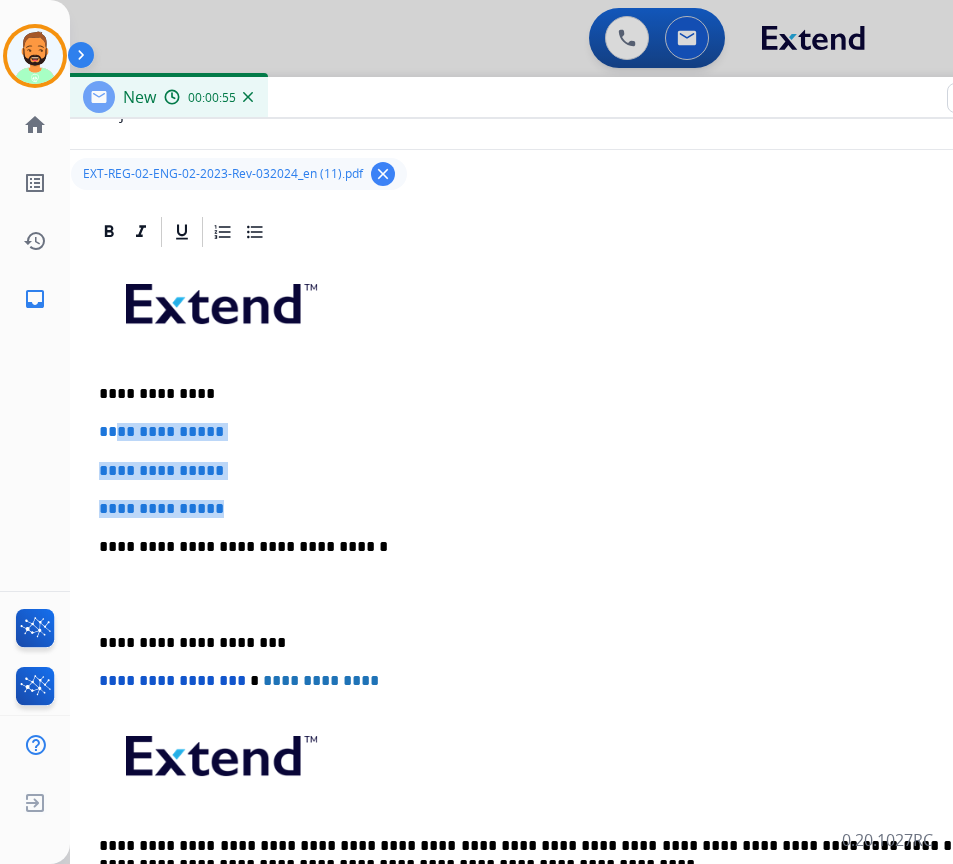 drag, startPoint x: 241, startPoint y: 510, endPoint x: 110, endPoint y: 417, distance: 160.6549 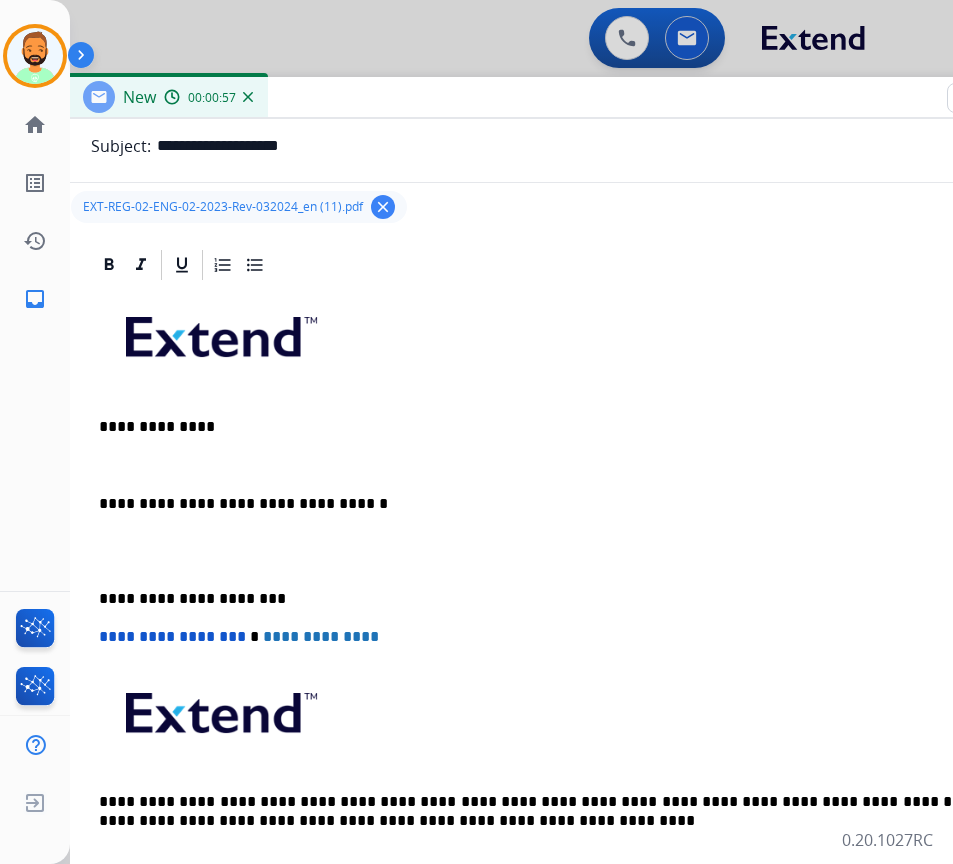 scroll, scrollTop: 300, scrollLeft: 0, axis: vertical 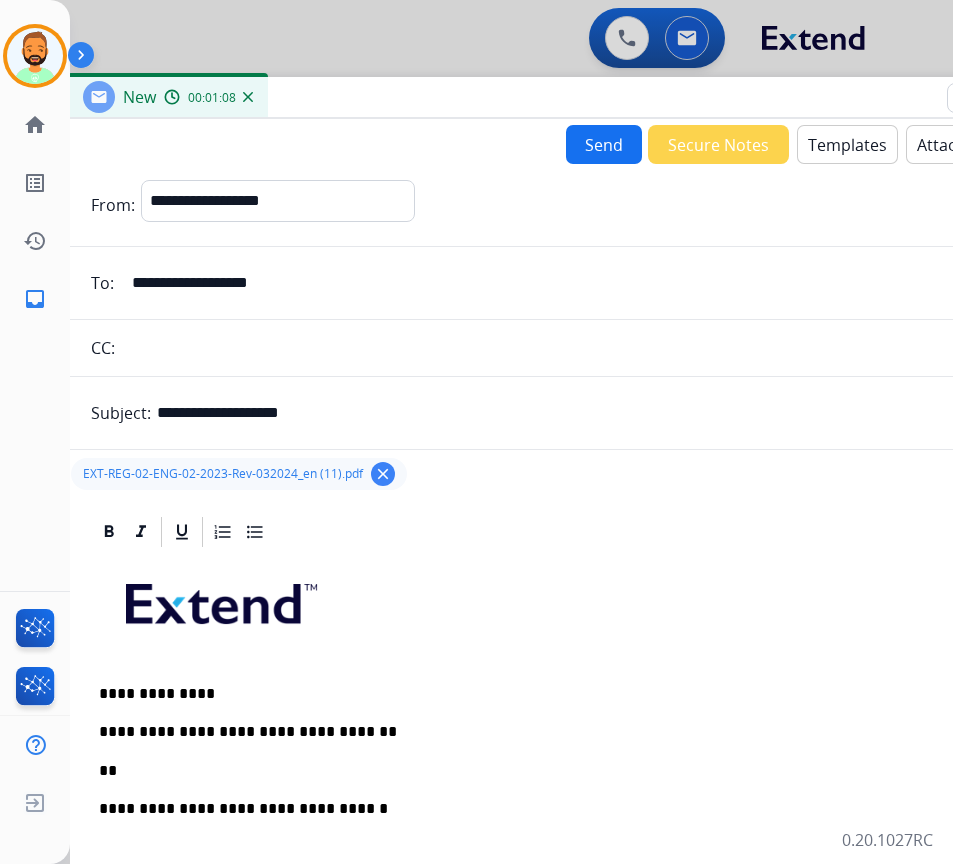 select on "**********" 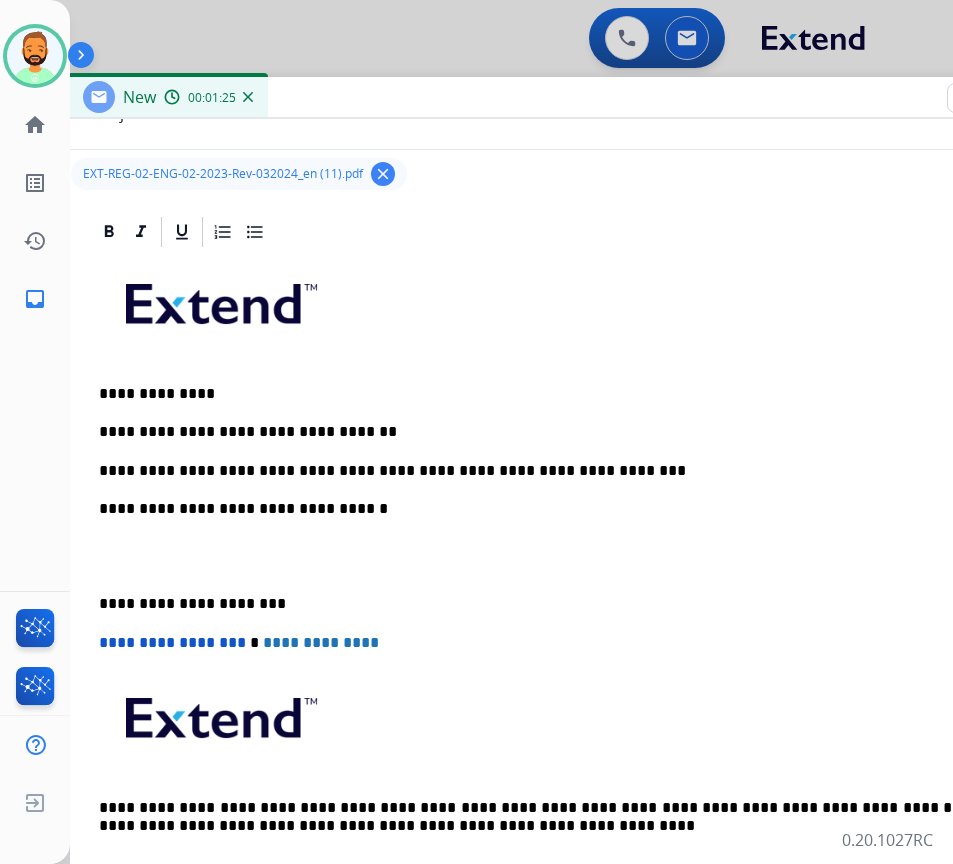 click on "**********" at bounding box center [567, 575] 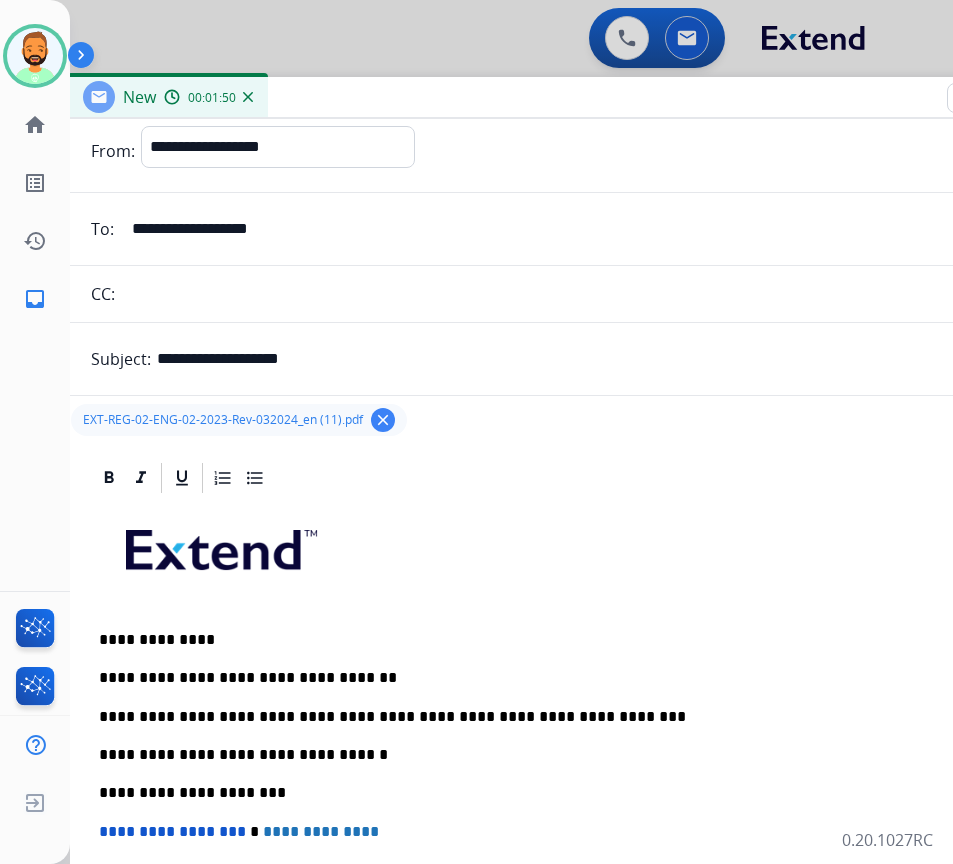 scroll, scrollTop: 0, scrollLeft: 0, axis: both 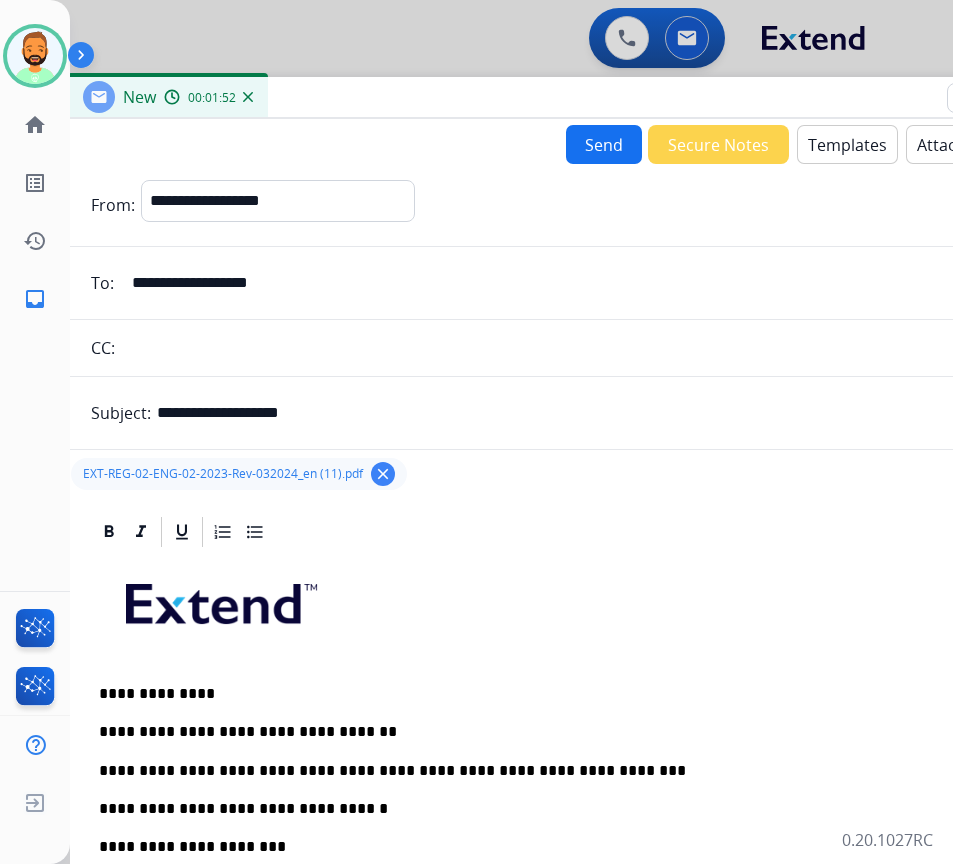 click on "Send" at bounding box center (604, 144) 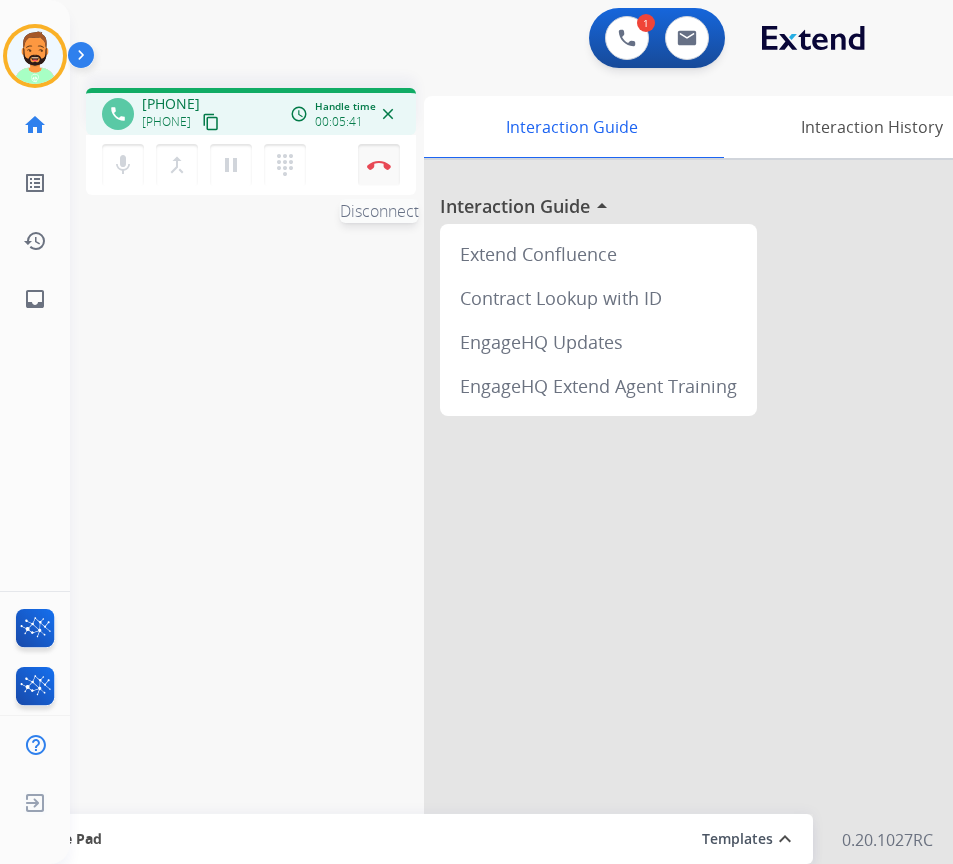 click on "Disconnect" at bounding box center (379, 165) 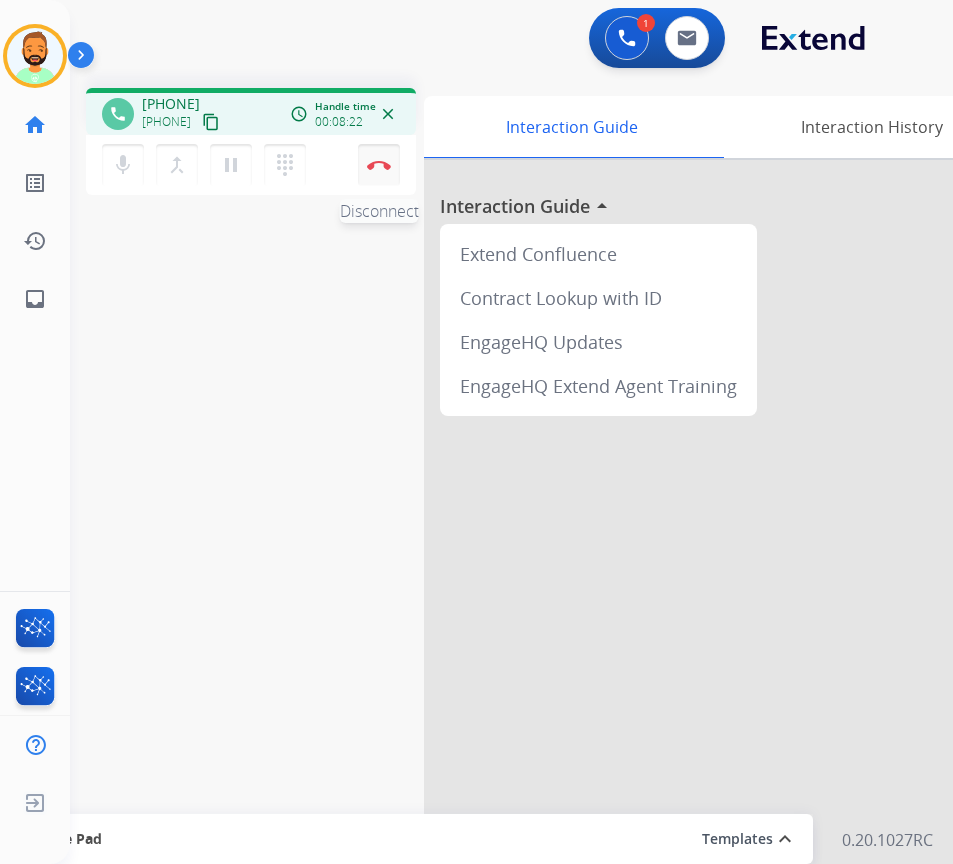 click at bounding box center (379, 165) 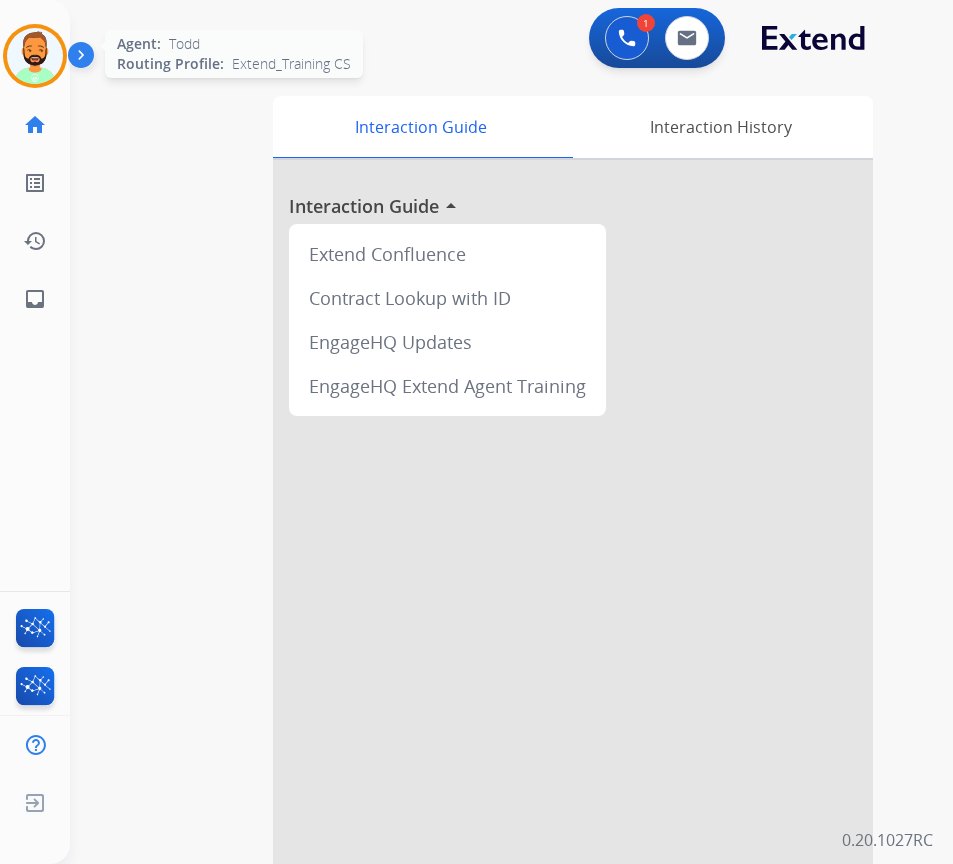 click at bounding box center [35, 56] 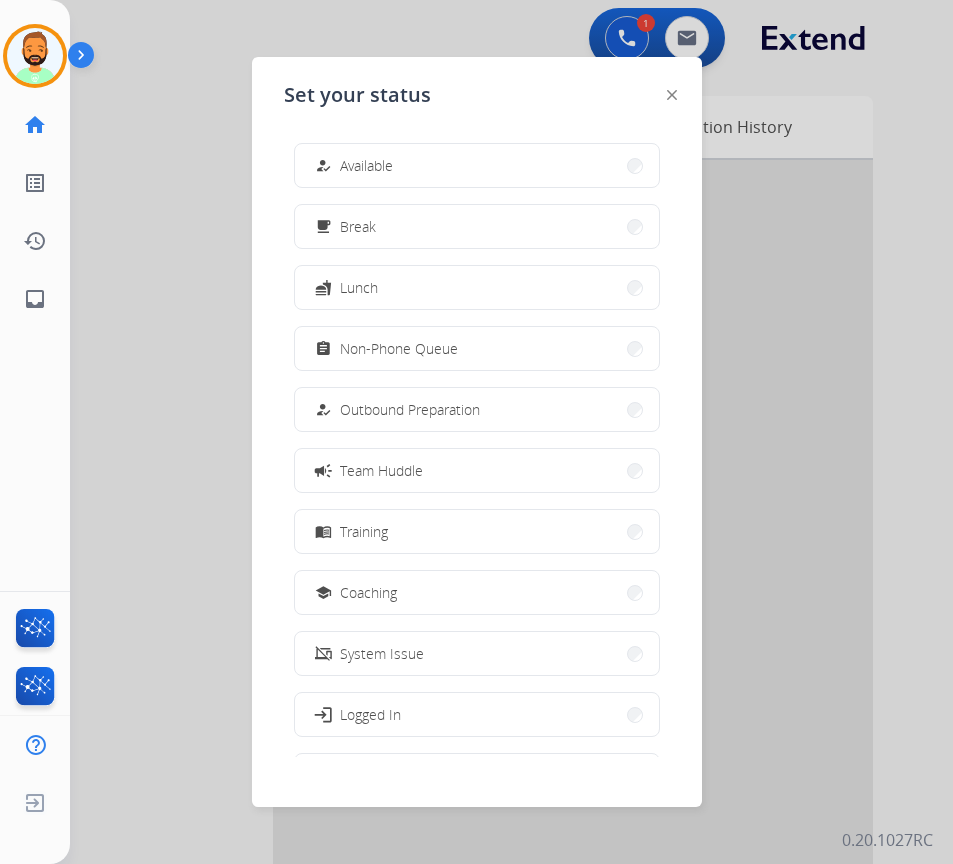 click at bounding box center (476, 432) 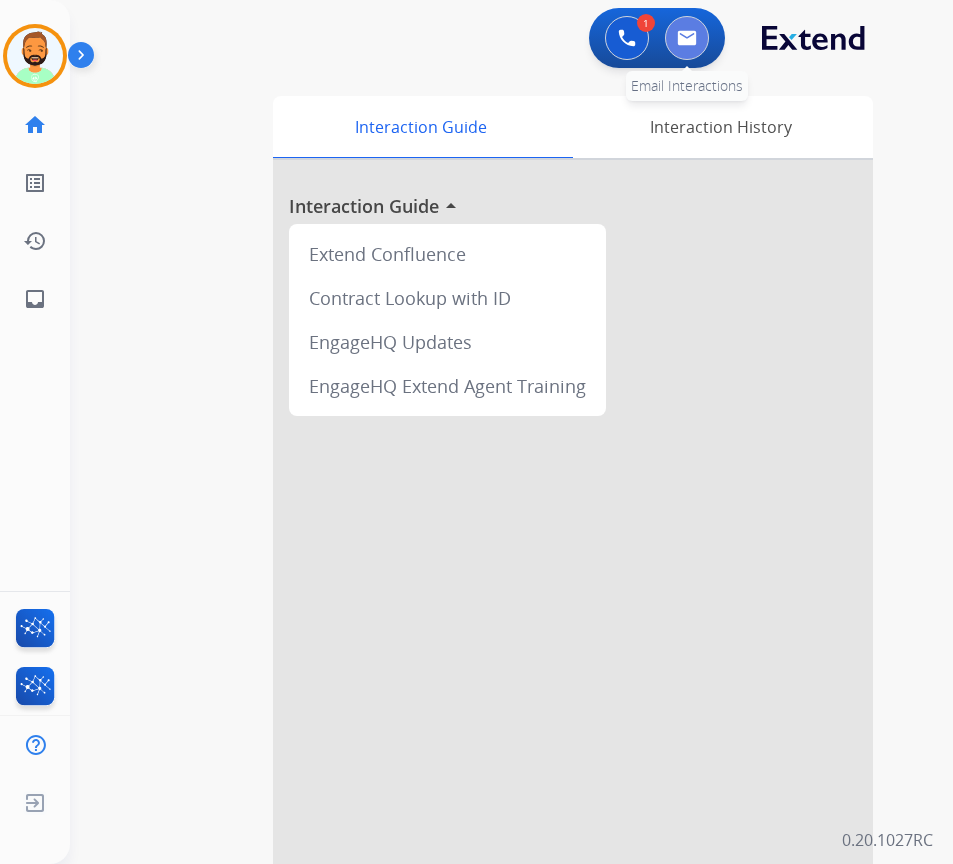 click at bounding box center [687, 38] 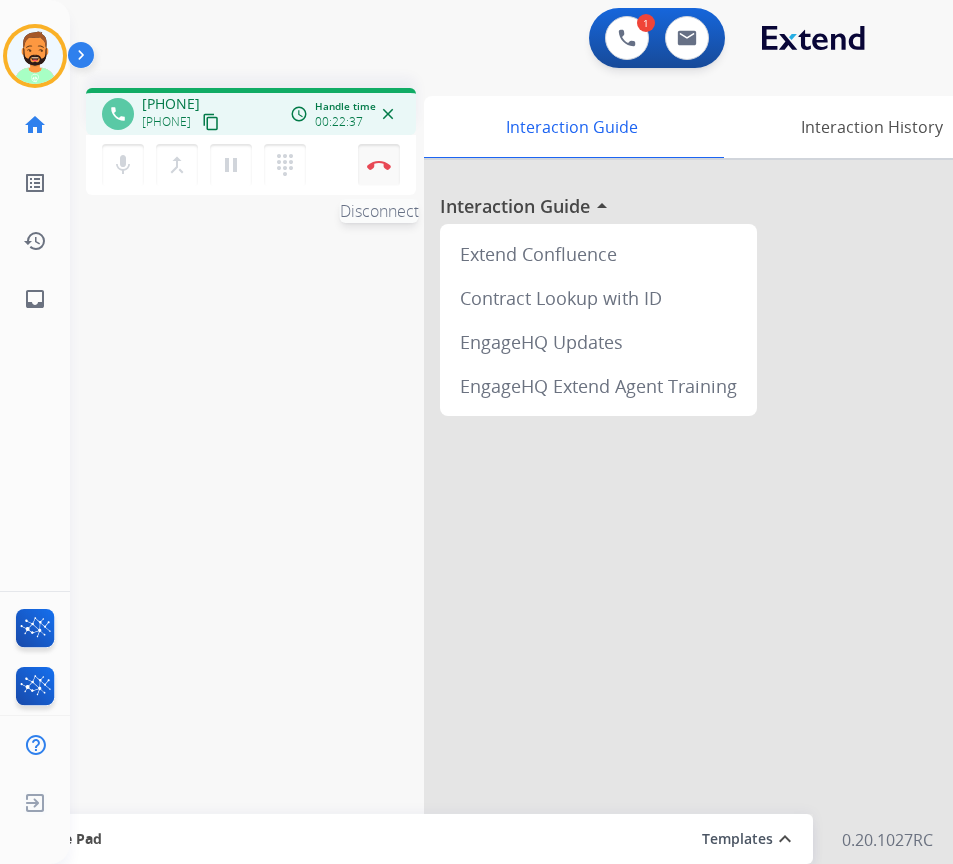 click at bounding box center [379, 165] 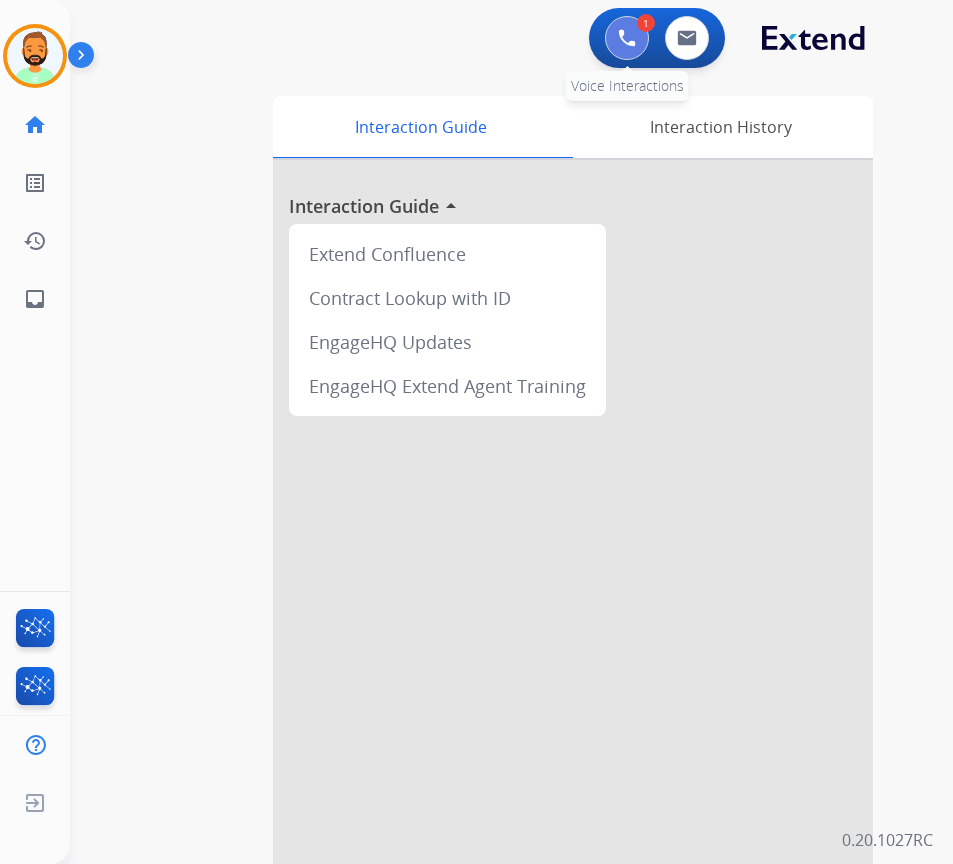 click at bounding box center (627, 38) 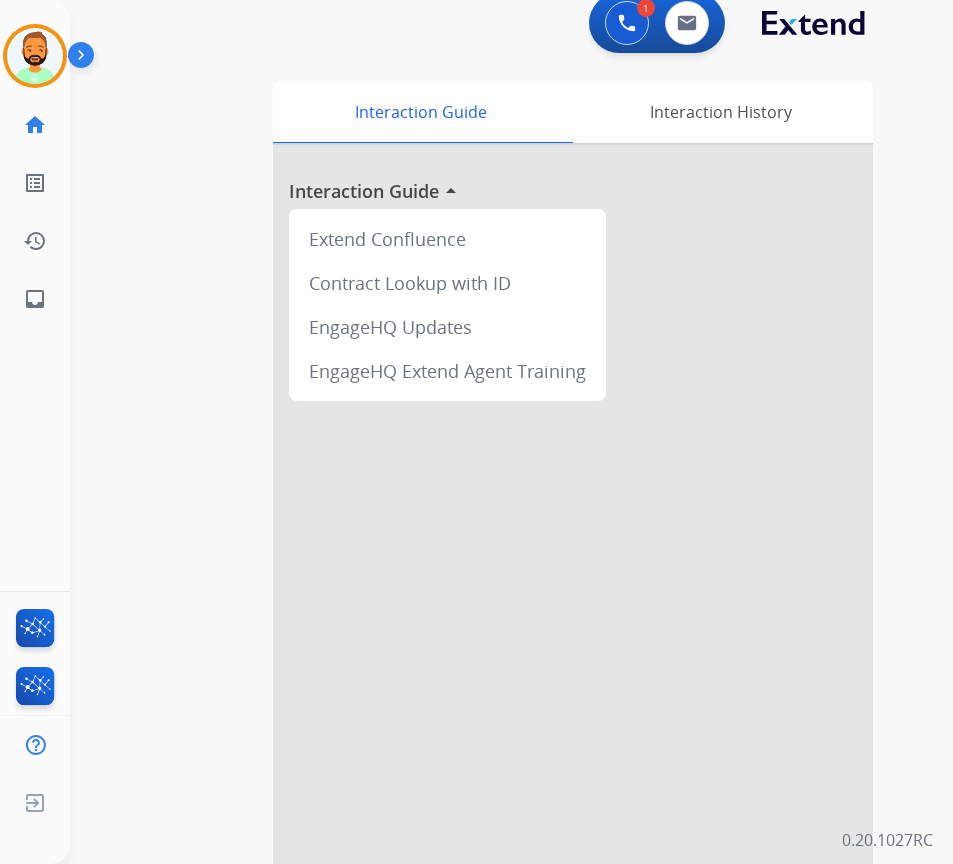 scroll, scrollTop: 0, scrollLeft: 0, axis: both 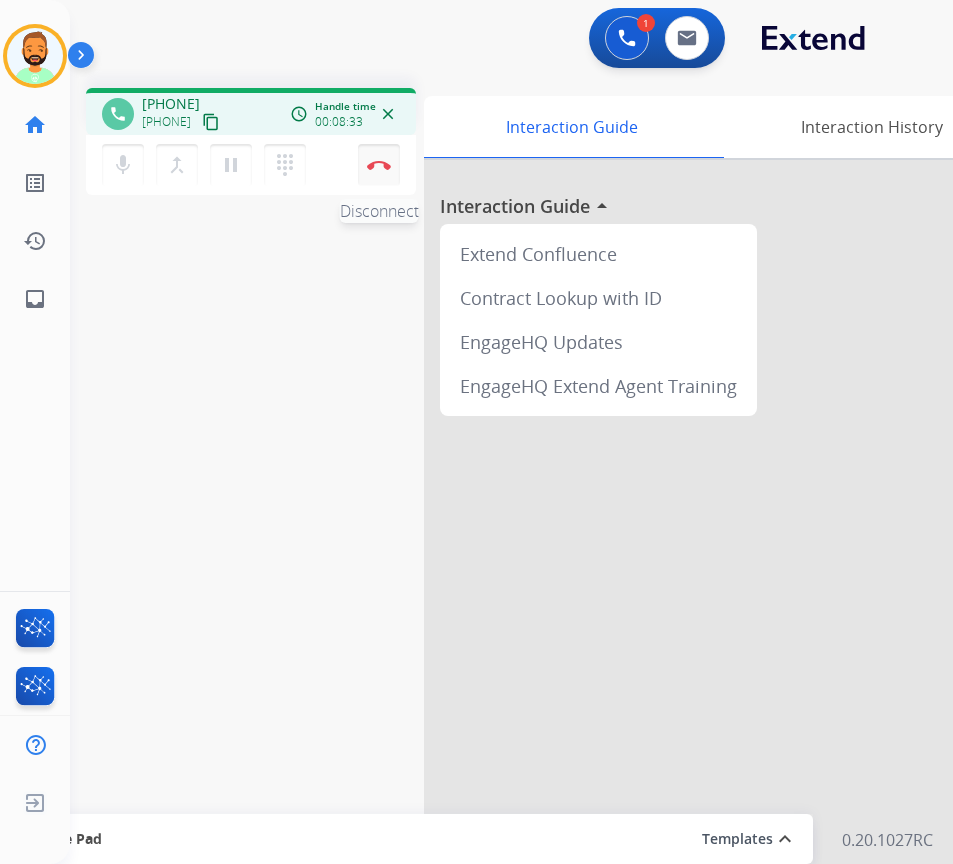 click on "Disconnect" at bounding box center [379, 165] 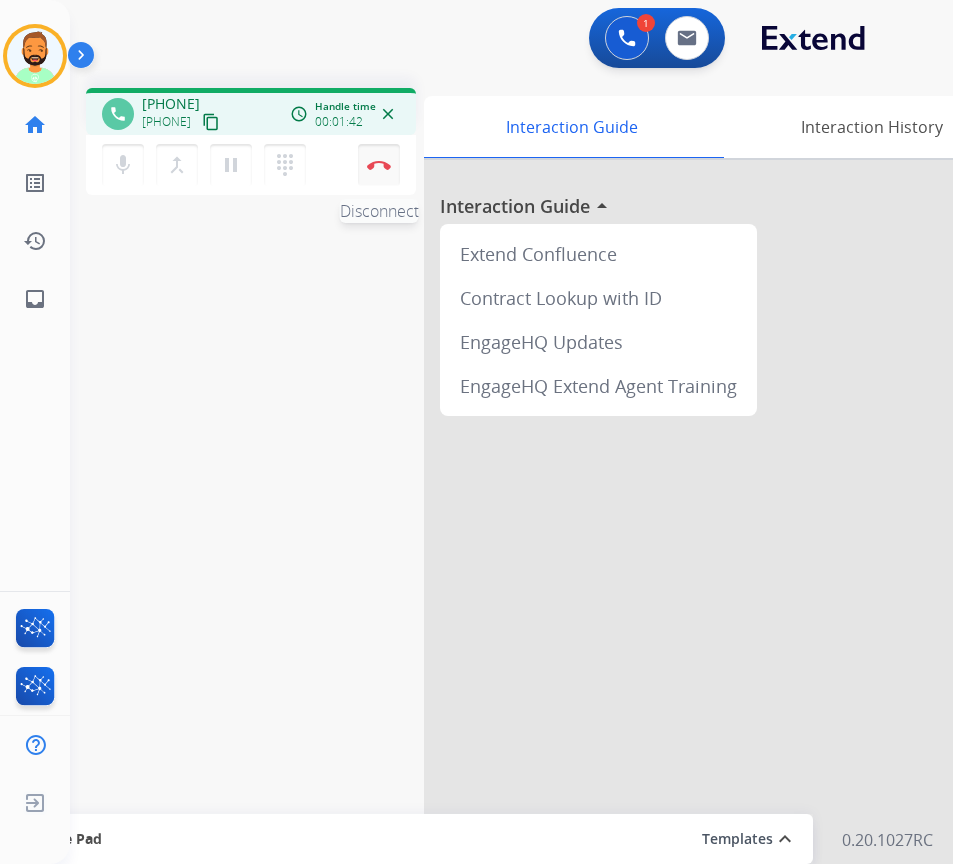 click at bounding box center [379, 165] 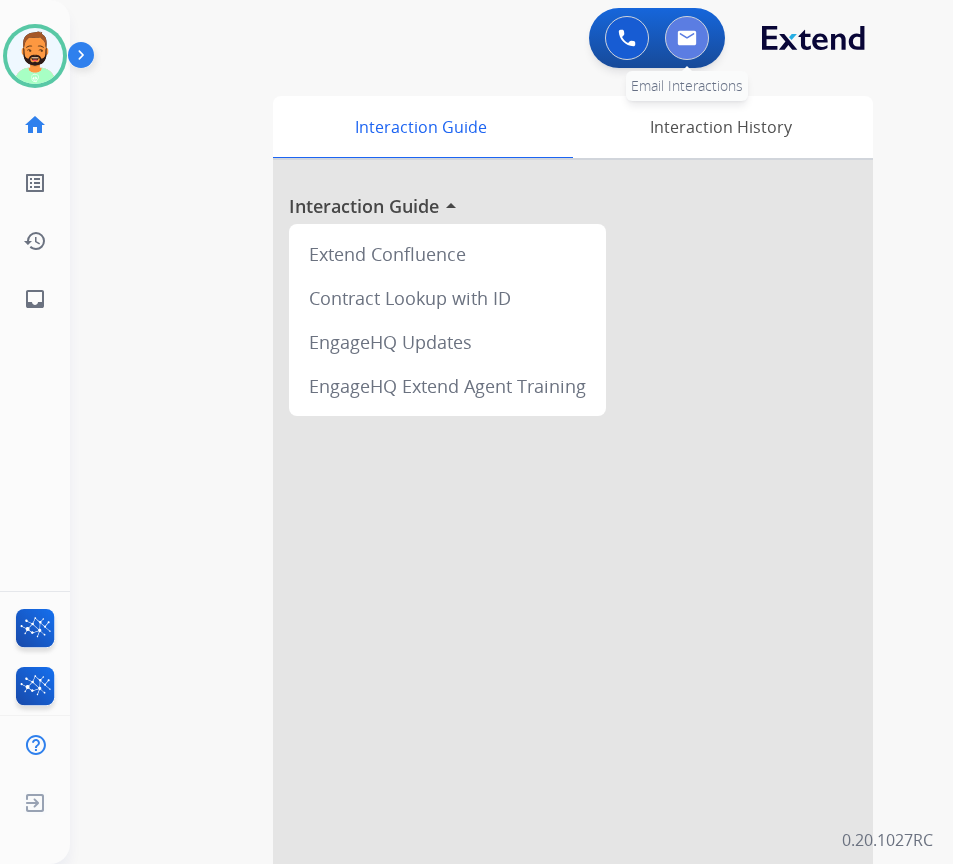 click at bounding box center [687, 38] 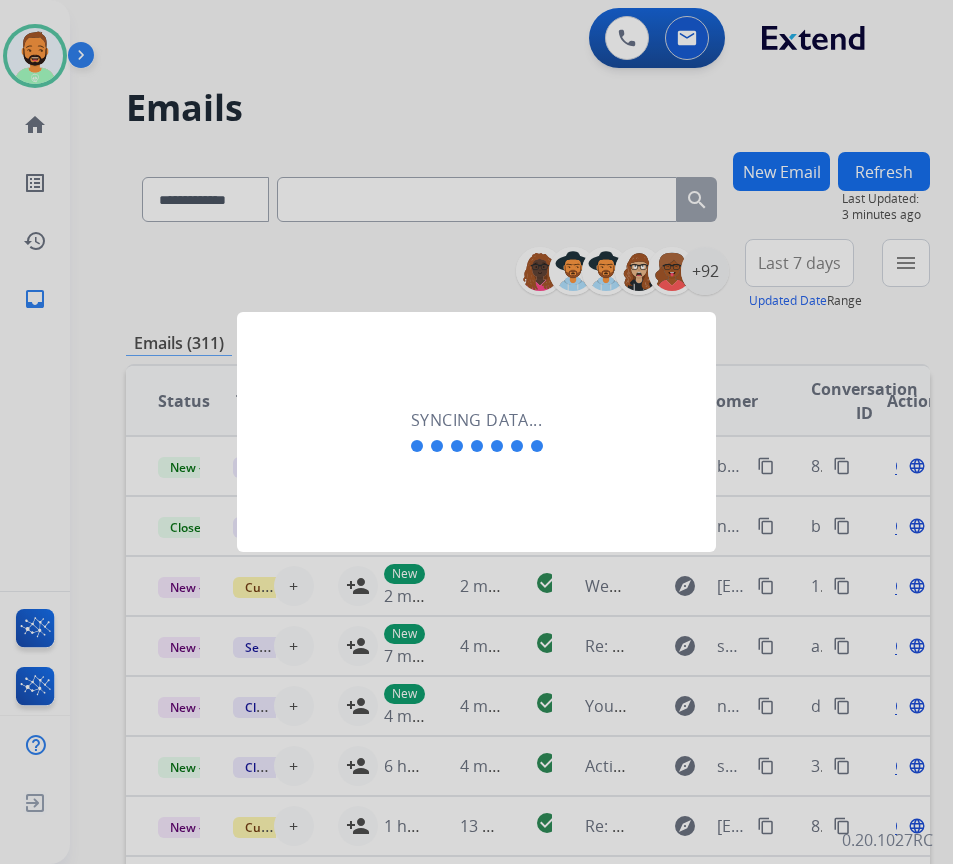 click on "Syncing data..." 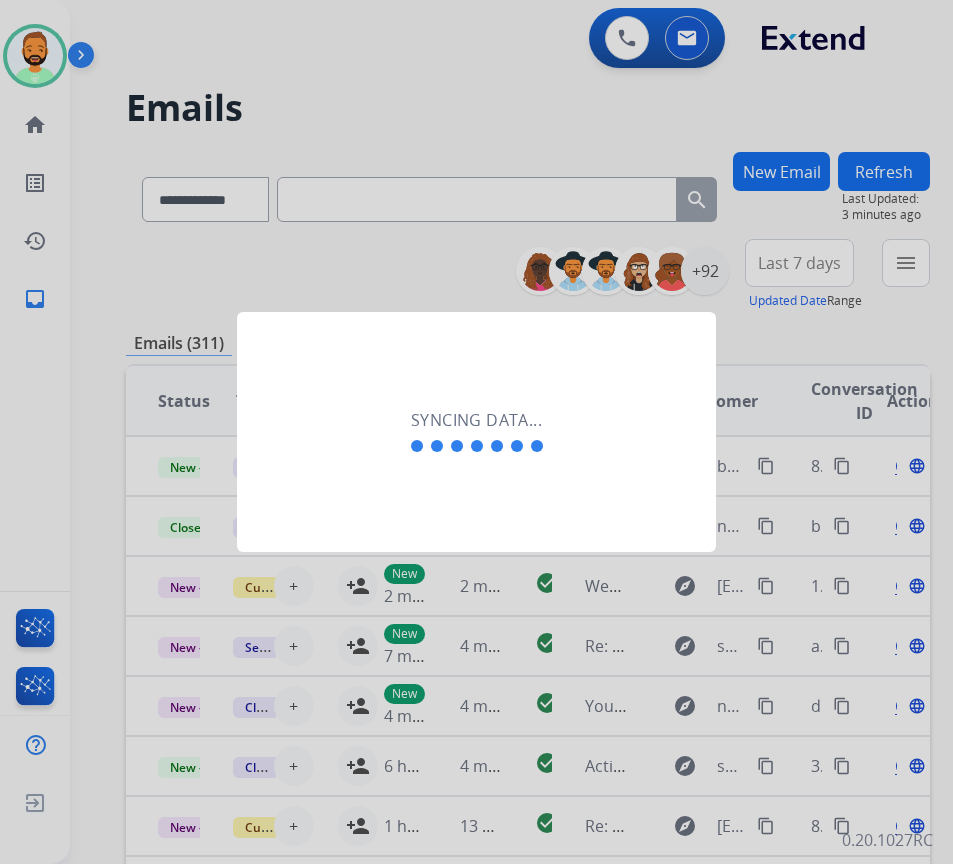 click at bounding box center [476, 432] 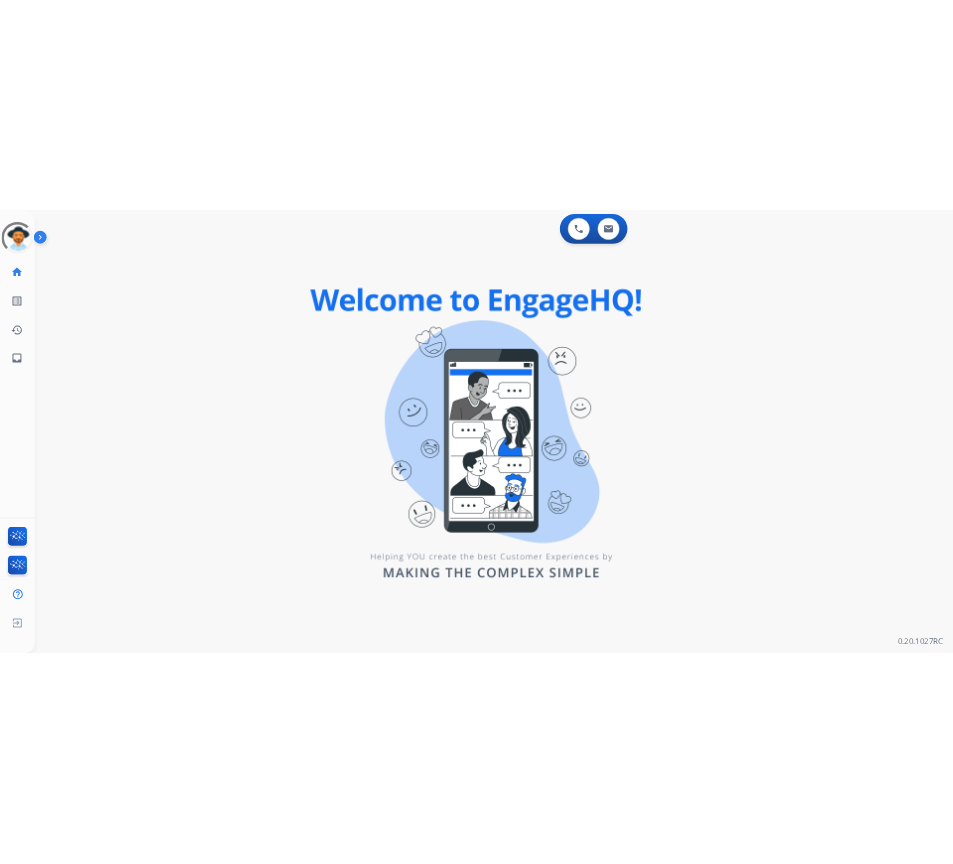 scroll, scrollTop: 0, scrollLeft: 0, axis: both 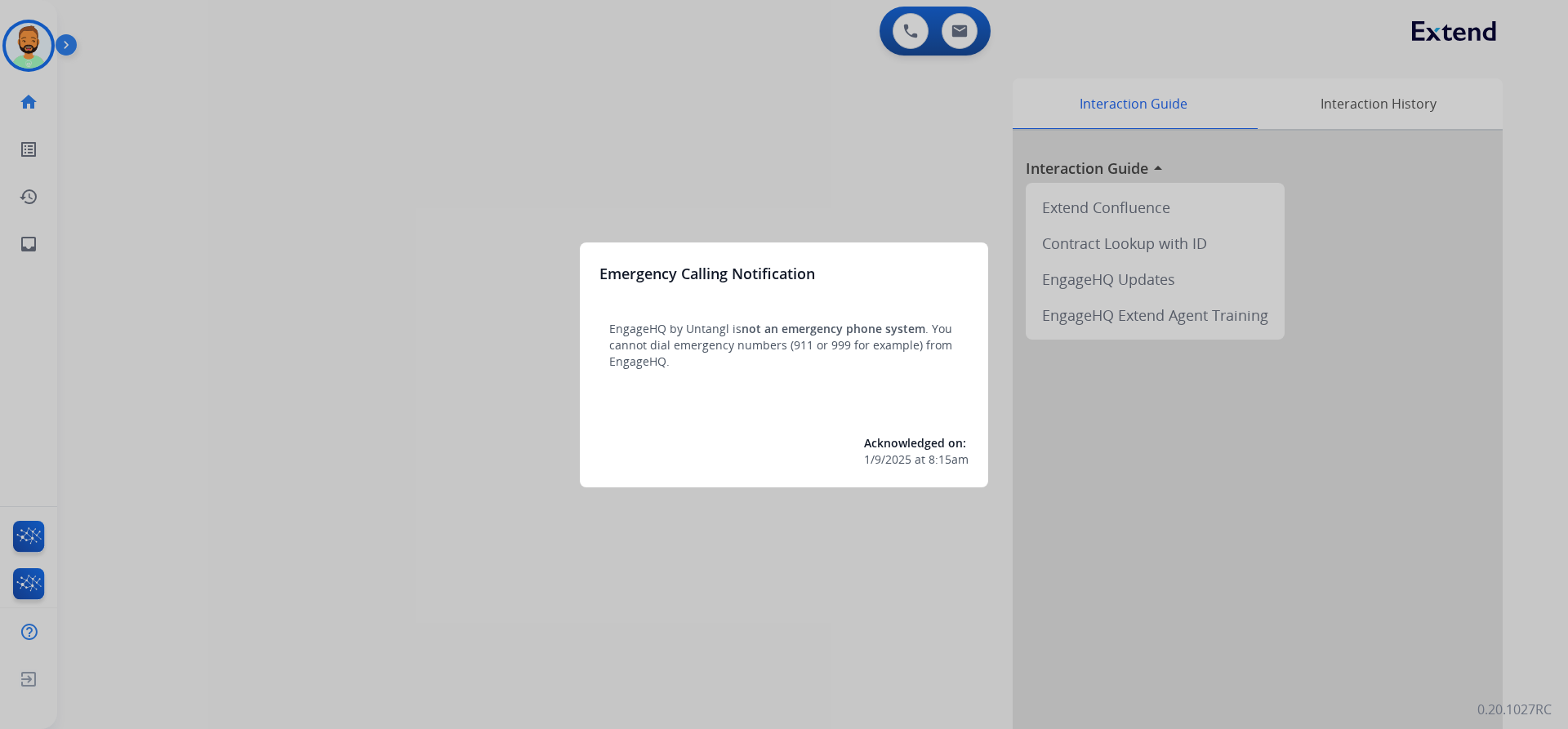 click at bounding box center (784, 364) 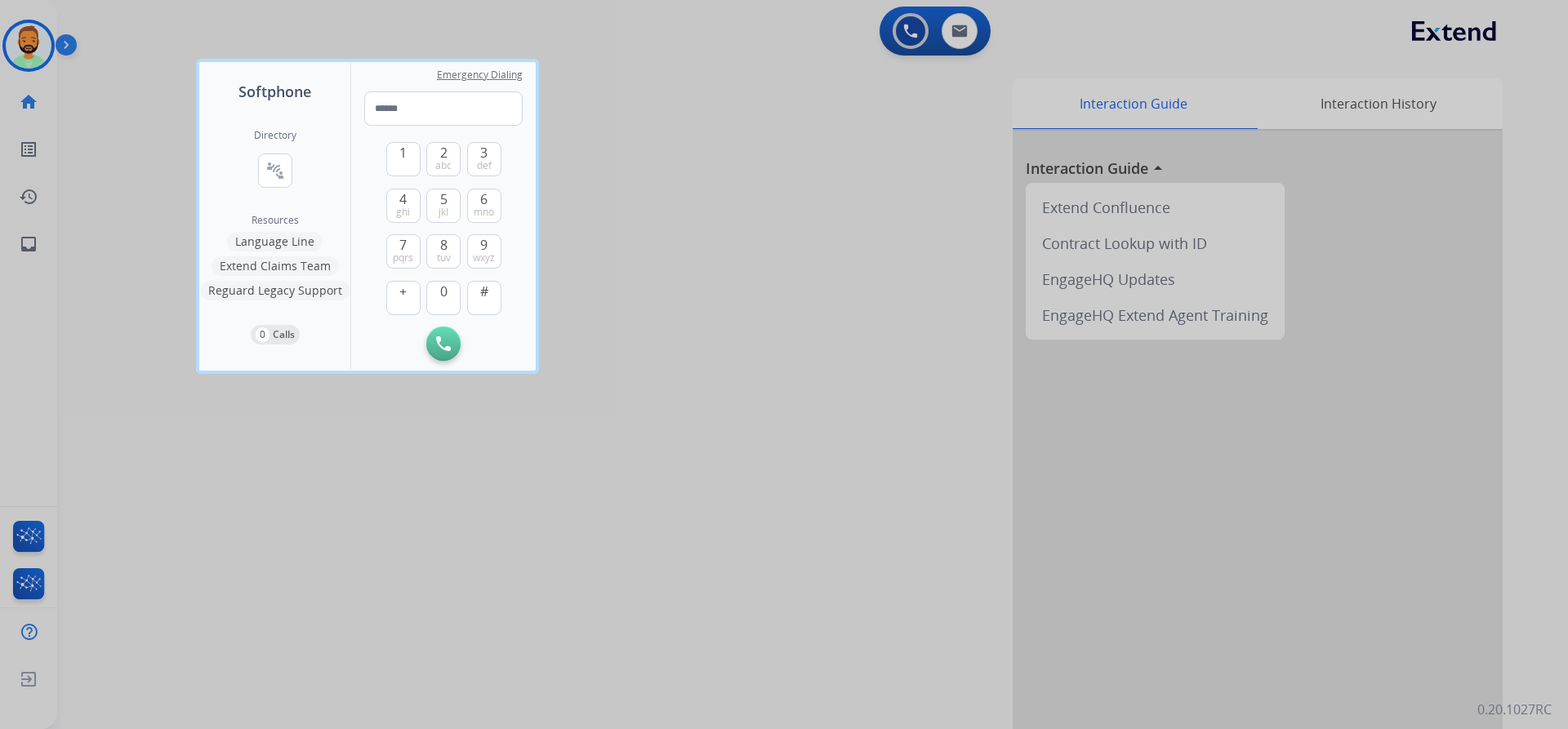 drag, startPoint x: 654, startPoint y: 153, endPoint x: 591, endPoint y: 152, distance: 63.00794 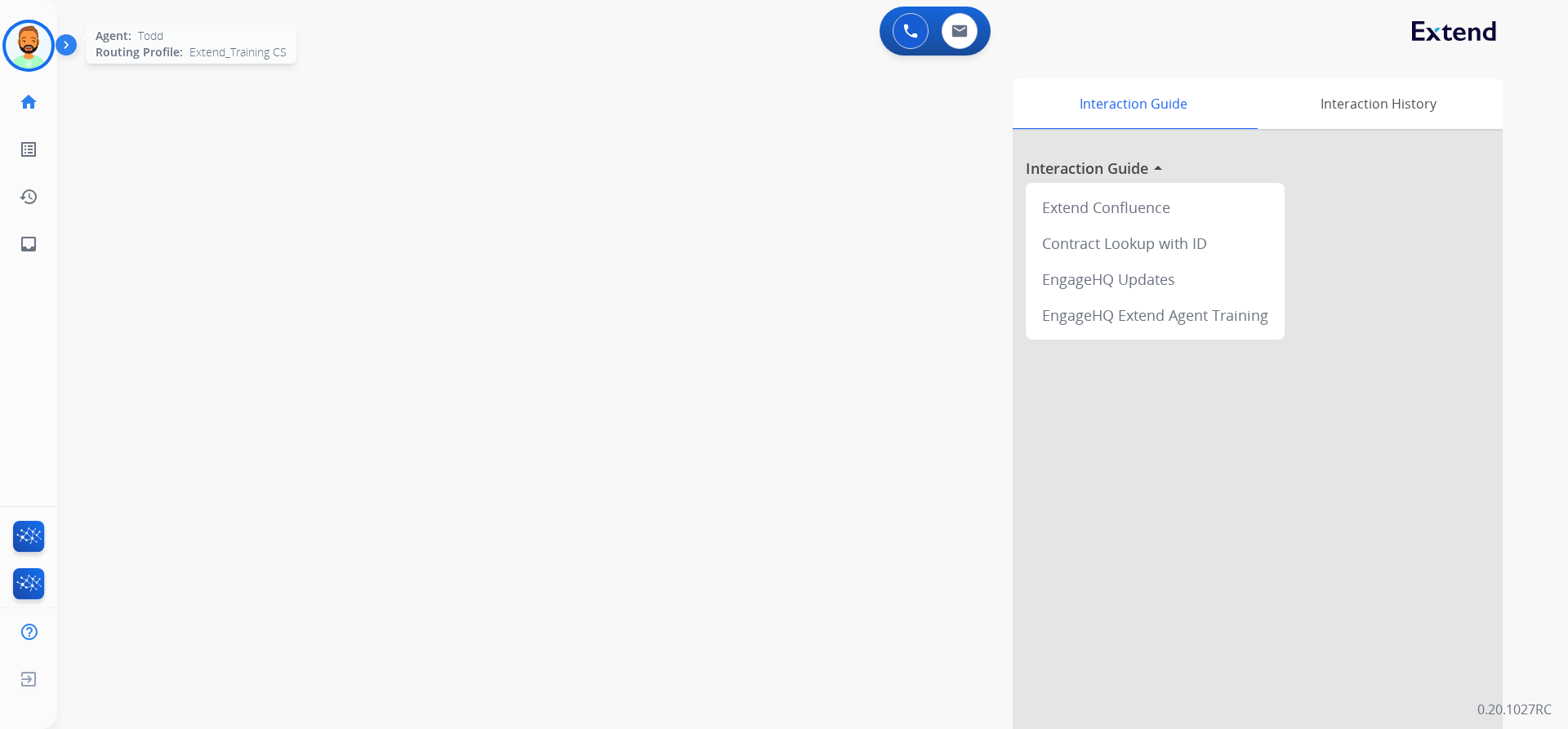 click at bounding box center [29, 46] 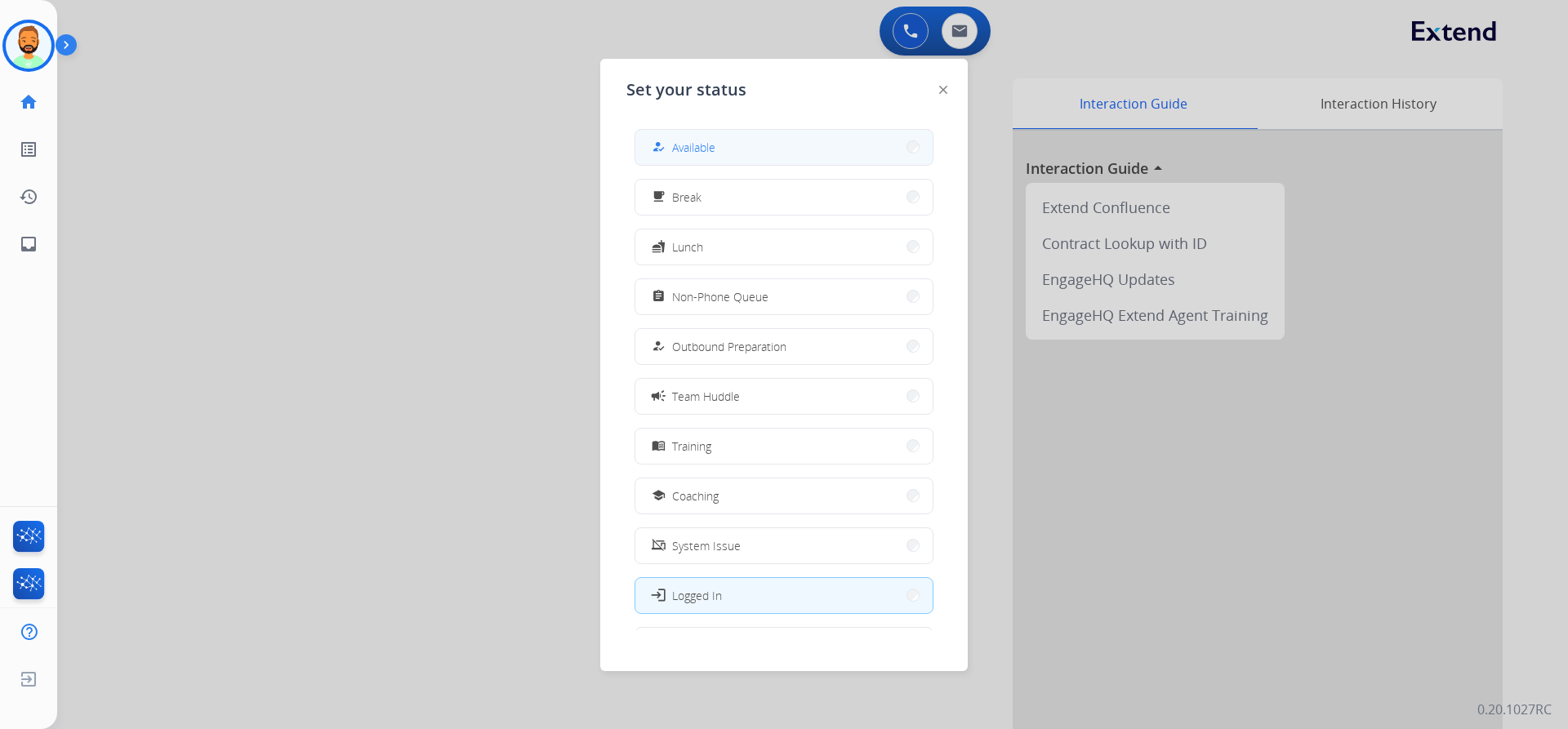 click on "how_to_reg Available" at bounding box center (784, 147) 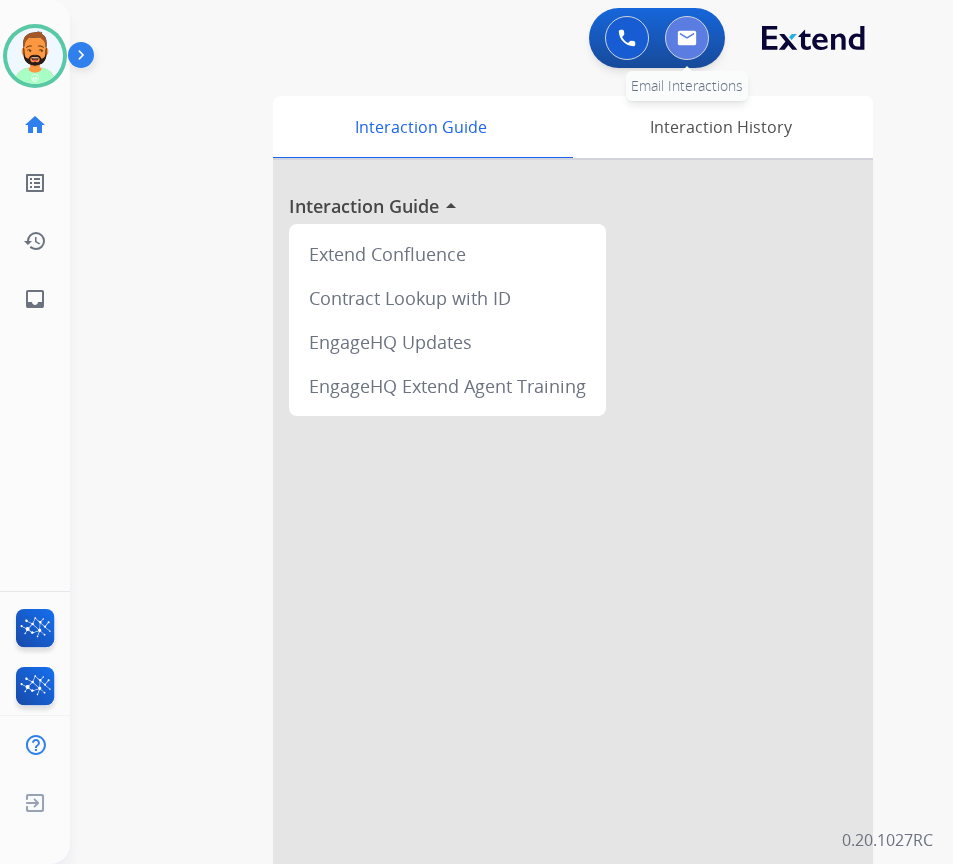 click at bounding box center (687, 38) 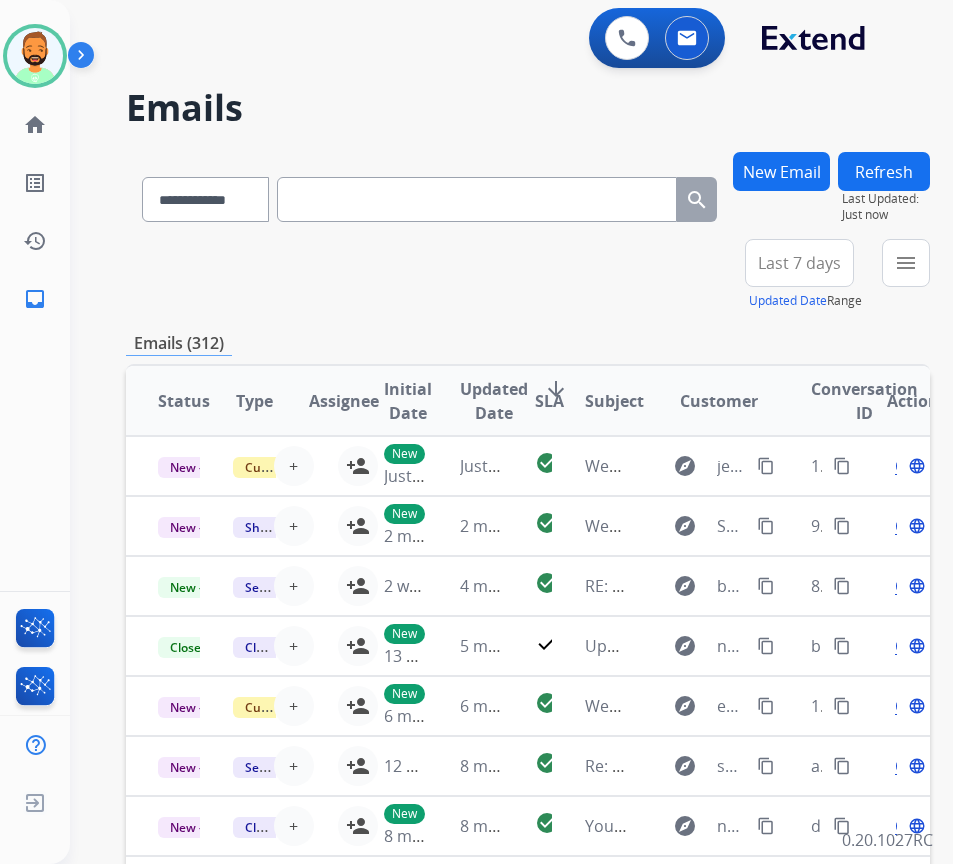 click on "Last 7 days" at bounding box center (799, 263) 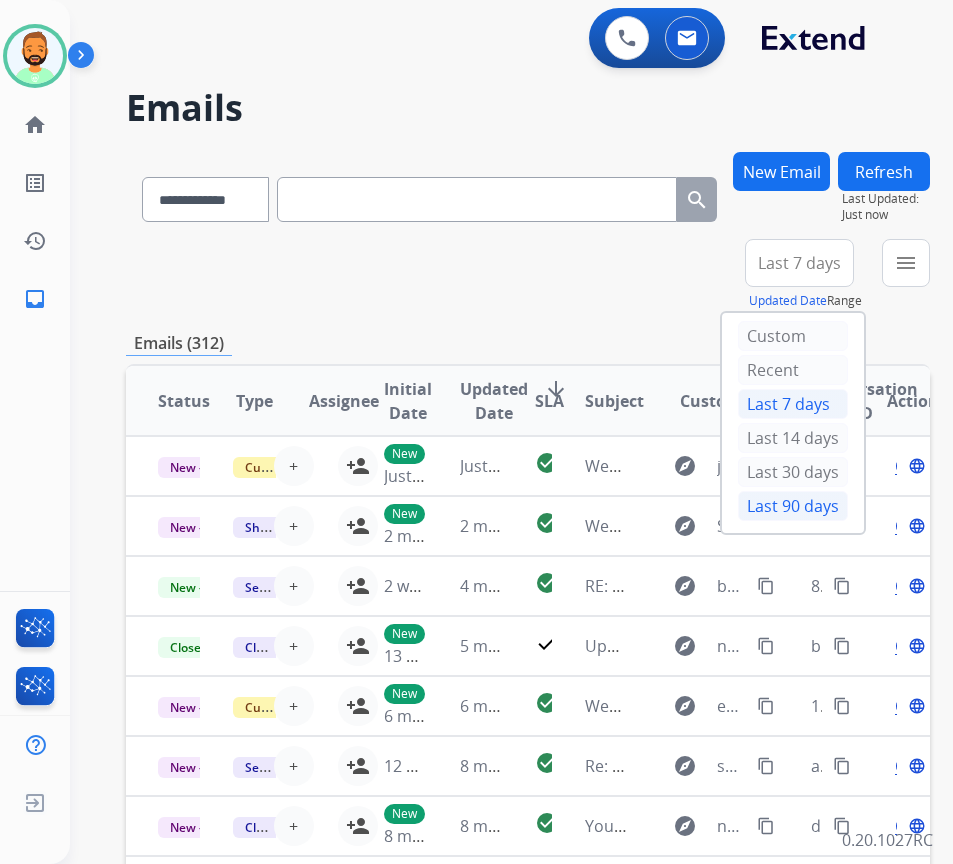 click on "Last 90 days" at bounding box center (793, 506) 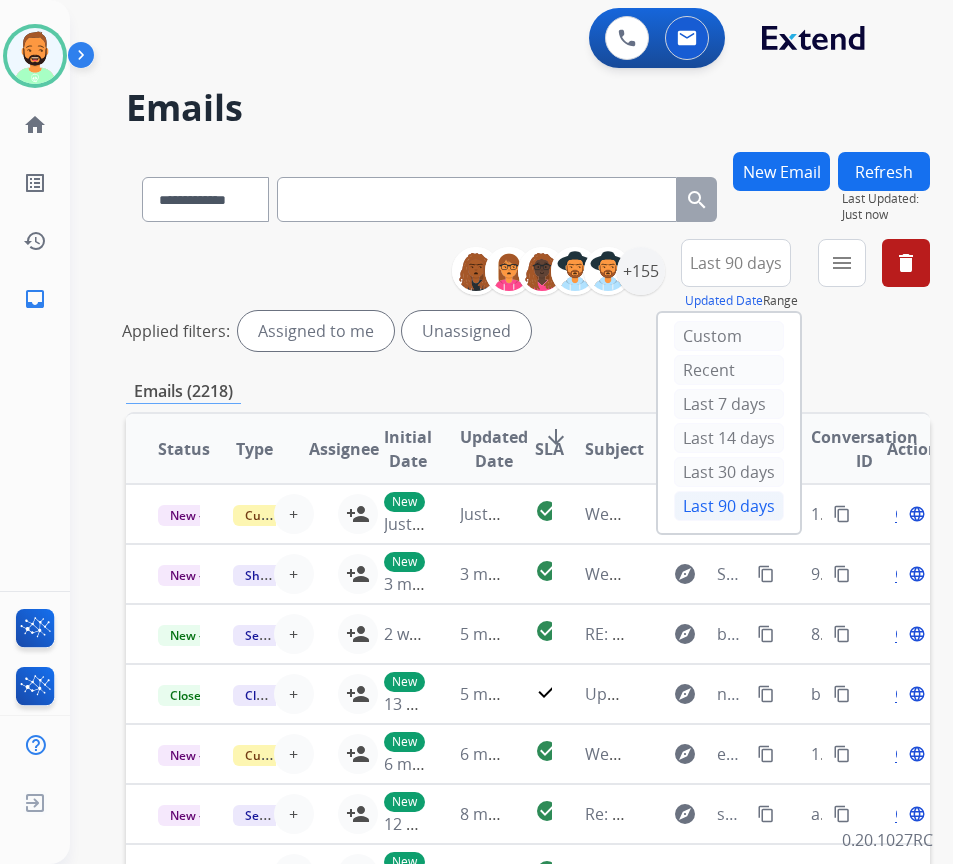 drag, startPoint x: 633, startPoint y: 357, endPoint x: 644, endPoint y: 357, distance: 11 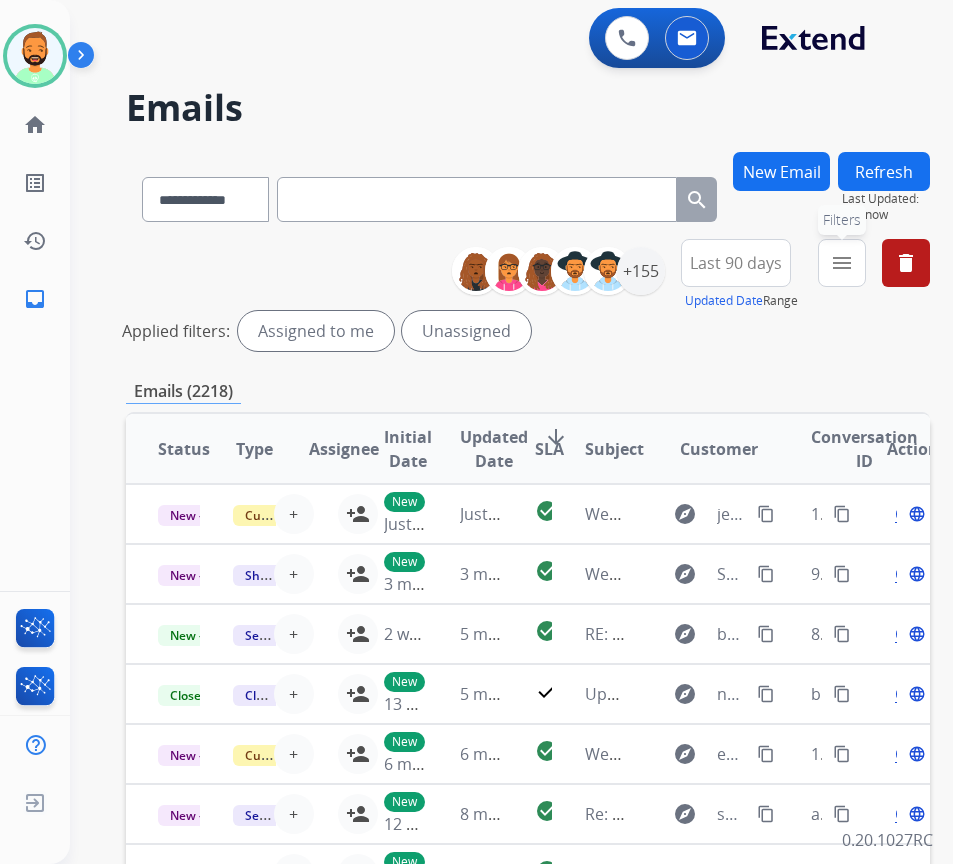 click on "menu  Filters" at bounding box center (842, 263) 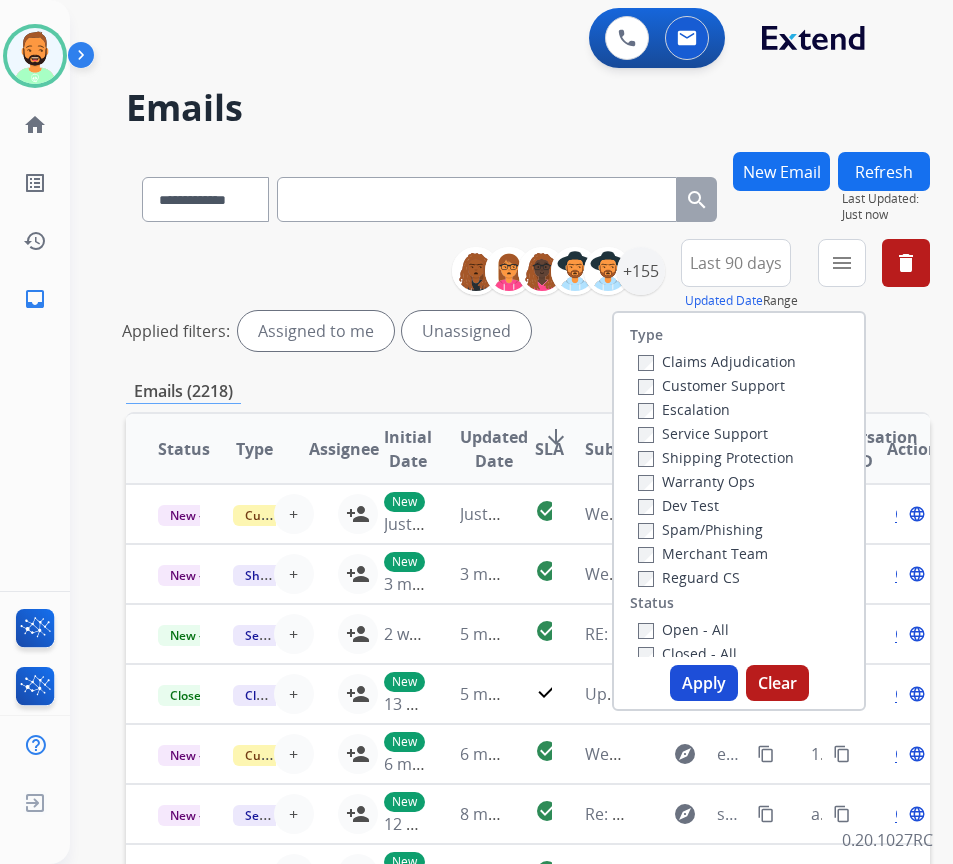 click on "Customer Support" at bounding box center [711, 385] 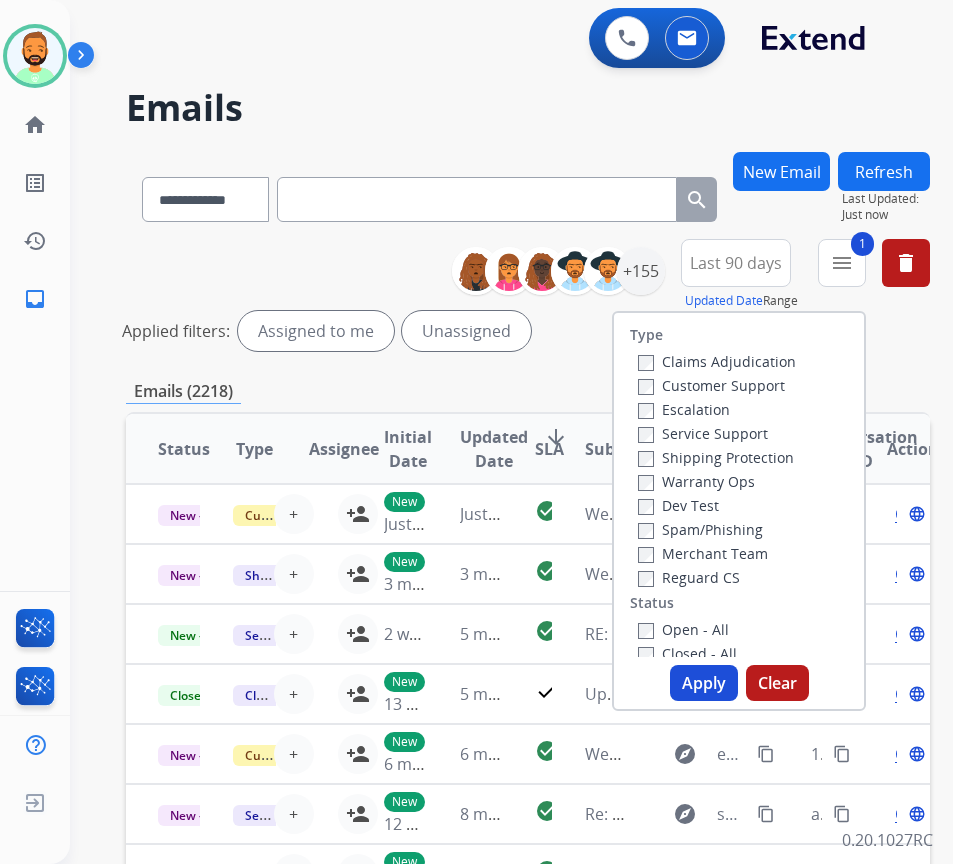 click on "Shipping Protection" at bounding box center [717, 457] 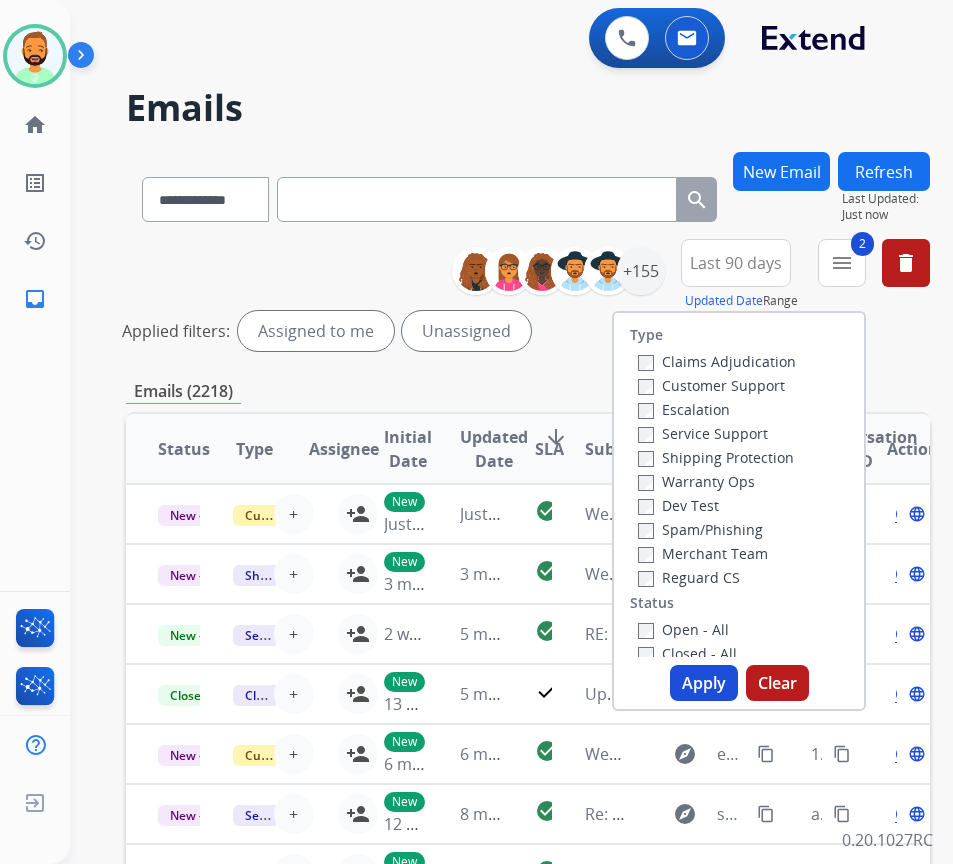 click on "Open - All" at bounding box center [683, 629] 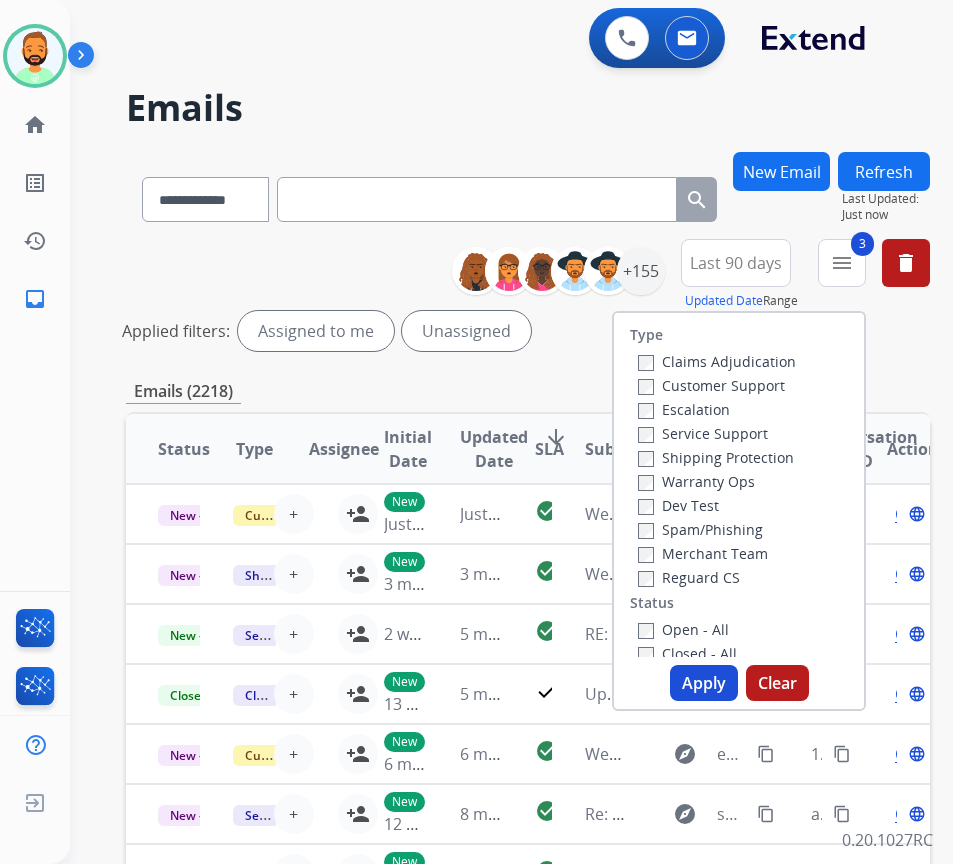 click on "Apply" at bounding box center (704, 683) 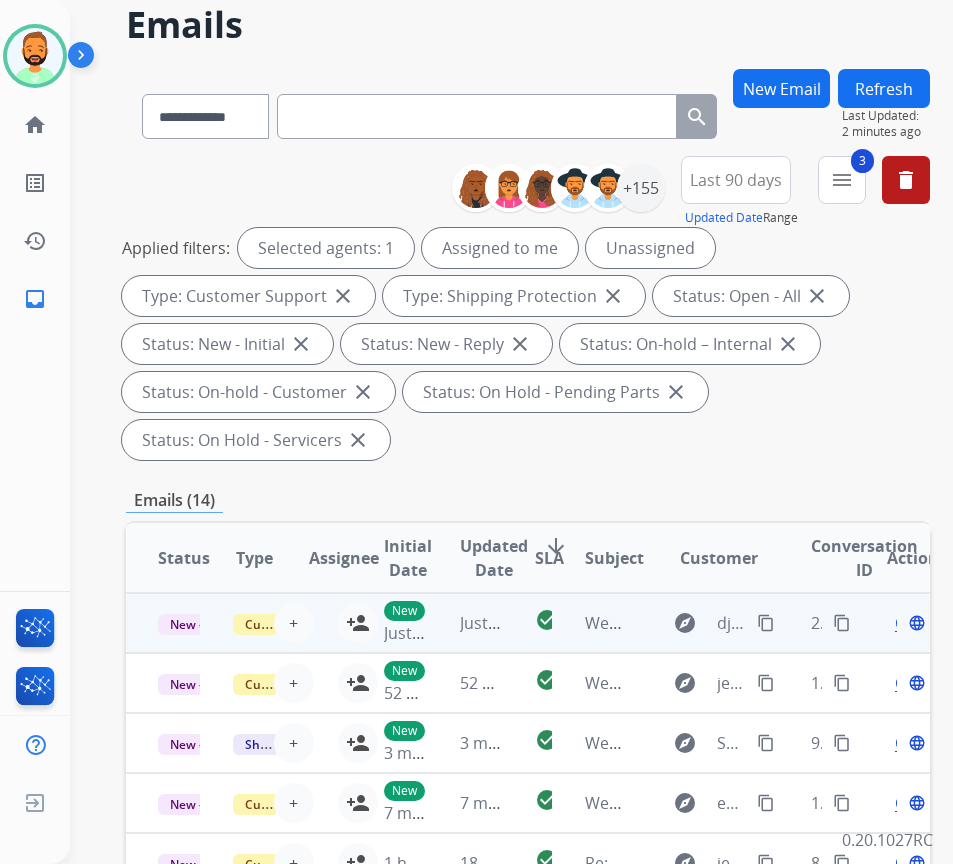 scroll, scrollTop: 100, scrollLeft: 0, axis: vertical 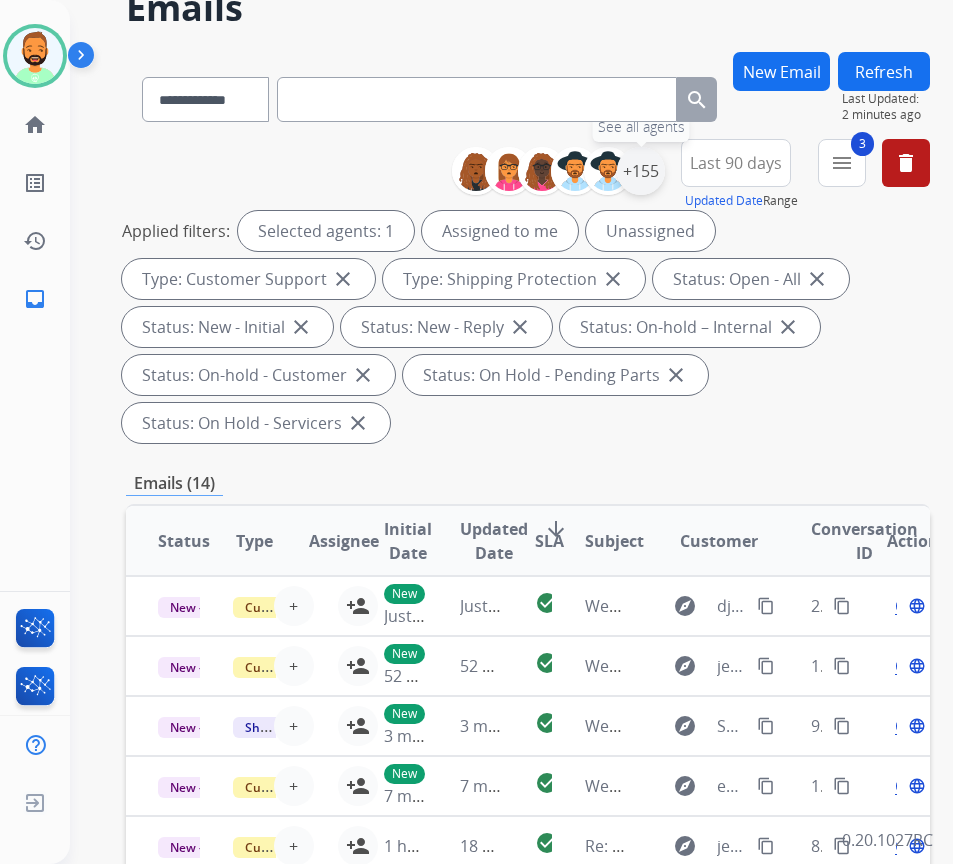 click on "+155" at bounding box center (641, 171) 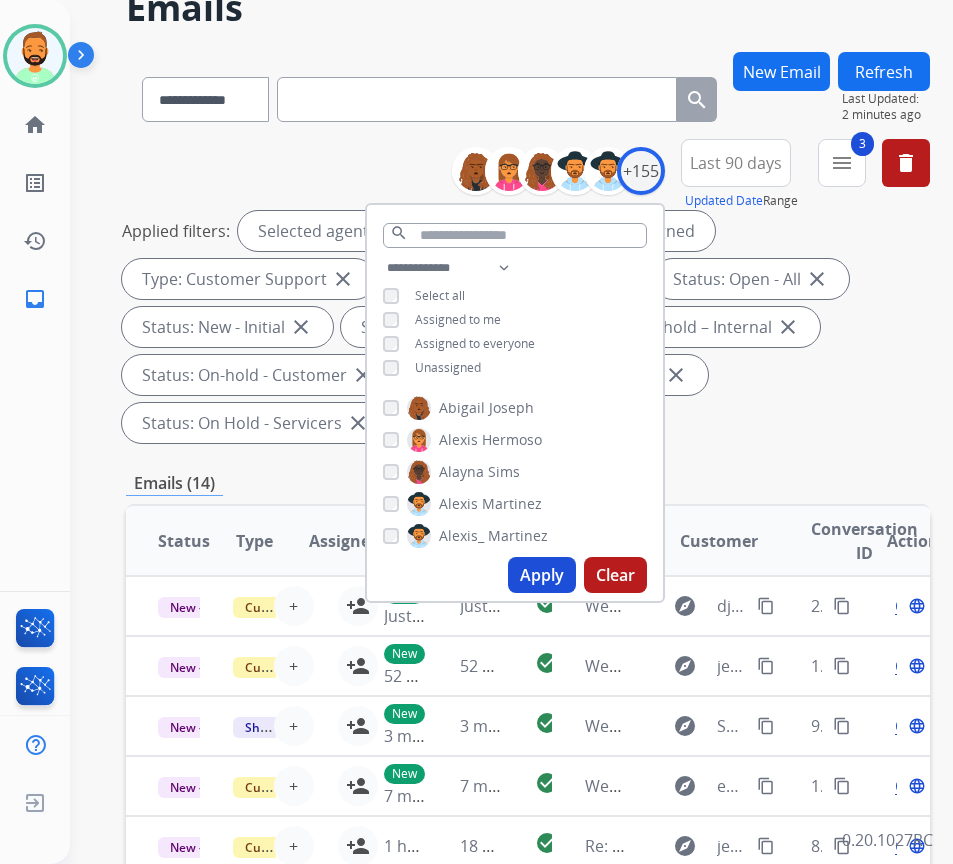 click on "Unassigned" at bounding box center [448, 367] 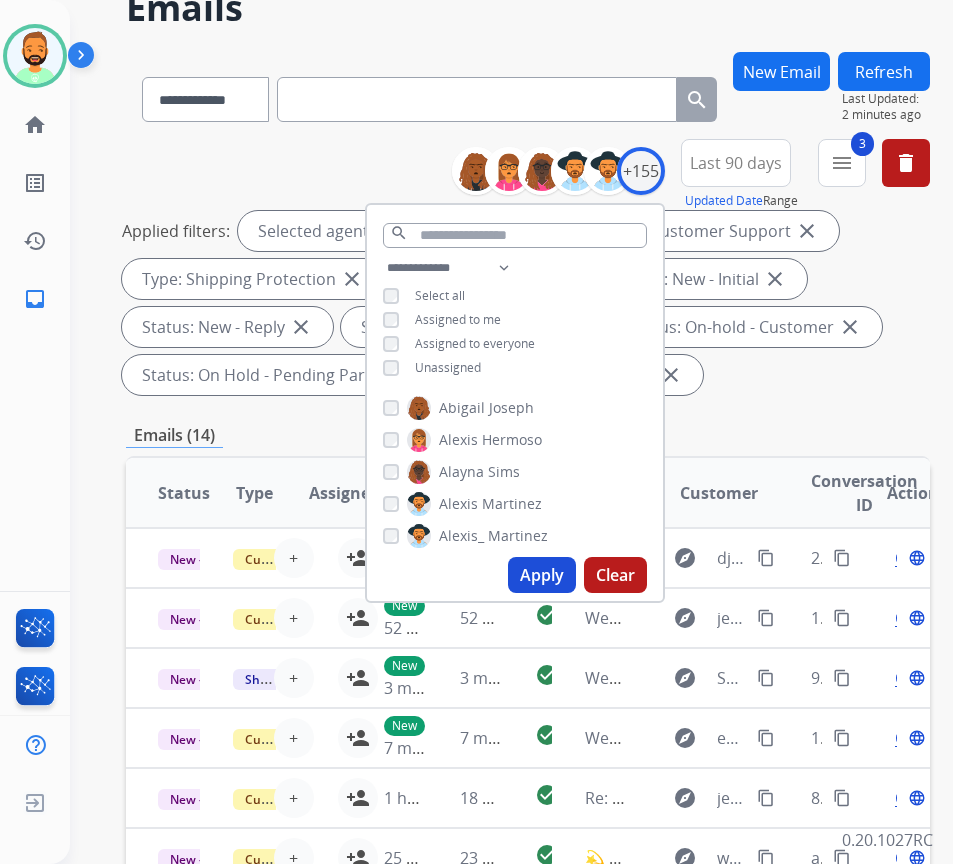 click on "Apply" at bounding box center [542, 575] 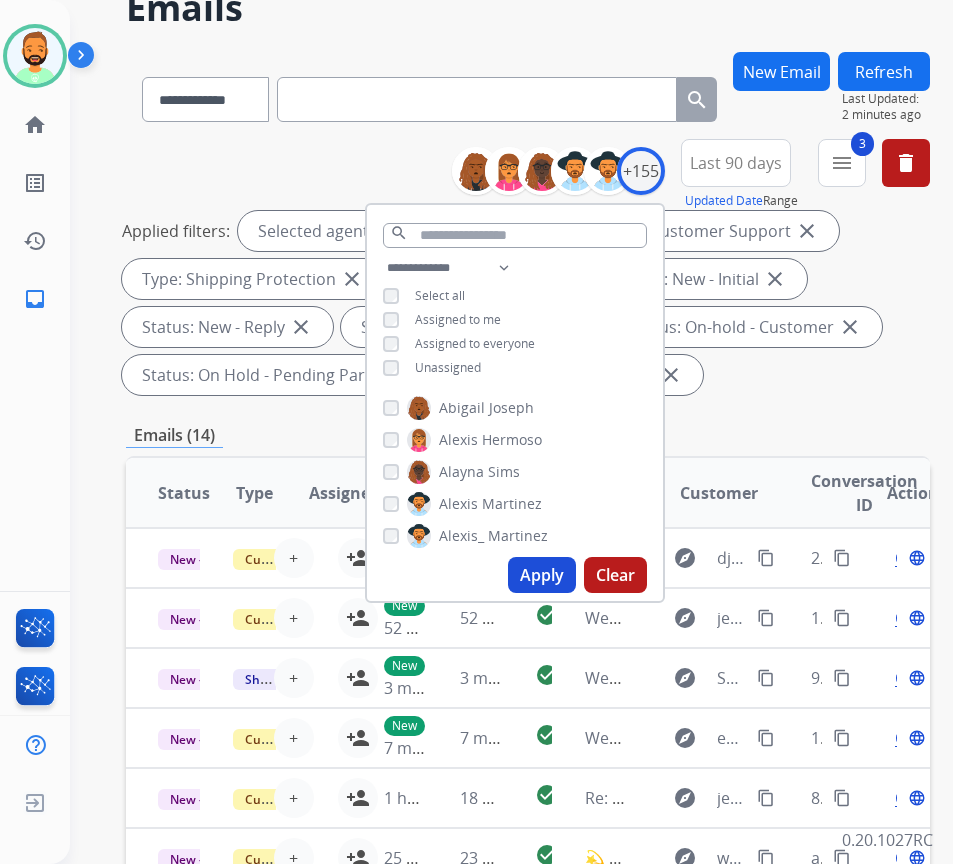 scroll, scrollTop: 0, scrollLeft: 0, axis: both 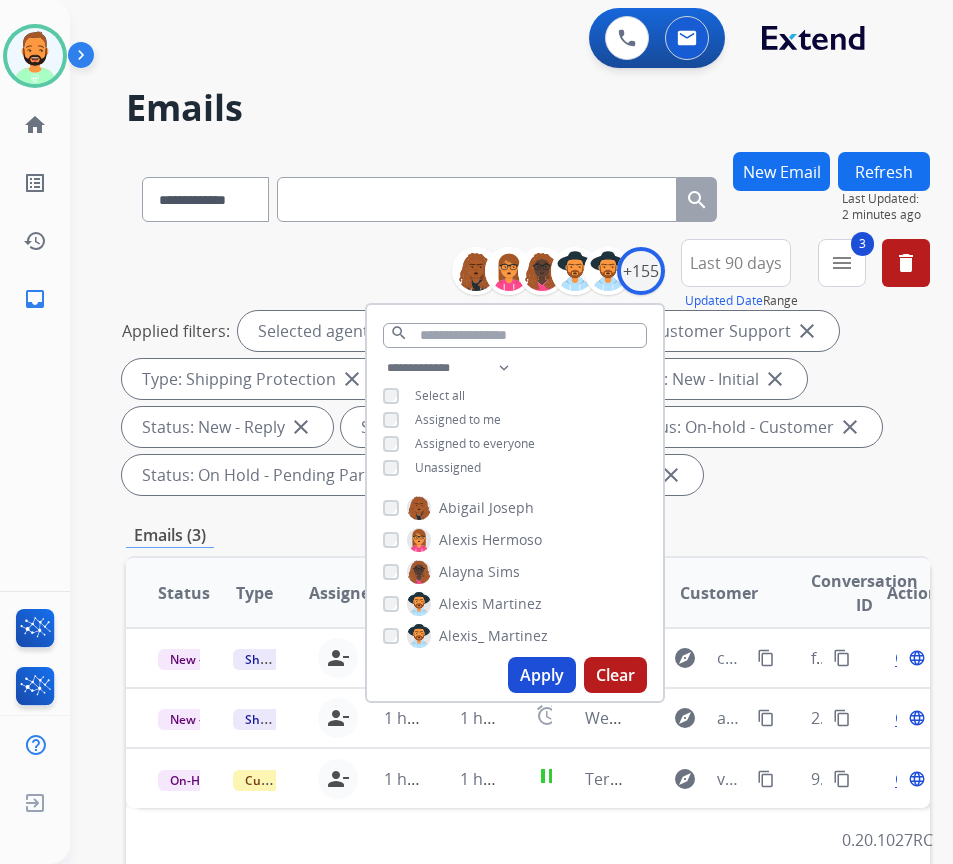 click on "Applied filters:  Selected agents: 1  Assigned to me  Type: Customer Support  close  Type: Shipping Protection  close  Status: Open - All  close  Status: New - Initial  close  Status: New - Reply  close  Status: On-hold – Internal  close  Status: On-hold - Customer  close  Status: On Hold - Pending Parts  close  Status: On Hold - Servicers  close" at bounding box center (524, 403) 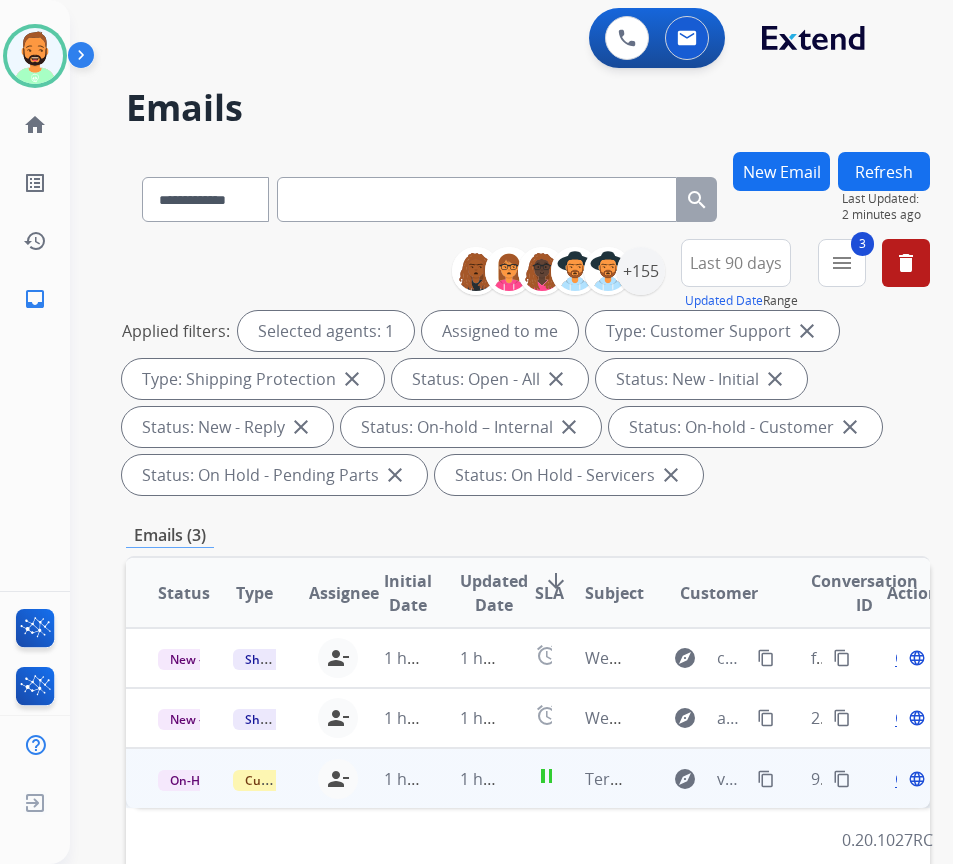 click on "pause" at bounding box center [528, 778] 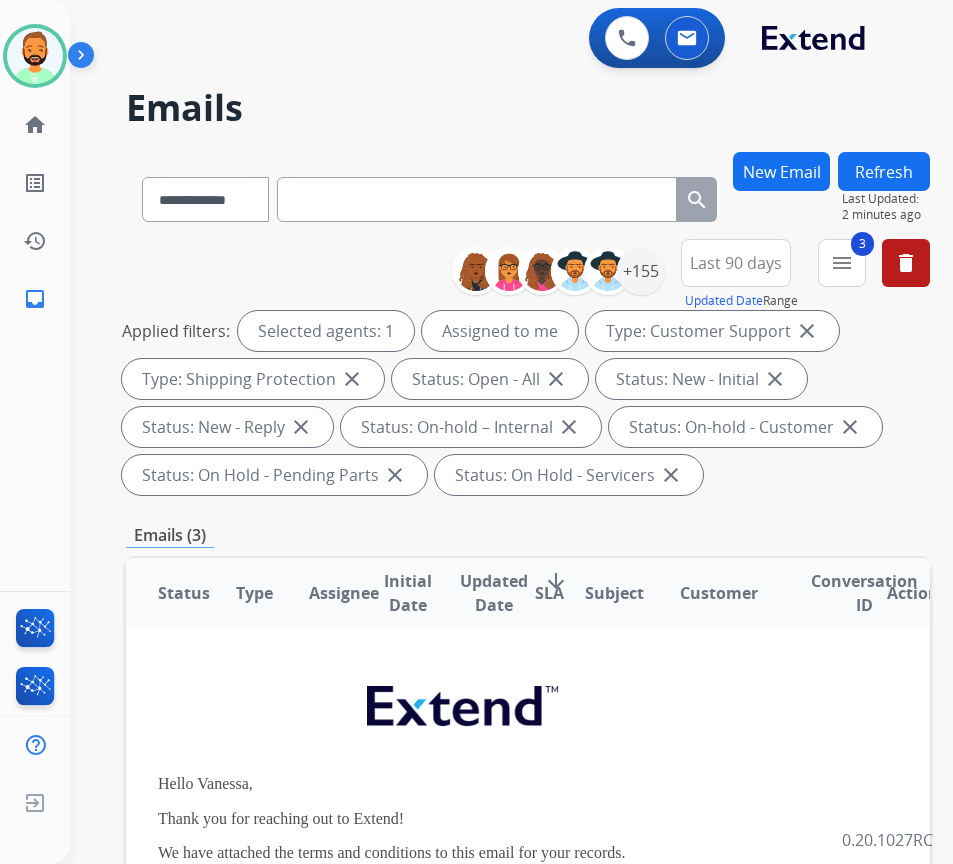 scroll, scrollTop: 221, scrollLeft: 0, axis: vertical 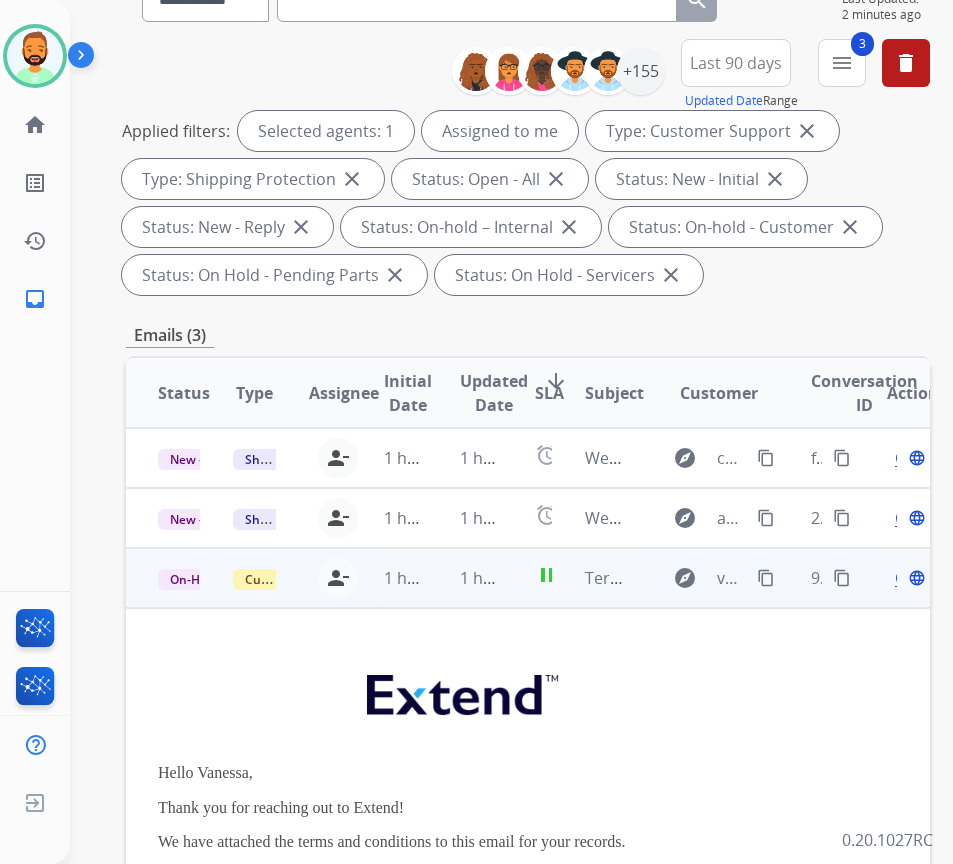 click on "Open" at bounding box center (915, 578) 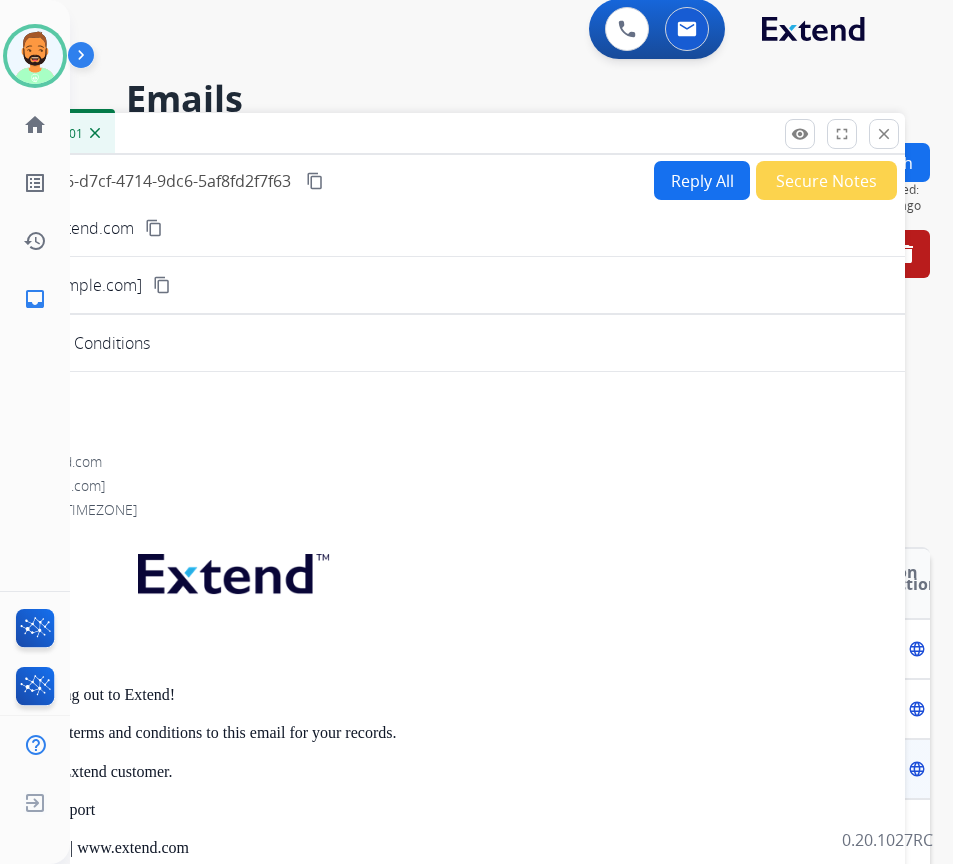 scroll, scrollTop: 0, scrollLeft: 0, axis: both 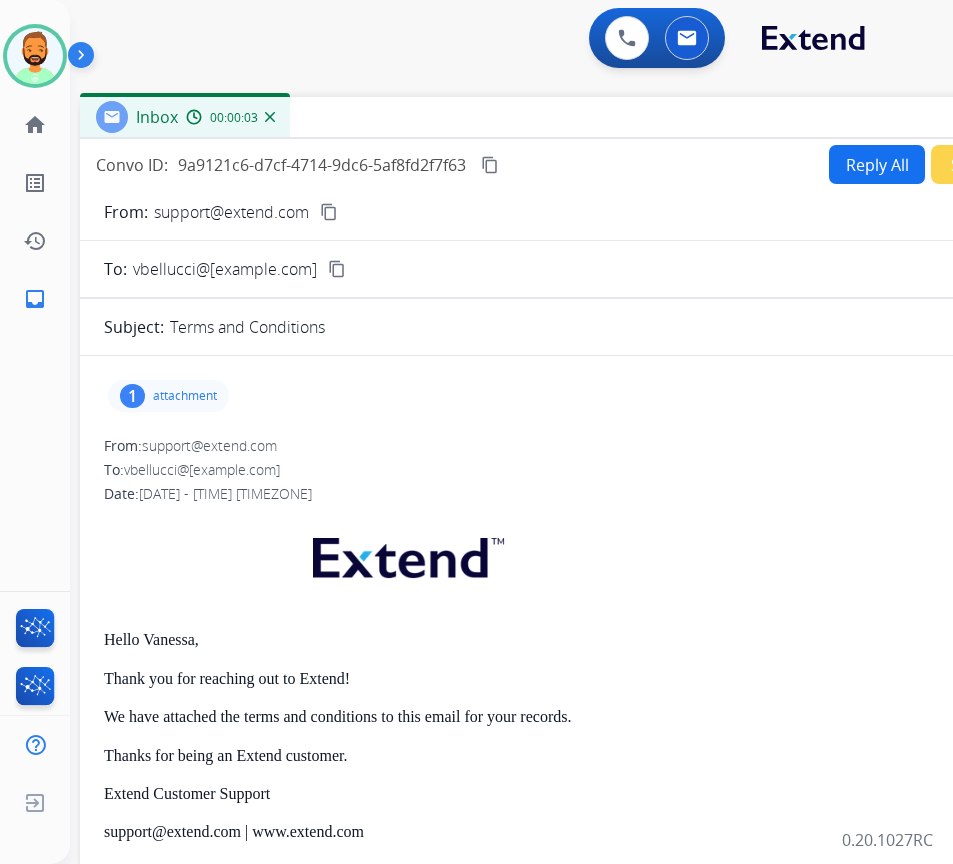 drag, startPoint x: 284, startPoint y: 140, endPoint x: 462, endPoint y: 111, distance: 180.3469 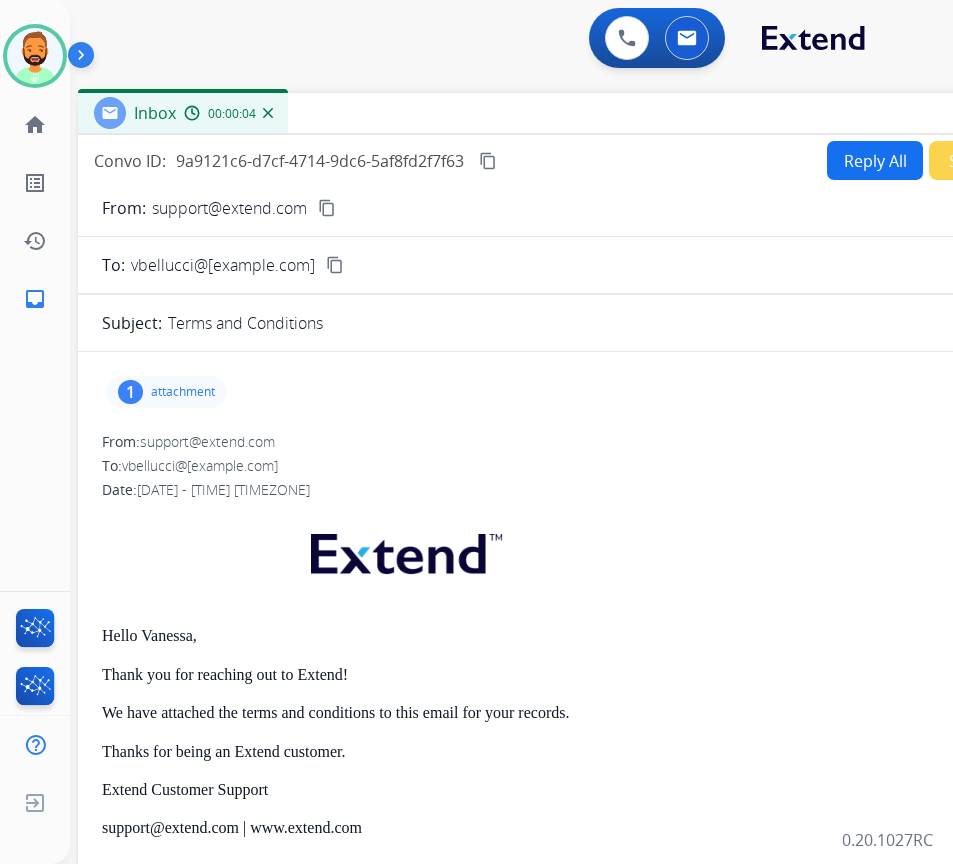 click on "Reply All" at bounding box center (875, 160) 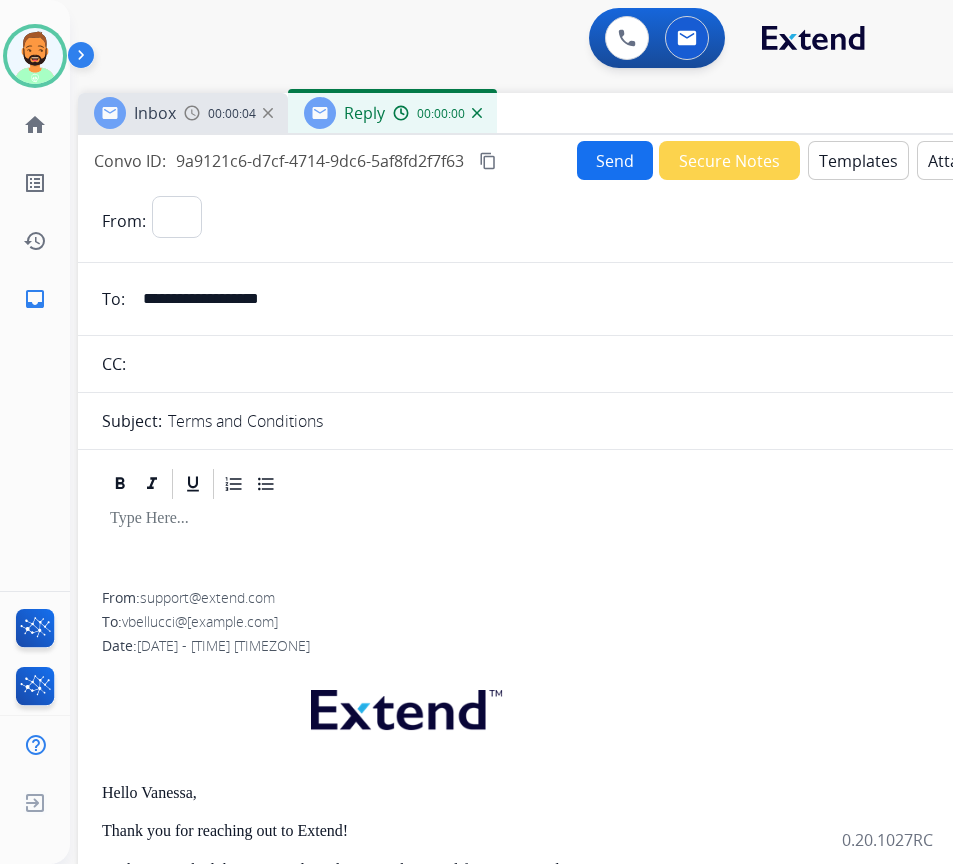 select on "**********" 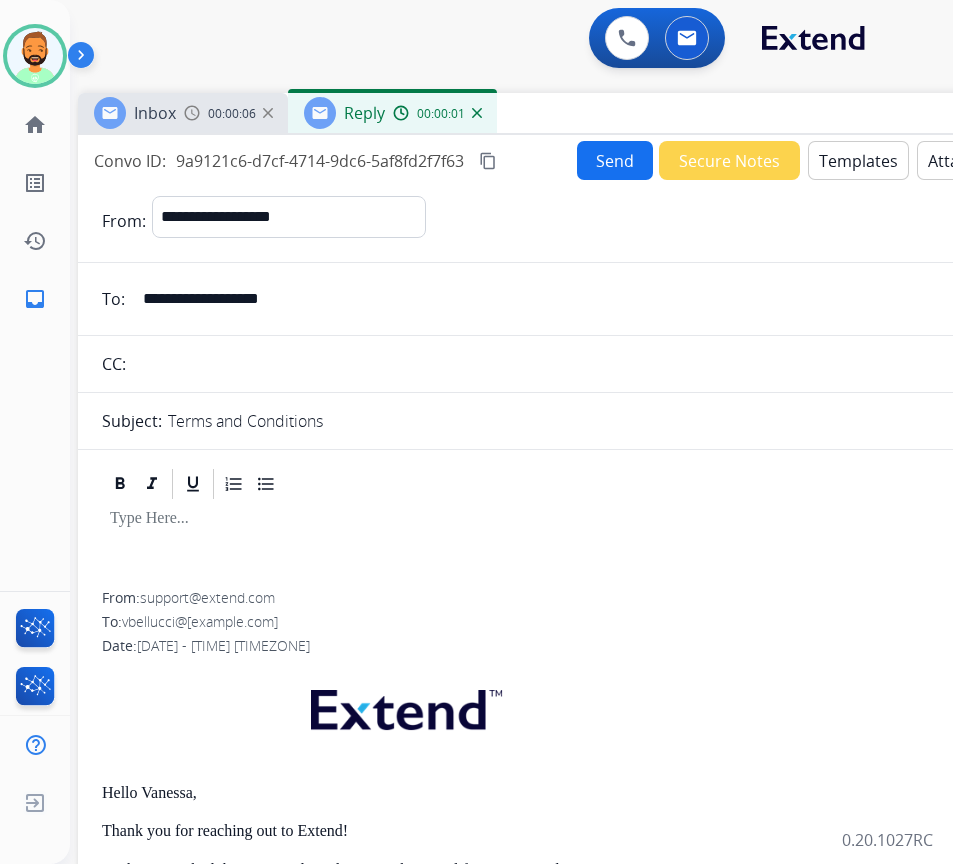 click on "Send" at bounding box center [615, 160] 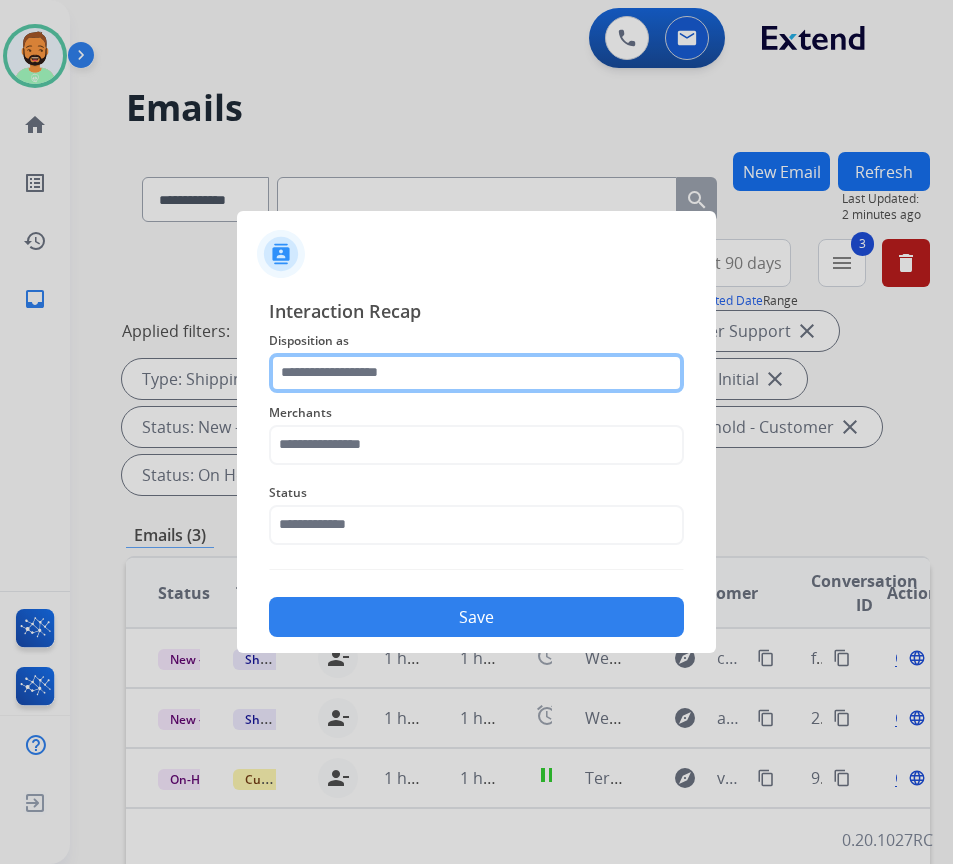 click 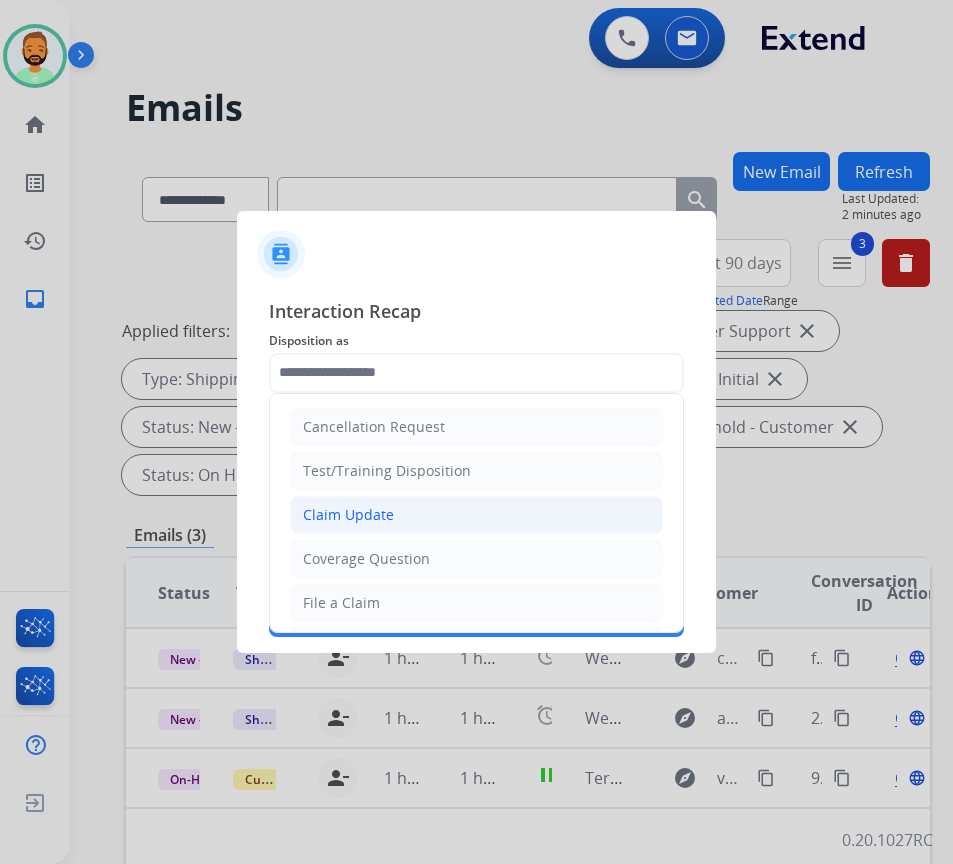 click on "Claim Update" 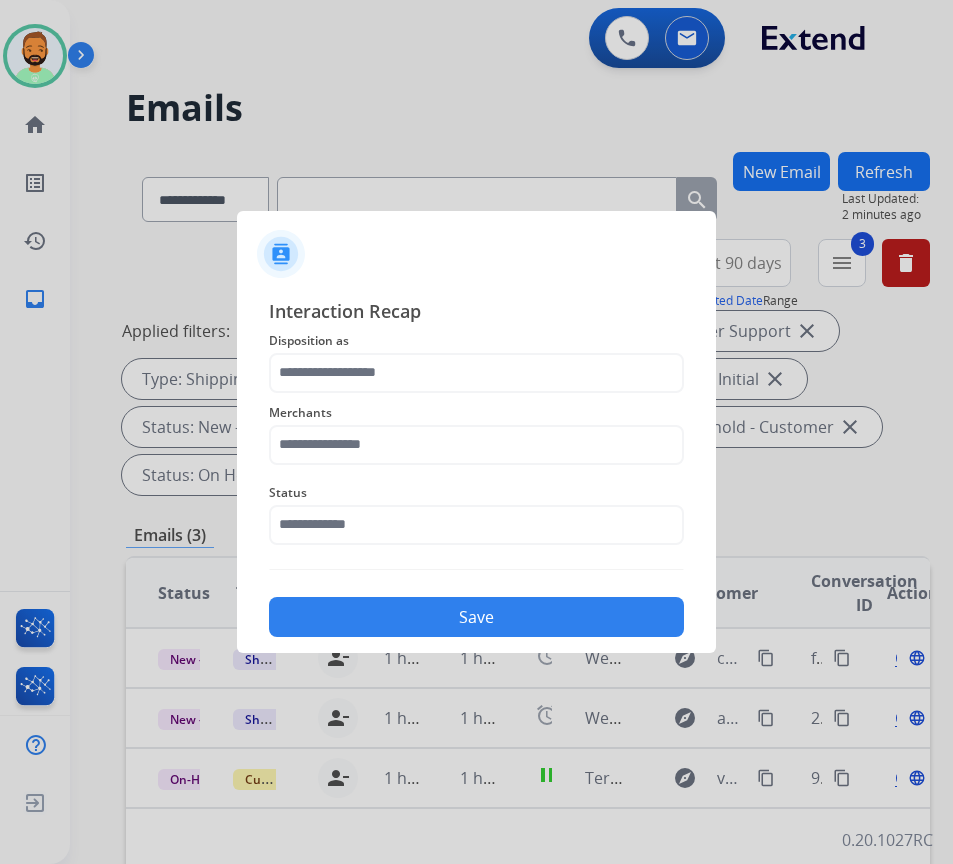 type on "**********" 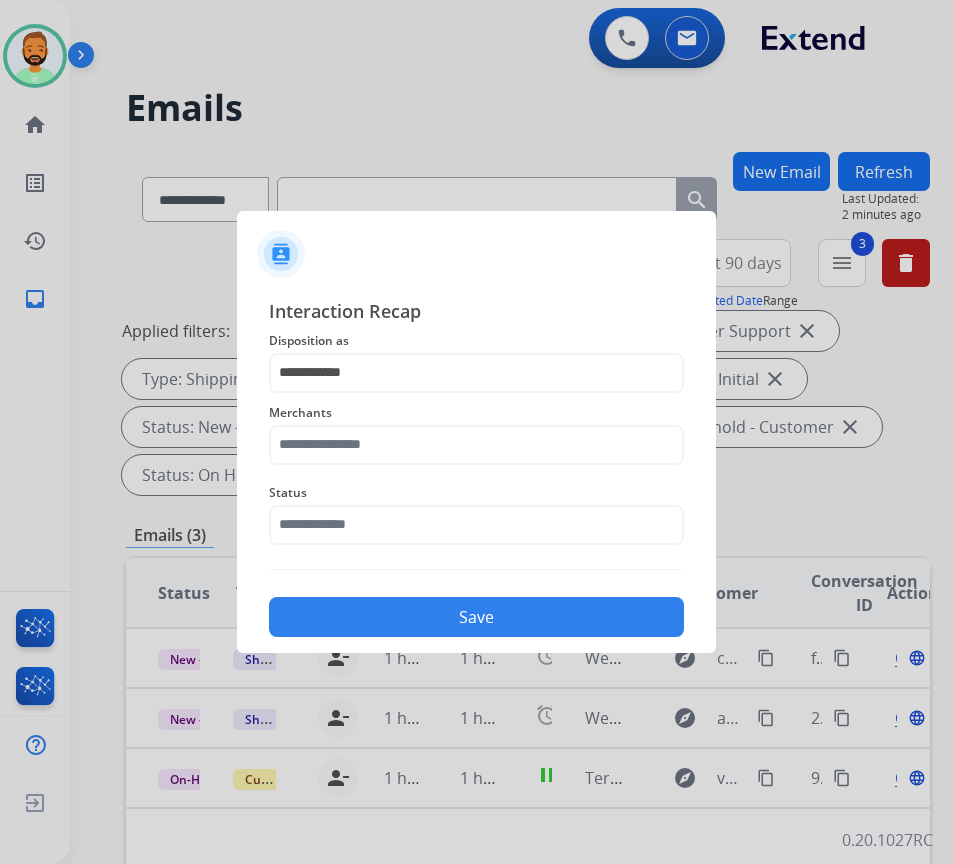 click on "Merchants" 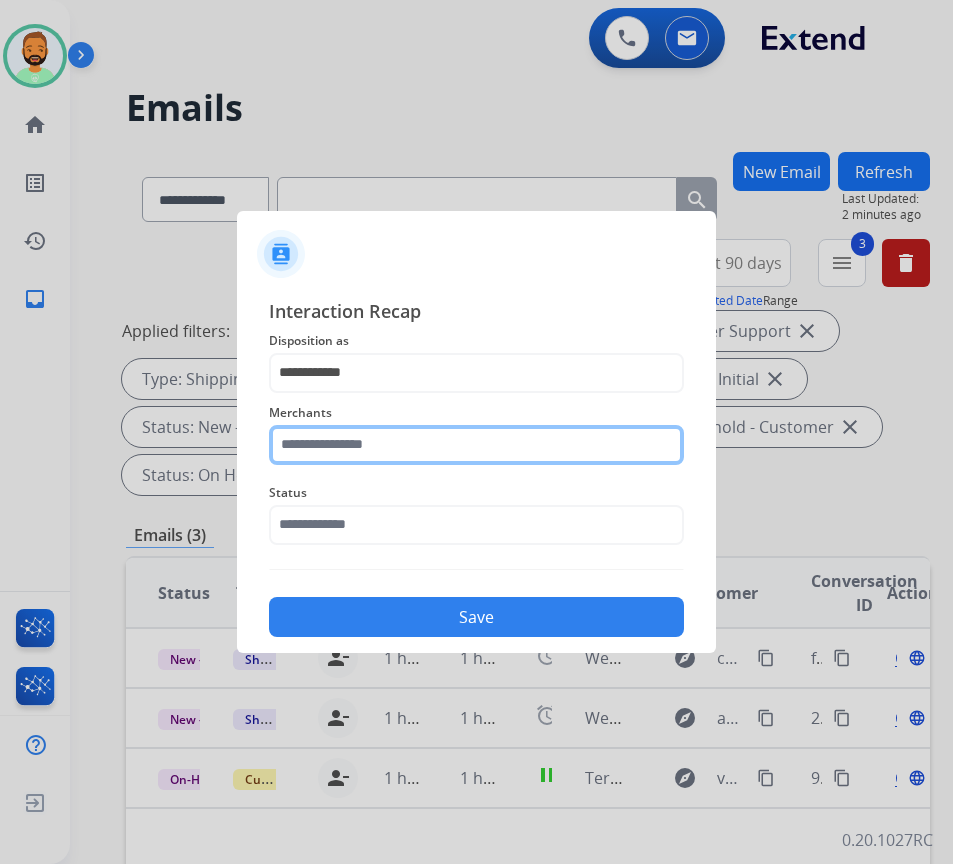 click 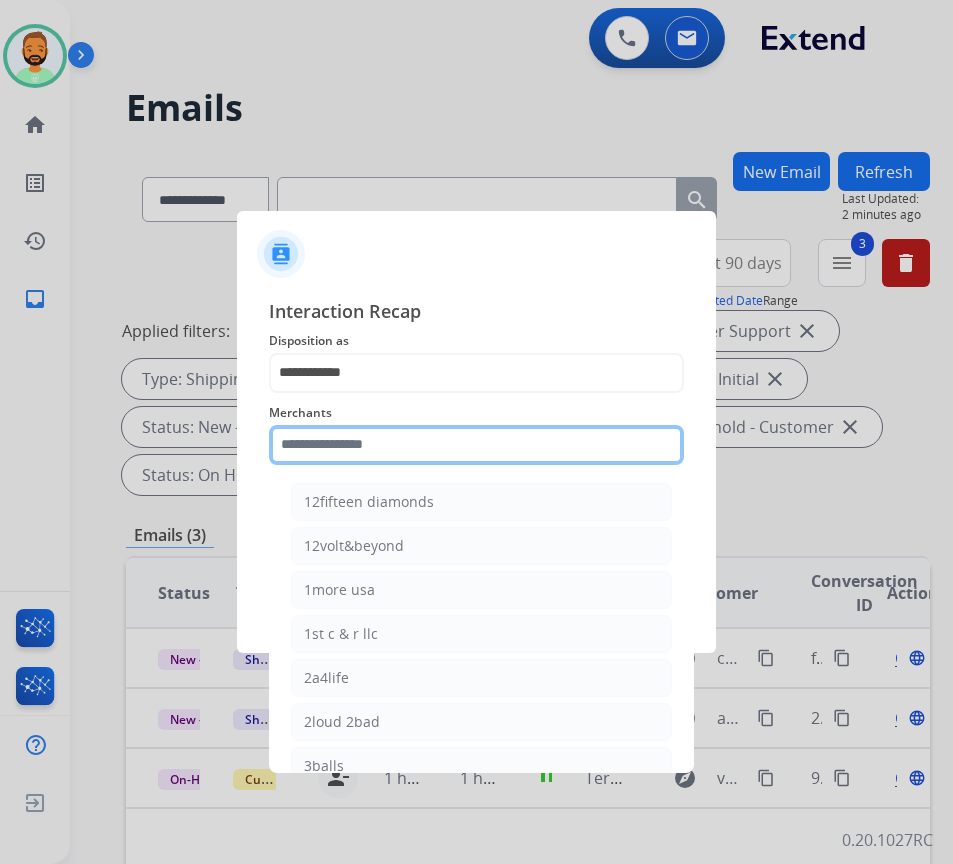 click 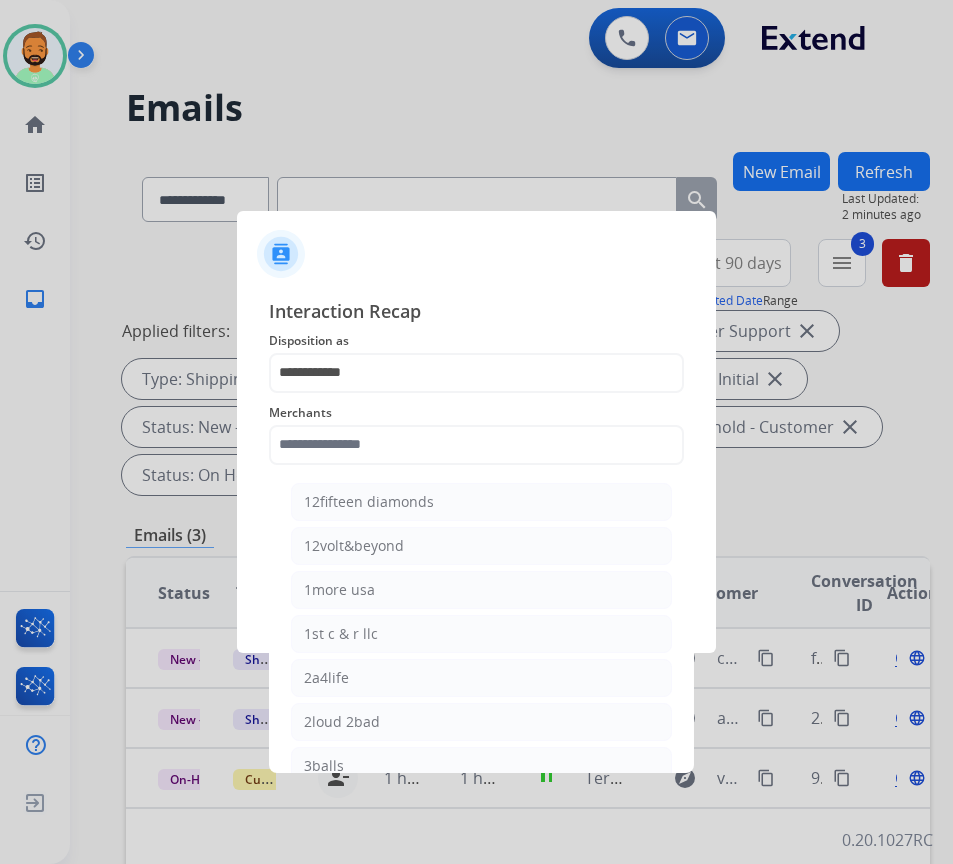 click 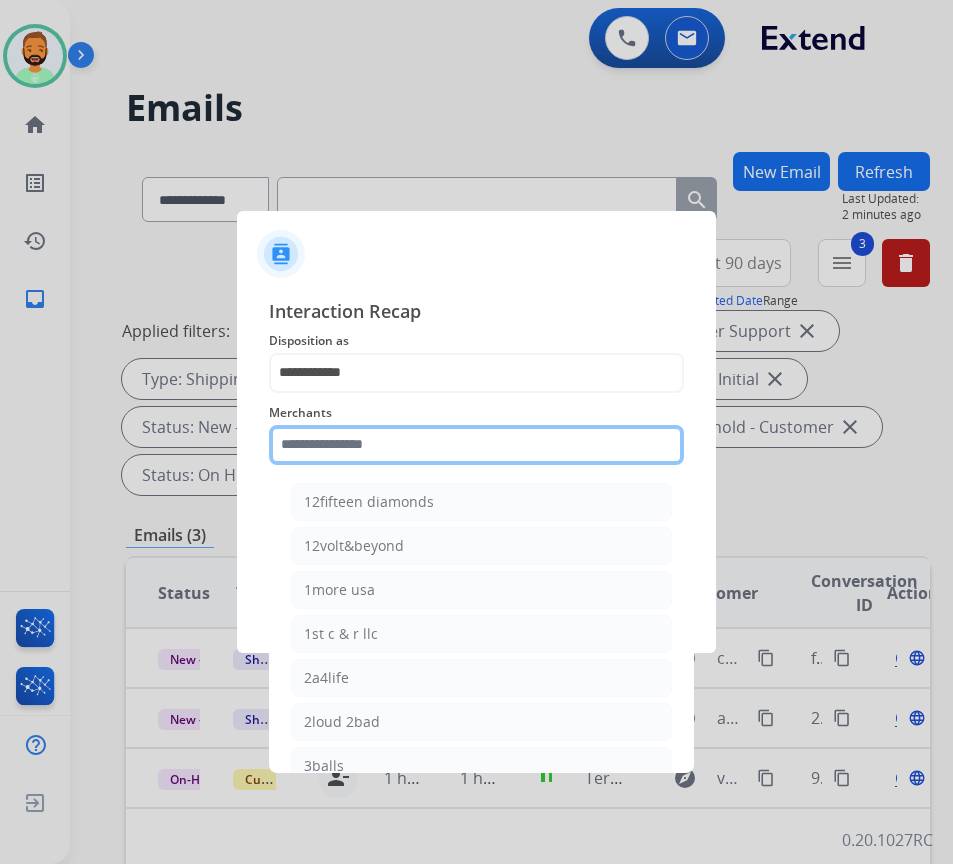 click 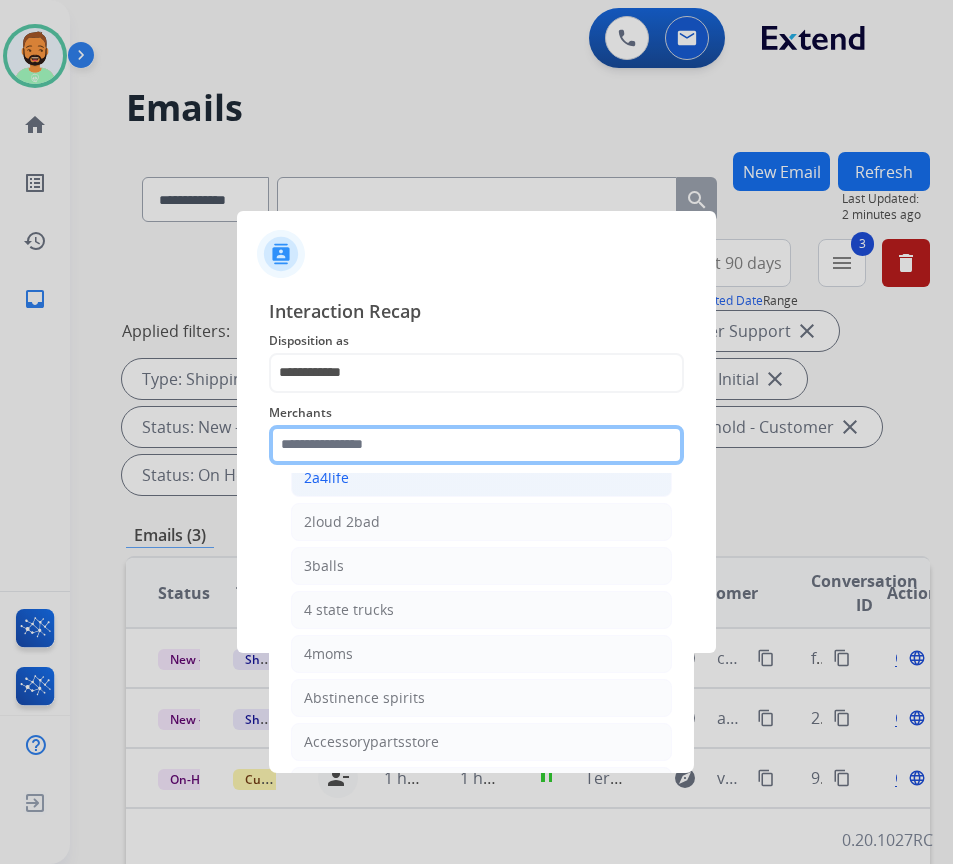 scroll, scrollTop: 0, scrollLeft: 0, axis: both 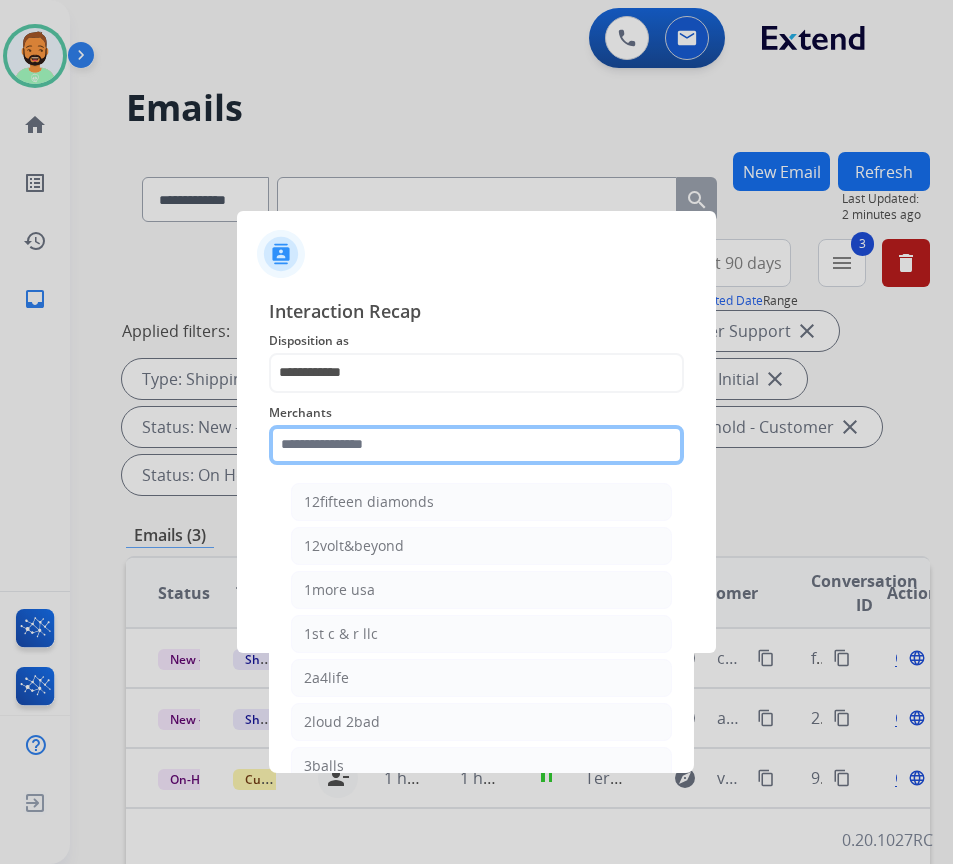 drag, startPoint x: 419, startPoint y: 441, endPoint x: 451, endPoint y: 433, distance: 32.984844 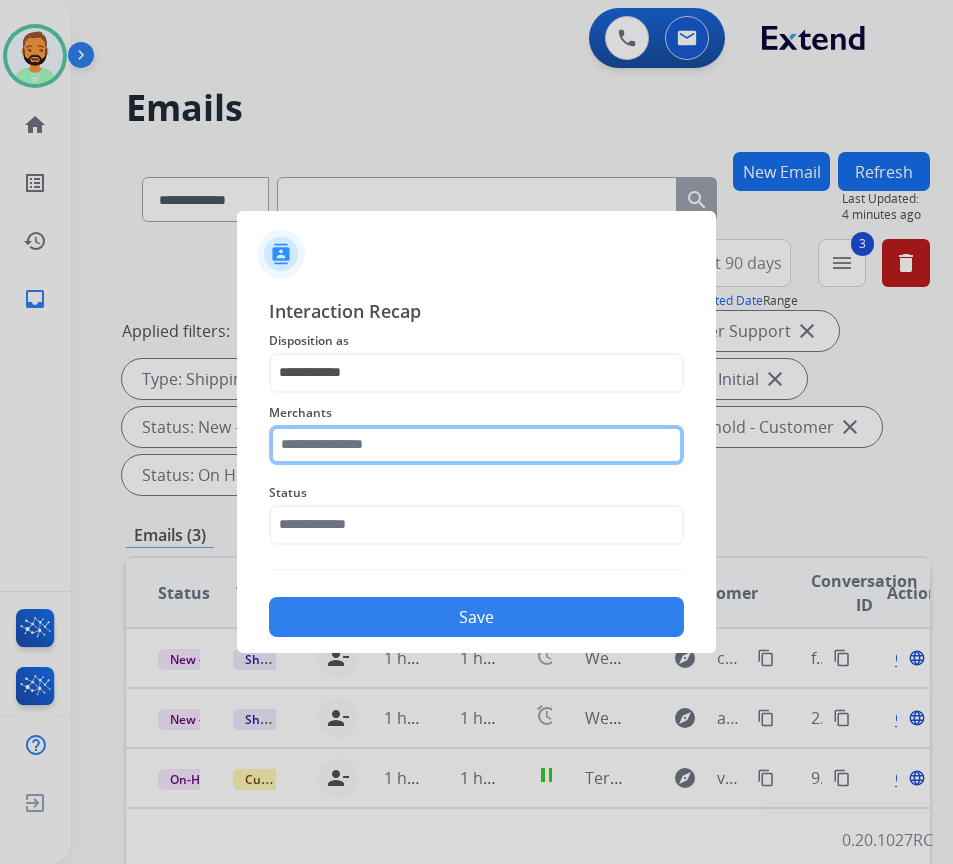 click 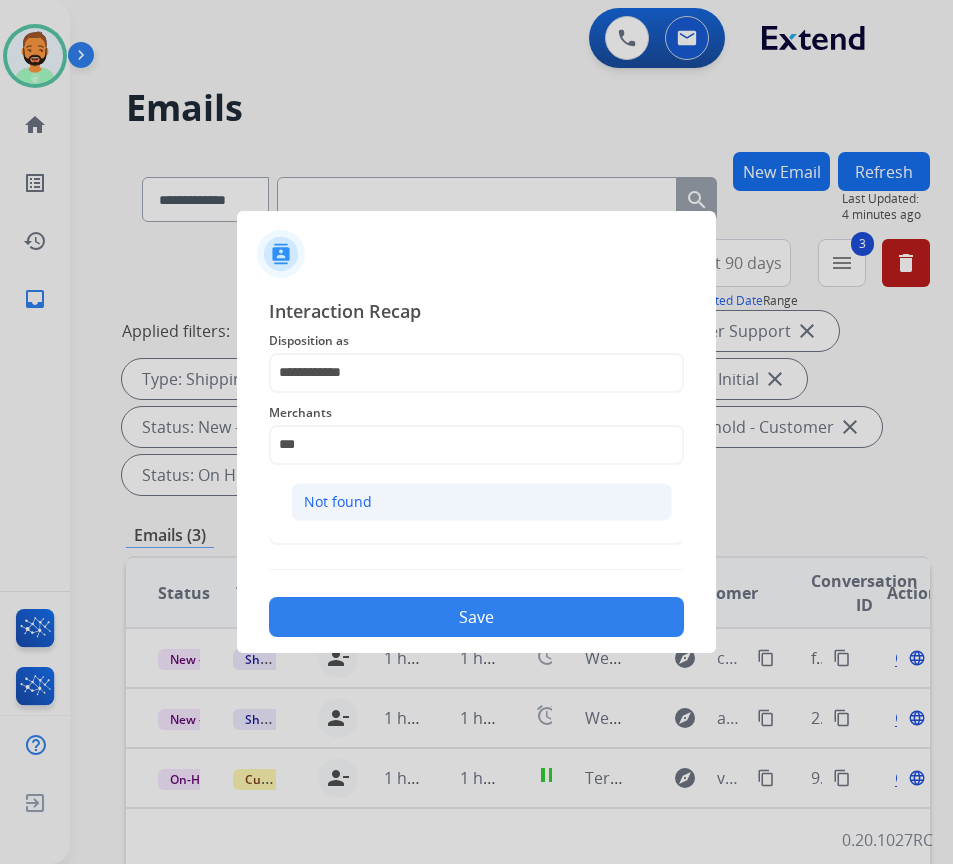 drag, startPoint x: 495, startPoint y: 475, endPoint x: 507, endPoint y: 486, distance: 16.27882 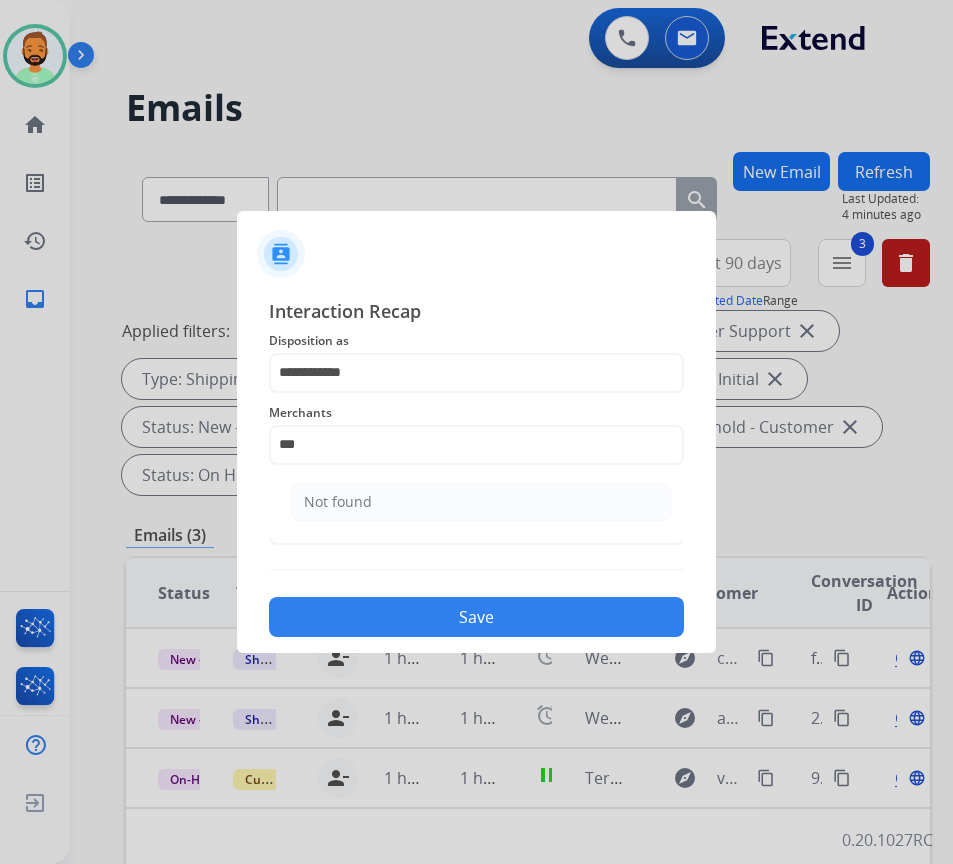 click on "Not found" 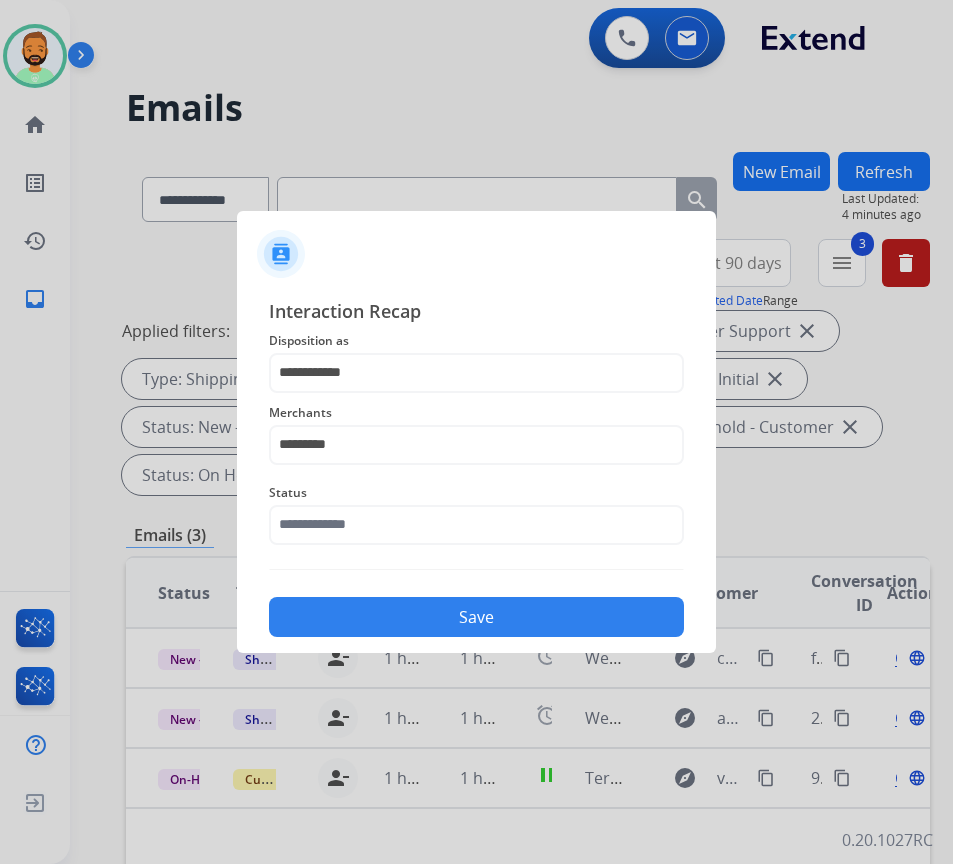 click on "**********" 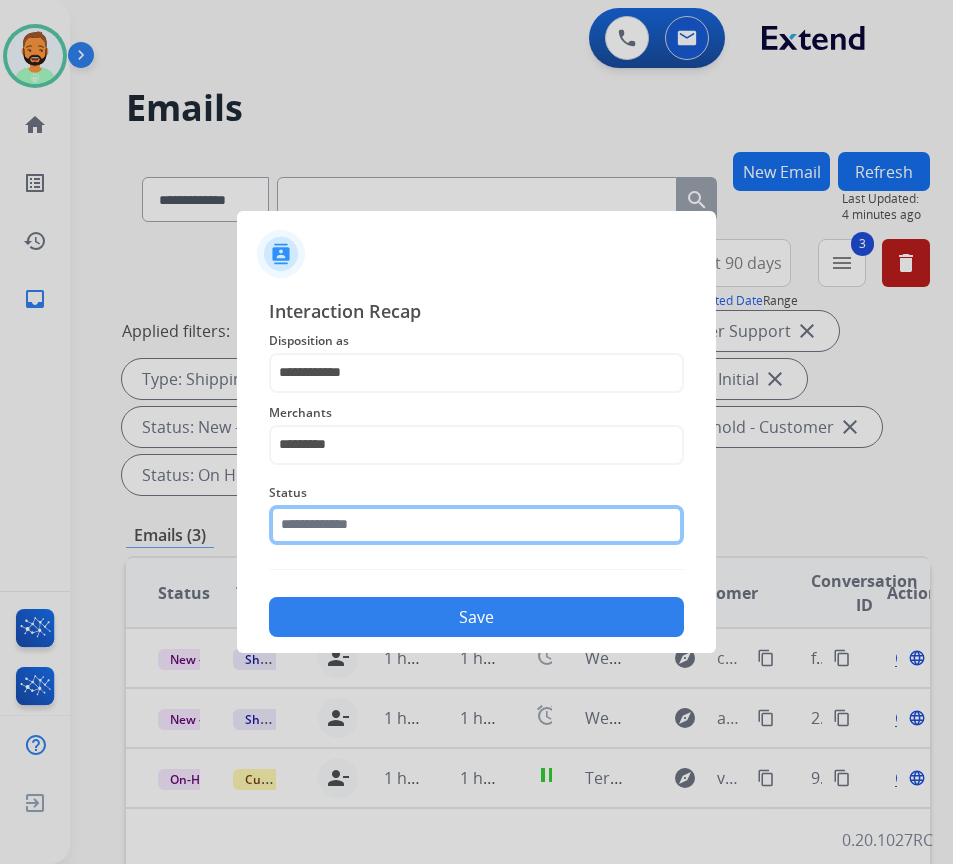 click 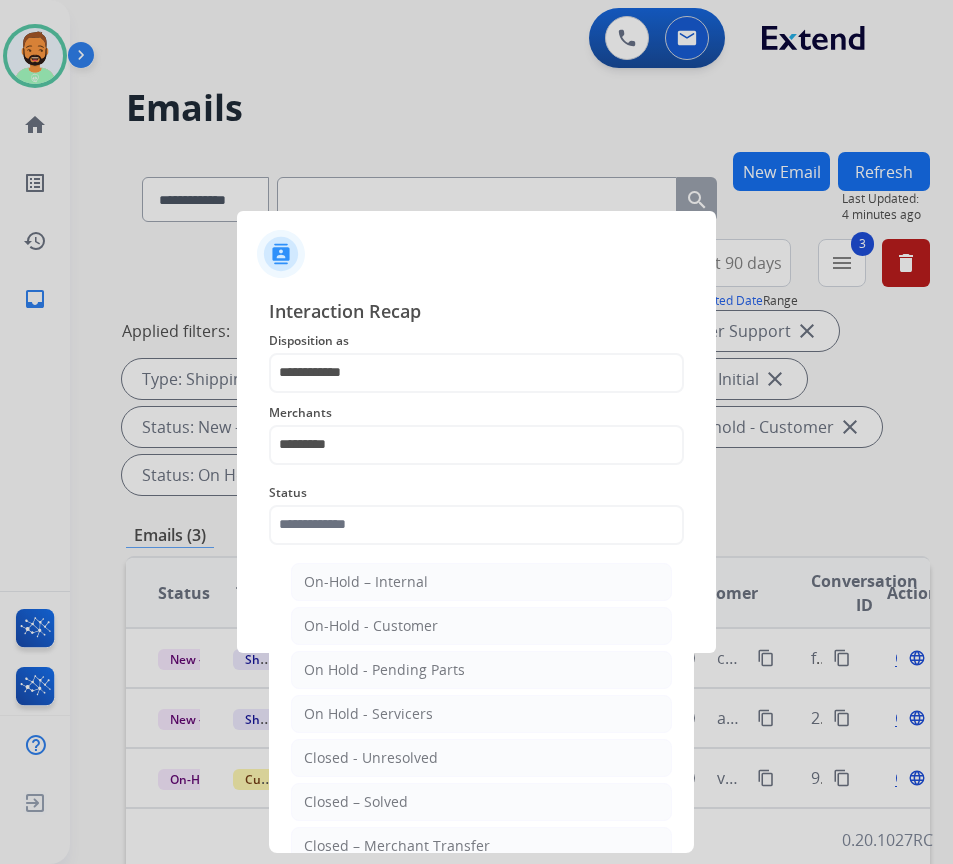 click on "Closed – Solved" 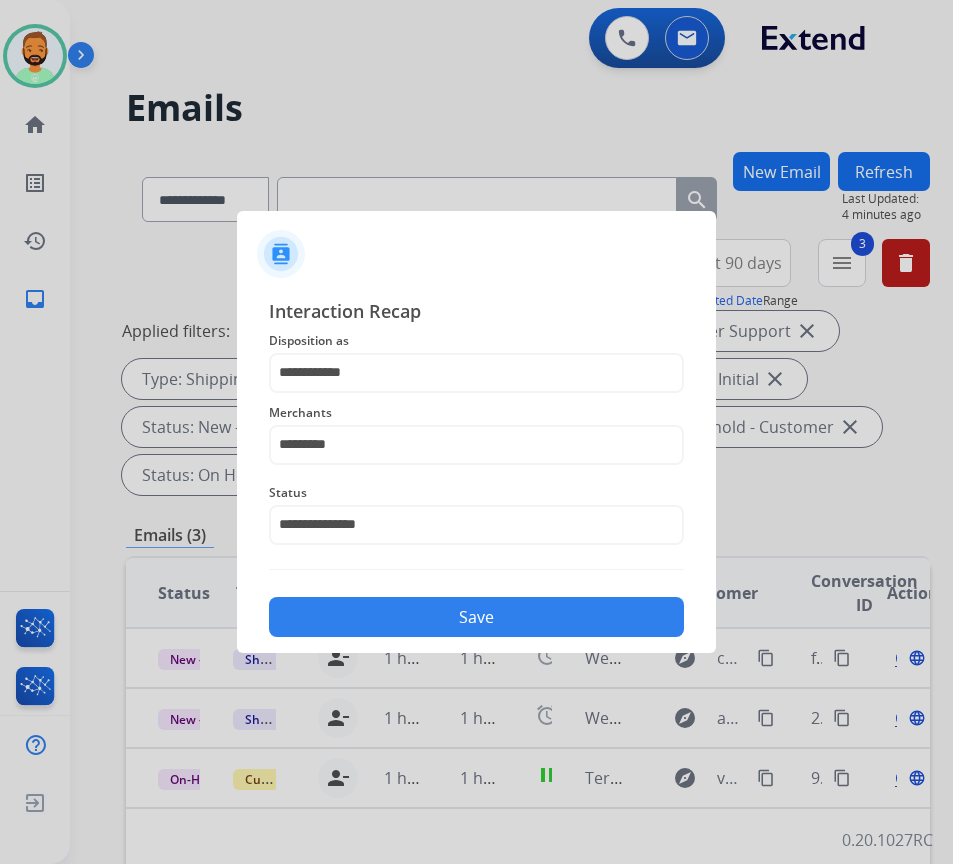 click on "Save" 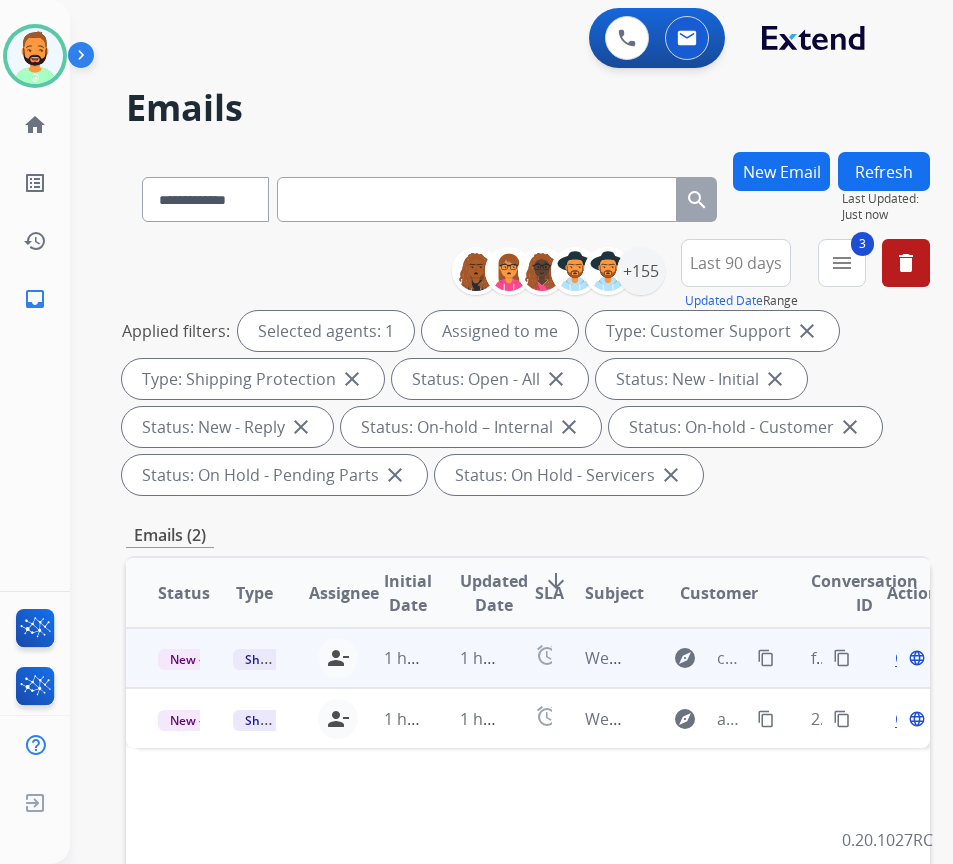 click on "1 hour ago" at bounding box center (465, 658) 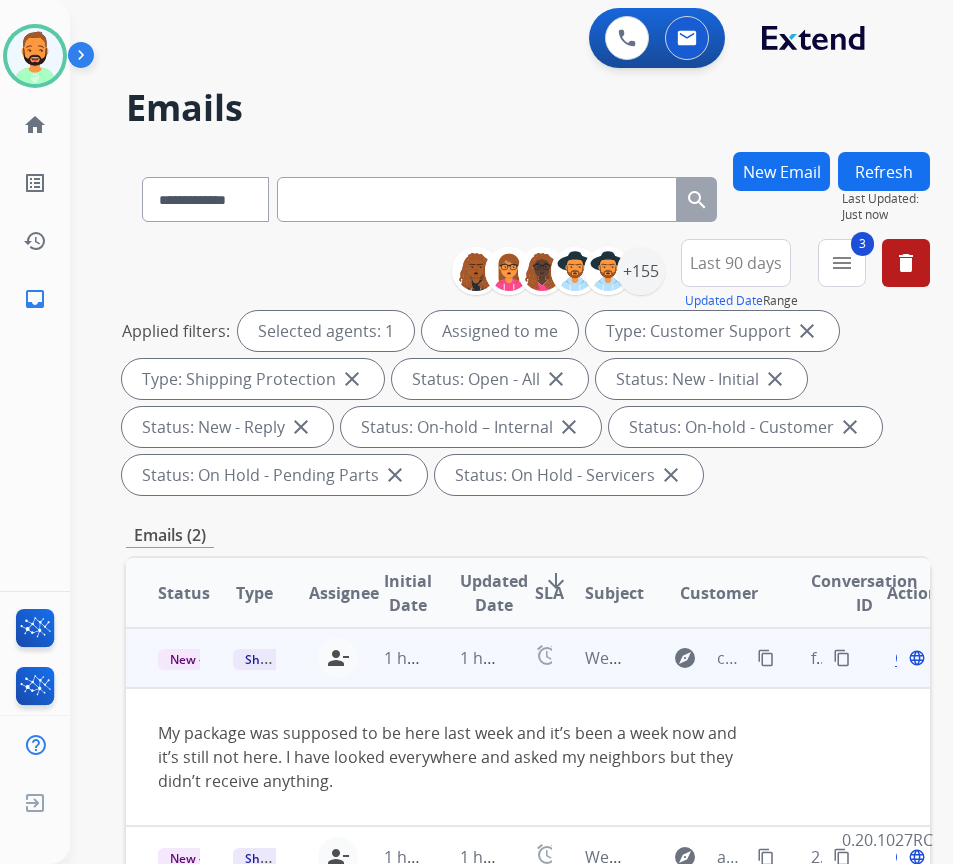 click on "content_copy" at bounding box center (766, 658) 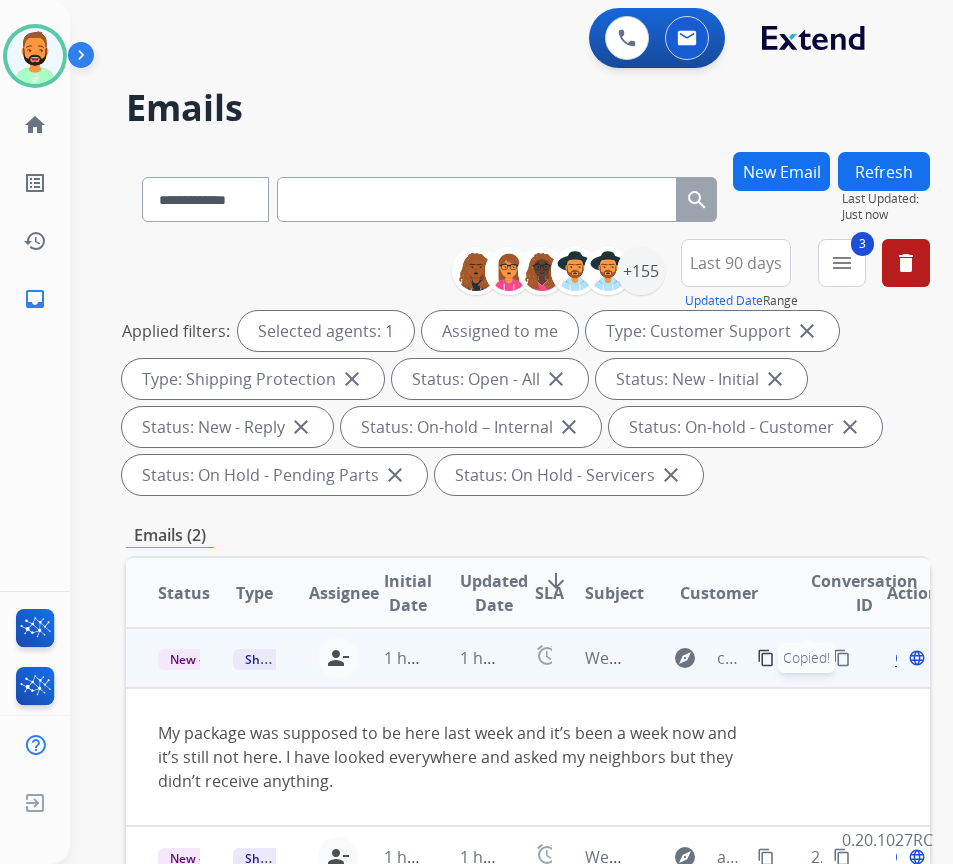 click on "content_copy" at bounding box center [766, 658] 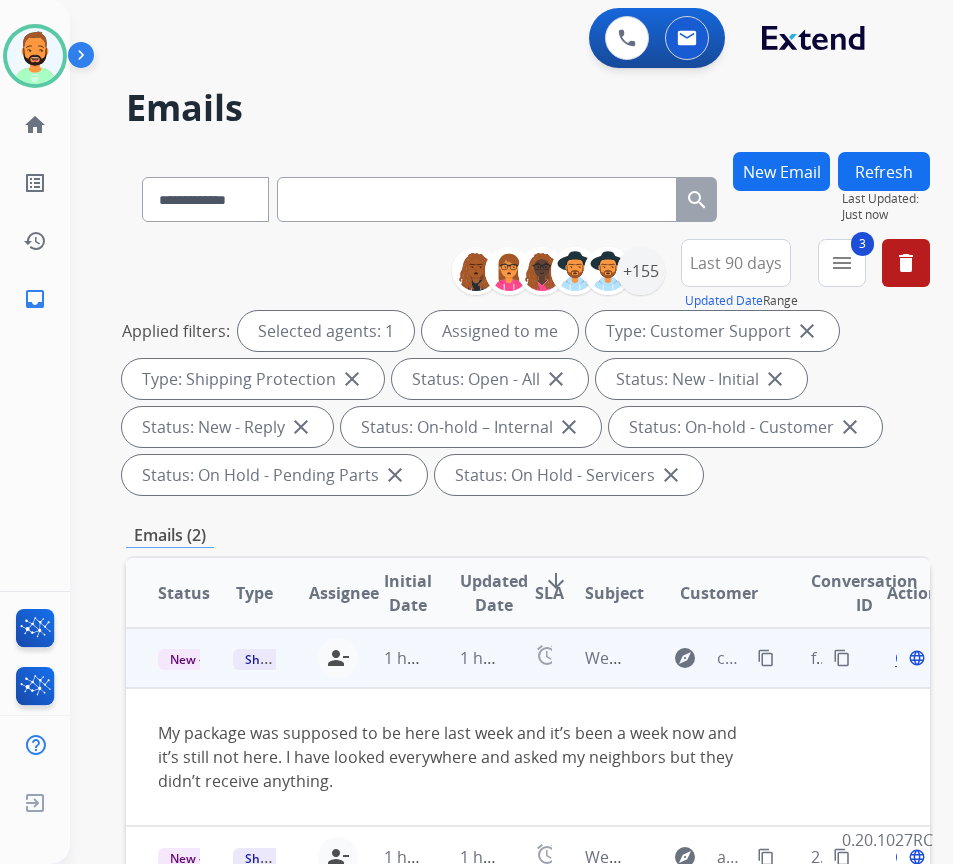 click on "Open" at bounding box center [915, 658] 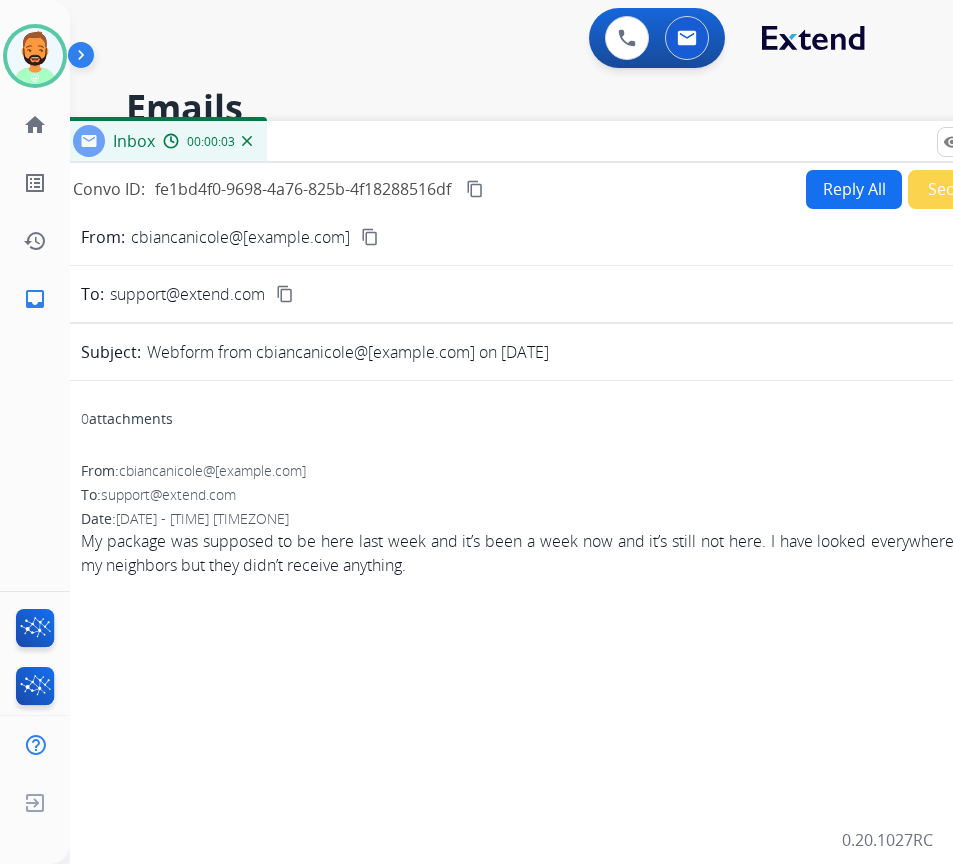 drag, startPoint x: 521, startPoint y: 161, endPoint x: 620, endPoint y: 150, distance: 99.60924 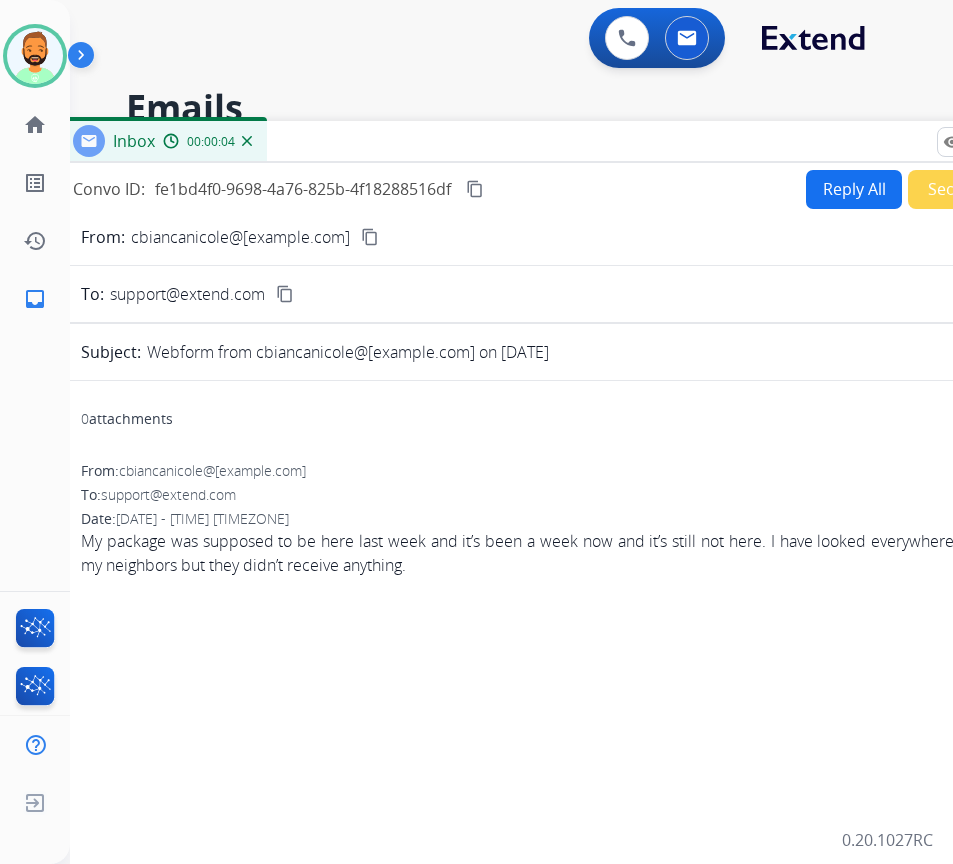 click on "Reply All" at bounding box center (854, 189) 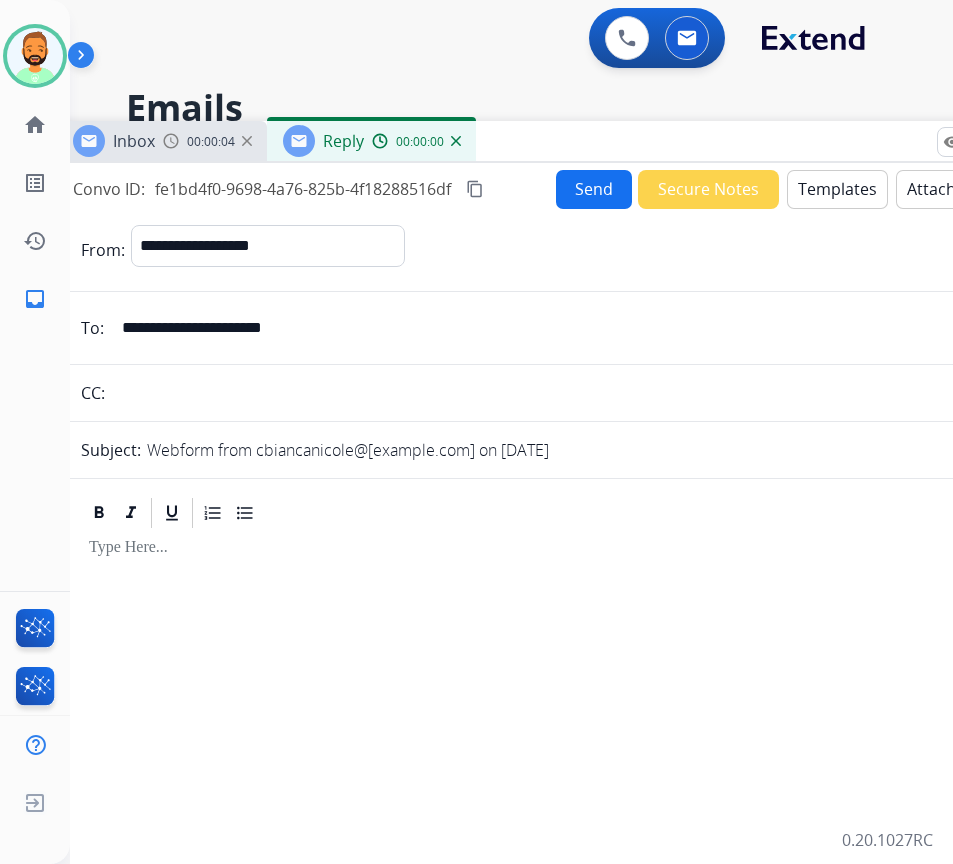 click on "Templates" at bounding box center (837, 189) 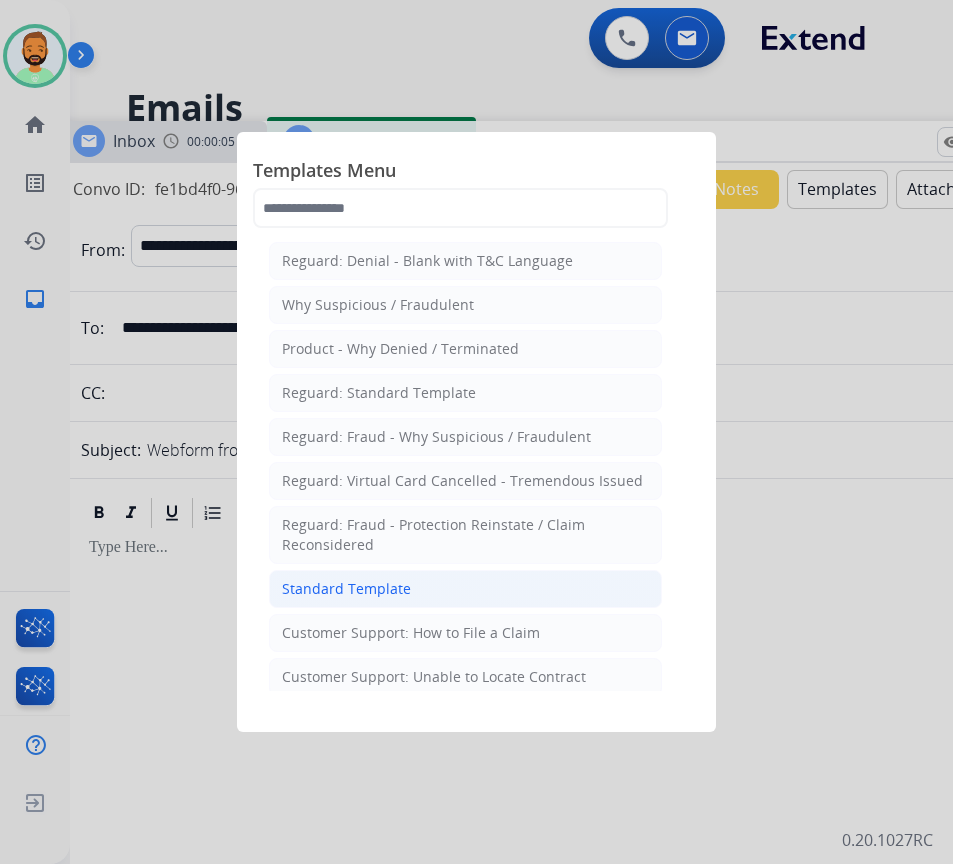 click on "Standard Template" 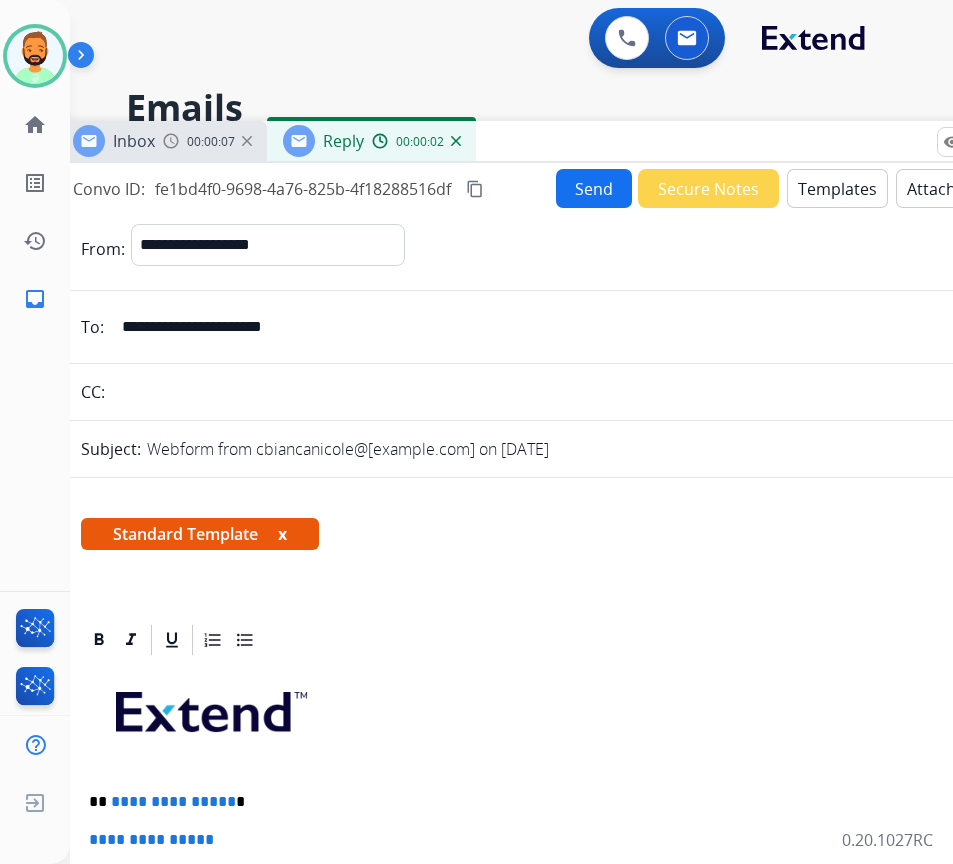 click on "Templates" at bounding box center (837, 188) 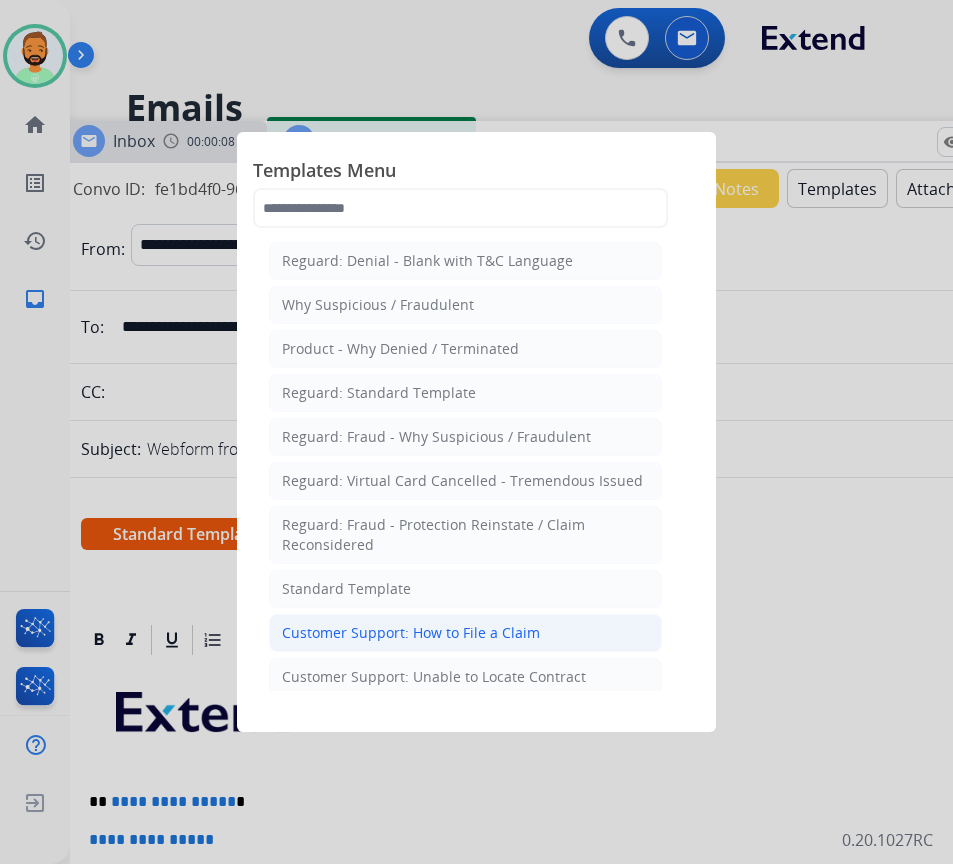 click on "Customer Support: How to File a Claim" 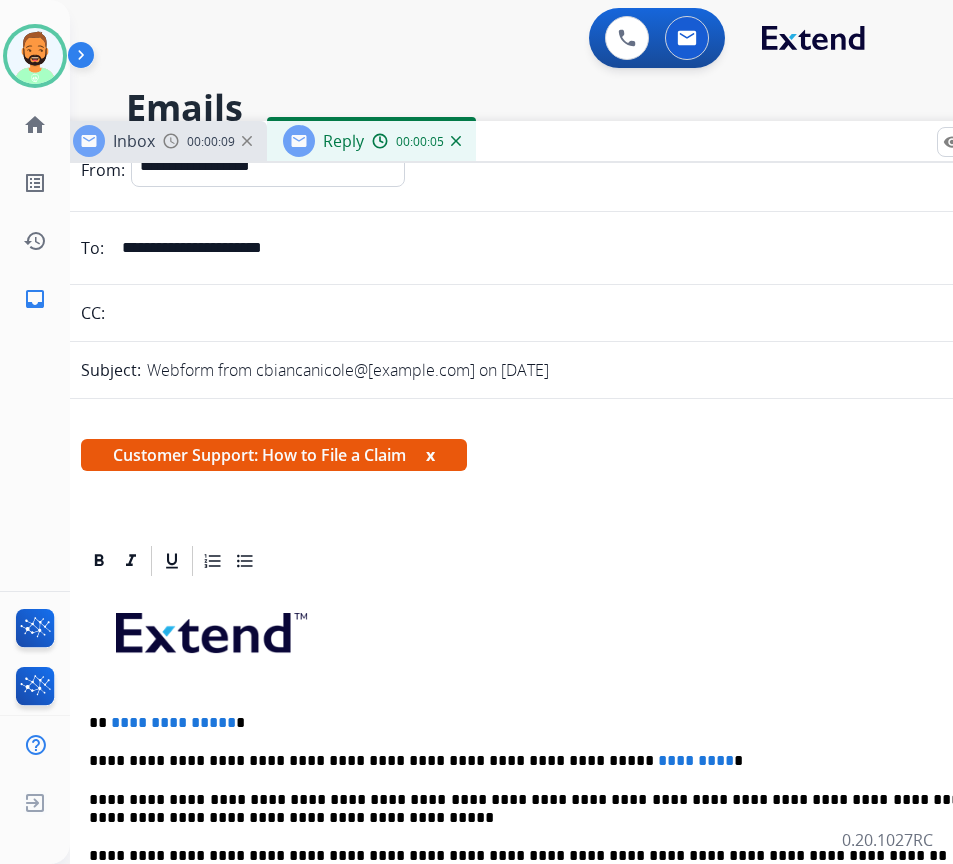 scroll, scrollTop: 200, scrollLeft: 0, axis: vertical 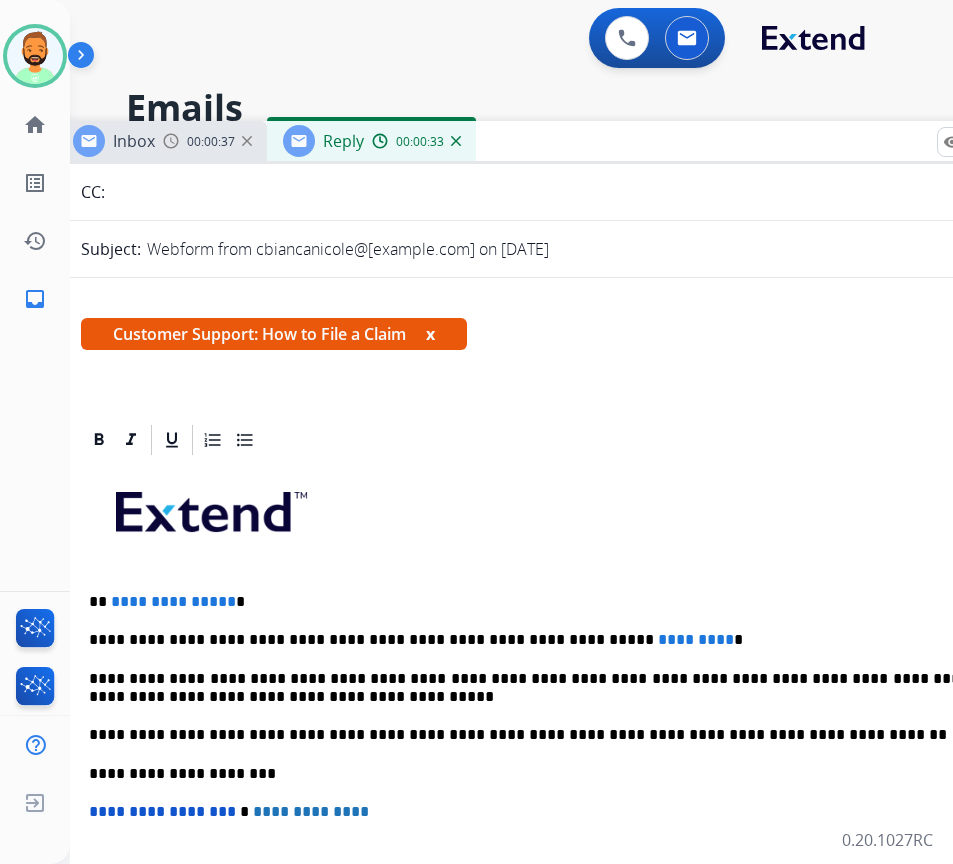 click on "**********" at bounding box center (549, 640) 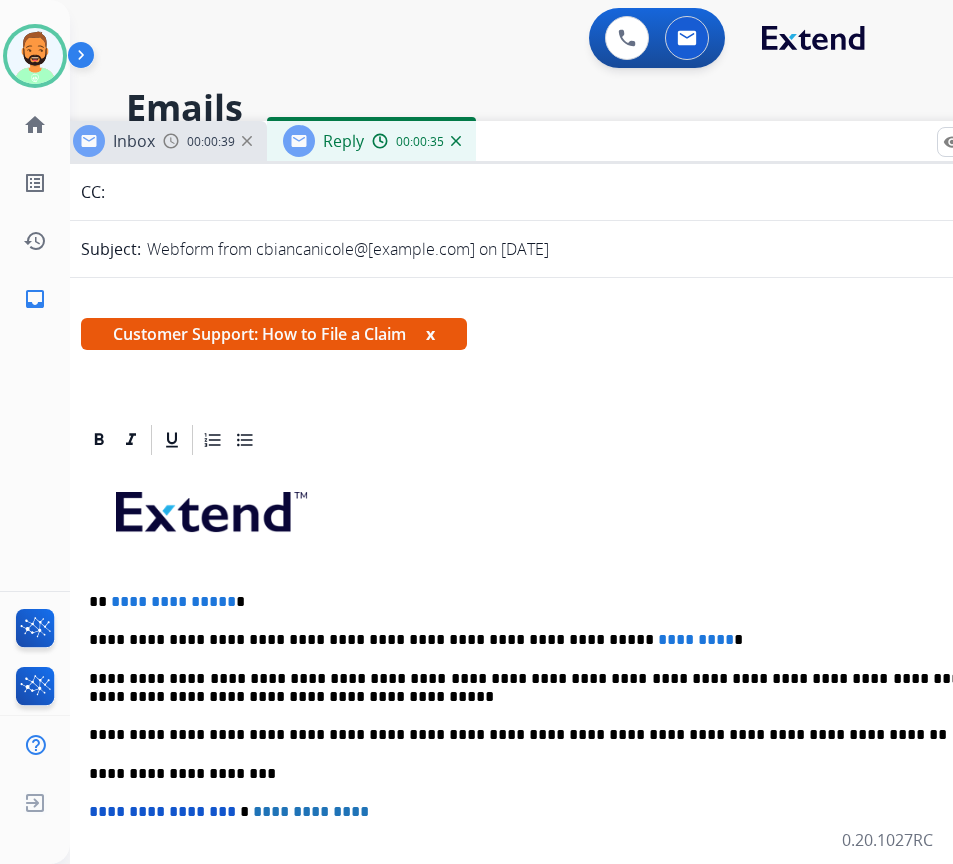 type 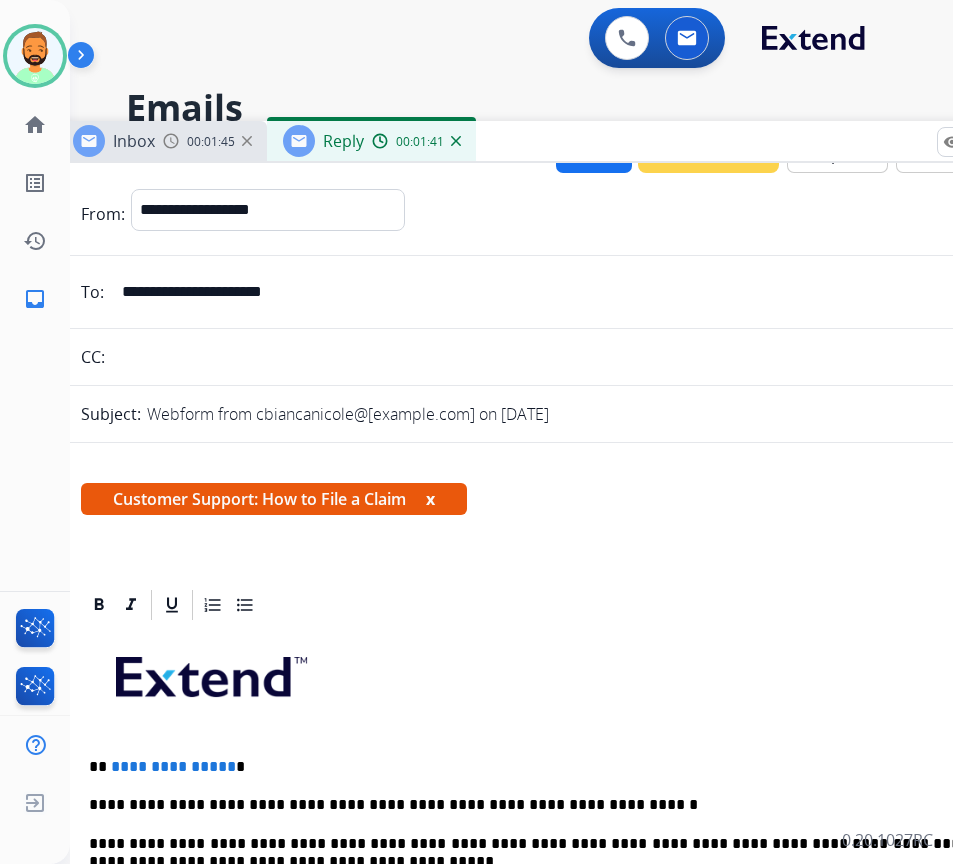 scroll, scrollTop: 0, scrollLeft: 0, axis: both 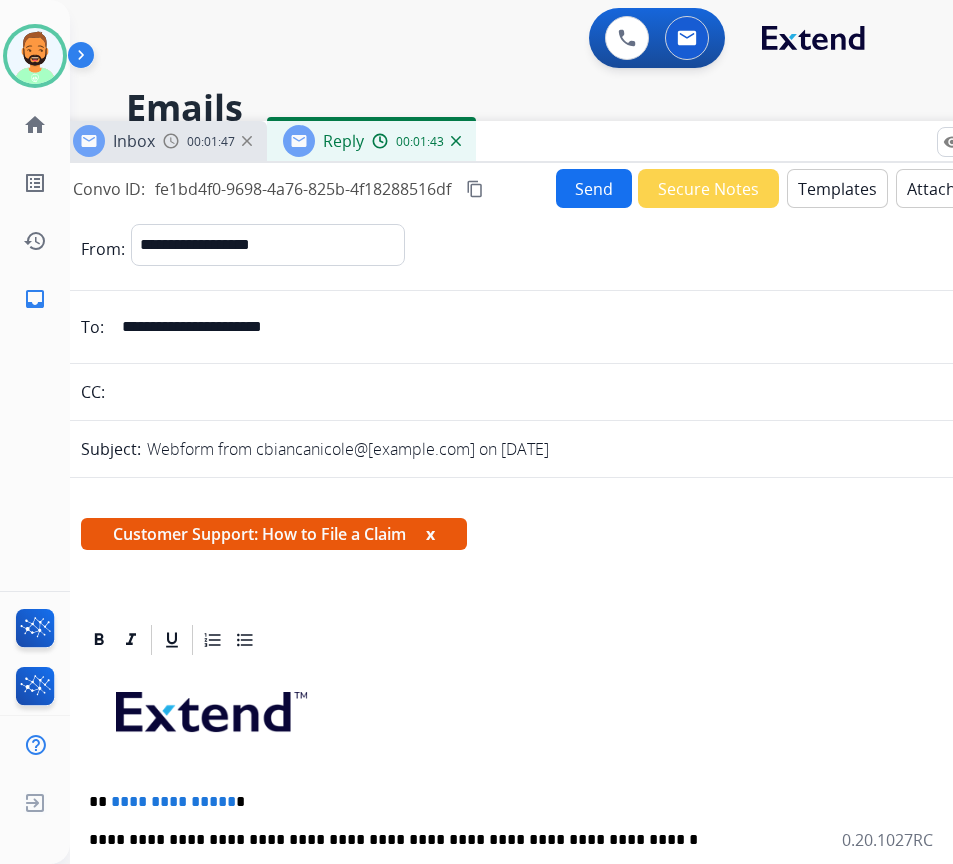 drag, startPoint x: 240, startPoint y: 800, endPoint x: 249, endPoint y: 794, distance: 10.816654 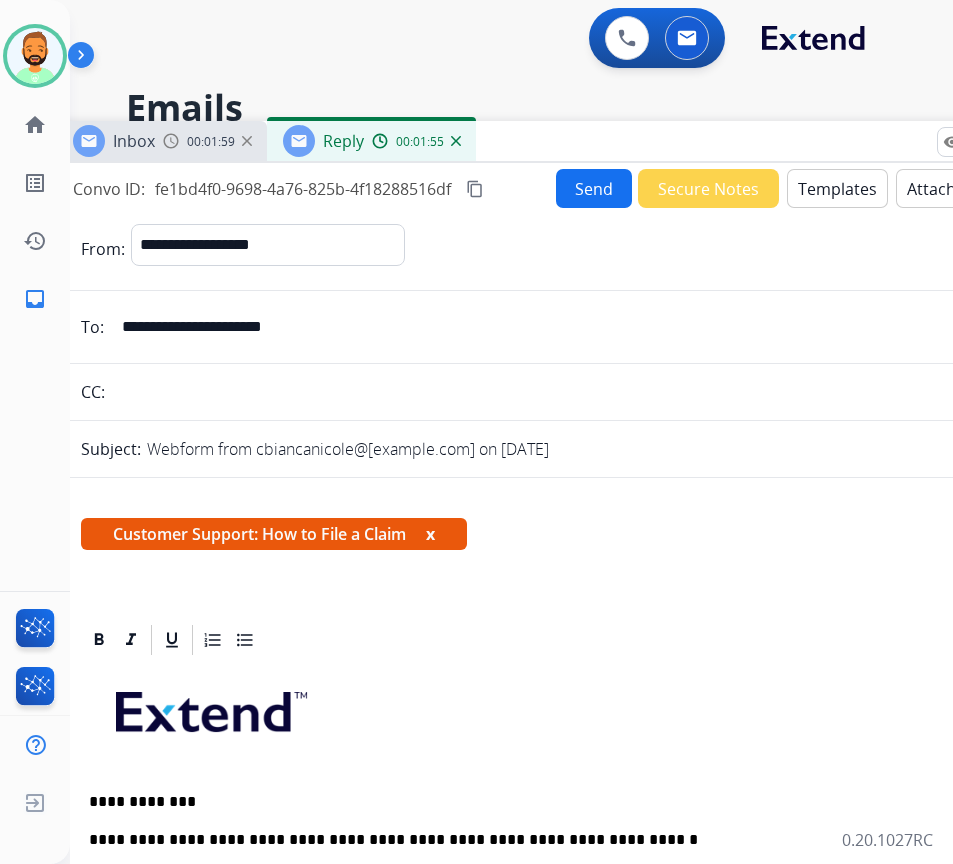 click on "Send" at bounding box center [594, 188] 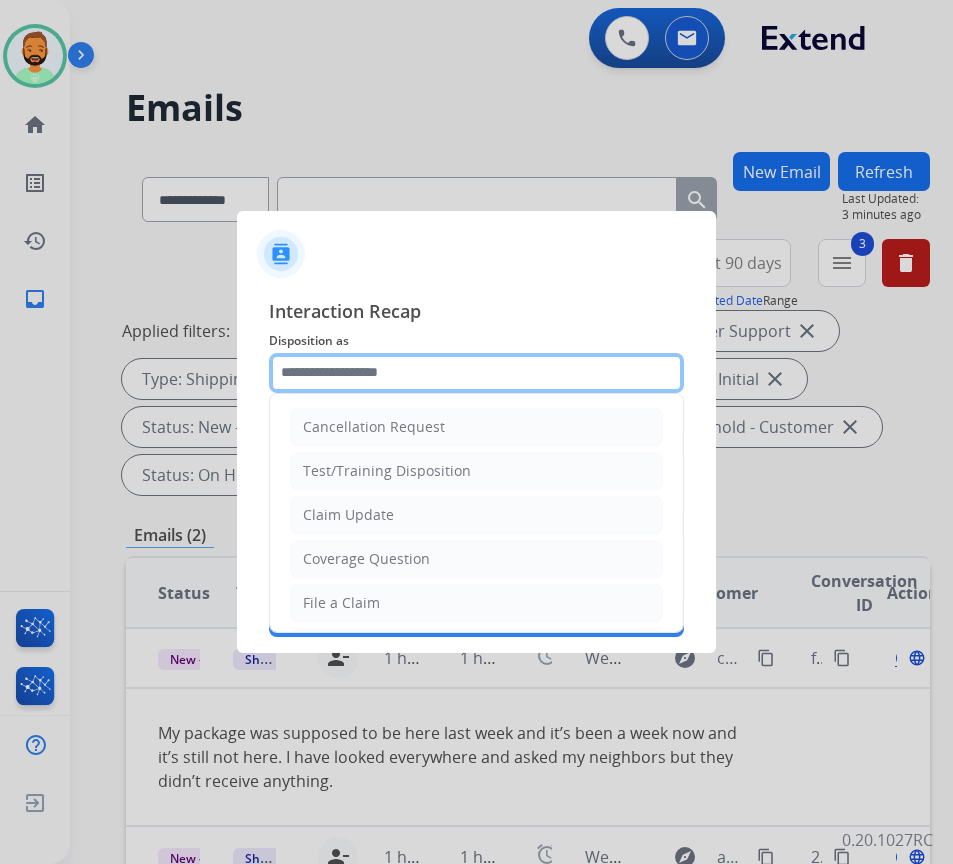 click 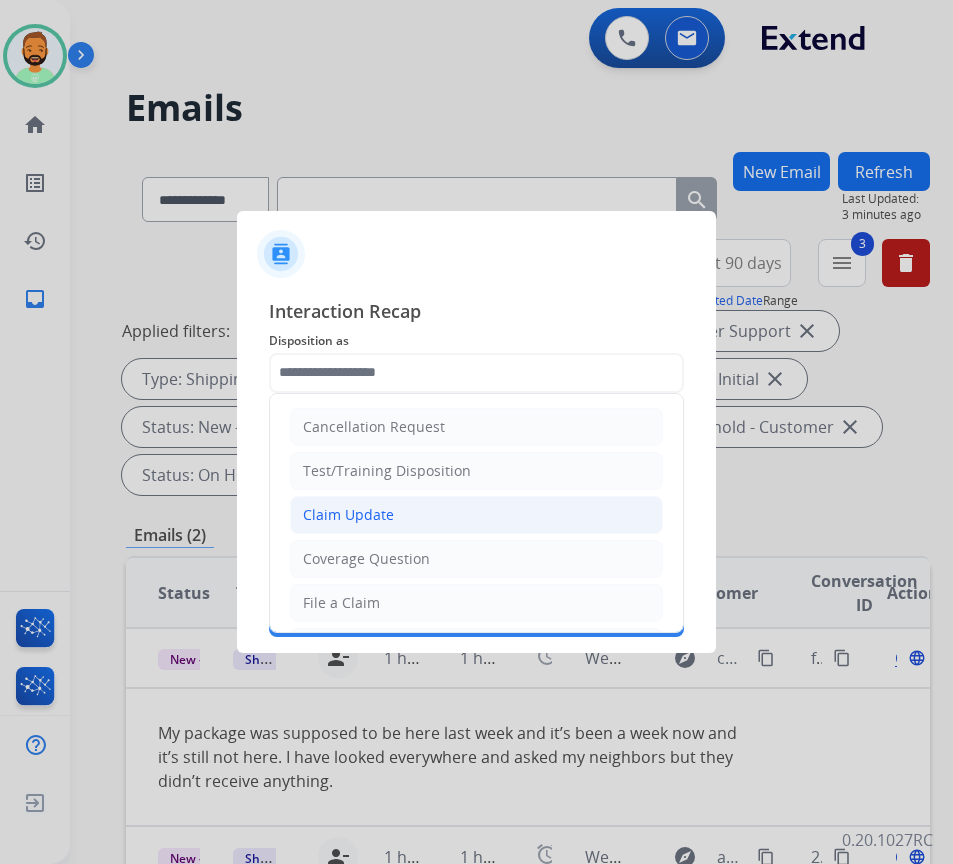 click on "Claim Update" 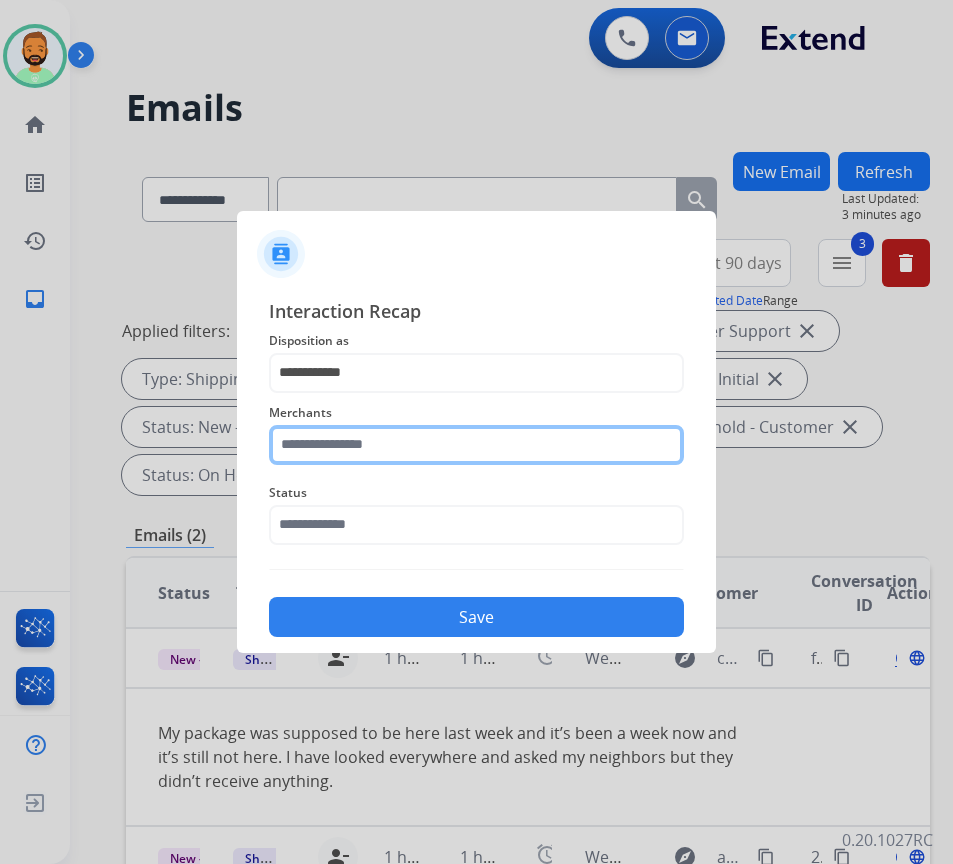 click 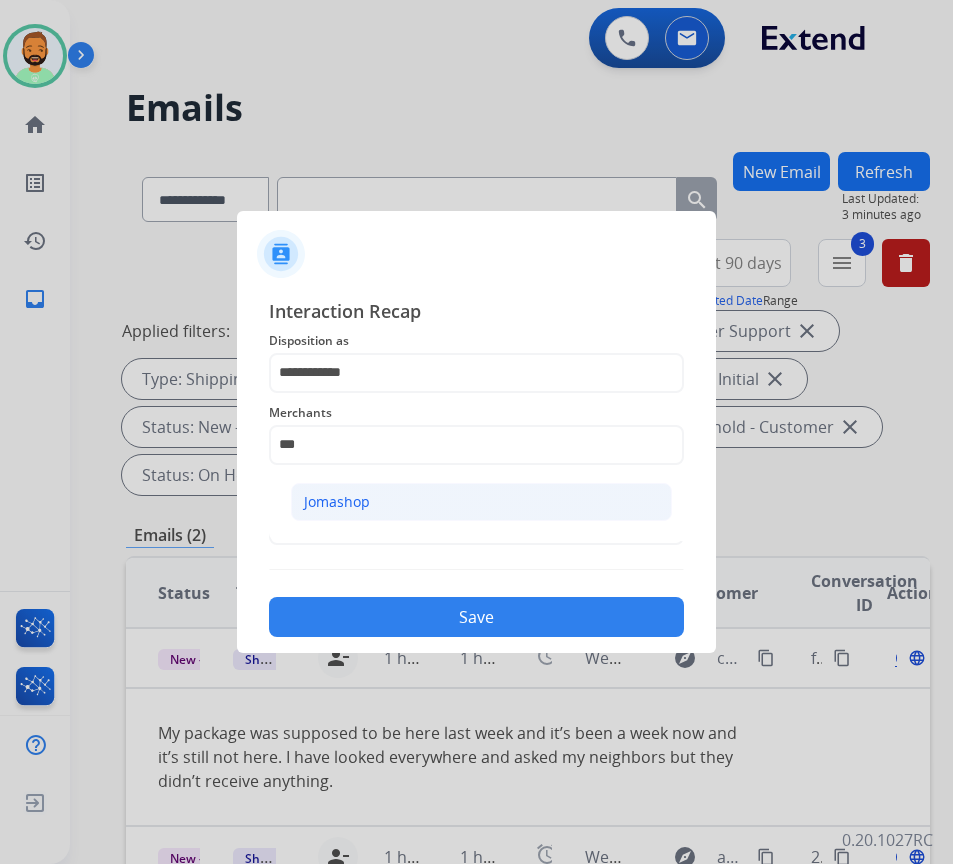 click on "Jomashop" 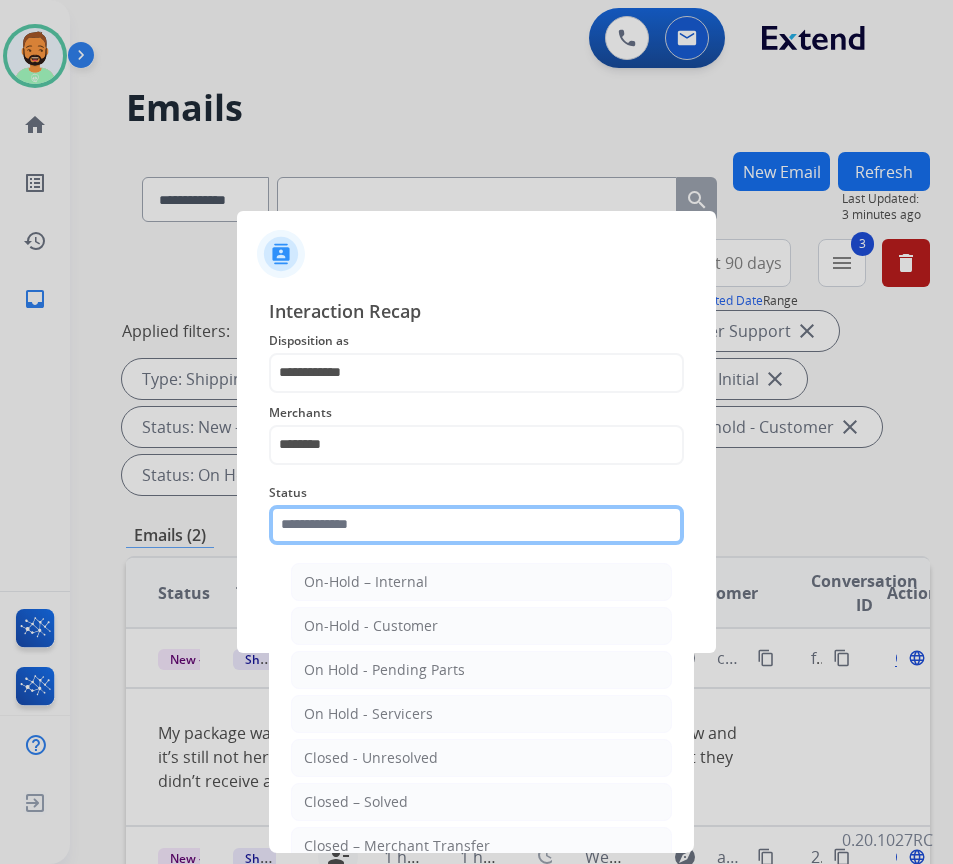 click 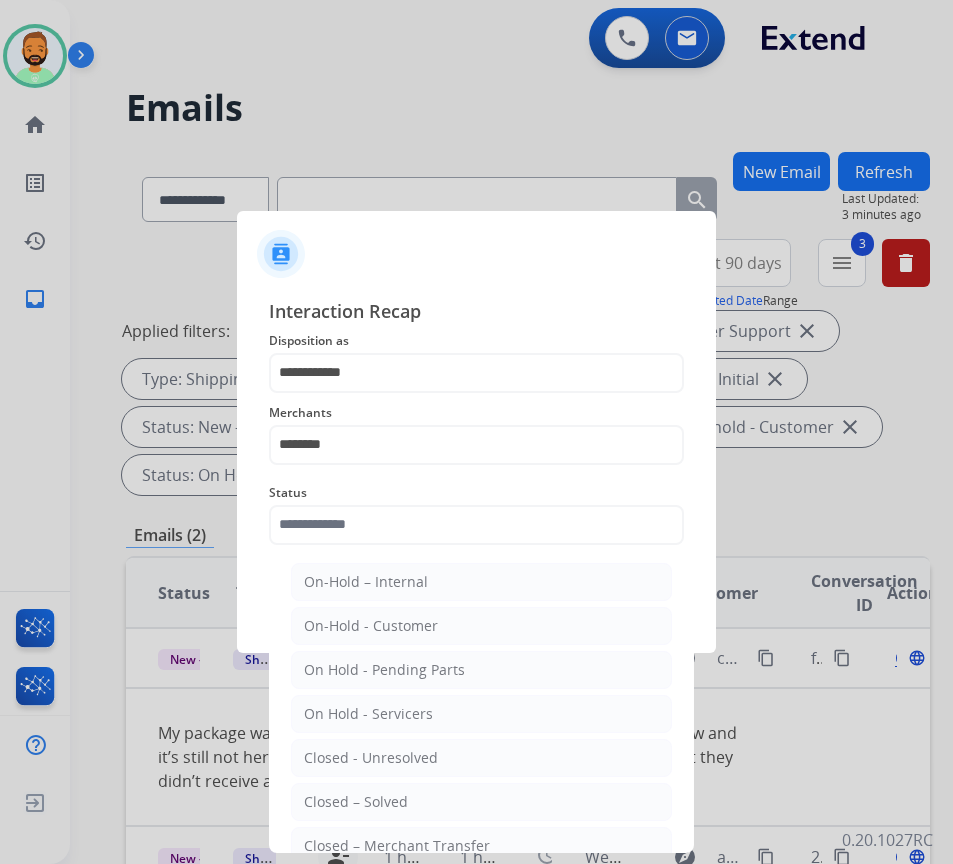 click on "Closed – Solved" 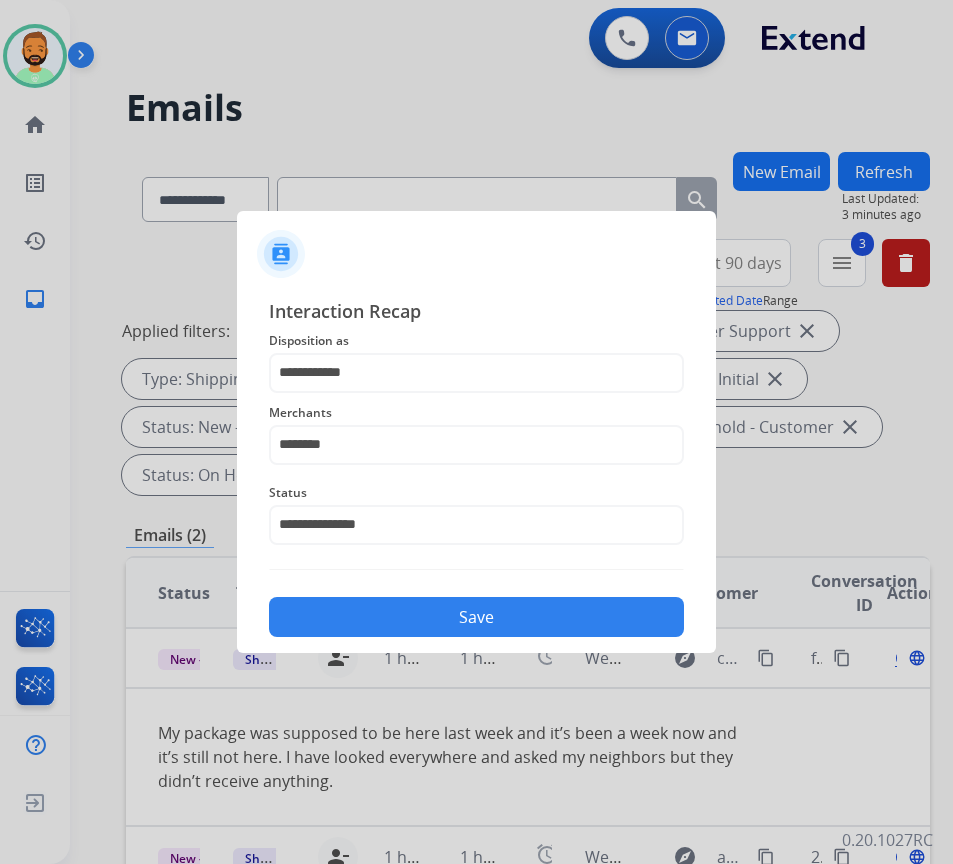 drag, startPoint x: 475, startPoint y: 624, endPoint x: 492, endPoint y: 619, distance: 17.720045 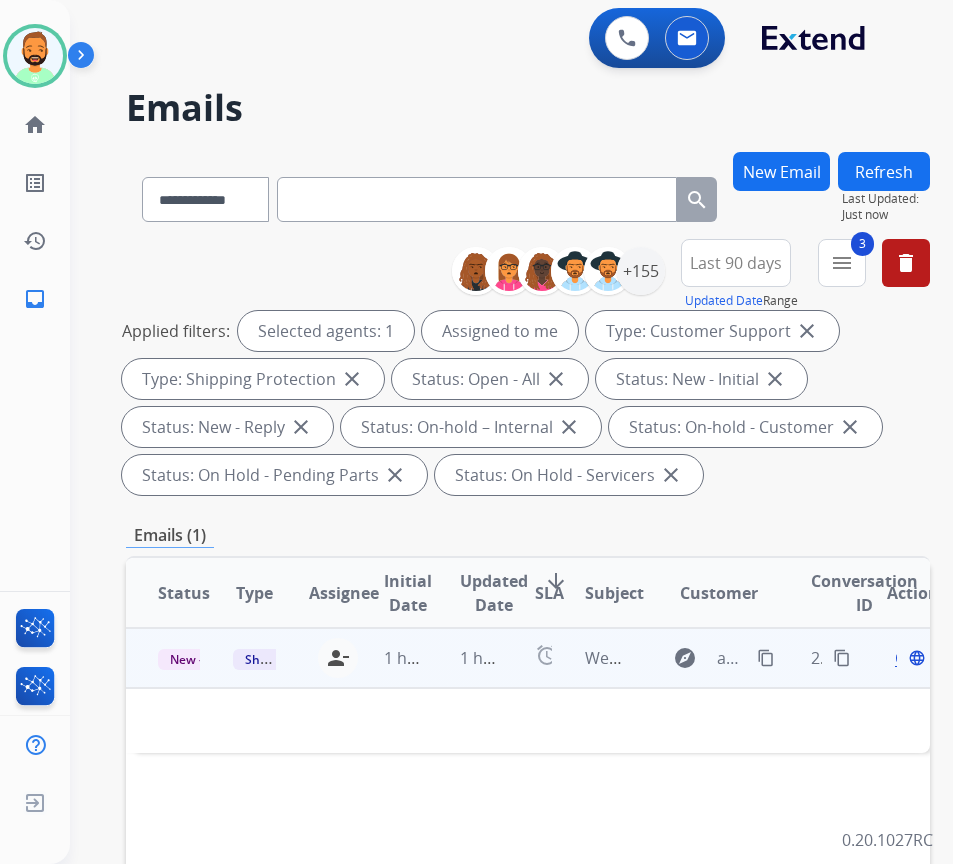 click on "1 hour ago" at bounding box center (465, 658) 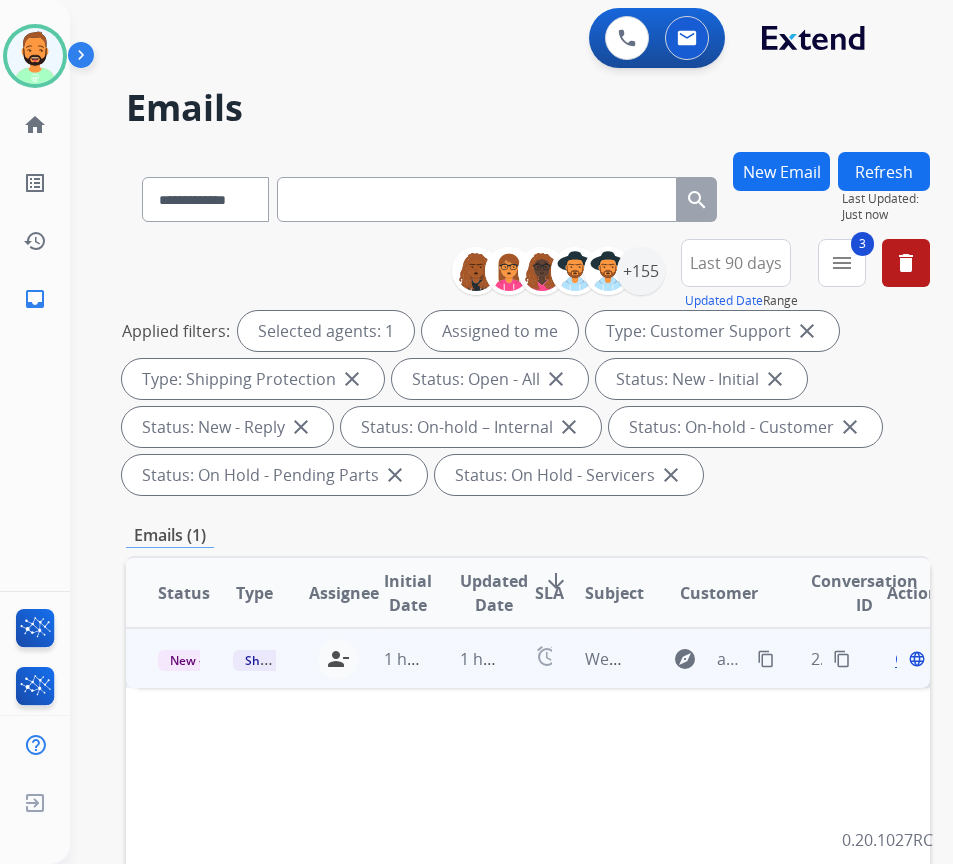 click on "1 hour ago" at bounding box center [465, 658] 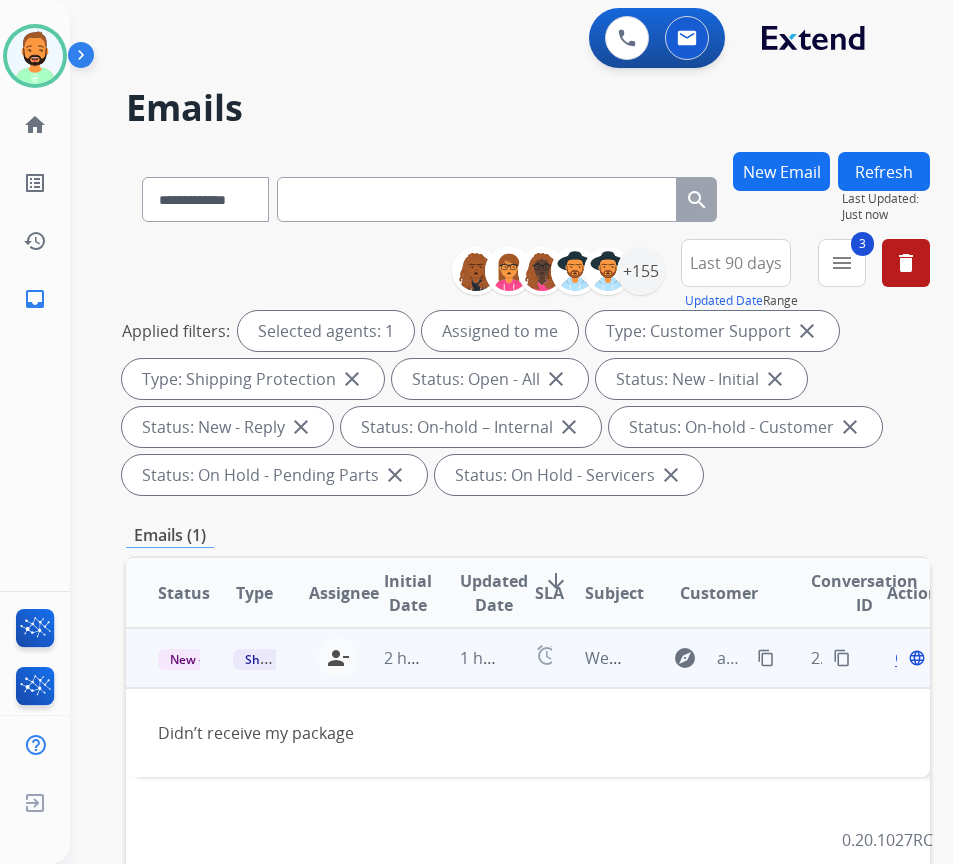click on "content_copy" at bounding box center [766, 658] 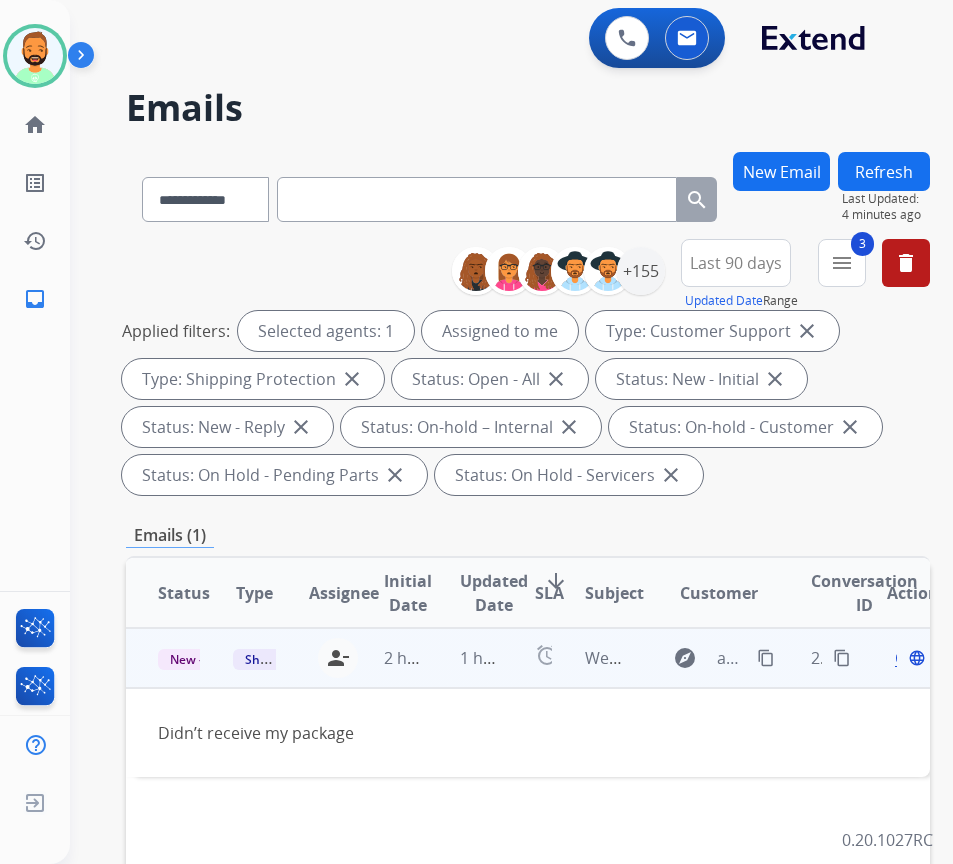 click on "Open" at bounding box center (915, 658) 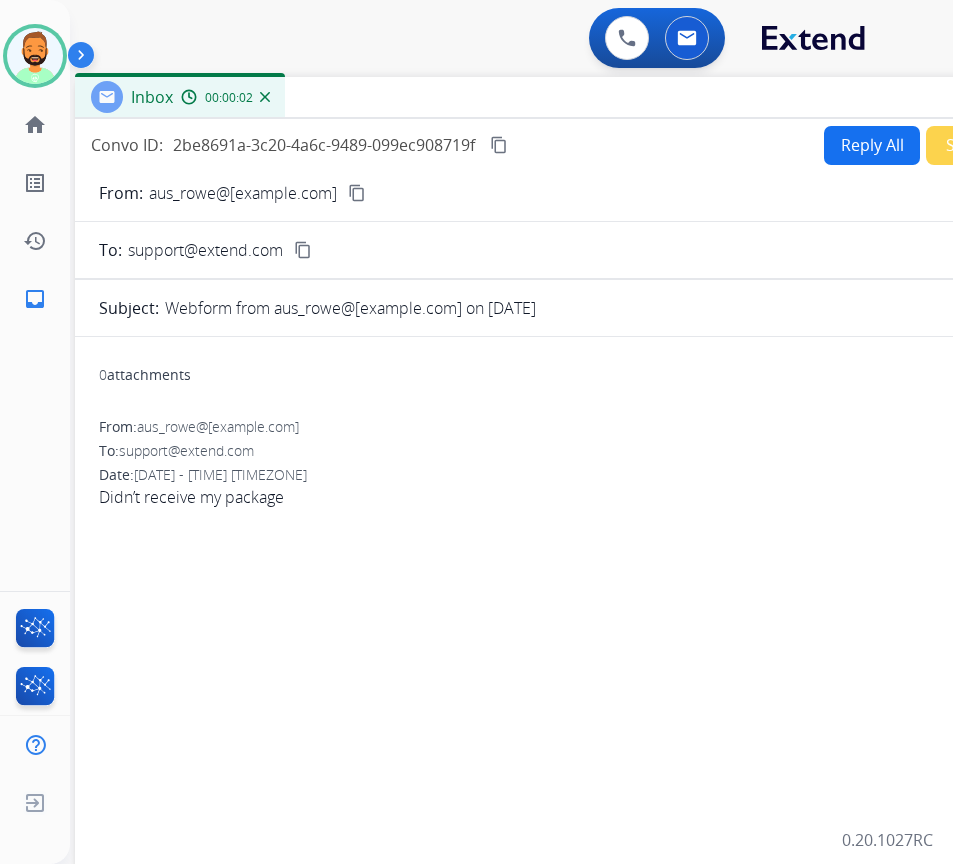 drag, startPoint x: 282, startPoint y: 152, endPoint x: 442, endPoint y: 108, distance: 165.93974 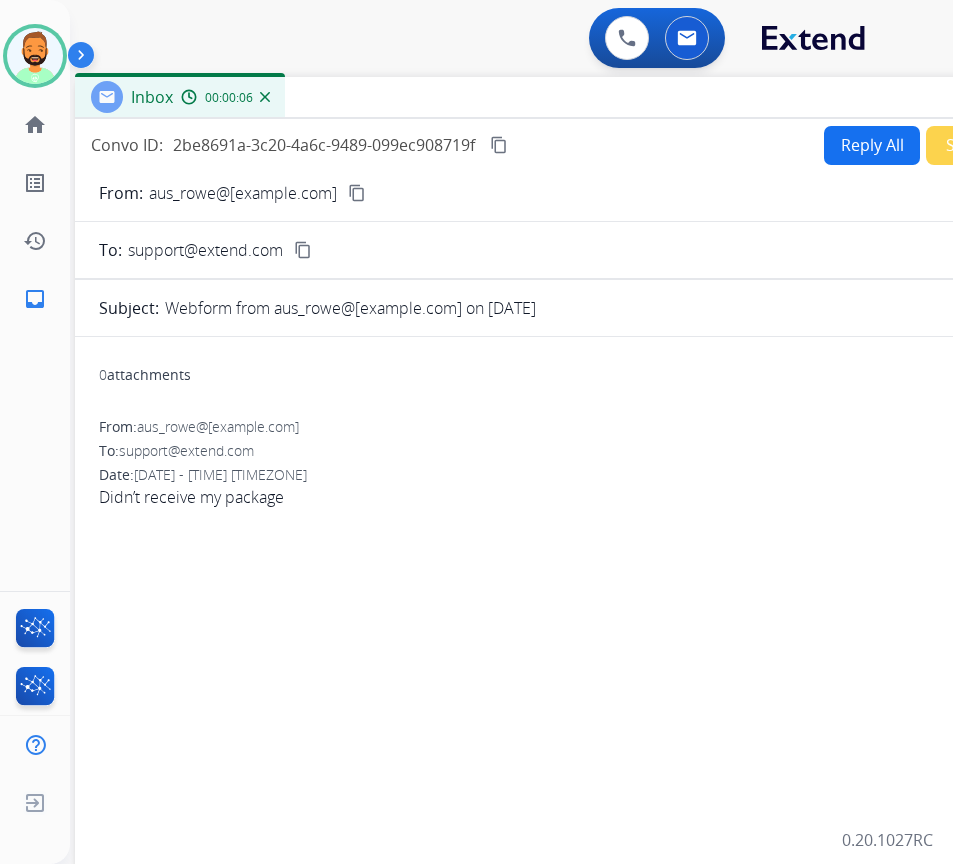 click on "Reply All" at bounding box center (872, 145) 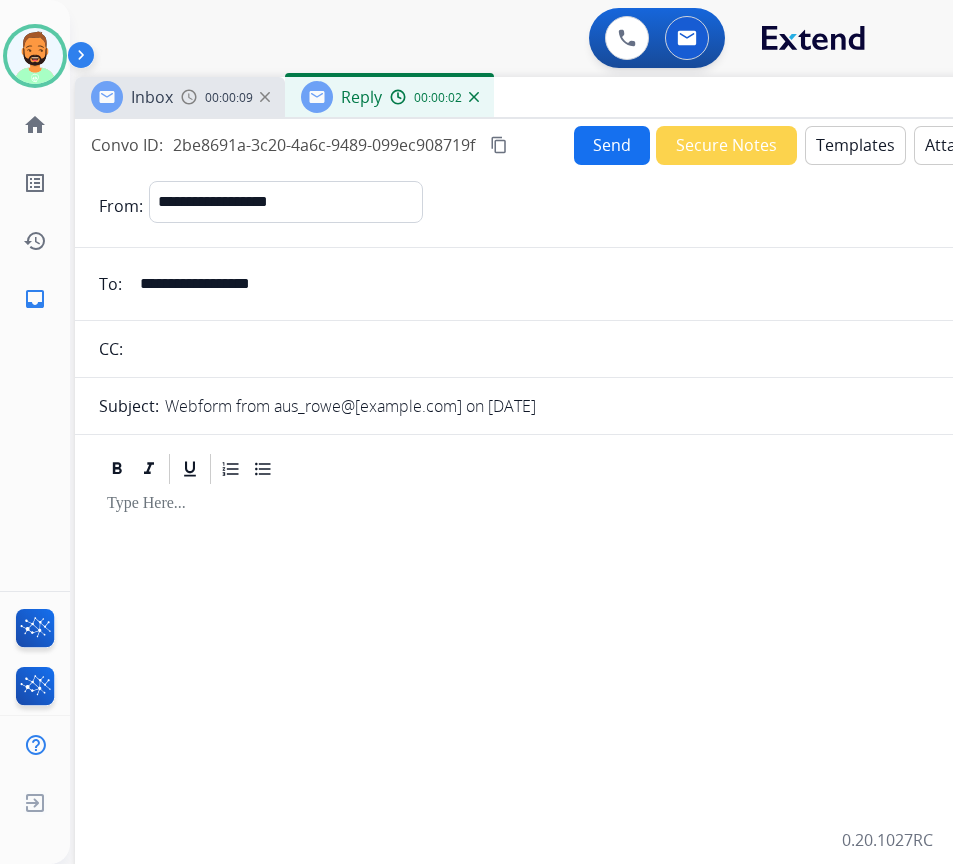 click at bounding box center (575, 689) 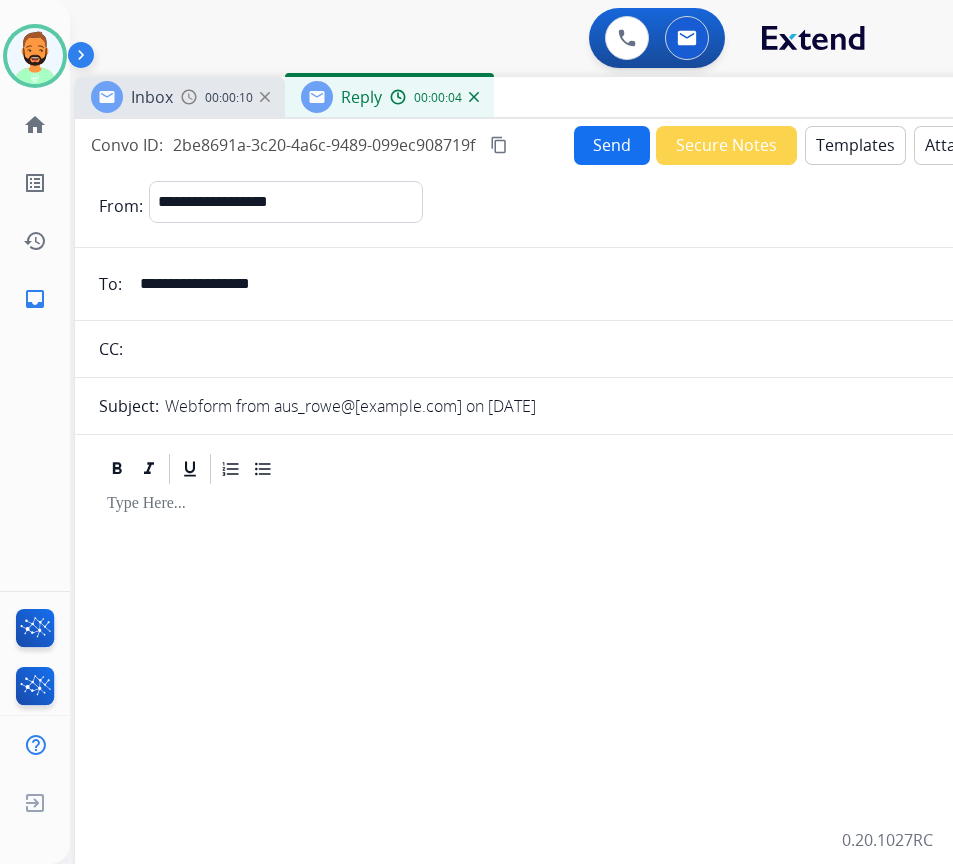 click on "Templates" at bounding box center [855, 145] 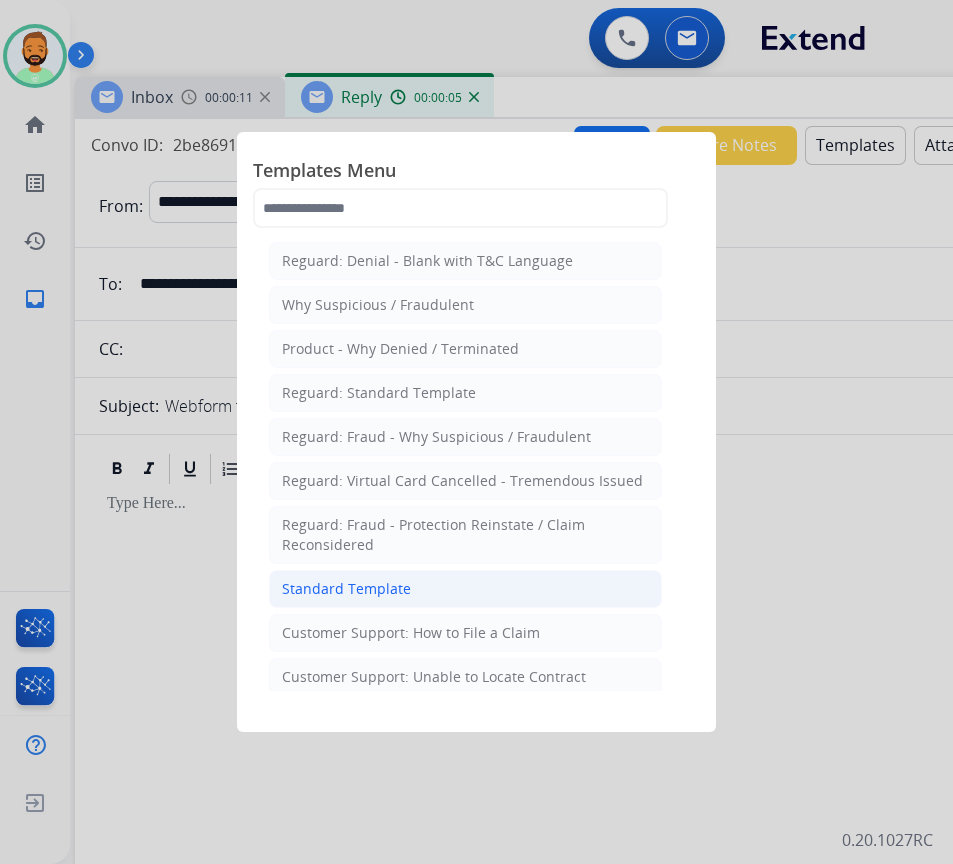 click on "Standard Template" 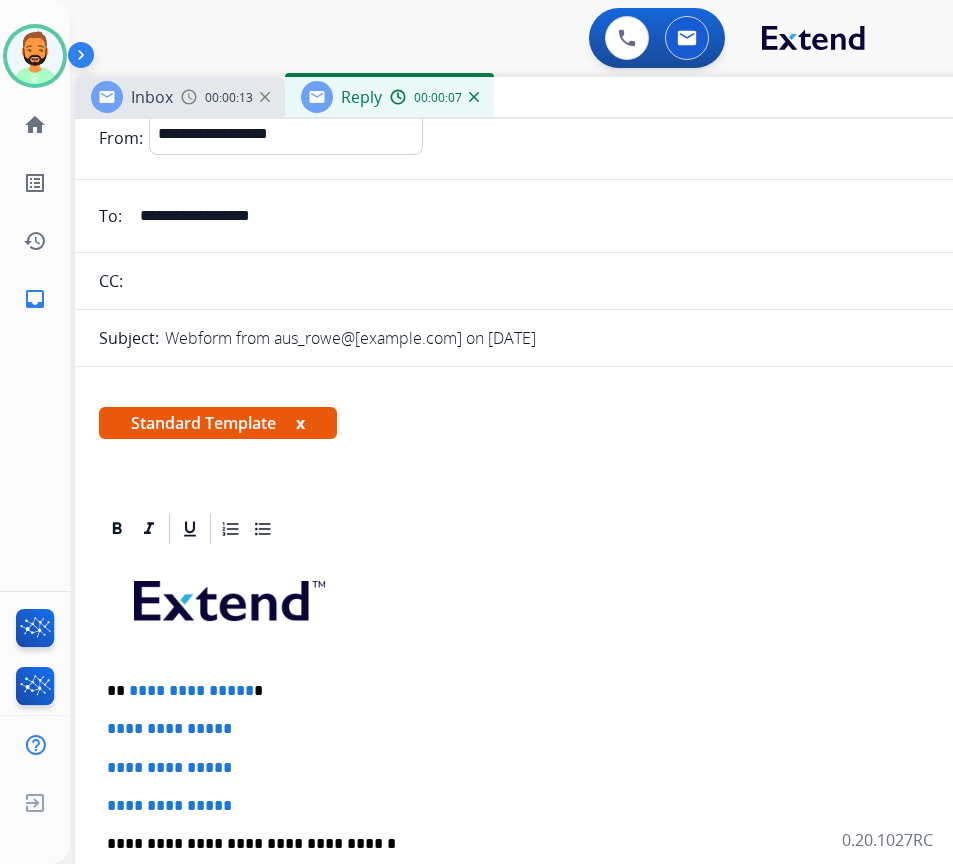 scroll, scrollTop: 100, scrollLeft: 0, axis: vertical 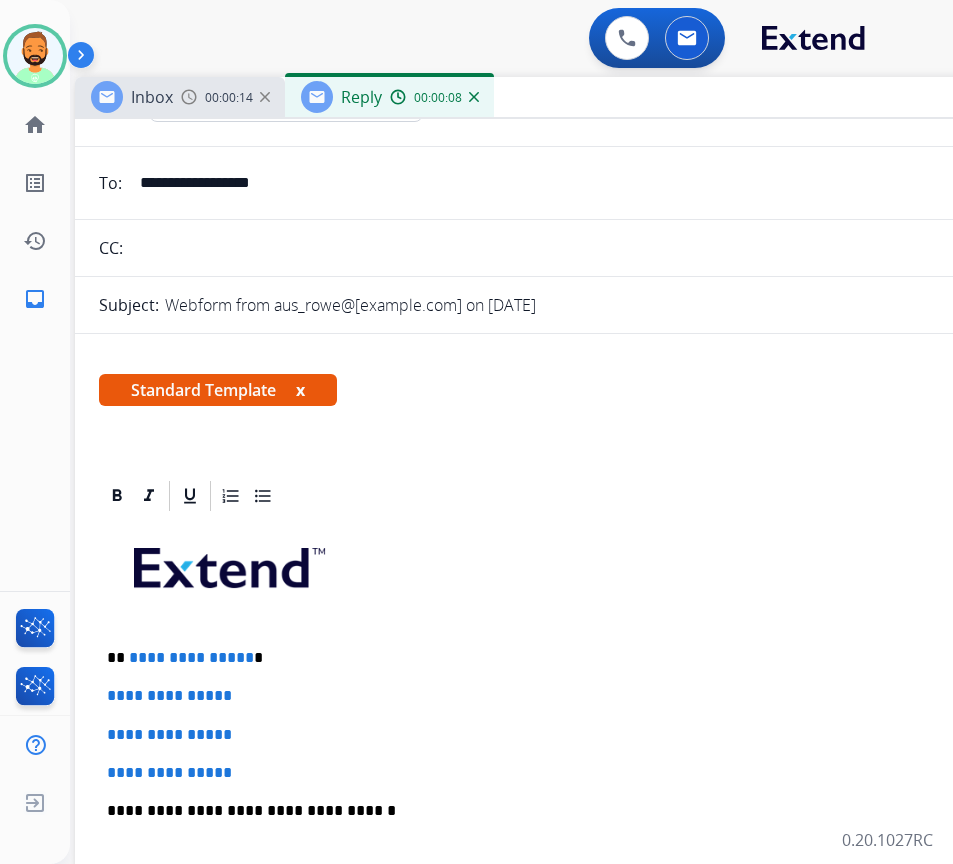 click on "**********" at bounding box center [567, 658] 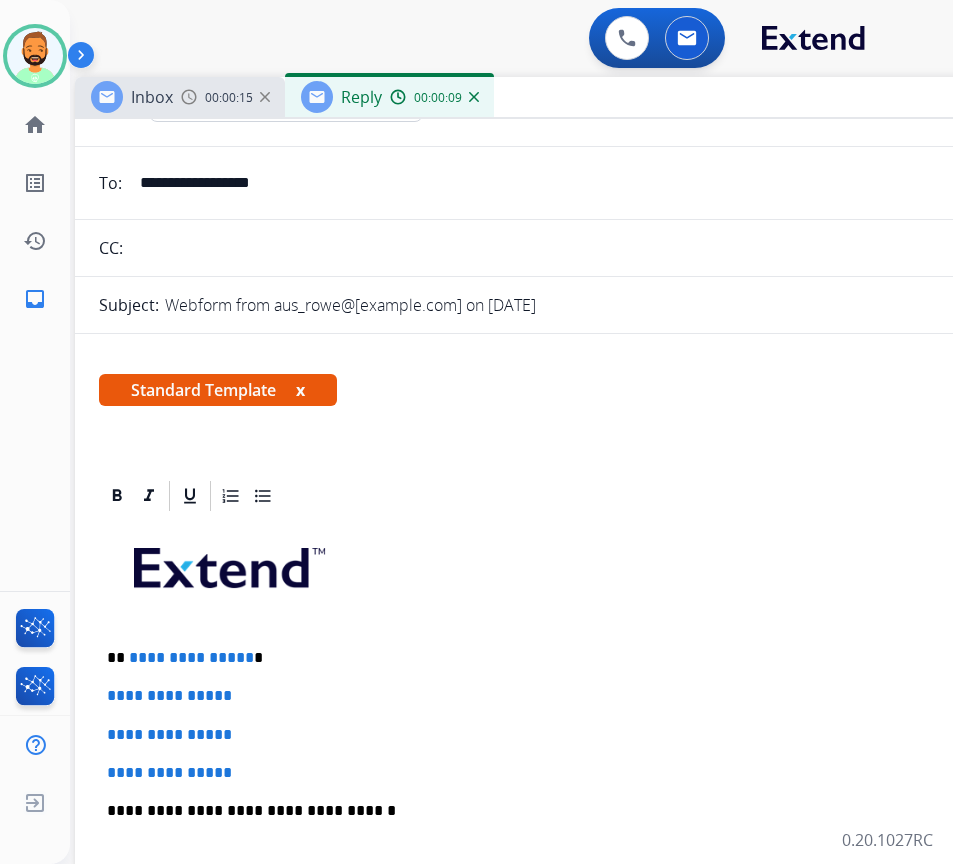 type 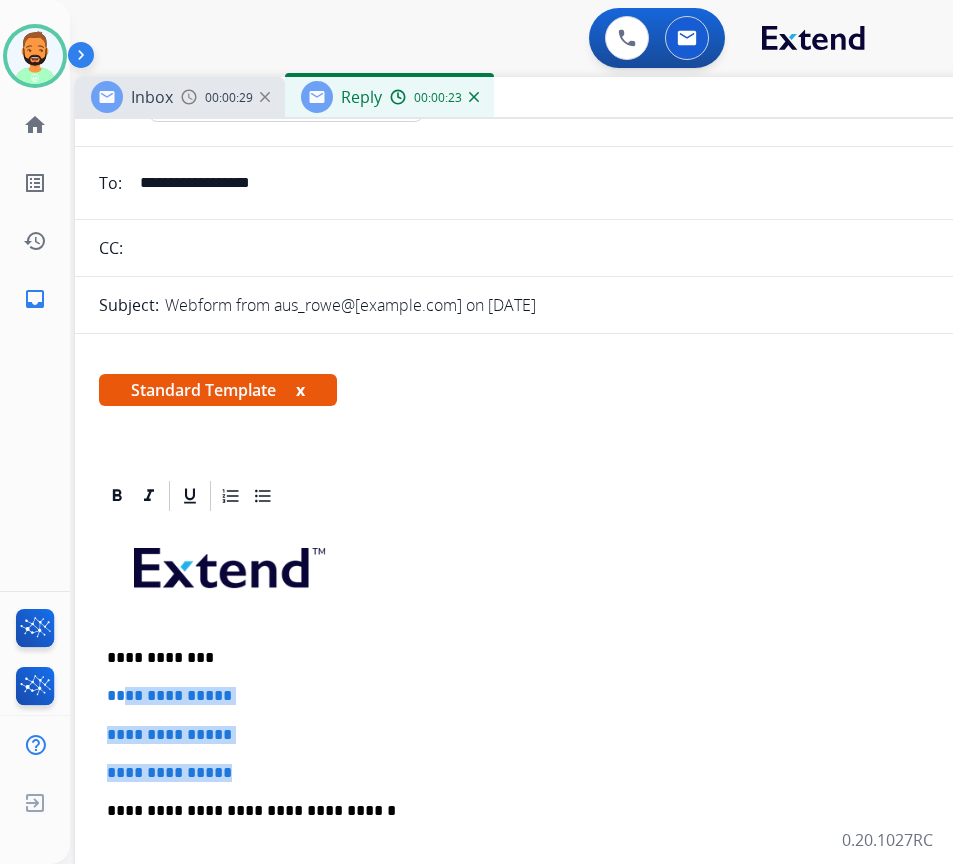 drag, startPoint x: 265, startPoint y: 764, endPoint x: 126, endPoint y: 693, distance: 156.08331 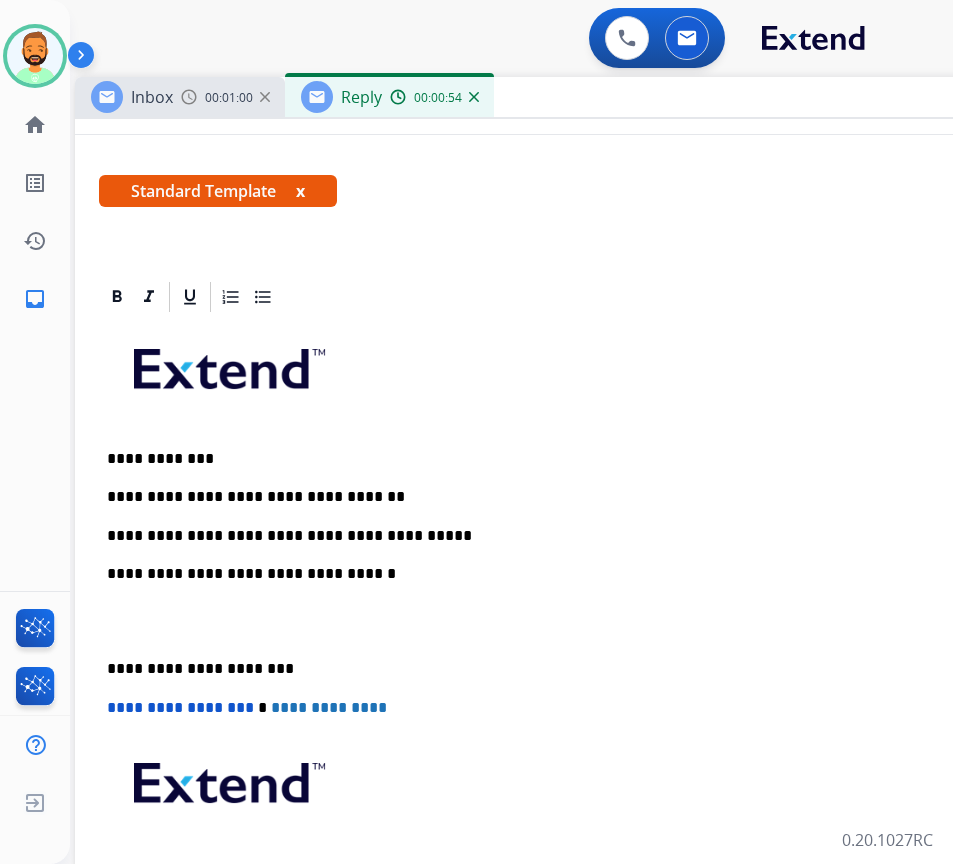 scroll, scrollTop: 300, scrollLeft: 0, axis: vertical 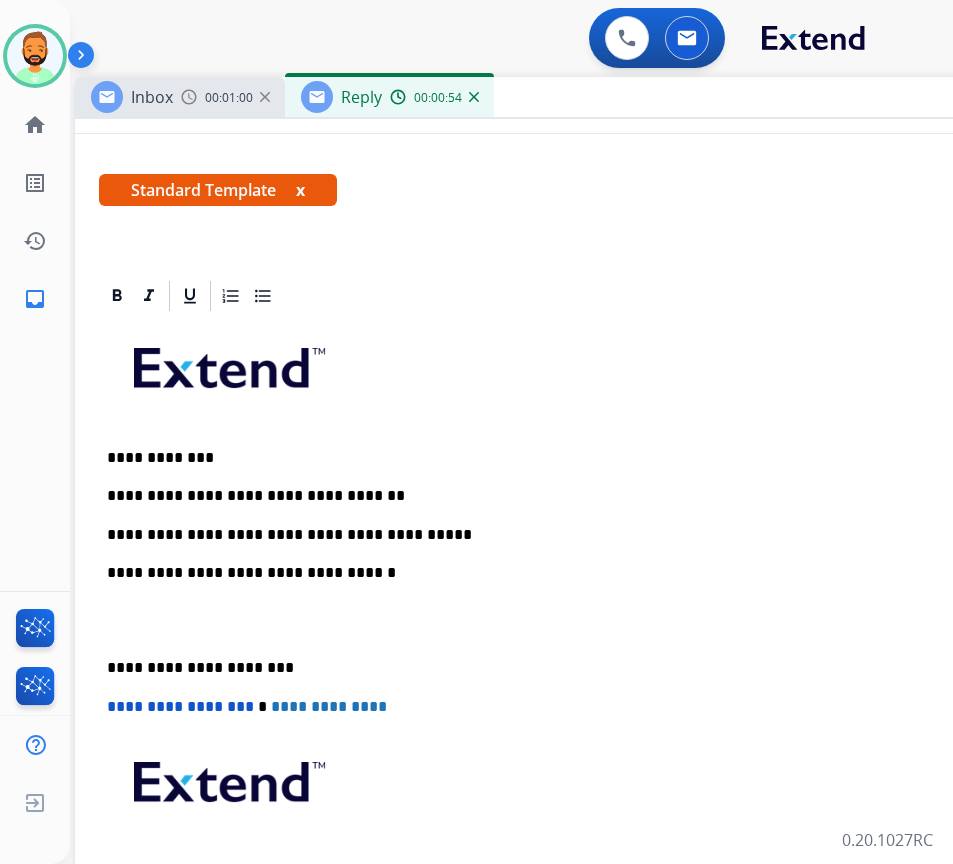 click on "**********" at bounding box center (575, 639) 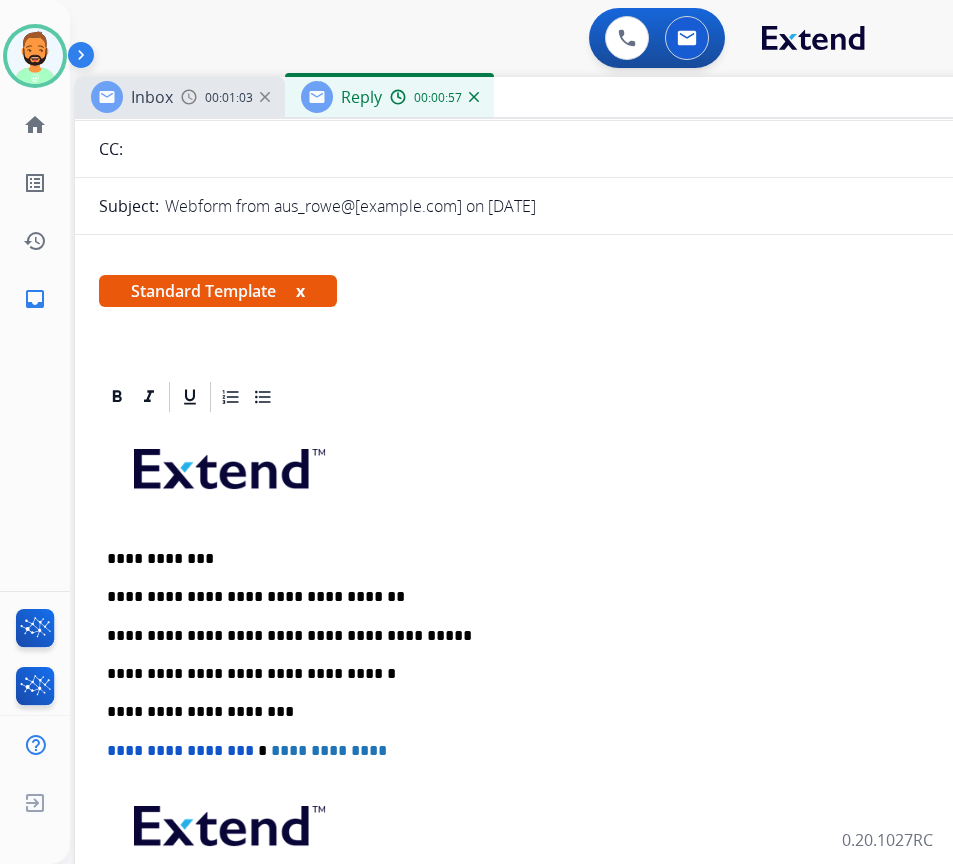 scroll, scrollTop: 0, scrollLeft: 0, axis: both 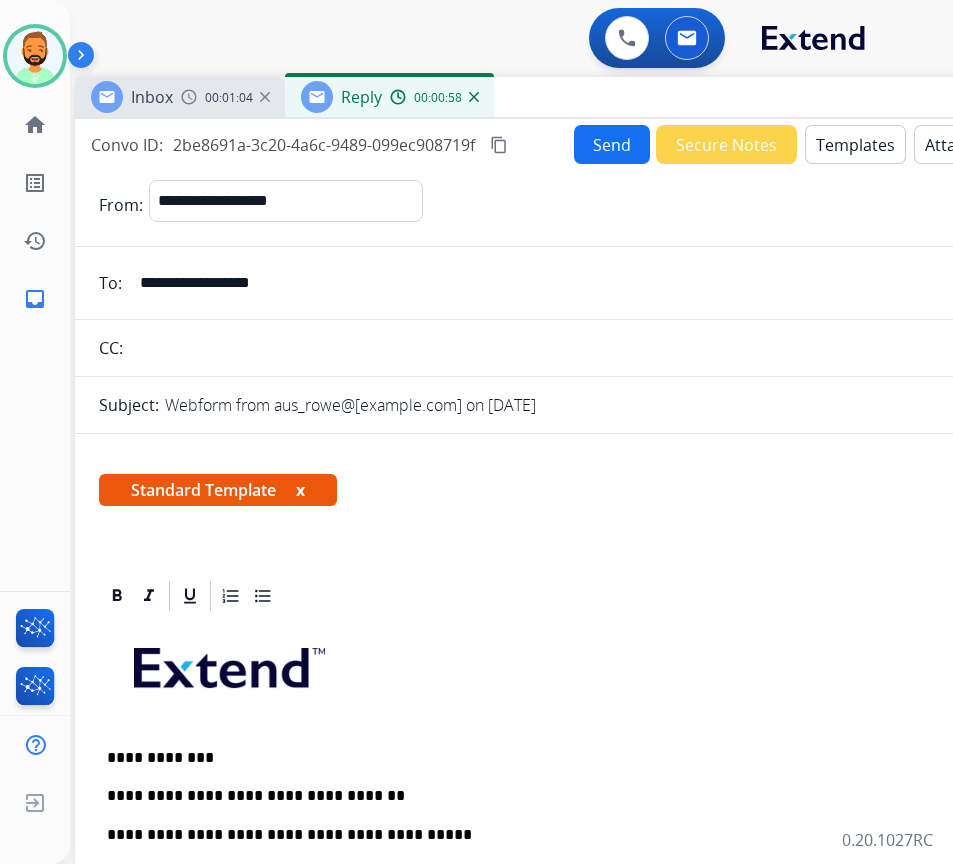 click on "Send" at bounding box center (612, 144) 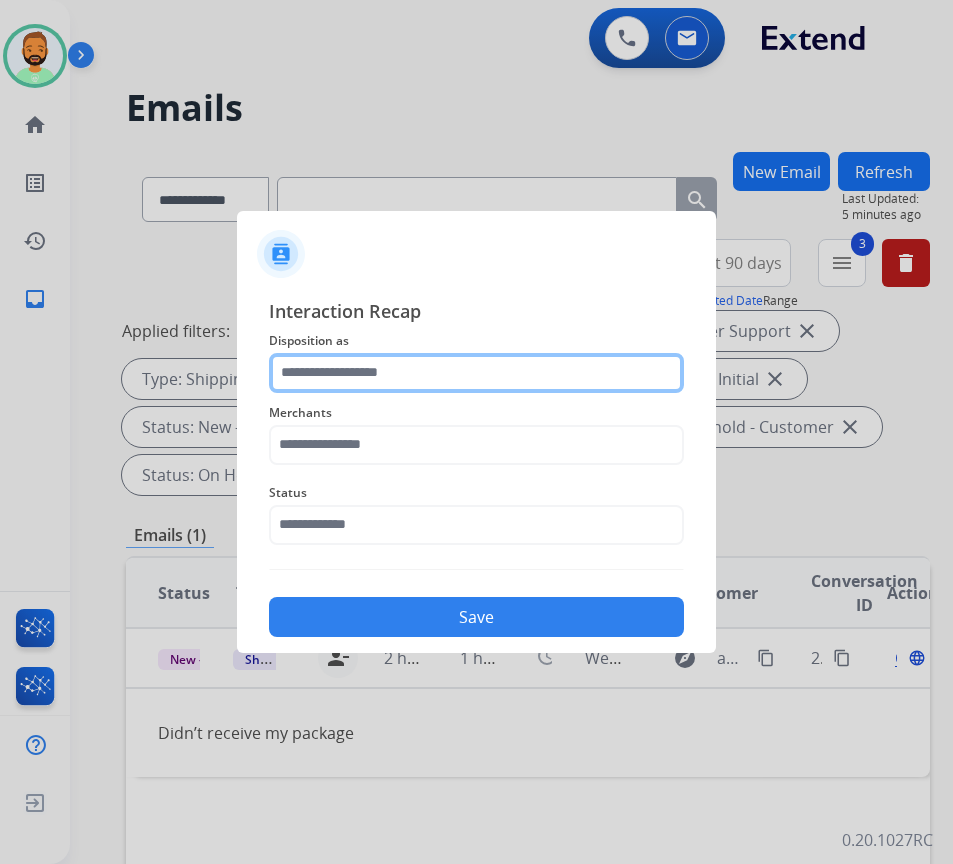 click 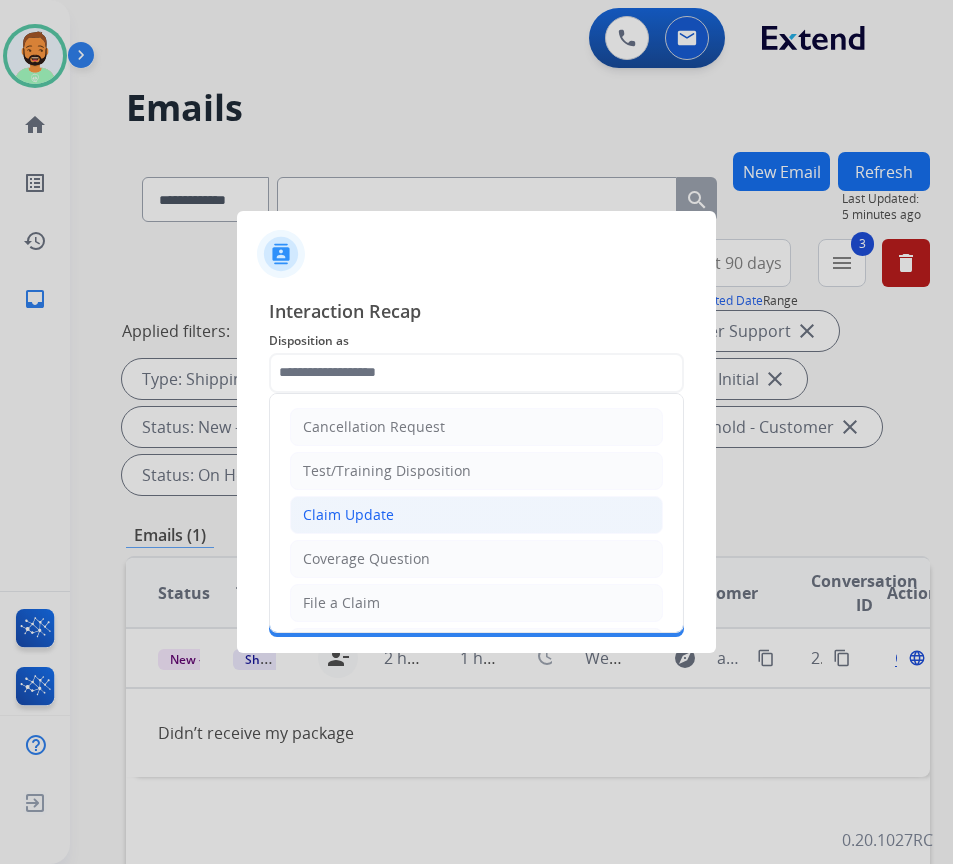 click on "Claim Update" 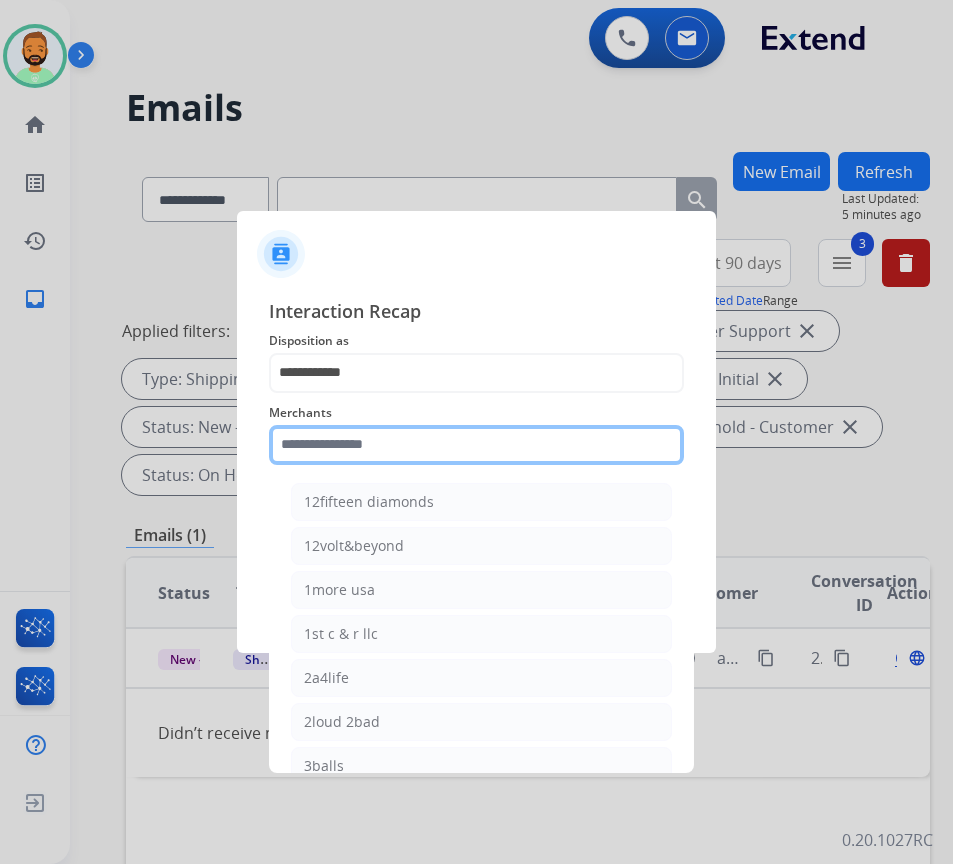 click 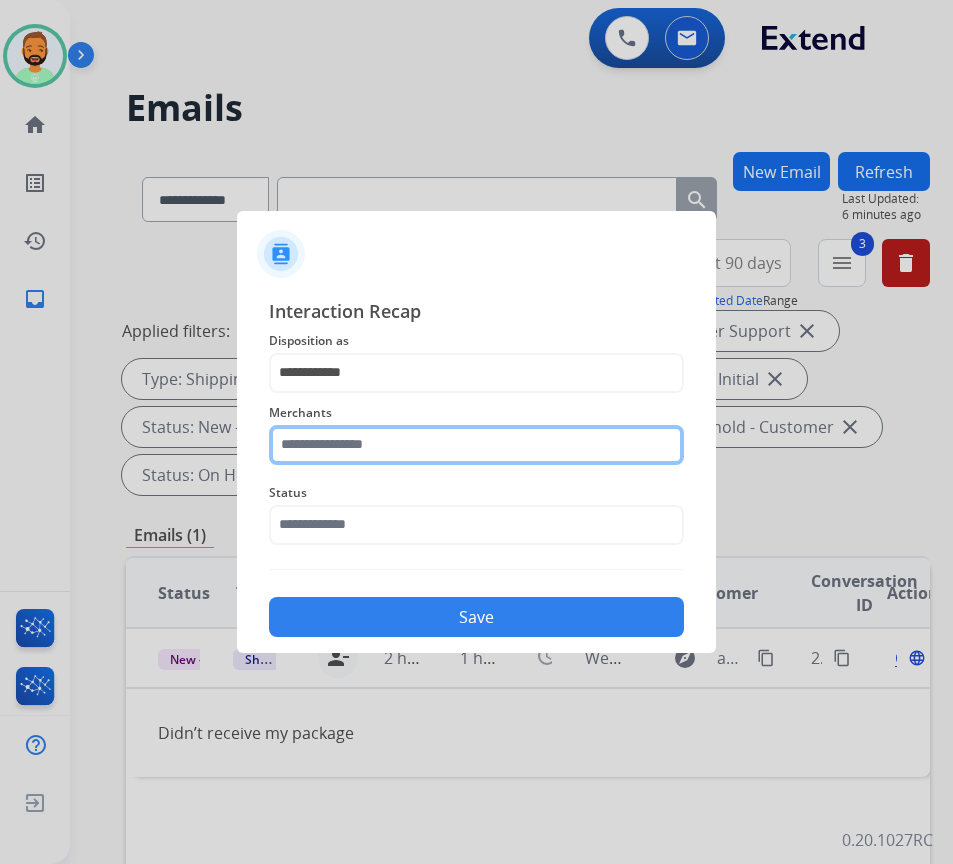 click 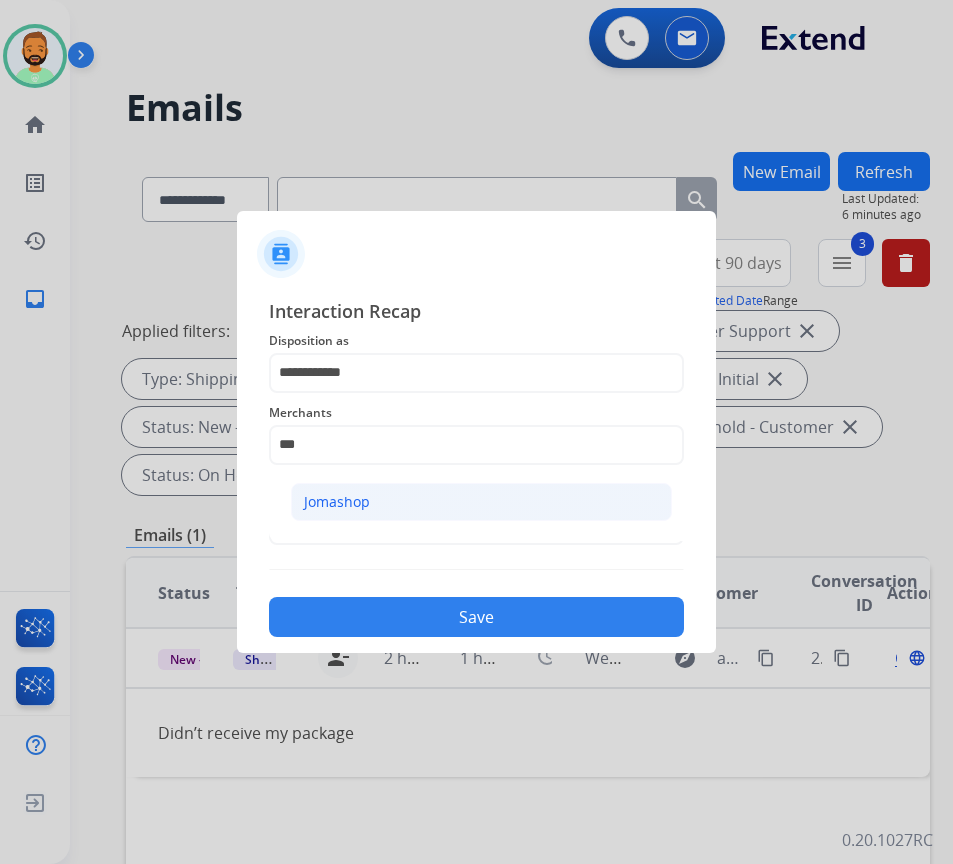 click on "Jomashop" 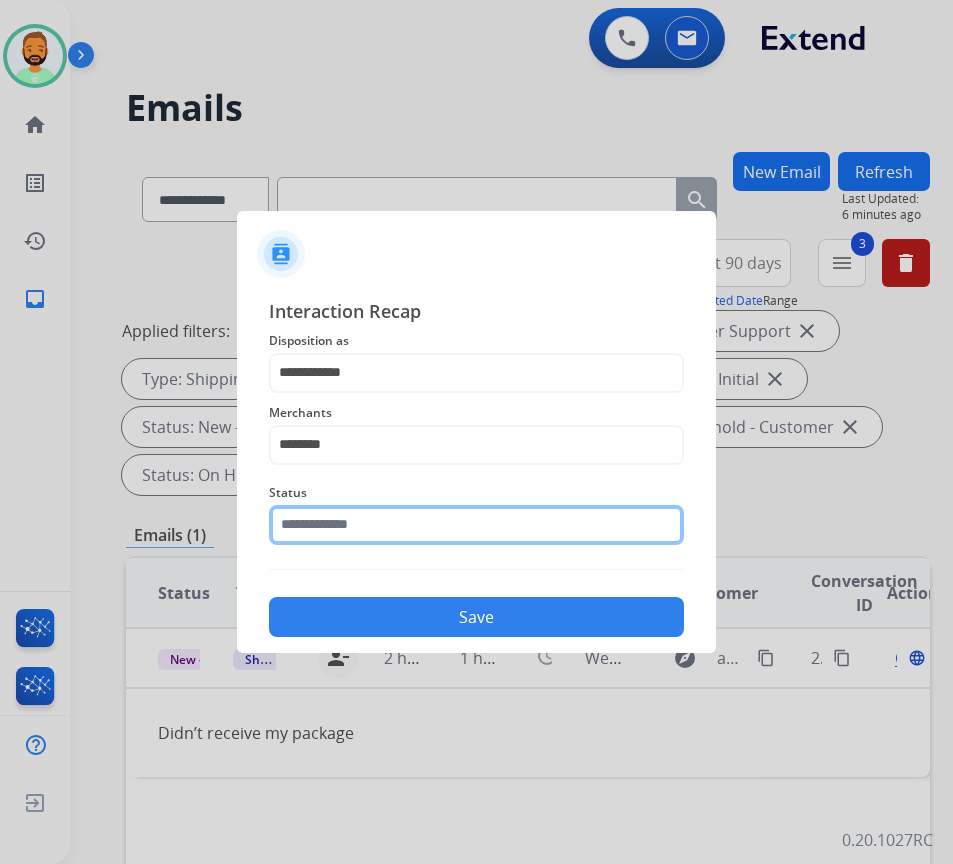 click 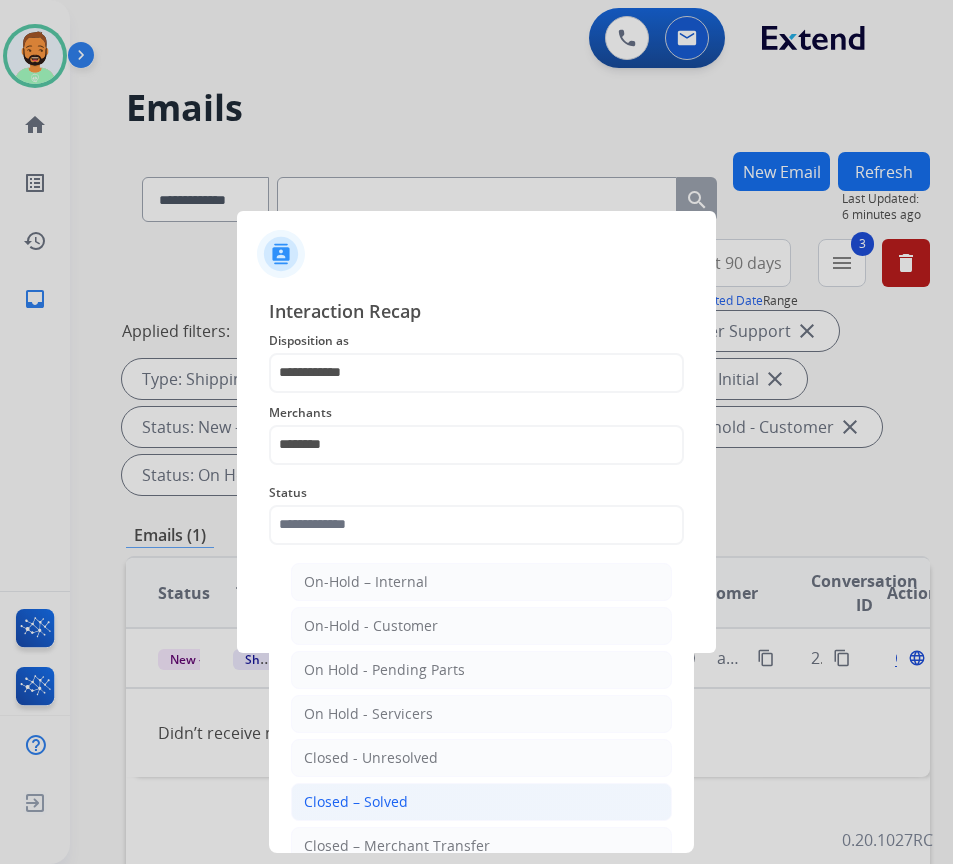 click on "Closed – Solved" 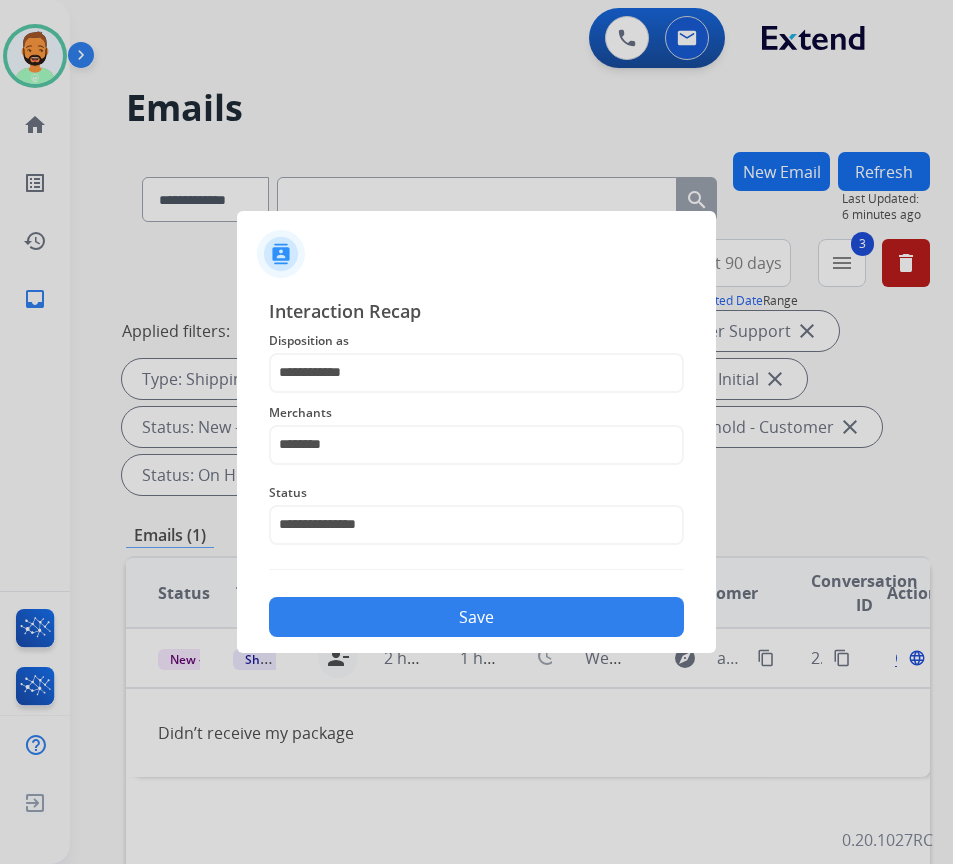drag, startPoint x: 534, startPoint y: 622, endPoint x: 533, endPoint y: 600, distance: 22.022715 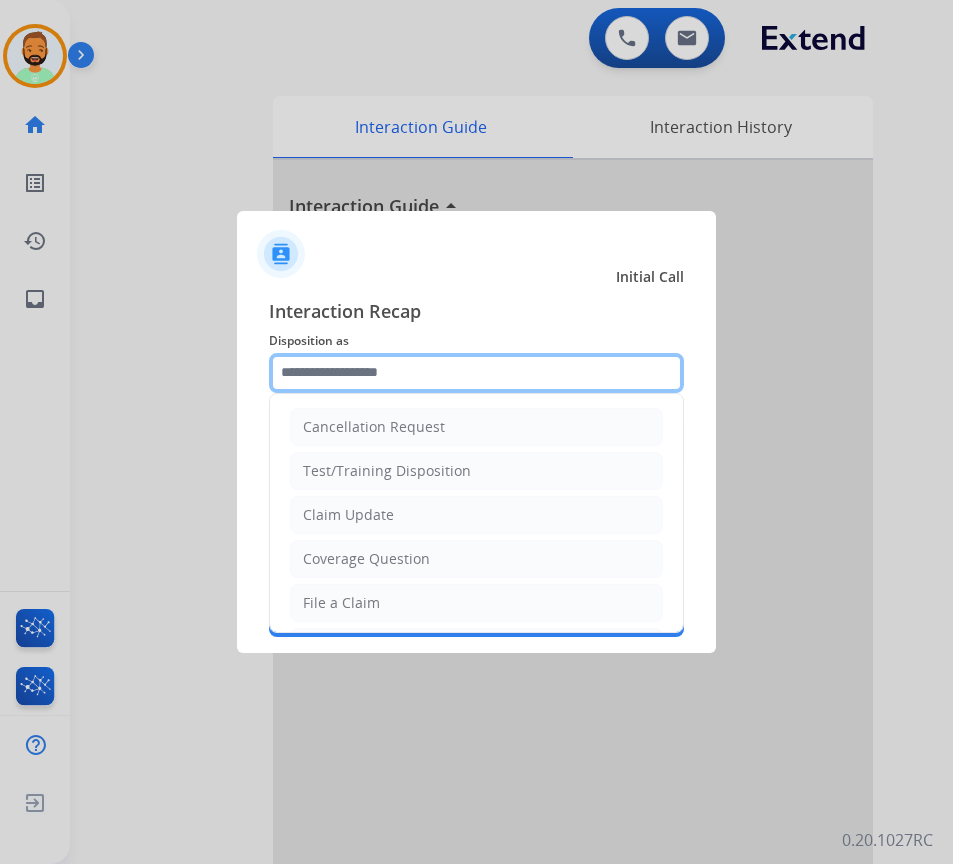 drag, startPoint x: 423, startPoint y: 364, endPoint x: 445, endPoint y: 363, distance: 22.022715 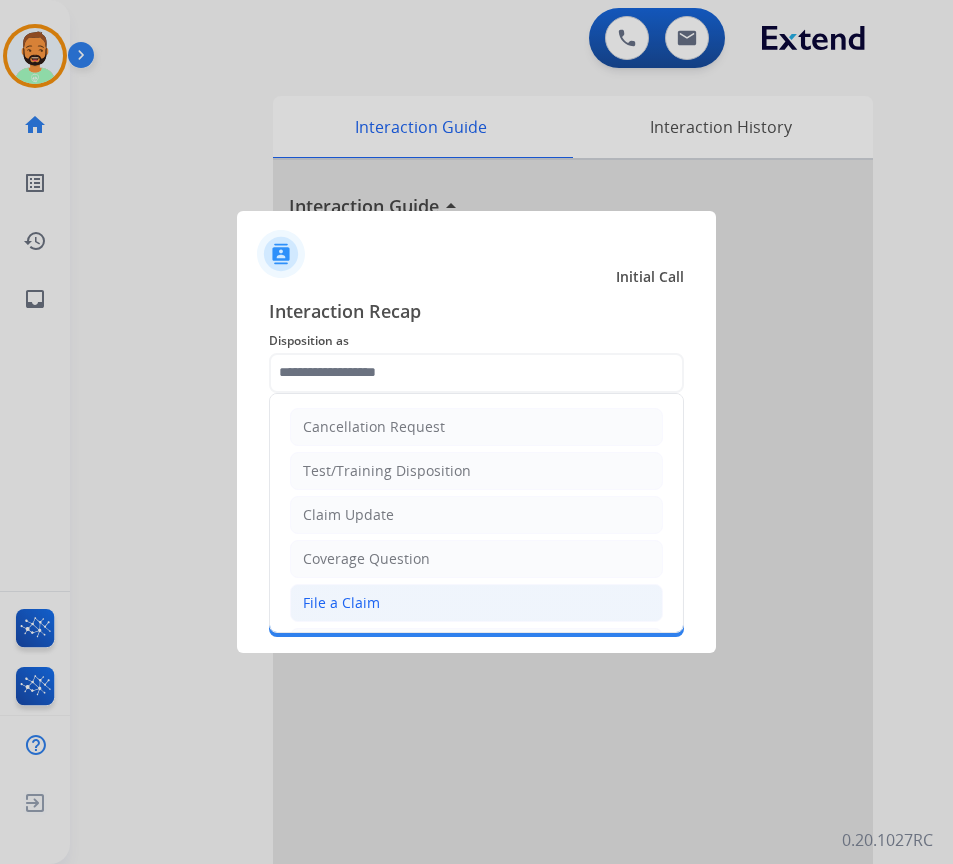 click on "File a Claim" 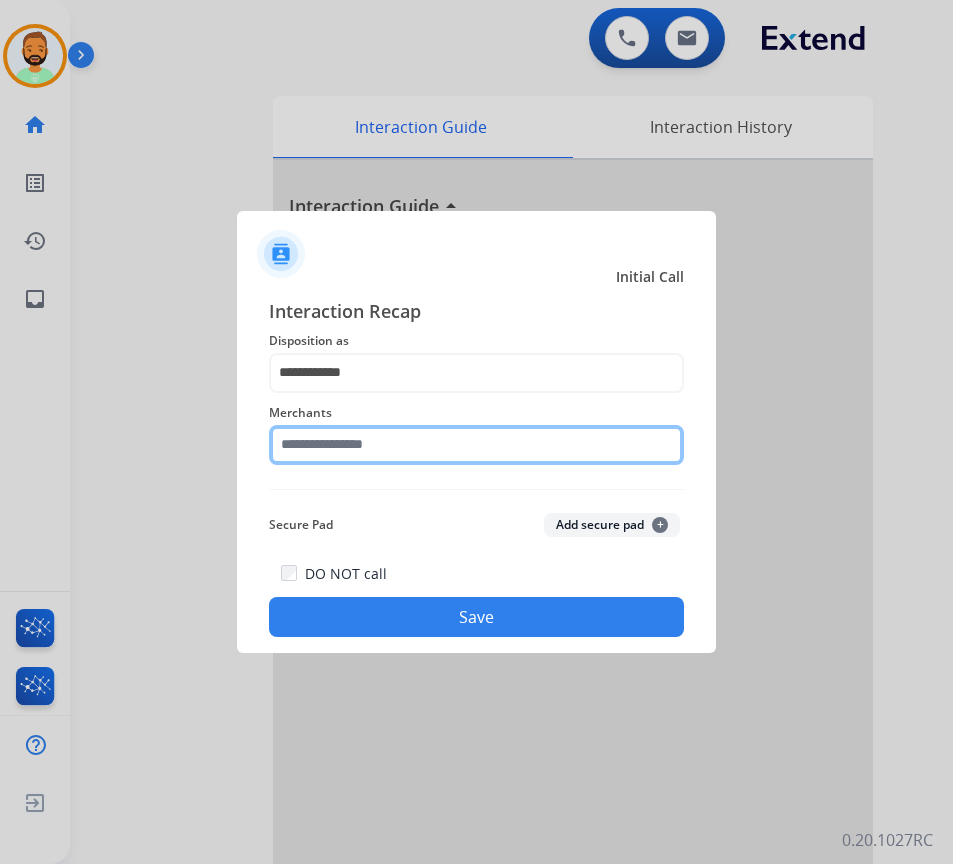 click 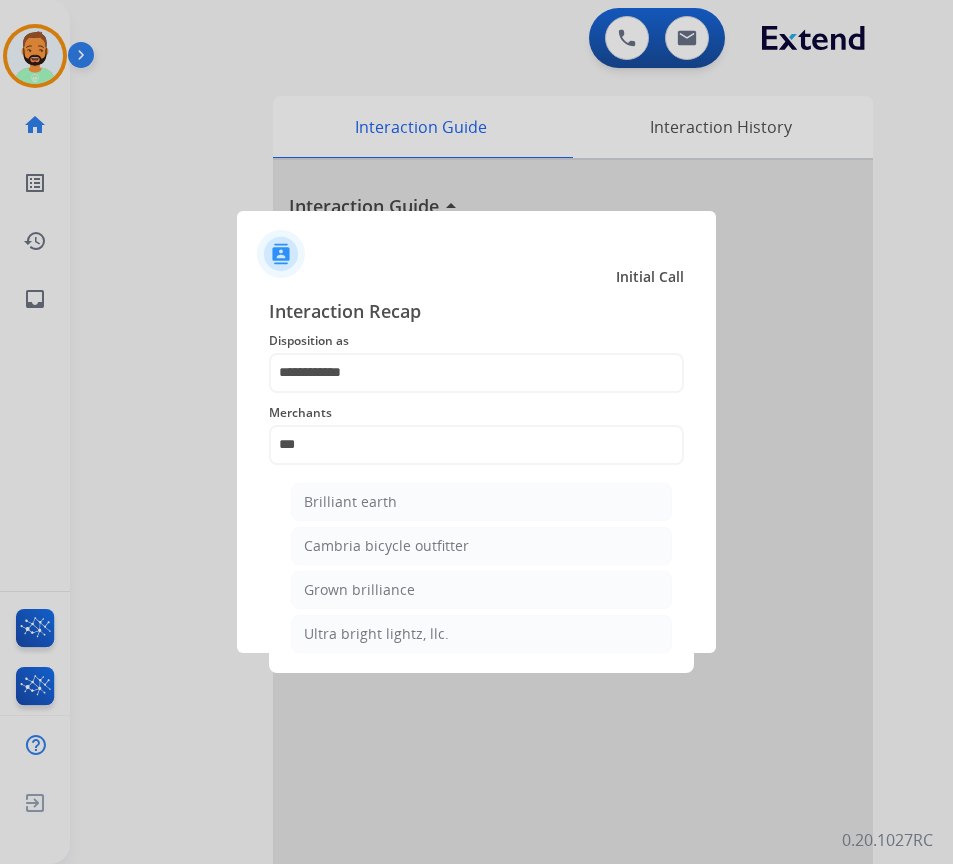 click on "Brilliant earth   Cambria bicycle outfitter   Grown brilliance   Ultra bright lightz, llc." 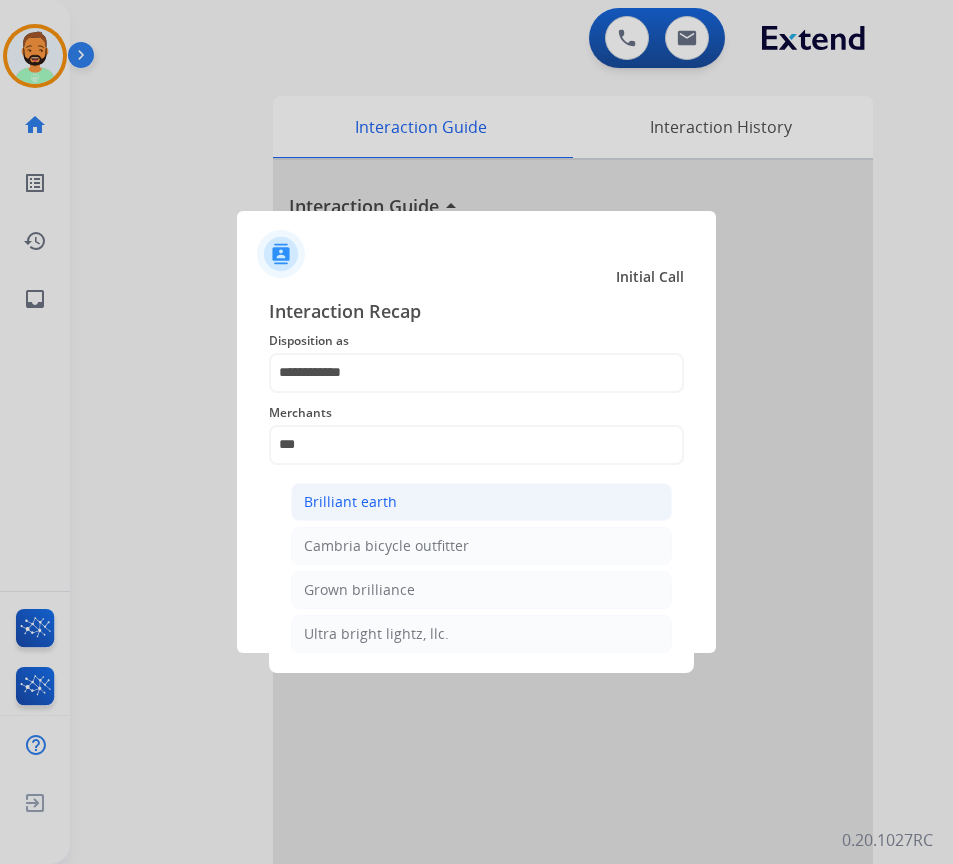 click on "Brilliant earth" 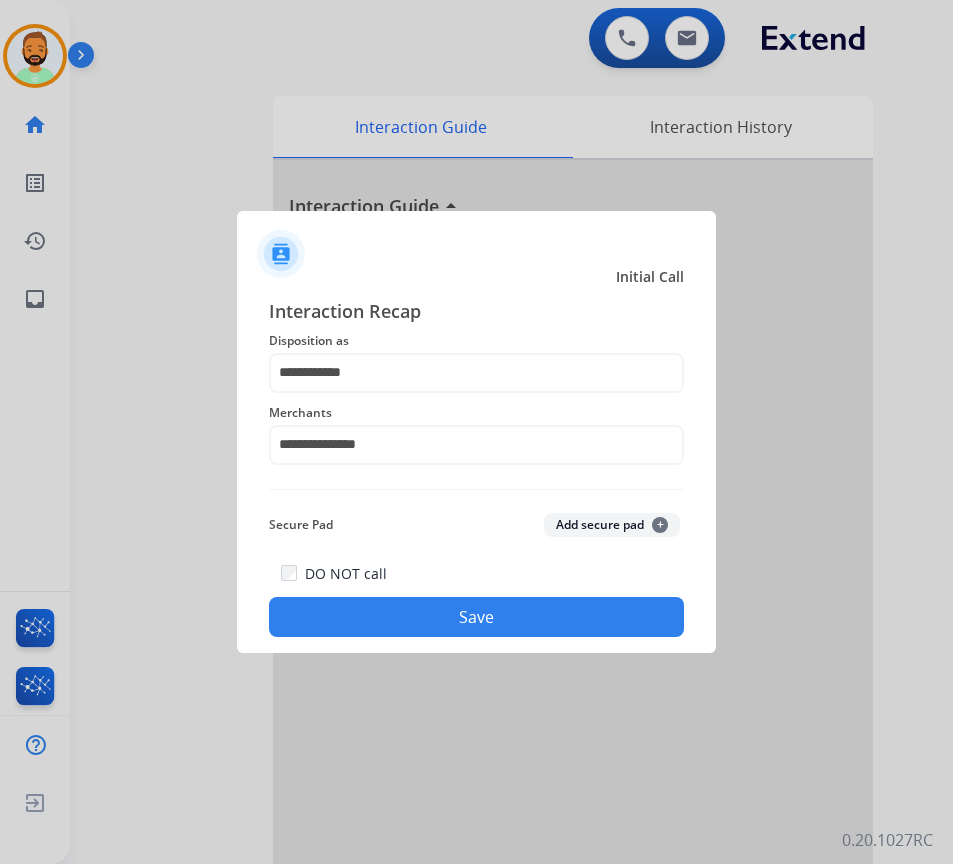 click on "Save" 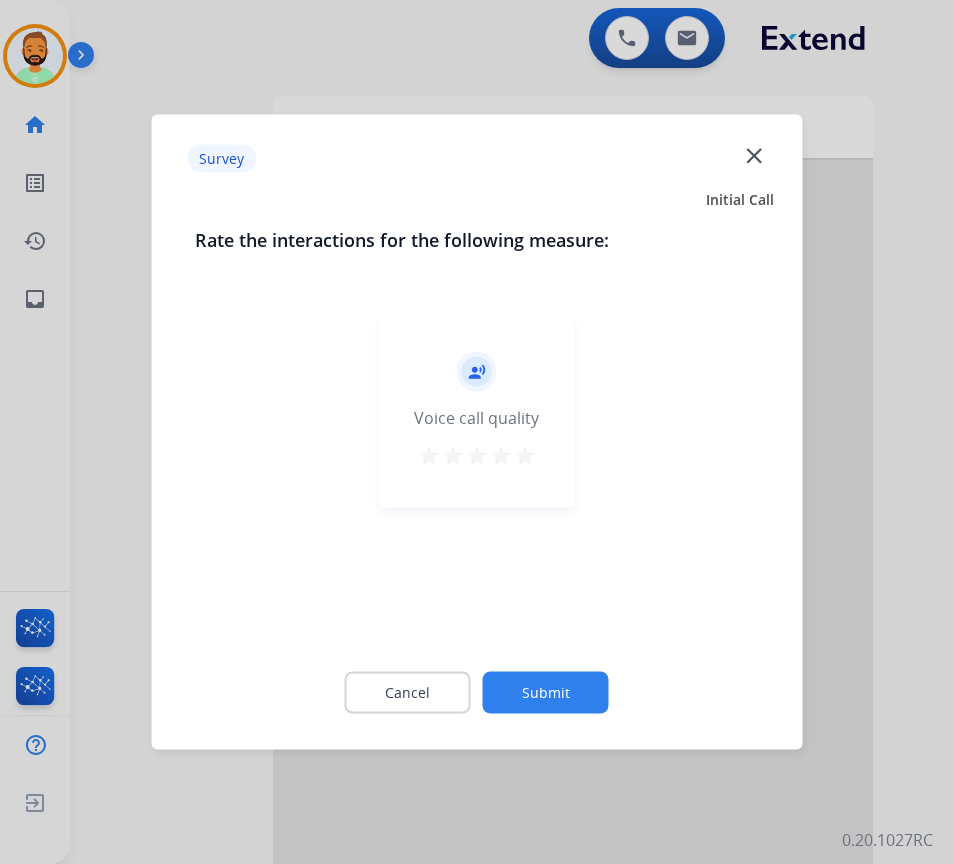 click on "Submit" 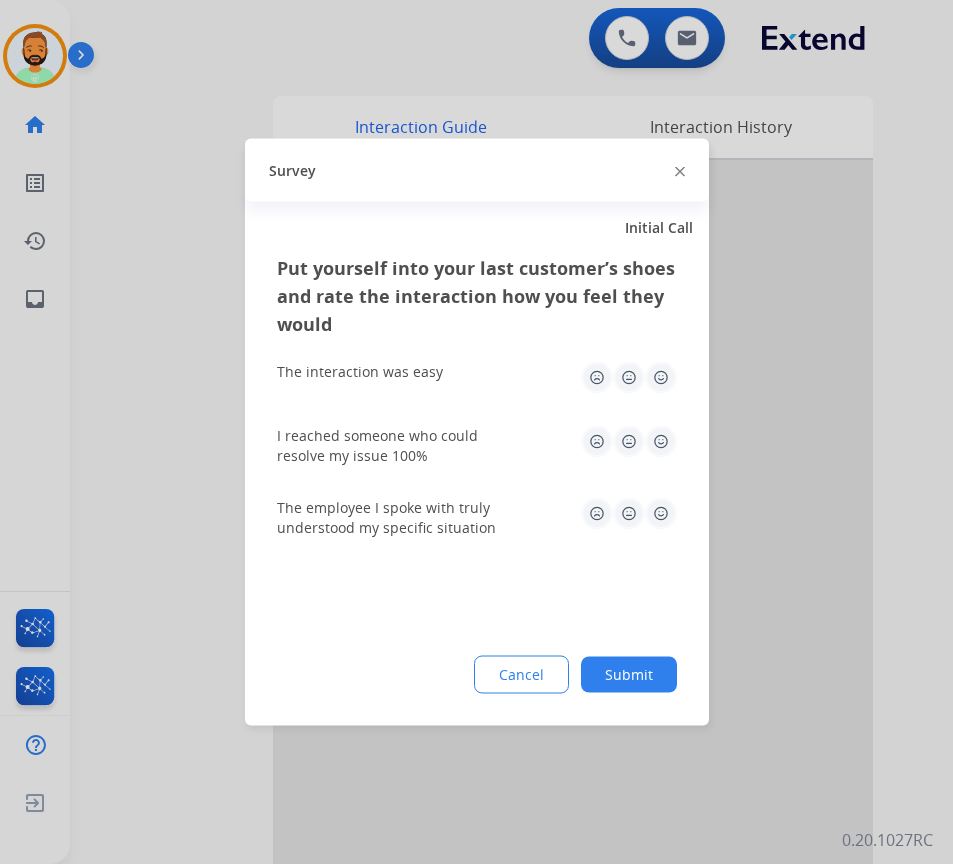 click on "Submit" 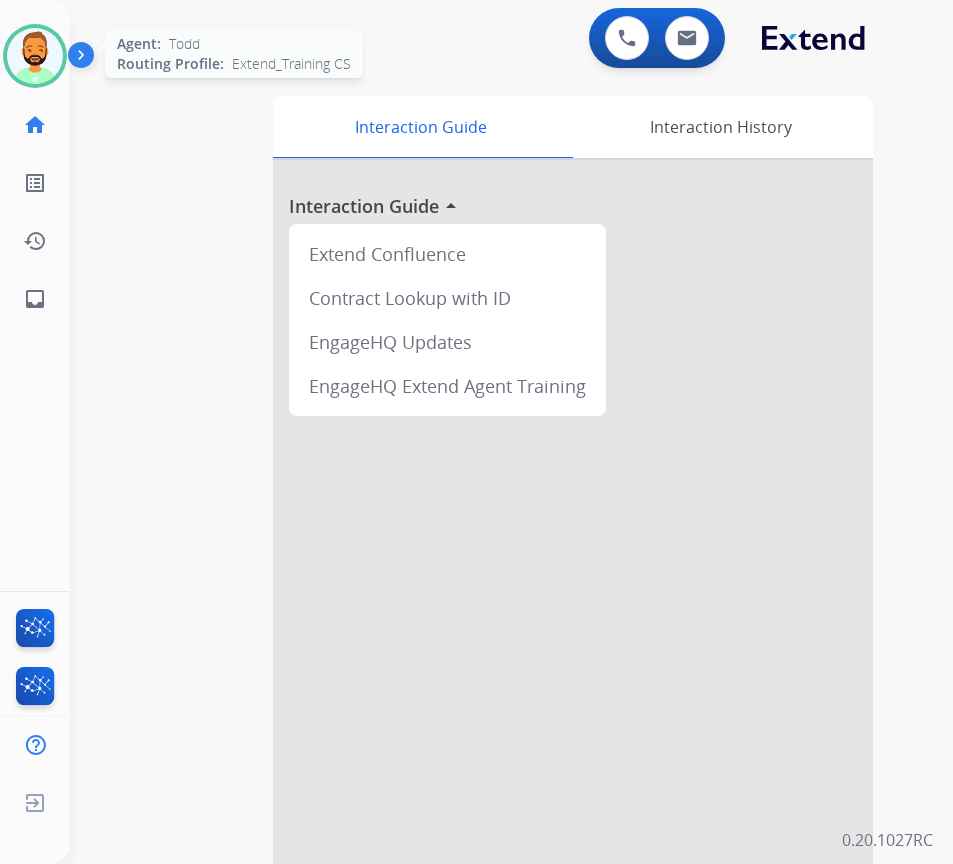 click at bounding box center [35, 56] 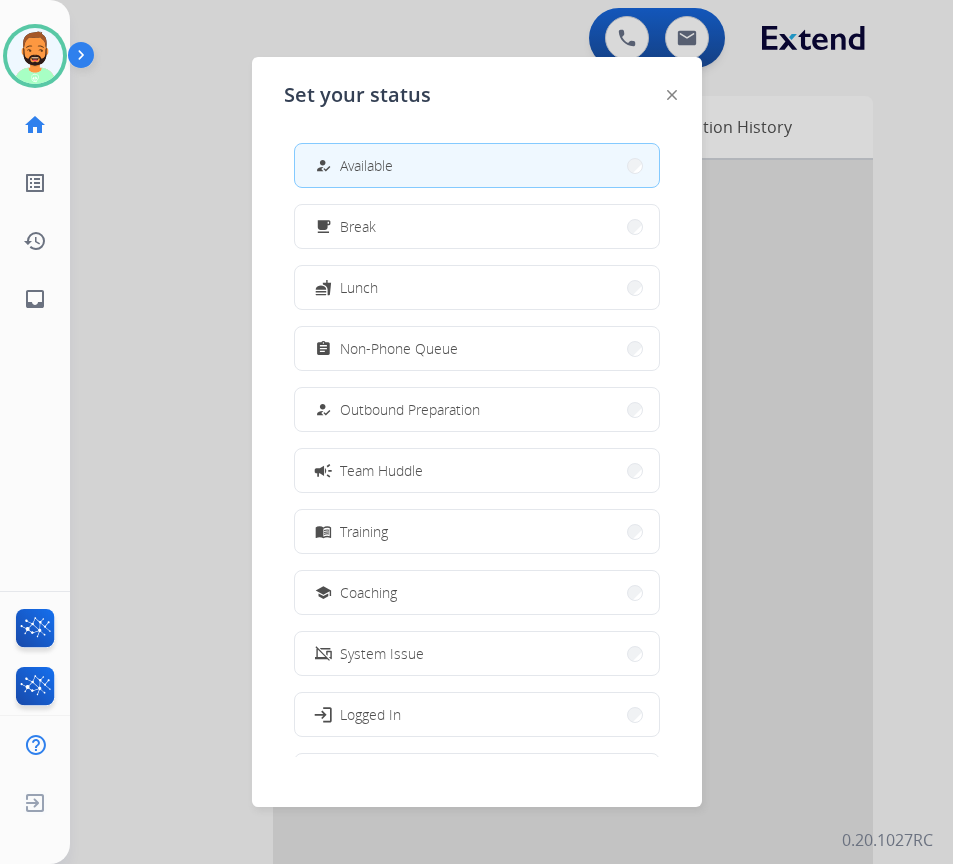 click on "Non-Phone Queue" at bounding box center [399, 348] 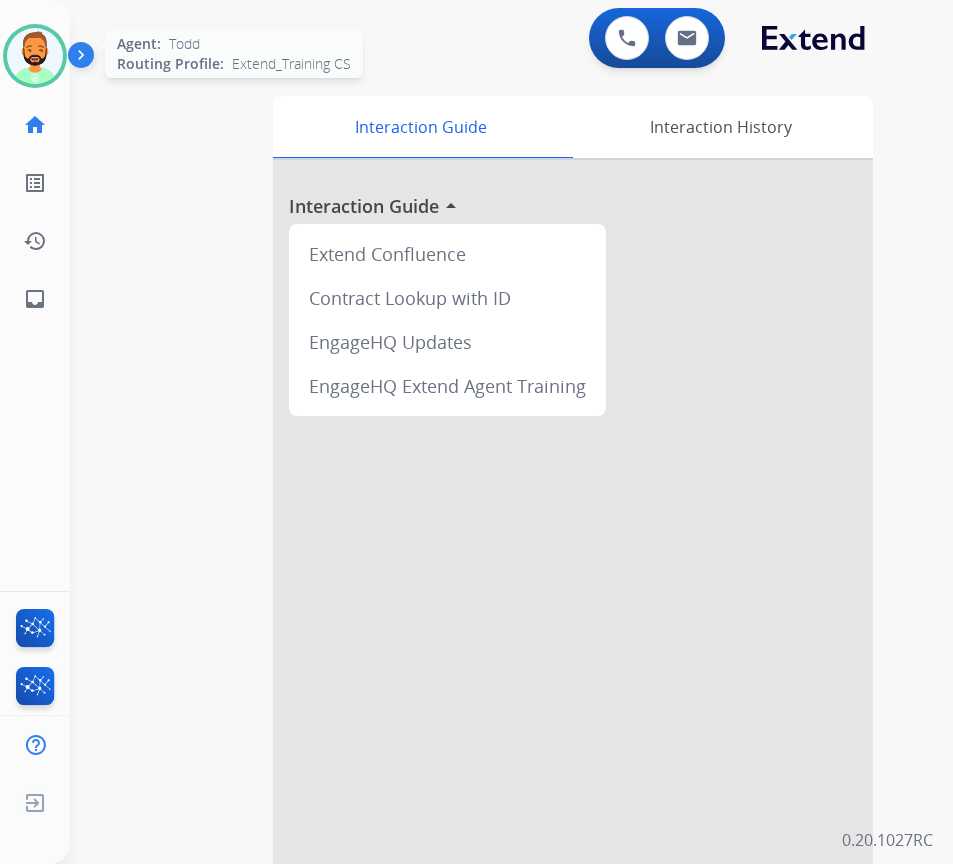 click at bounding box center [35, 56] 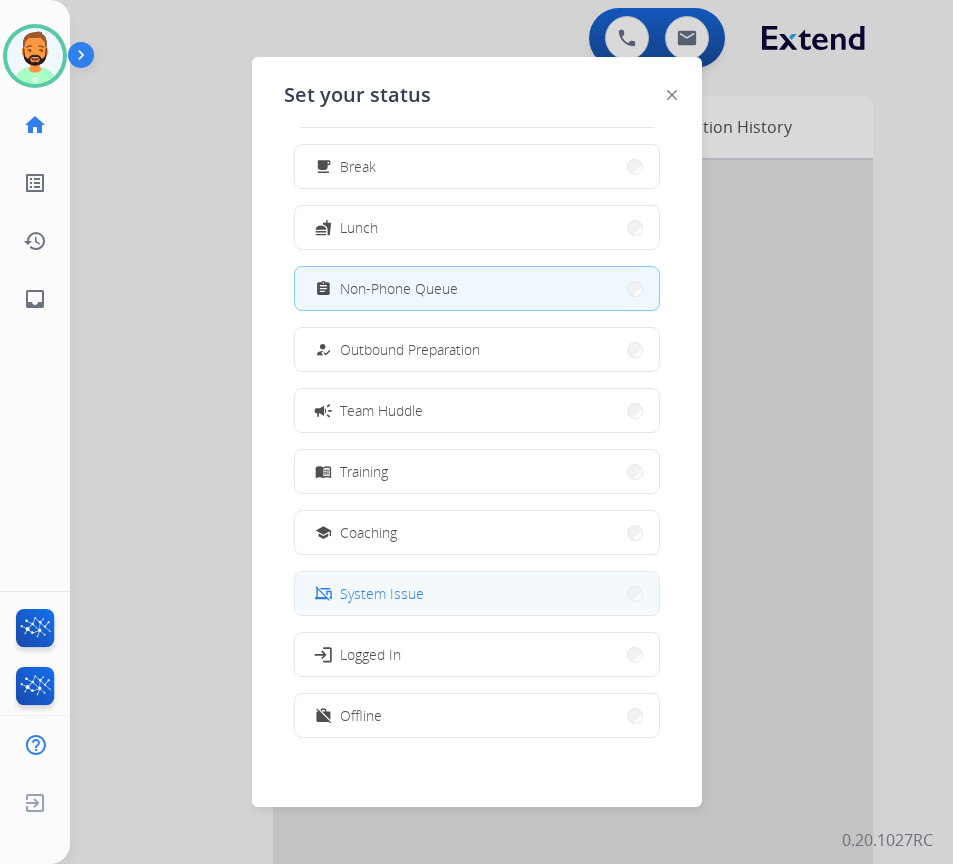 scroll, scrollTop: 67, scrollLeft: 0, axis: vertical 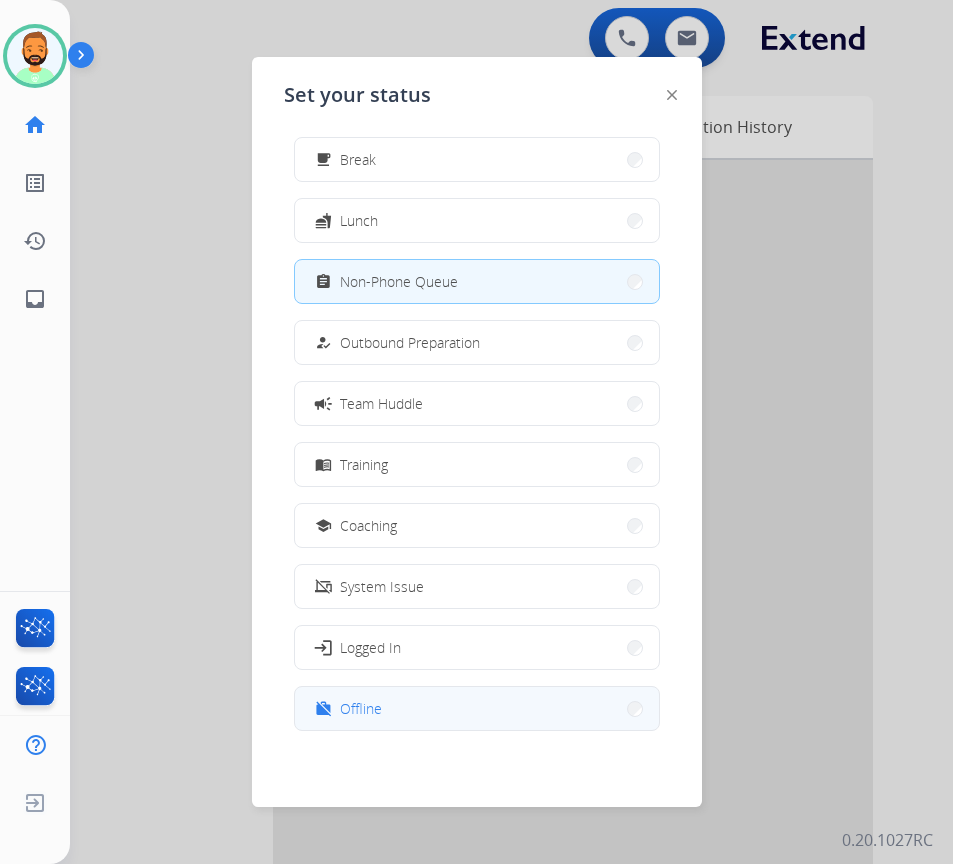 click on "work_off Offline" at bounding box center (477, 708) 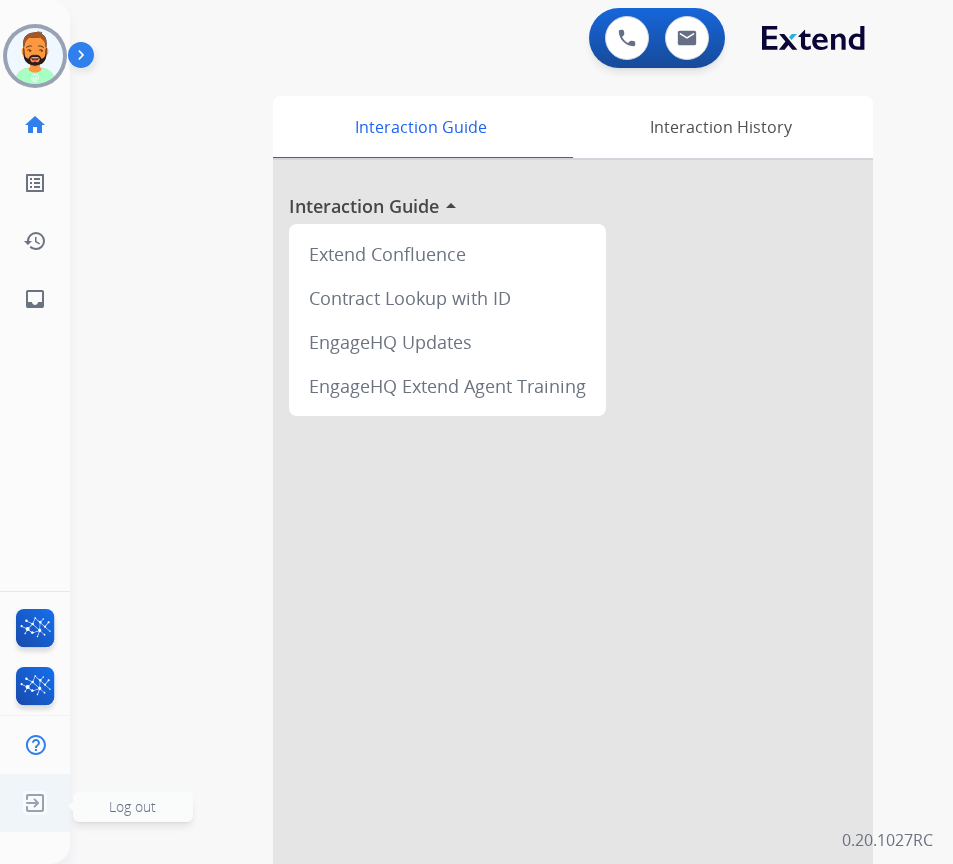 click on "Log out" 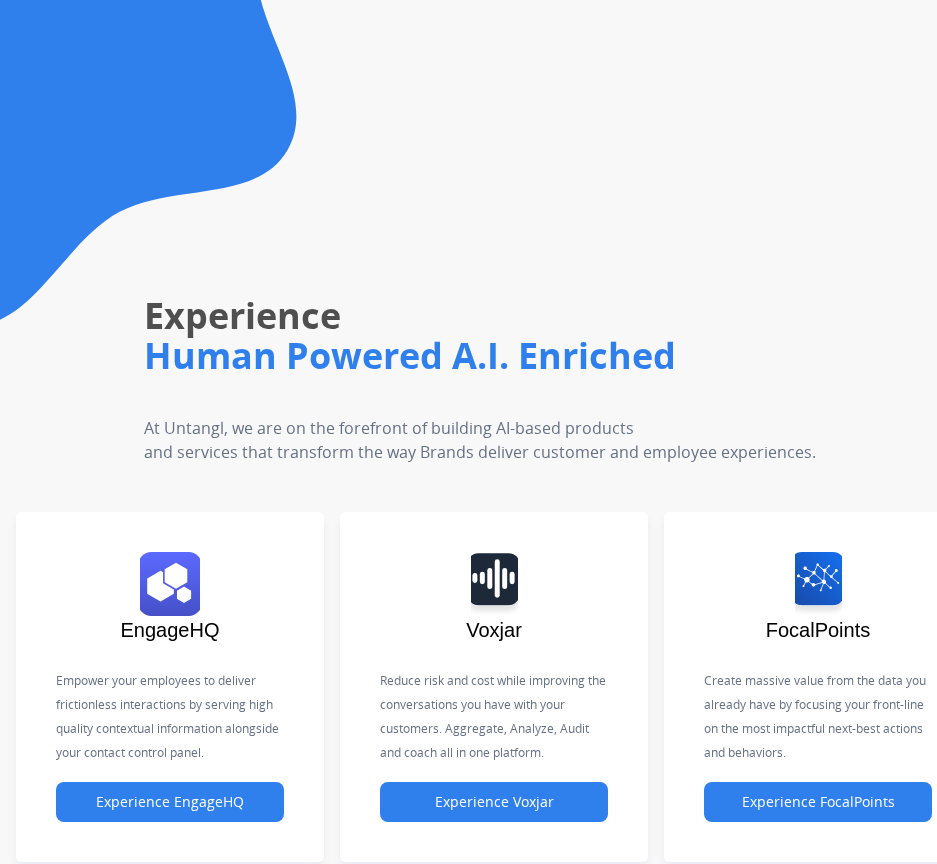scroll, scrollTop: 0, scrollLeft: 0, axis: both 